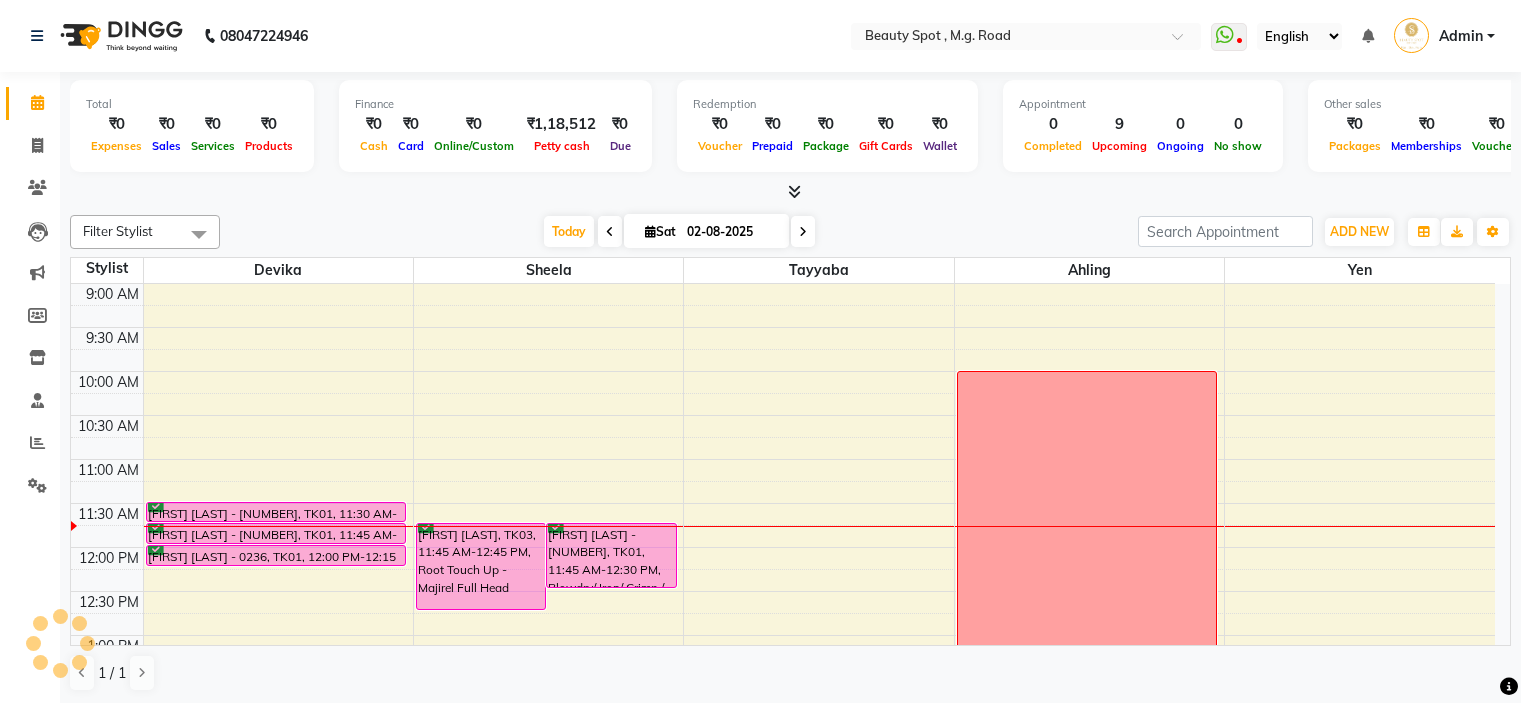 scroll, scrollTop: 0, scrollLeft: 0, axis: both 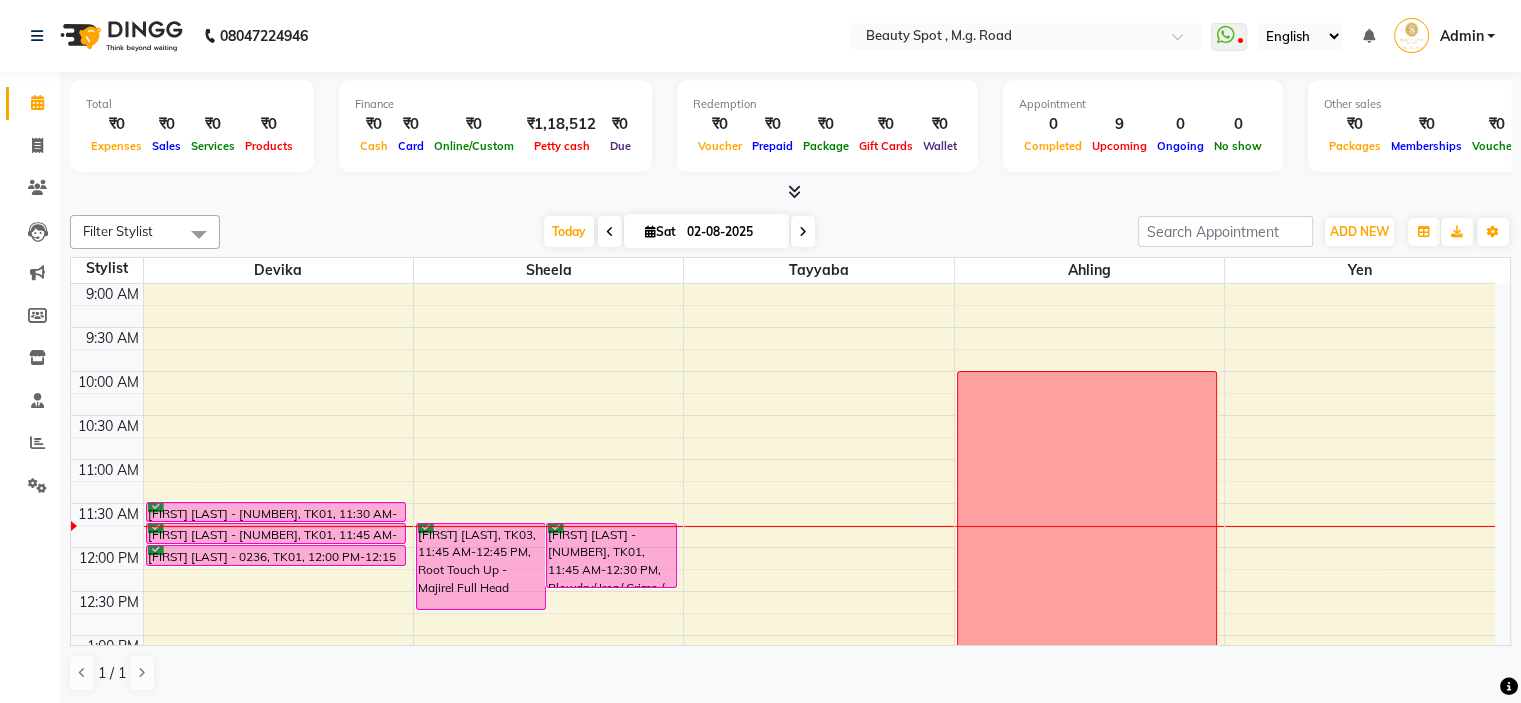 click at bounding box center (803, 232) 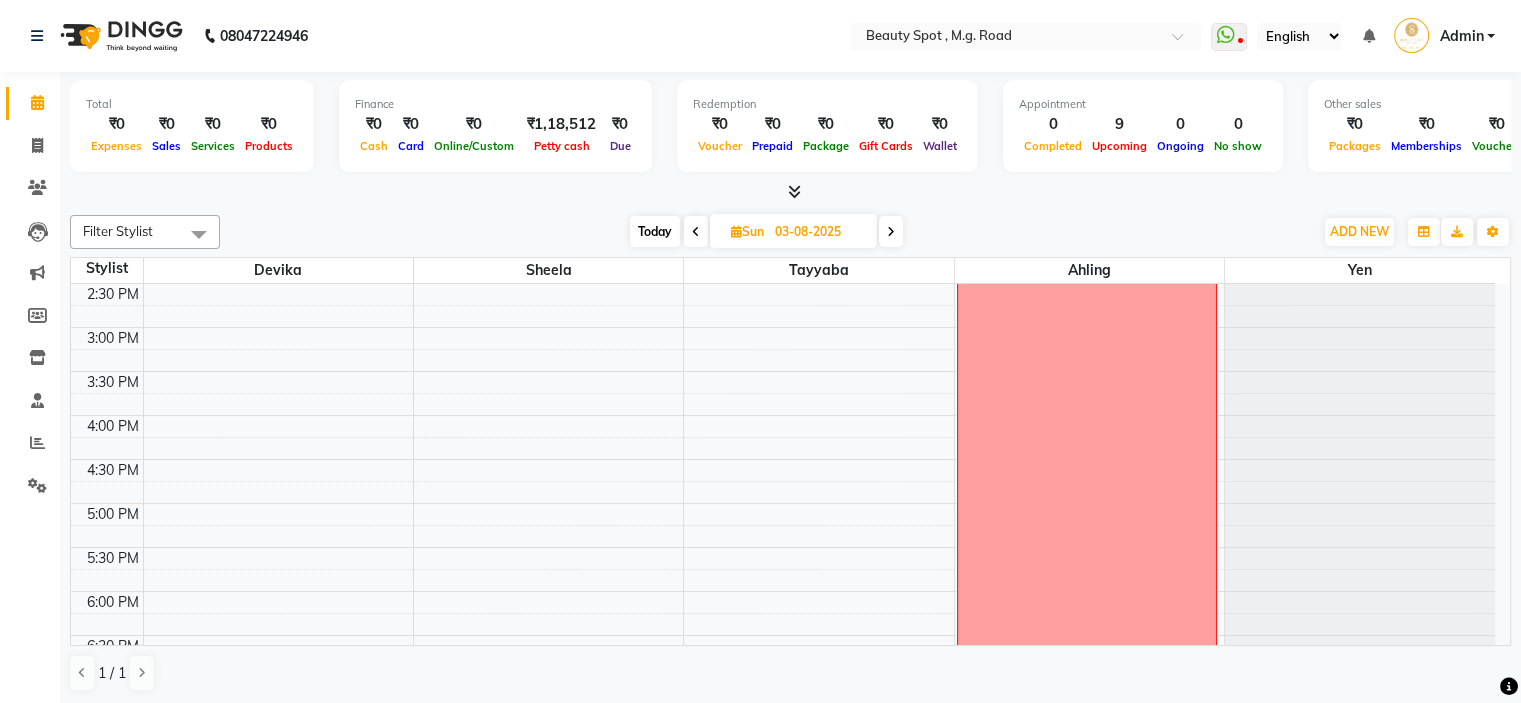 scroll, scrollTop: 496, scrollLeft: 0, axis: vertical 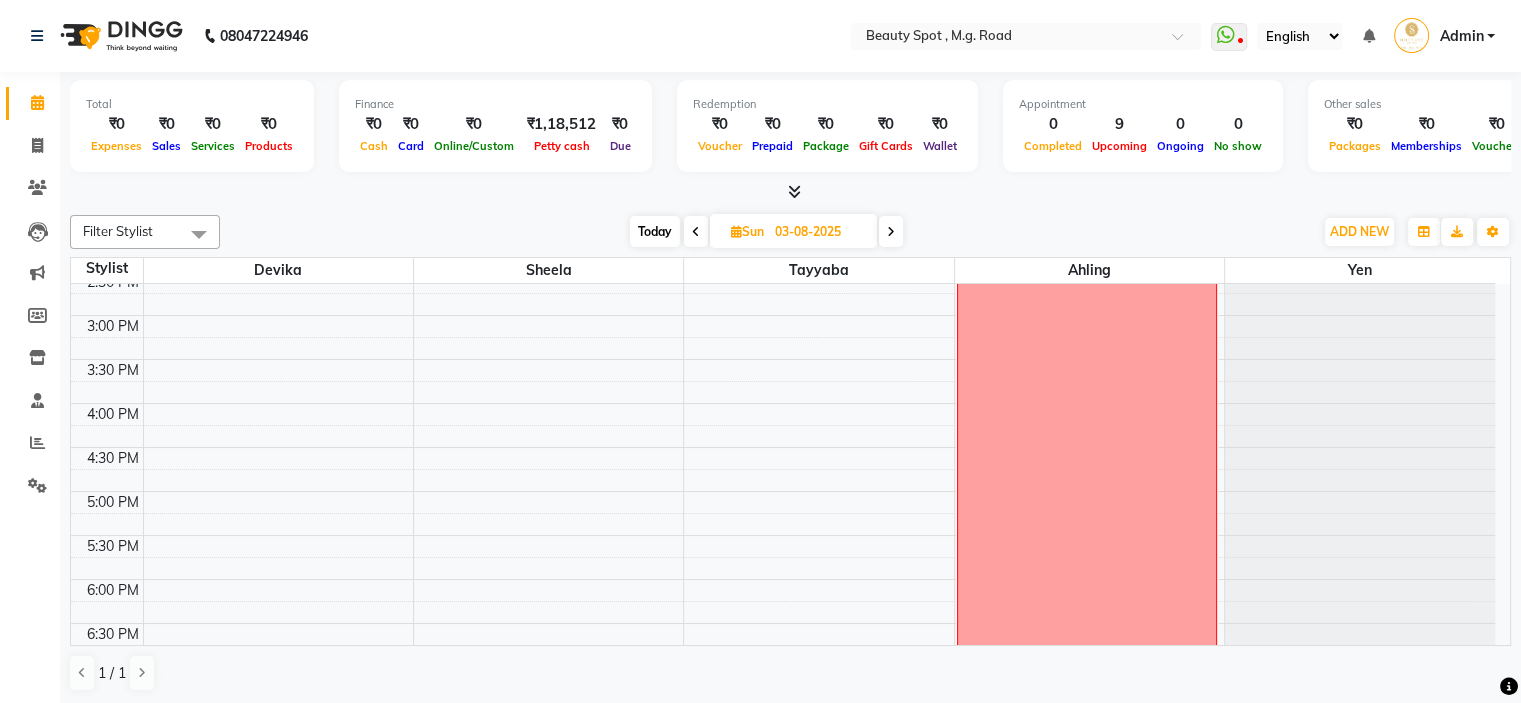 click on "9:00 AM 9:30 AM 10:00 AM 10:30 AM 11:00 AM 11:30 AM 12:00 PM 12:30 PM 1:00 PM 1:30 PM 2:00 PM 2:30 PM 3:00 PM 3:30 PM 4:00 PM 4:30 PM 5:00 PM 5:30 PM 6:00 PM 6:30 PM 7:00 PM 7:30 PM     [FIRST] [LAST] - 9363, 11:45 AM-12:50 PM, Cafe H&F Spa Pedicure     [FIRST] [LAST] - 9363, 11:00 AM-11:30 AM, Half Legs Waxing     [FIRST] [LAST] - 9363, 11:30 AM-11:45 AM, Underarms Waxing  off" at bounding box center (783, 271) 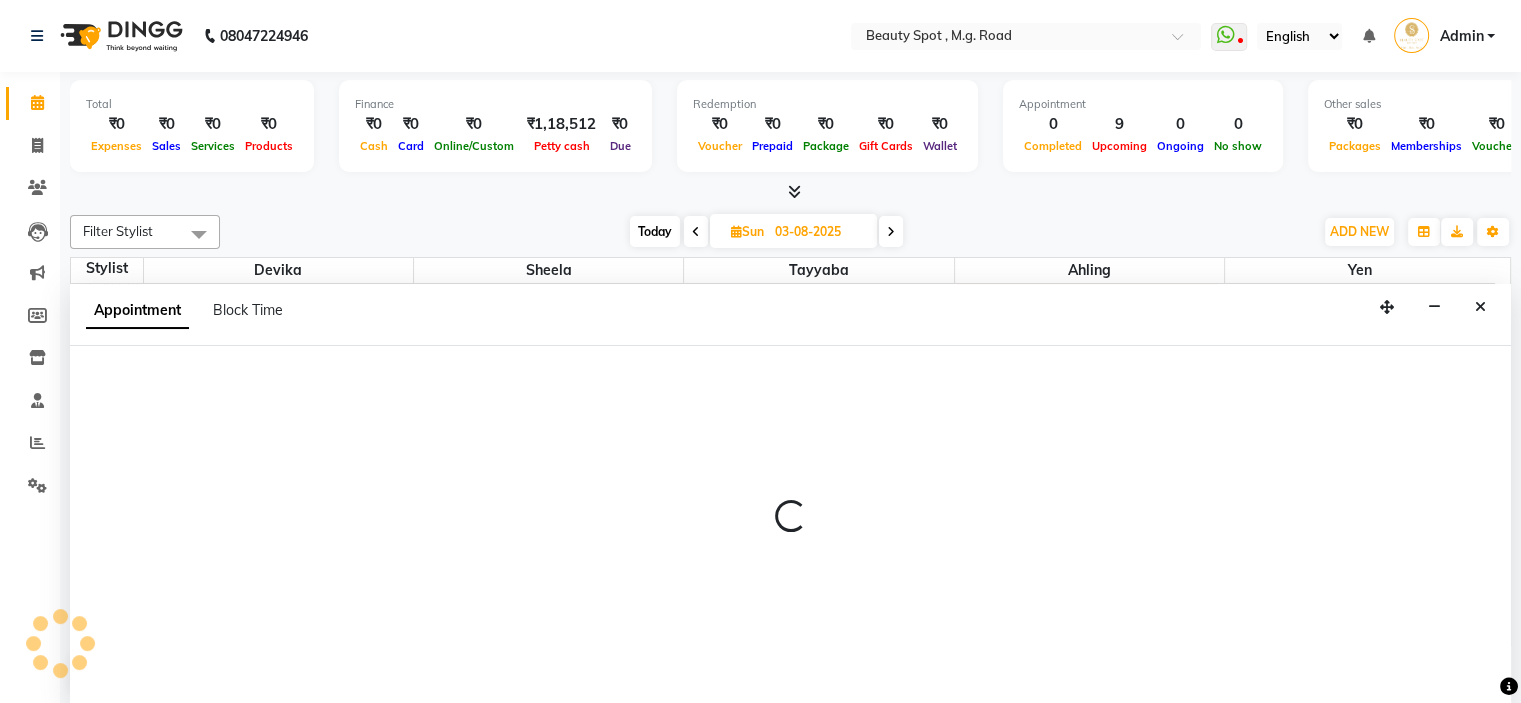 select on "70085" 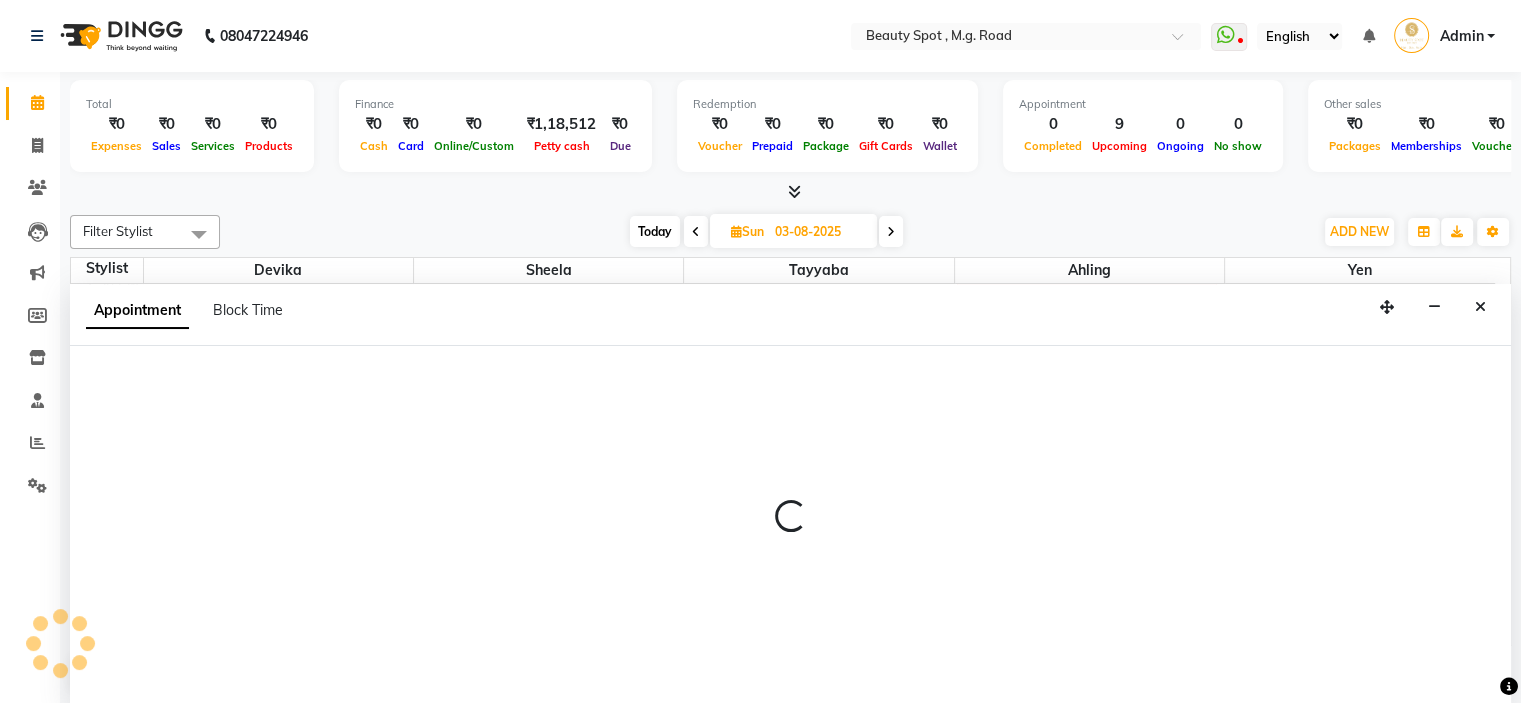 select on "tentative" 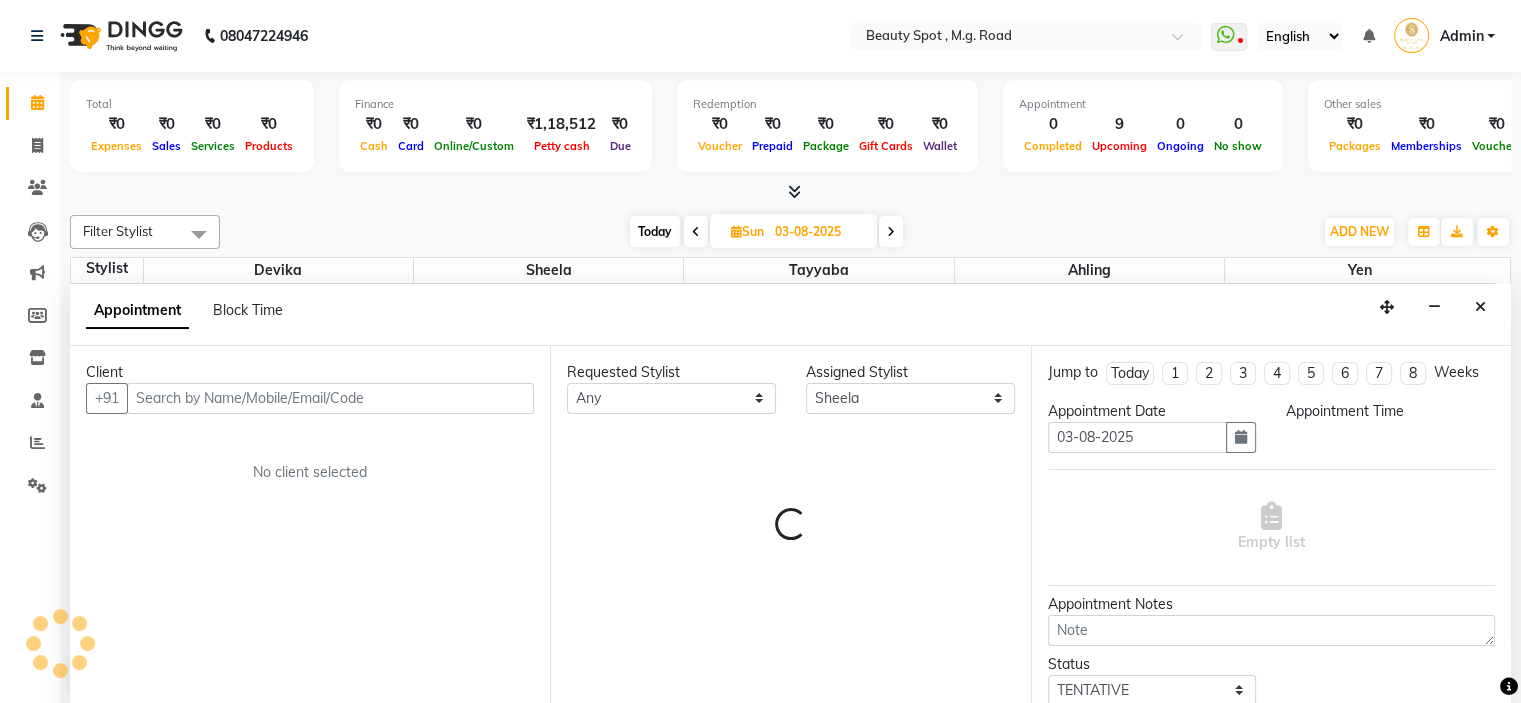 scroll, scrollTop: 0, scrollLeft: 0, axis: both 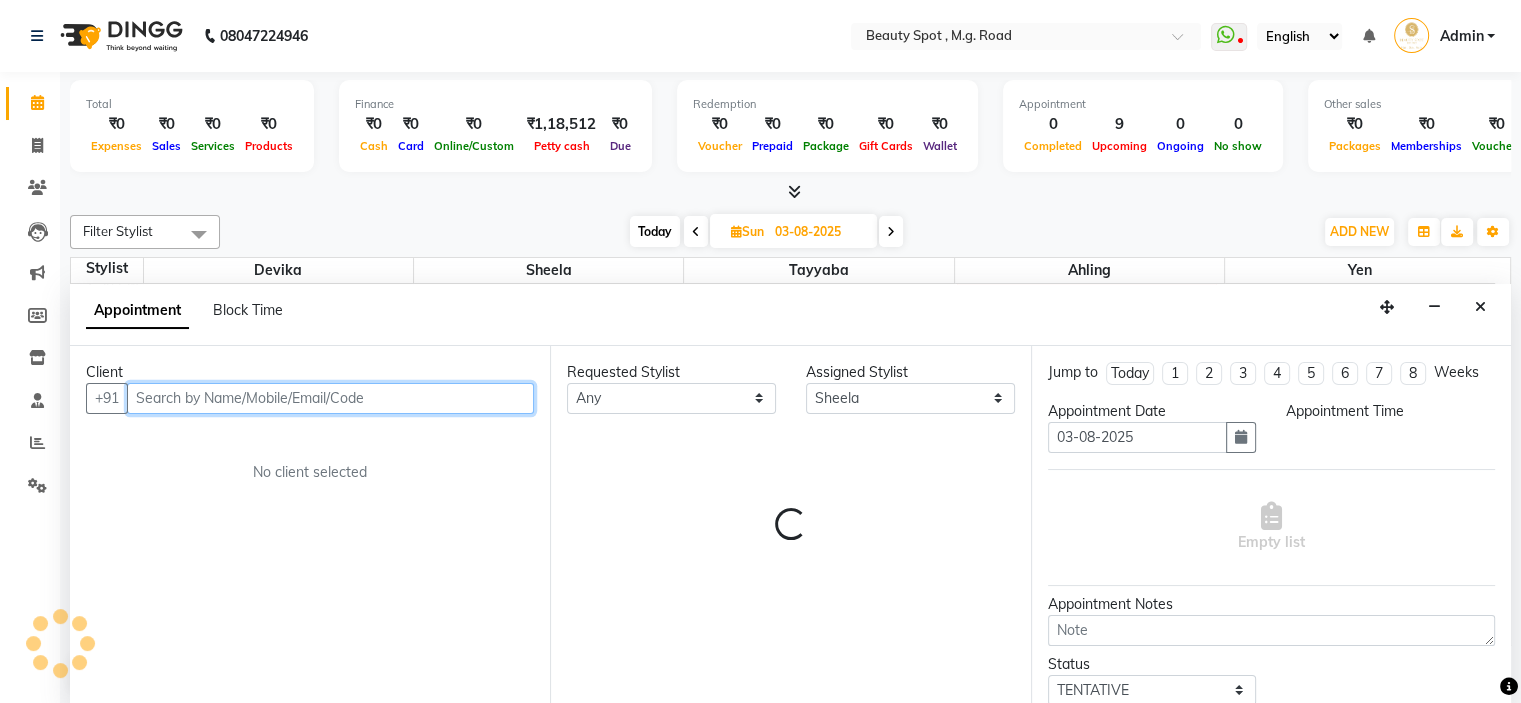 select on "960" 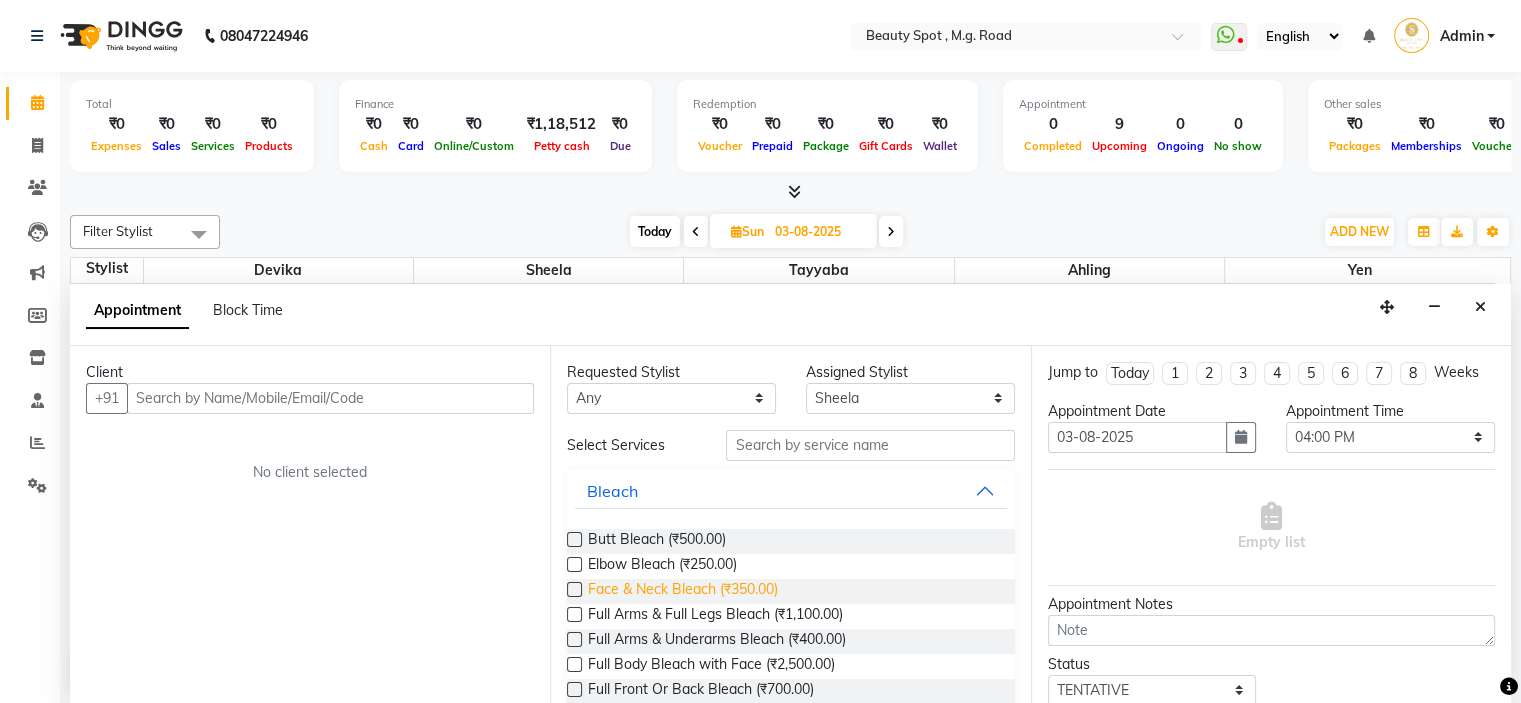 click on "Face & Neck Bleach (₹350.00)" at bounding box center [683, 591] 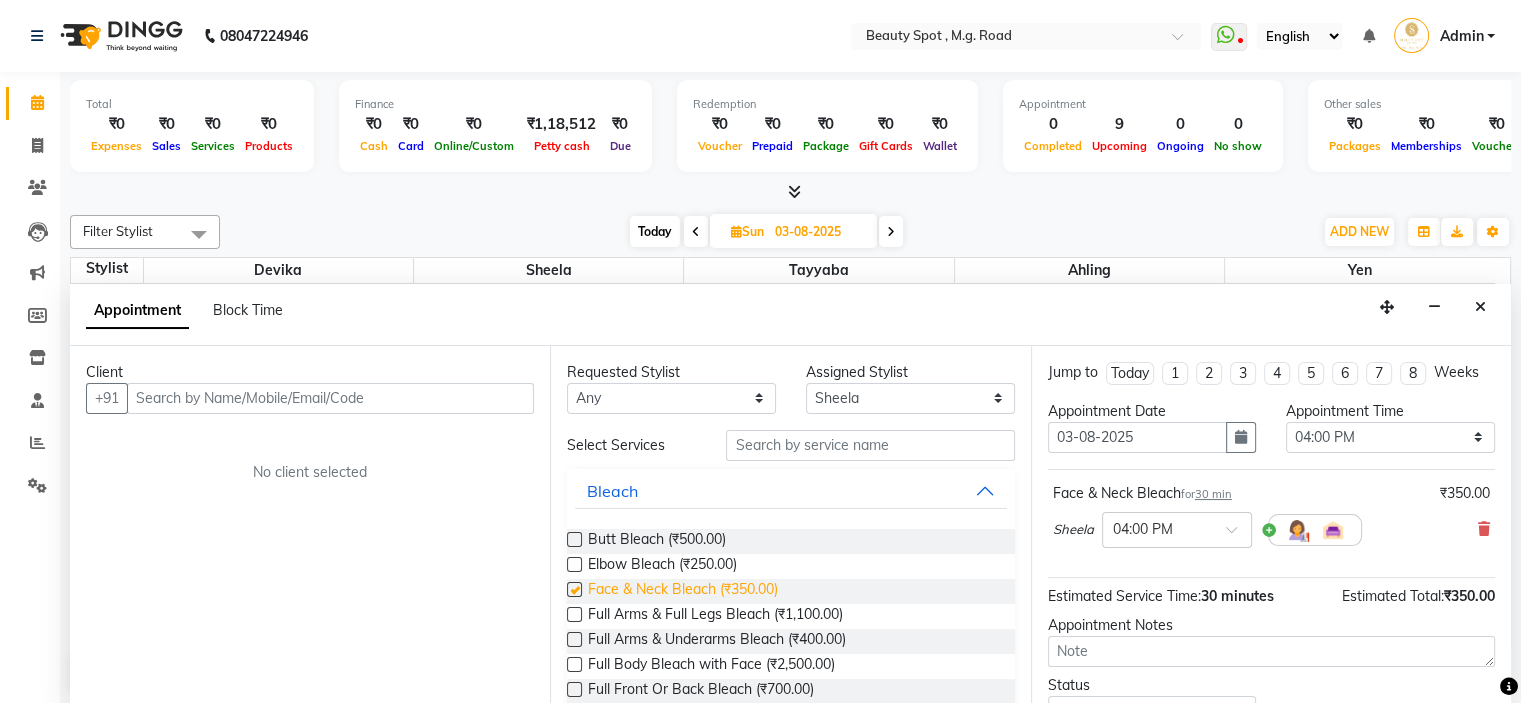 checkbox on "false" 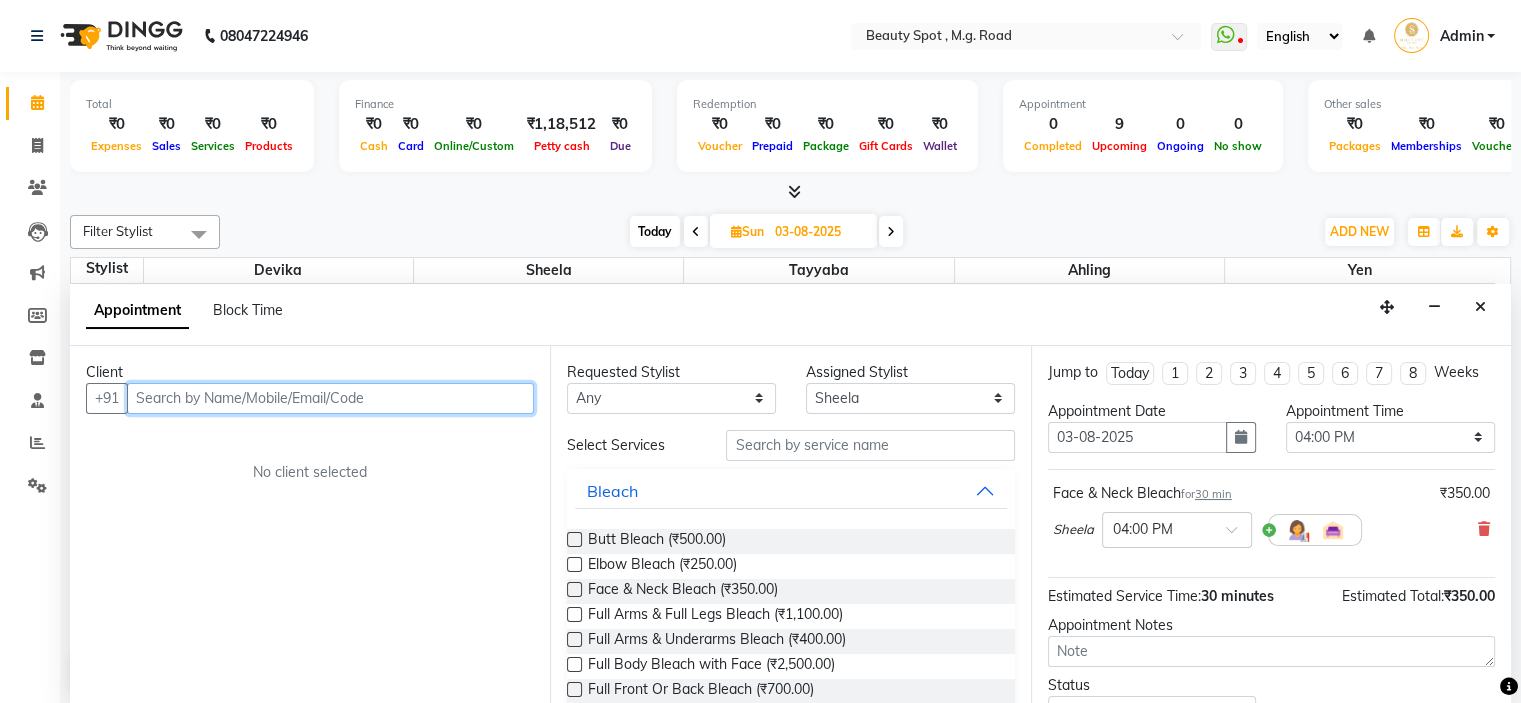 click at bounding box center [330, 398] 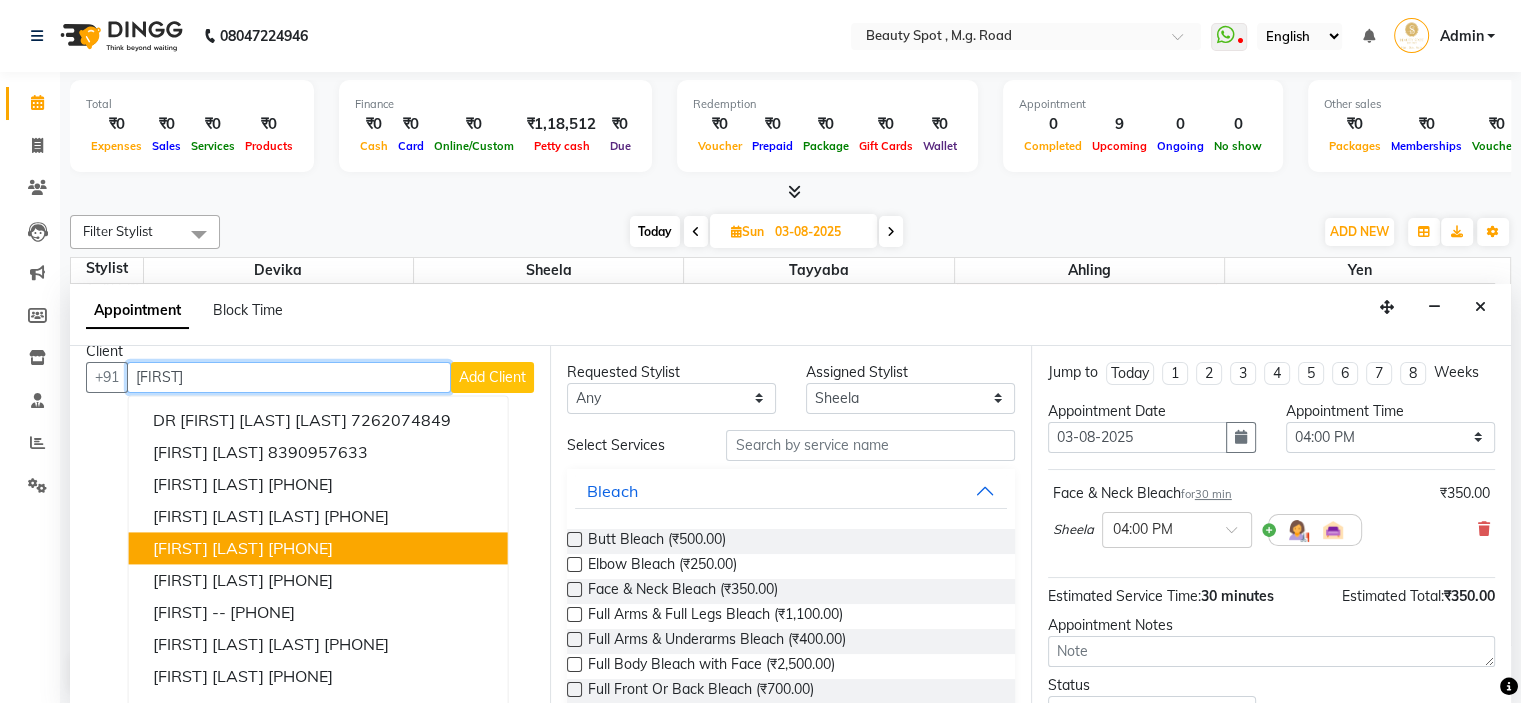 scroll, scrollTop: 0, scrollLeft: 0, axis: both 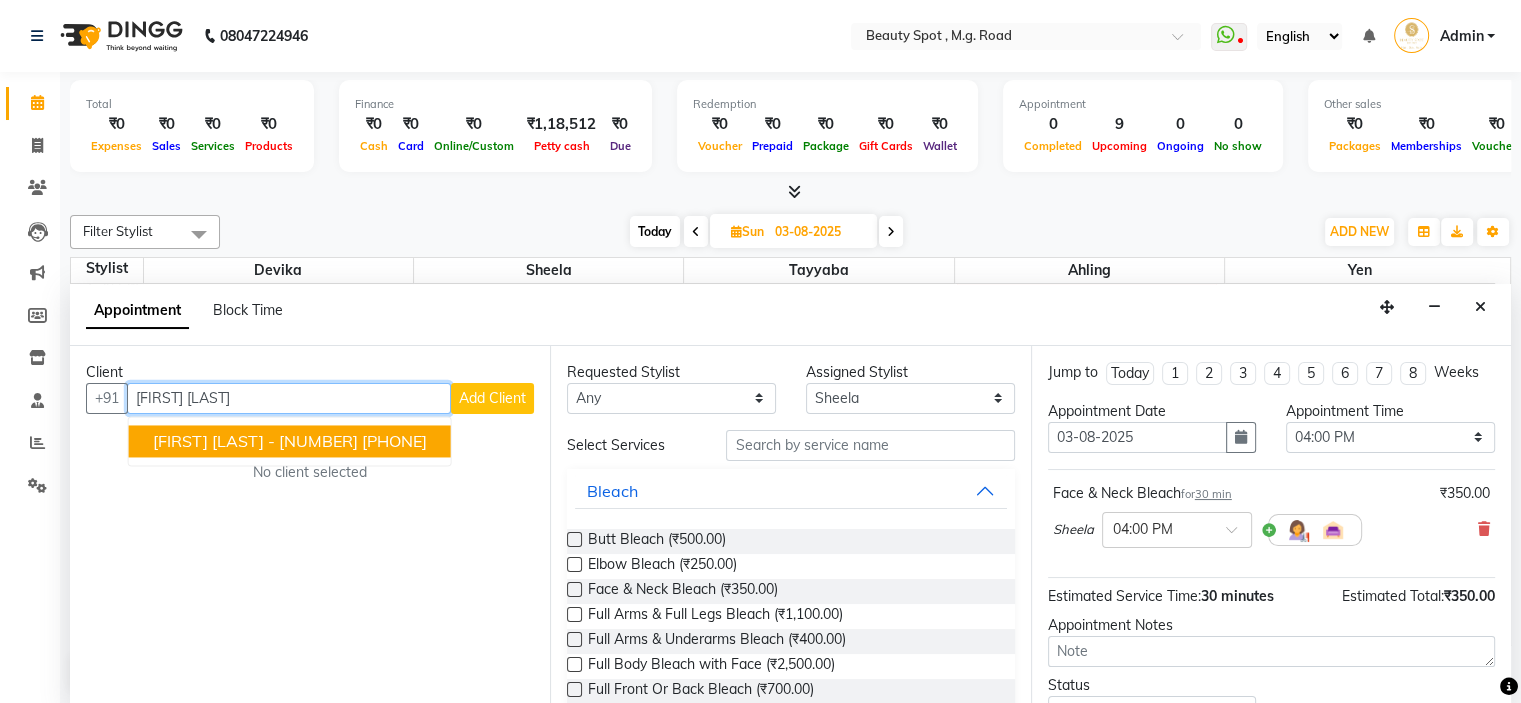 click on "[FIRST] [LAST] - [NUMBER]" at bounding box center (255, 441) 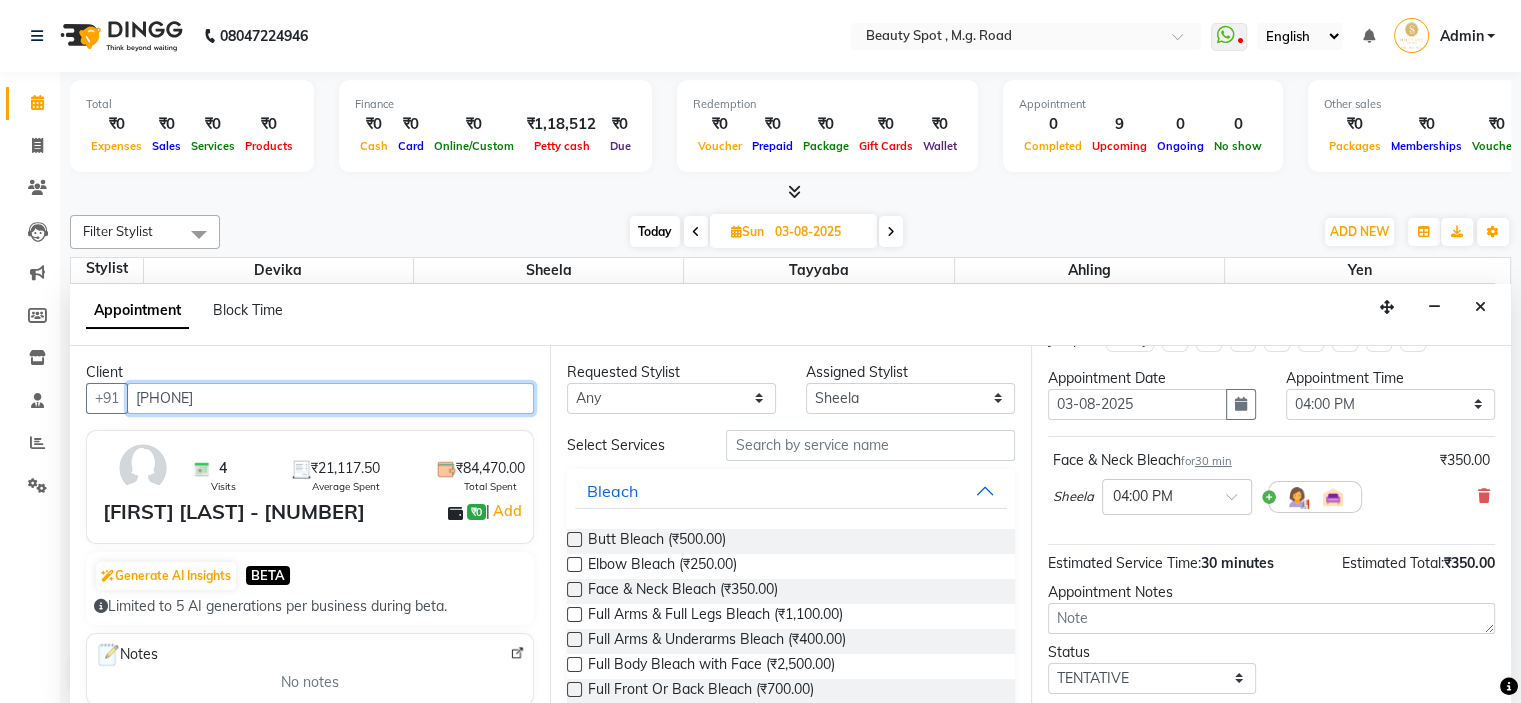 scroll, scrollTop: 0, scrollLeft: 0, axis: both 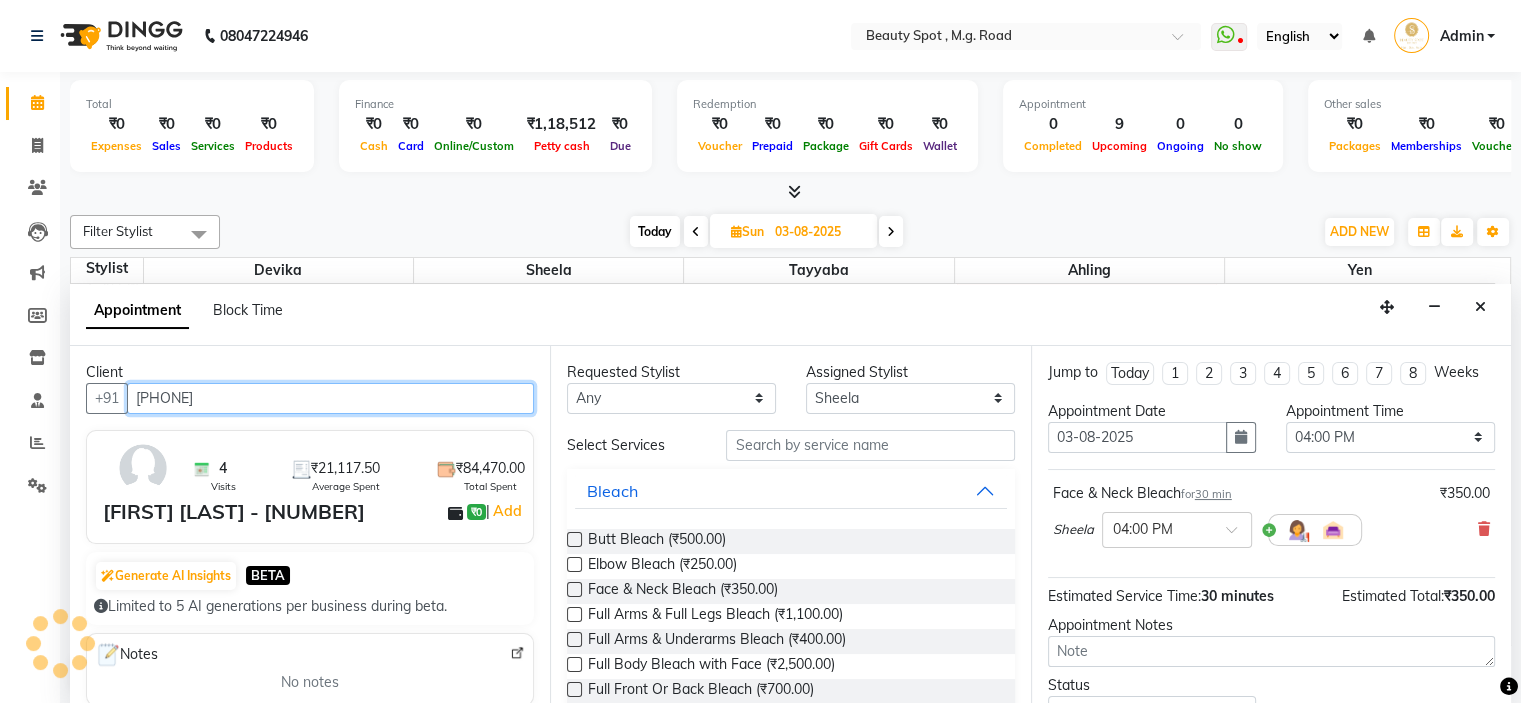 type on "[PHONE]" 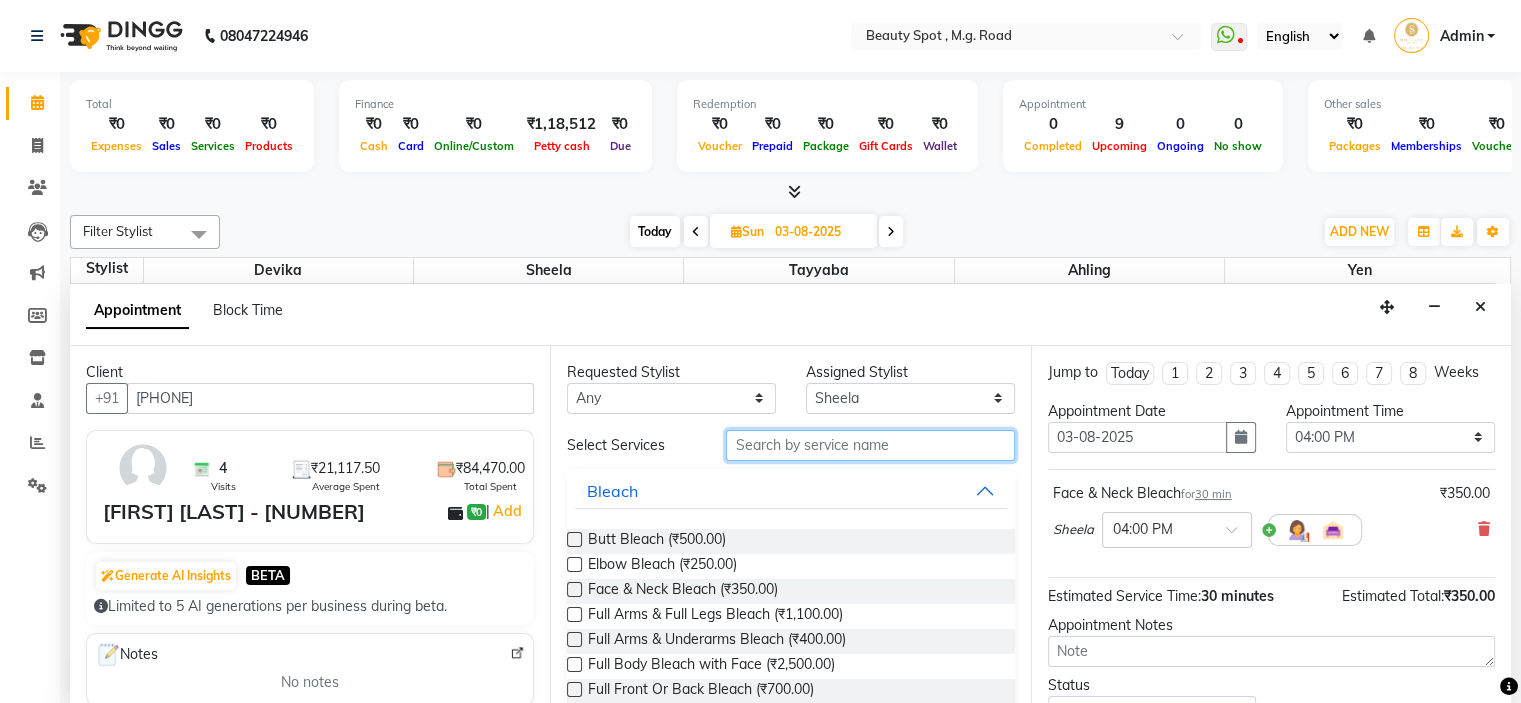 click at bounding box center [870, 445] 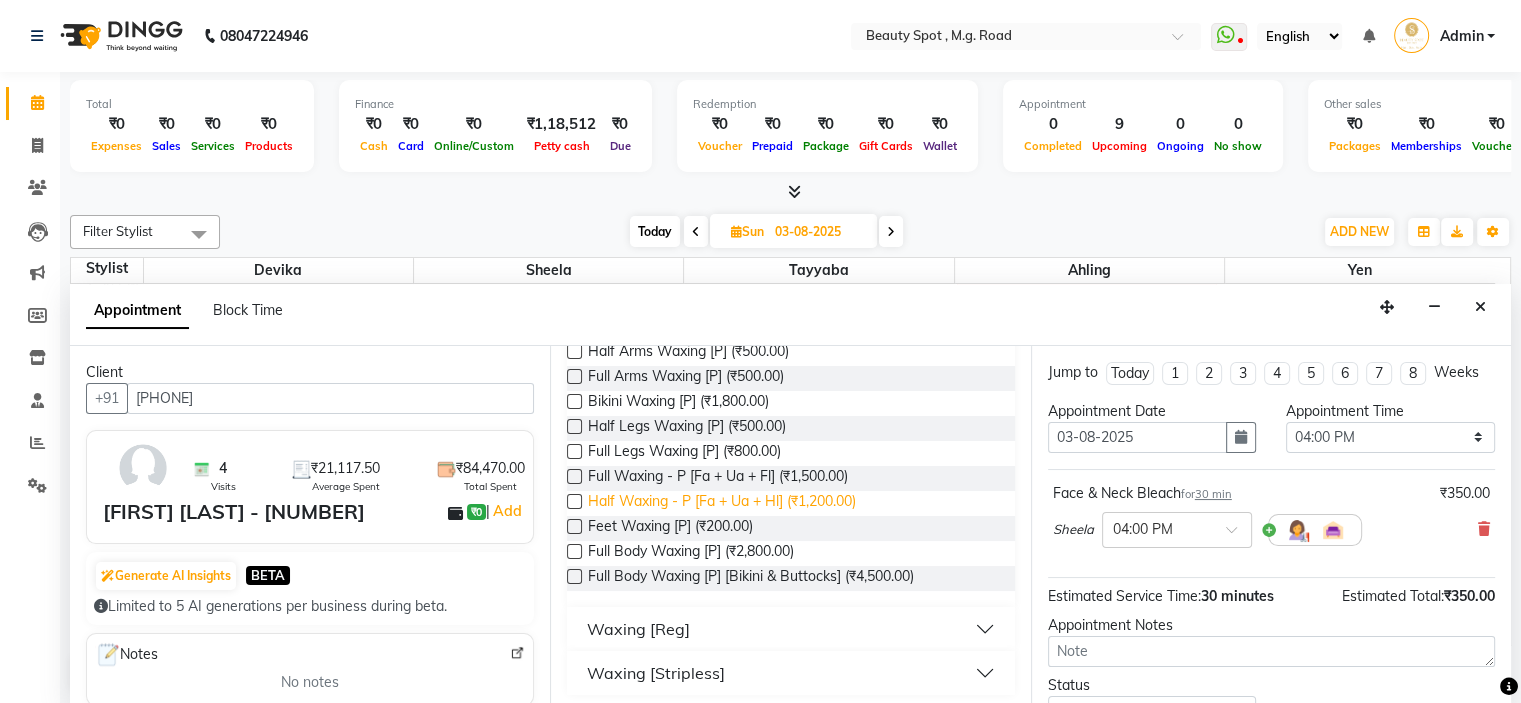 scroll, scrollTop: 417, scrollLeft: 0, axis: vertical 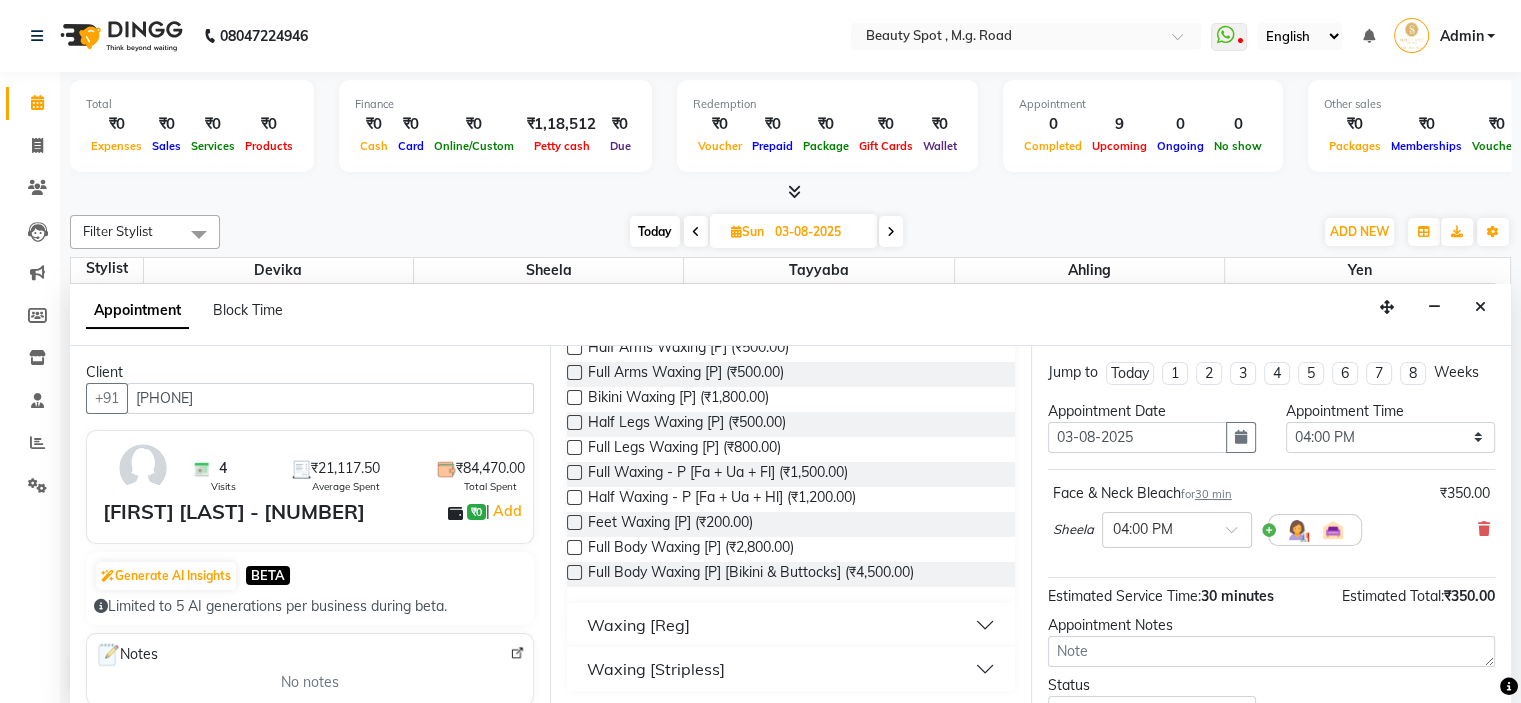 type on "wax" 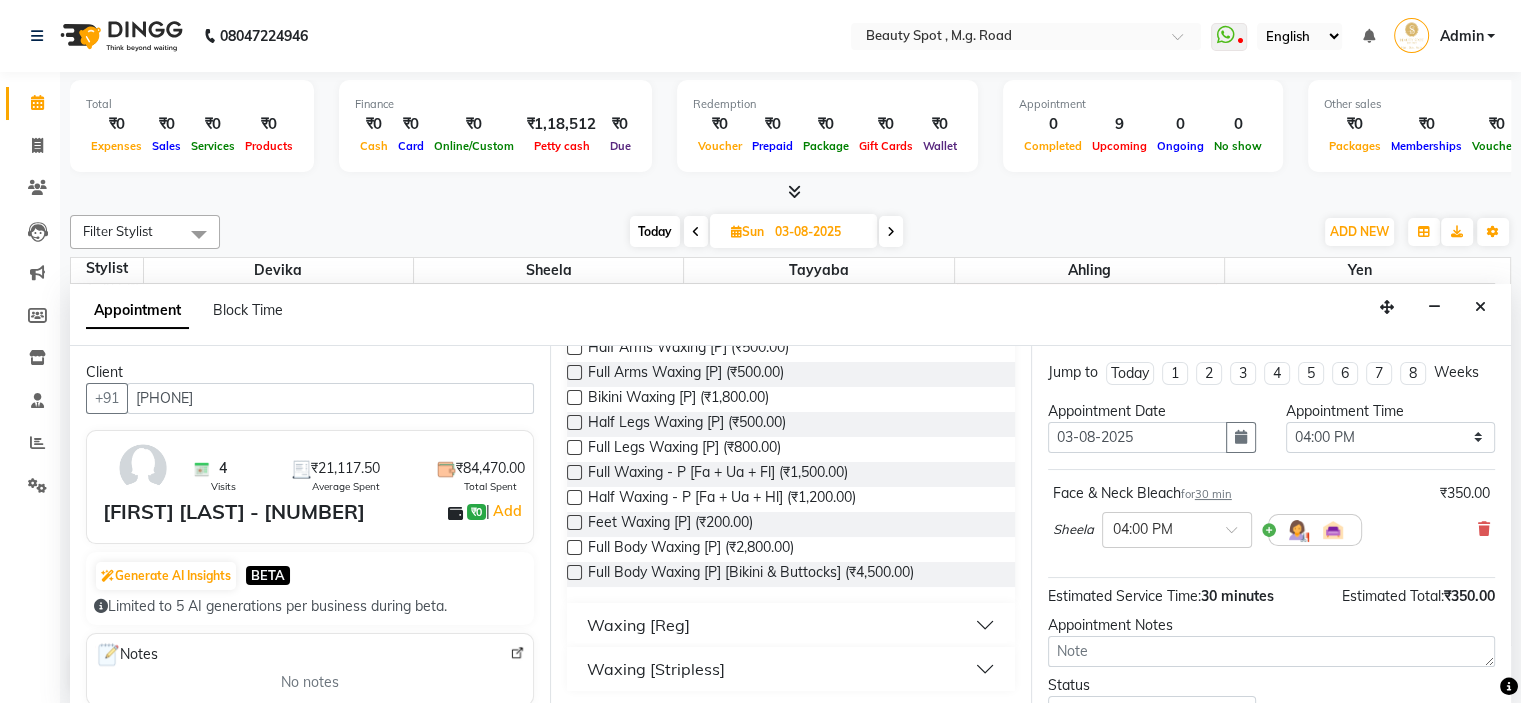 click on "Waxing [Reg]" at bounding box center [790, 625] 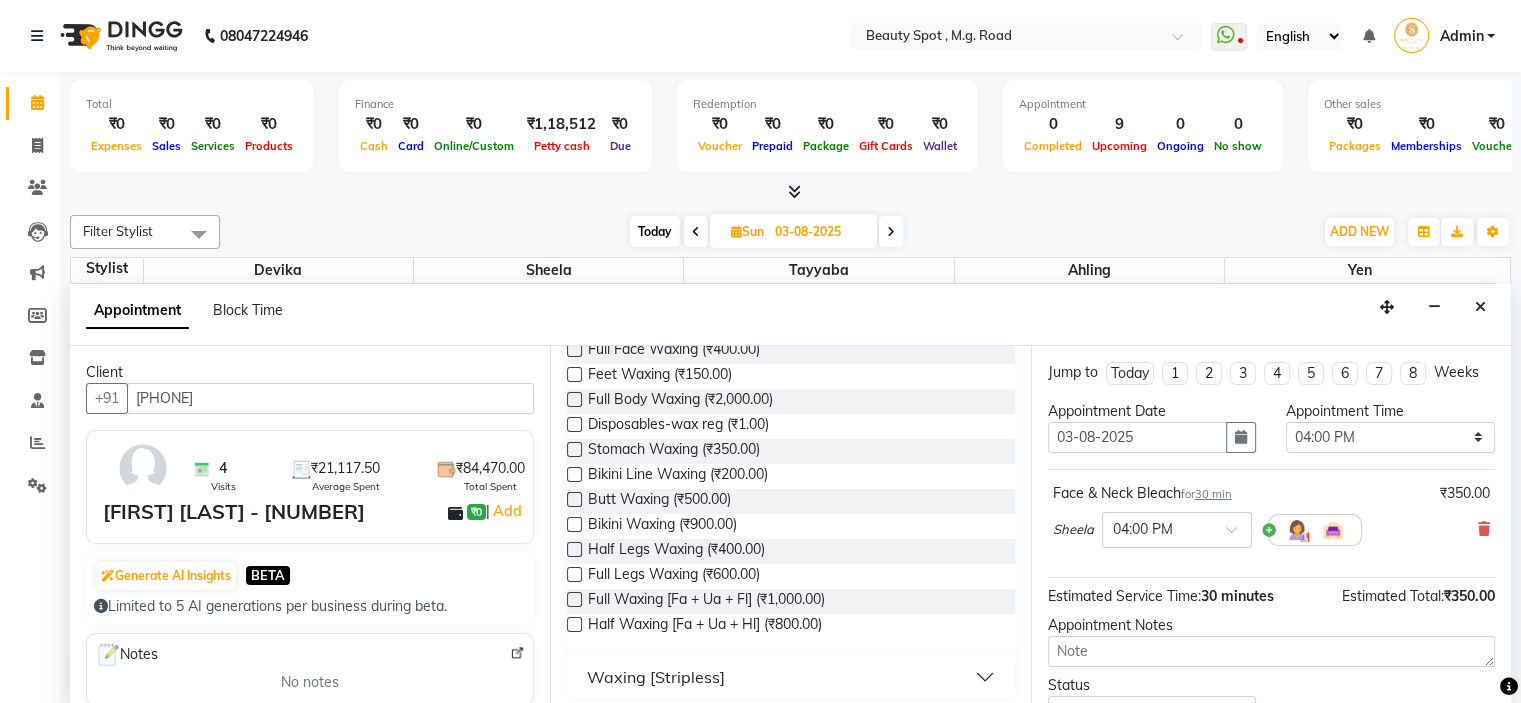 scroll, scrollTop: 1149, scrollLeft: 0, axis: vertical 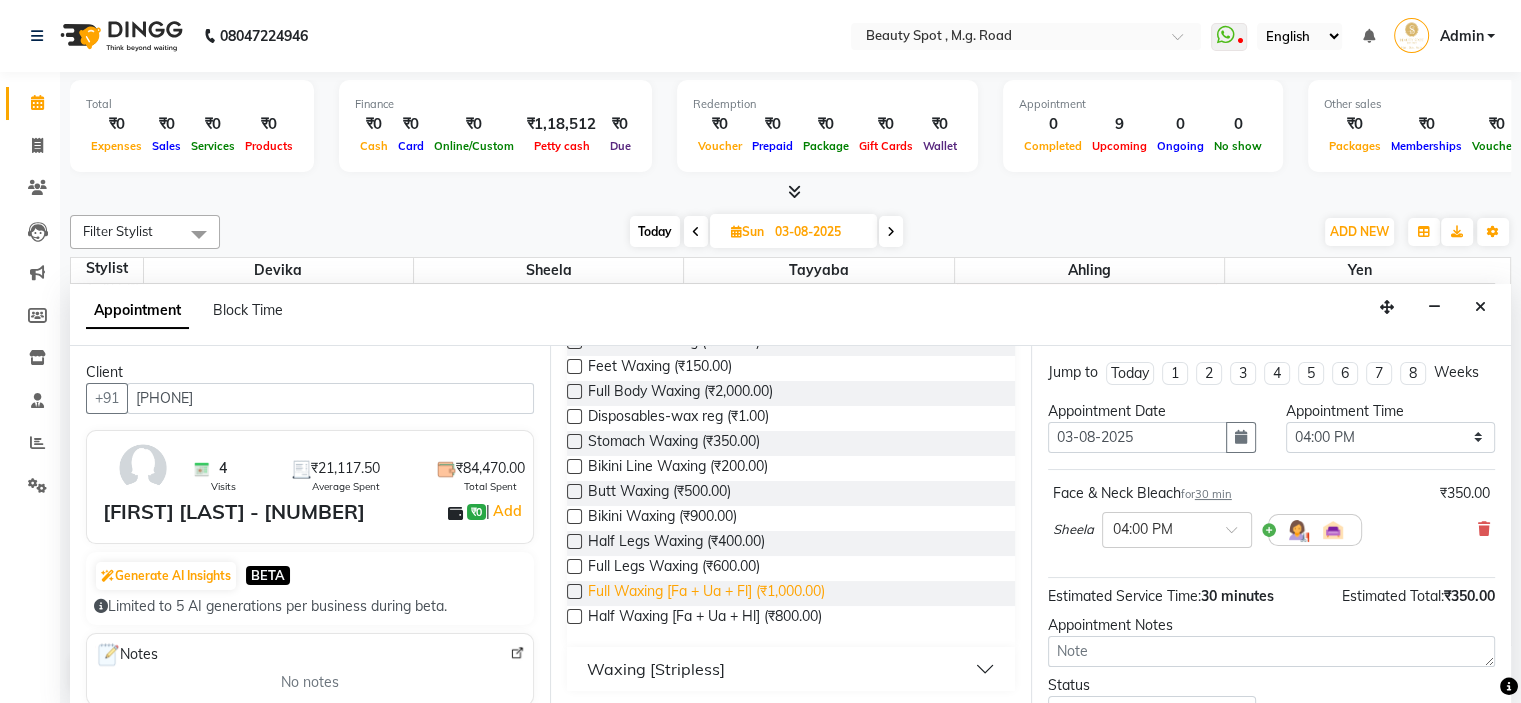 click on "Full Waxing [Fa + Ua + Fl] (₹1,000.00)" at bounding box center [706, 593] 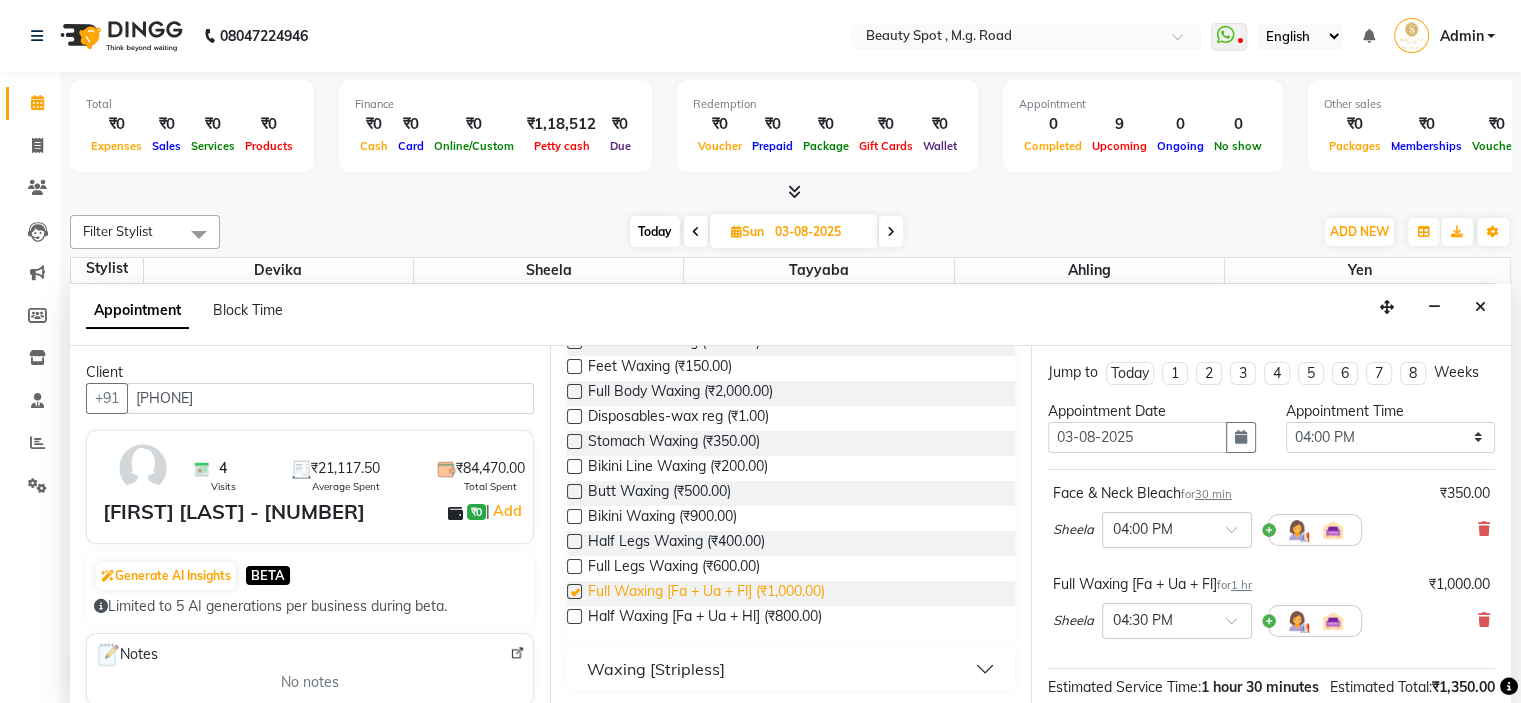 checkbox on "false" 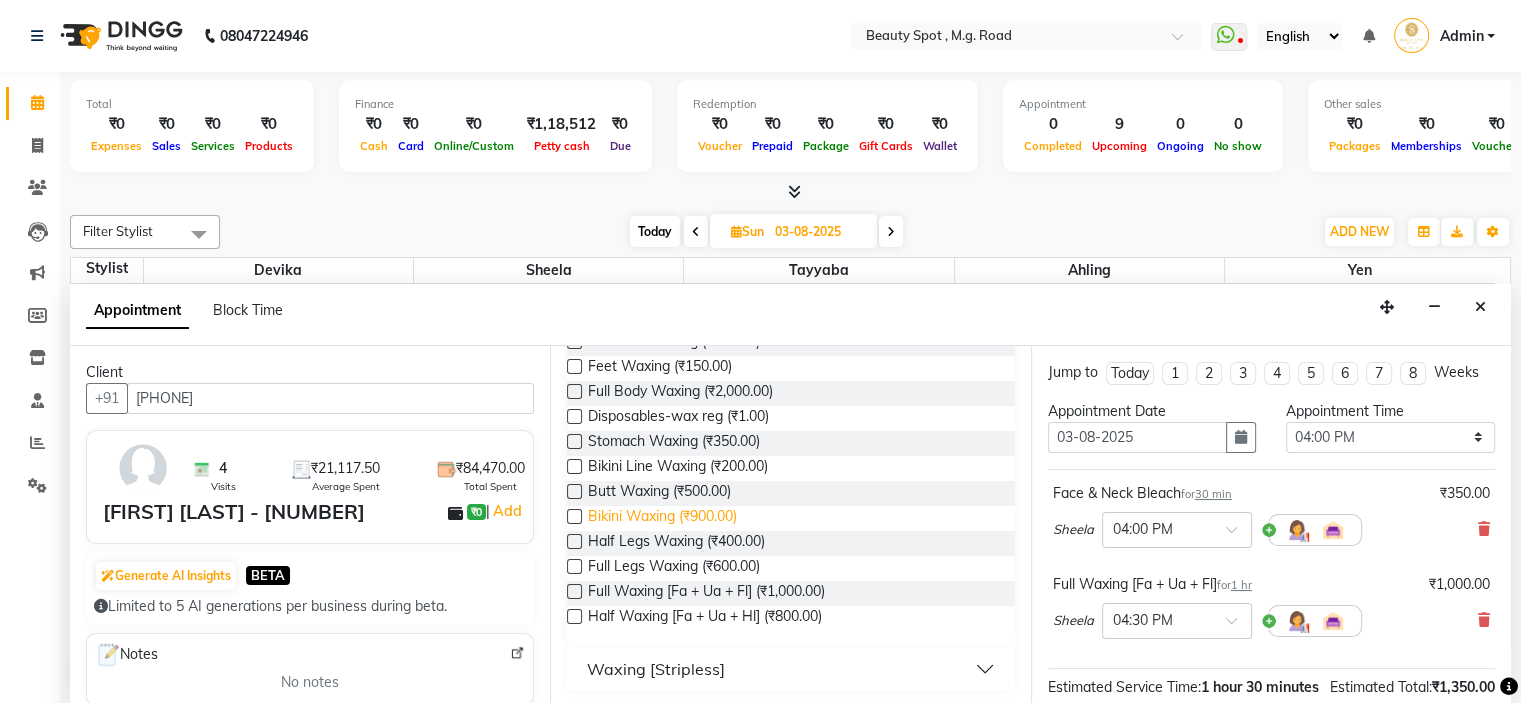 click on "Bikini Waxing (₹900.00)" at bounding box center (662, 518) 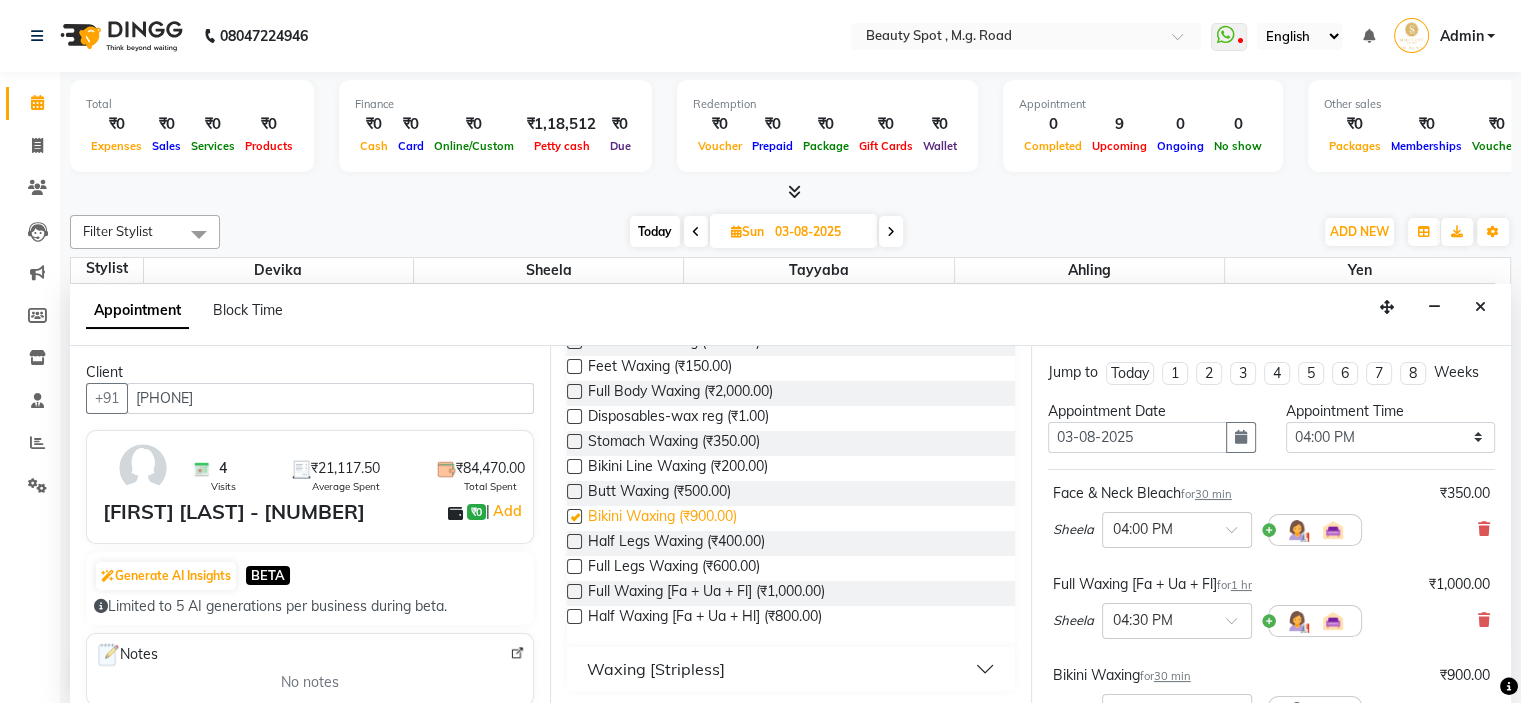 checkbox on "false" 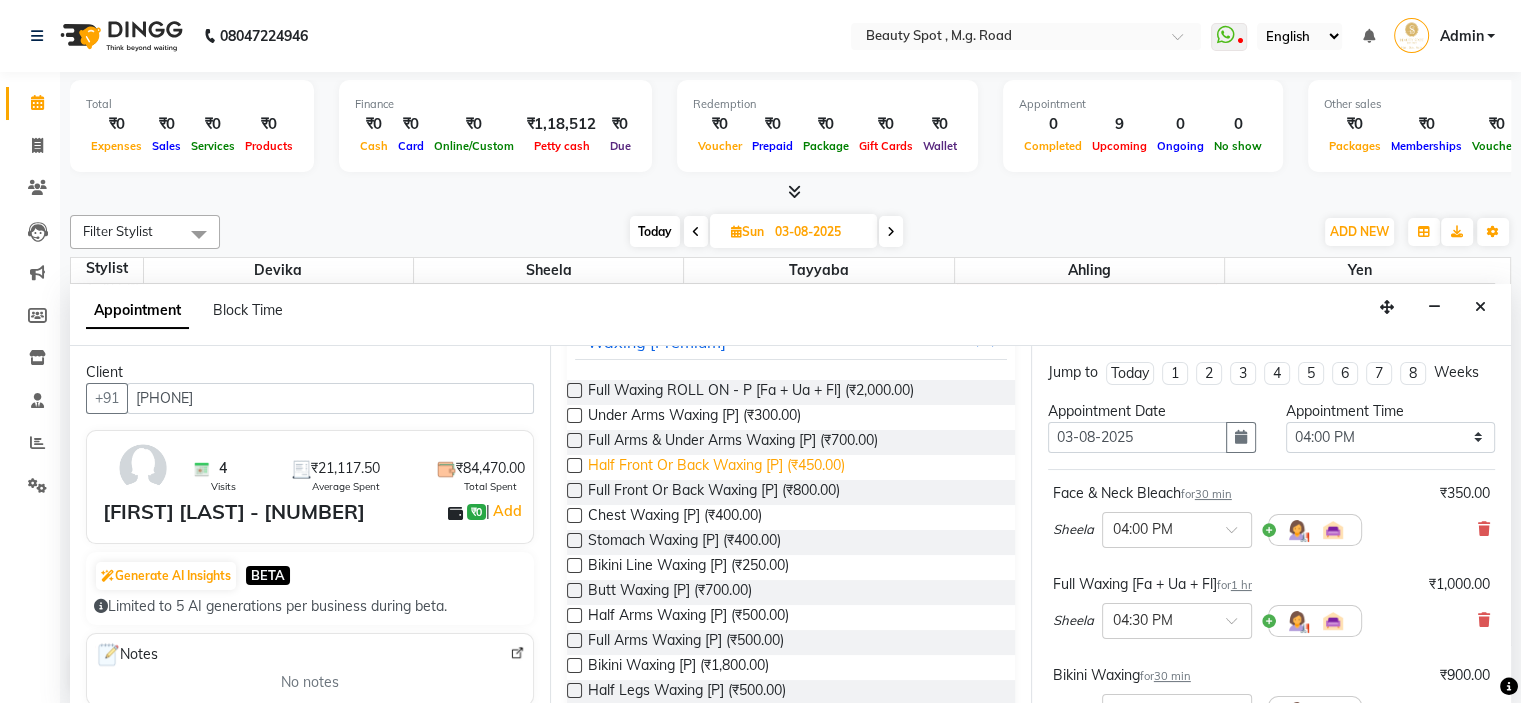 scroll, scrollTop: 0, scrollLeft: 0, axis: both 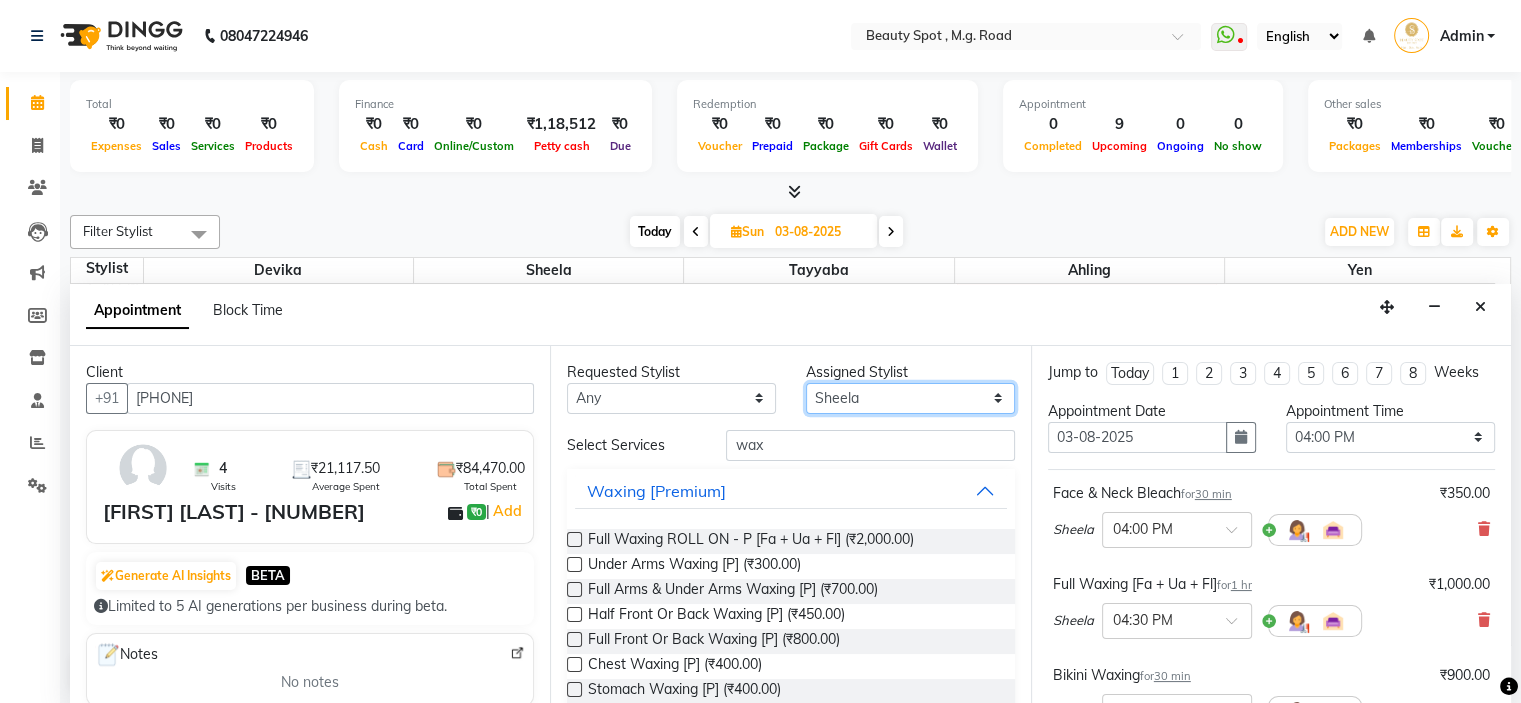 click on "Select [NAME] [NAME]  [NAME]  [NAME]  [NAME]" at bounding box center (910, 398) 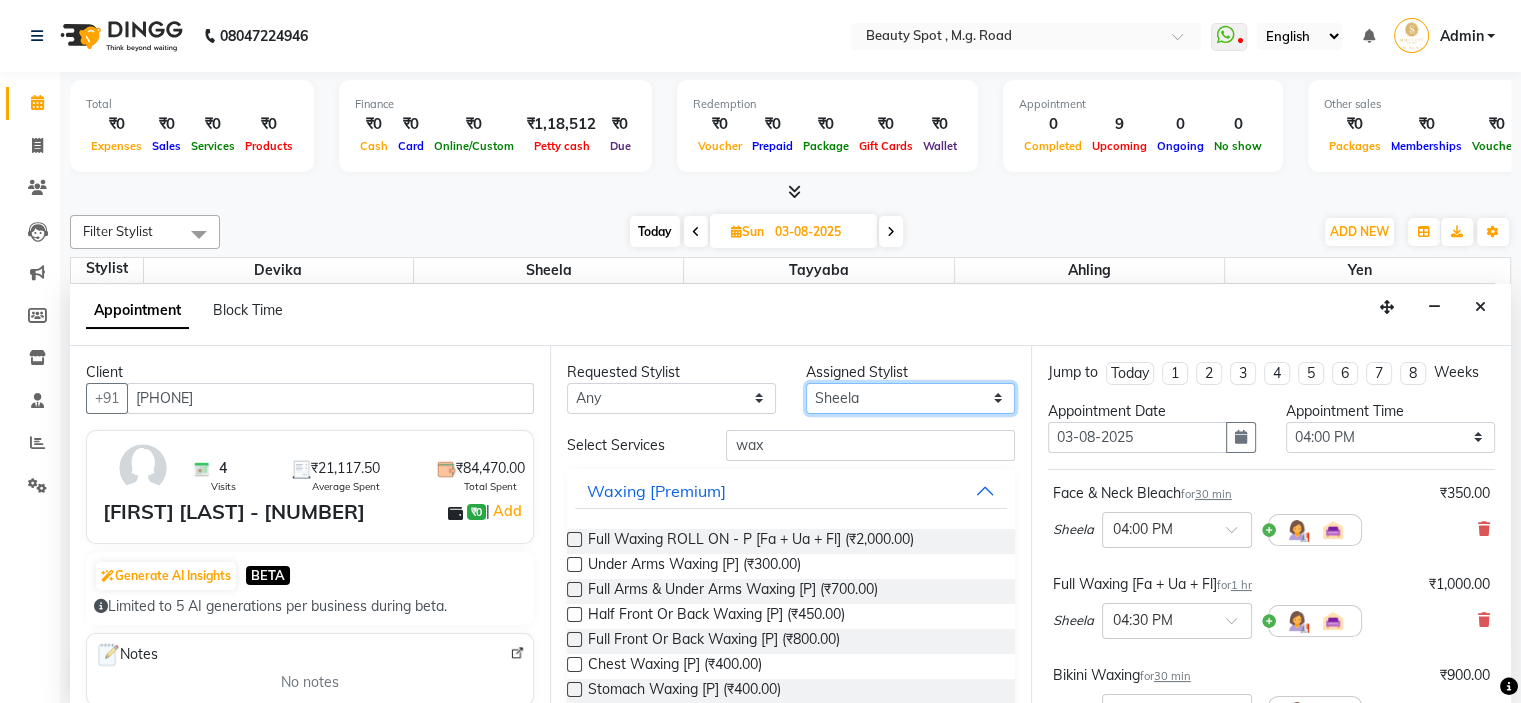 select on "63581" 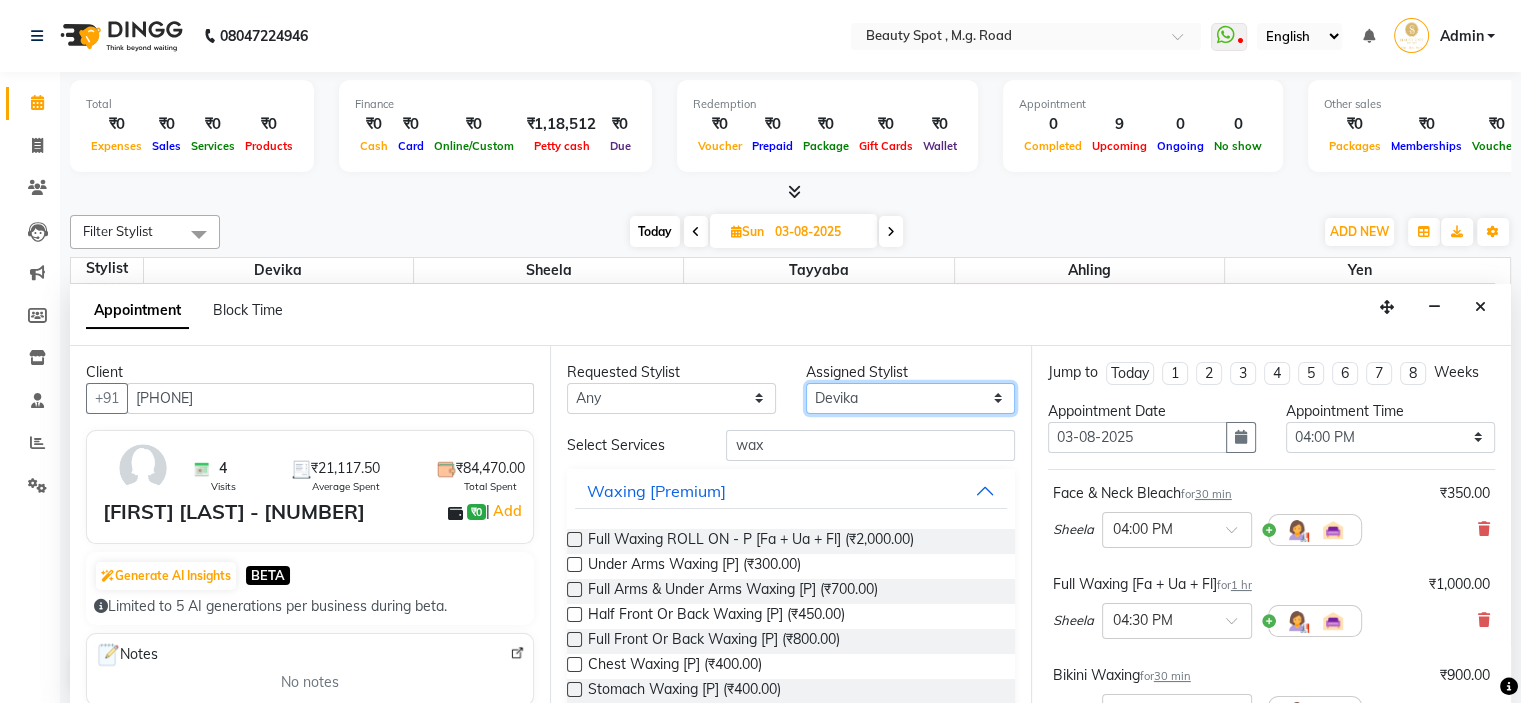 click on "Select [NAME] [NAME]  [NAME]  [NAME]  [NAME]" at bounding box center [910, 398] 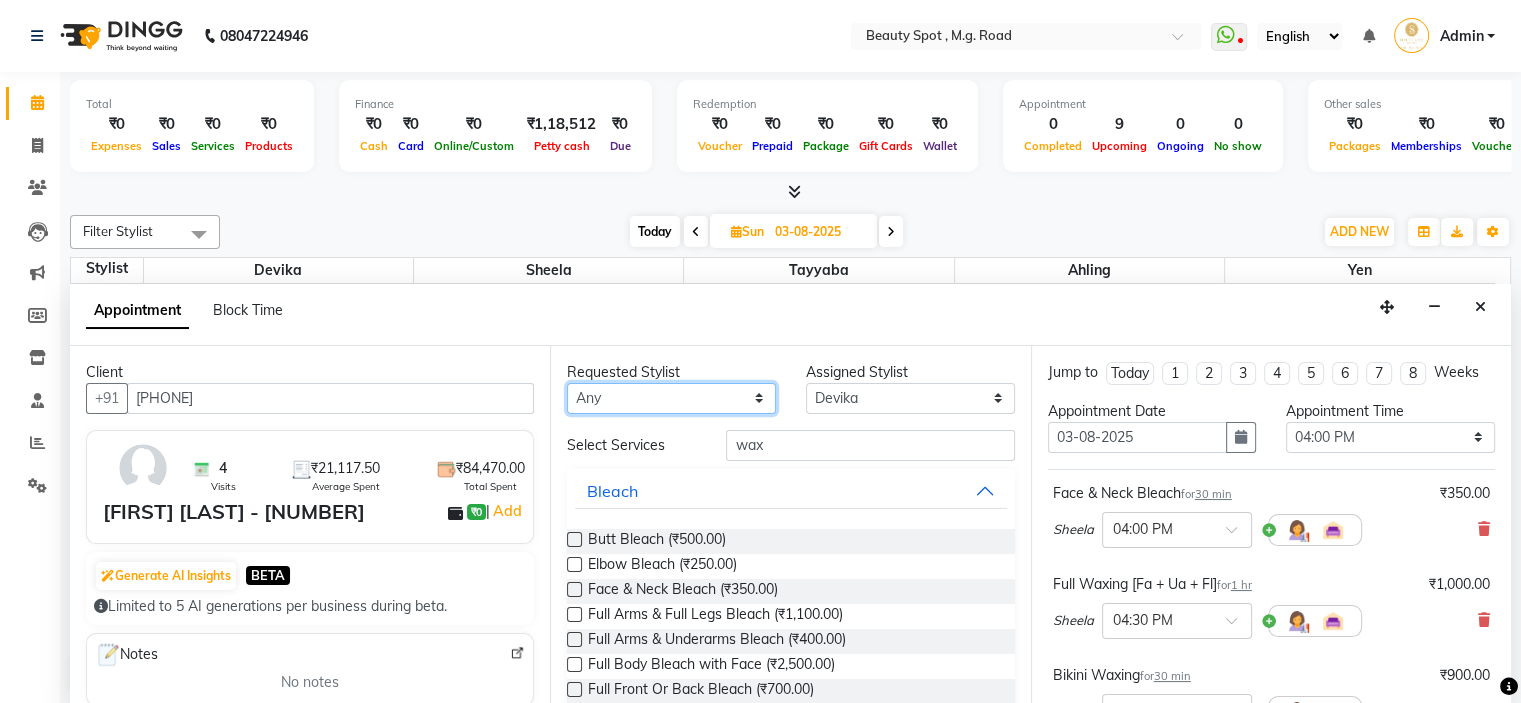 click on "Any [NAME] [NAME]  [NAME]  [NAME]  [NAME]" at bounding box center (671, 398) 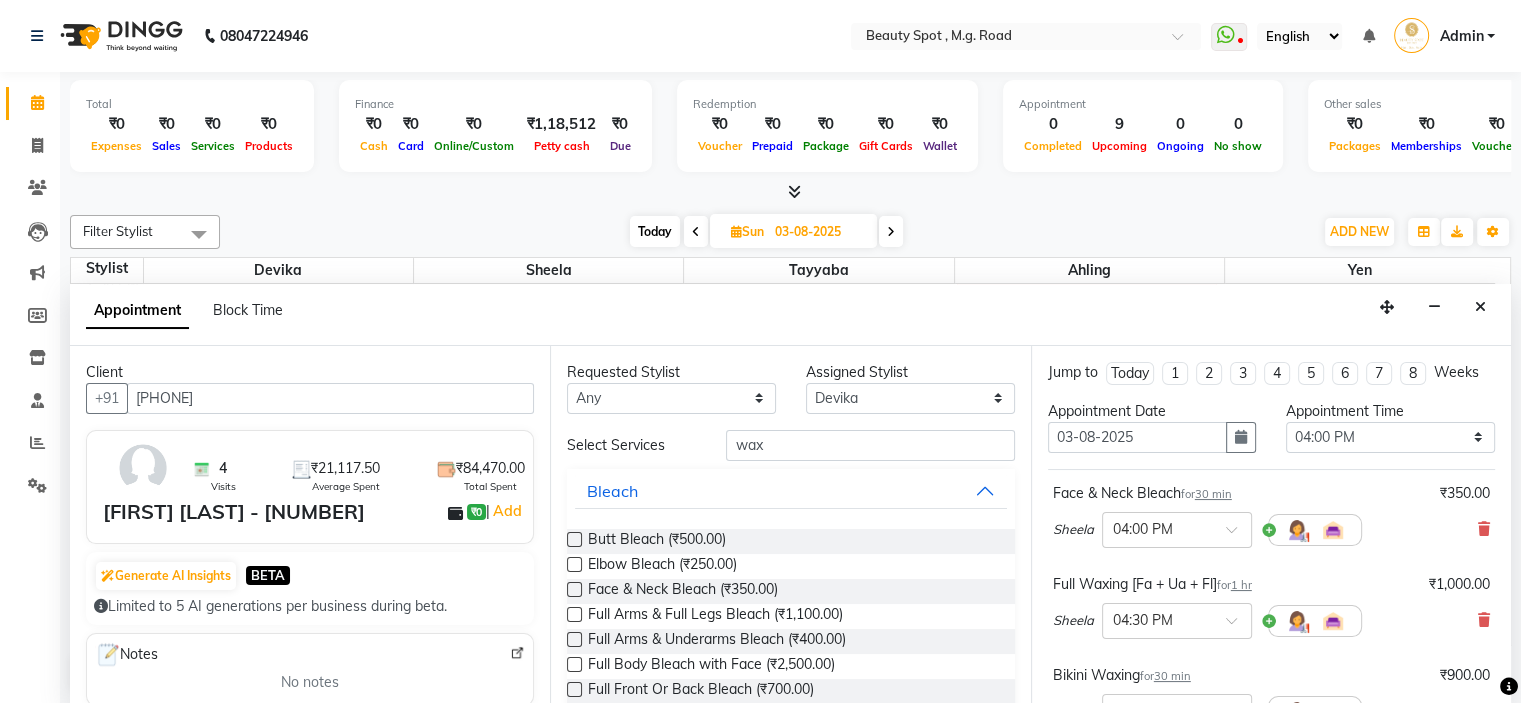 click on "Appointment Block Time" at bounding box center [790, 315] 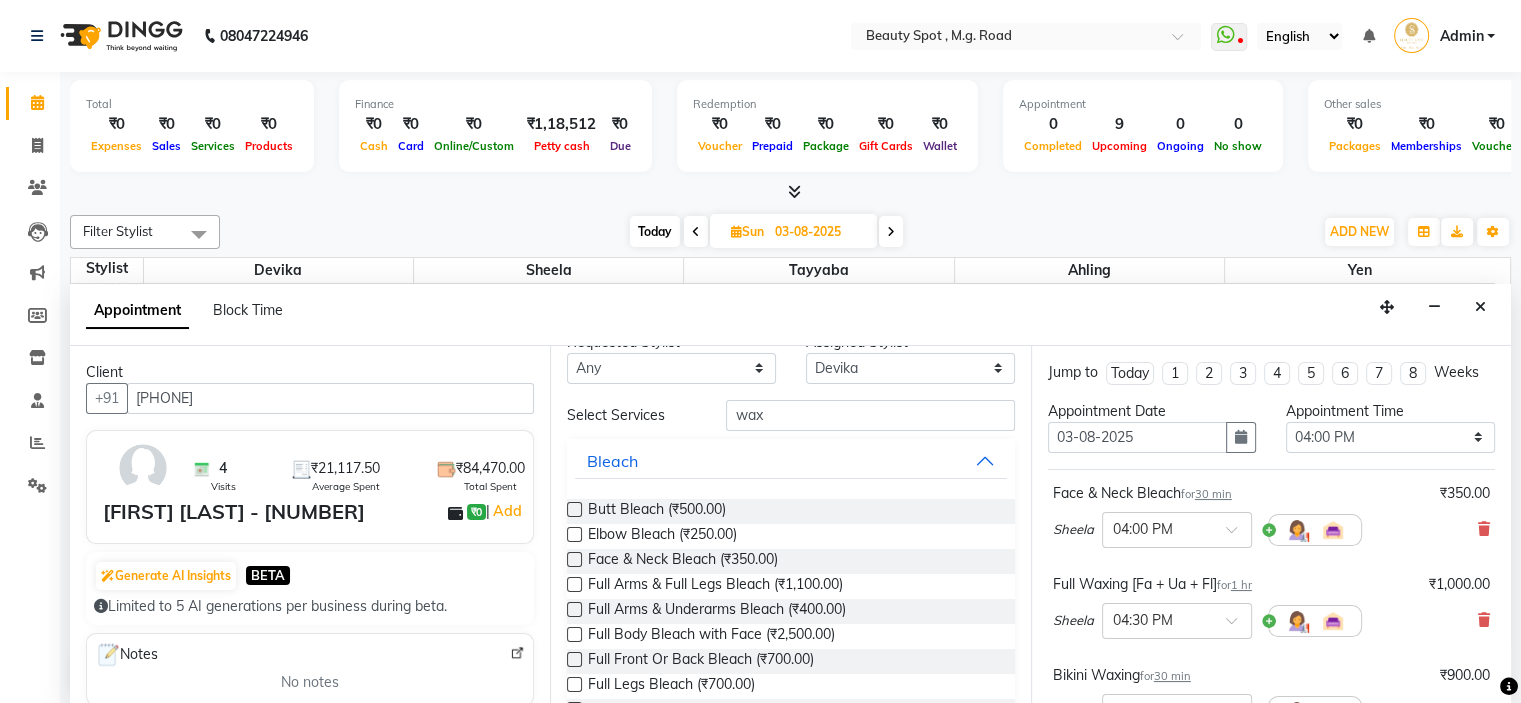 scroll, scrollTop: 0, scrollLeft: 0, axis: both 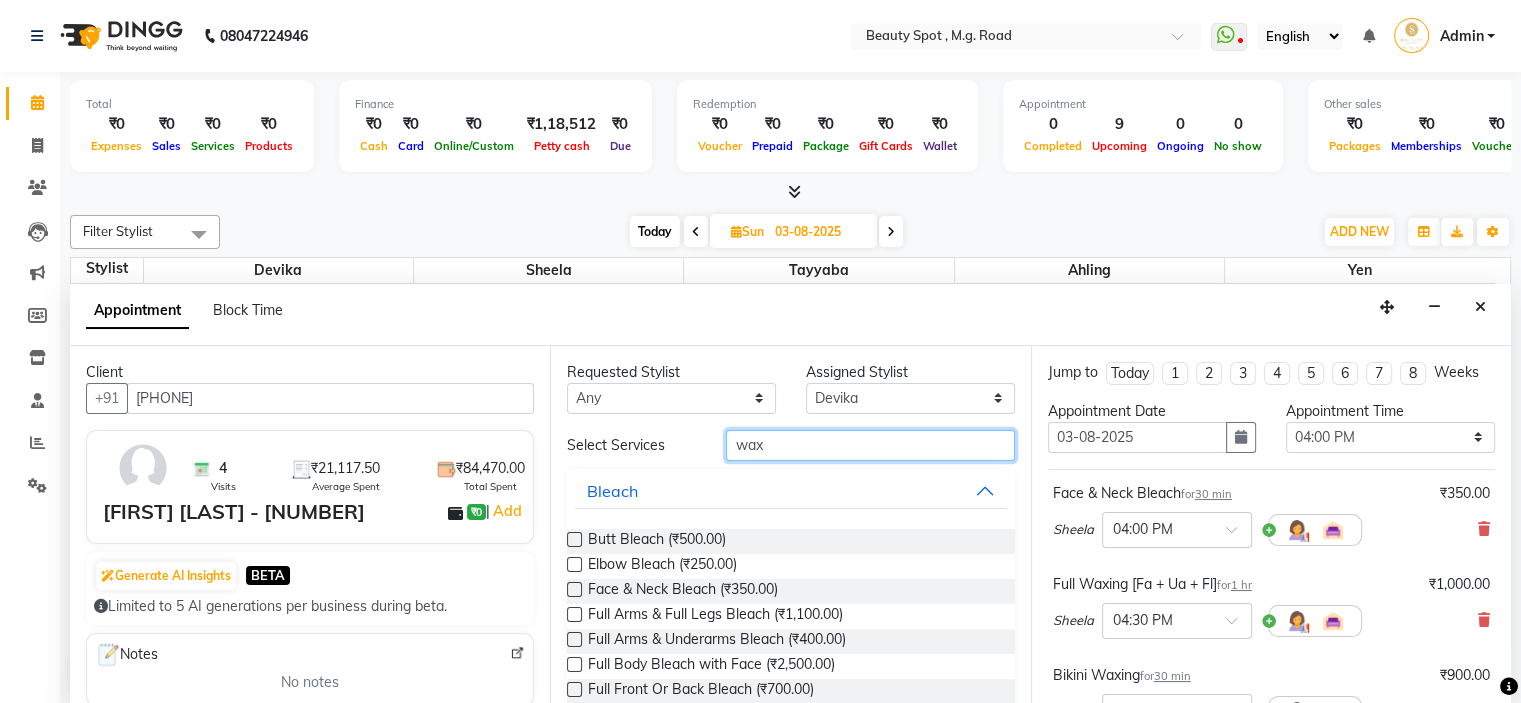 click on "wax" at bounding box center [870, 445] 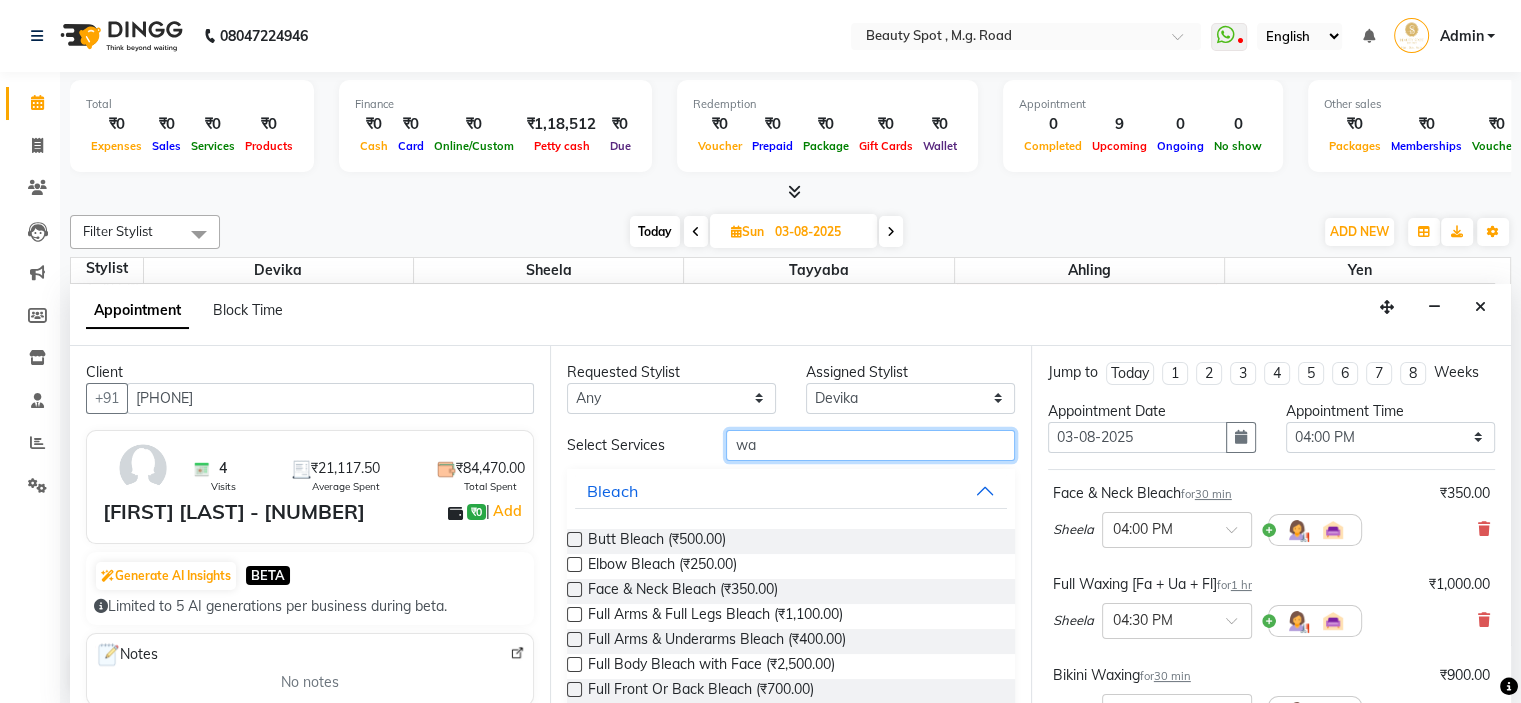 type on "w" 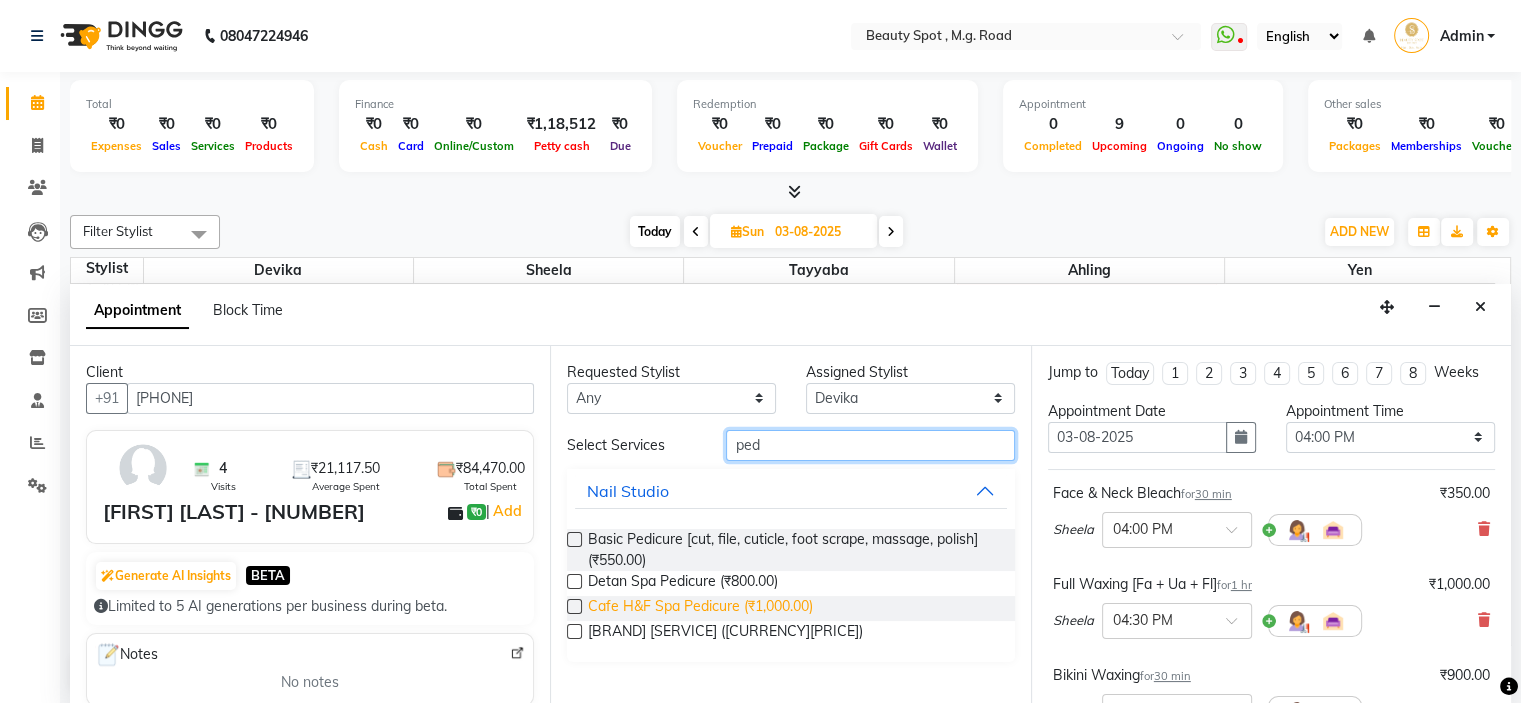 type on "ped" 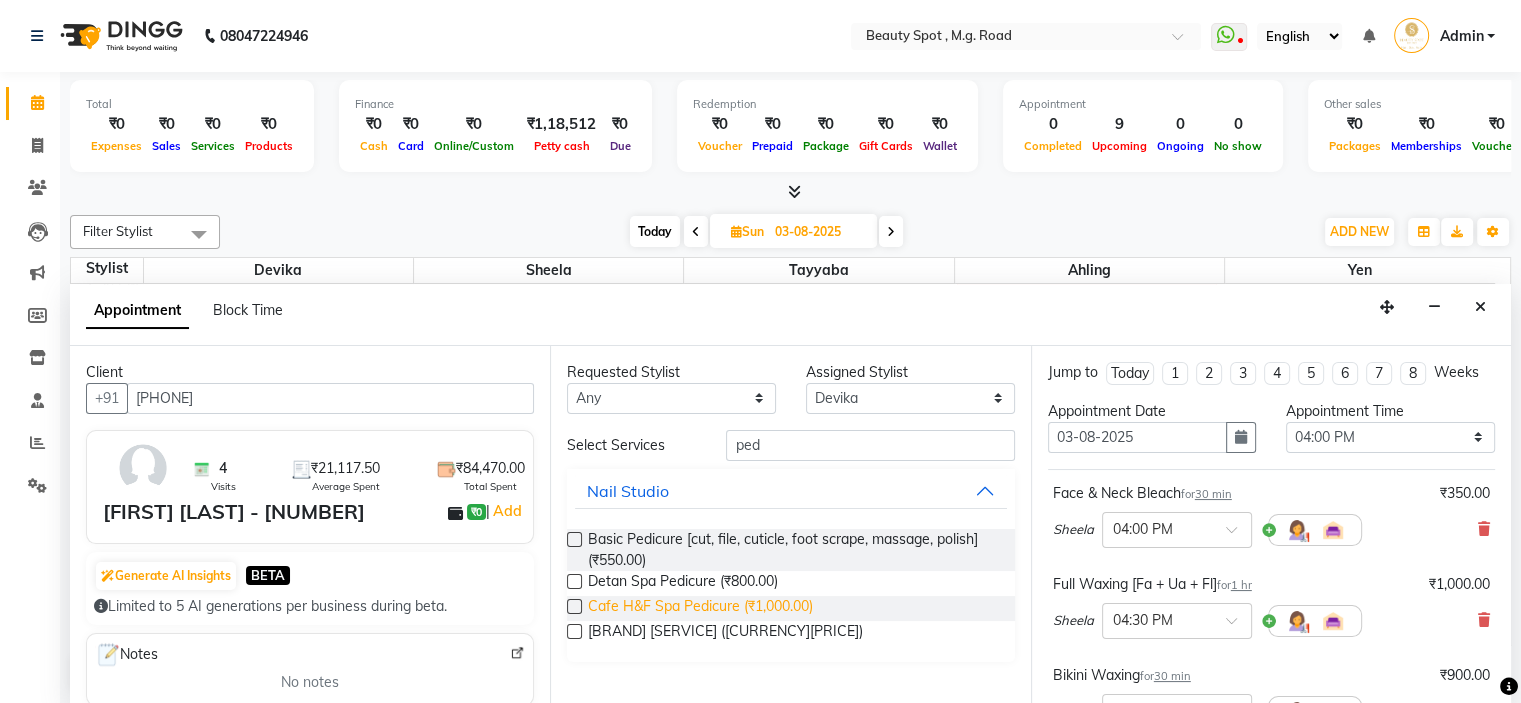 click on "Cafe H&F Spa Pedicure (₹1,000.00)" at bounding box center (700, 608) 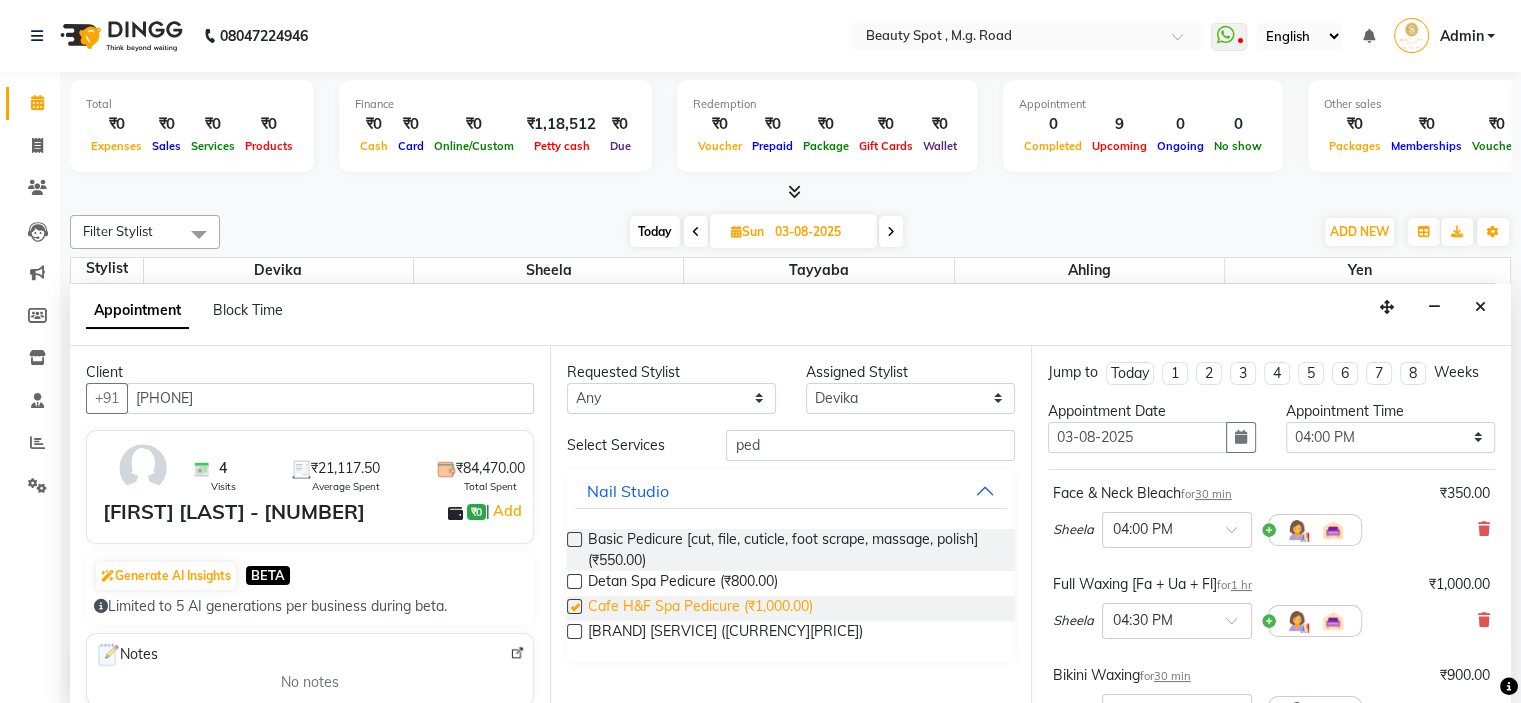 checkbox on "false" 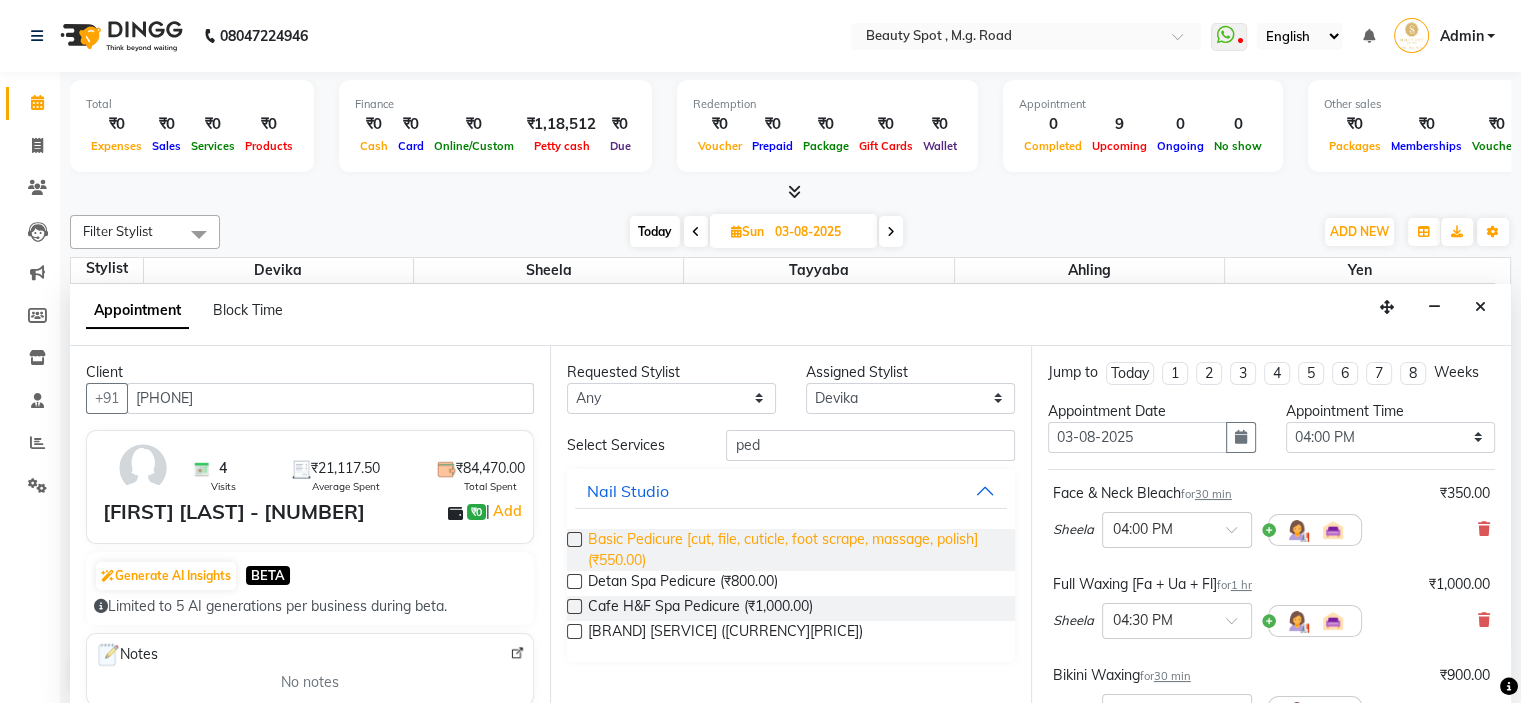 scroll, scrollTop: 0, scrollLeft: 0, axis: both 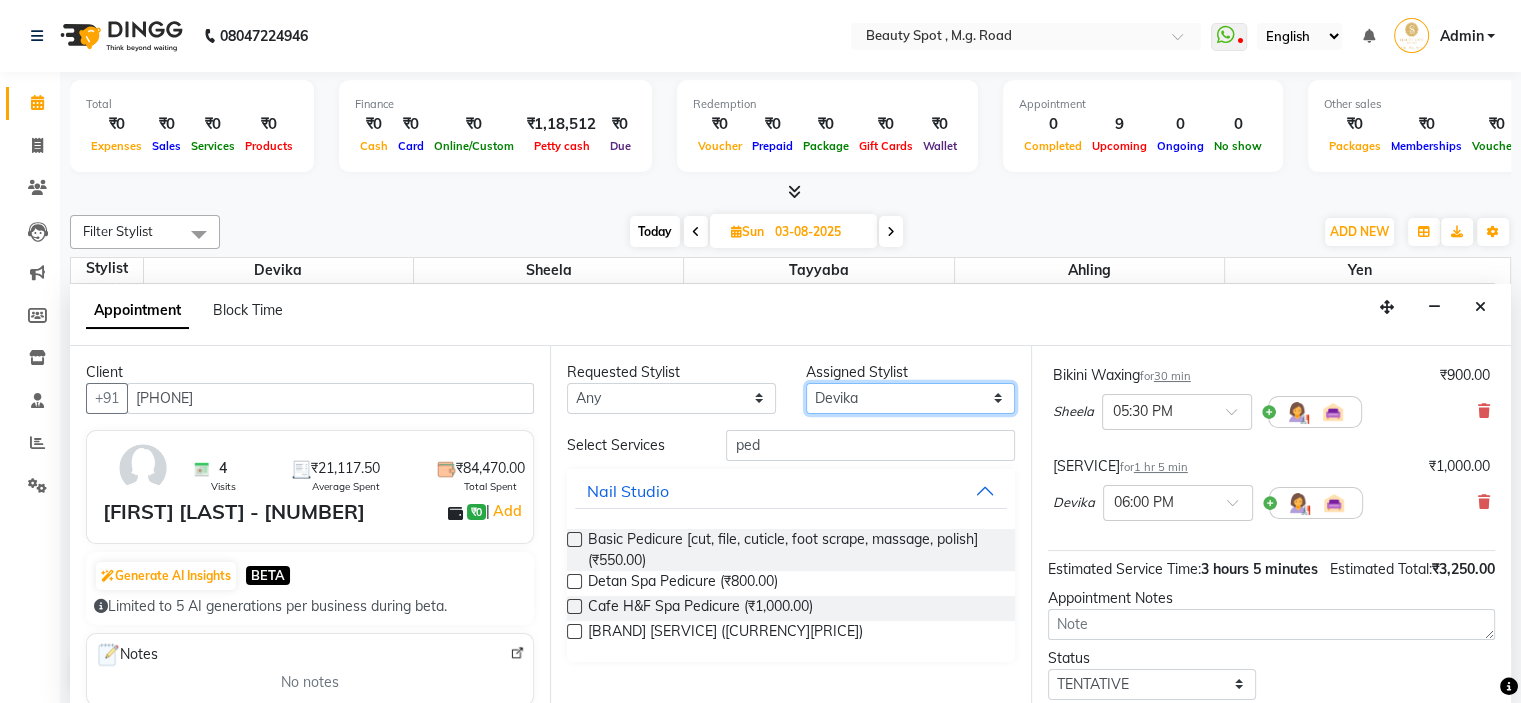click on "Select [NAME] [NAME]  [NAME]  [NAME]  [NAME]" at bounding box center [910, 398] 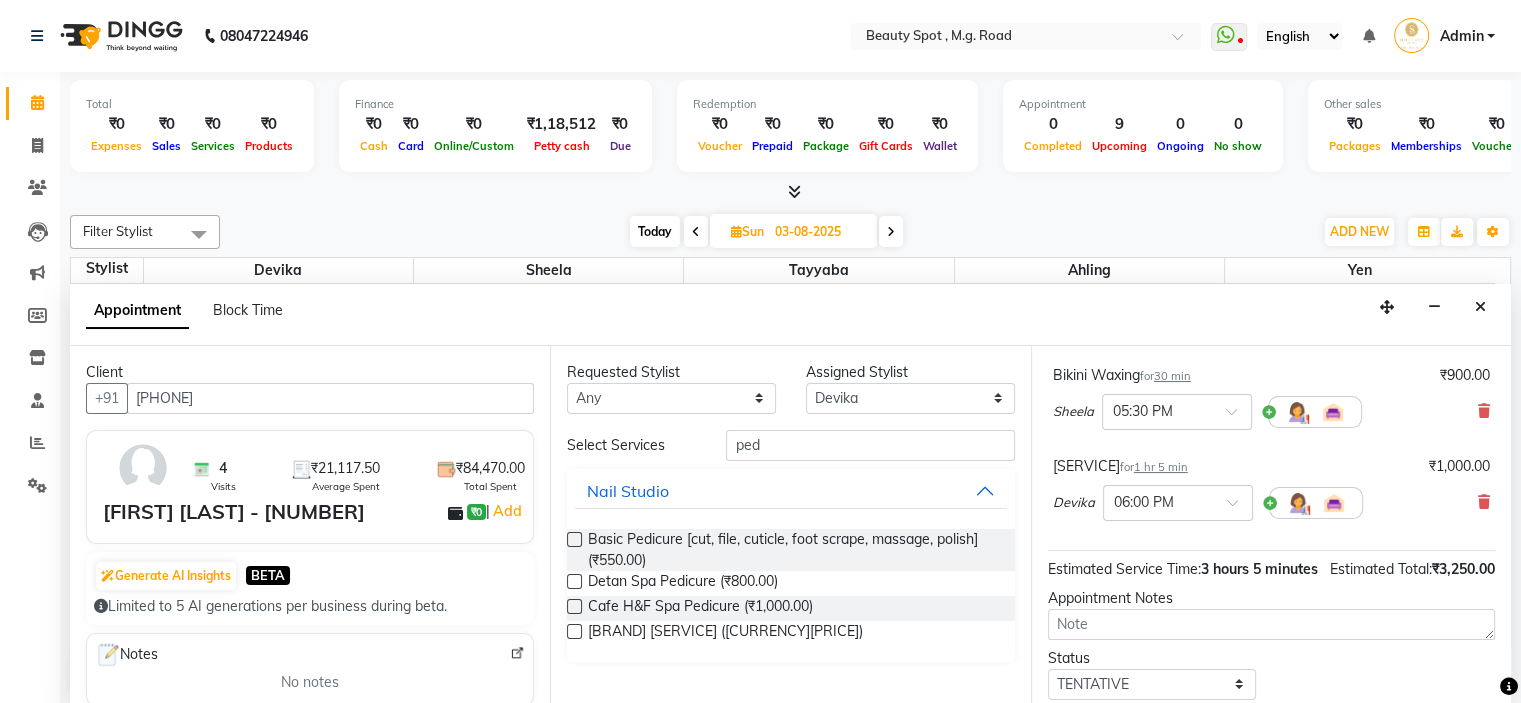 click on "Appointment Block Time" at bounding box center (790, 315) 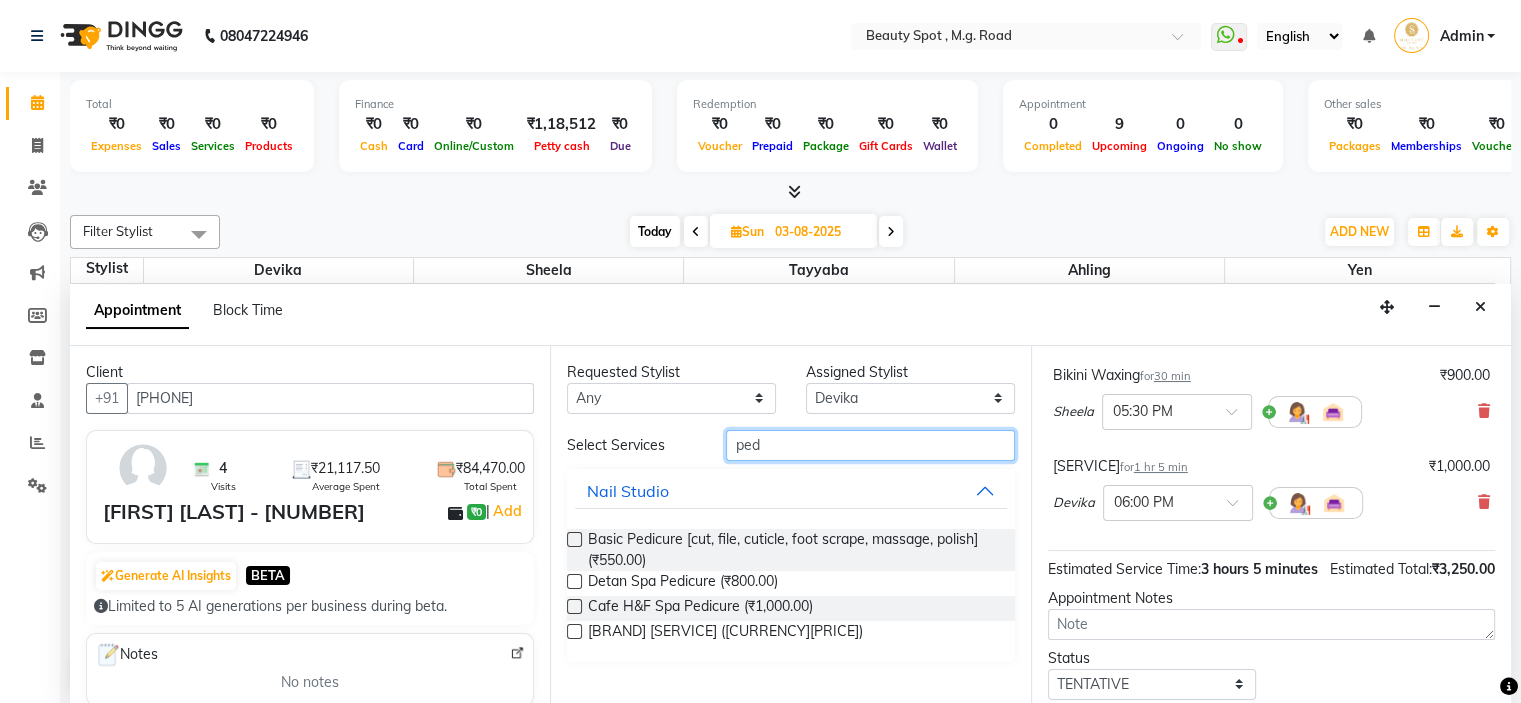 click on "ped" at bounding box center (870, 445) 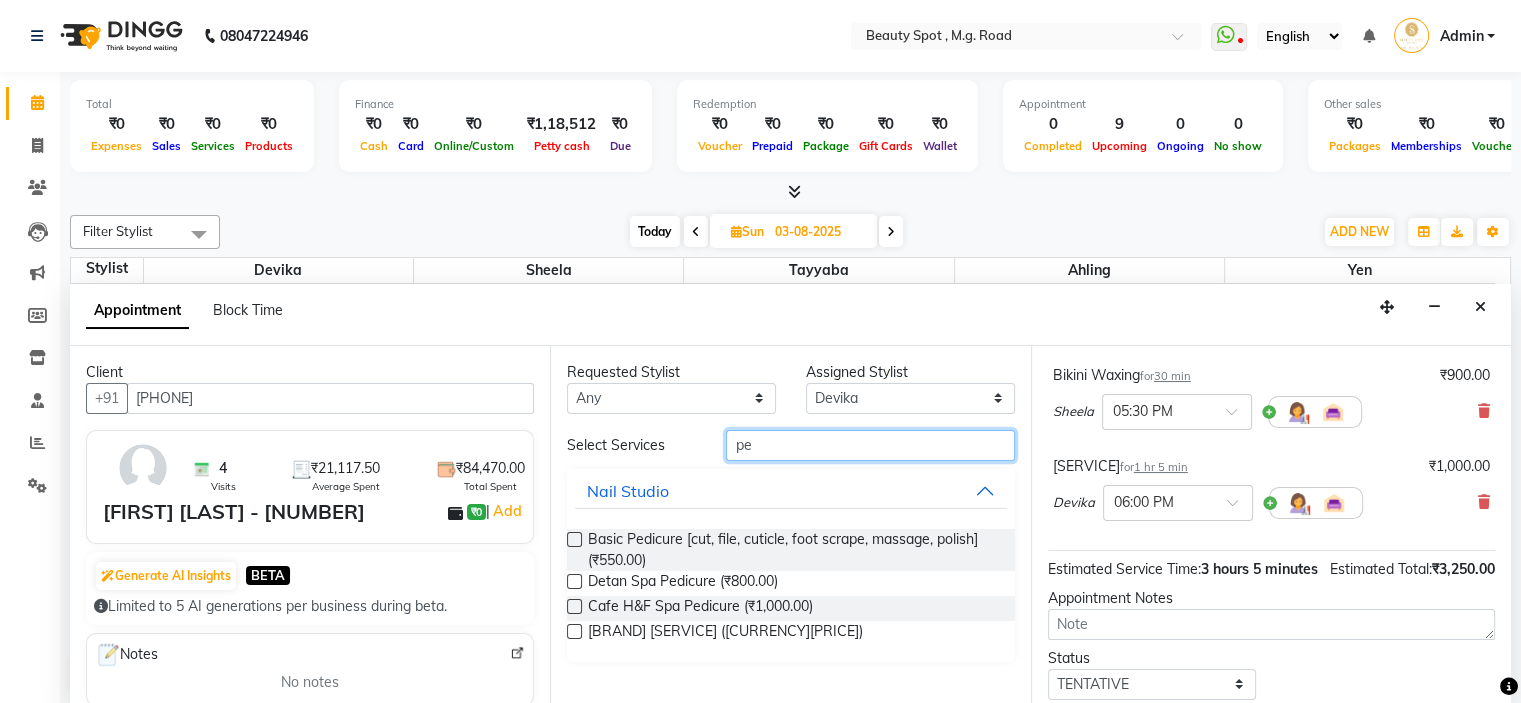 type on "p" 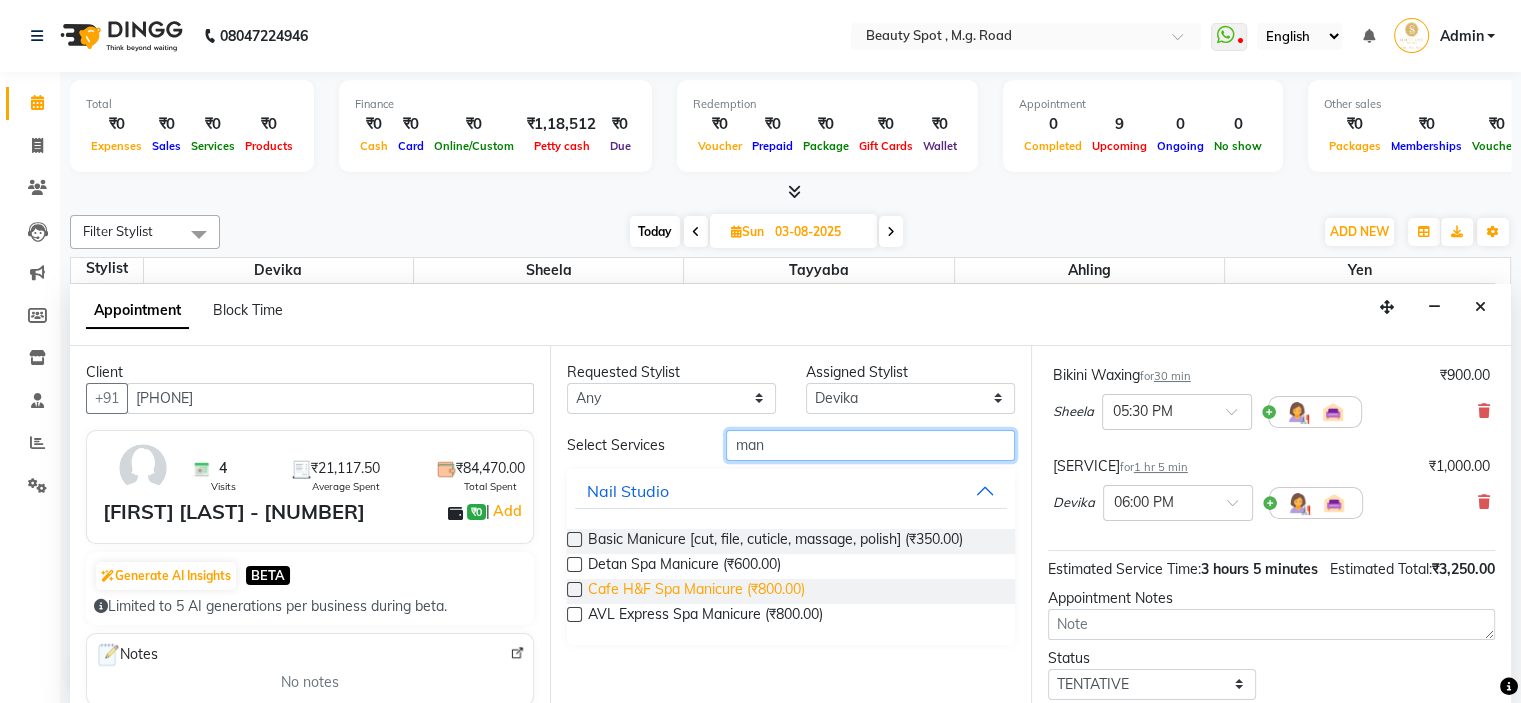 type on "man" 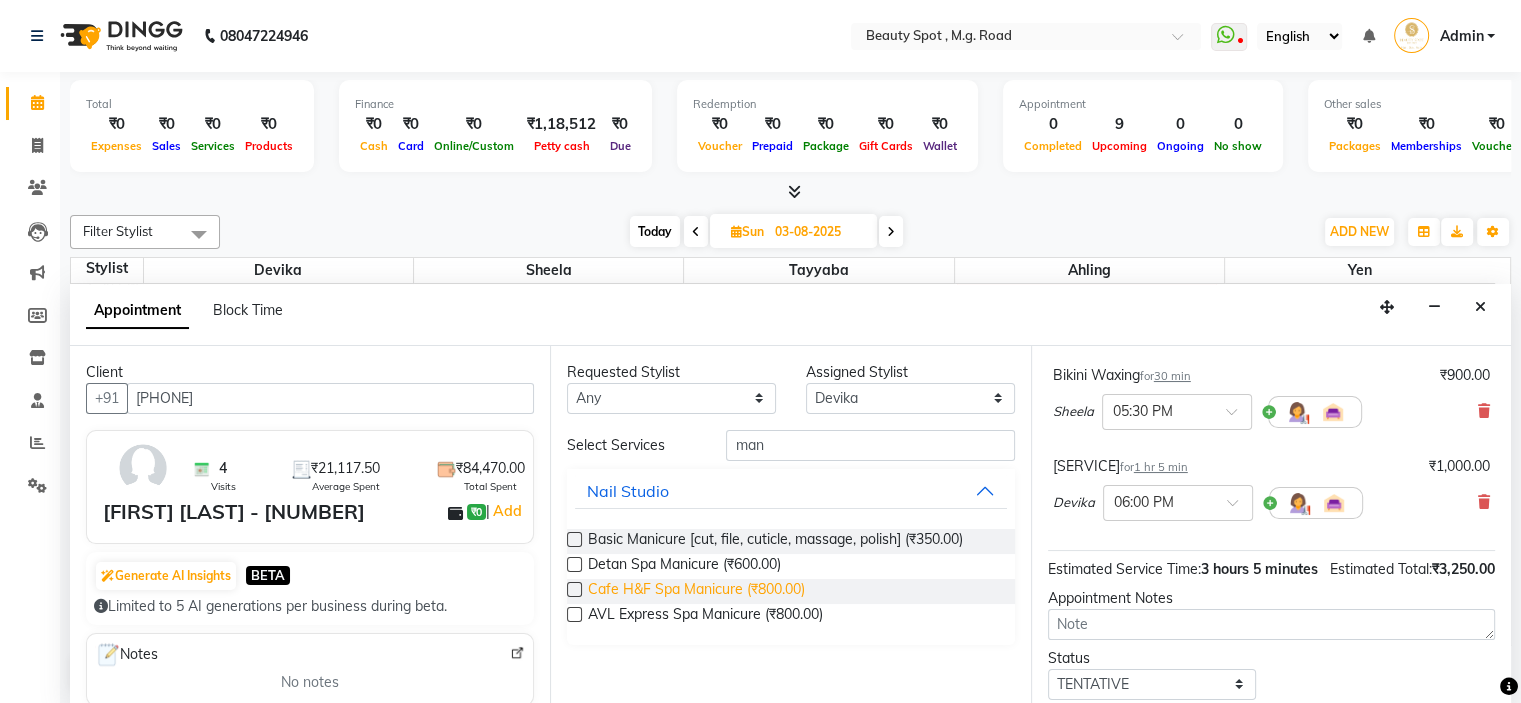 click on "Cafe H&F Spa Manicure (₹800.00)" at bounding box center [696, 591] 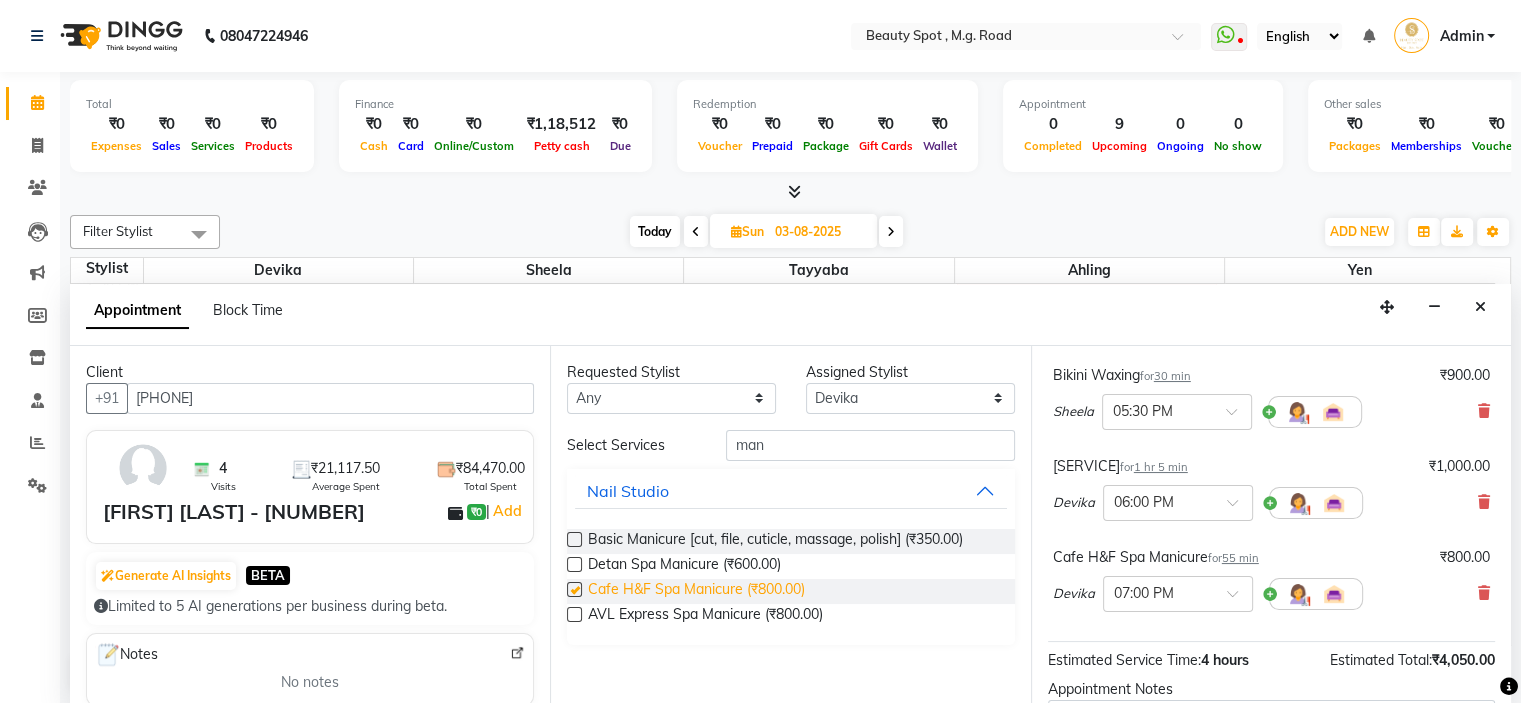 checkbox on "false" 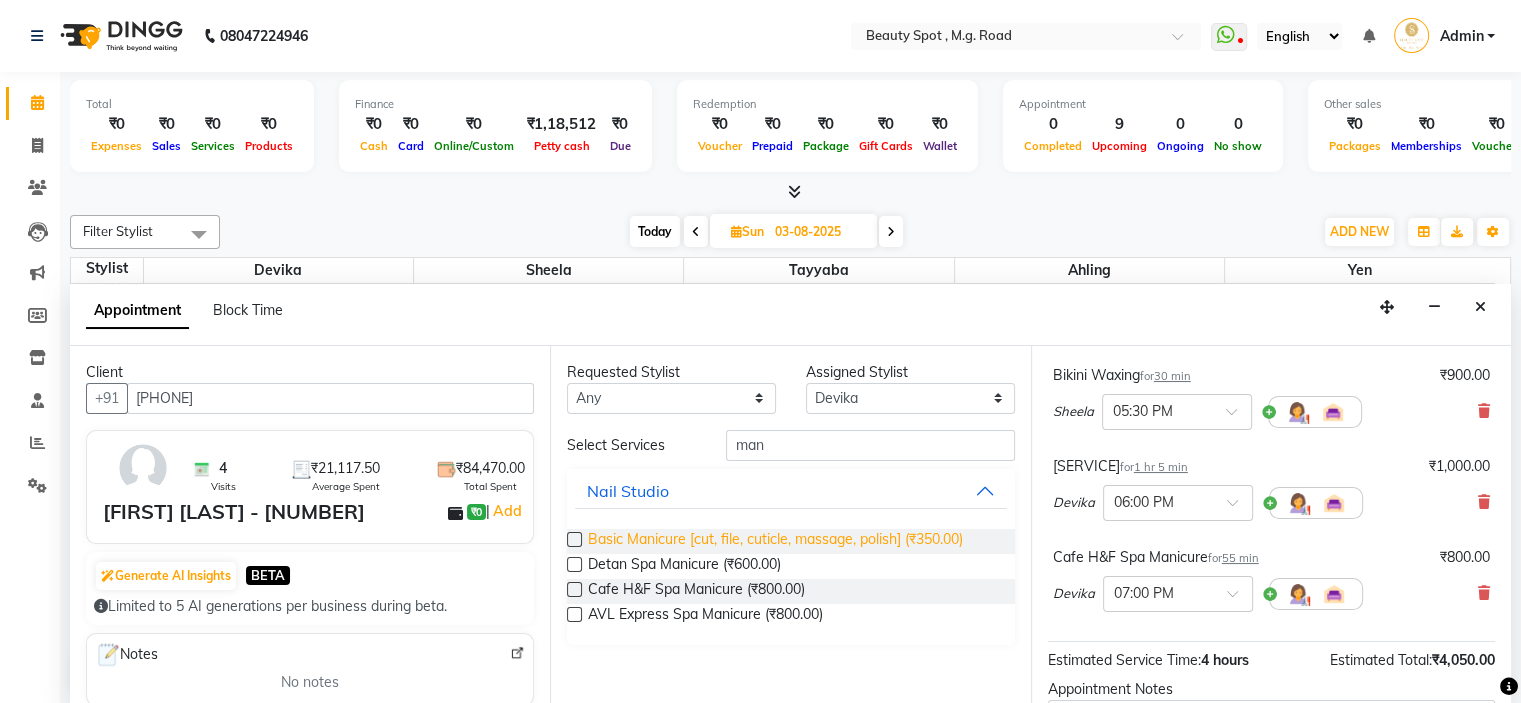 scroll, scrollTop: 0, scrollLeft: 0, axis: both 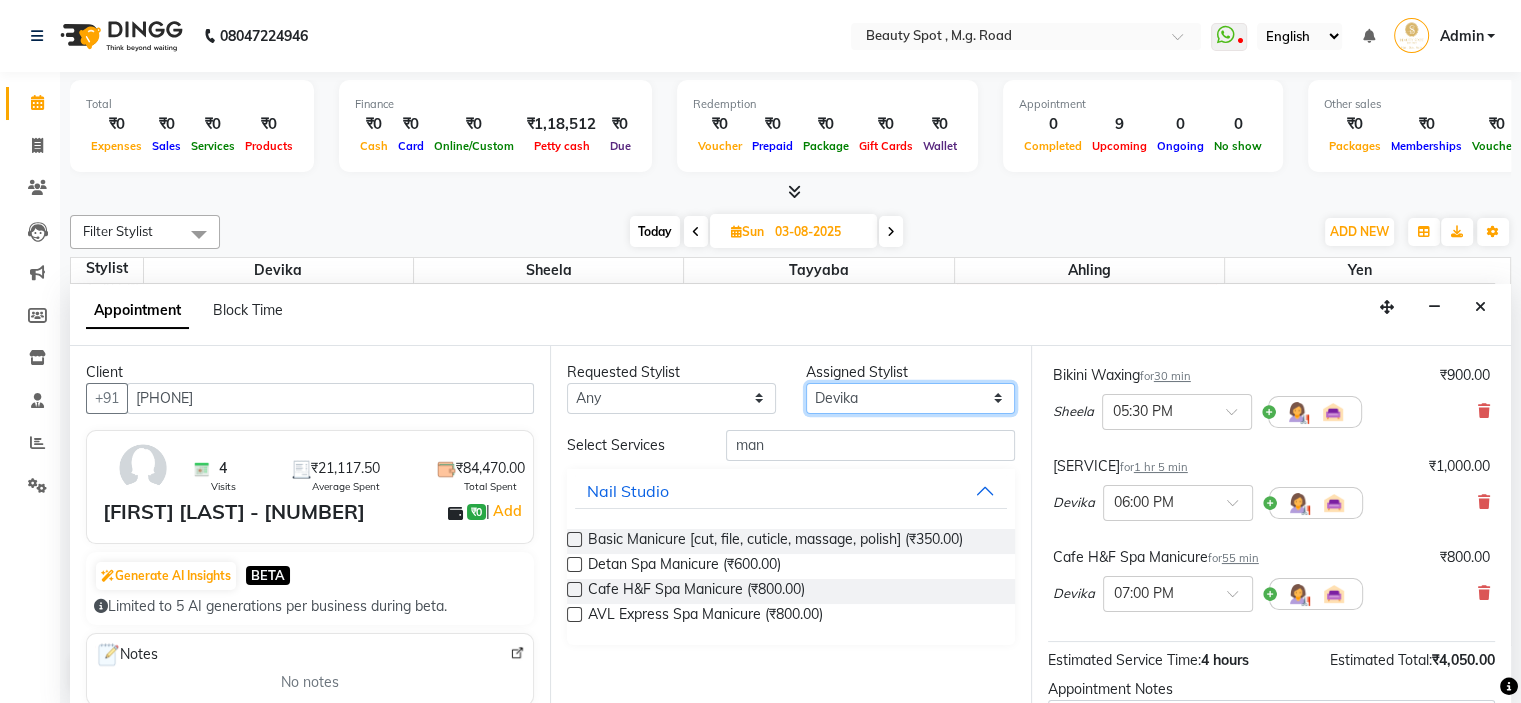 click on "Select [NAME] [NAME]  [NAME]  [NAME]  [NAME]" at bounding box center [910, 398] 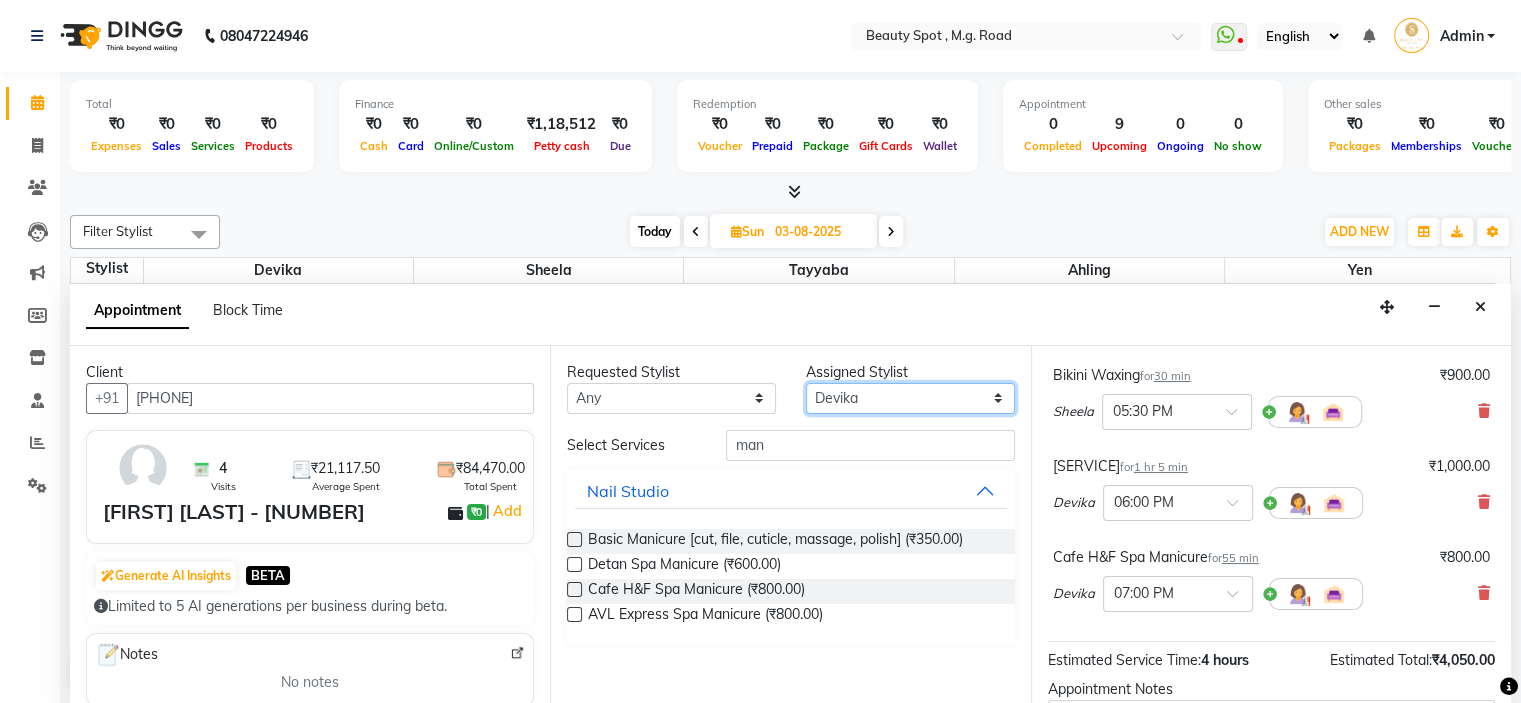 select on "70085" 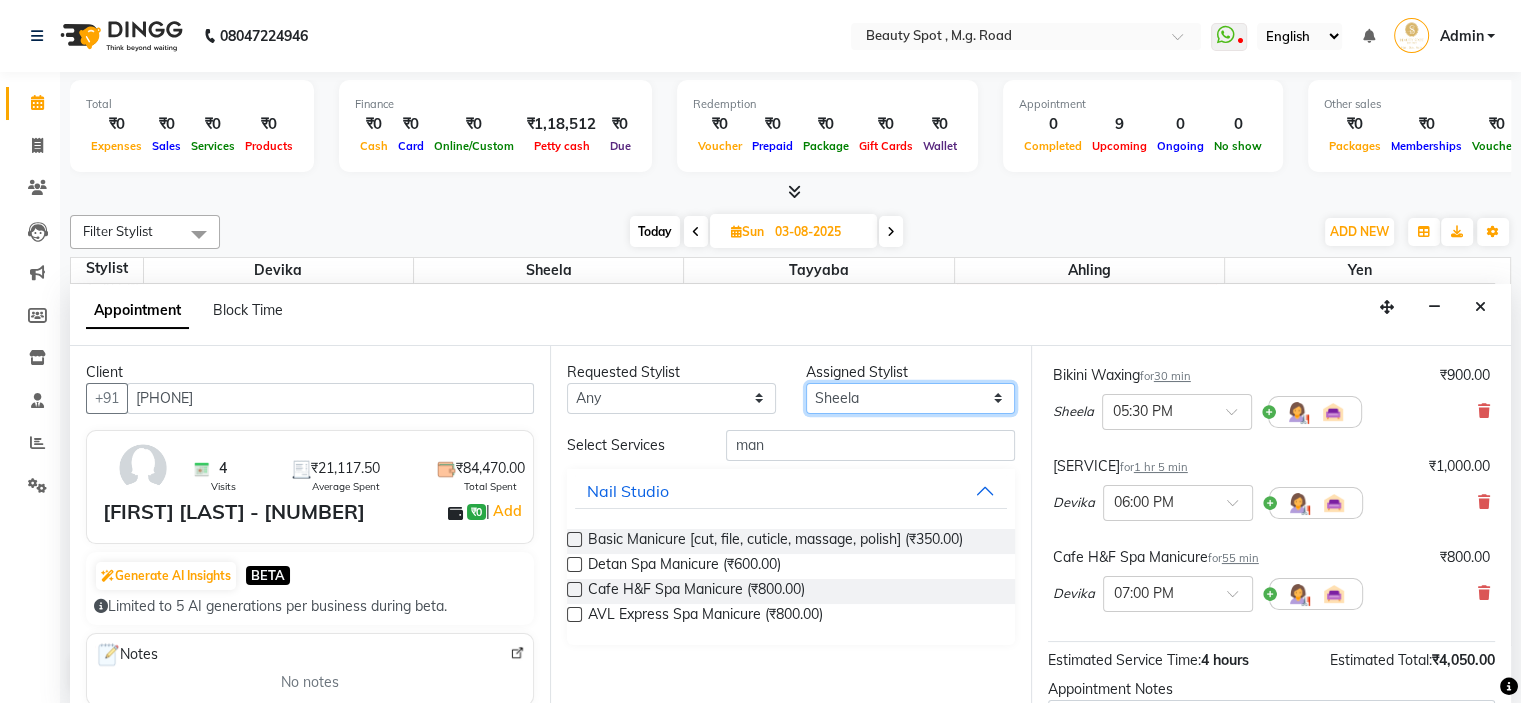 click on "Select [NAME] [NAME]  [NAME]  [NAME]  [NAME]" at bounding box center [910, 398] 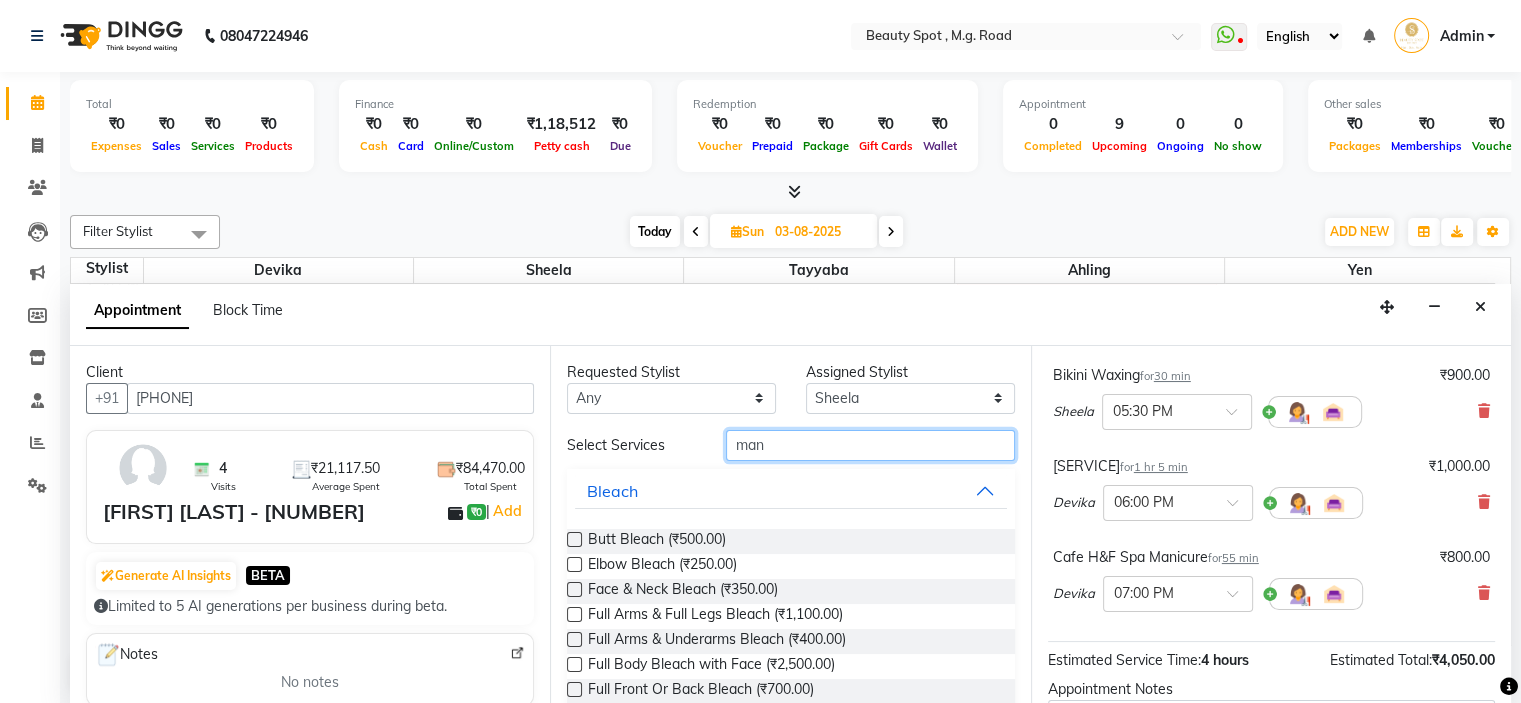 click on "man" at bounding box center [870, 445] 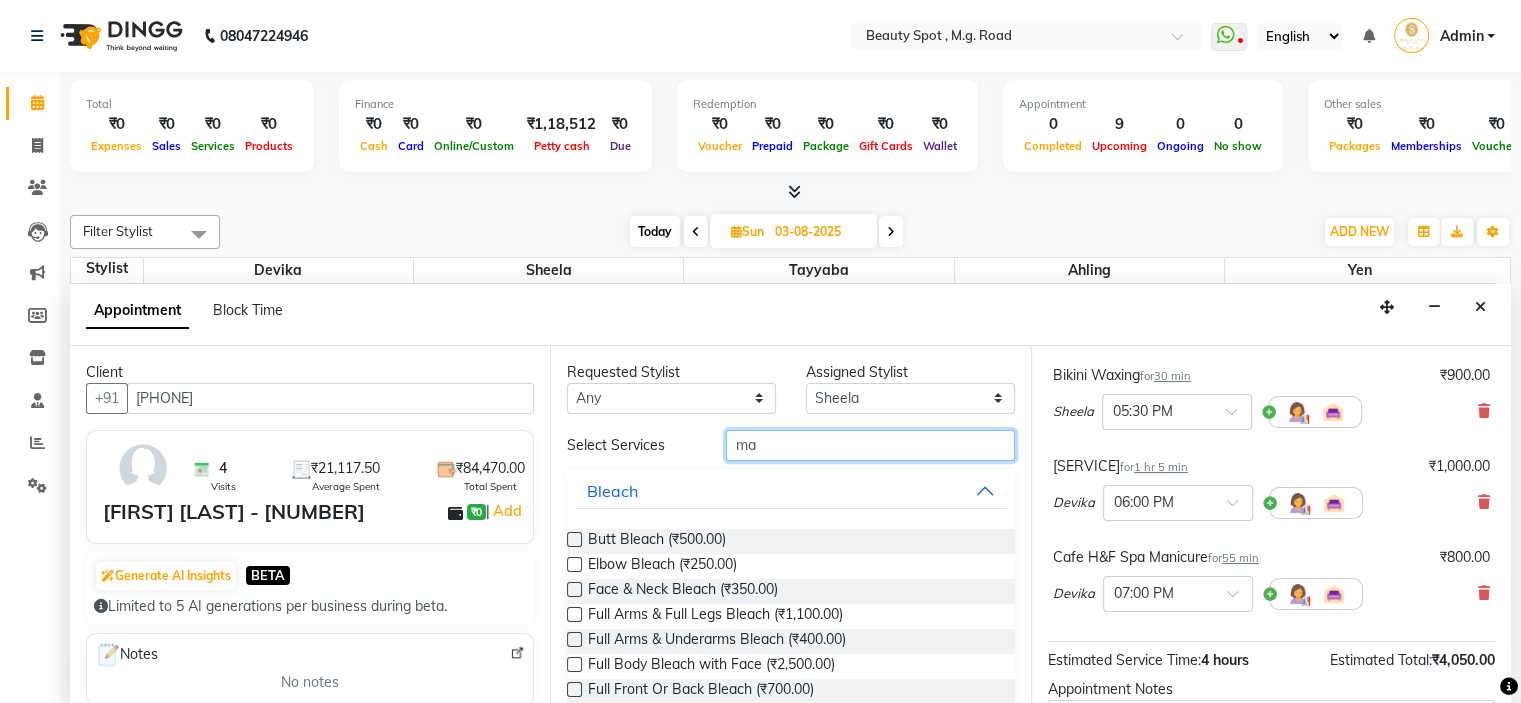 type on "m" 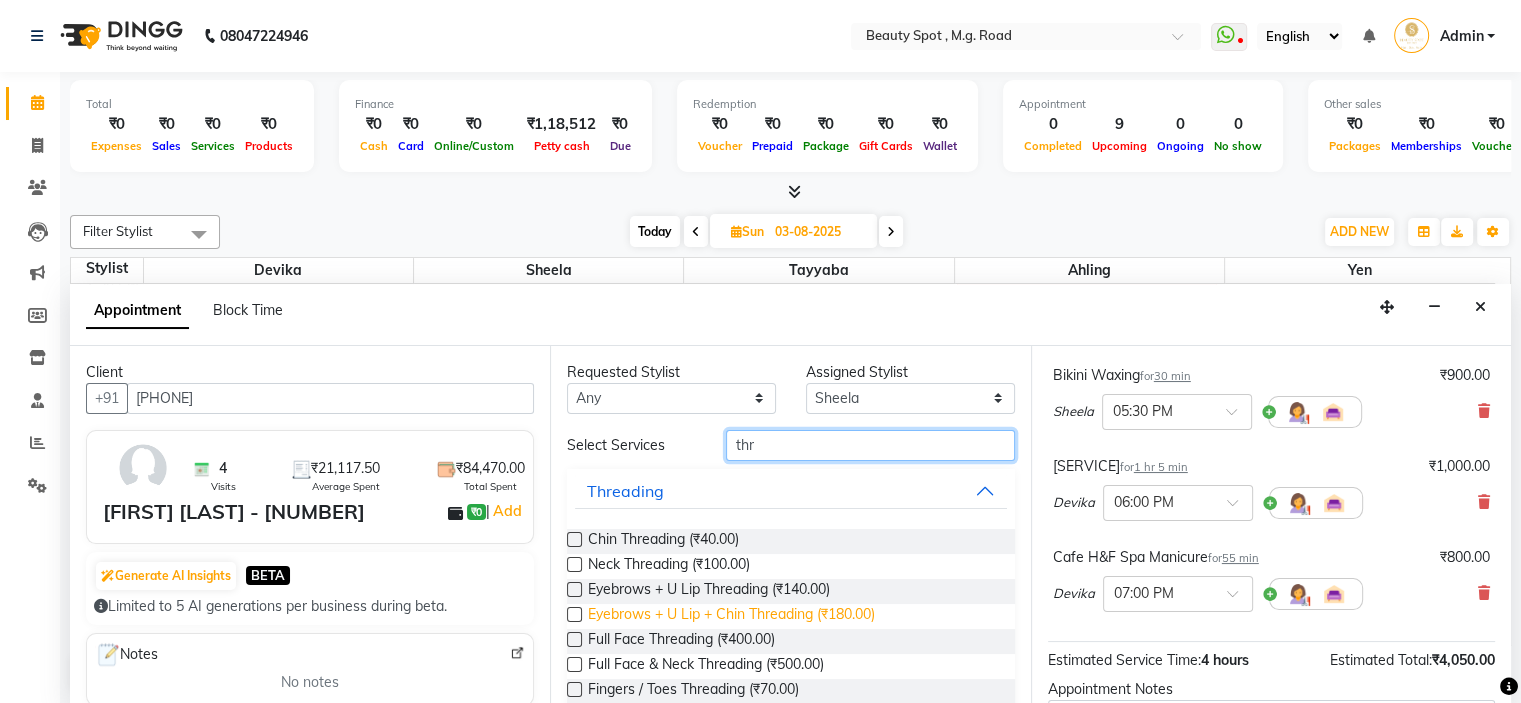 type on "thr" 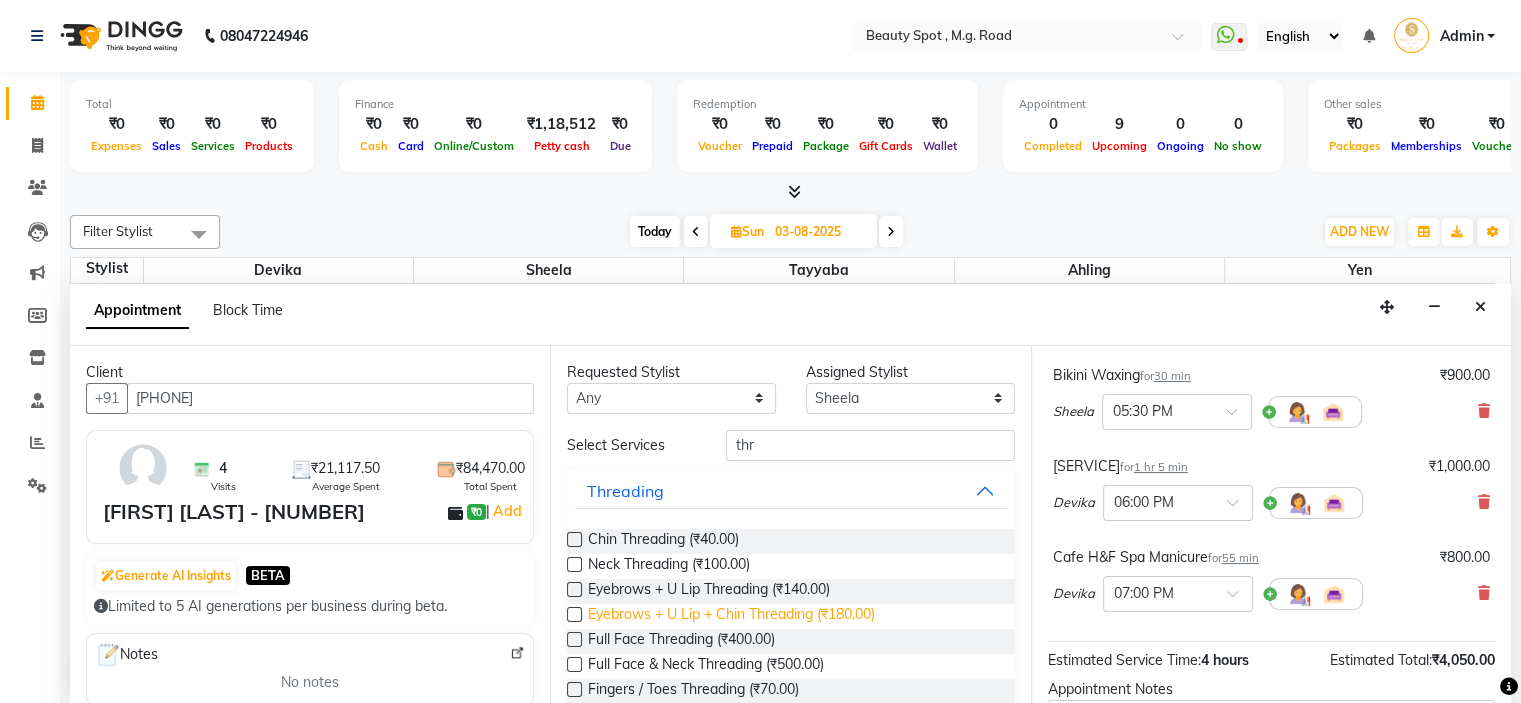 click on "Eyebrows + U Lip + Chin Threading (₹180.00)" at bounding box center (731, 616) 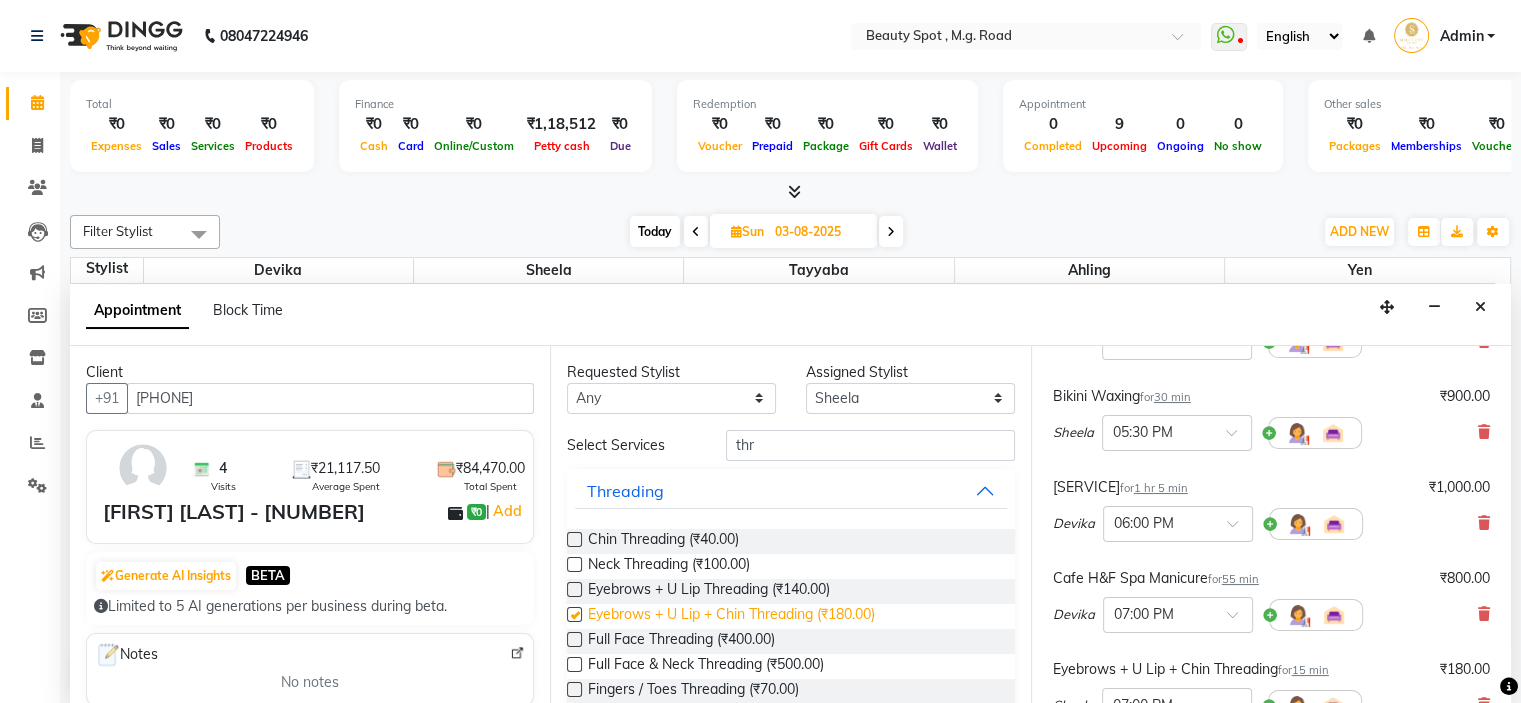 scroll, scrollTop: 320, scrollLeft: 0, axis: vertical 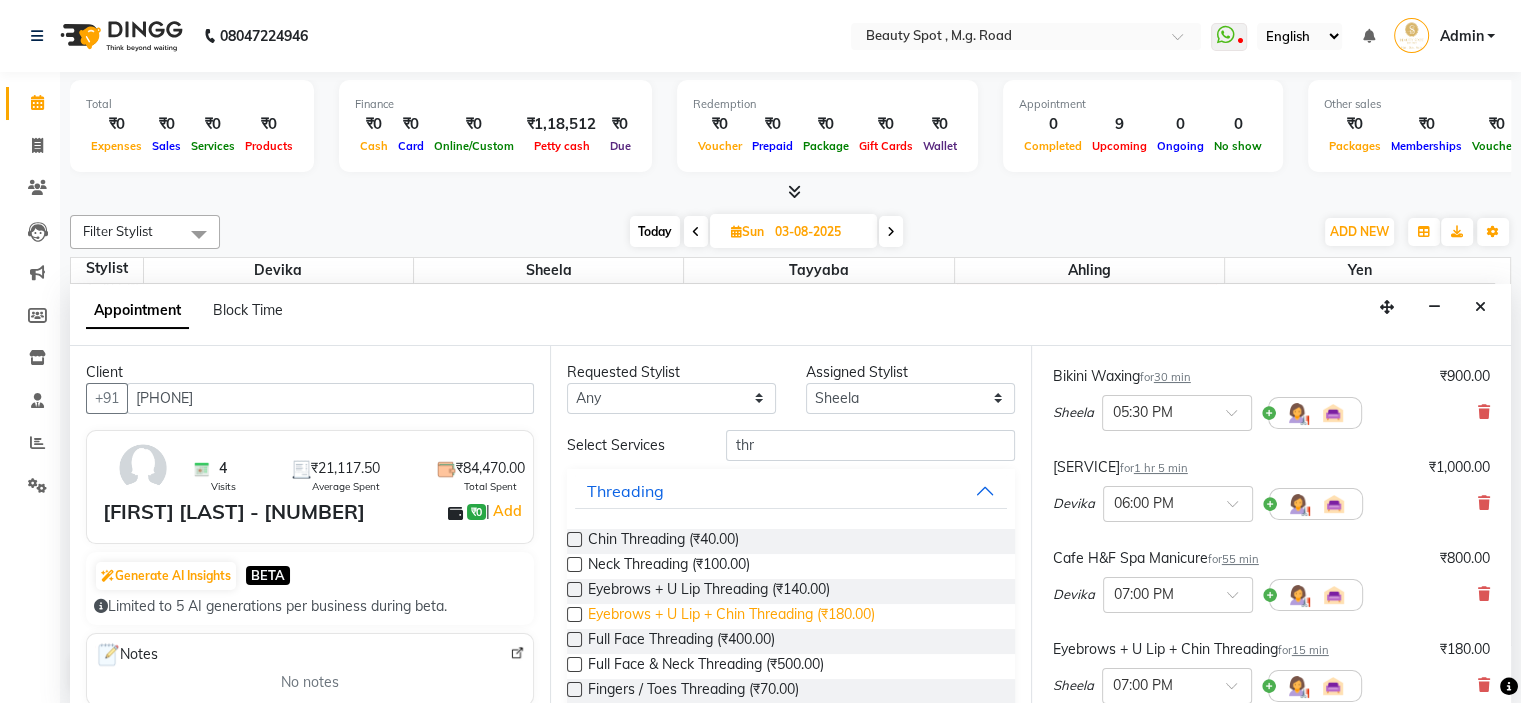 checkbox on "false" 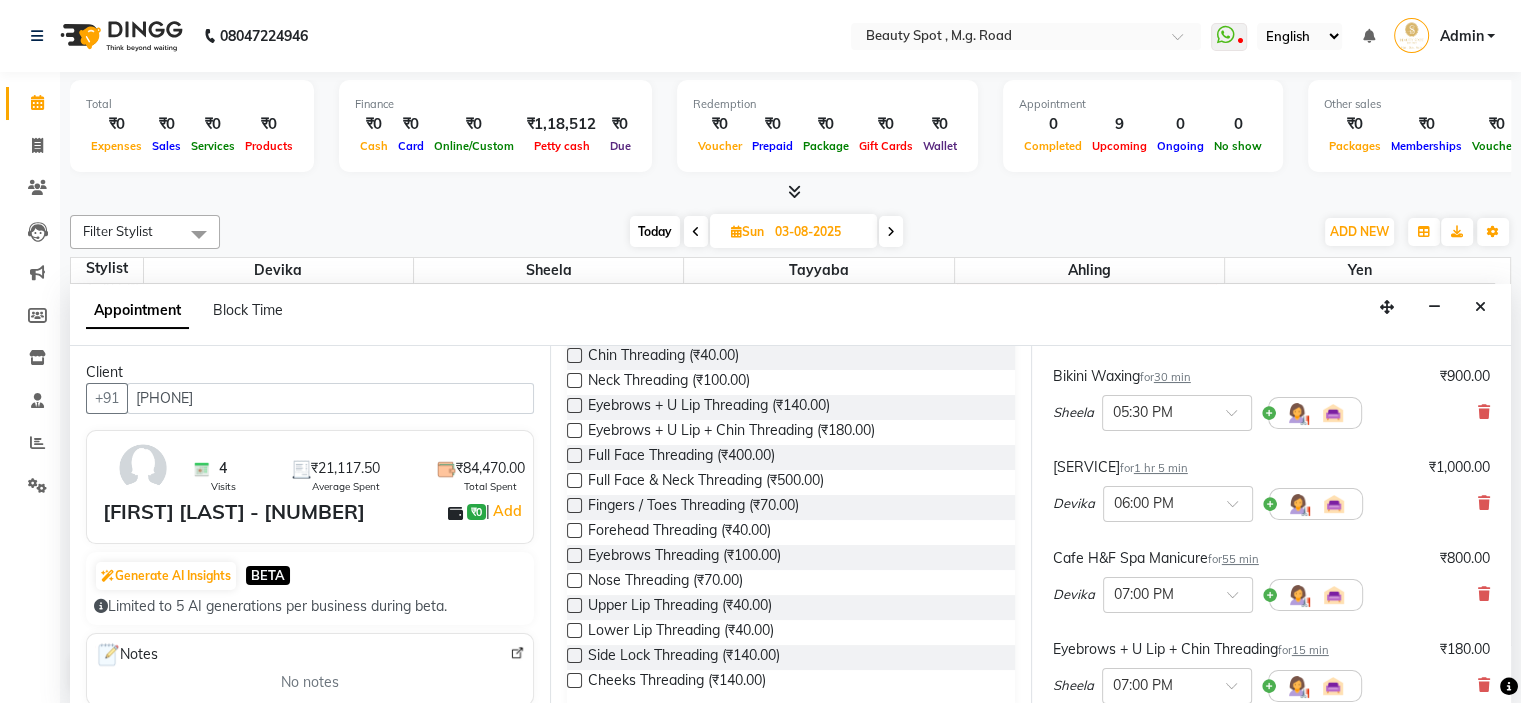 scroll, scrollTop: 204, scrollLeft: 0, axis: vertical 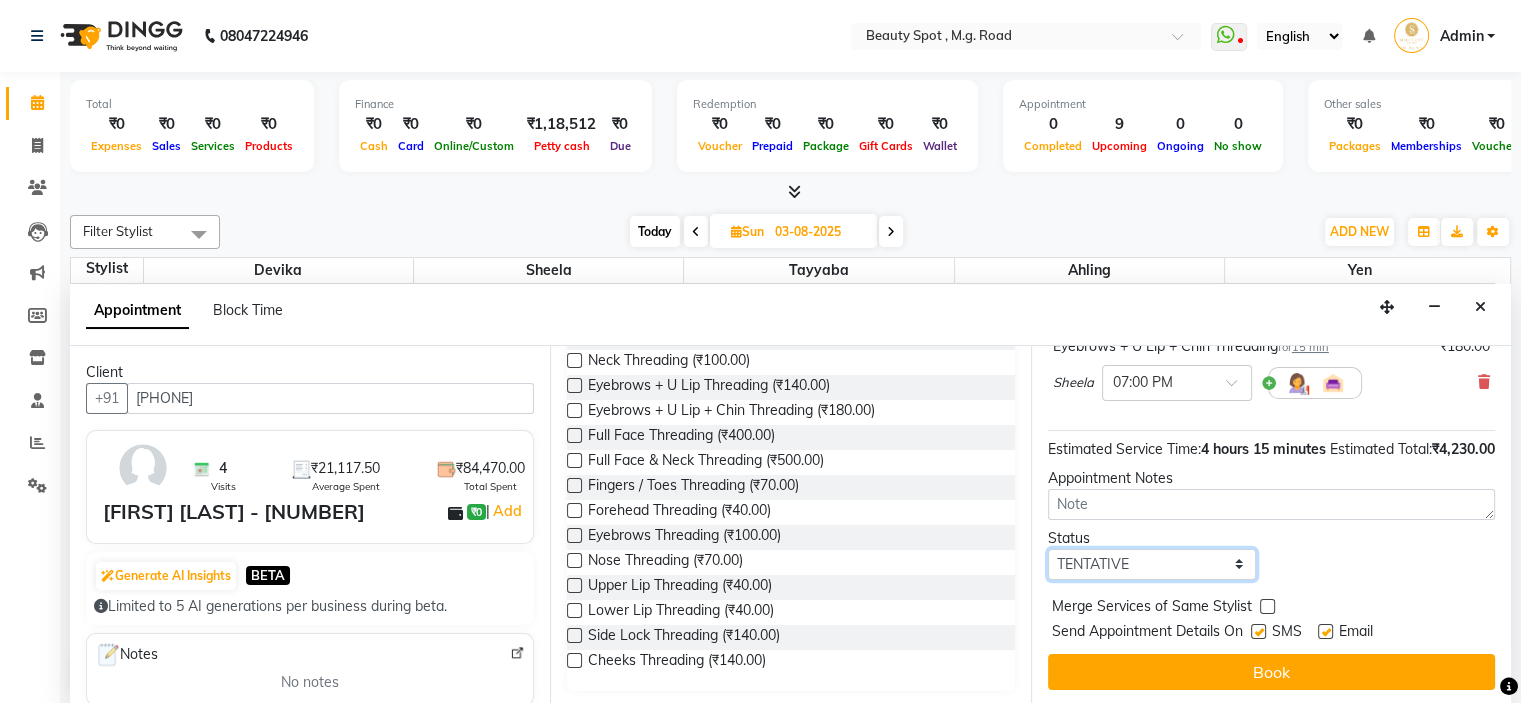click on "Select TENTATIVE CONFIRM UPCOMING" at bounding box center (1152, 564) 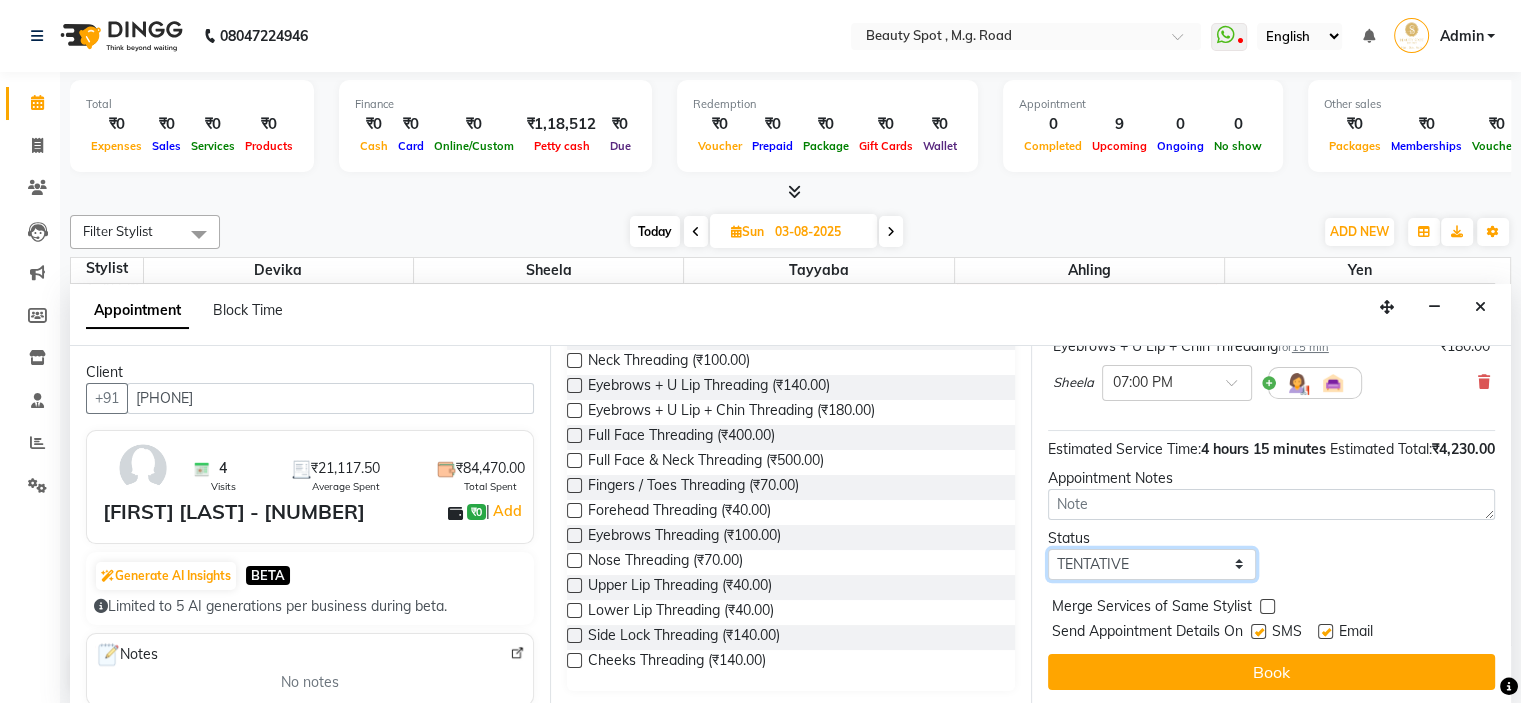 select on "confirm booking" 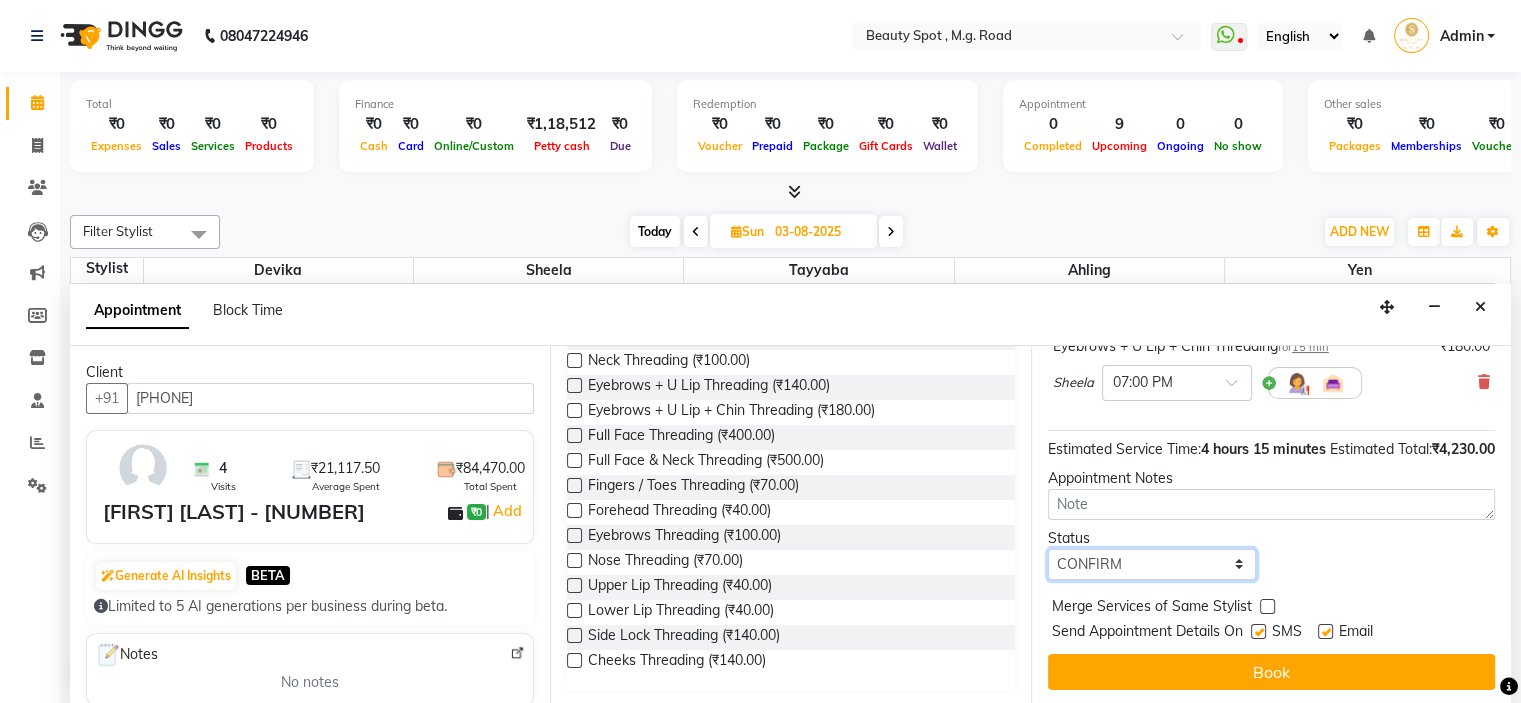 click on "Select TENTATIVE CONFIRM UPCOMING" at bounding box center [1152, 564] 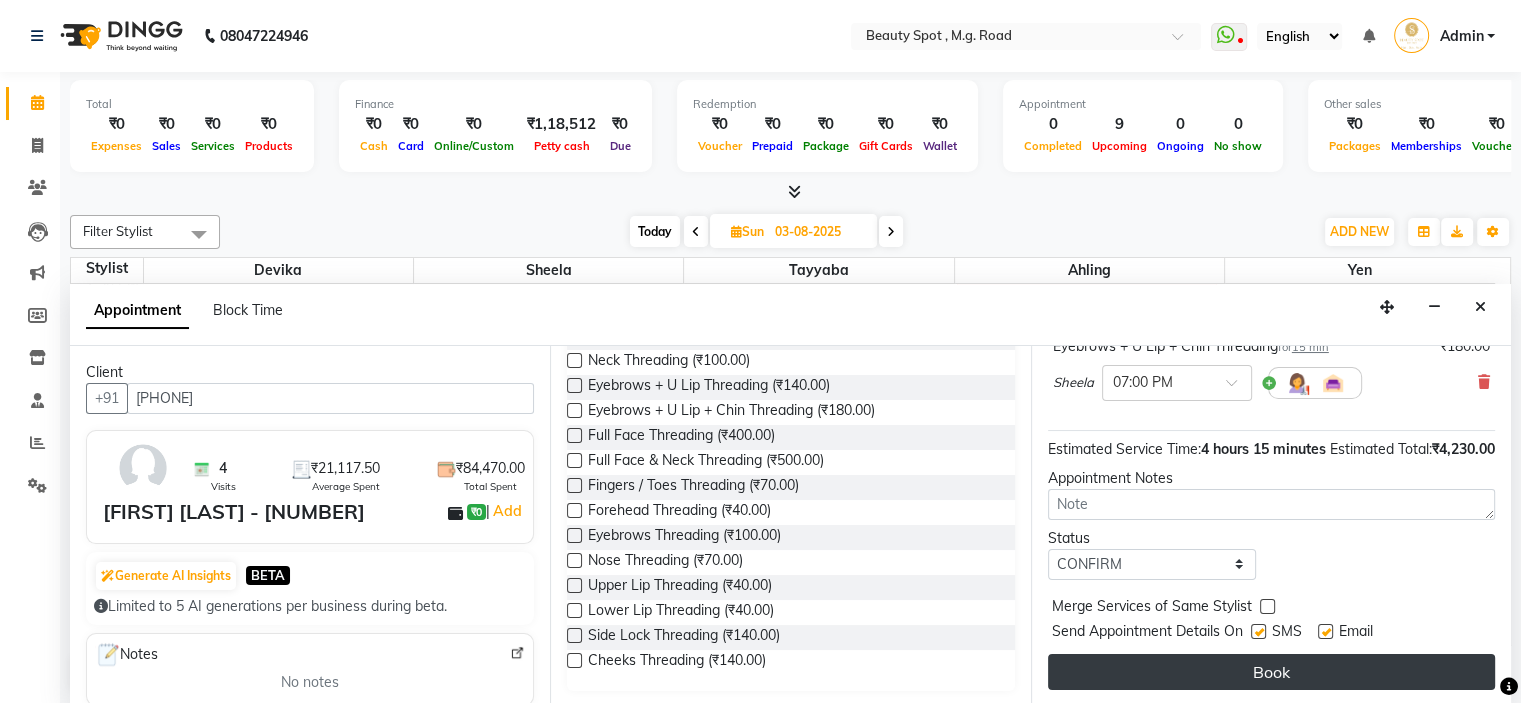 click on "Book" at bounding box center [1271, 672] 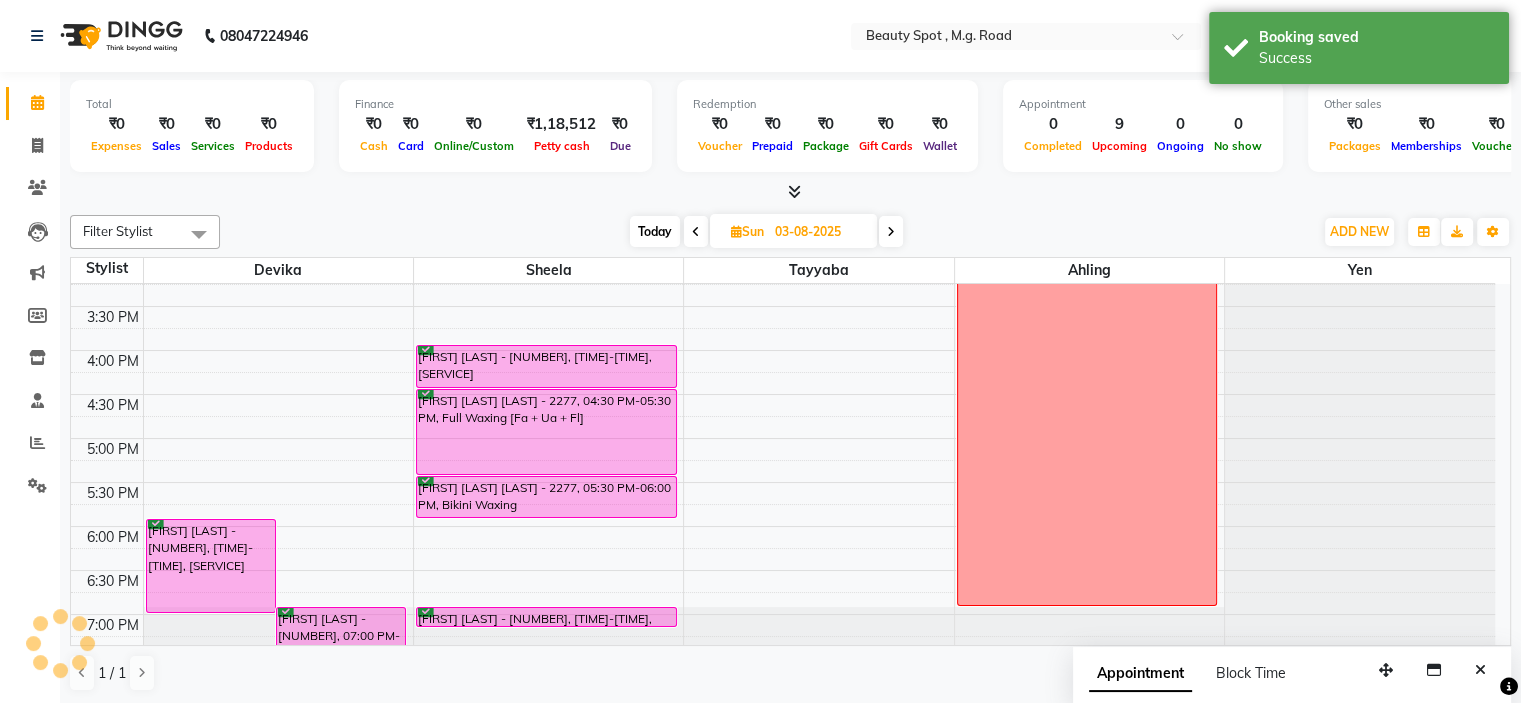 scroll, scrollTop: 596, scrollLeft: 0, axis: vertical 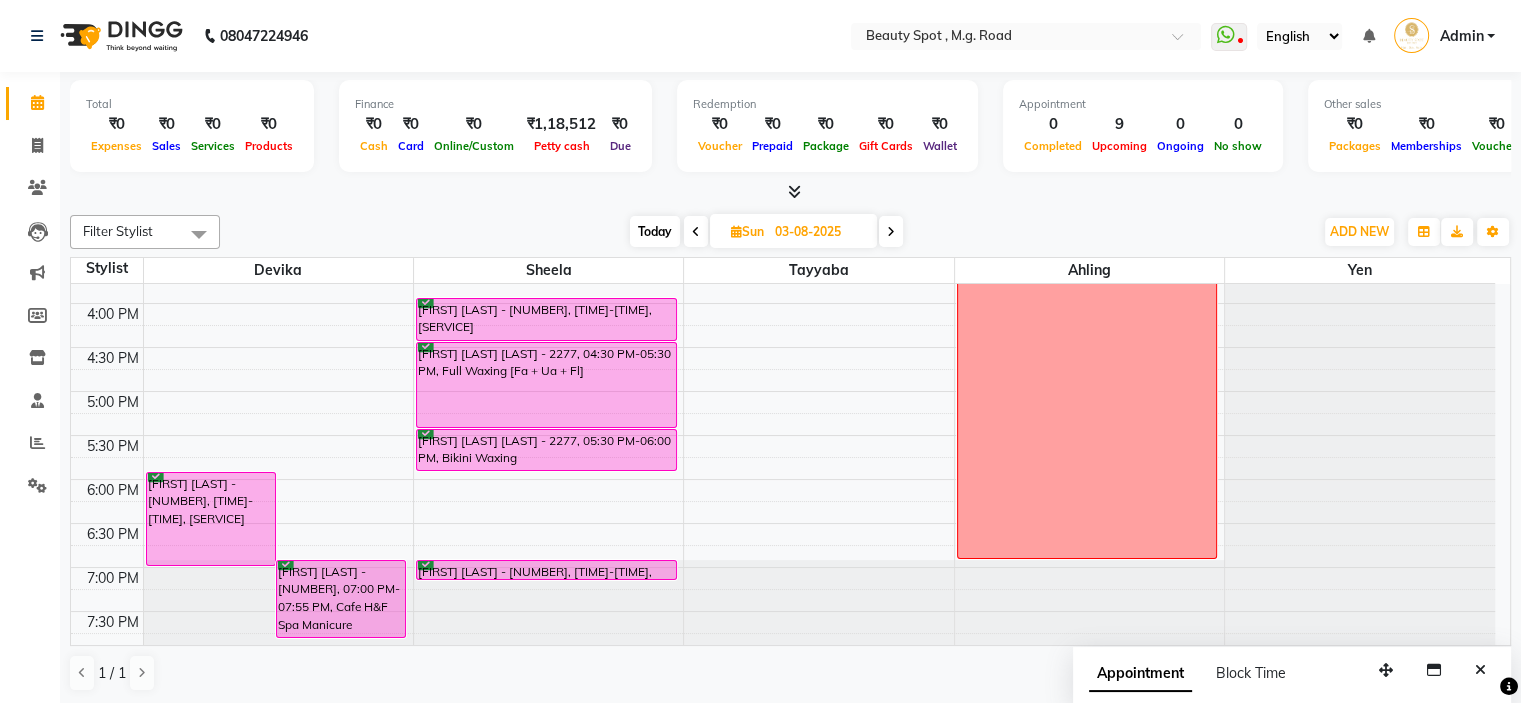 click on "Today" at bounding box center [655, 231] 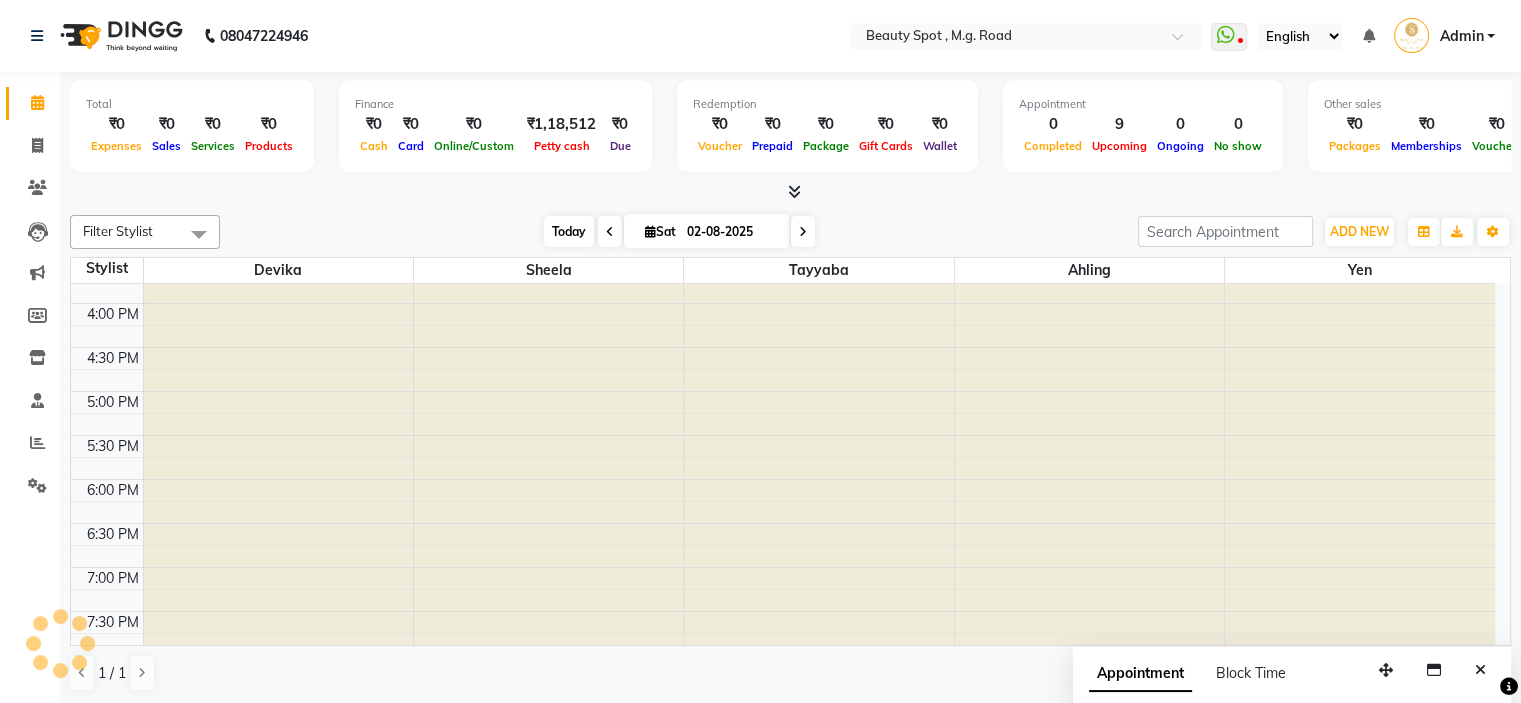 scroll, scrollTop: 263, scrollLeft: 0, axis: vertical 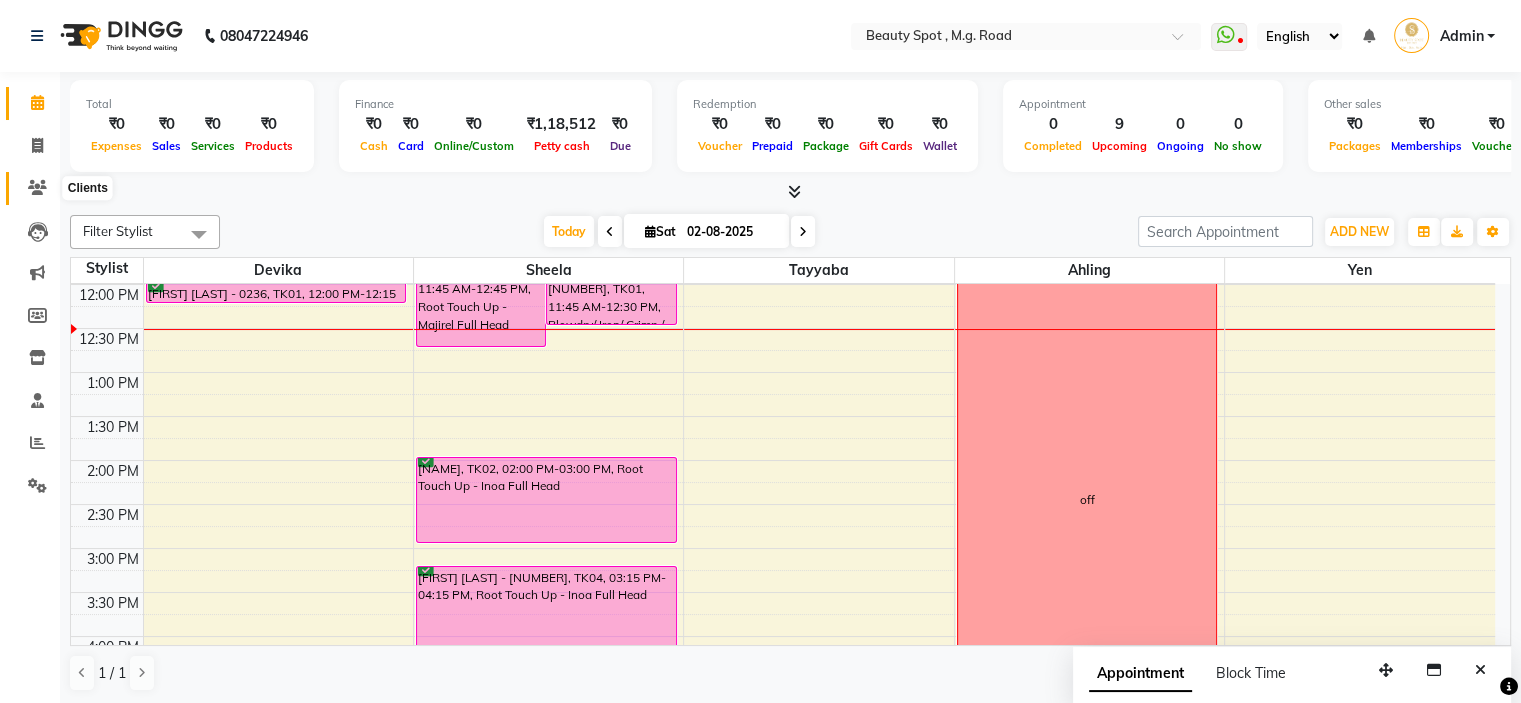 click 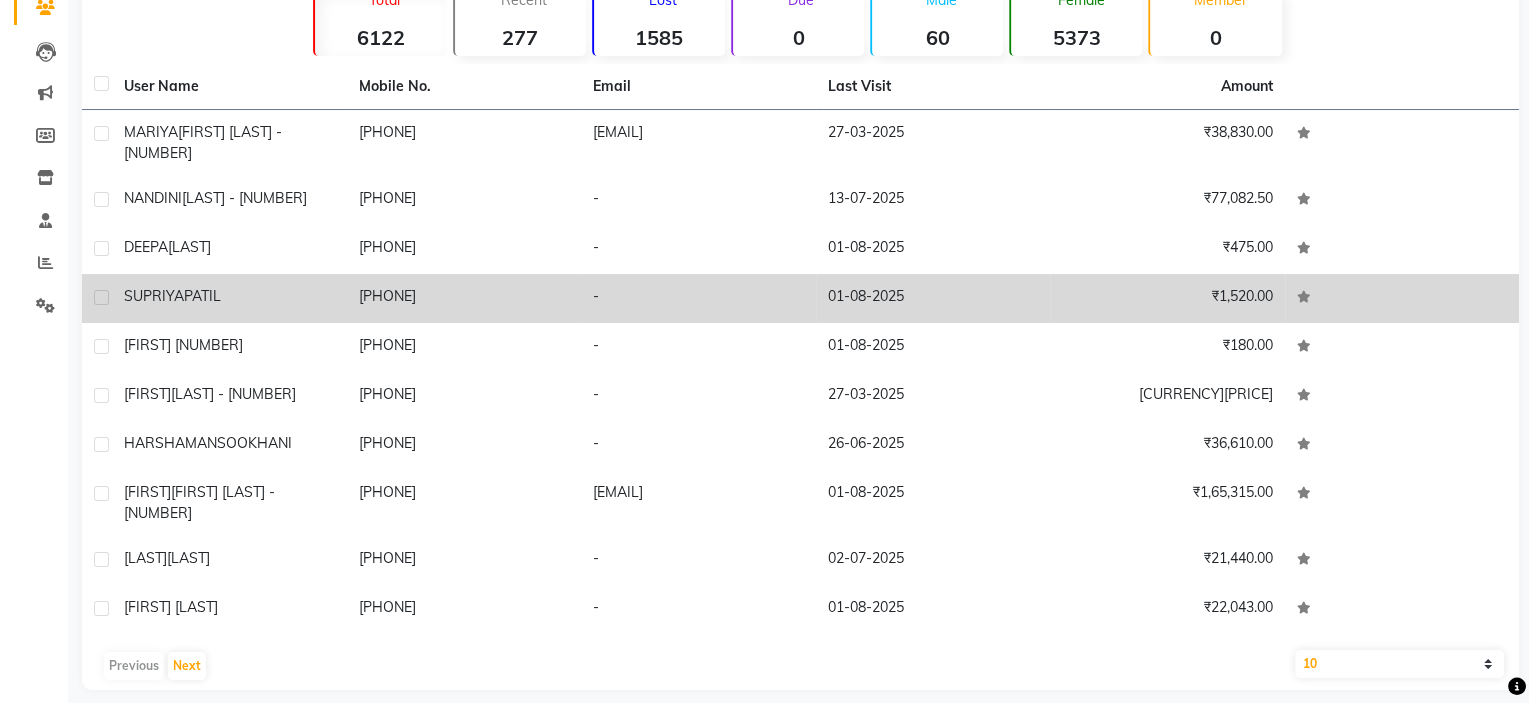 scroll, scrollTop: 0, scrollLeft: 0, axis: both 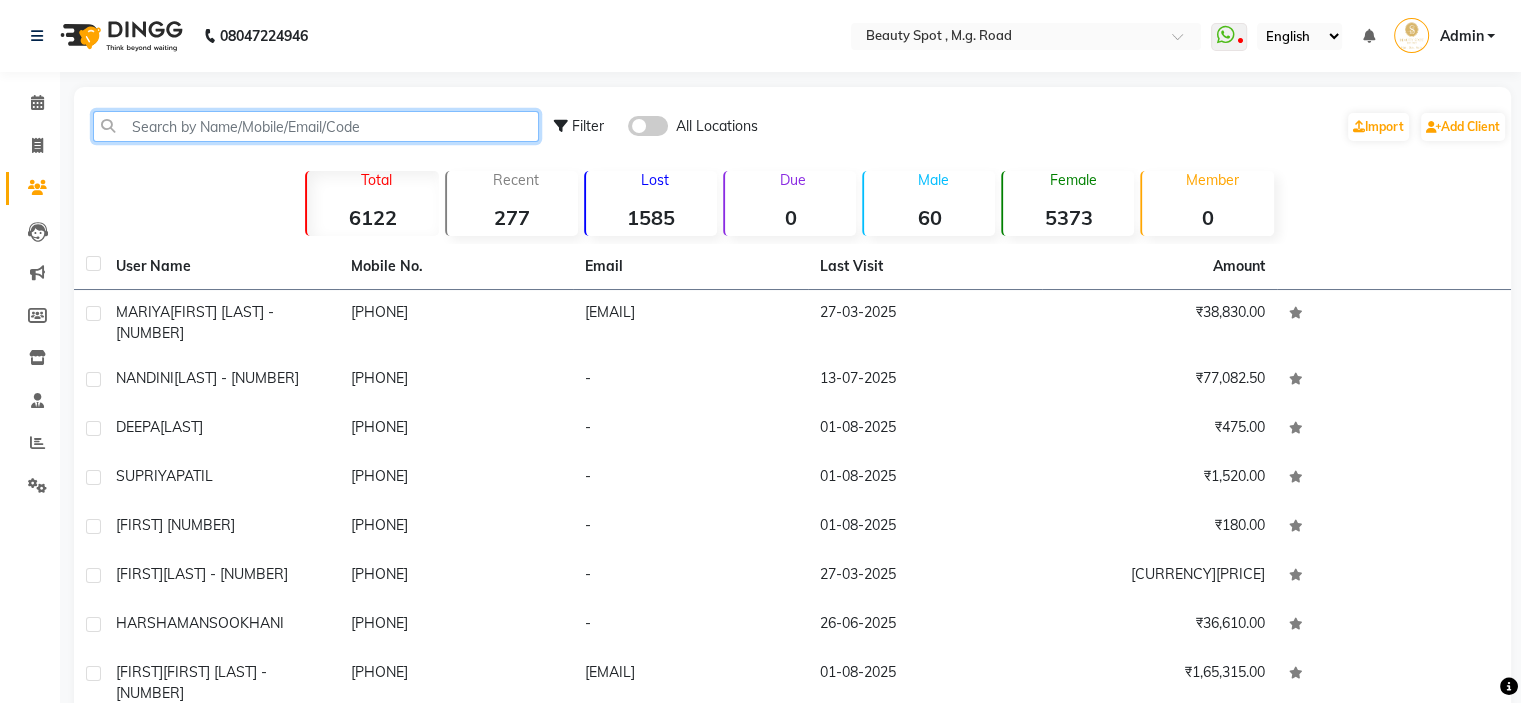 click 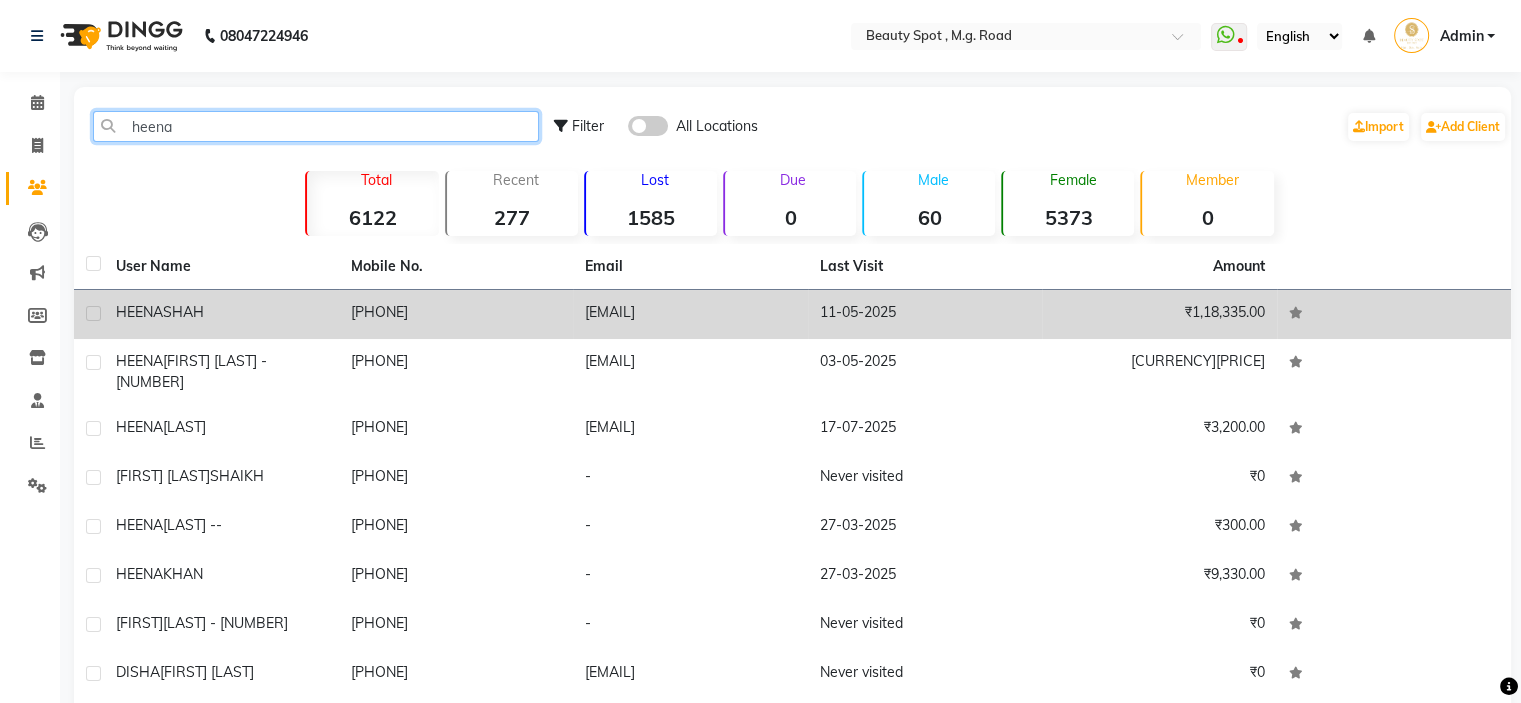 type on "heena" 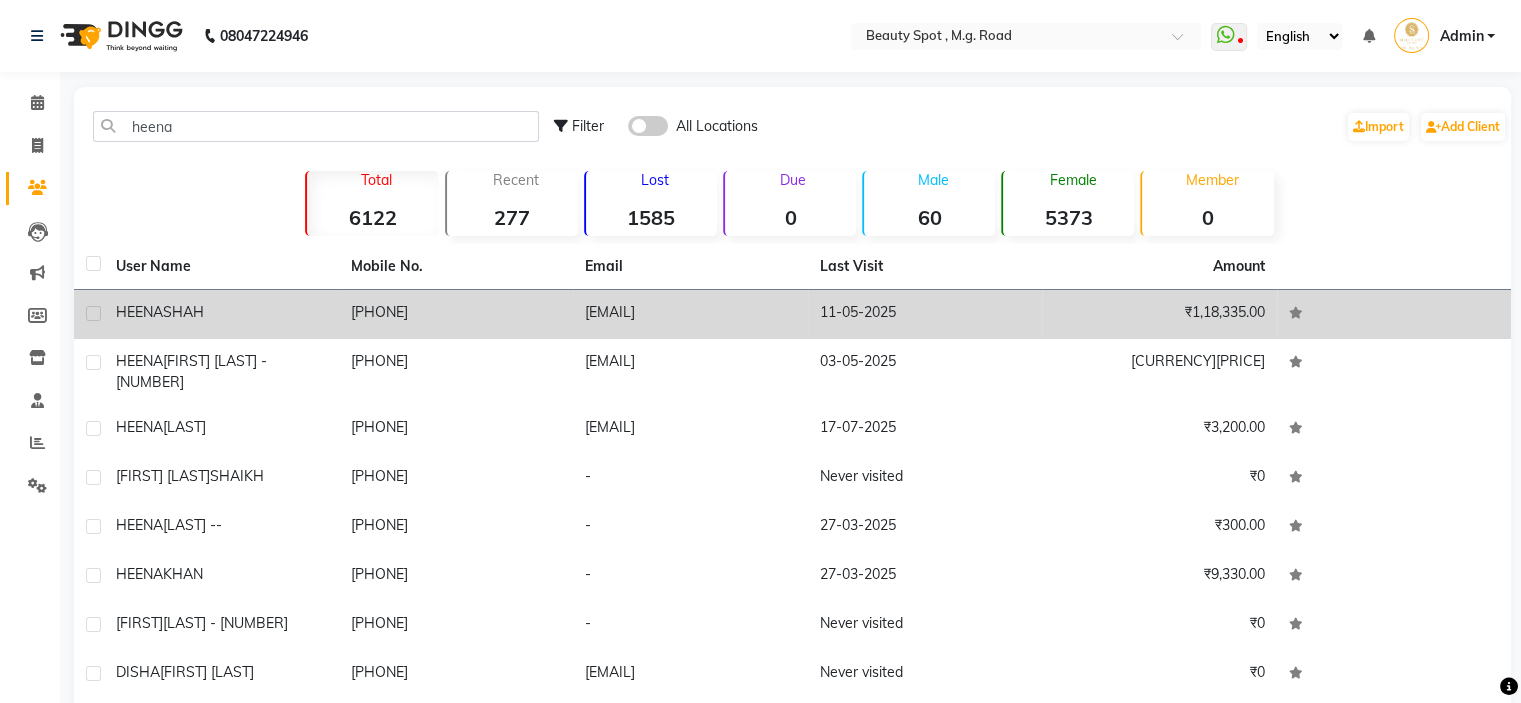 click on "[EMAIL]" 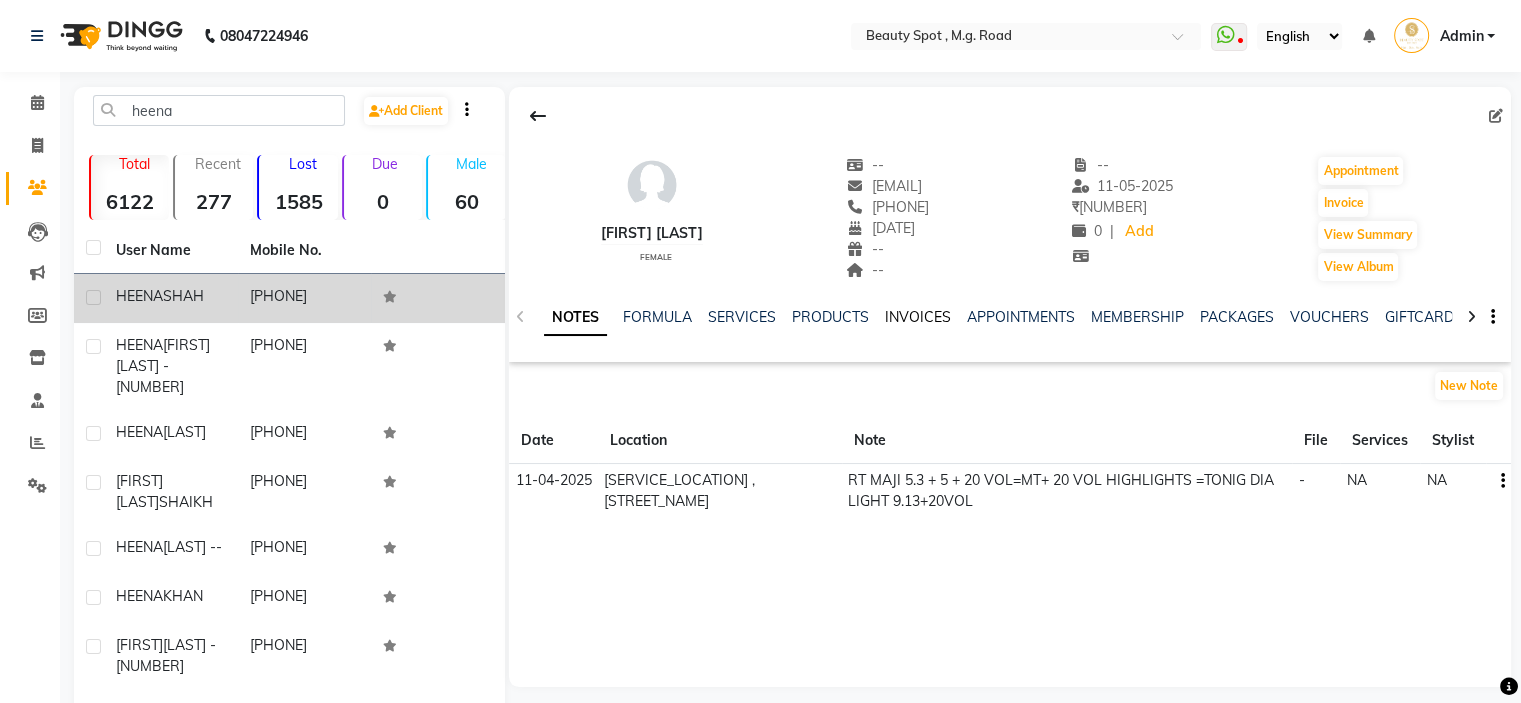 click on "INVOICES" 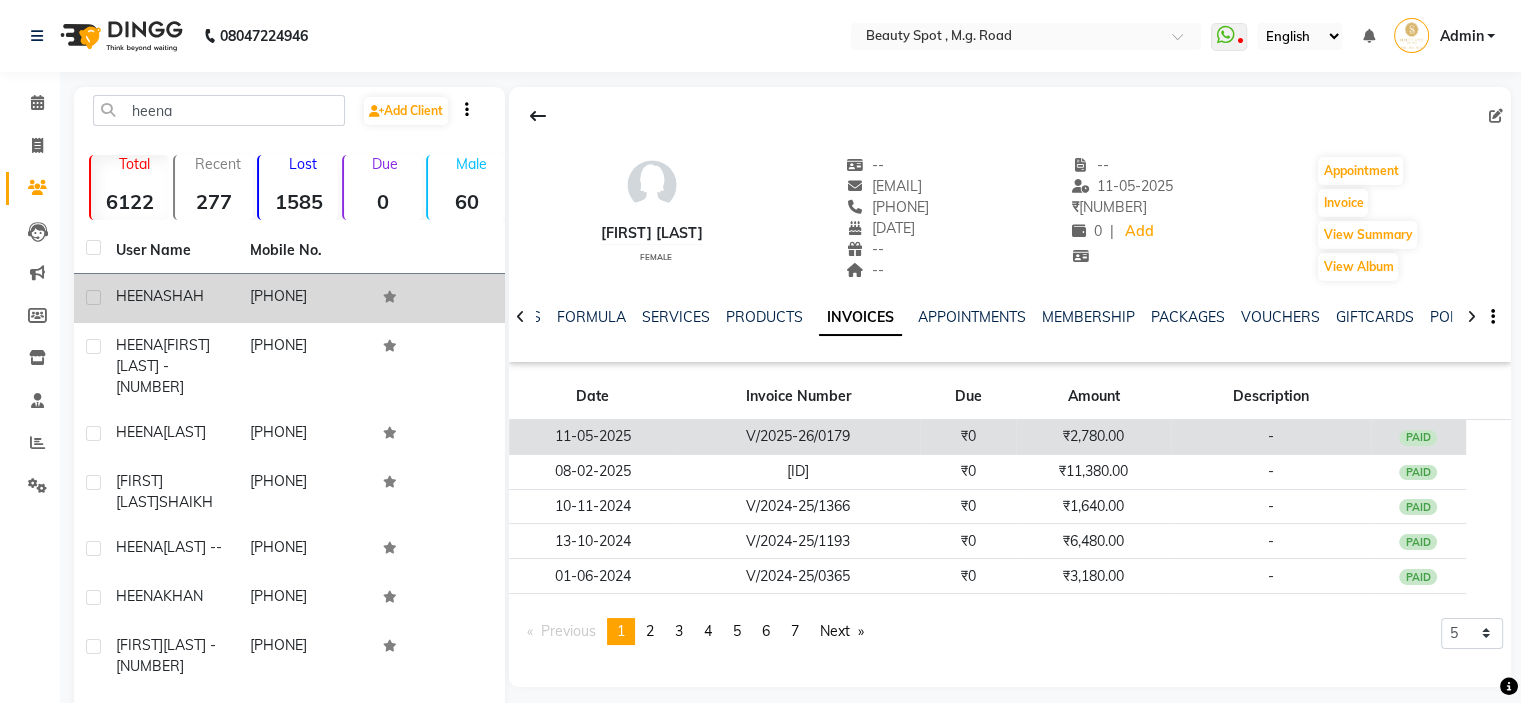 click on "V/2025-26/0179" 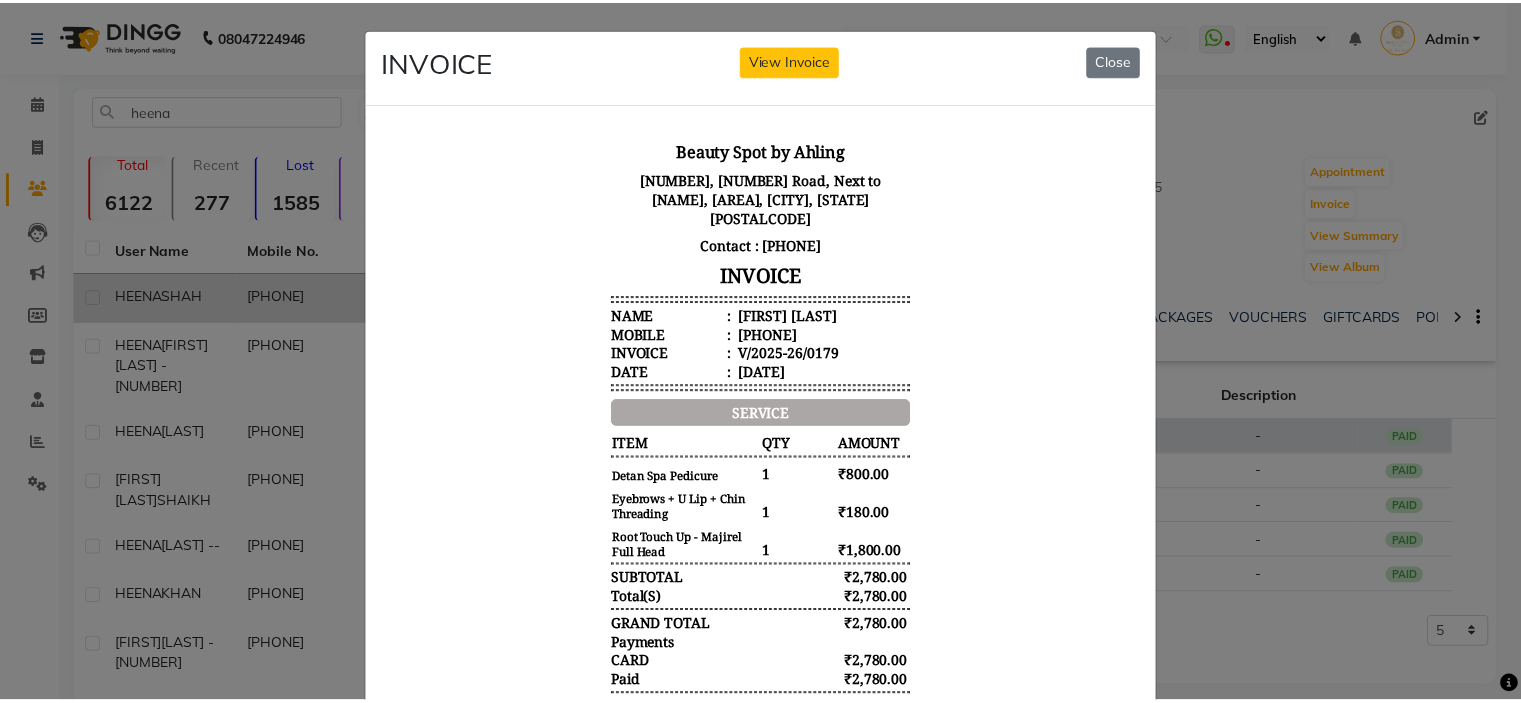 scroll, scrollTop: 0, scrollLeft: 0, axis: both 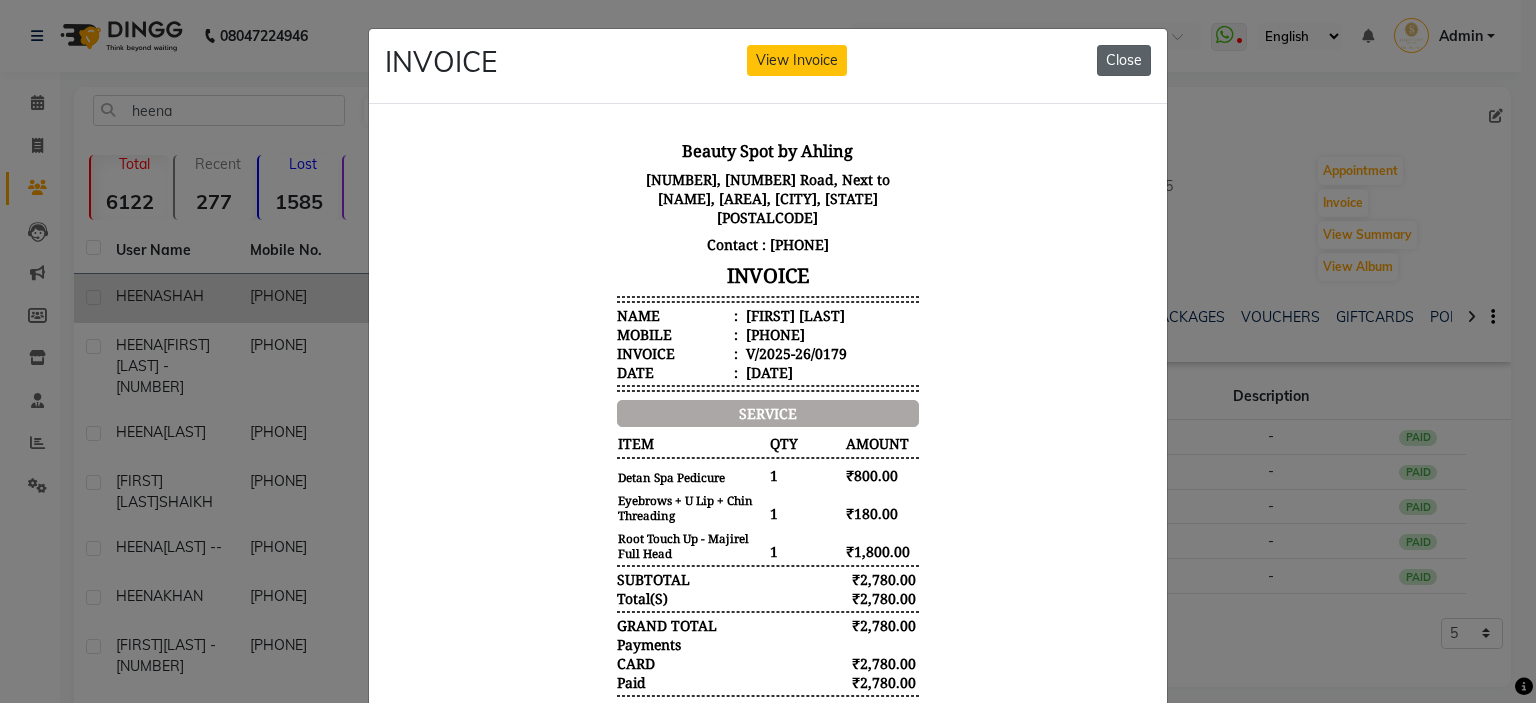 click on "Close" 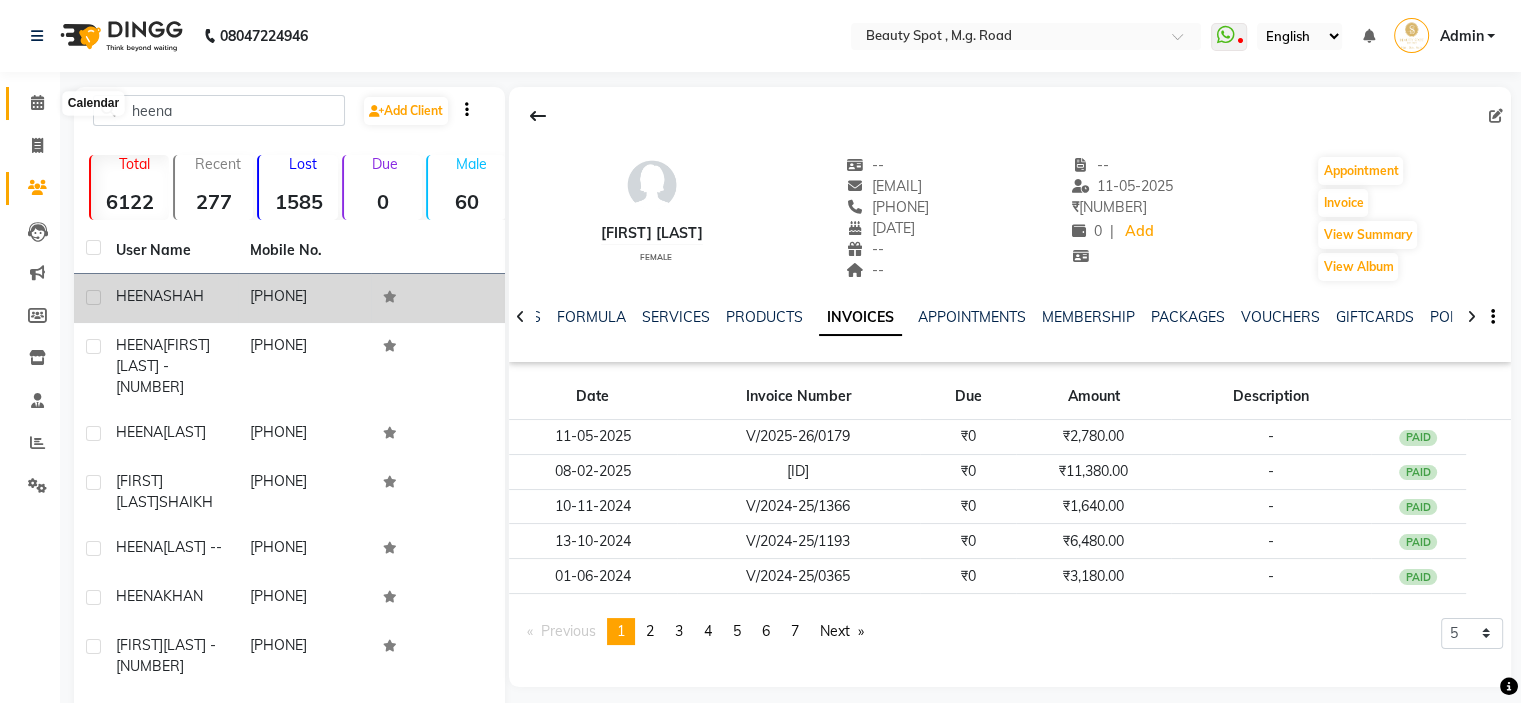 click 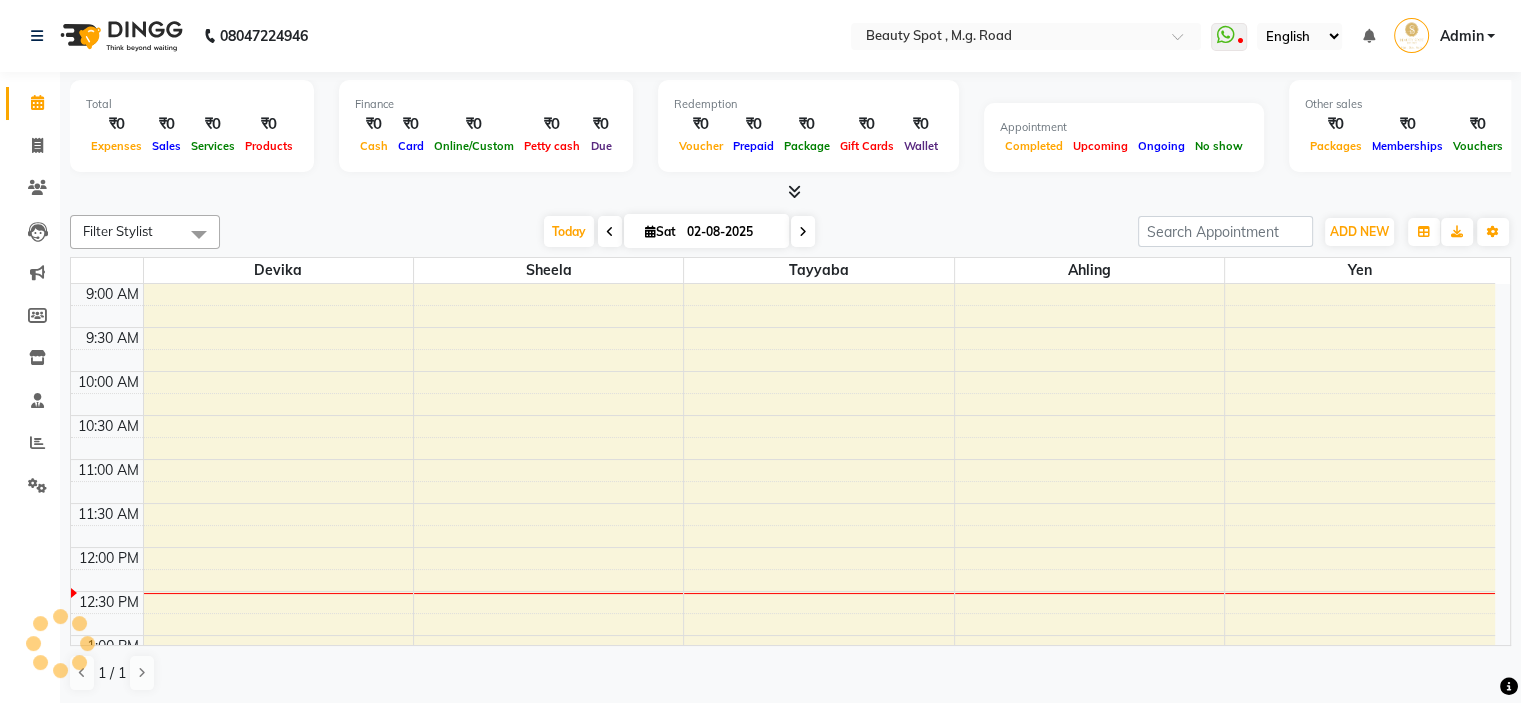 scroll, scrollTop: 0, scrollLeft: 0, axis: both 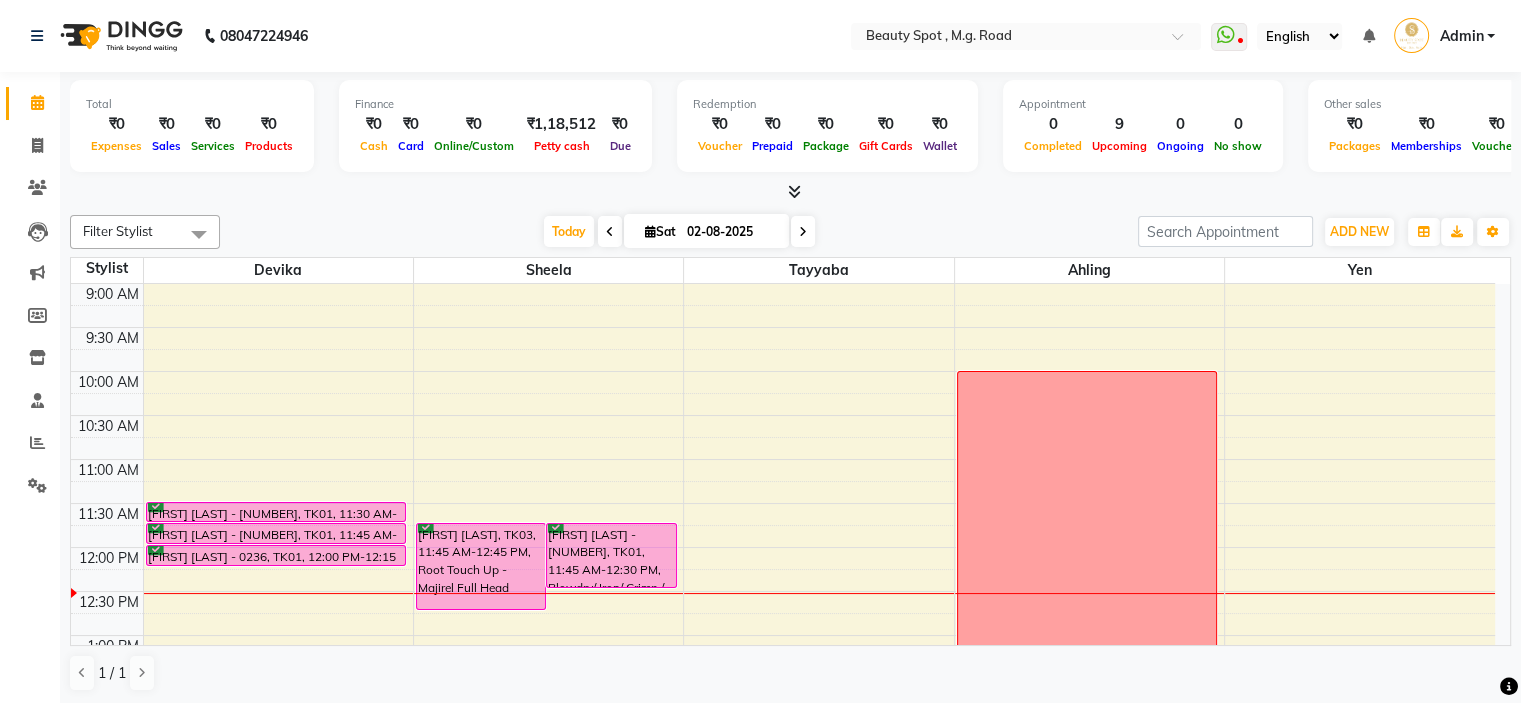 click on "02-08-2025" at bounding box center (731, 232) 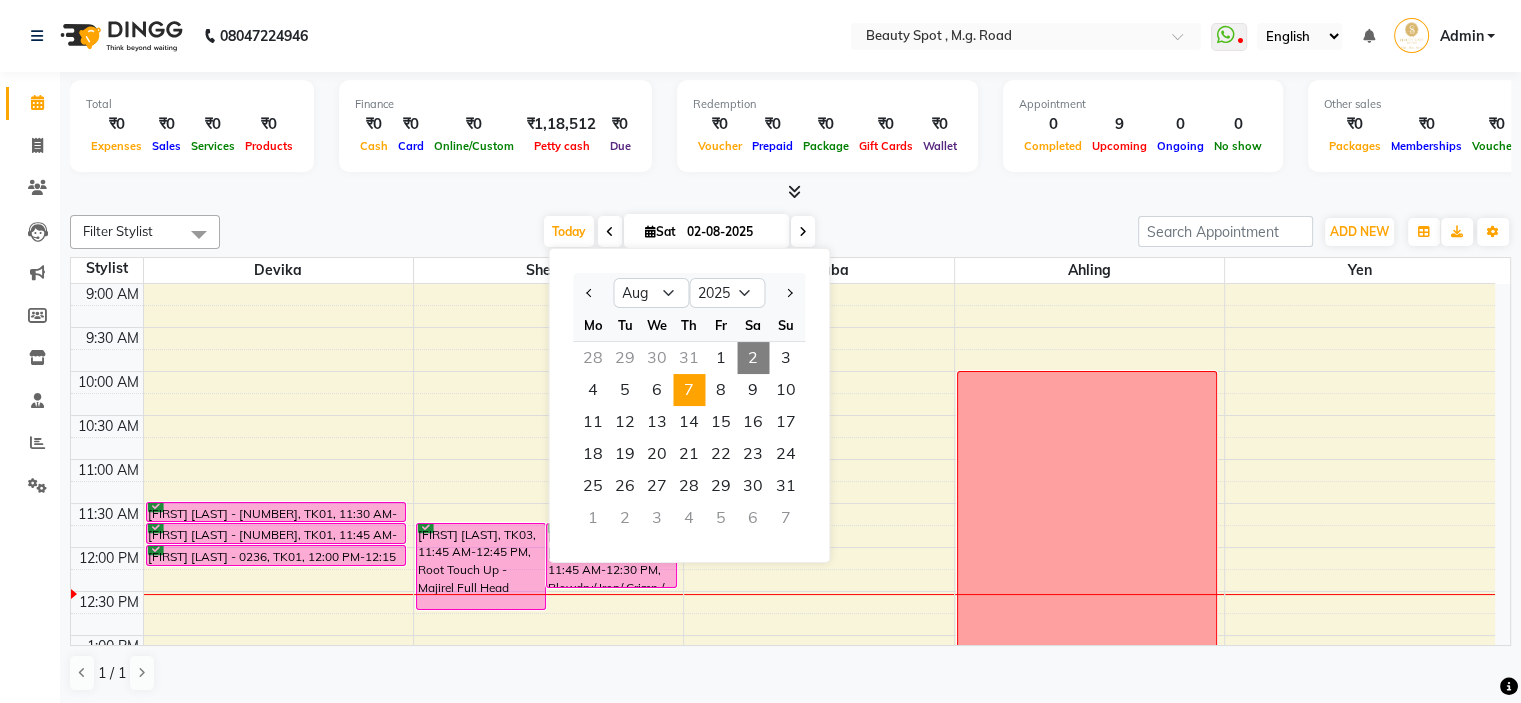 click on "7" at bounding box center [689, 390] 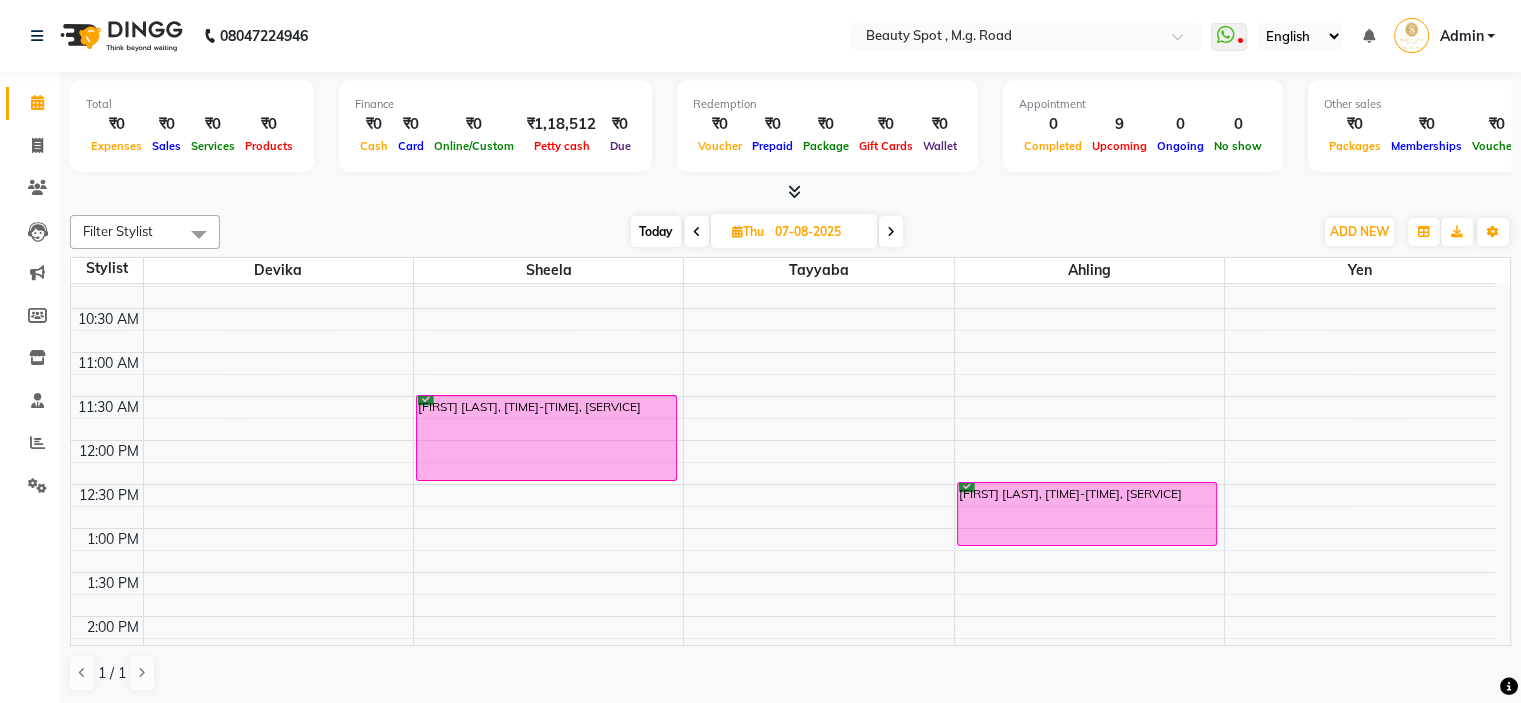 scroll, scrollTop: 63, scrollLeft: 0, axis: vertical 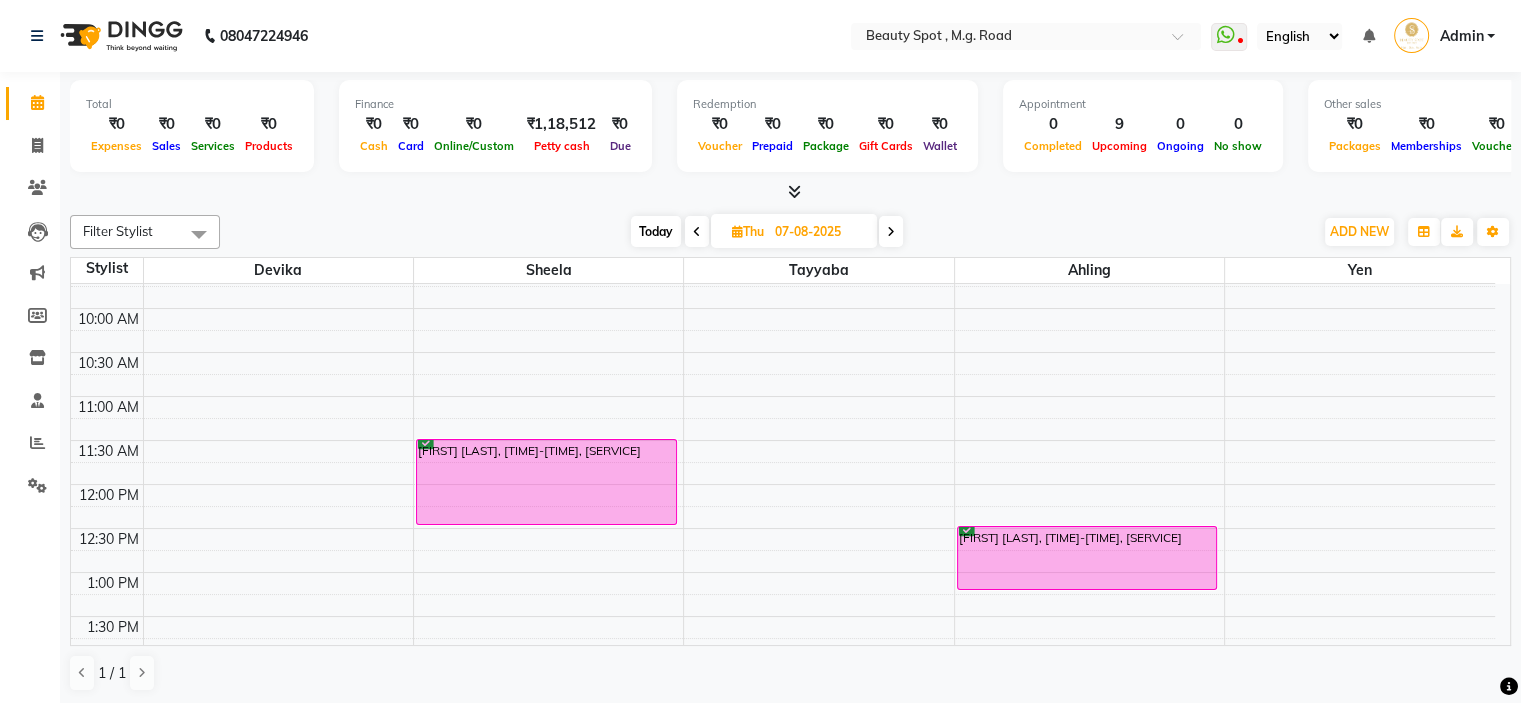 click at bounding box center (891, 232) 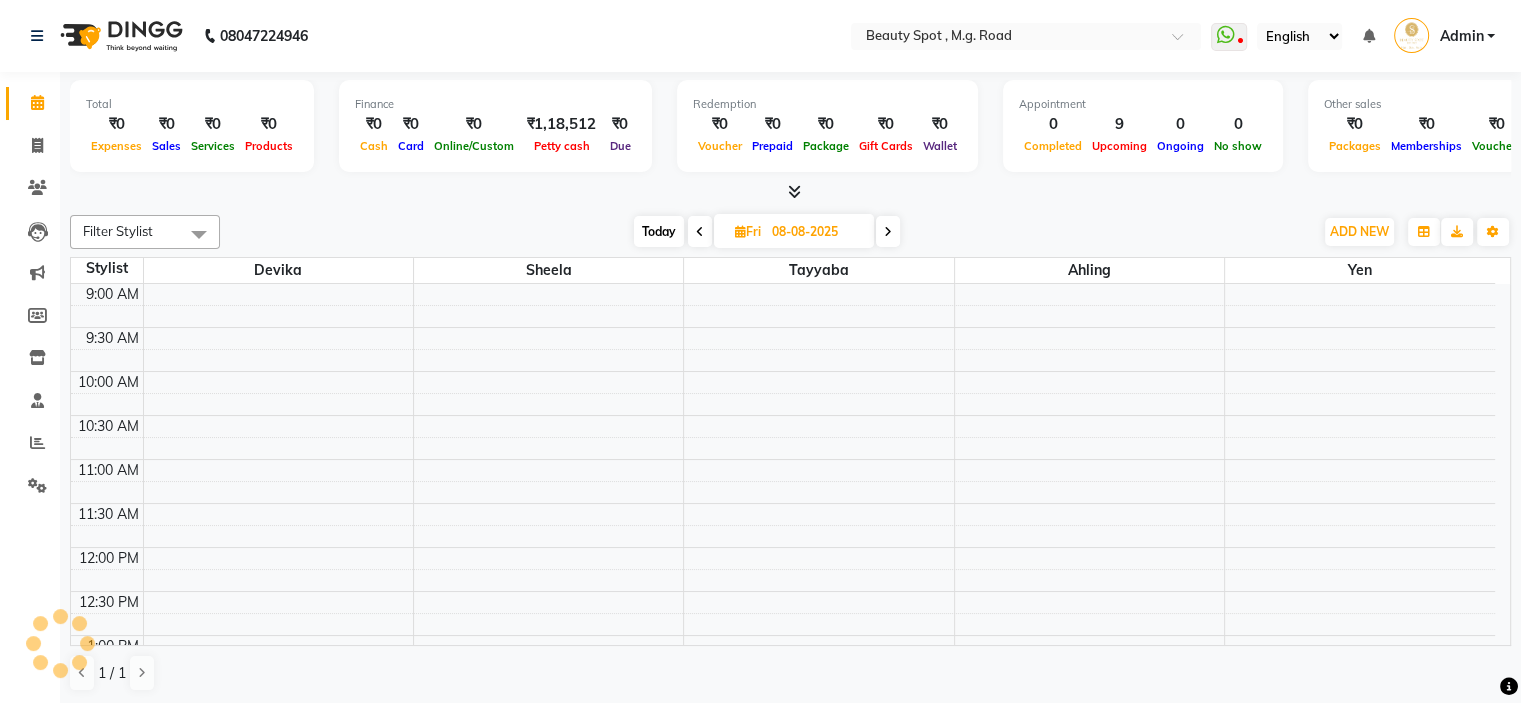 scroll, scrollTop: 263, scrollLeft: 0, axis: vertical 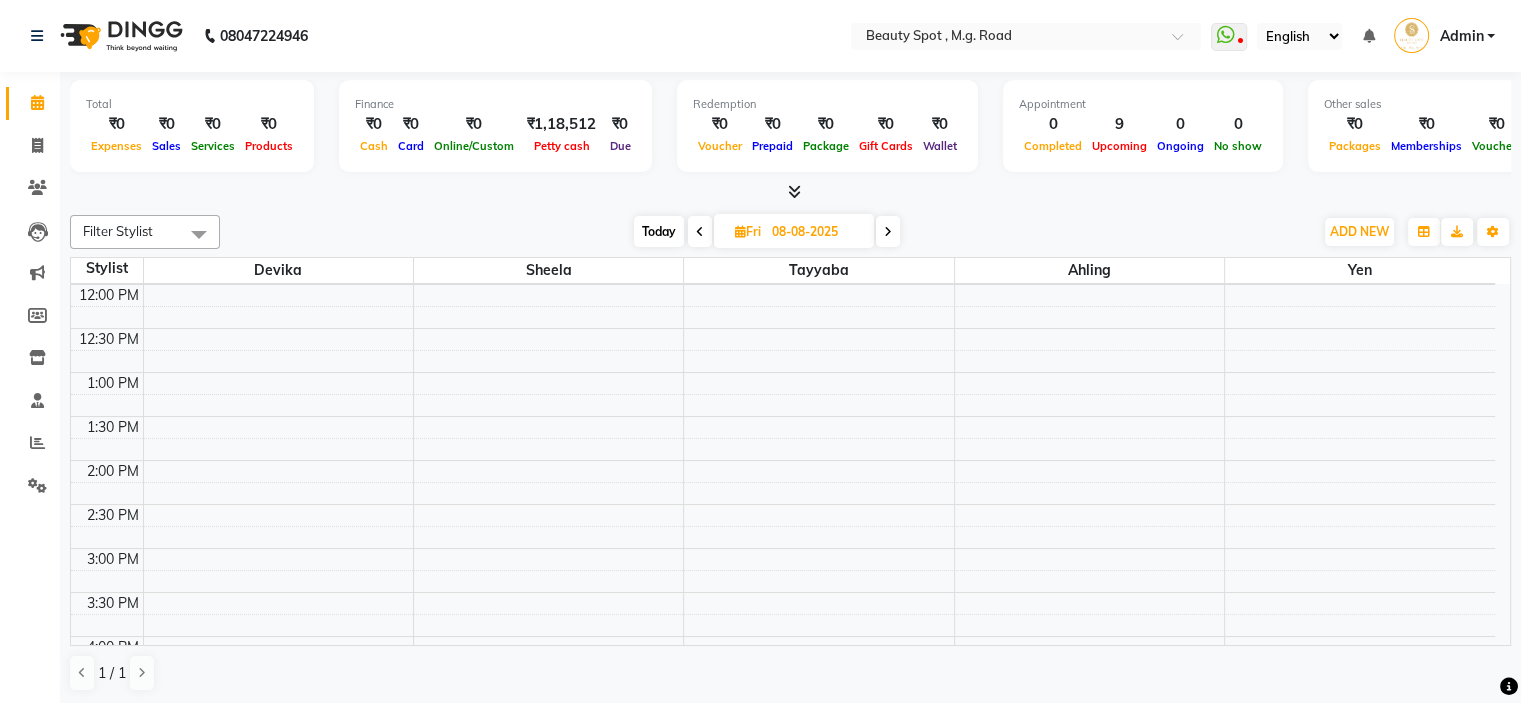 click at bounding box center (888, 231) 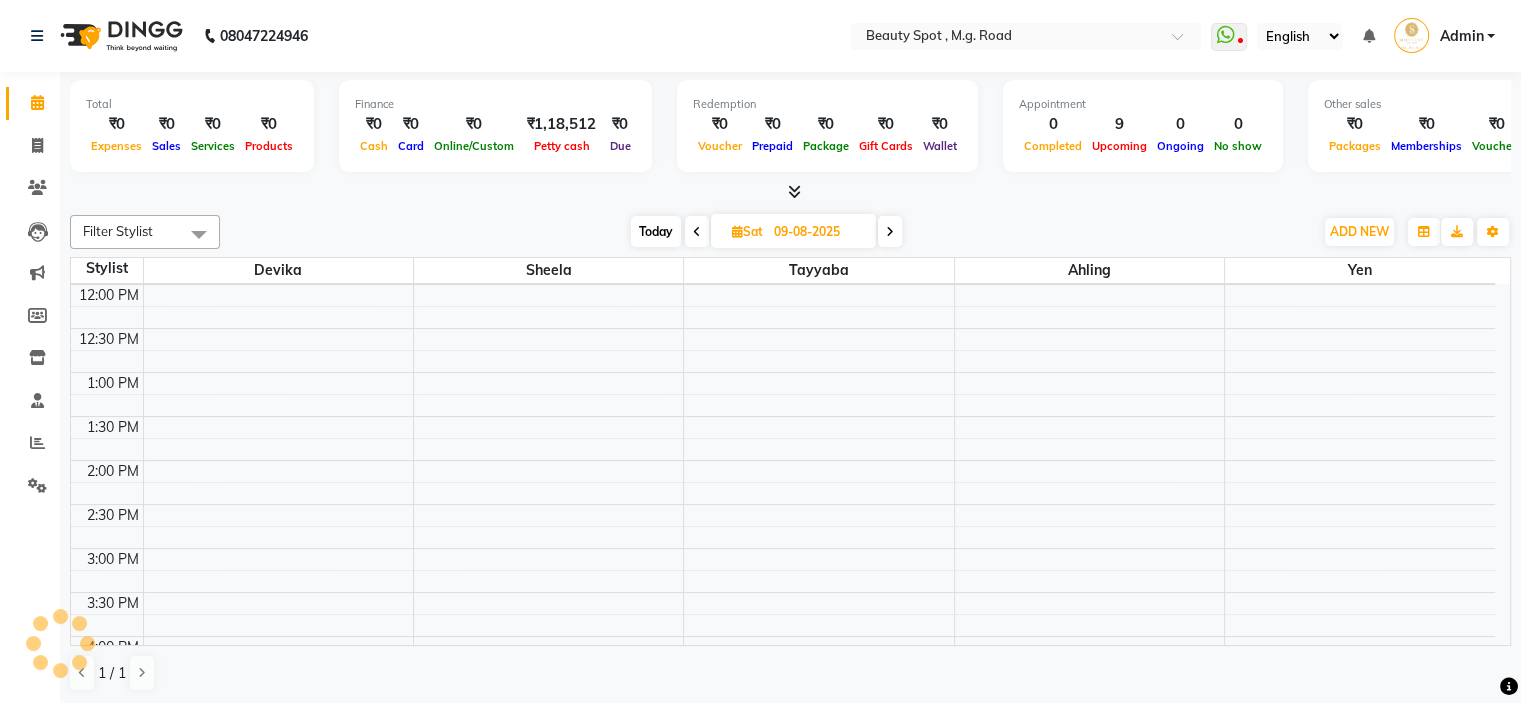 scroll, scrollTop: 63, scrollLeft: 0, axis: vertical 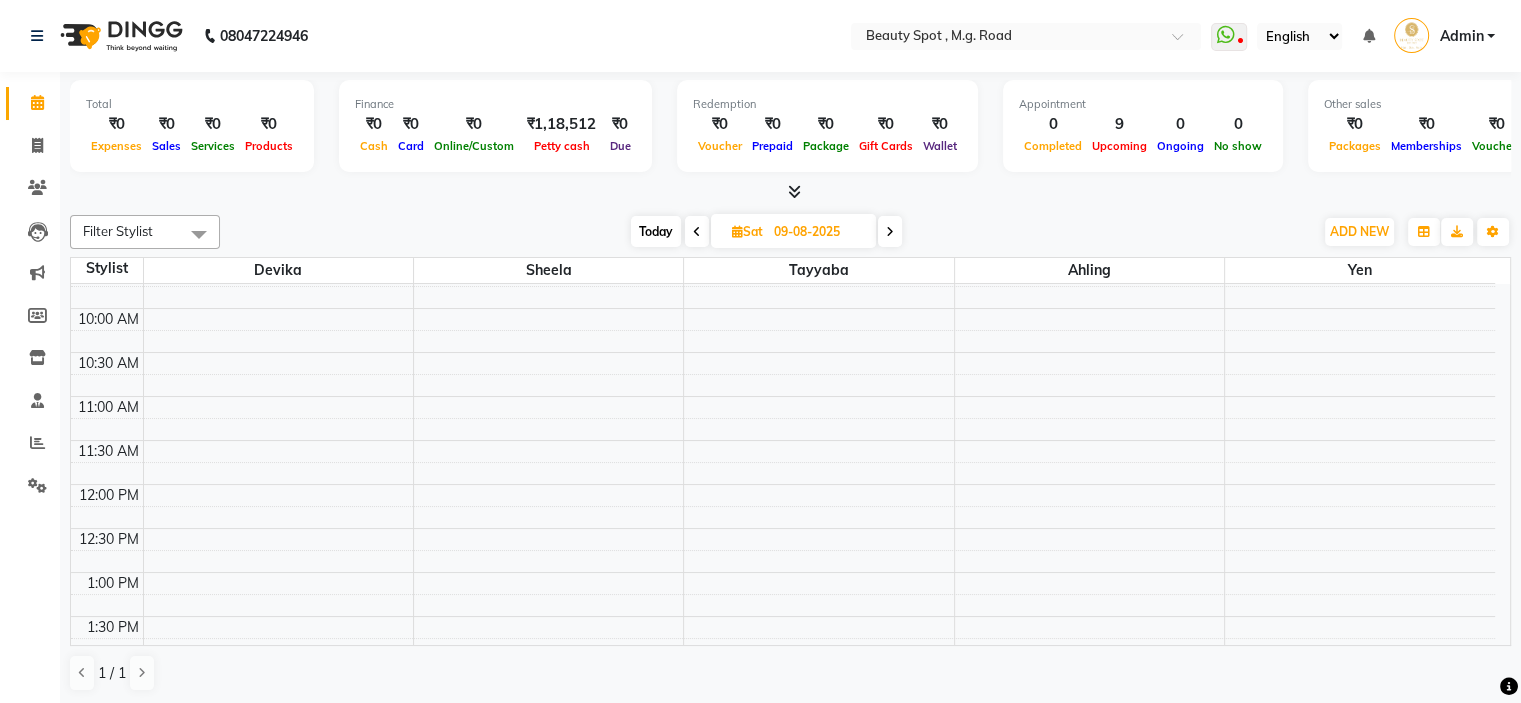 click on "Today" at bounding box center (656, 231) 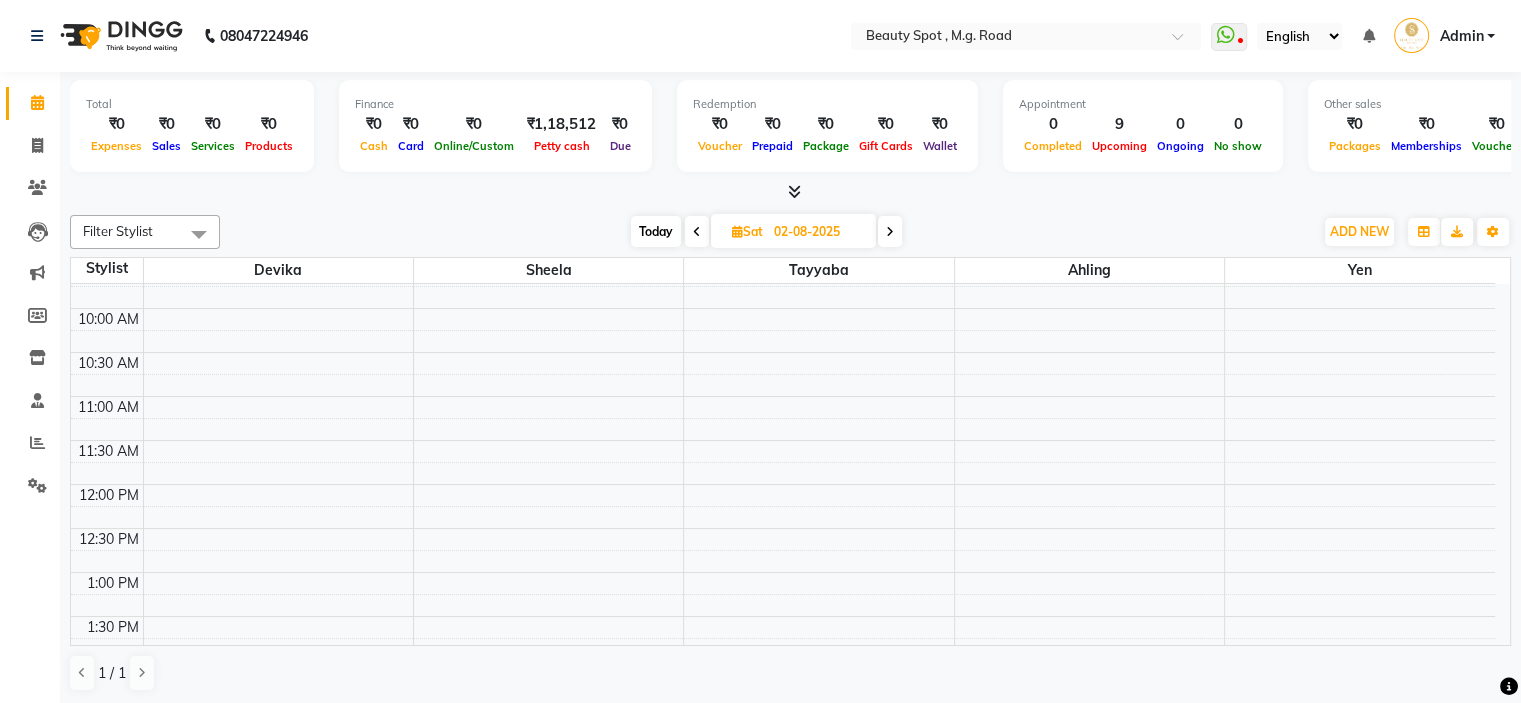 scroll, scrollTop: 263, scrollLeft: 0, axis: vertical 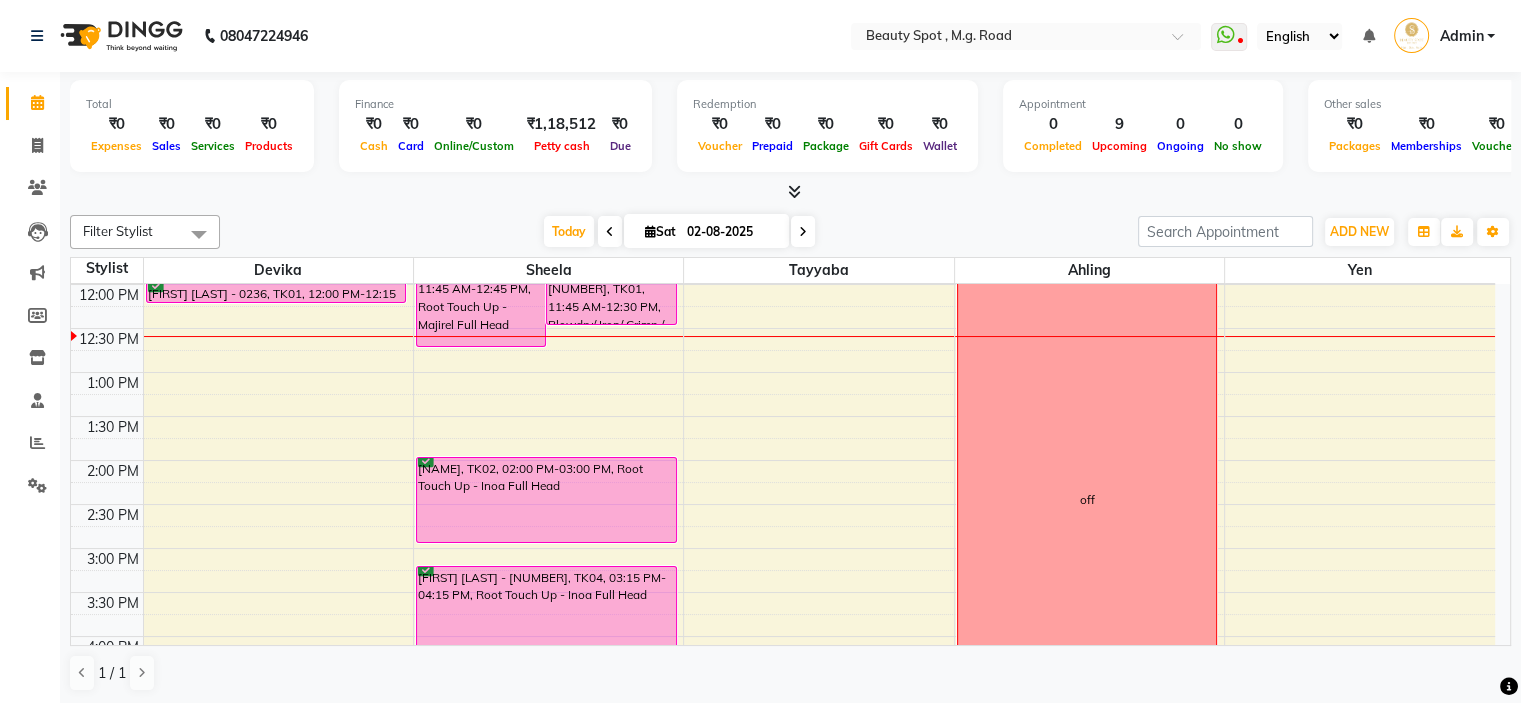 click on "02-08-2025" at bounding box center [731, 232] 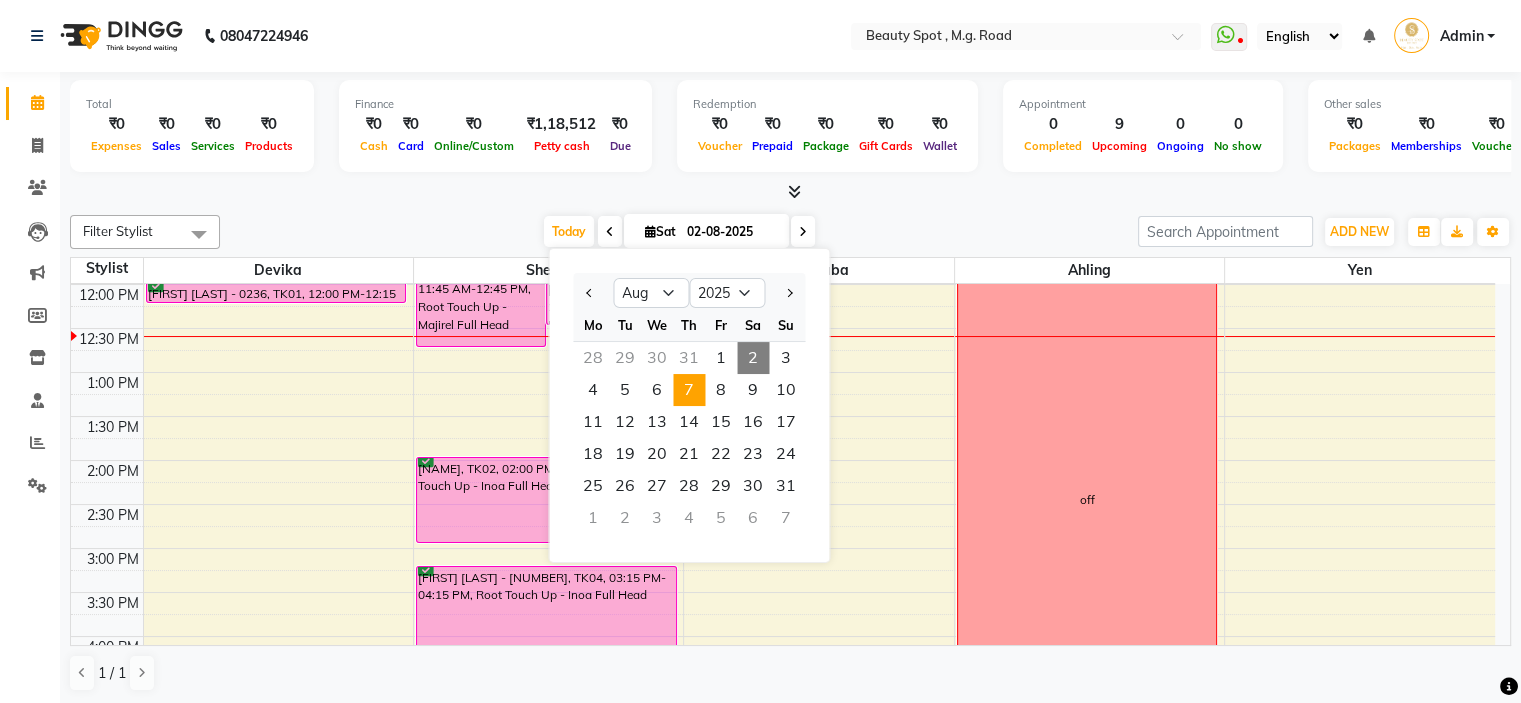 click on "7" at bounding box center [689, 390] 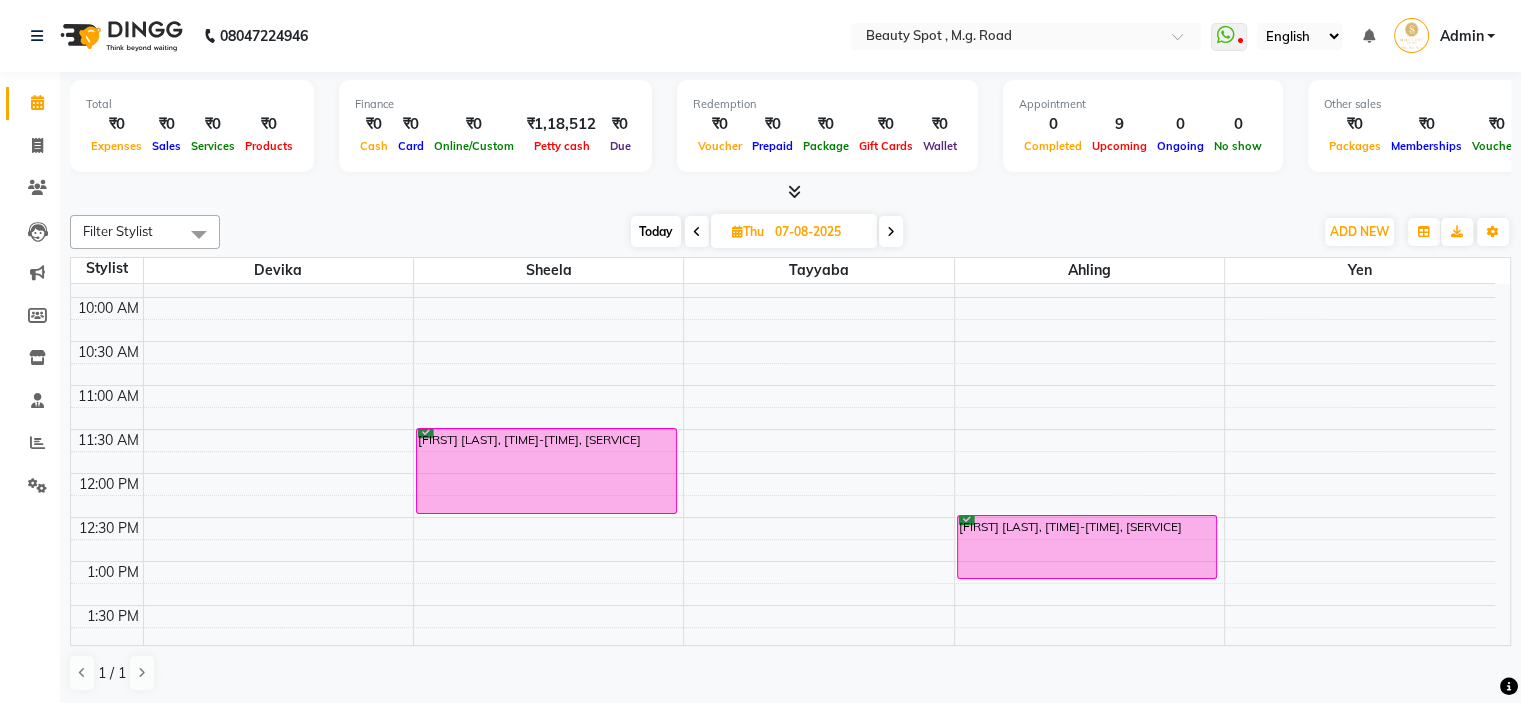 scroll, scrollTop: 63, scrollLeft: 0, axis: vertical 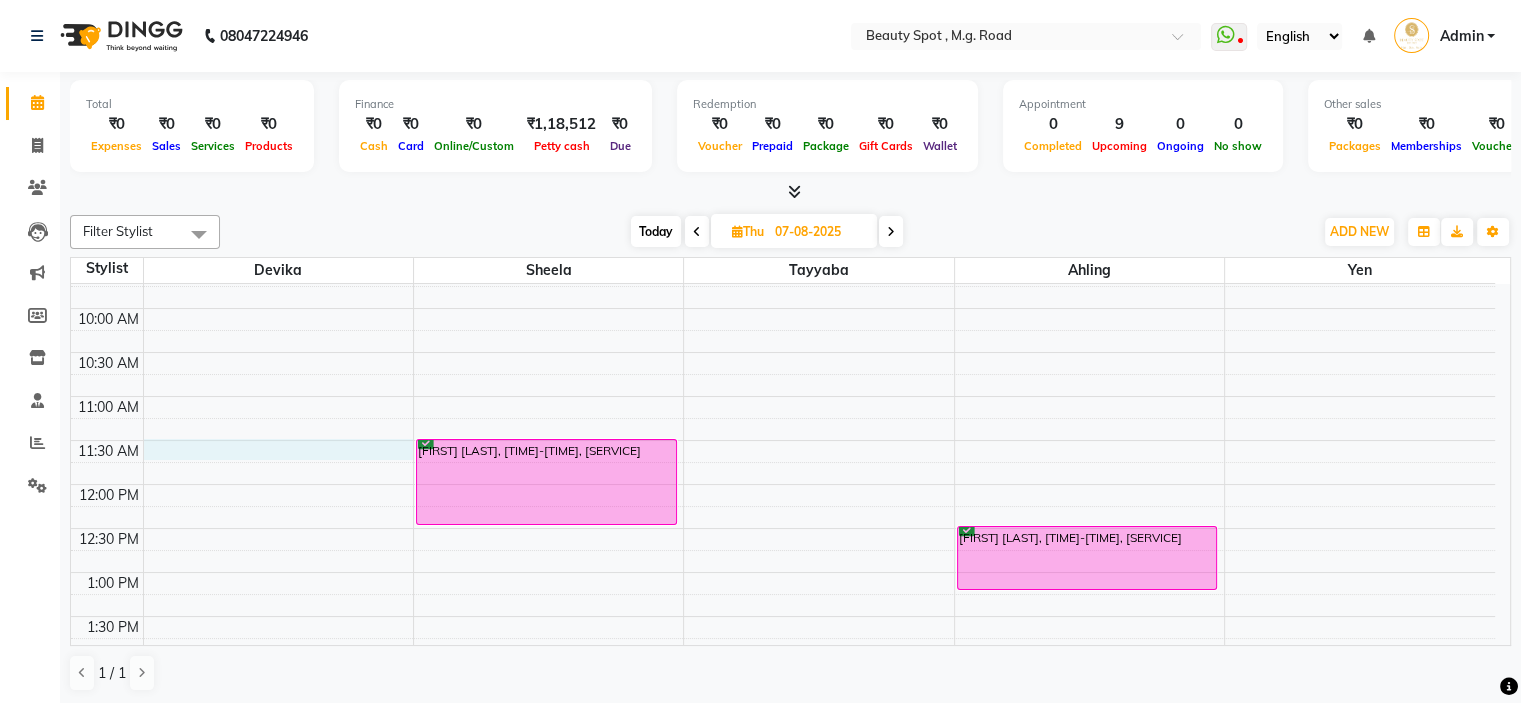 click on "9:00 AM 9:30 AM 10:00 AM 10:30 AM 11:00 AM 11:30 AM 12:00 PM 12:30 PM 1:00 PM 1:30 PM 2:00 PM 2:30 PM 3:00 PM 3:30 PM 4:00 PM 4:30 PM 5:00 PM 5:30 PM 6:00 PM 6:30 PM 7:00 PM 7:30 PM     [FIRST] [LAST], [TIME]-[TIME], [SERVICE]     [FIRST] [LAST], [TIME]-[TIME], [SERVICE]" at bounding box center (783, 704) 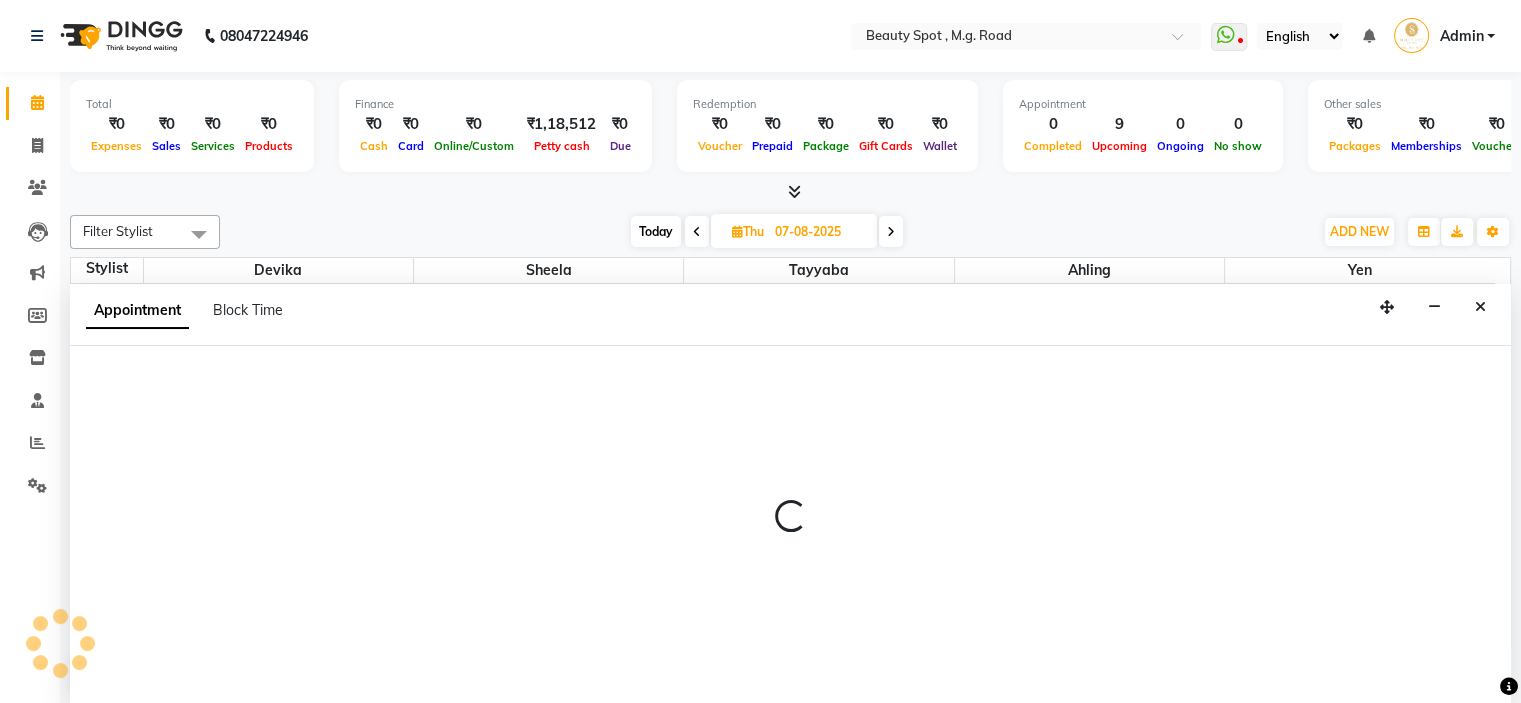 scroll, scrollTop: 0, scrollLeft: 0, axis: both 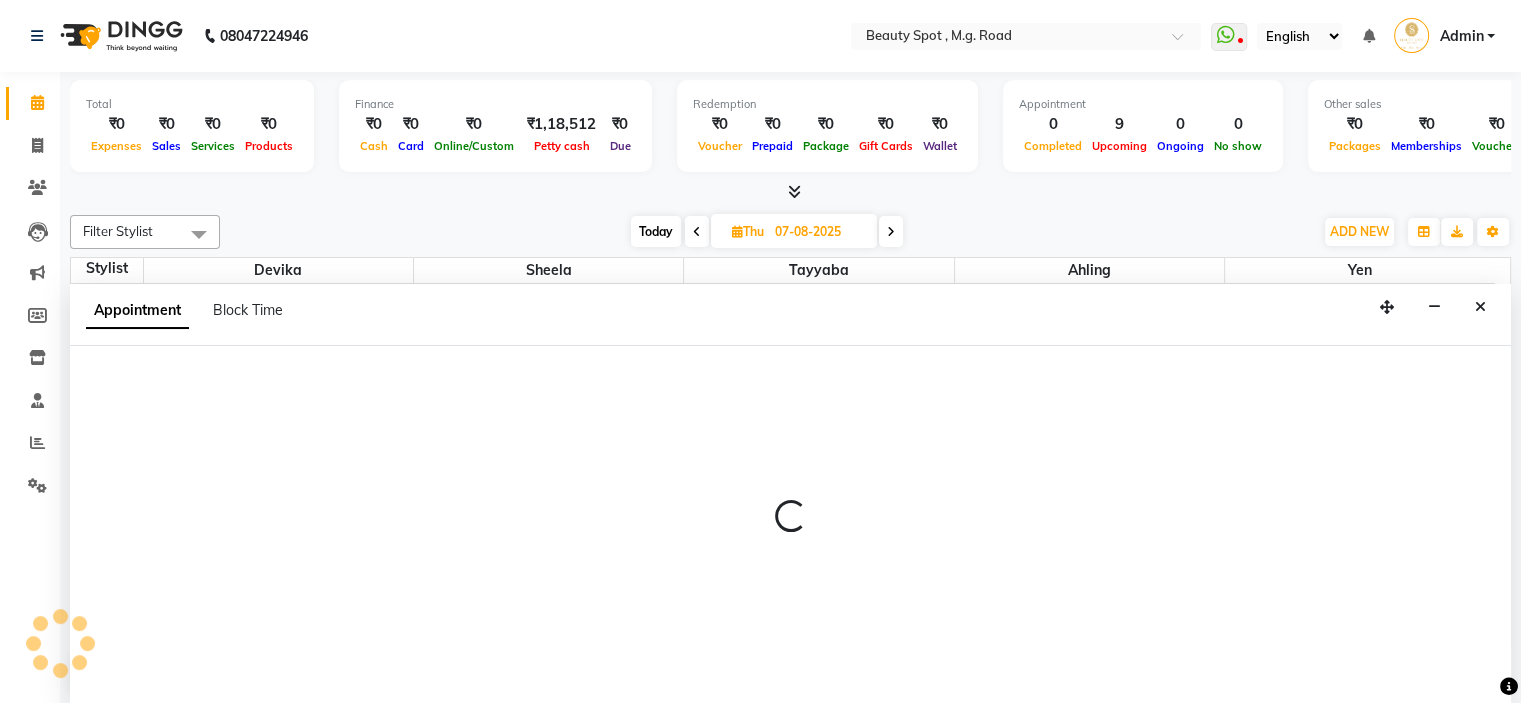 select on "63581" 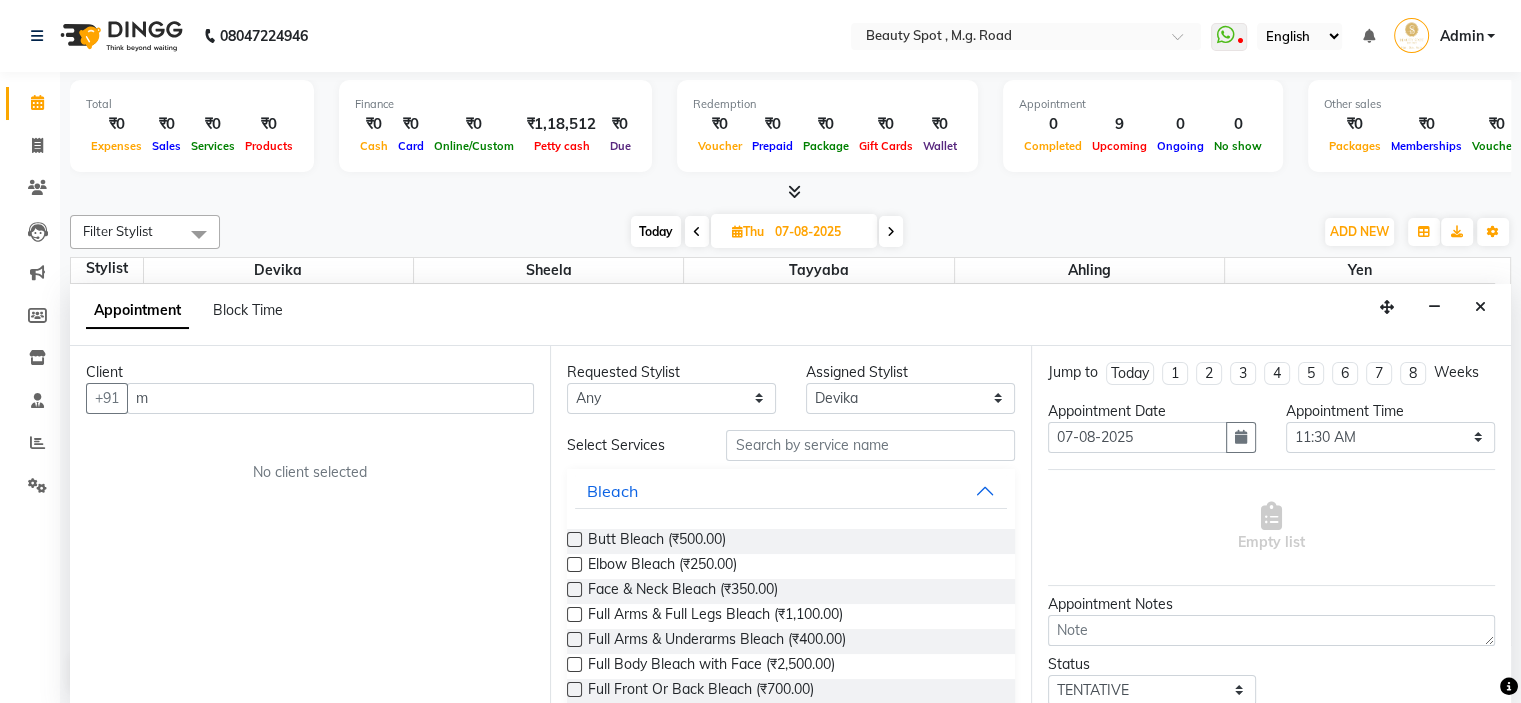 type on "m" 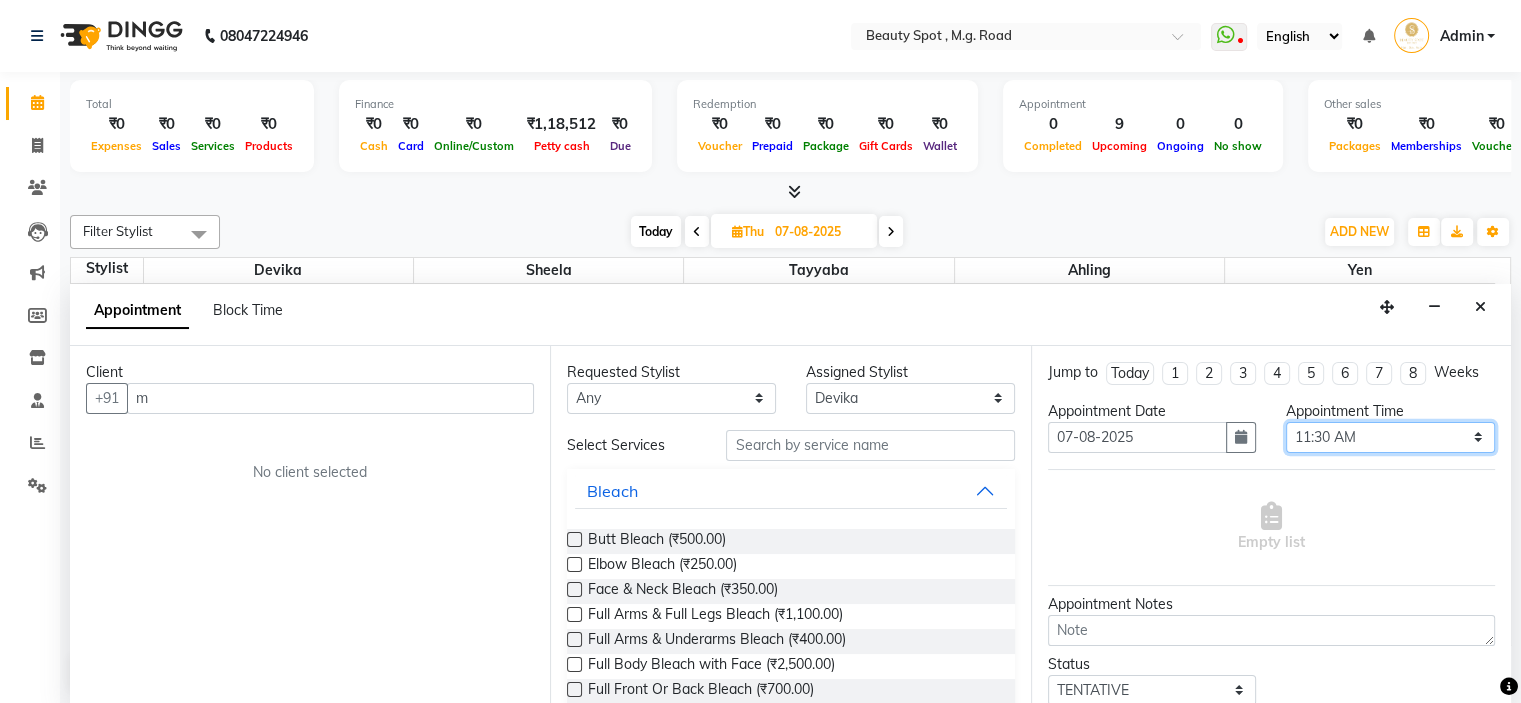 click on "Select 10:00 AM 10:15 AM 10:30 AM 10:45 AM 11:00 AM 11:15 AM 11:30 AM 11:45 AM 12:00 PM 12:15 PM 12:30 PM 12:45 PM 01:00 PM 01:15 PM 01:30 PM 01:45 PM 02:00 PM 02:15 PM 02:30 PM 02:45 PM 03:00 PM 03:15 PM 03:30 PM 03:45 PM 04:00 PM 04:15 PM 04:30 PM 04:45 PM 05:00 PM 05:15 PM 05:30 PM 05:45 PM 06:00 PM 06:15 PM 06:30 PM 06:45 PM 07:00 PM" at bounding box center [1390, 437] 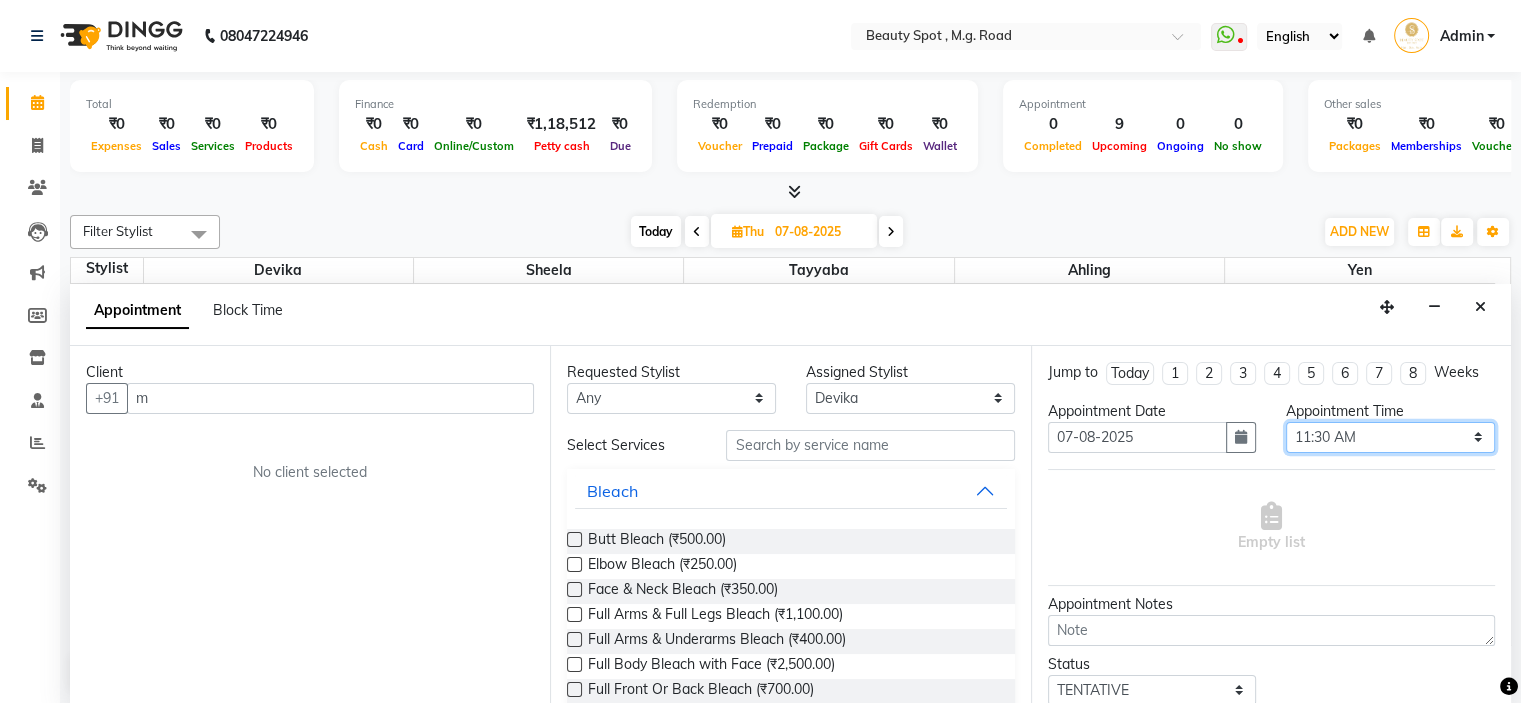 select on "660" 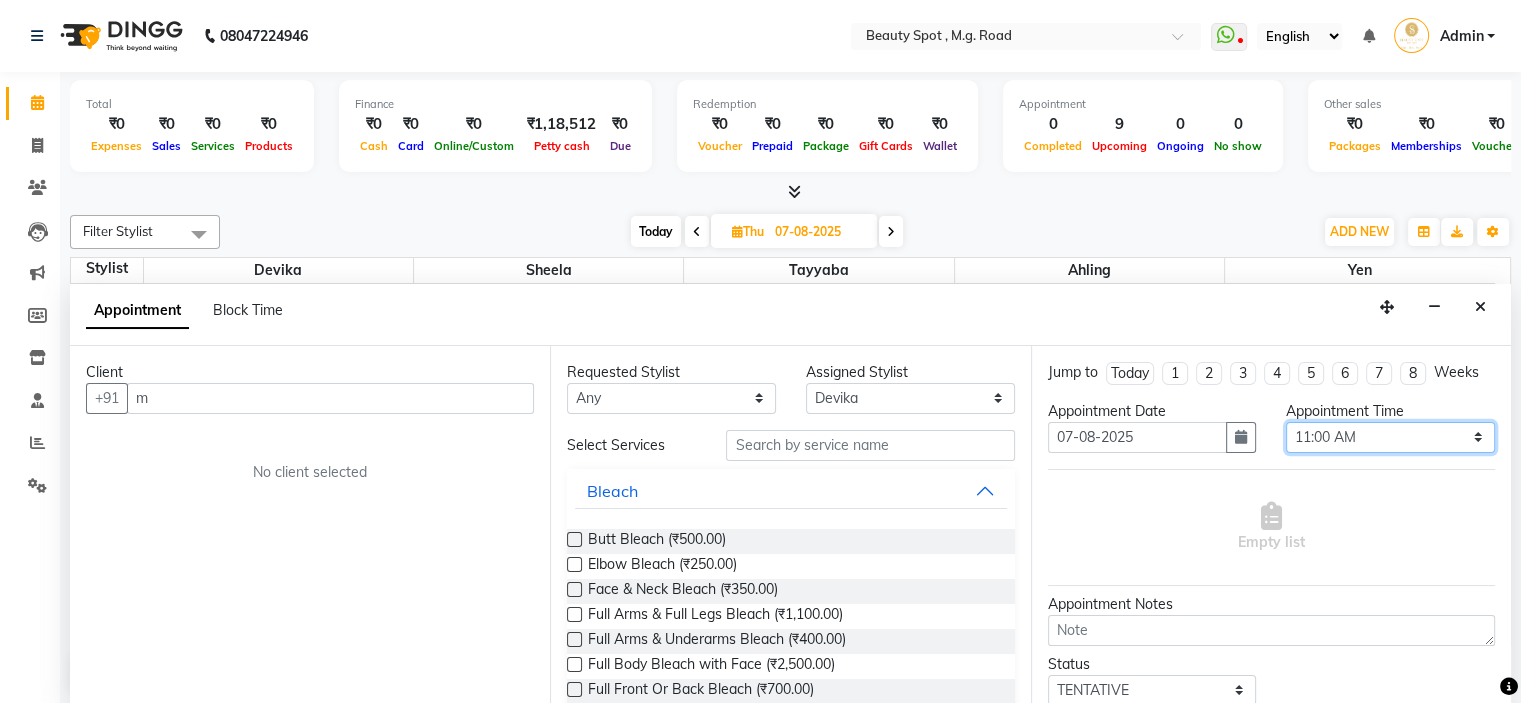 click on "Select 10:00 AM 10:15 AM 10:30 AM 10:45 AM 11:00 AM 11:15 AM 11:30 AM 11:45 AM 12:00 PM 12:15 PM 12:30 PM 12:45 PM 01:00 PM 01:15 PM 01:30 PM 01:45 PM 02:00 PM 02:15 PM 02:30 PM 02:45 PM 03:00 PM 03:15 PM 03:30 PM 03:45 PM 04:00 PM 04:15 PM 04:30 PM 04:45 PM 05:00 PM 05:15 PM 05:30 PM 05:45 PM 06:00 PM 06:15 PM 06:30 PM 06:45 PM 07:00 PM" at bounding box center (1390, 437) 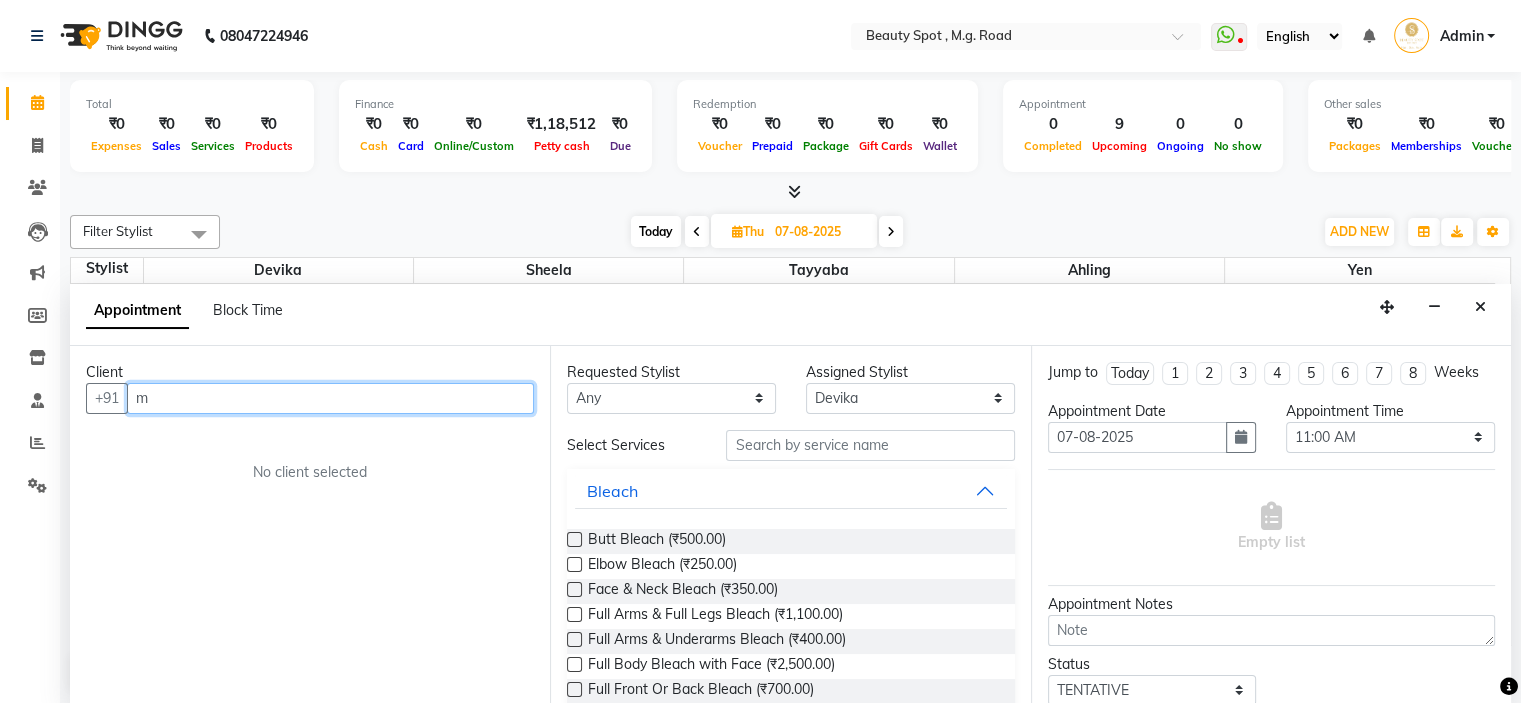 click on "m" at bounding box center (330, 398) 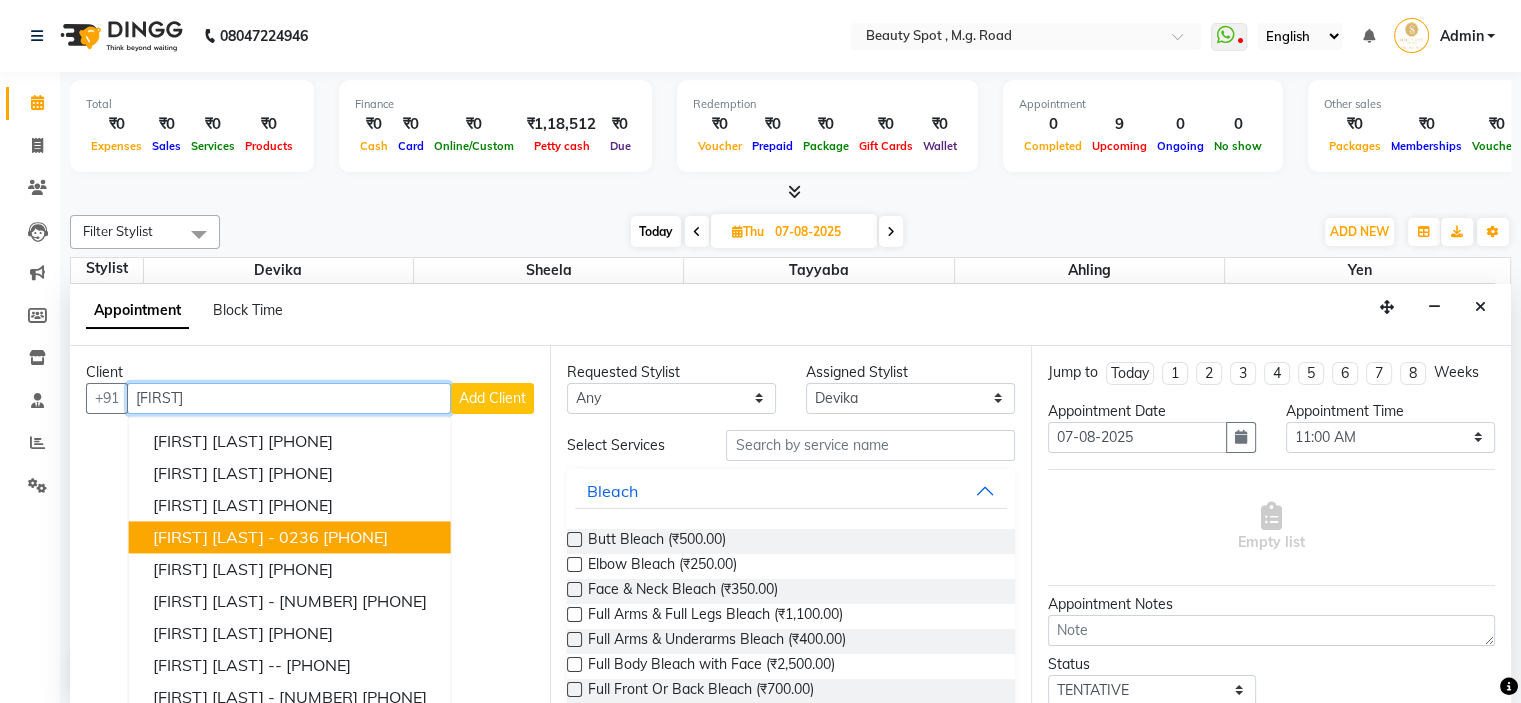 click on "[FIRST] [LAST] - 0236" at bounding box center [236, 537] 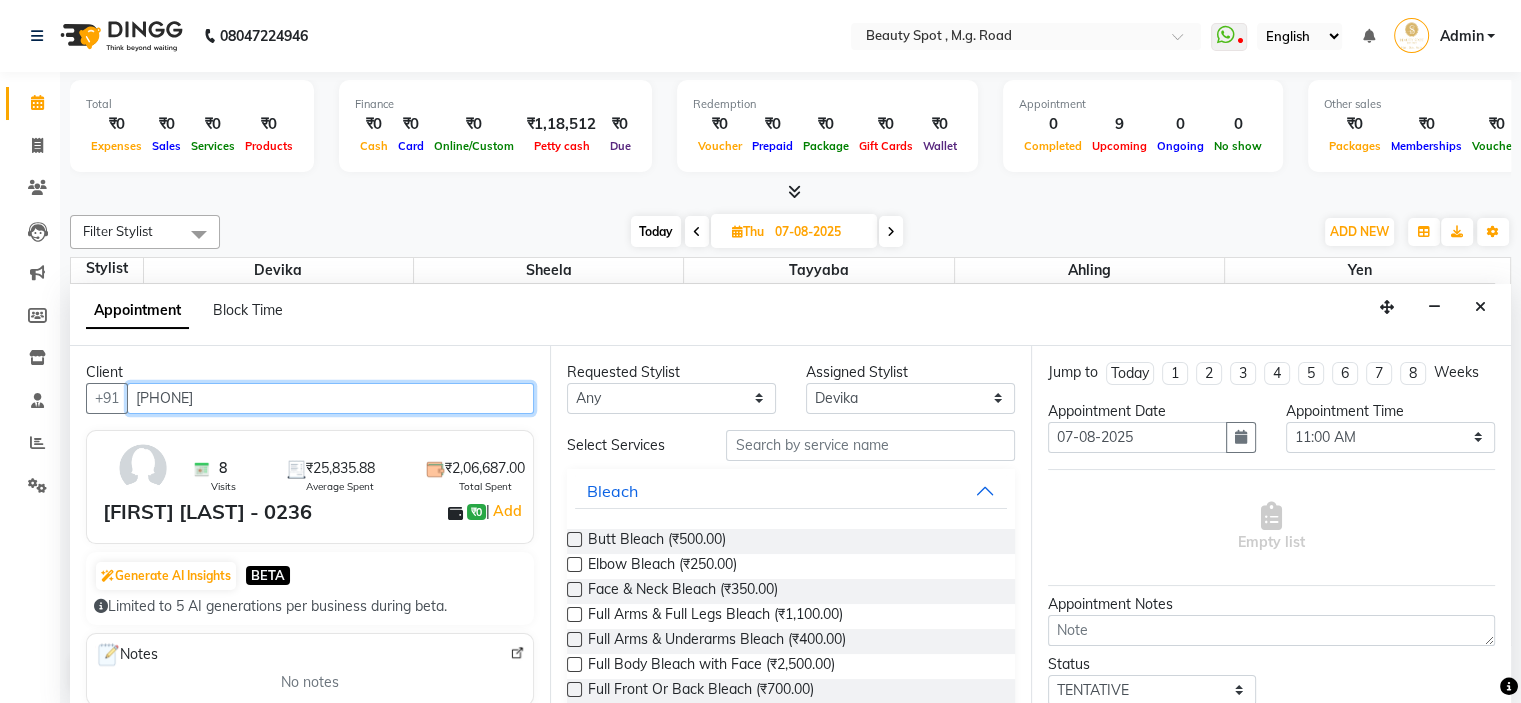 type on "[PHONE]" 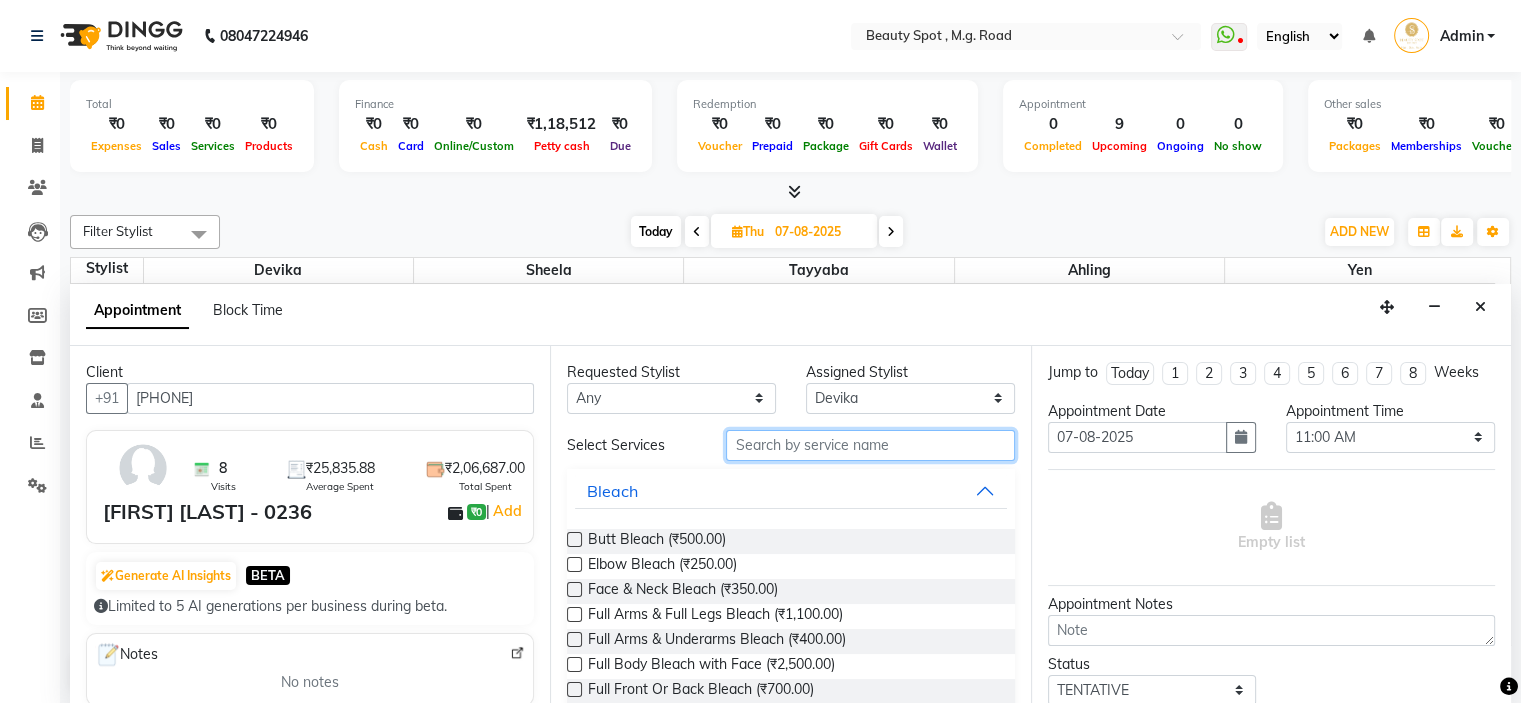 click at bounding box center [870, 445] 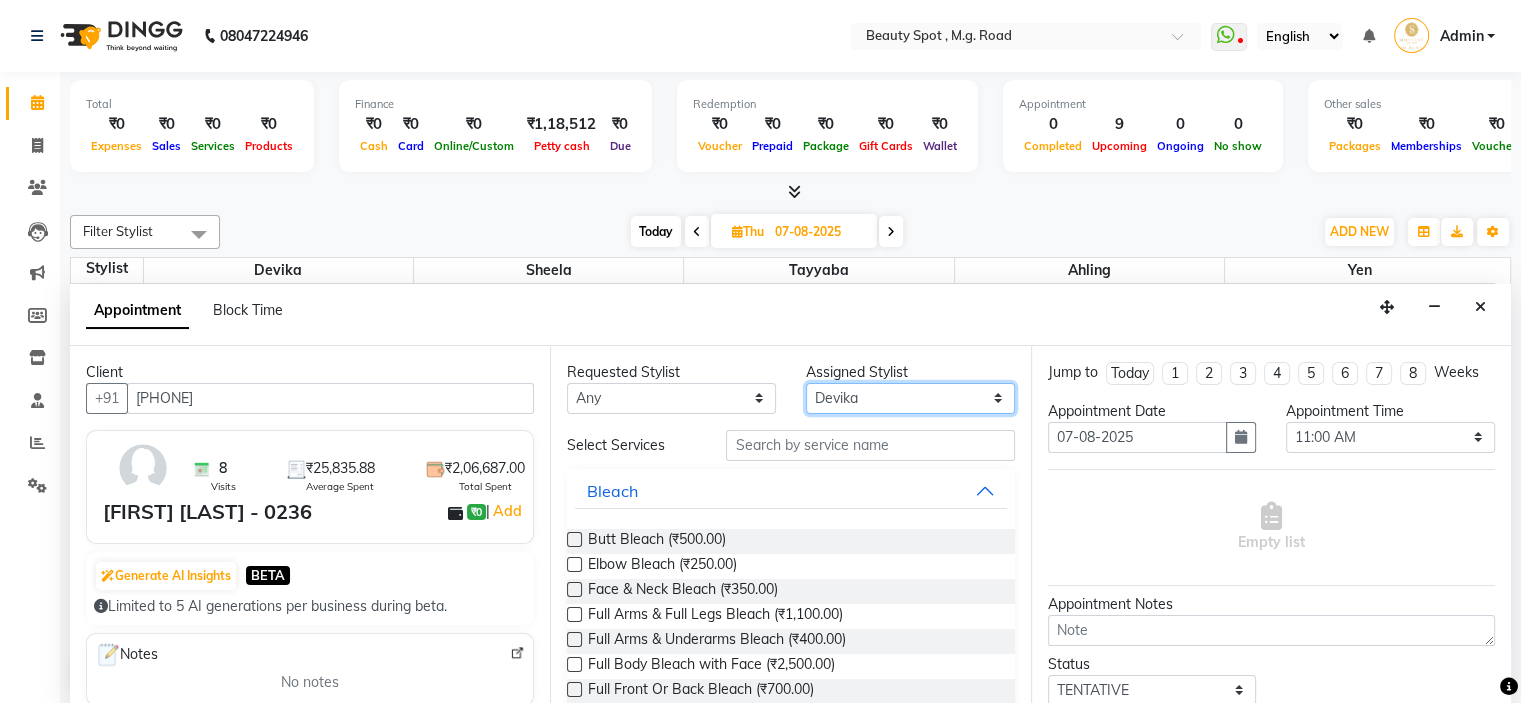 click on "Select [NAME] [NAME]  [NAME]  [NAME]  [NAME]" at bounding box center [910, 398] 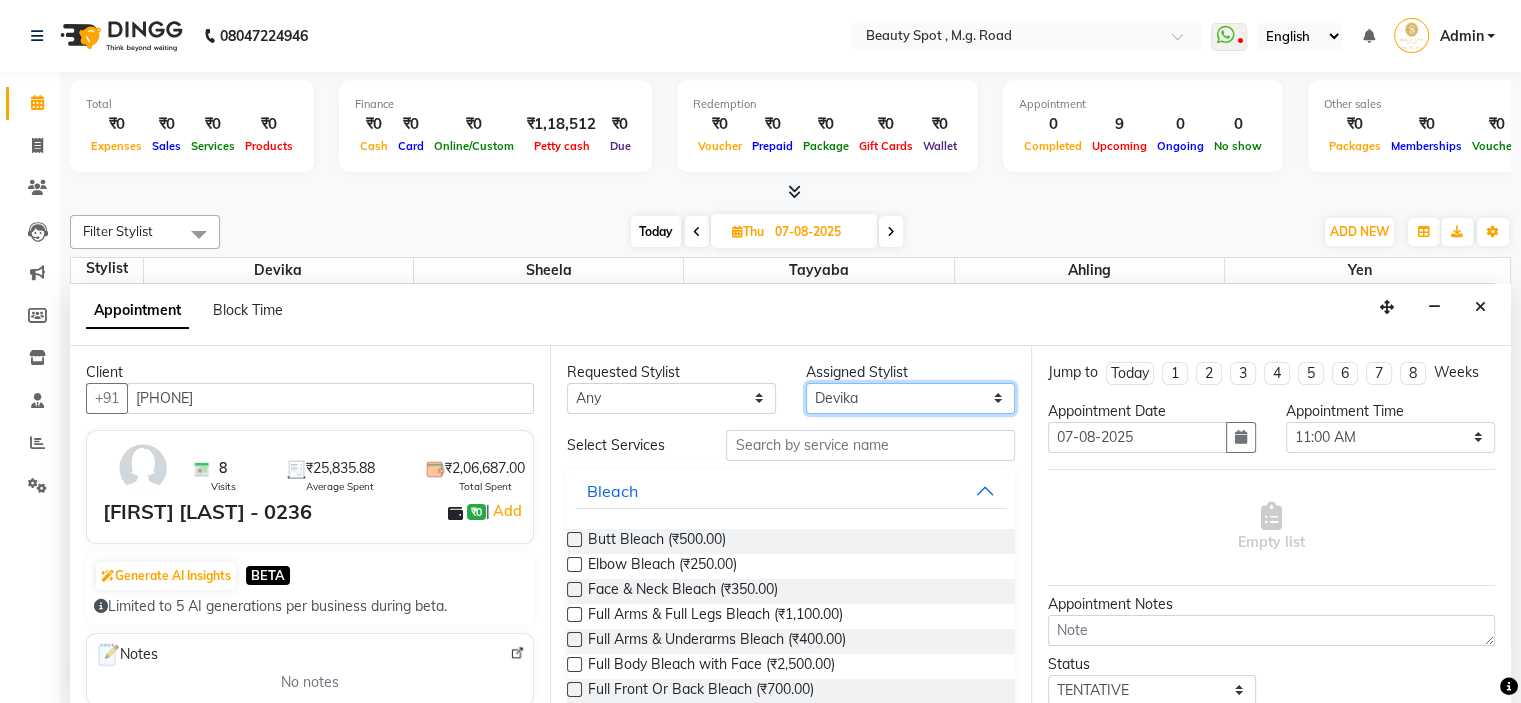 select on "70085" 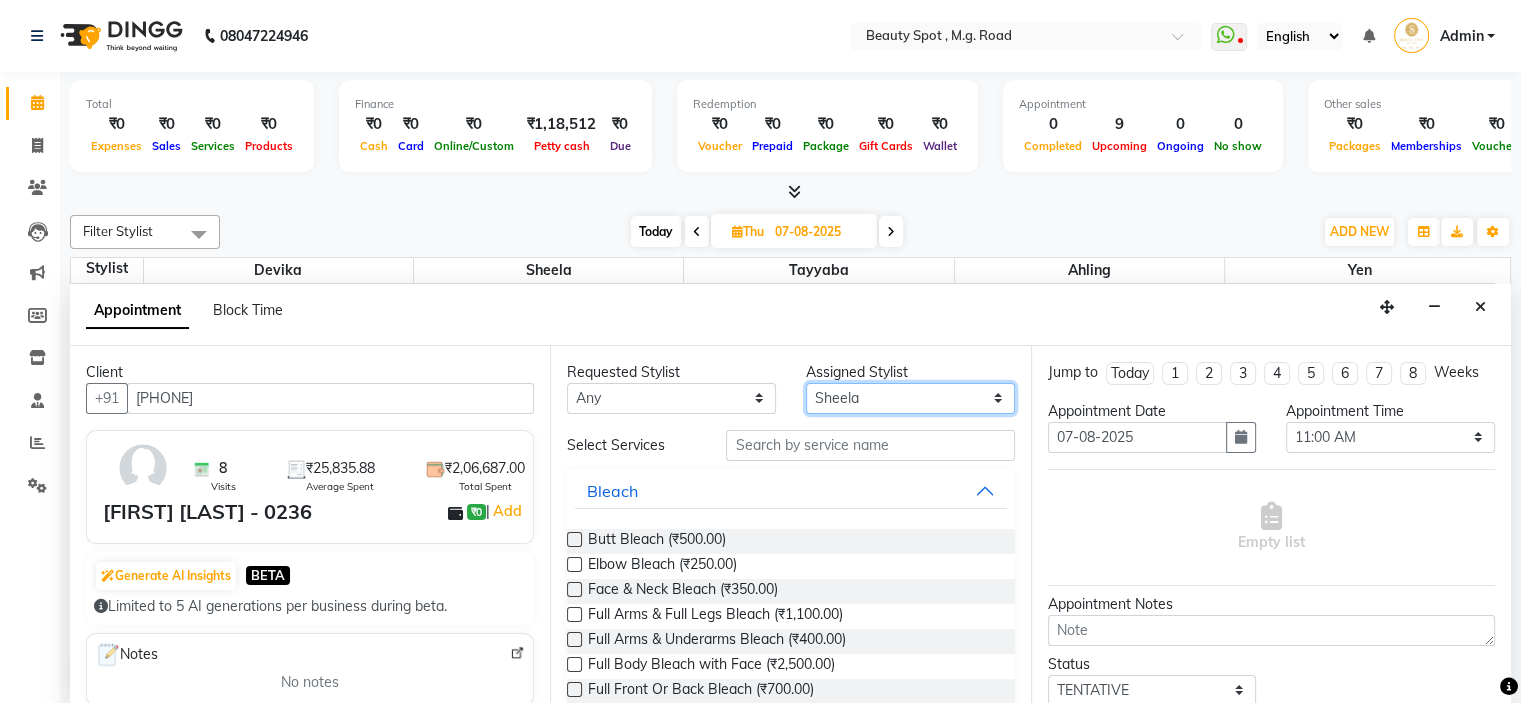 click on "Select [NAME] [NAME]  [NAME]  [NAME]  [NAME]" at bounding box center (910, 398) 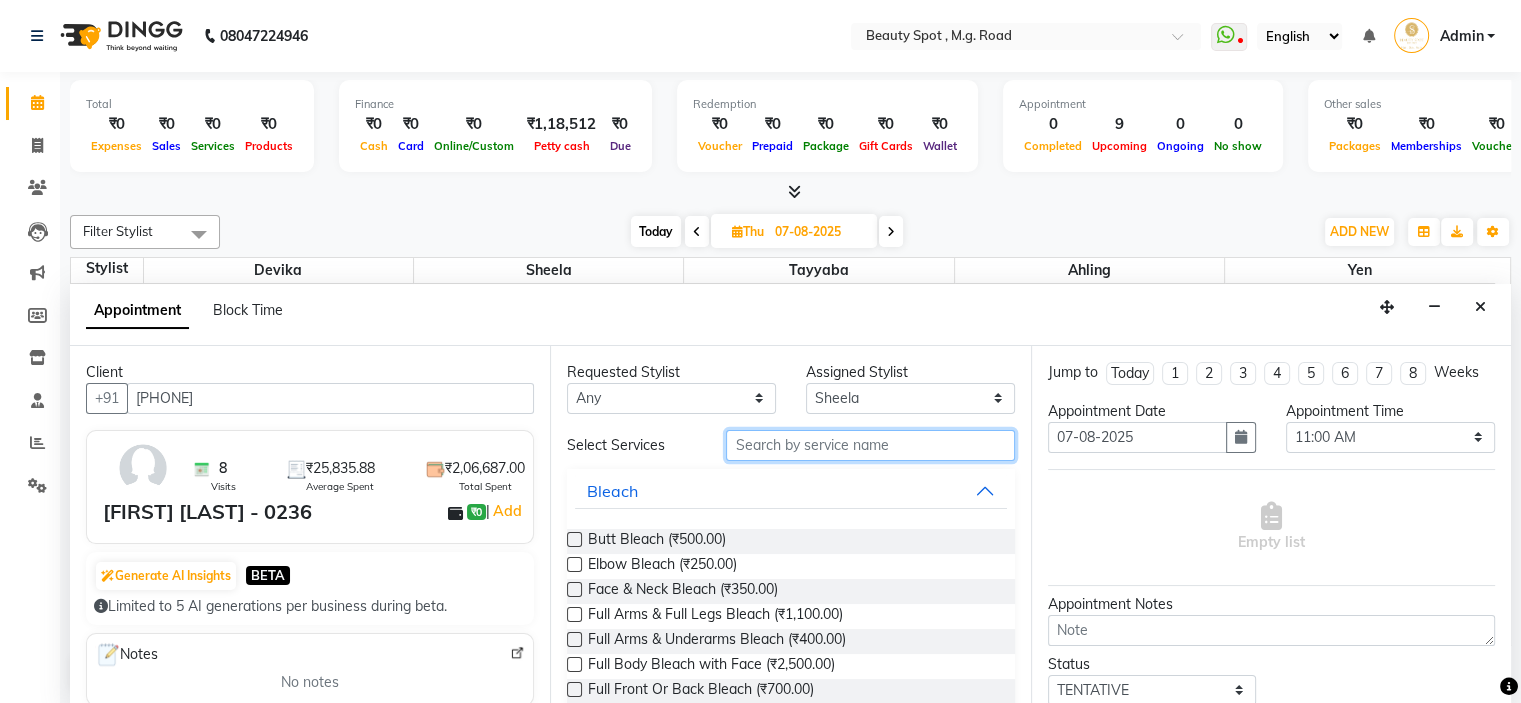 click at bounding box center [870, 445] 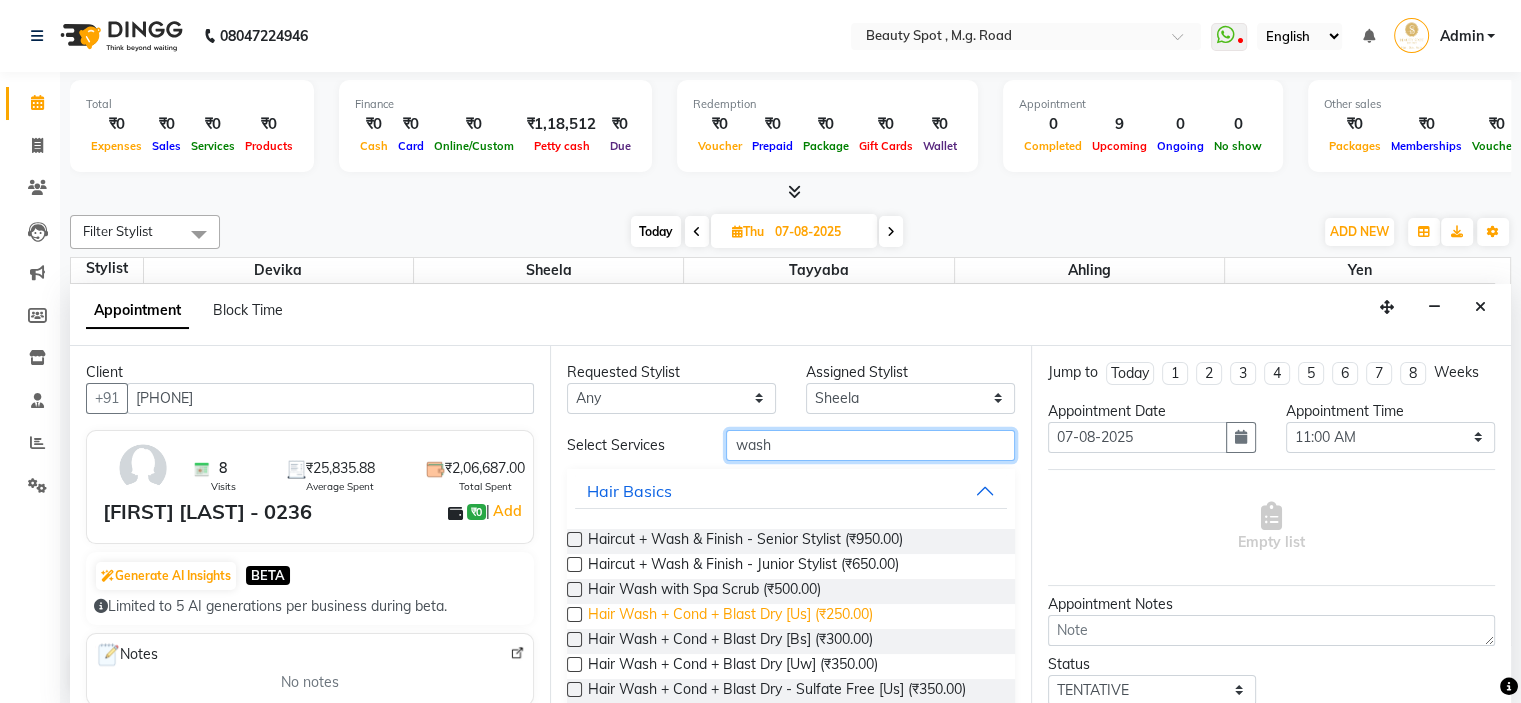 type on "wash" 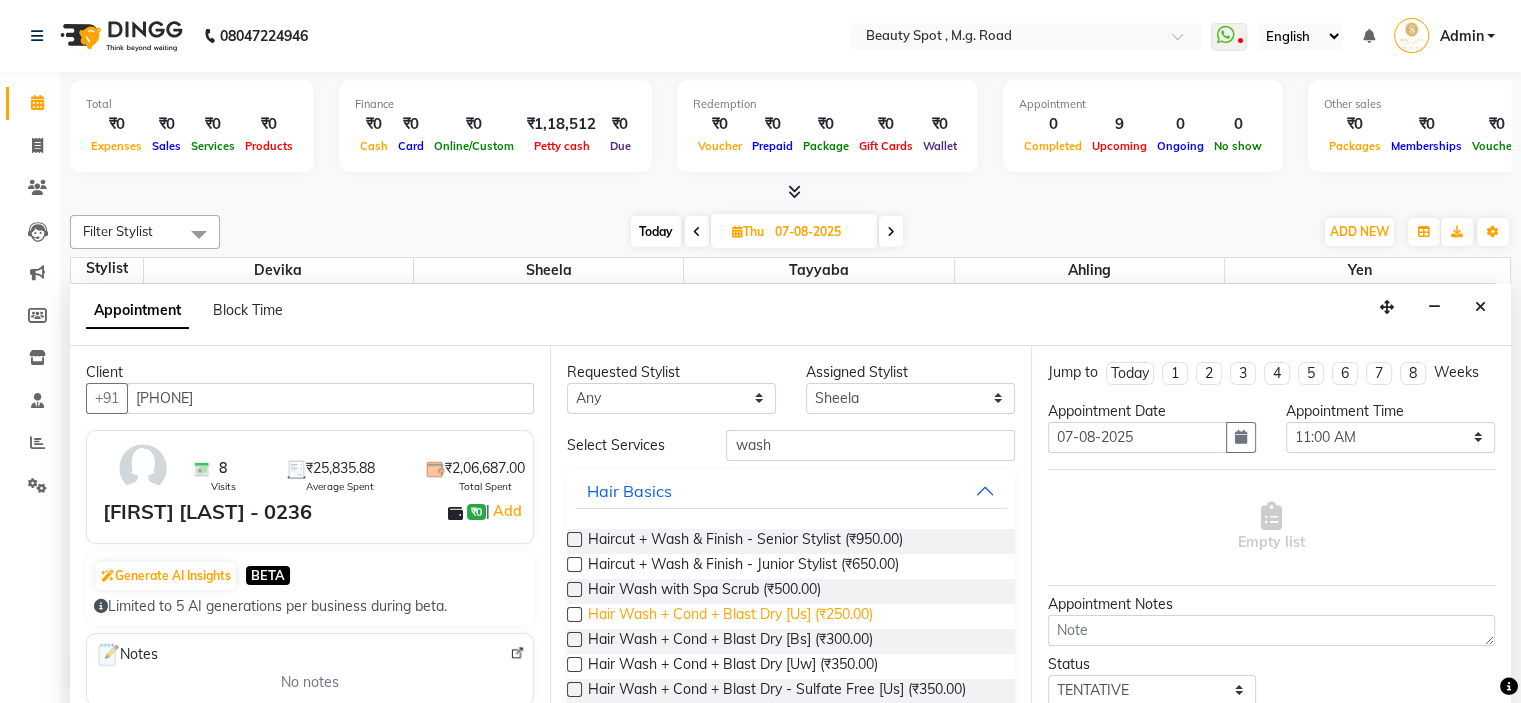 click on "Hair Wash + Cond + Blast Dry [Us] (₹250.00)" at bounding box center [730, 616] 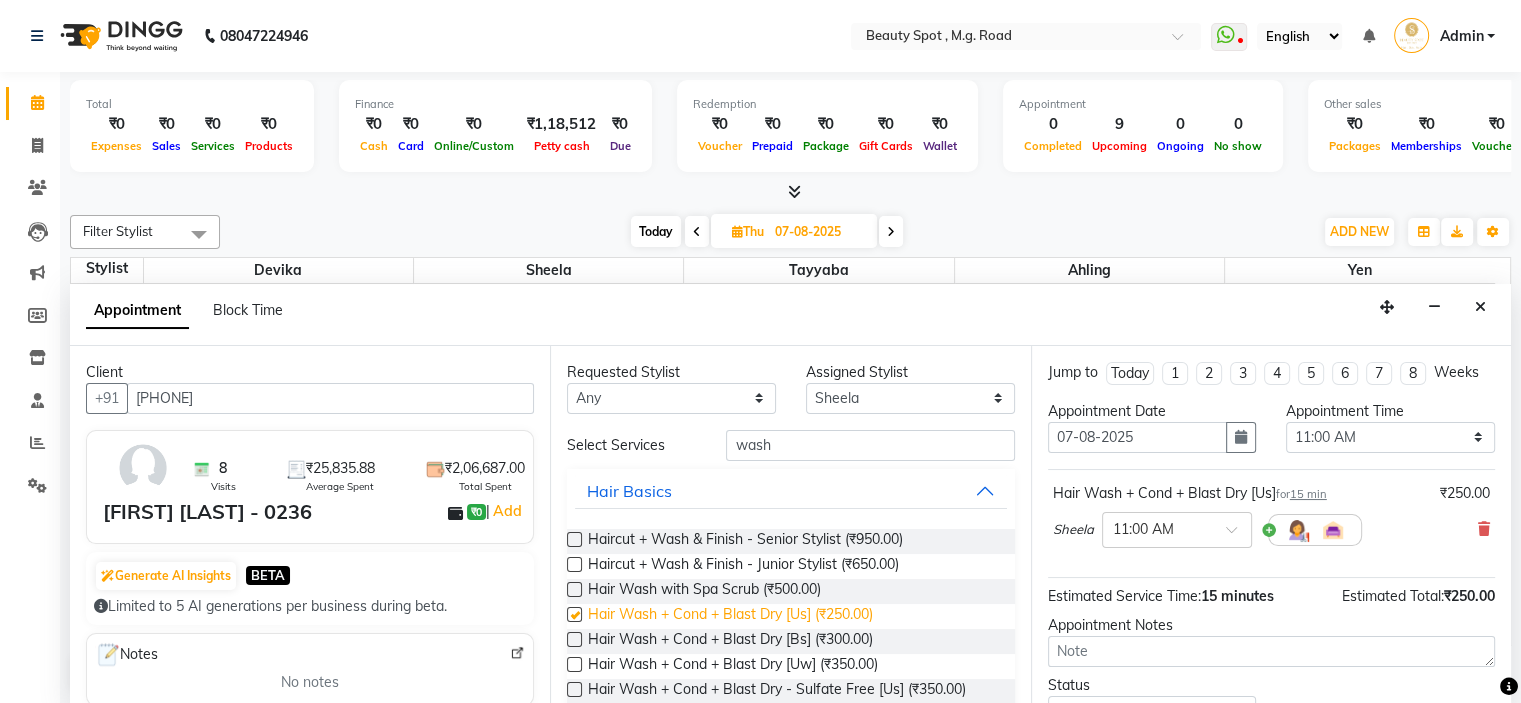 checkbox on "false" 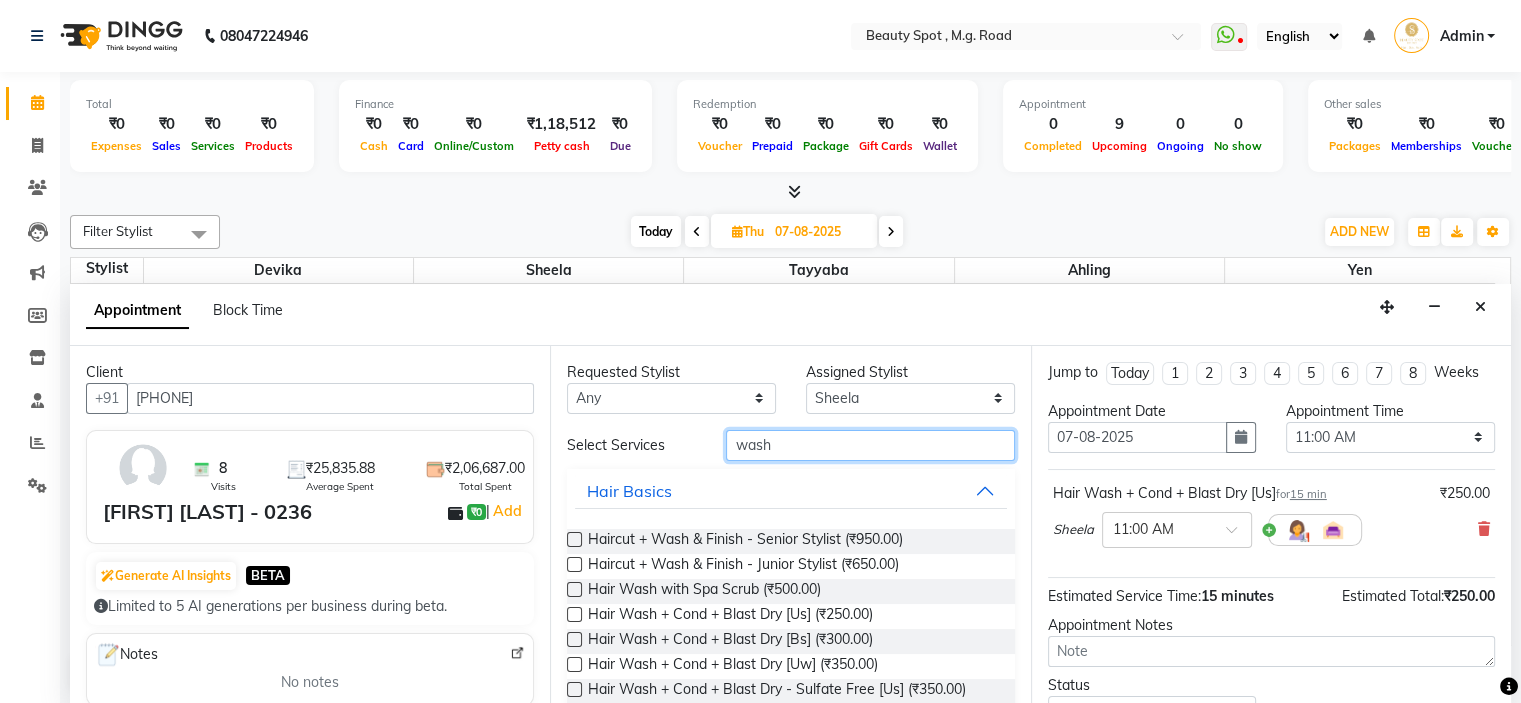 click on "wash" at bounding box center (870, 445) 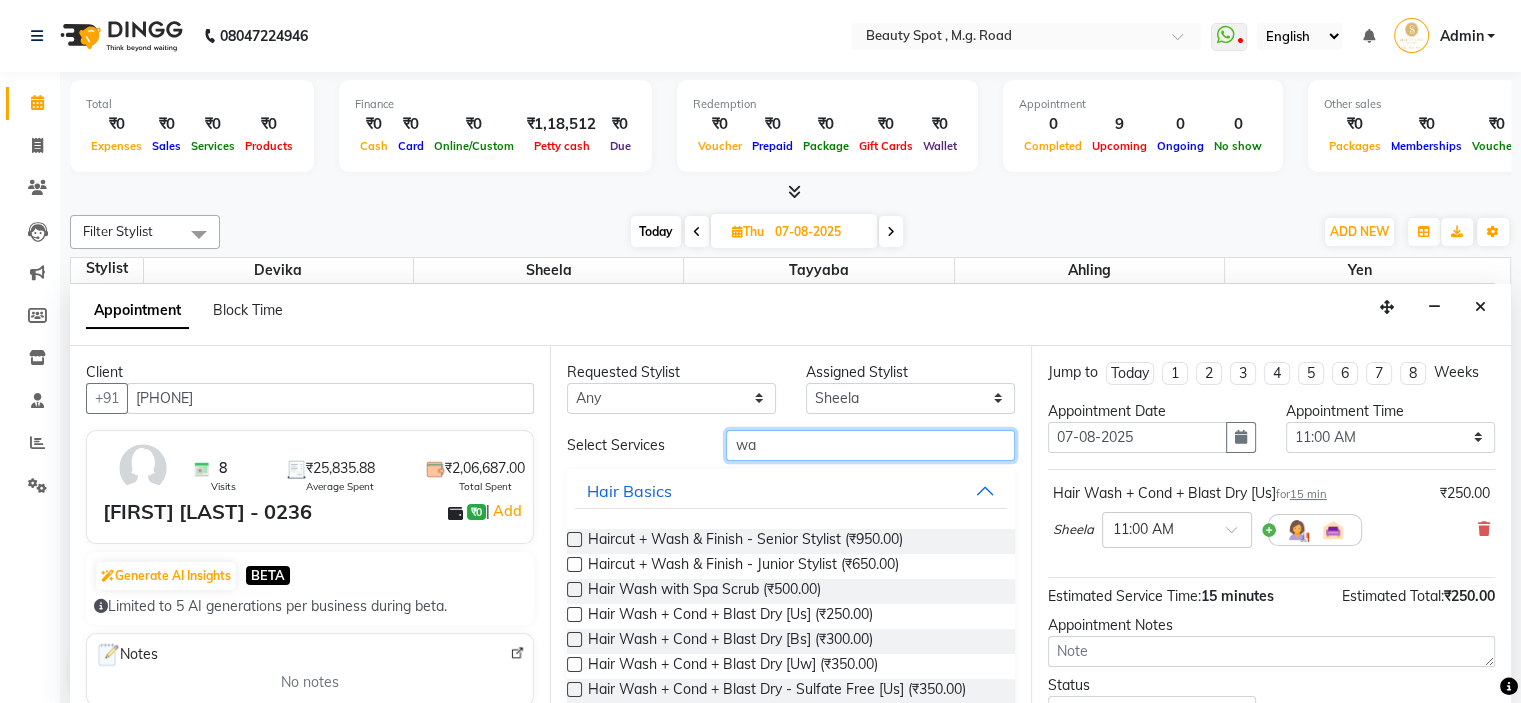 type on "w" 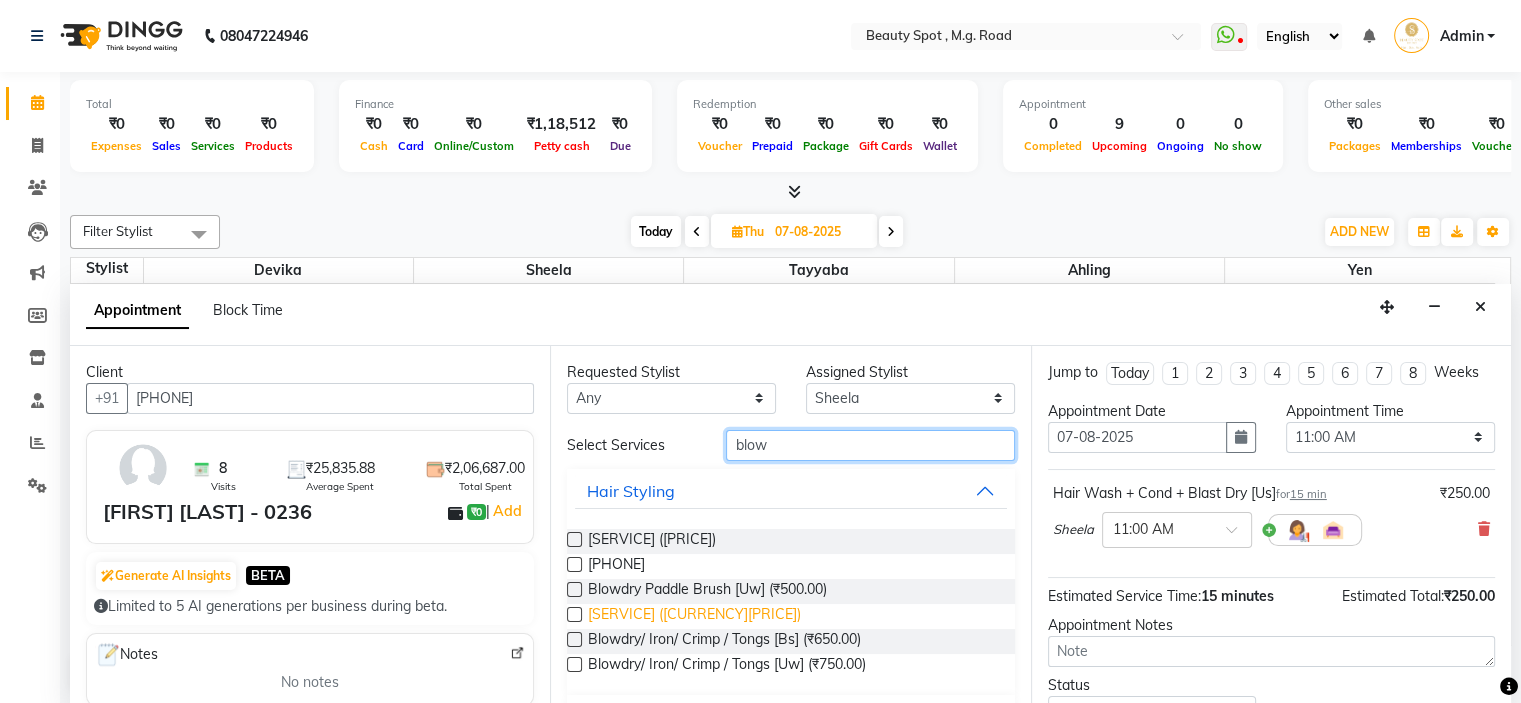 type on "blow" 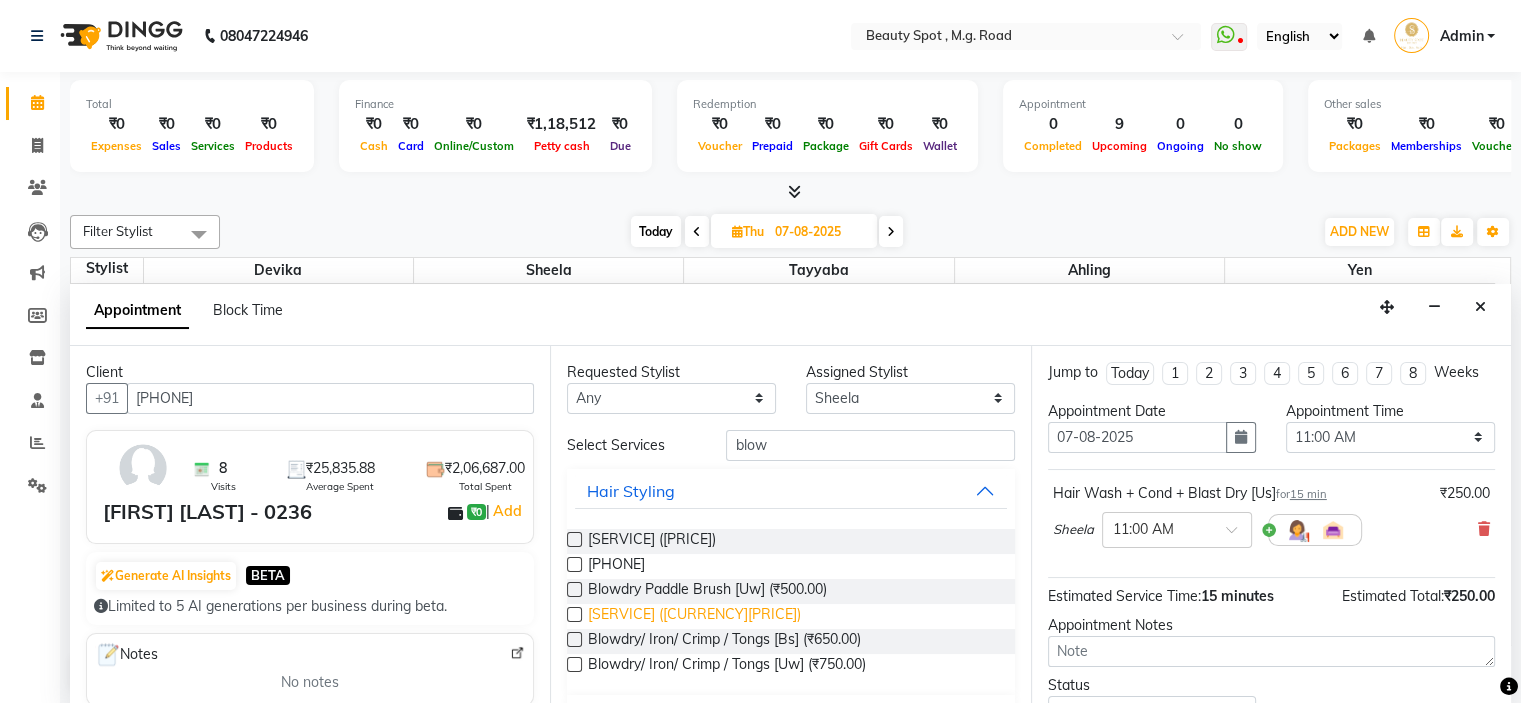 click on "[SERVICE] ([CURRENCY][PRICE])" at bounding box center [694, 616] 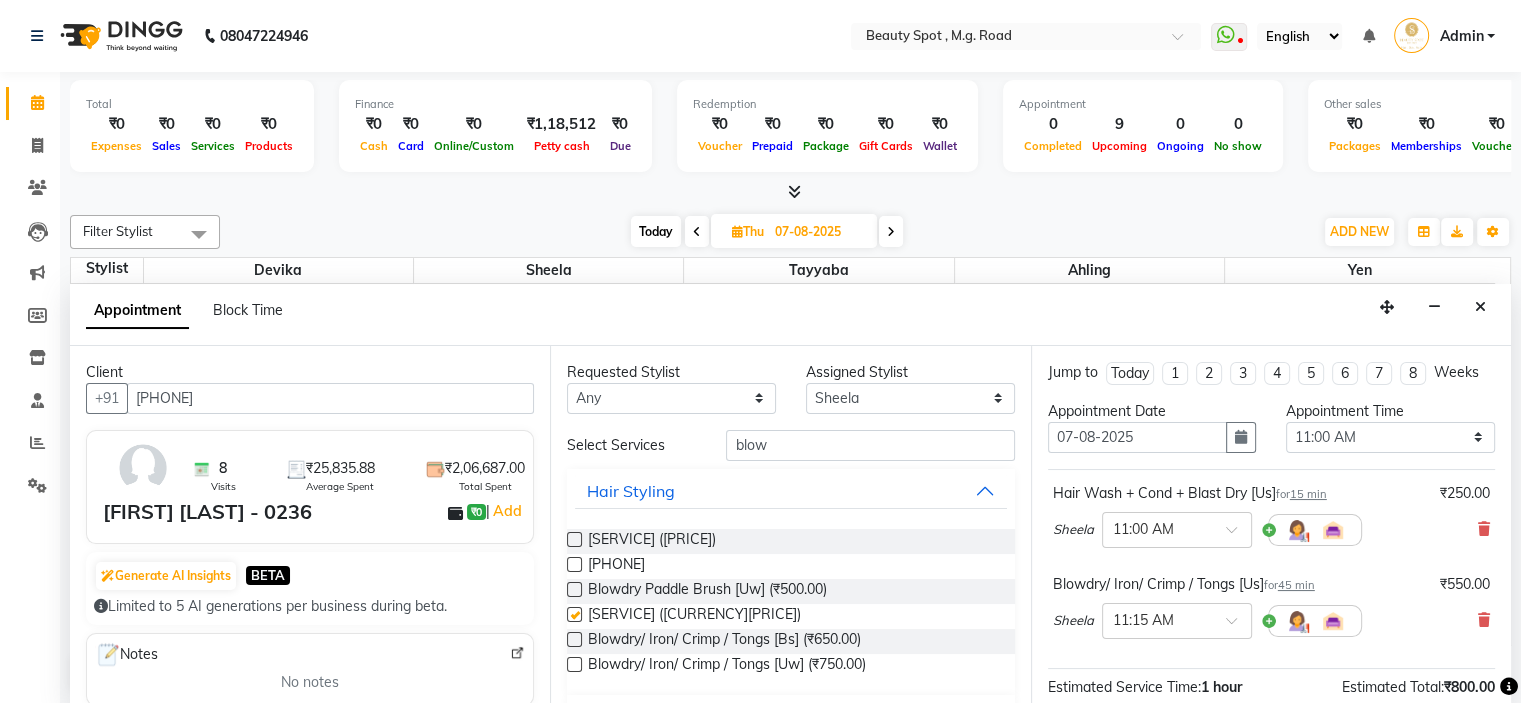 checkbox on "false" 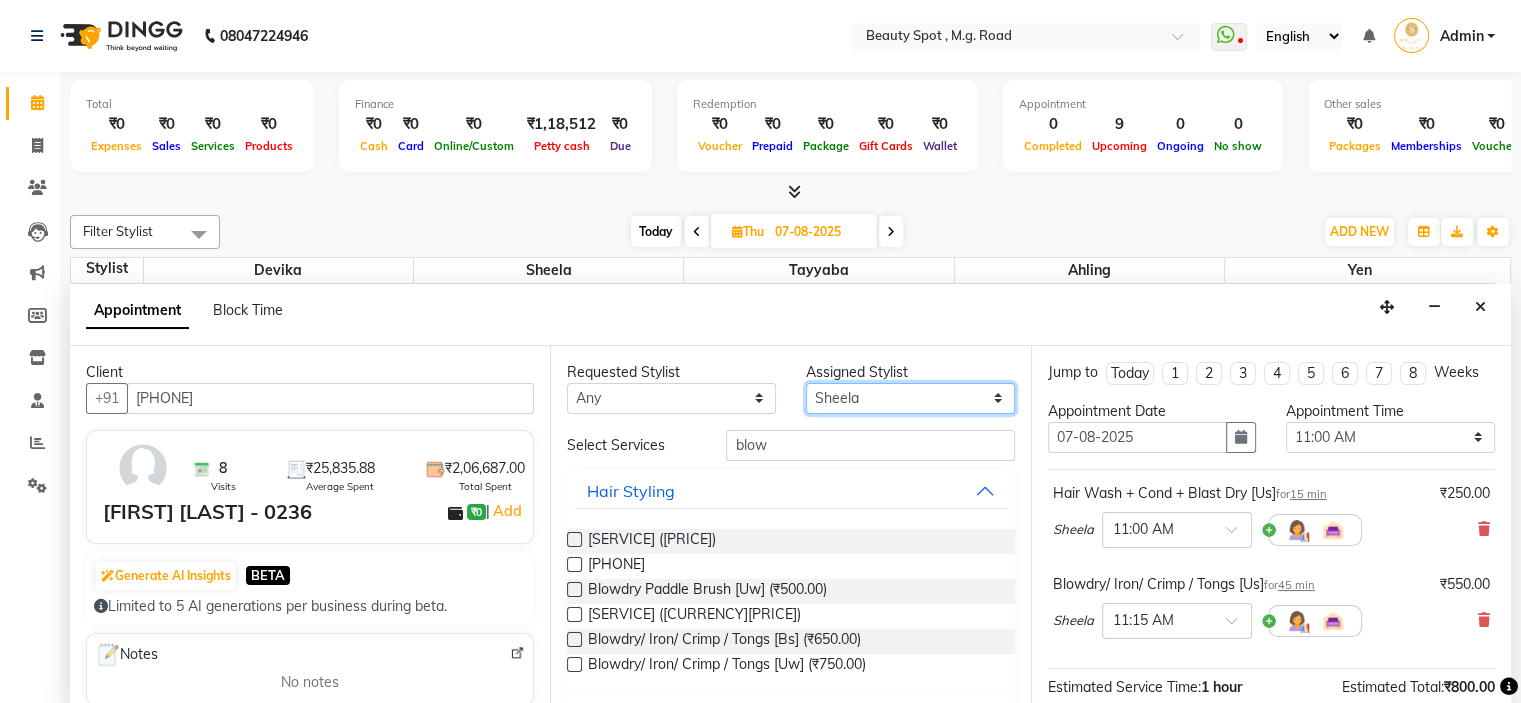 click on "Select [NAME] [NAME]  [NAME]  [NAME]  [NAME]" at bounding box center (910, 398) 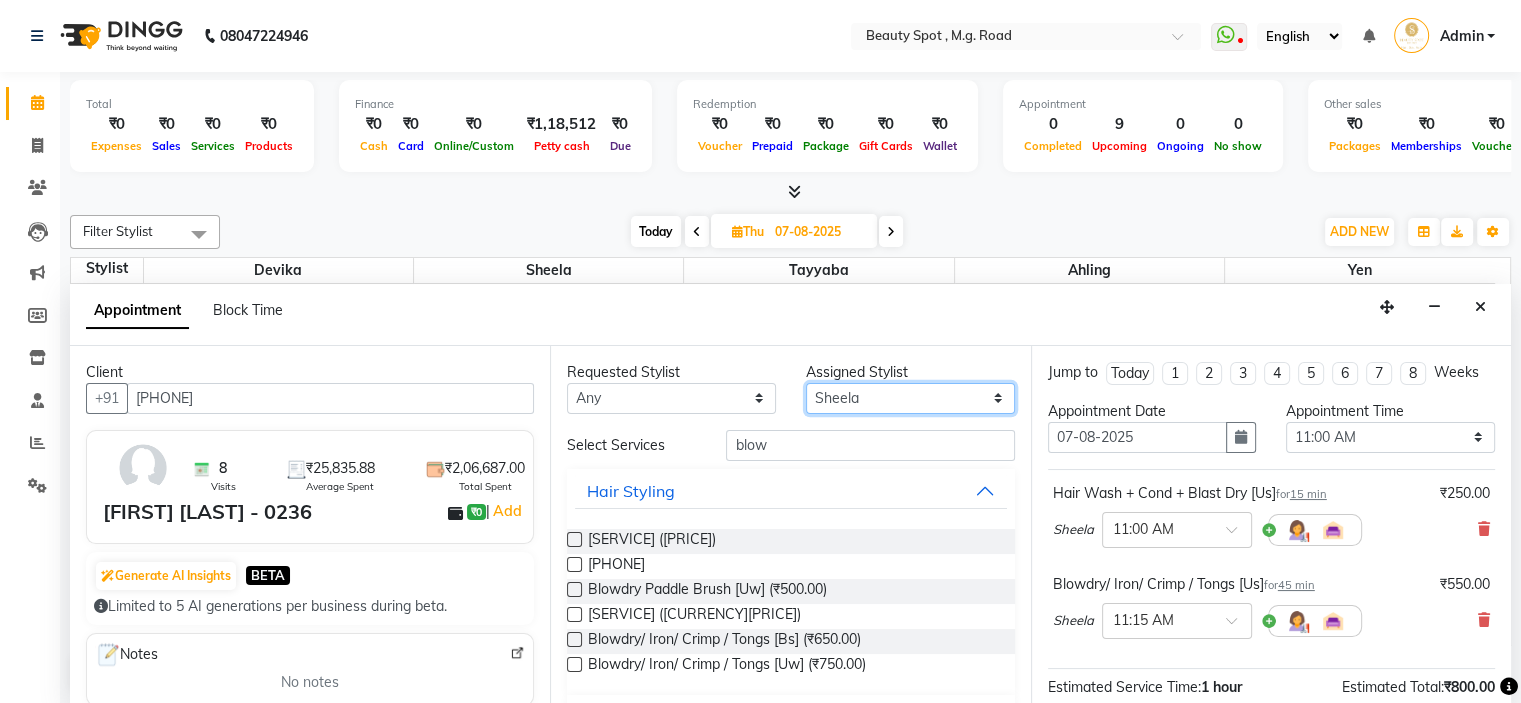 select on "63581" 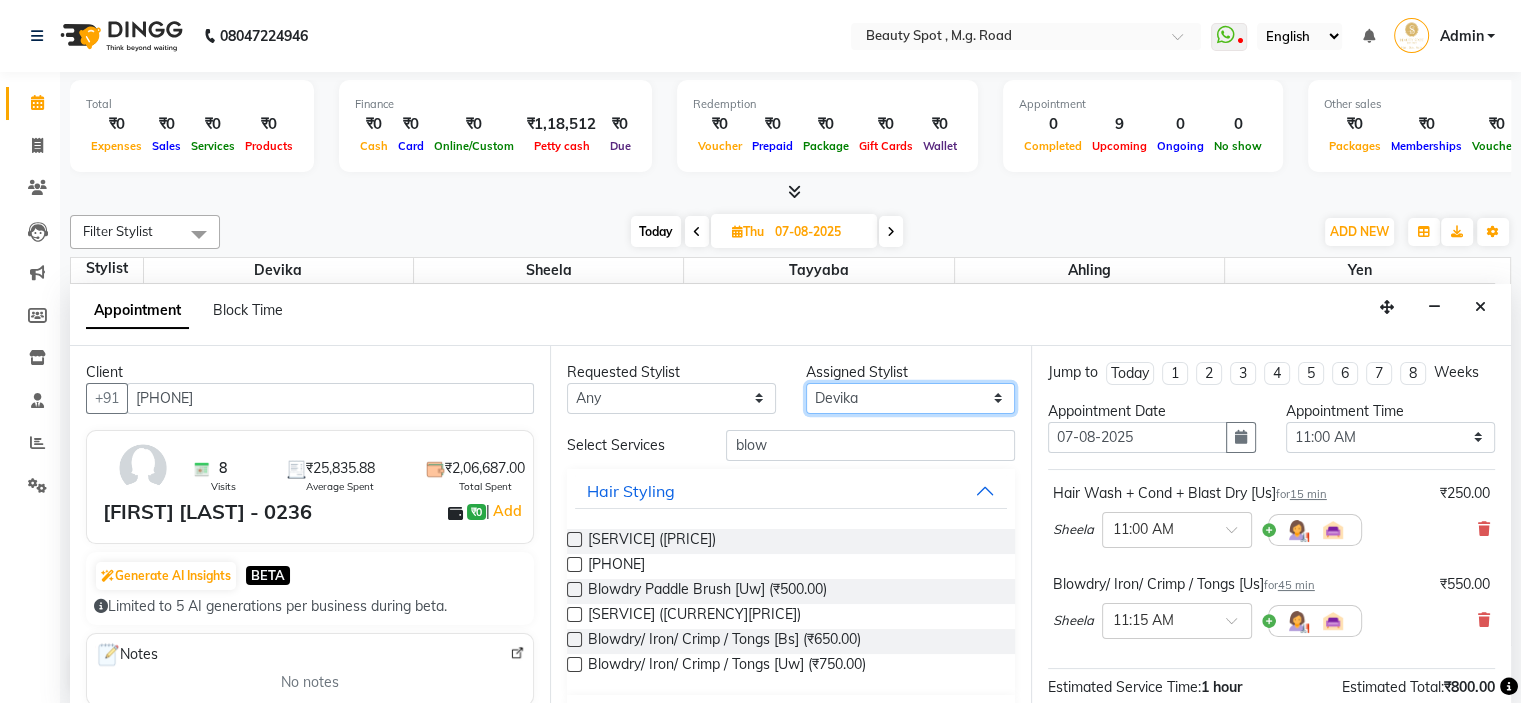 click on "Select [NAME] [NAME]  [NAME]  [NAME]  [NAME]" at bounding box center (910, 398) 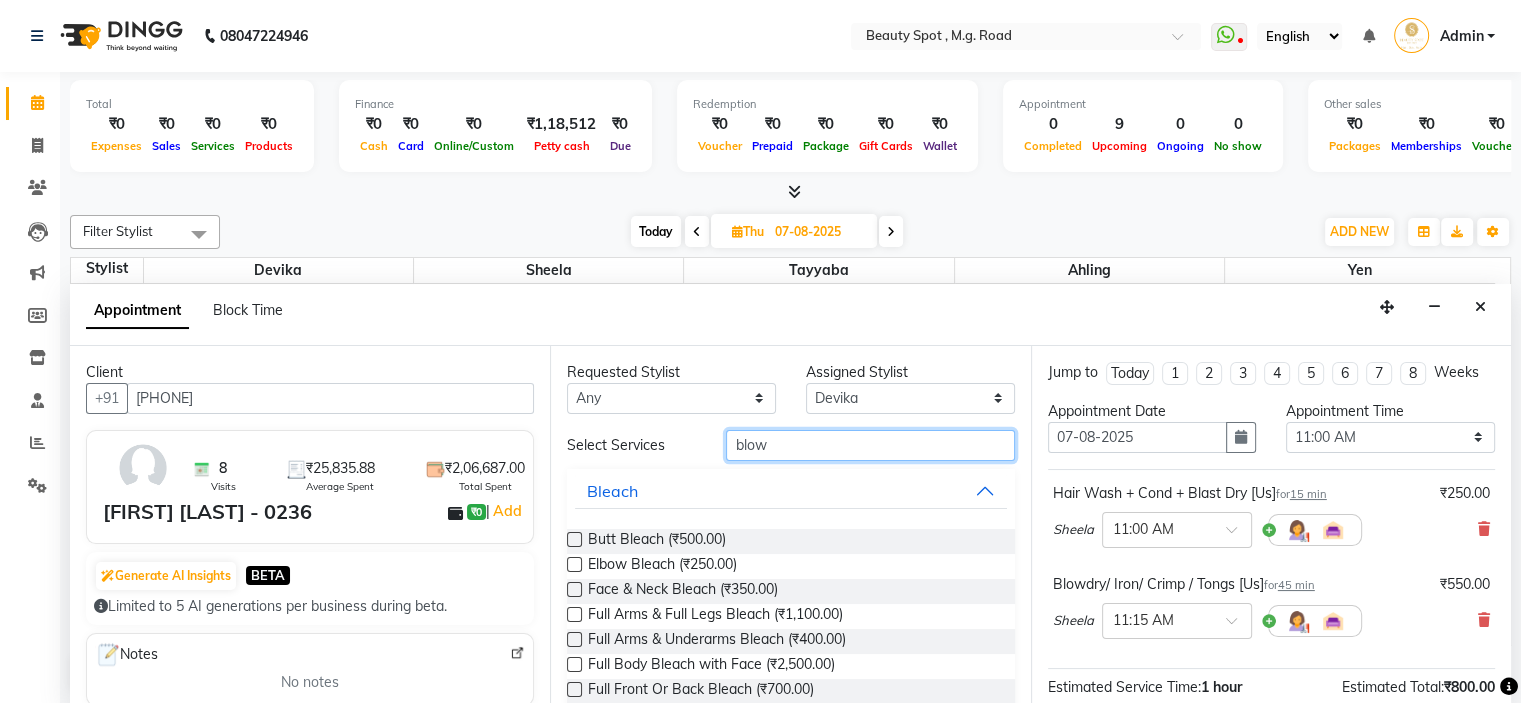 click on "blow" at bounding box center (870, 445) 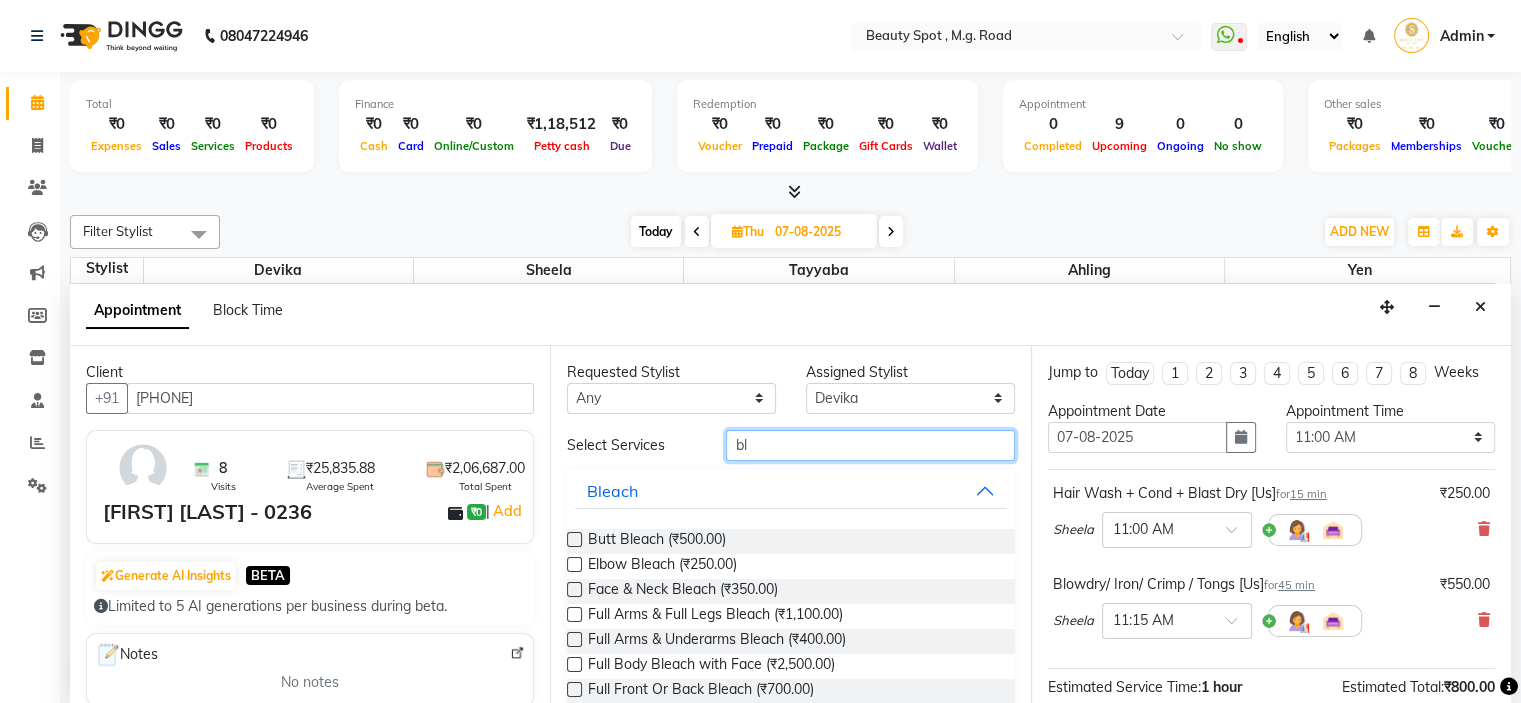 type on "b" 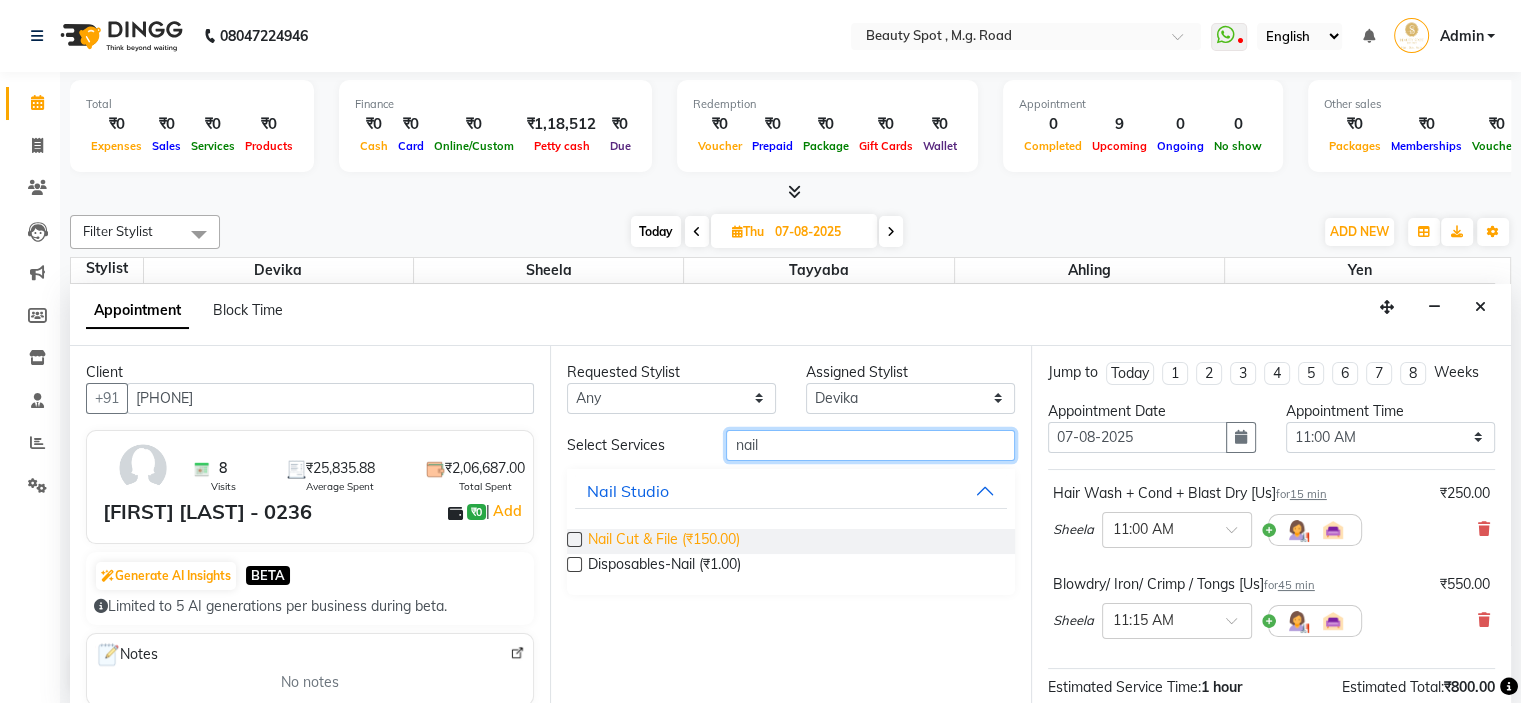 type on "nail" 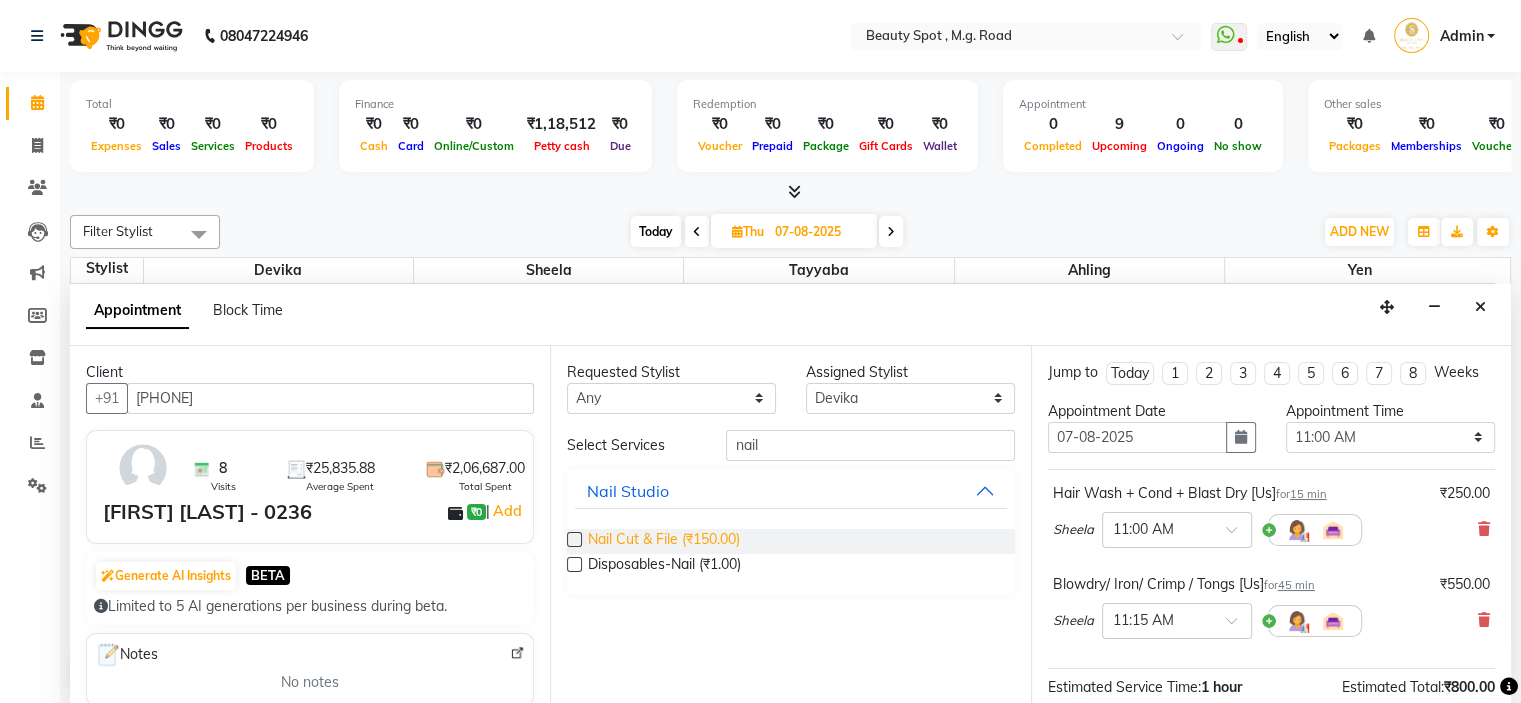 click on "Nail Cut & File (₹150.00)" at bounding box center (664, 541) 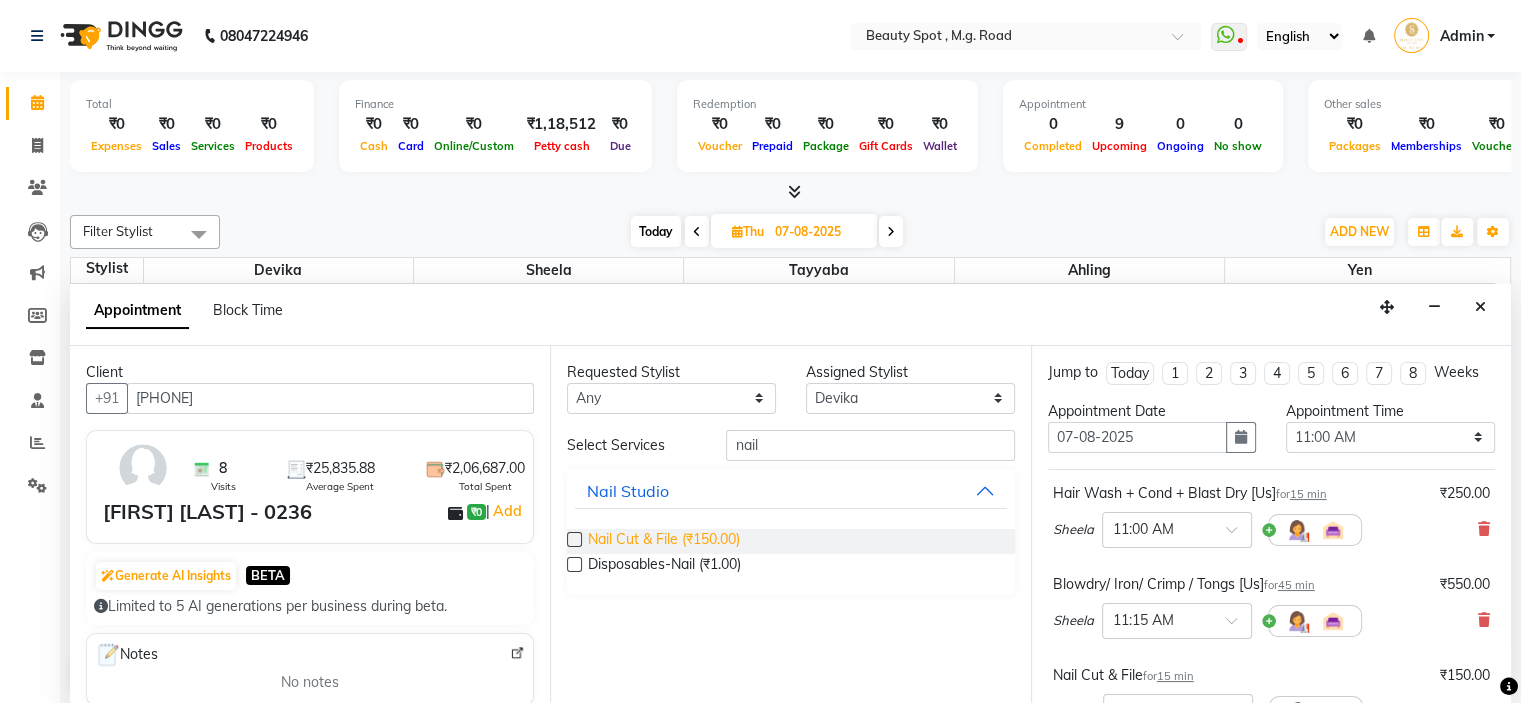 click on "Nail Cut & File (₹150.00)" at bounding box center (664, 541) 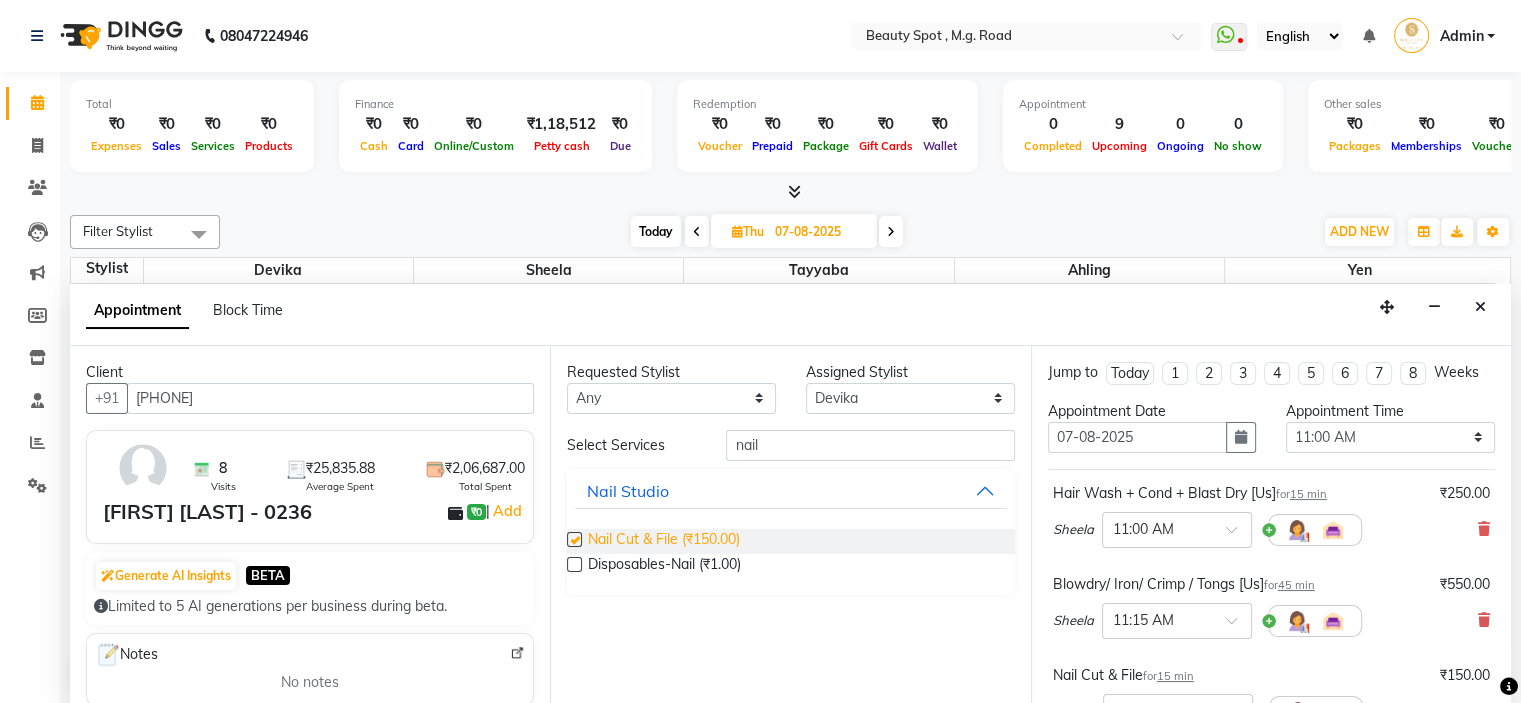 checkbox on "false" 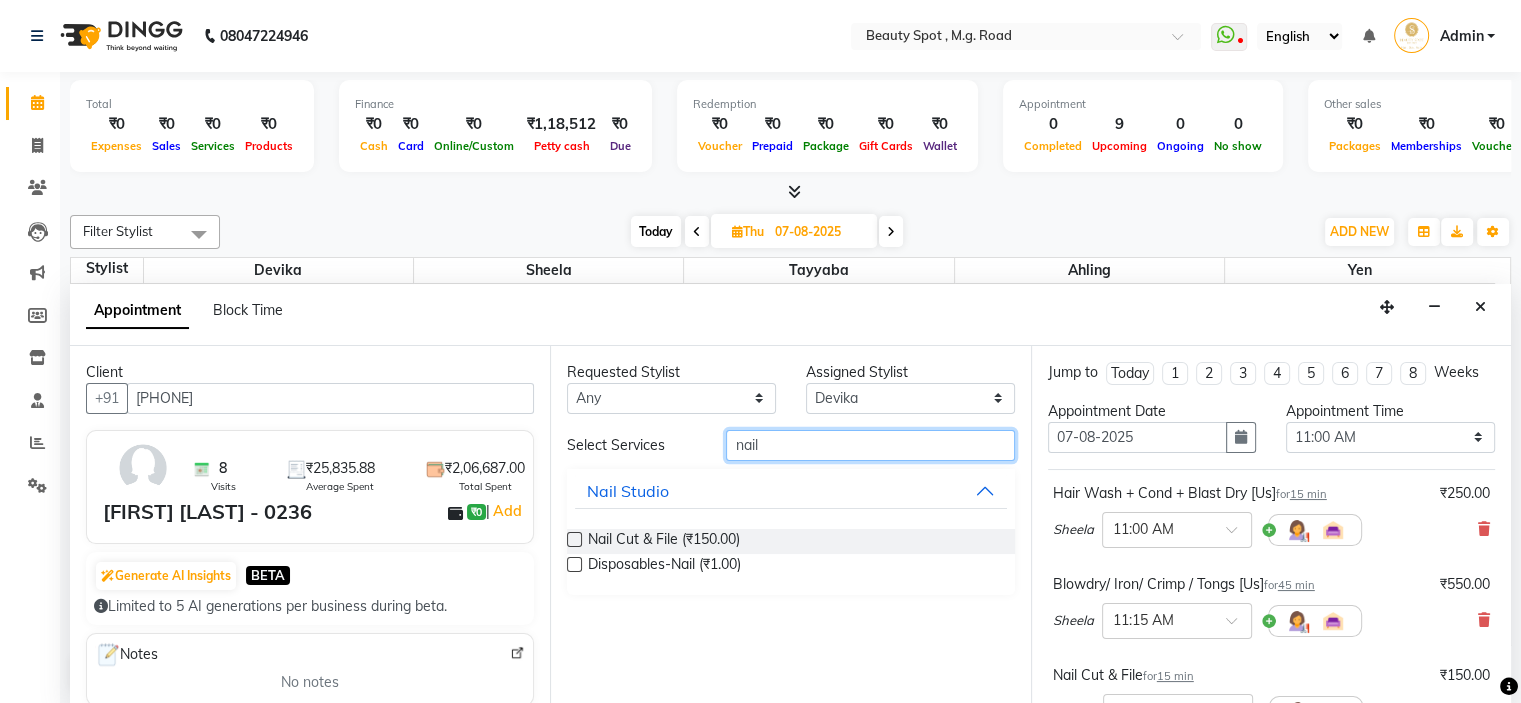 click on "nail" at bounding box center [870, 445] 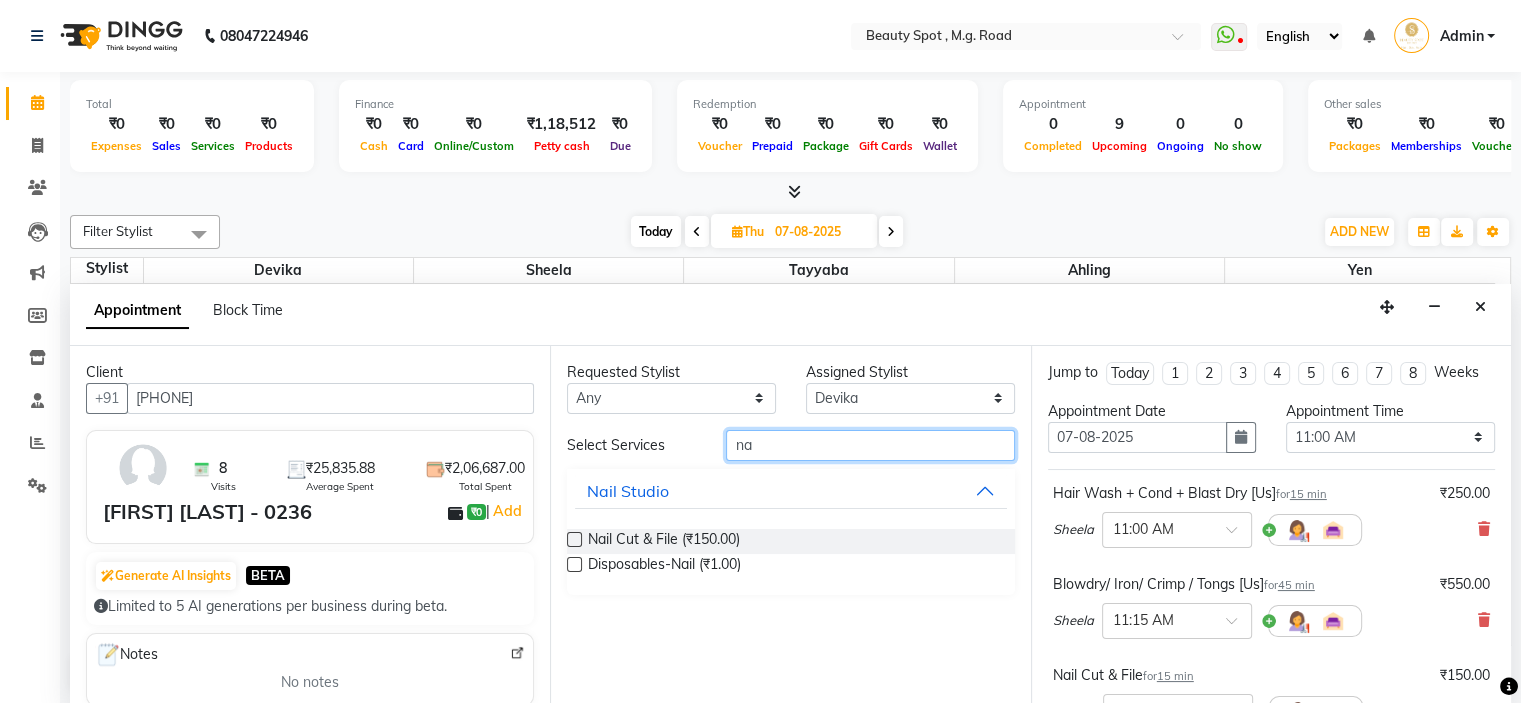 type on "n" 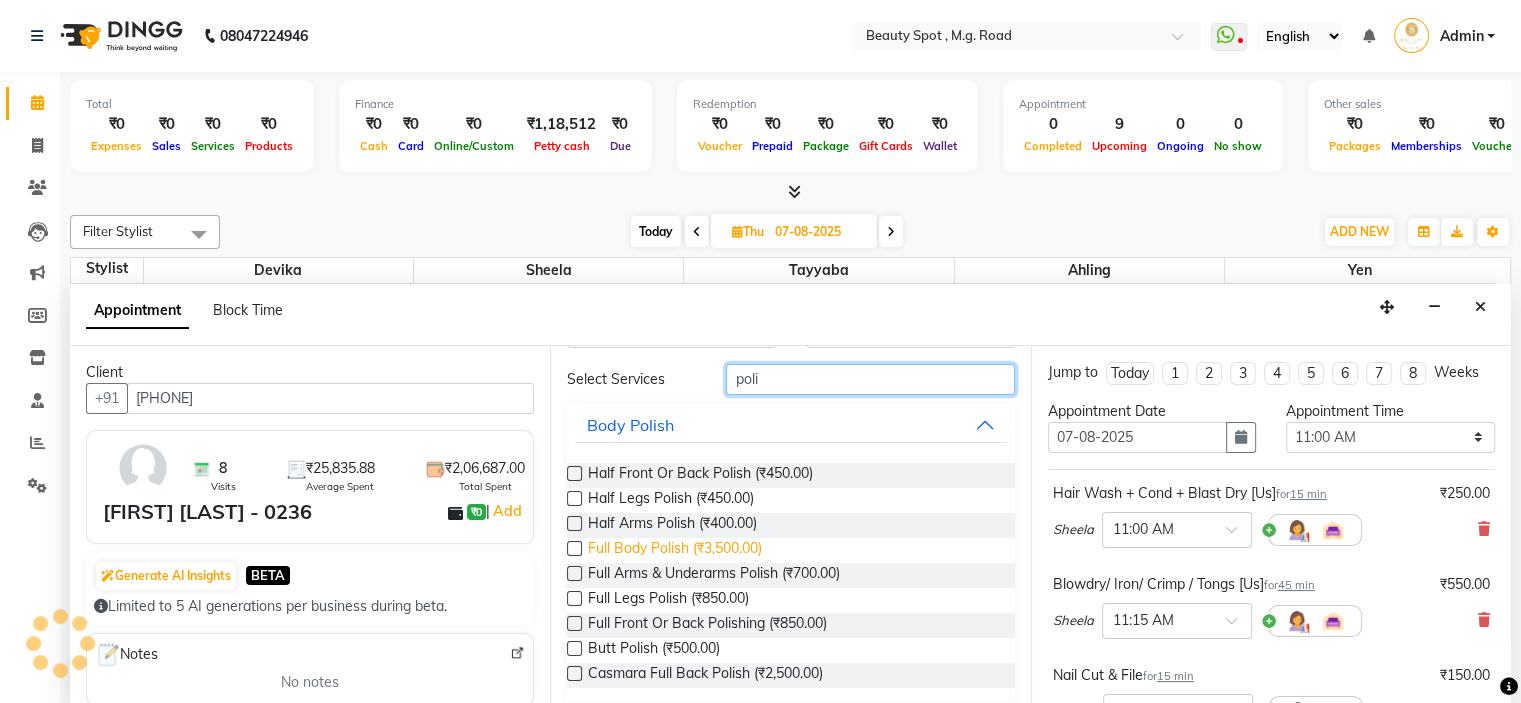 scroll, scrollTop: 124, scrollLeft: 0, axis: vertical 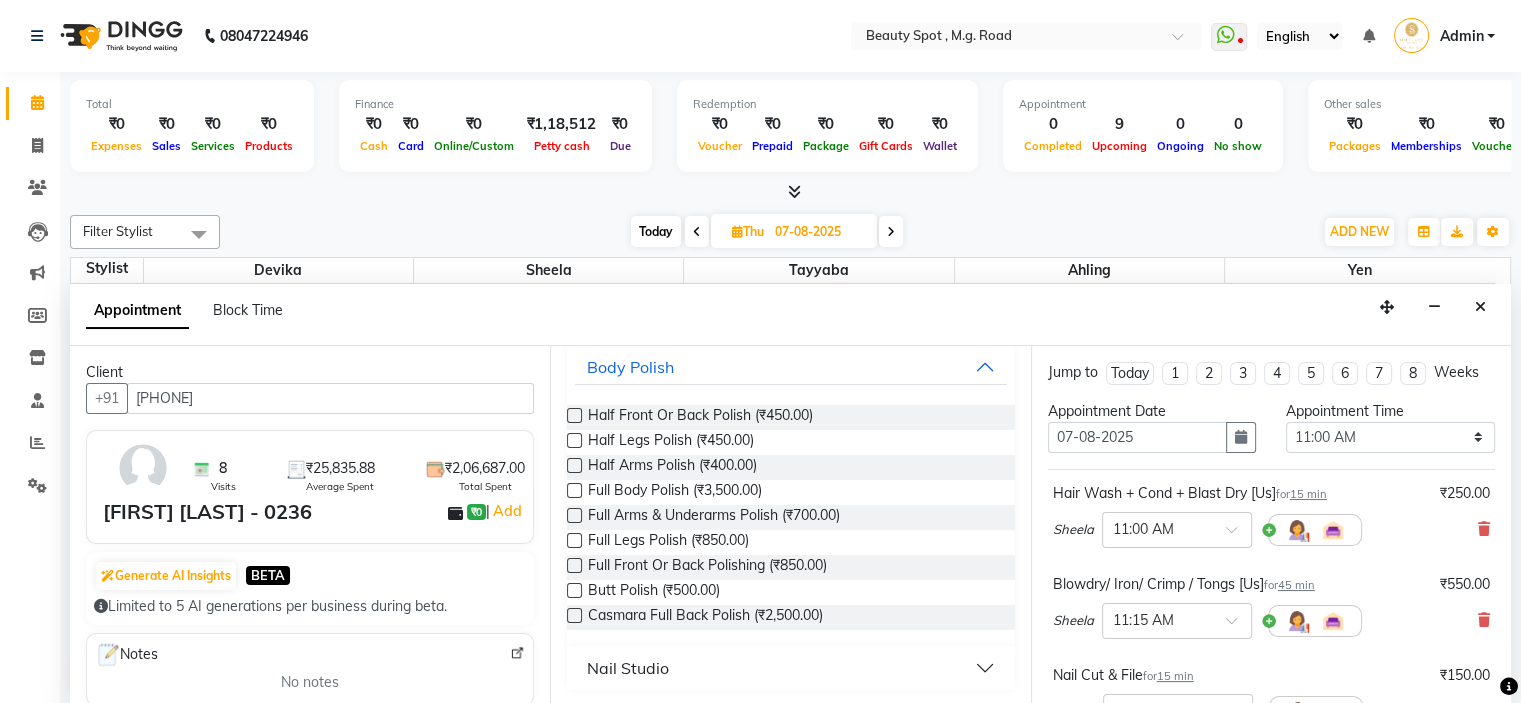 type on "poli" 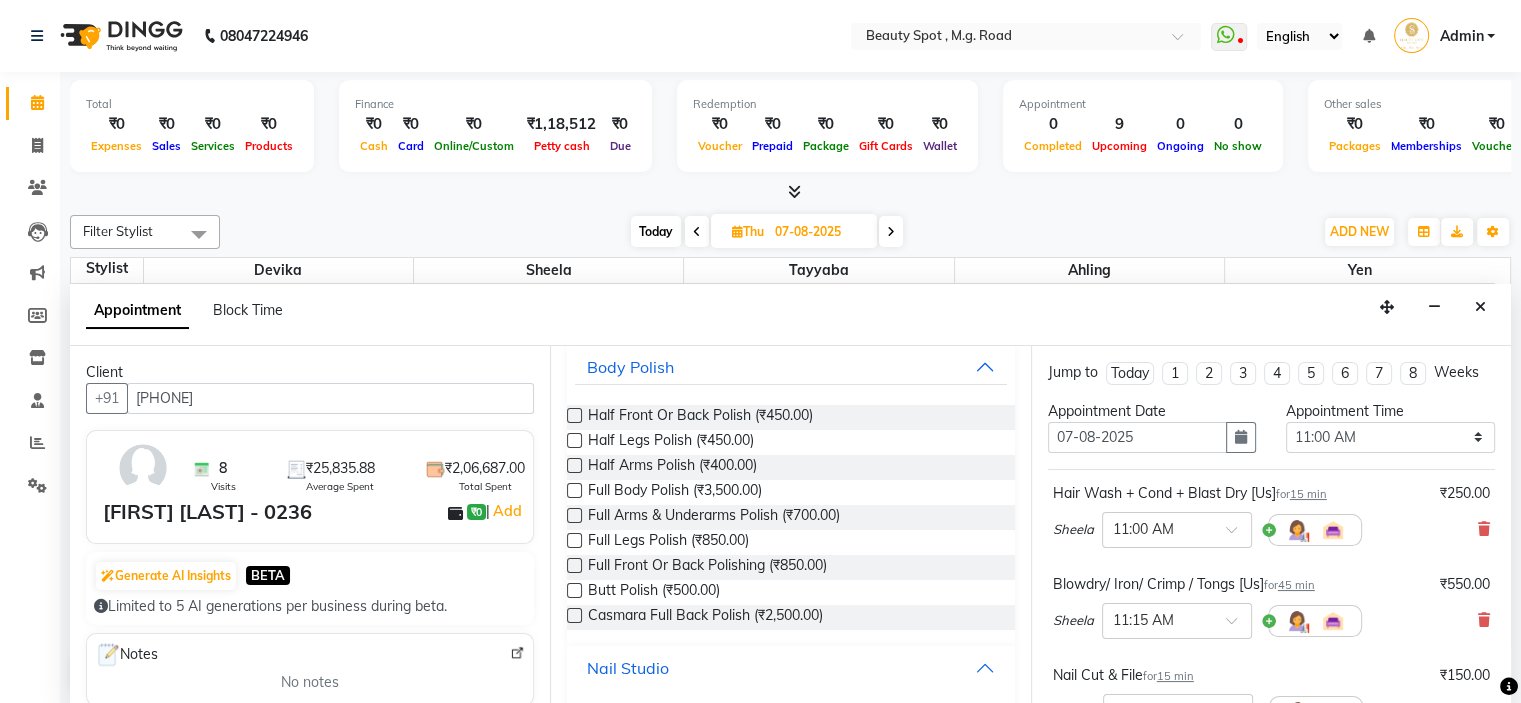 scroll, scrollTop: 248, scrollLeft: 0, axis: vertical 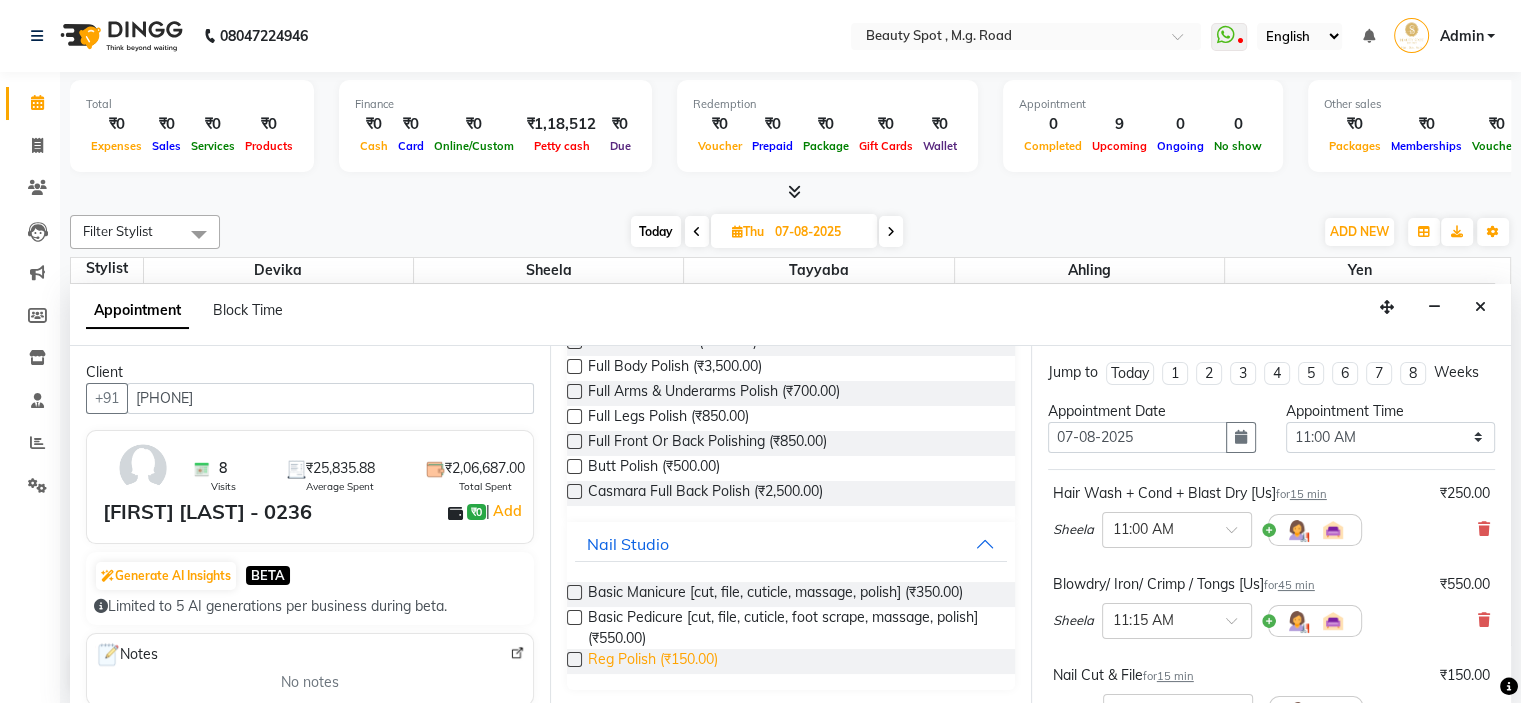 click on "Reg Polish (₹150.00)" at bounding box center [653, 661] 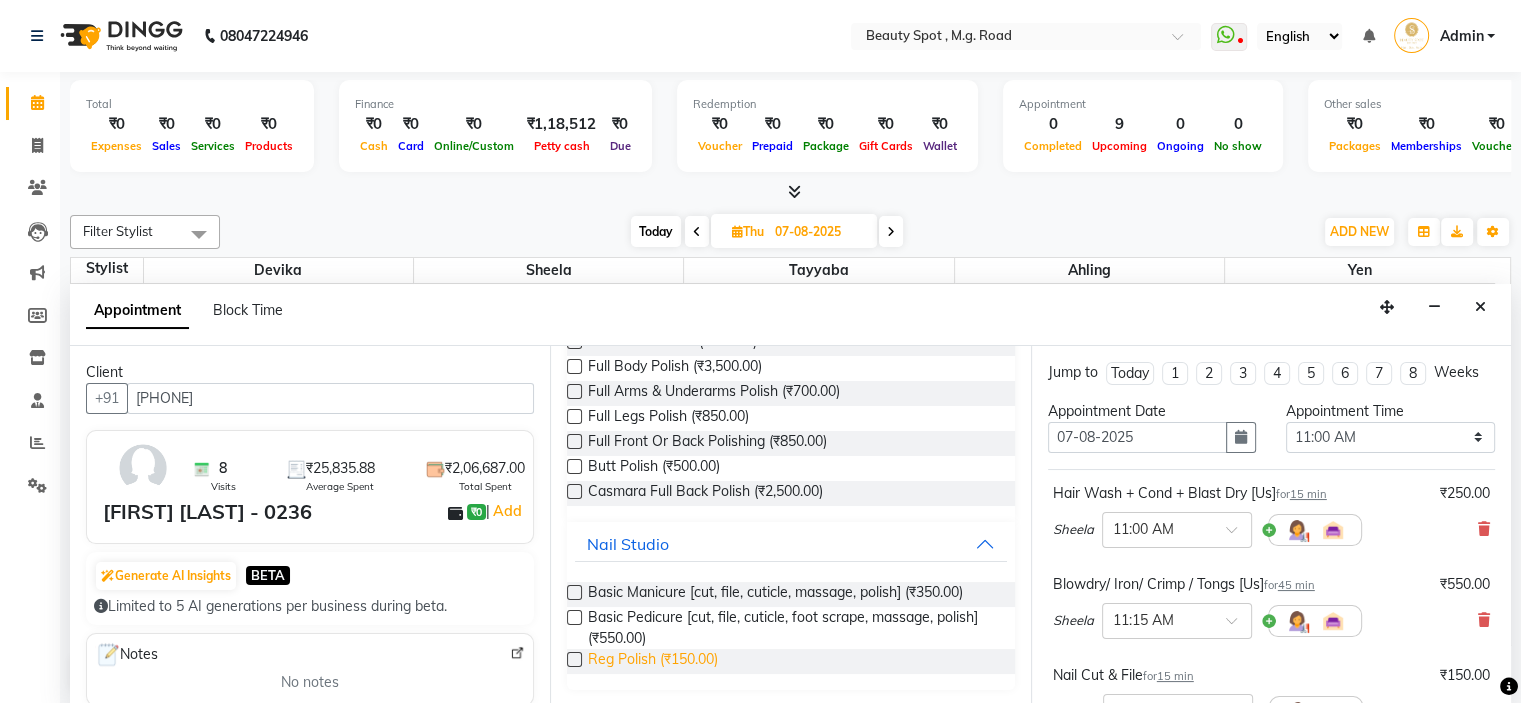 click on "Reg Polish (₹150.00)" at bounding box center [653, 661] 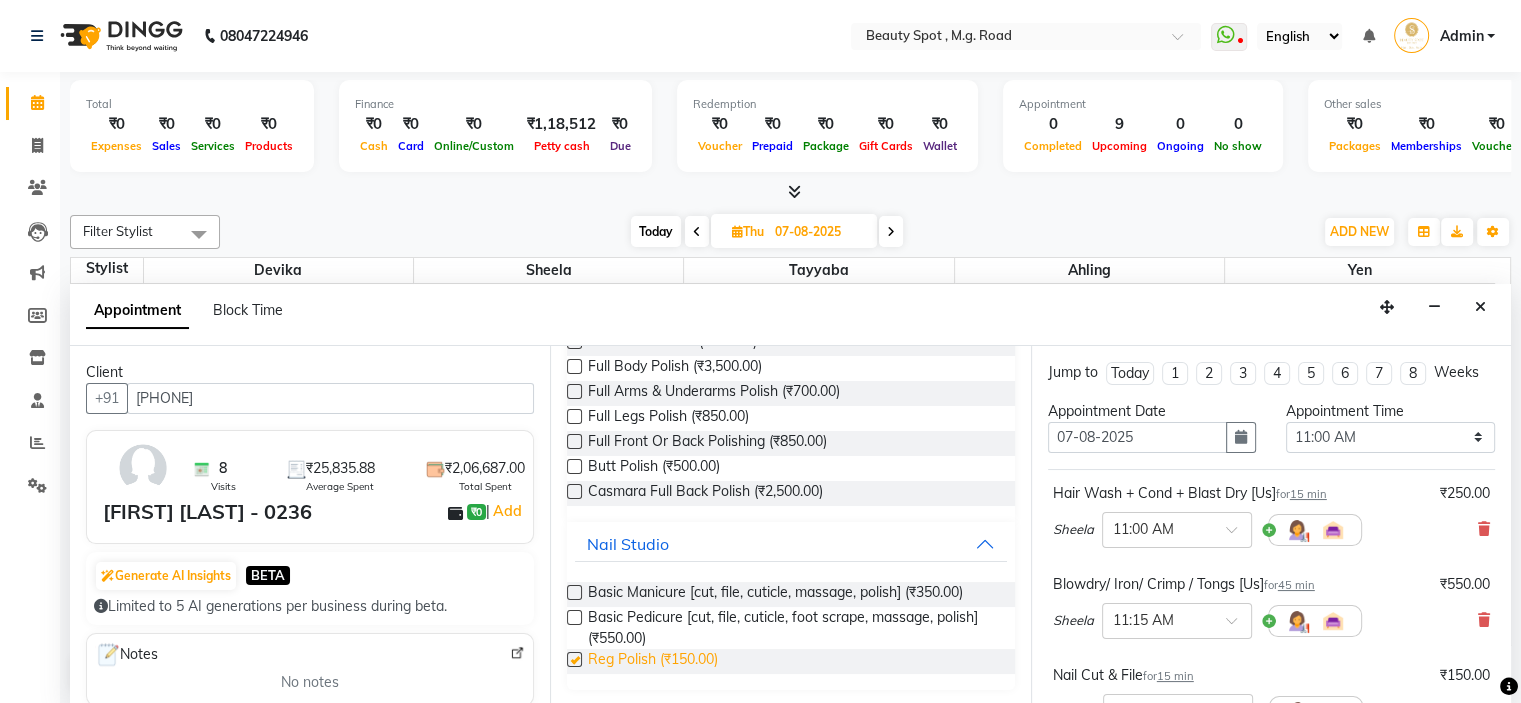 checkbox on "false" 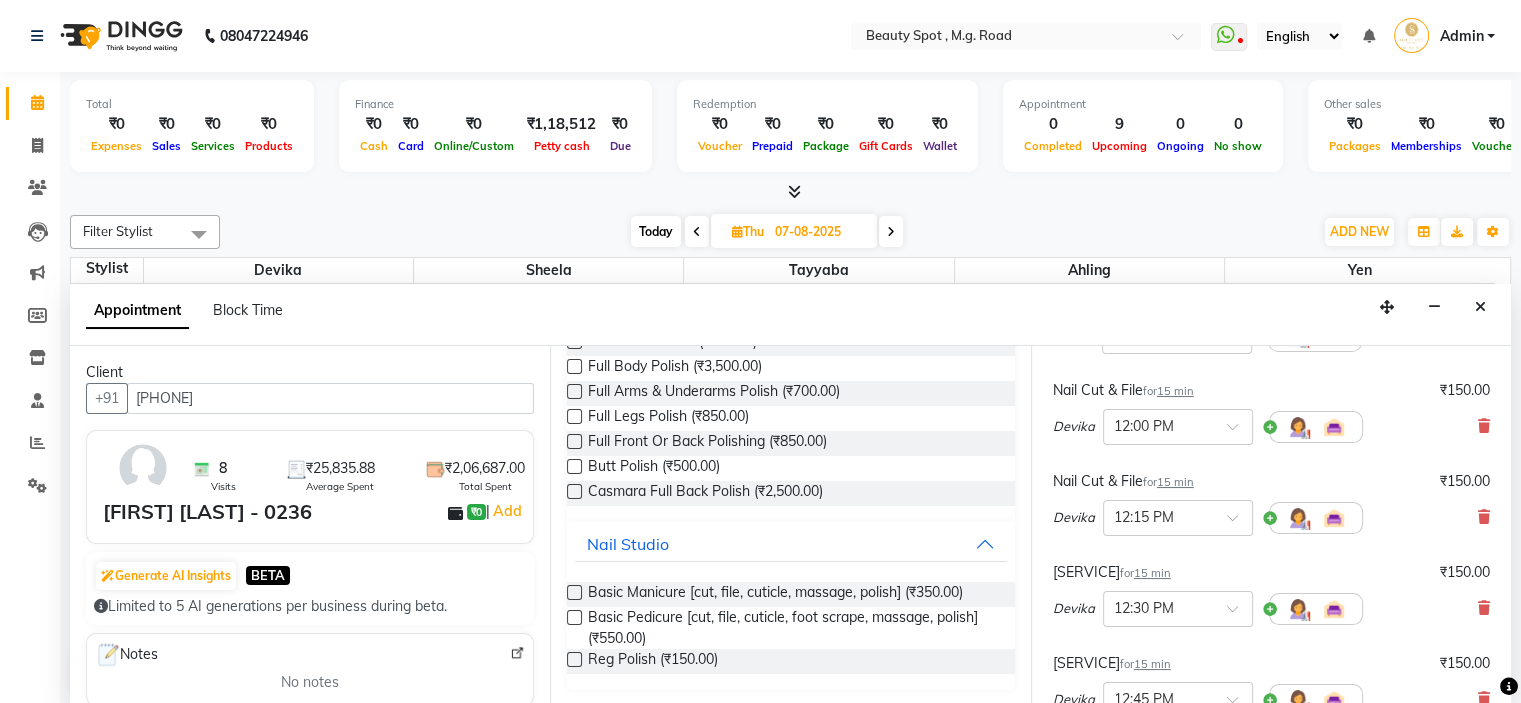 scroll, scrollTop: 500, scrollLeft: 0, axis: vertical 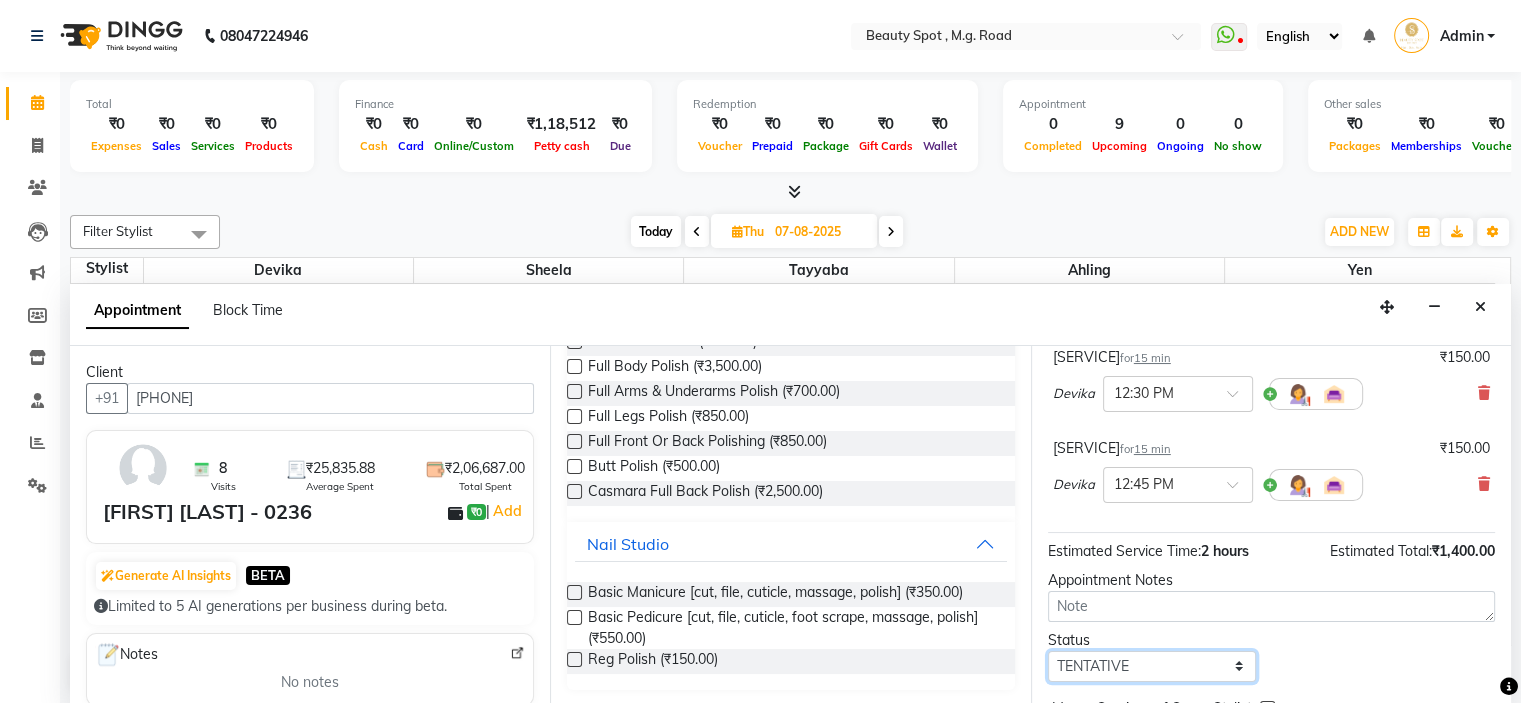 click on "Select TENTATIVE CONFIRM UPCOMING" at bounding box center (1152, 666) 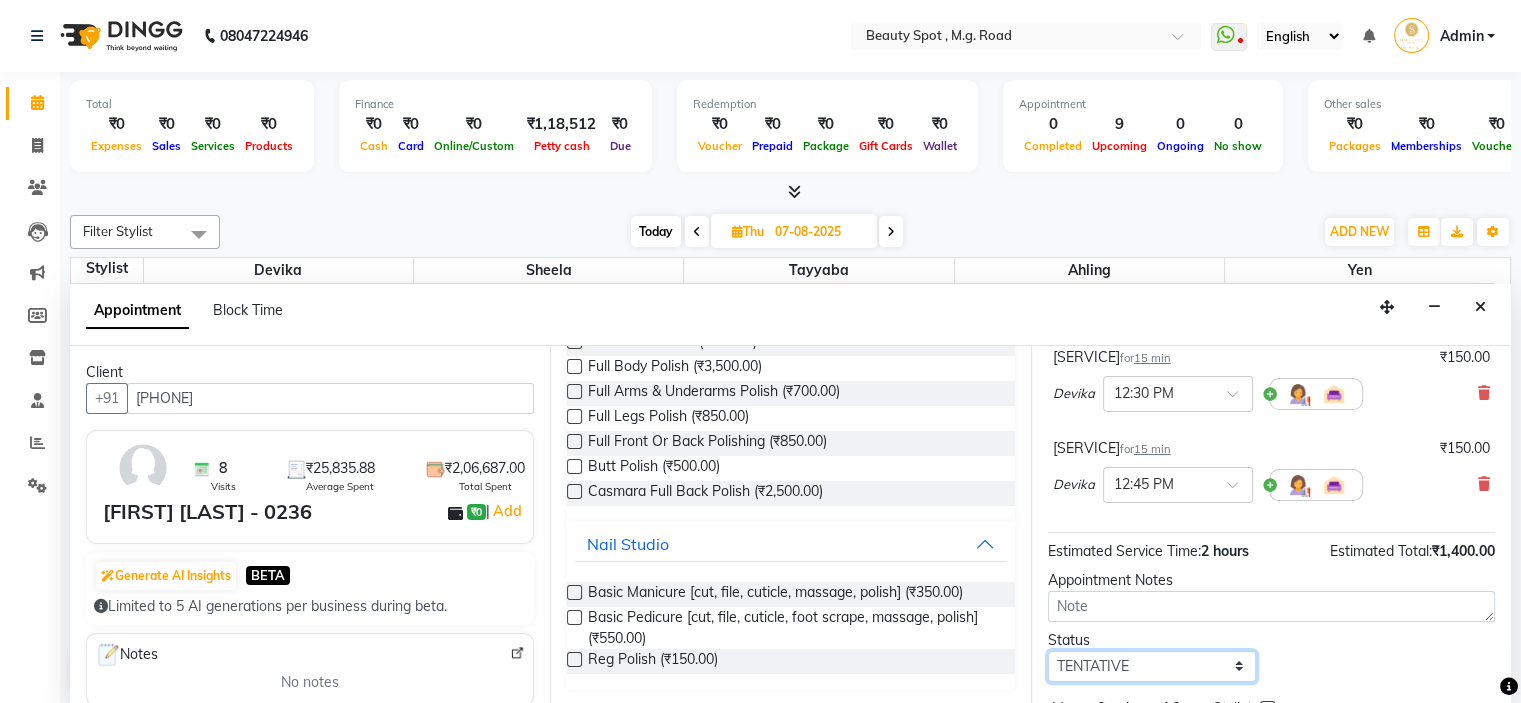 select on "confirm booking" 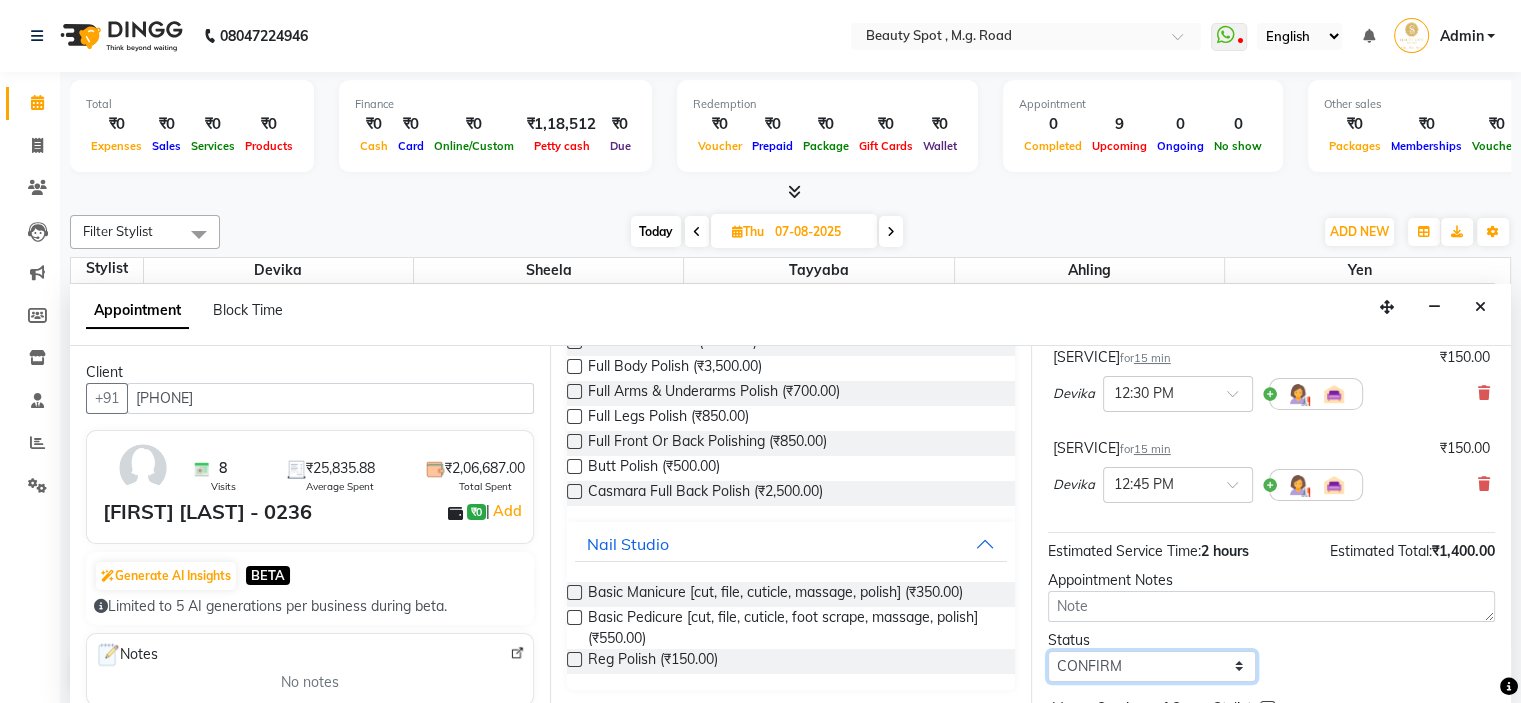 click on "Select TENTATIVE CONFIRM UPCOMING" at bounding box center (1152, 666) 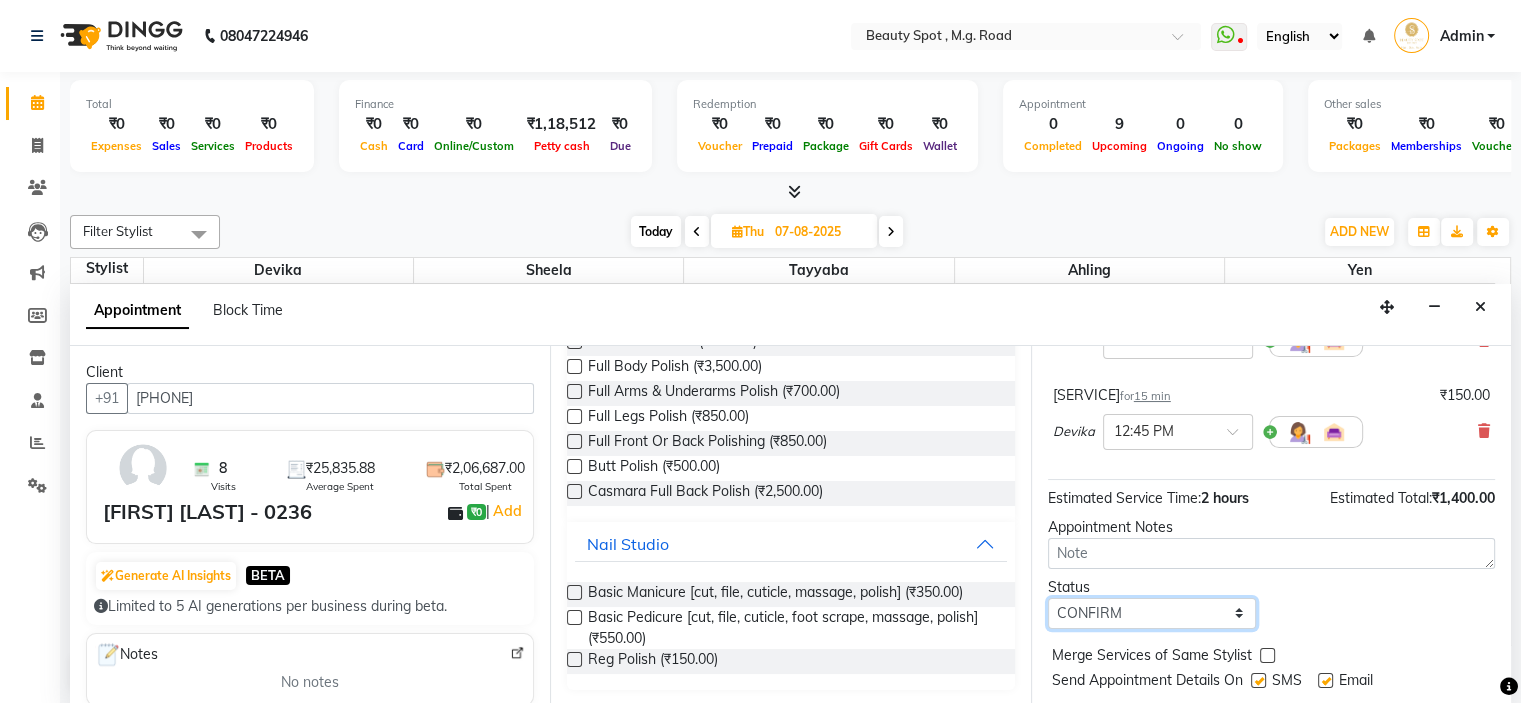 scroll, scrollTop: 600, scrollLeft: 0, axis: vertical 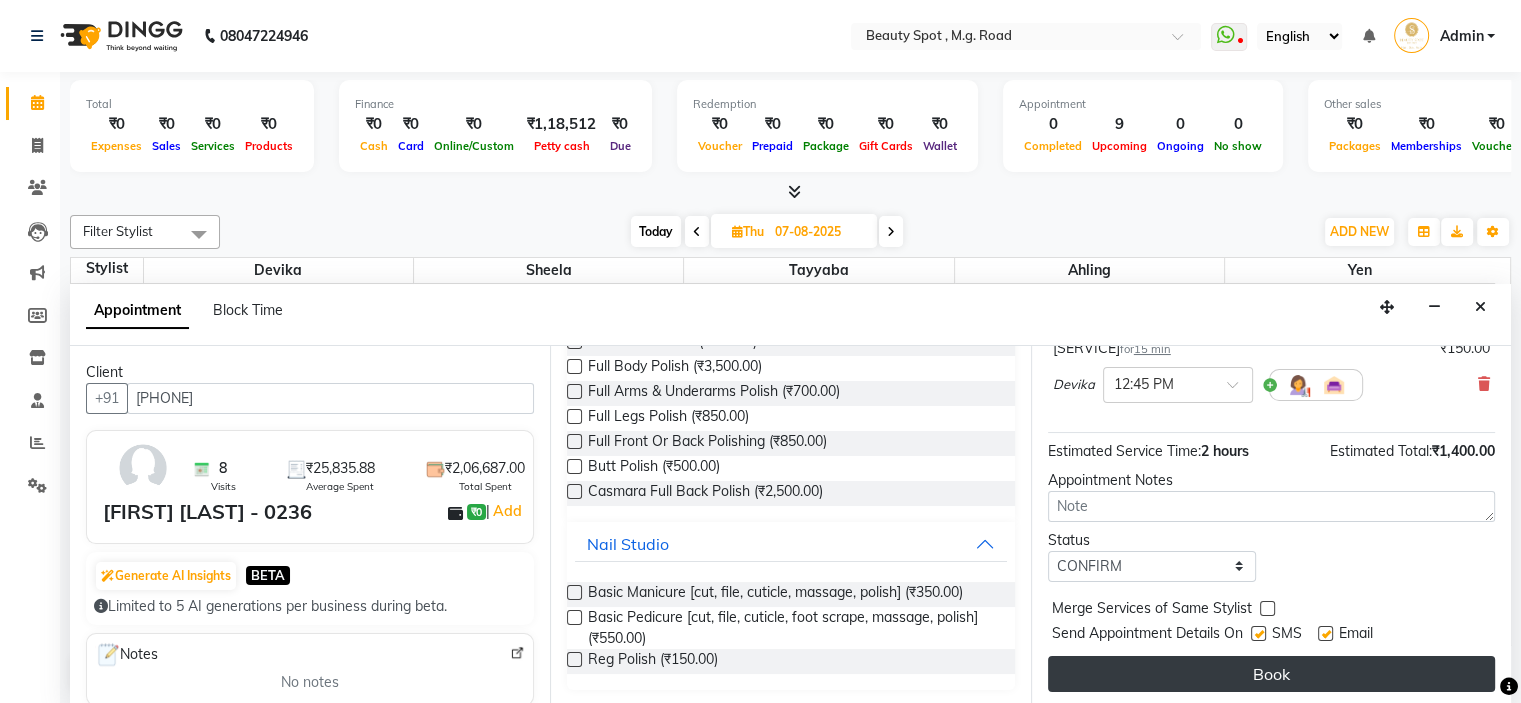 click on "Book" at bounding box center [1271, 674] 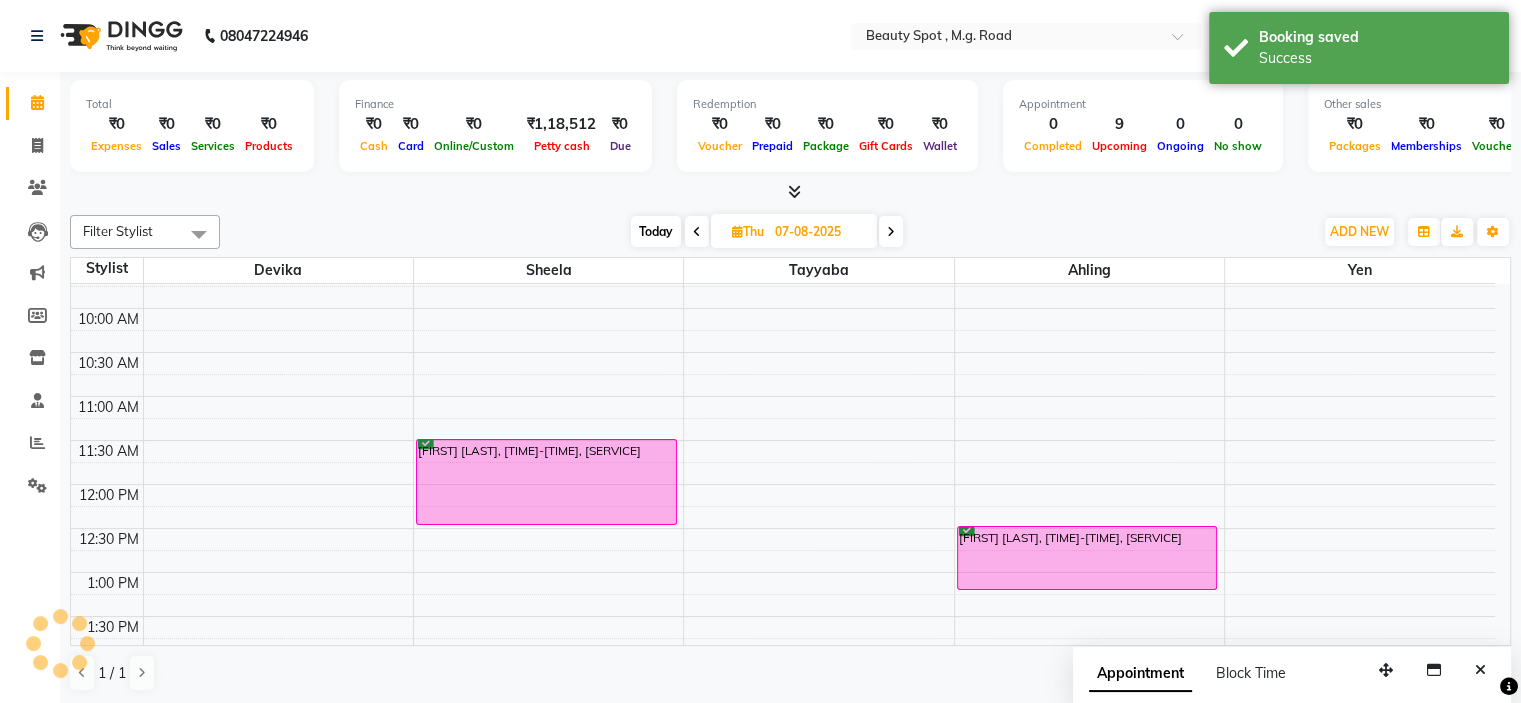 scroll, scrollTop: 0, scrollLeft: 0, axis: both 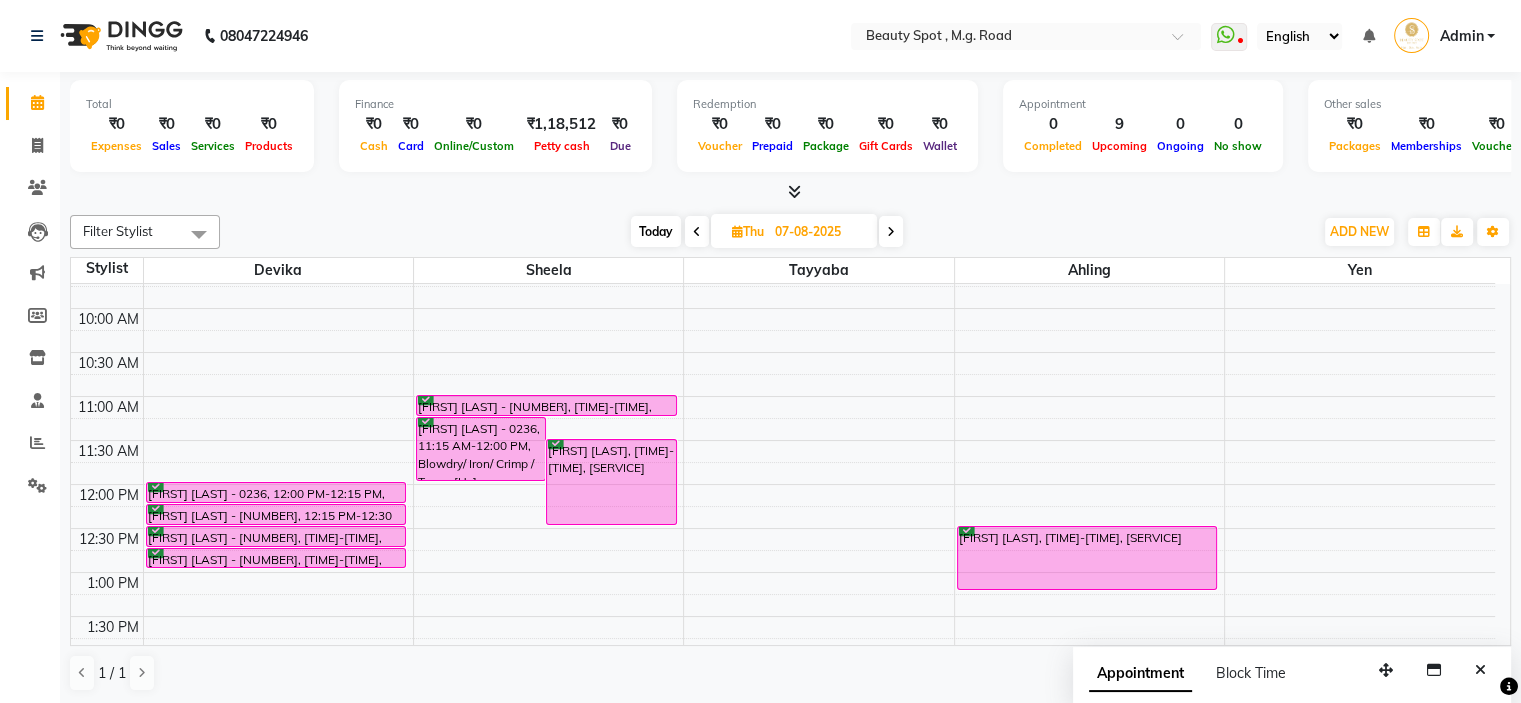 click on "Today" at bounding box center (656, 231) 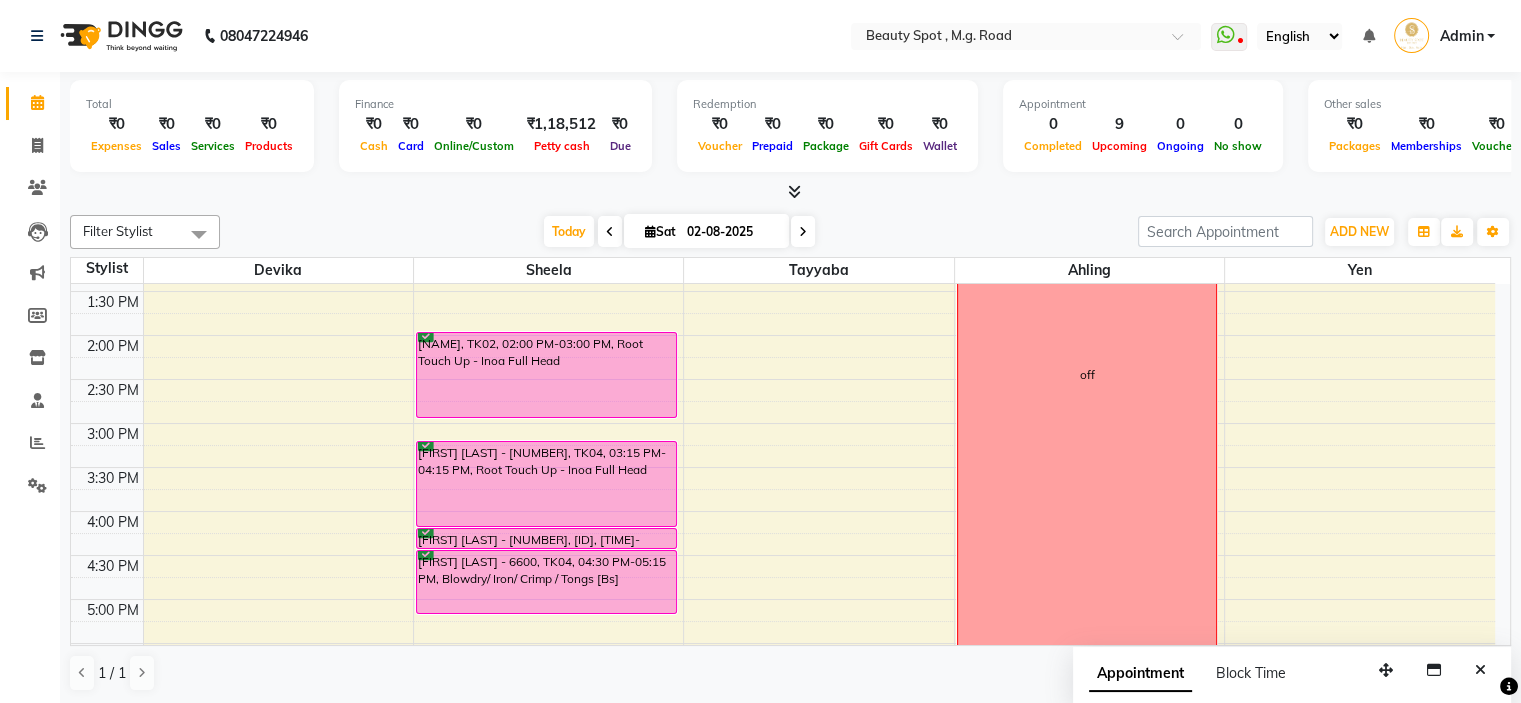 scroll, scrollTop: 596, scrollLeft: 0, axis: vertical 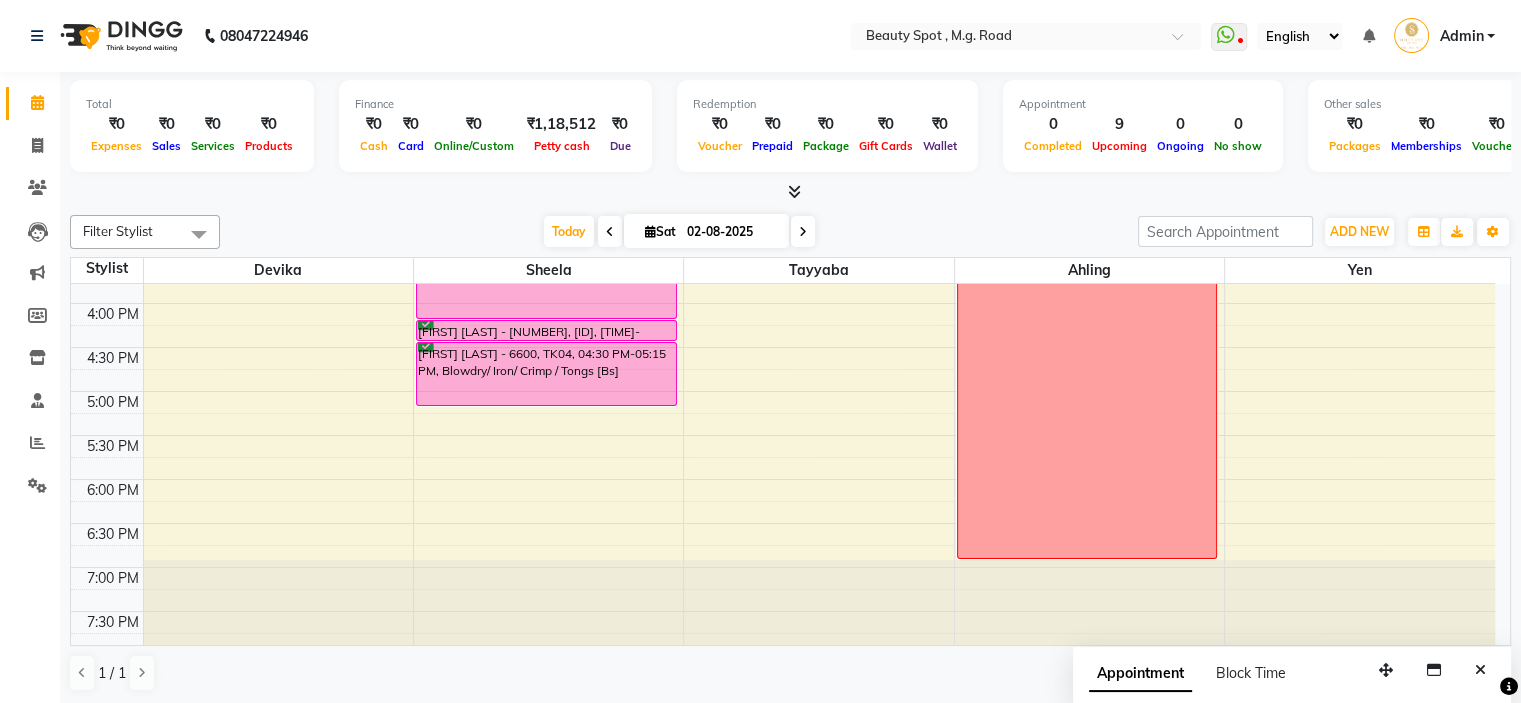 click at bounding box center [803, 231] 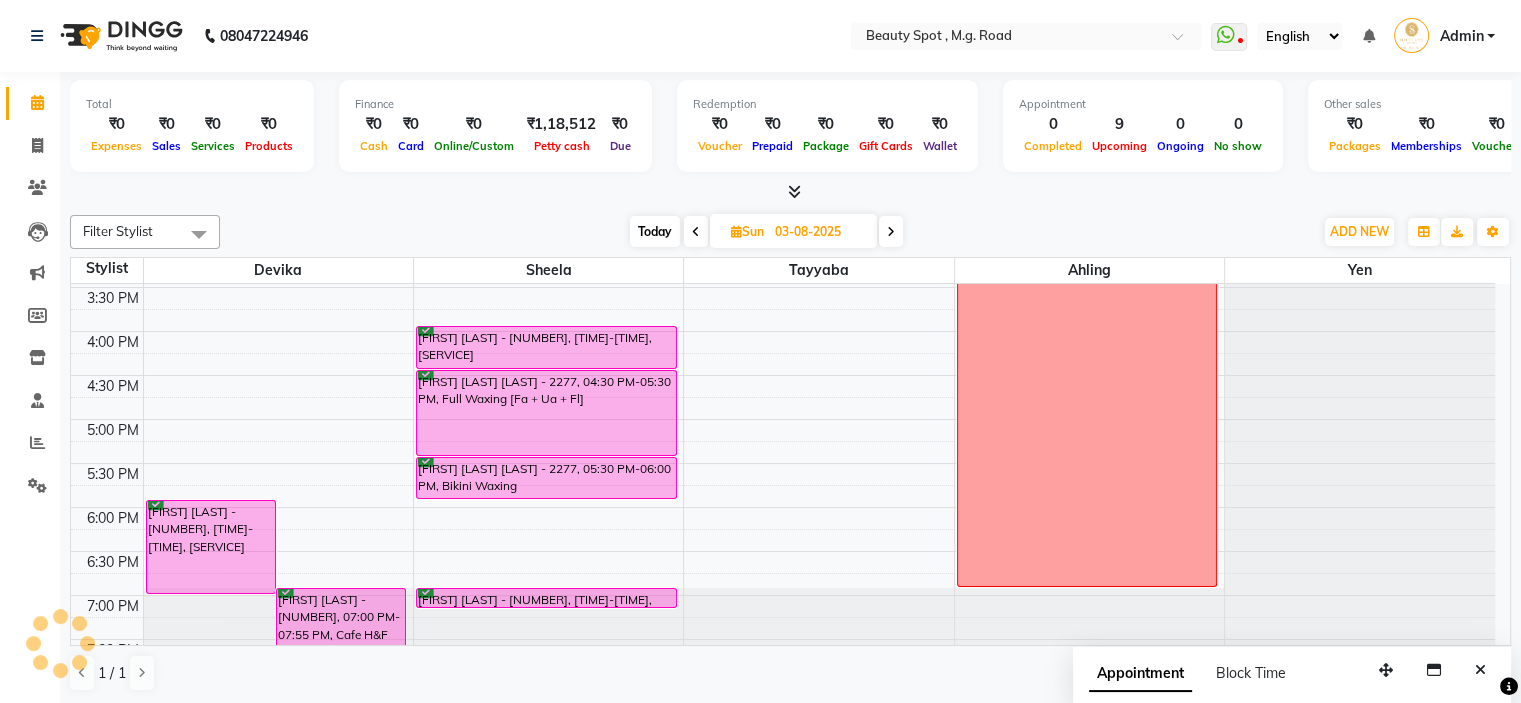 scroll, scrollTop: 596, scrollLeft: 0, axis: vertical 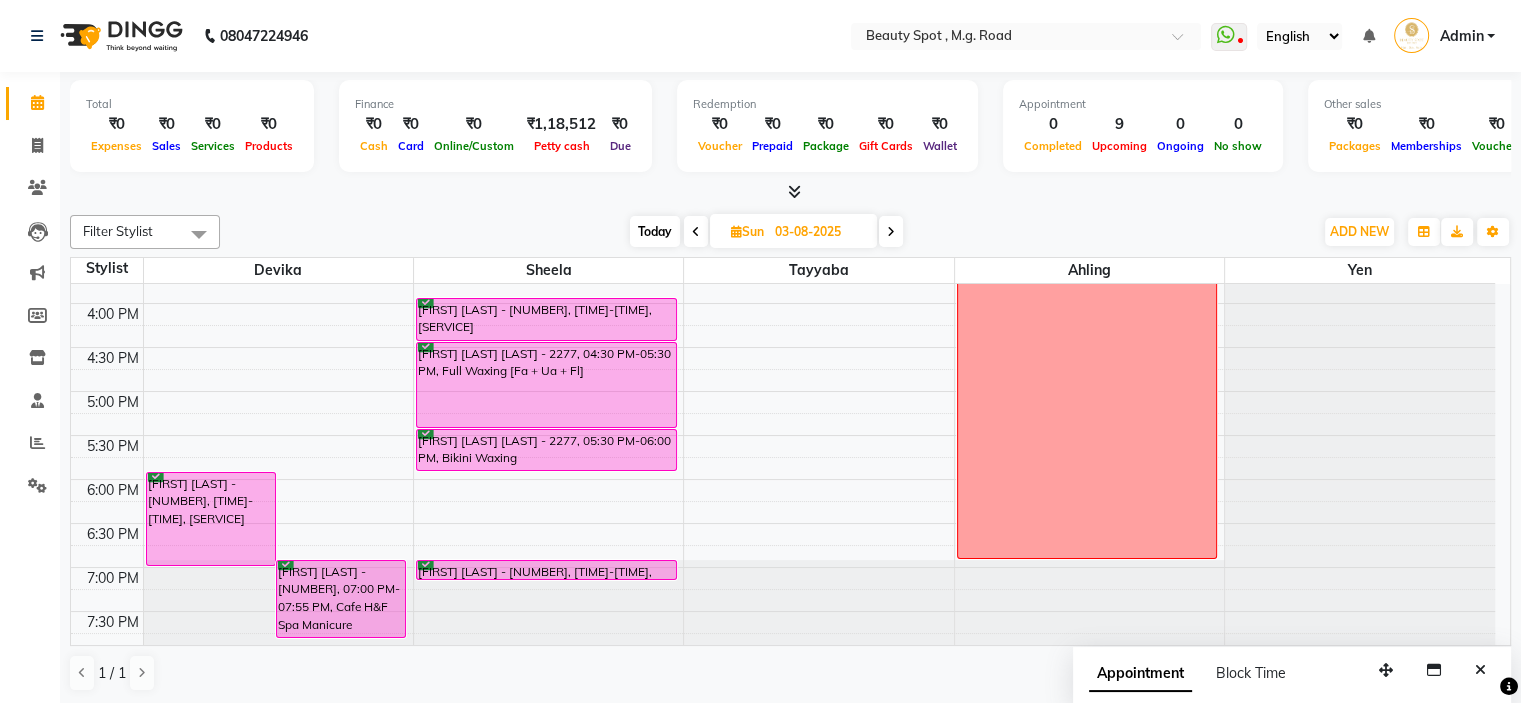 click on "Today" at bounding box center (655, 231) 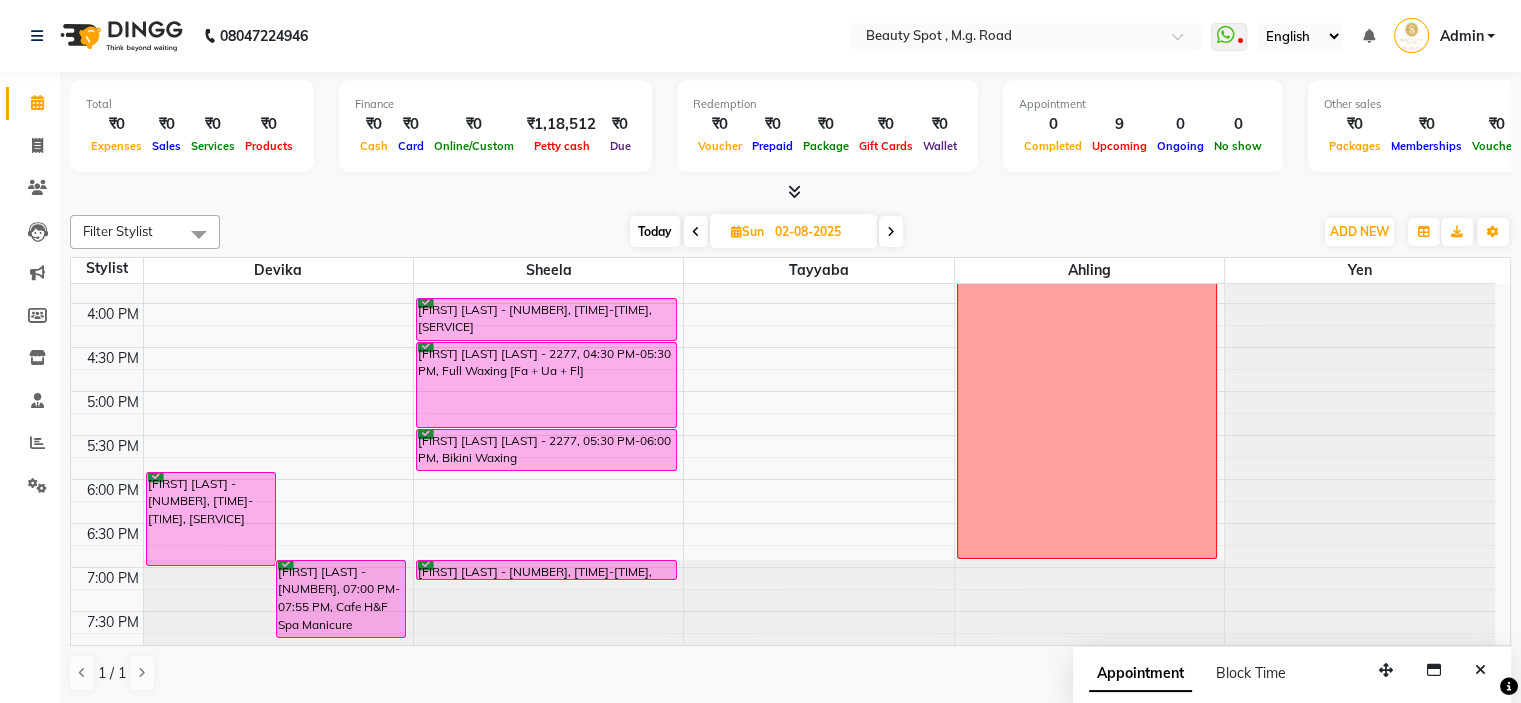scroll, scrollTop: 263, scrollLeft: 0, axis: vertical 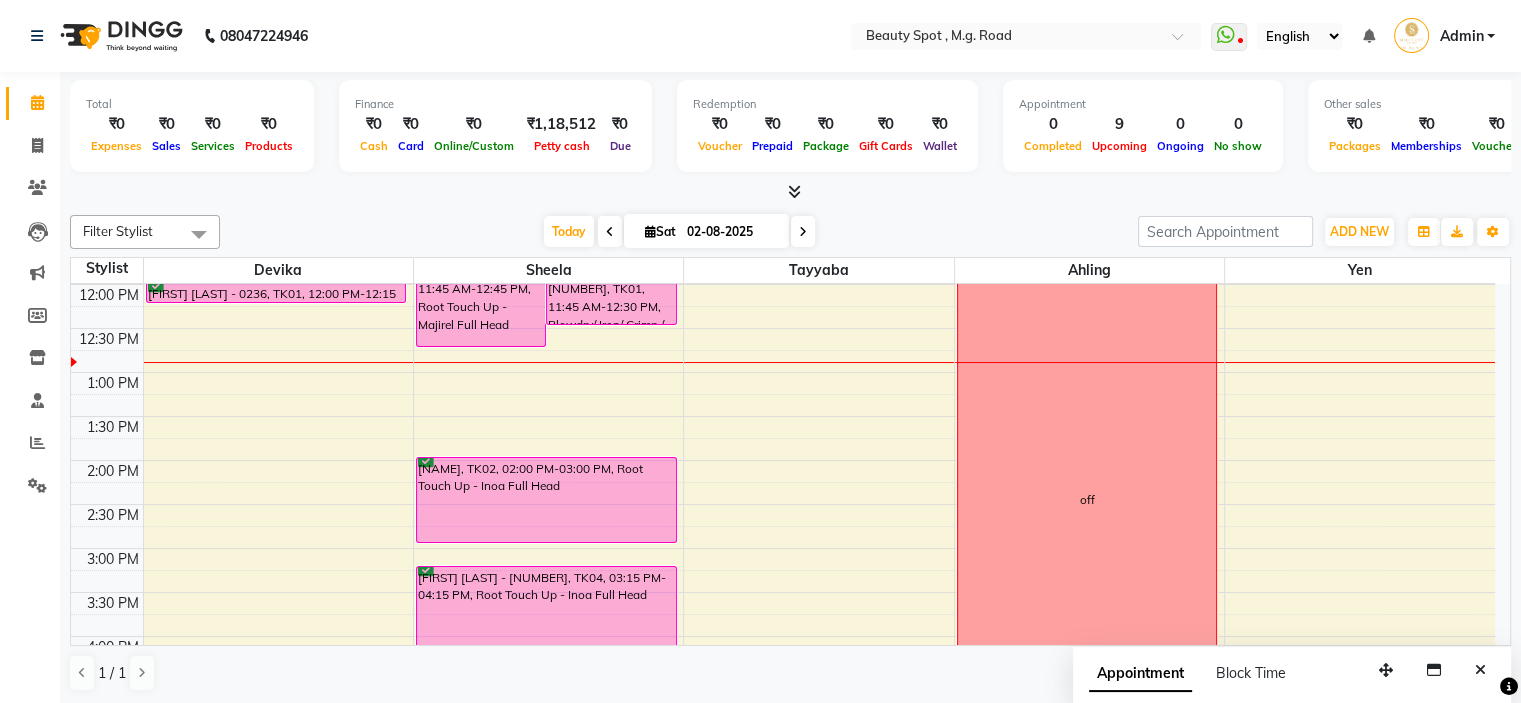 click at bounding box center (803, 232) 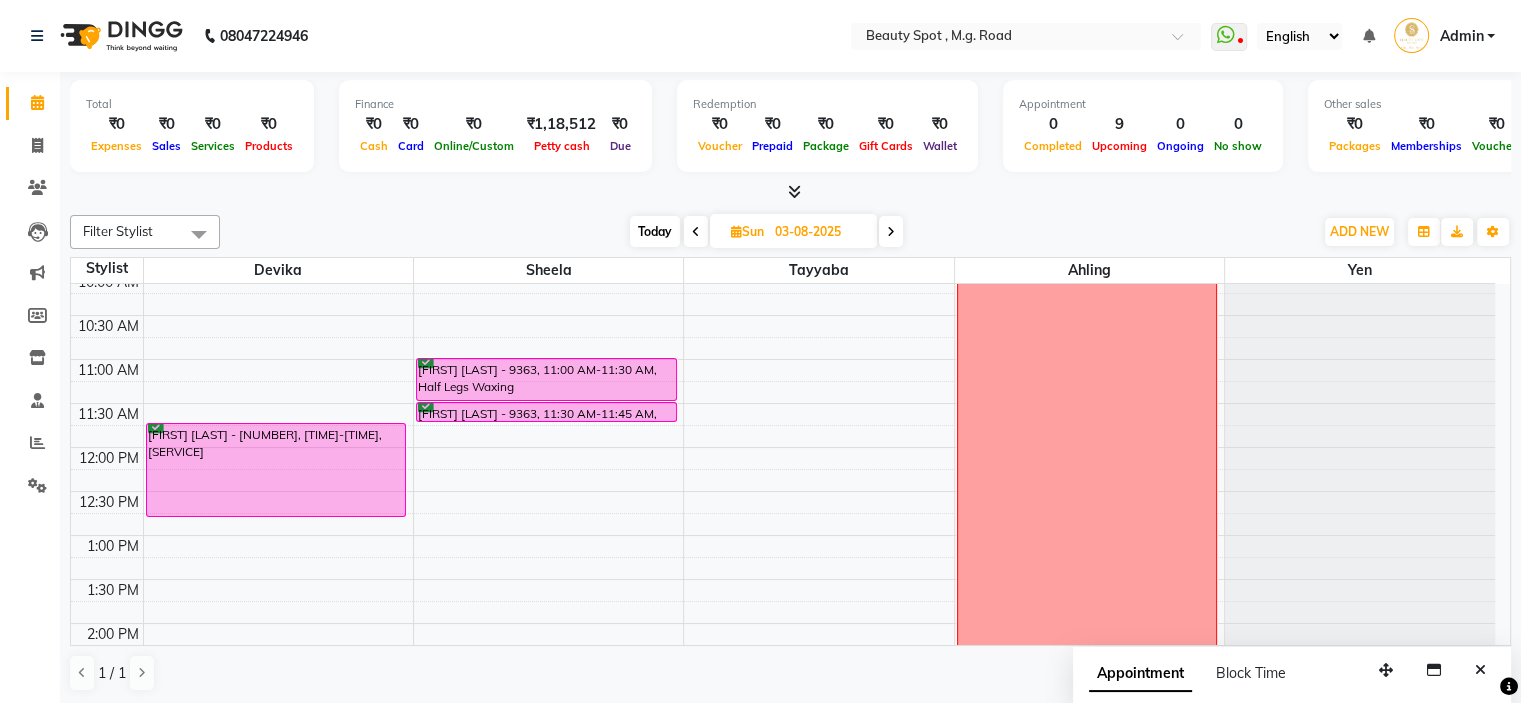scroll, scrollTop: 0, scrollLeft: 0, axis: both 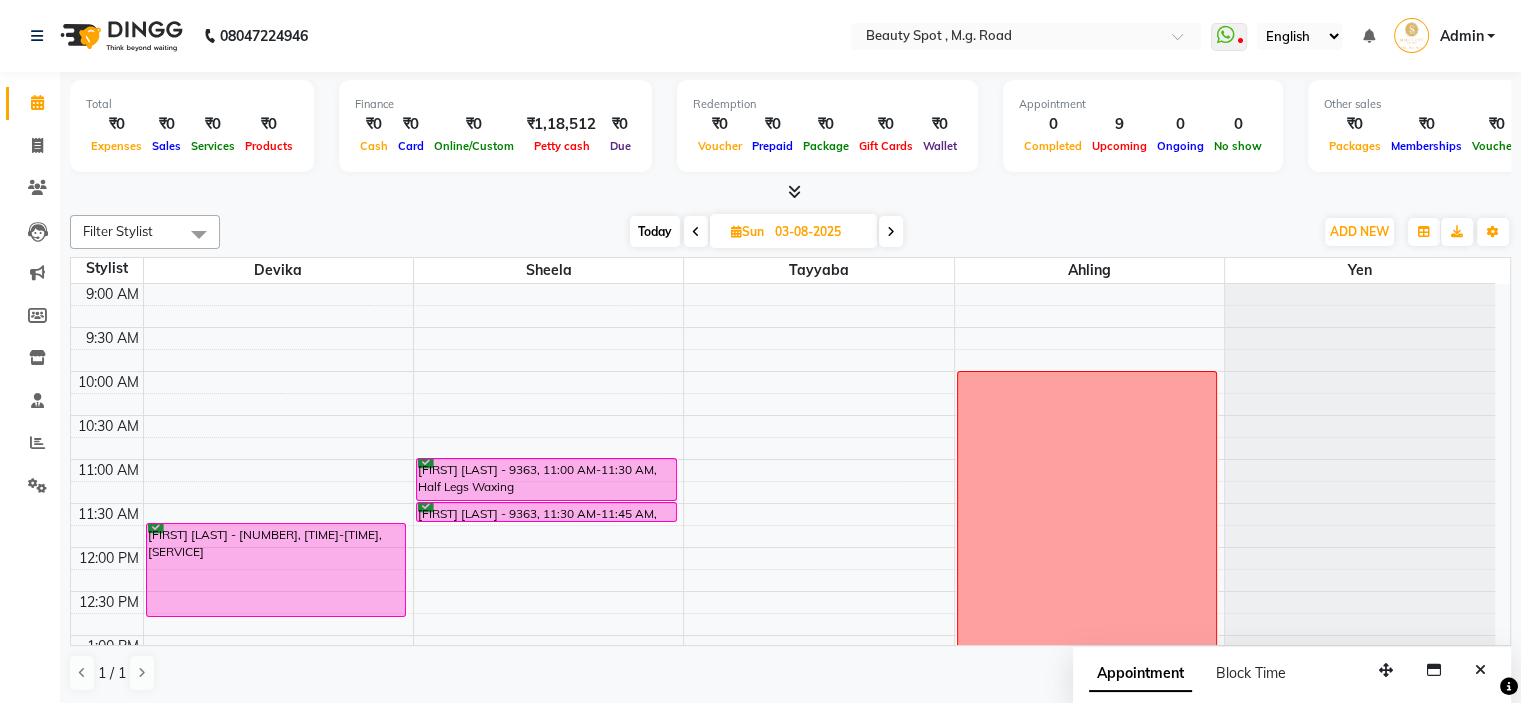click on "03-08-2025" at bounding box center (819, 232) 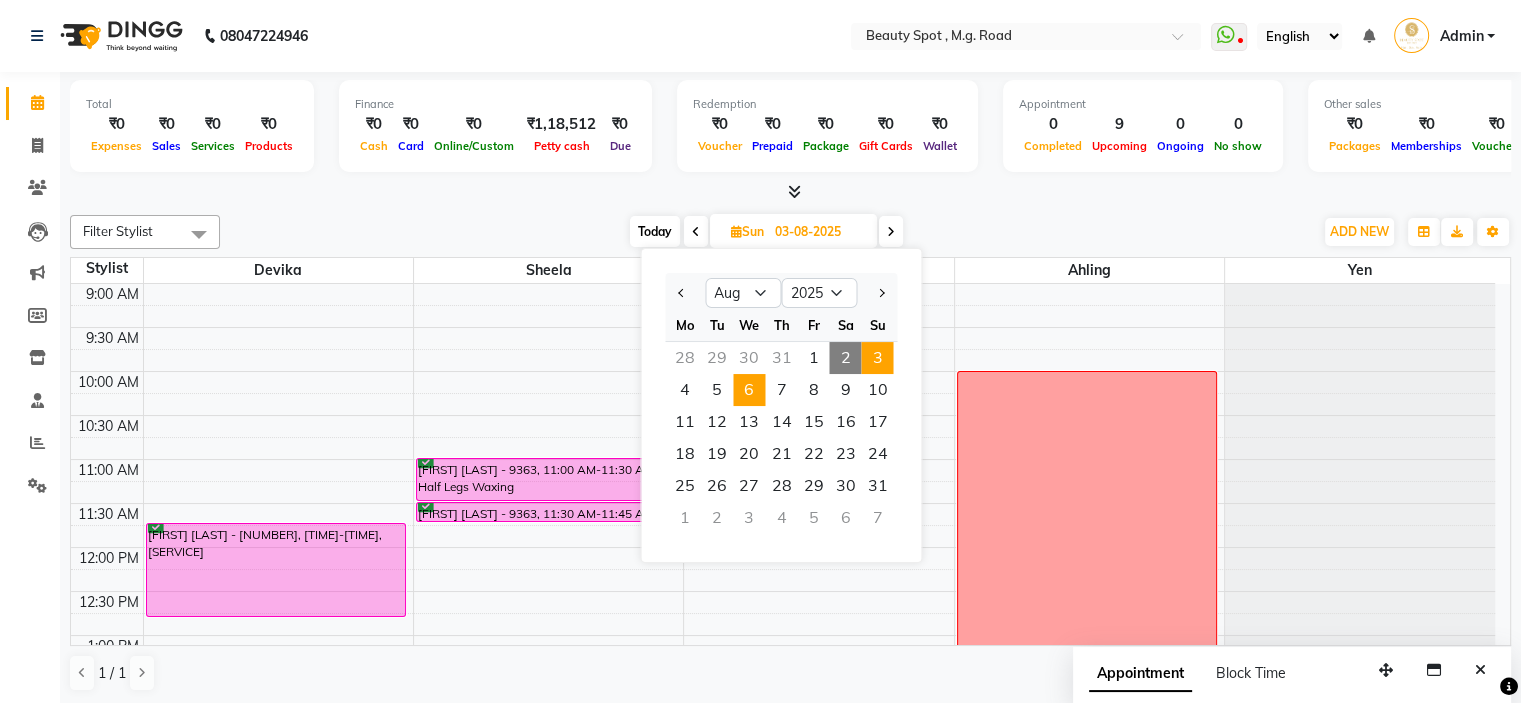 click on "6" at bounding box center (749, 390) 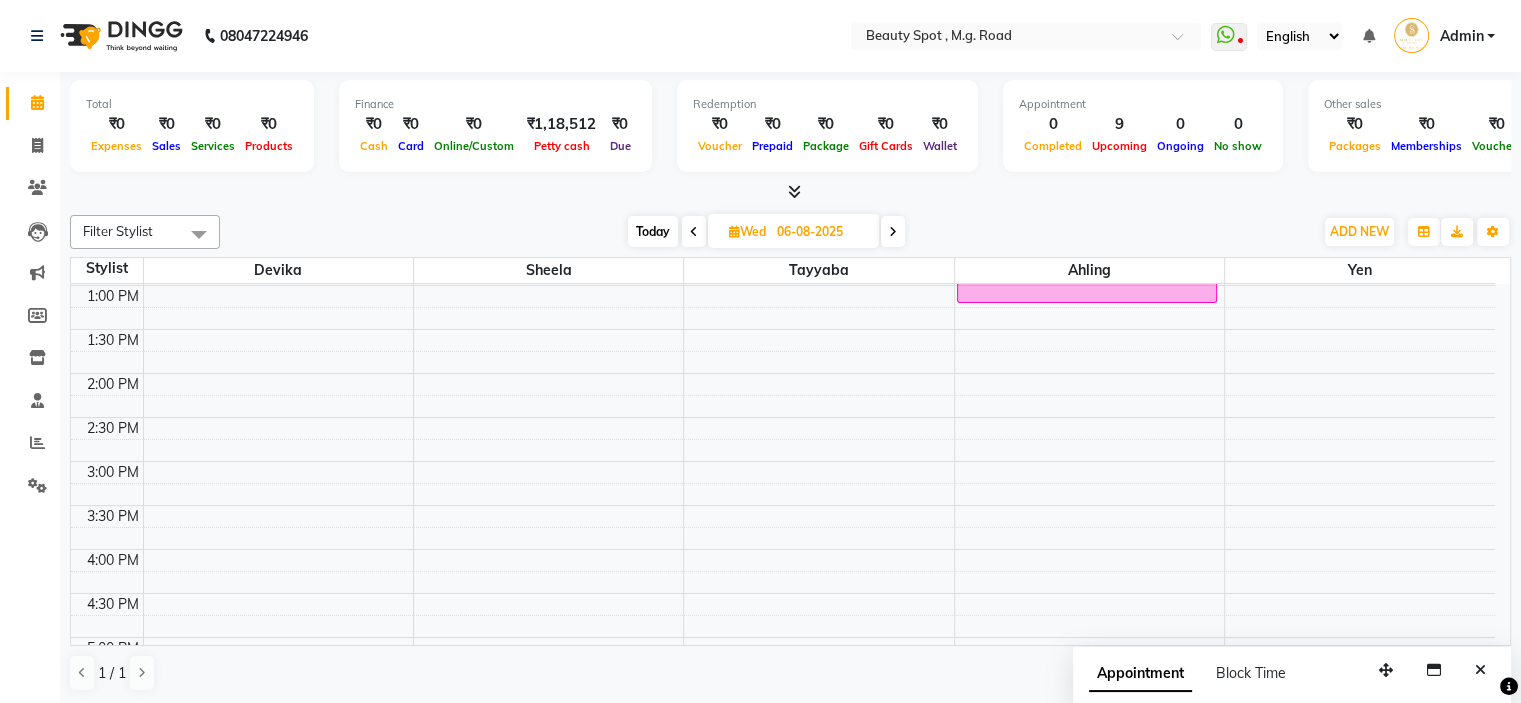 scroll, scrollTop: 400, scrollLeft: 0, axis: vertical 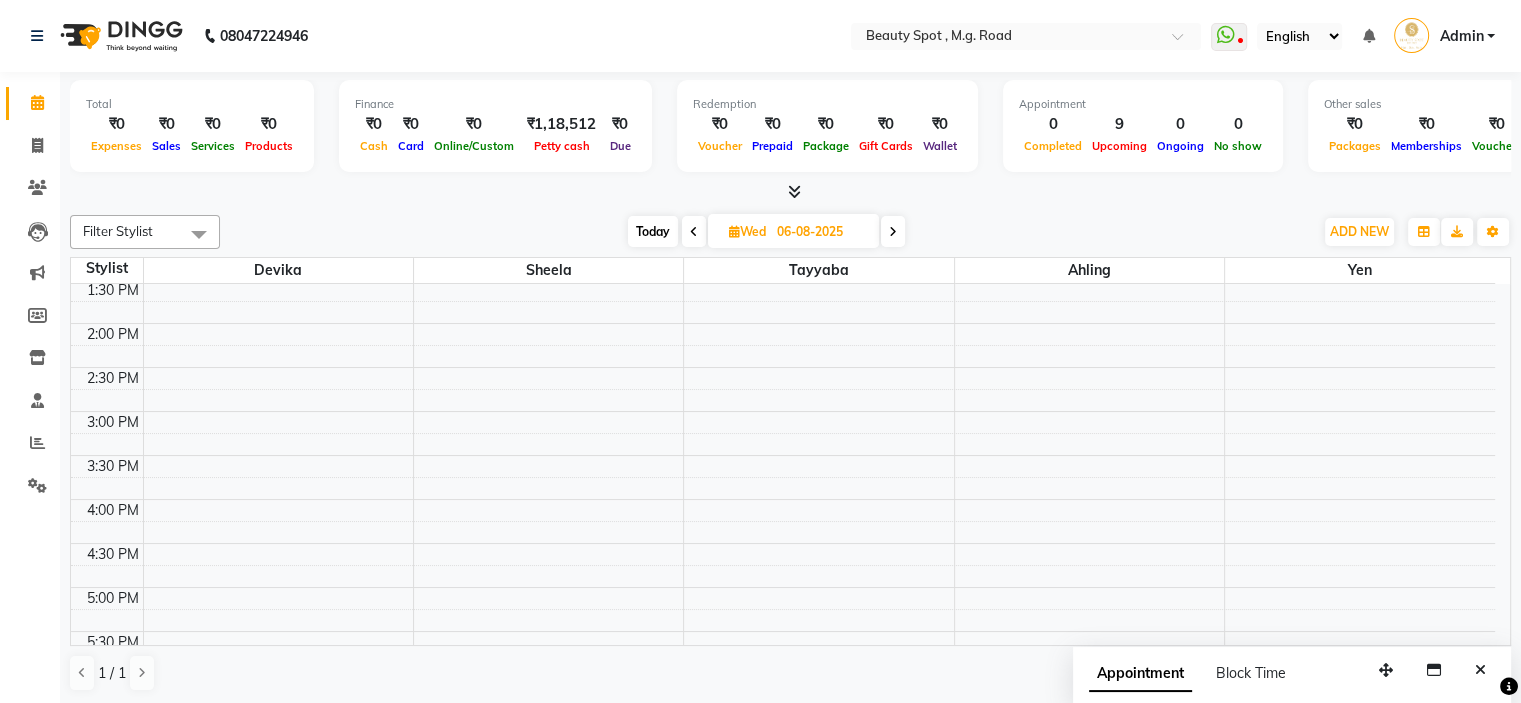 click at bounding box center (694, 232) 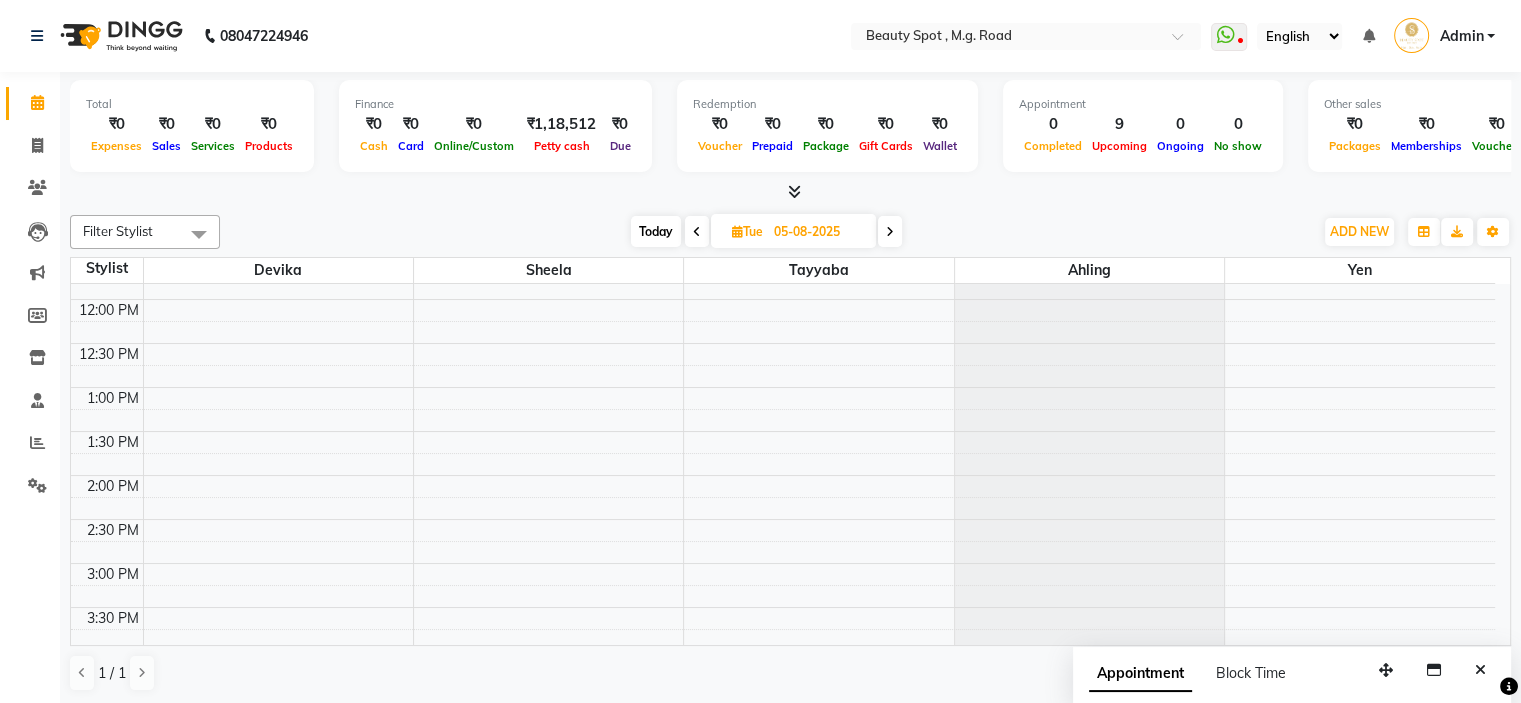 scroll, scrollTop: 200, scrollLeft: 0, axis: vertical 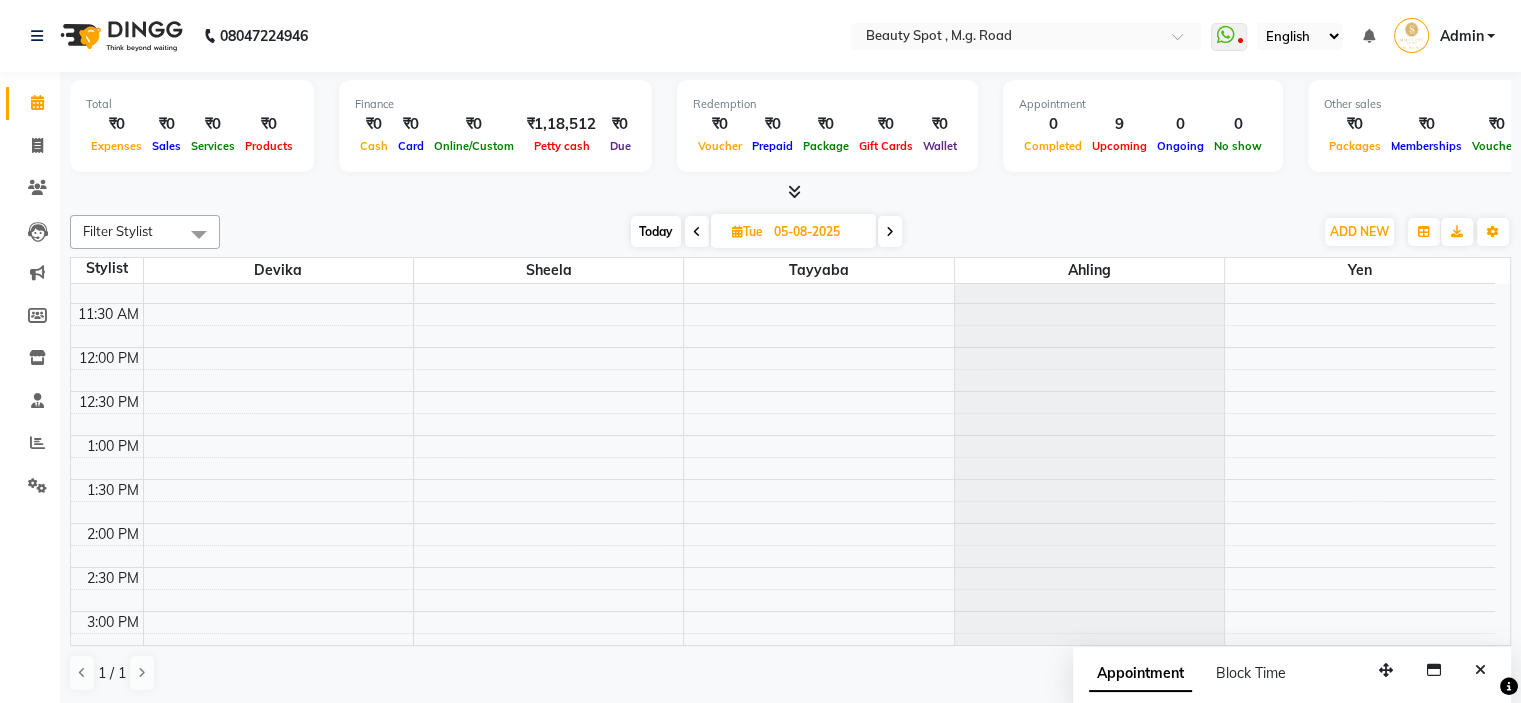 click on "Today" at bounding box center (656, 231) 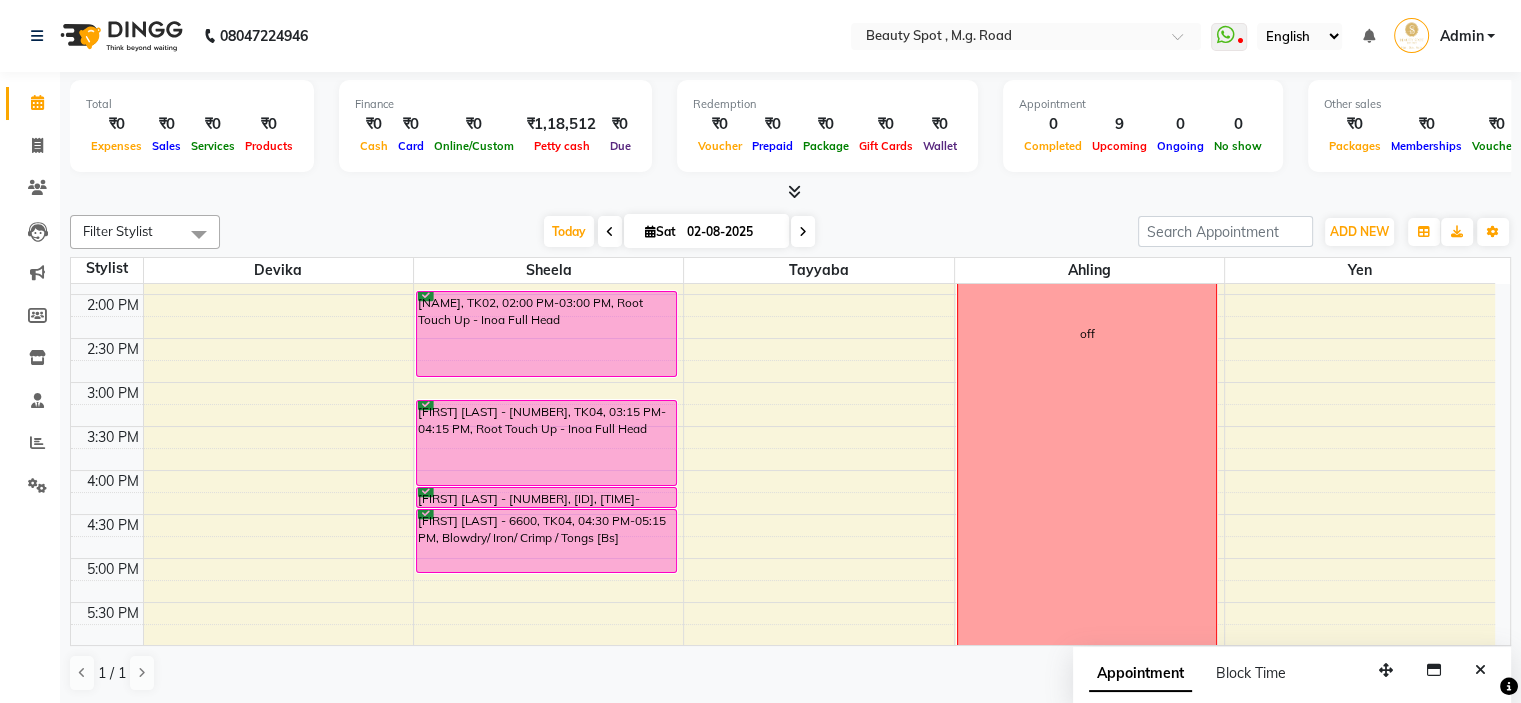 scroll, scrollTop: 366, scrollLeft: 0, axis: vertical 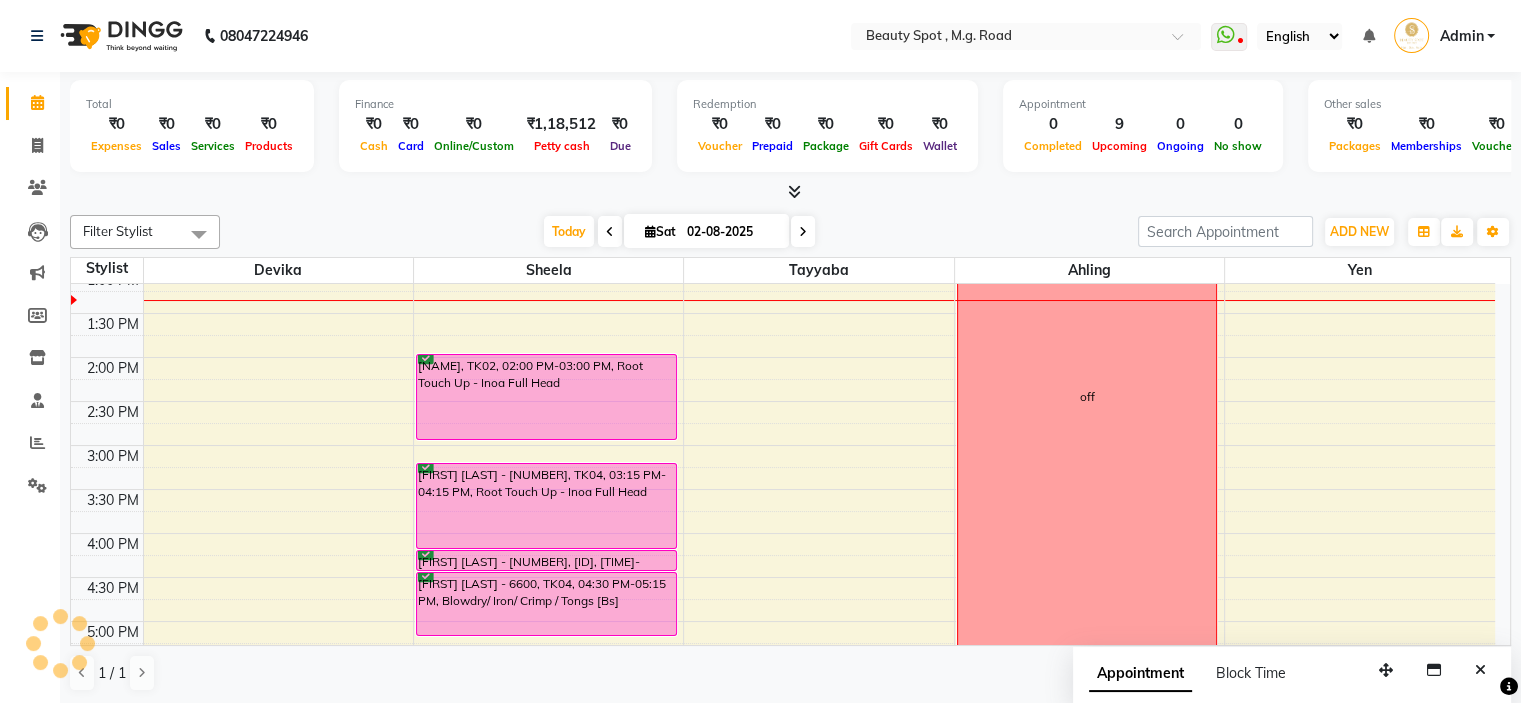 click on "02-08-2025" at bounding box center [731, 232] 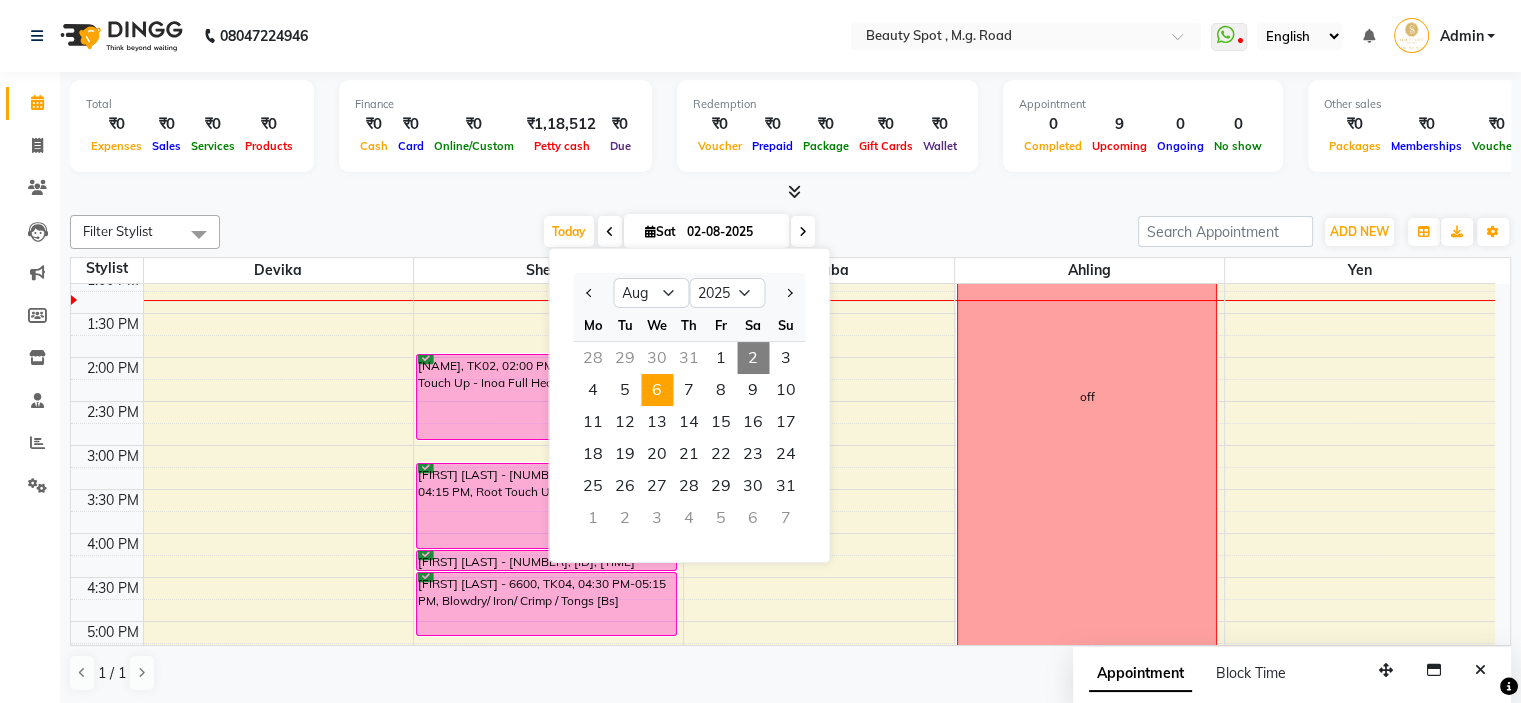 click on "6" at bounding box center [657, 390] 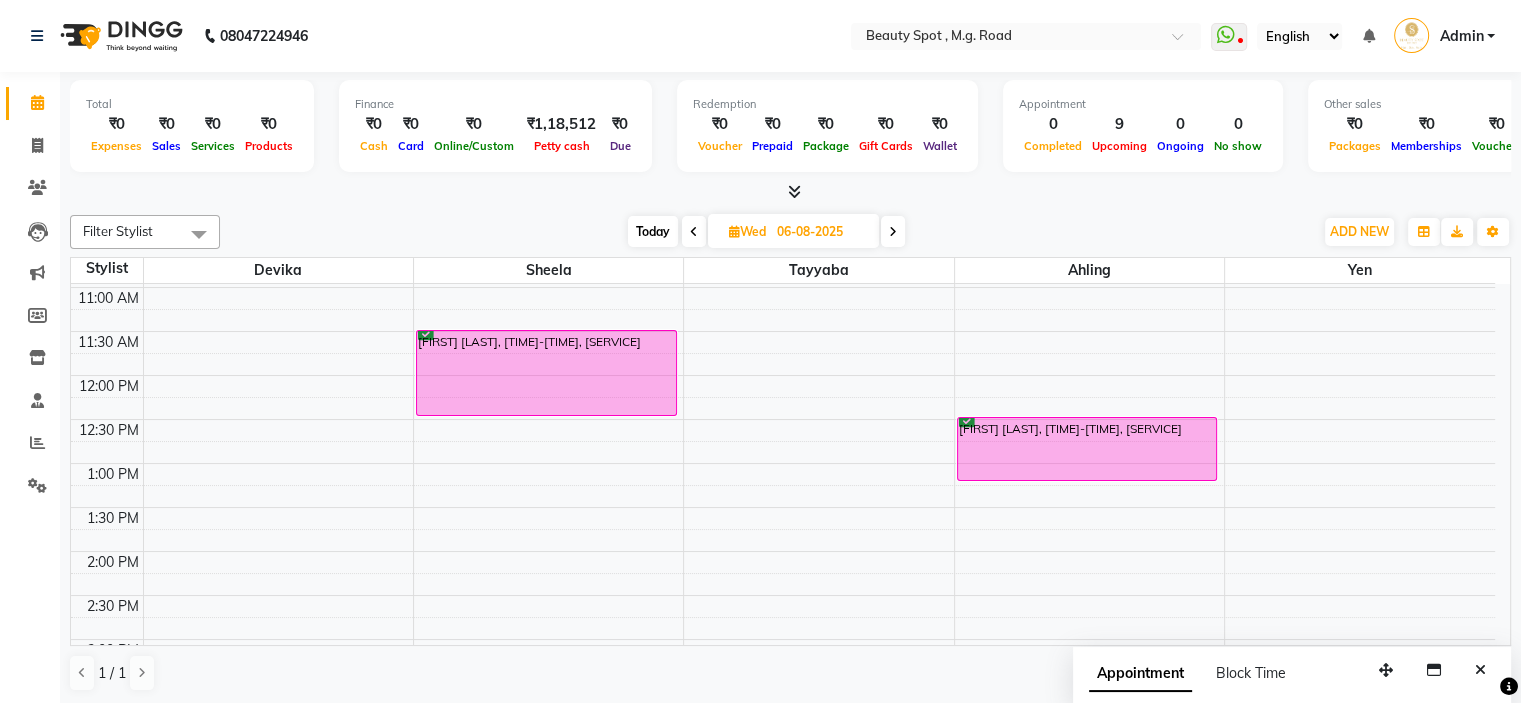 scroll, scrollTop: 50, scrollLeft: 0, axis: vertical 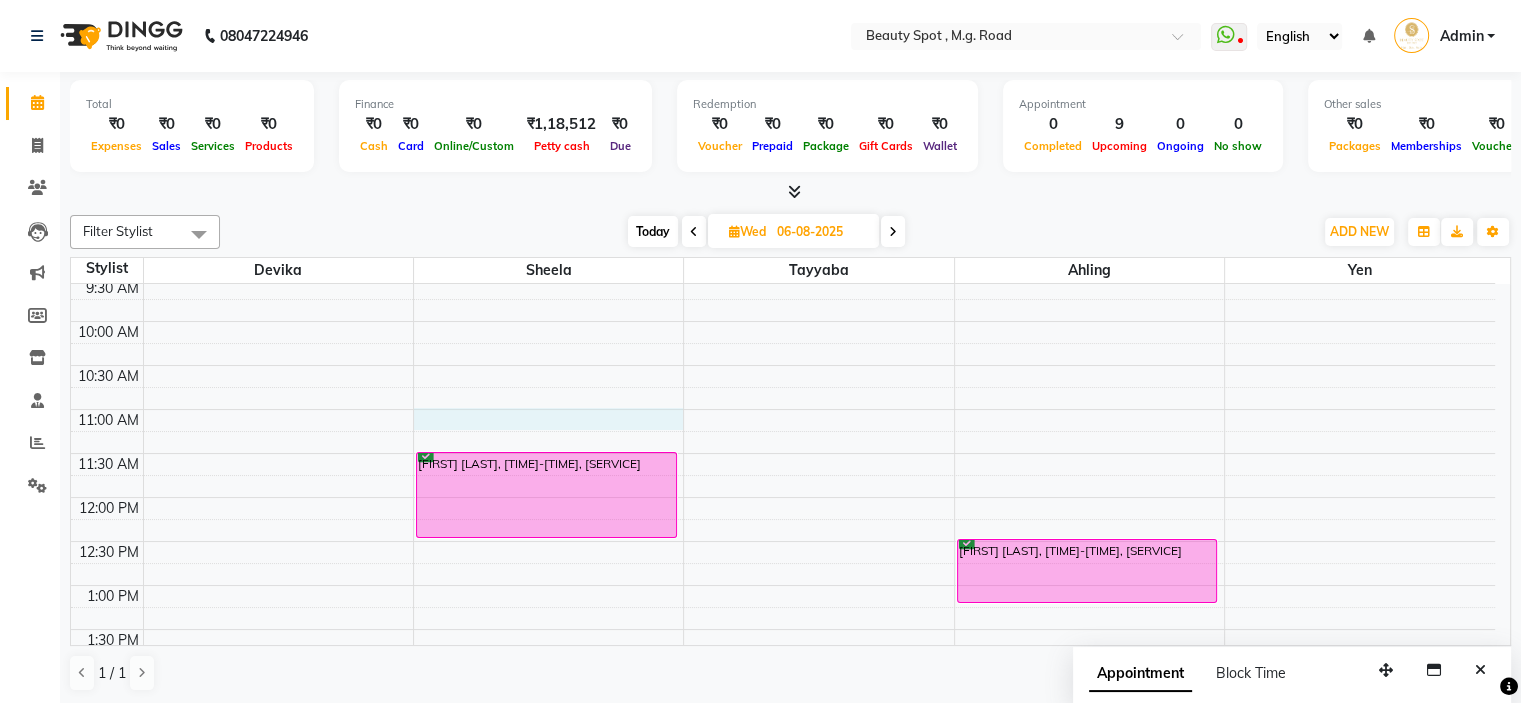 click on "[TIME] [TIME] [TIME] [TIME] [TIME] [TIME] [TIME] [TIME] [TIME] [TIME] [TIME] [TIME] [TIME] [TIME] [TIME] [TIME] [TIME] [TIME] [TIME] [TIME] [TIME] [TIME]     [FIRST] [LAST], [TIME]-[TIME], [SERVICE]     [FIRST] [LAST], [TIME]-[TIME], [SERVICE]" at bounding box center (783, 717) 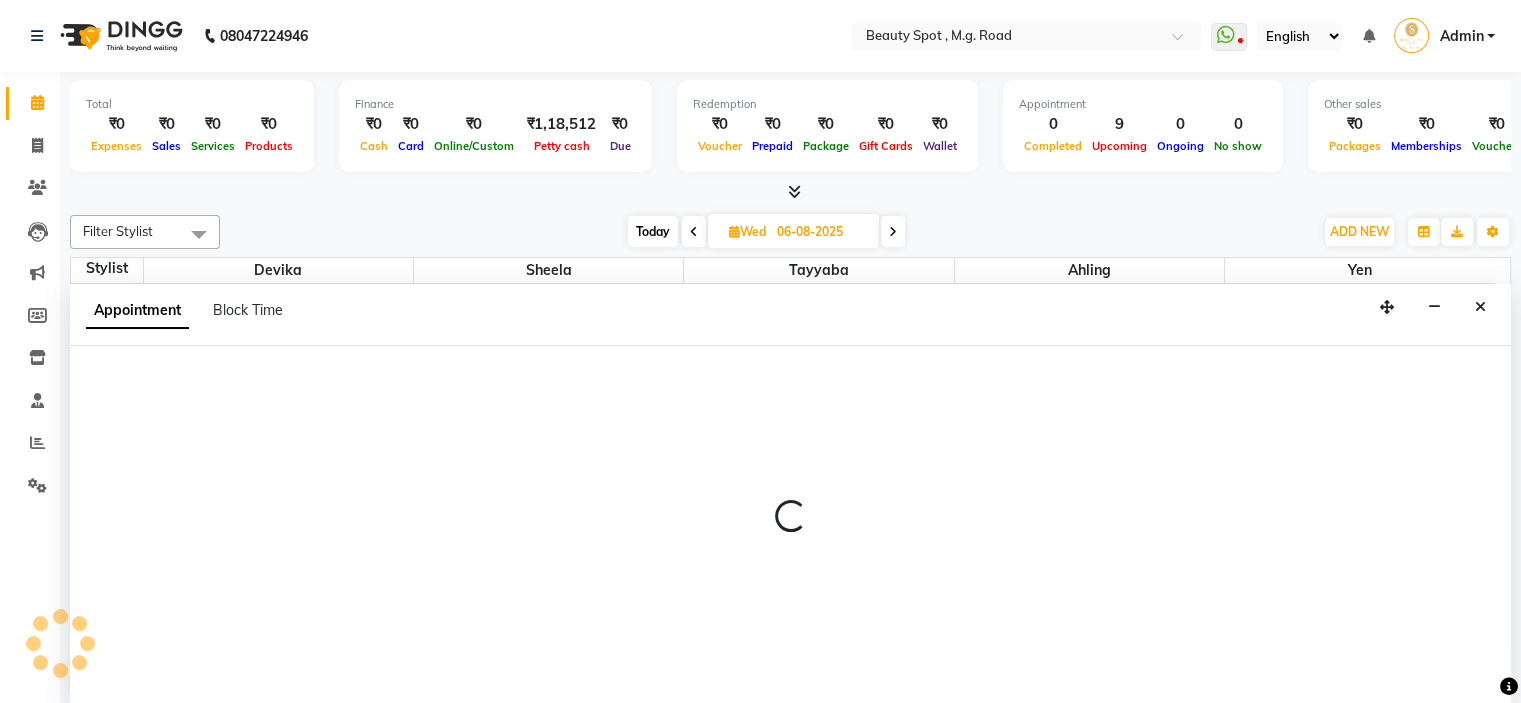 scroll, scrollTop: 0, scrollLeft: 0, axis: both 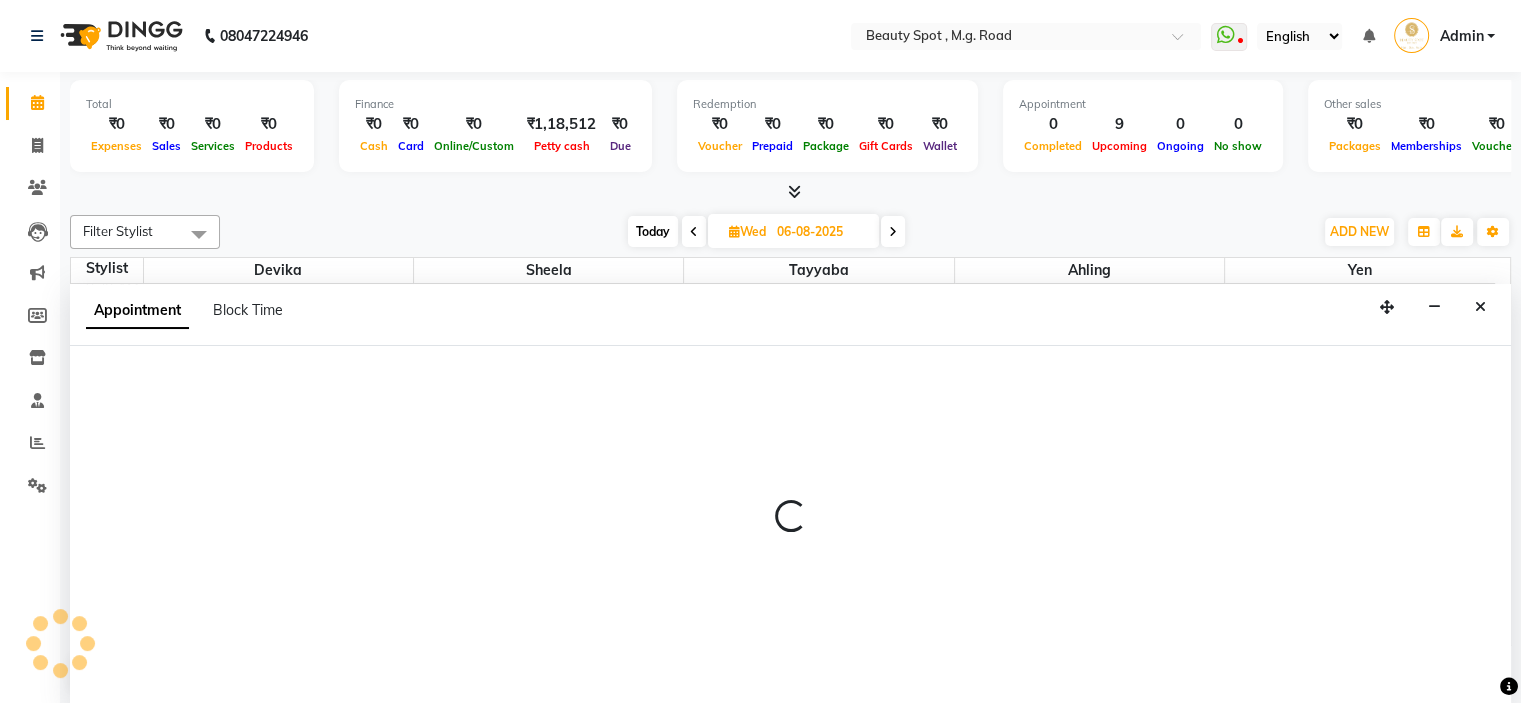 select on "70085" 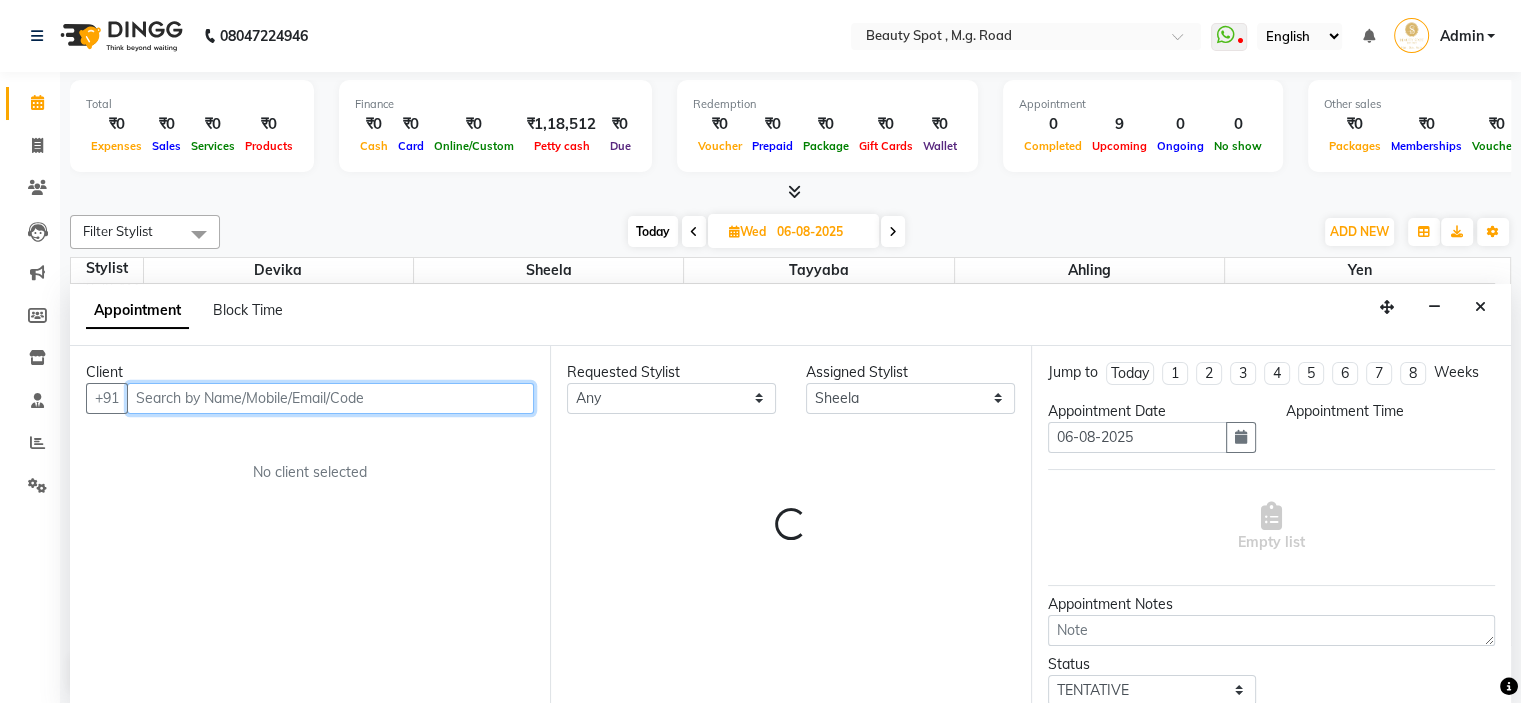 select on "660" 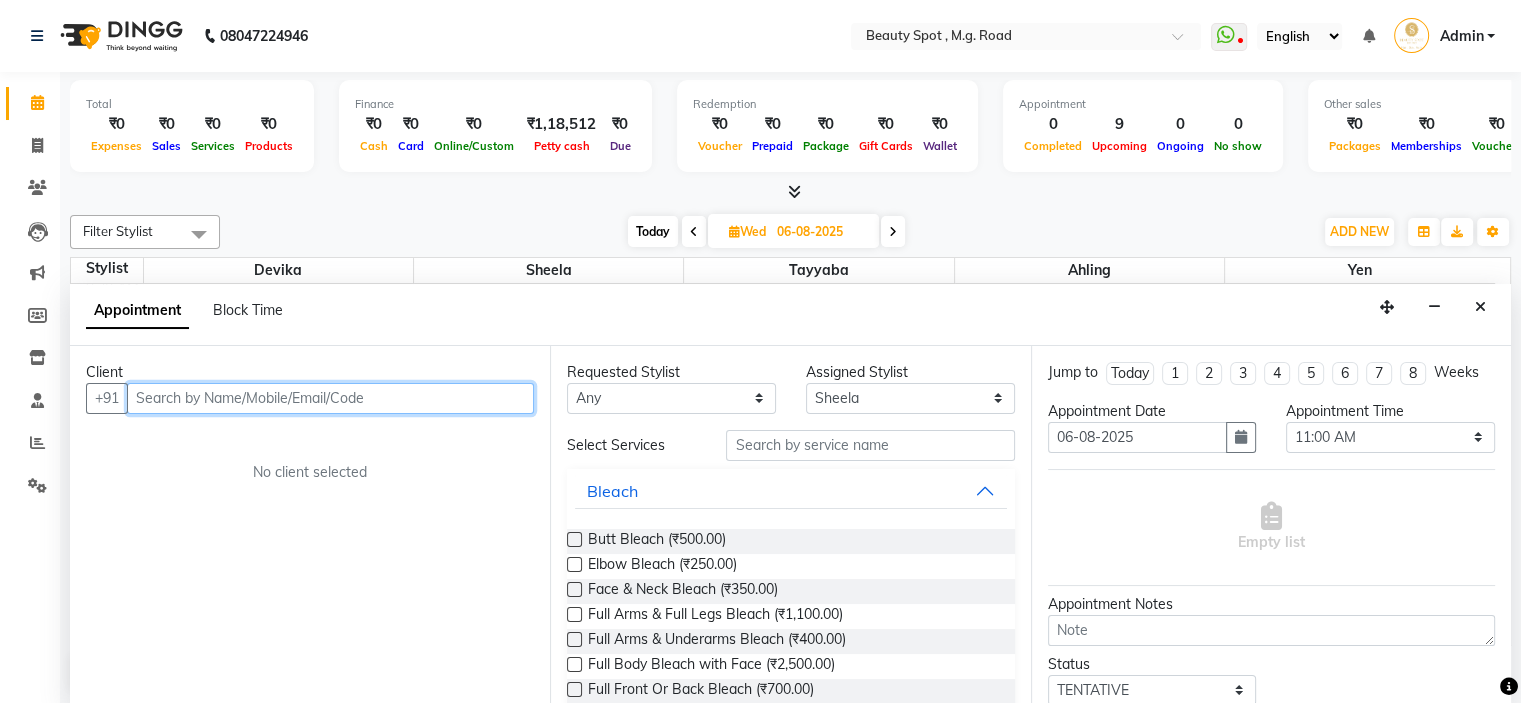 click at bounding box center [330, 398] 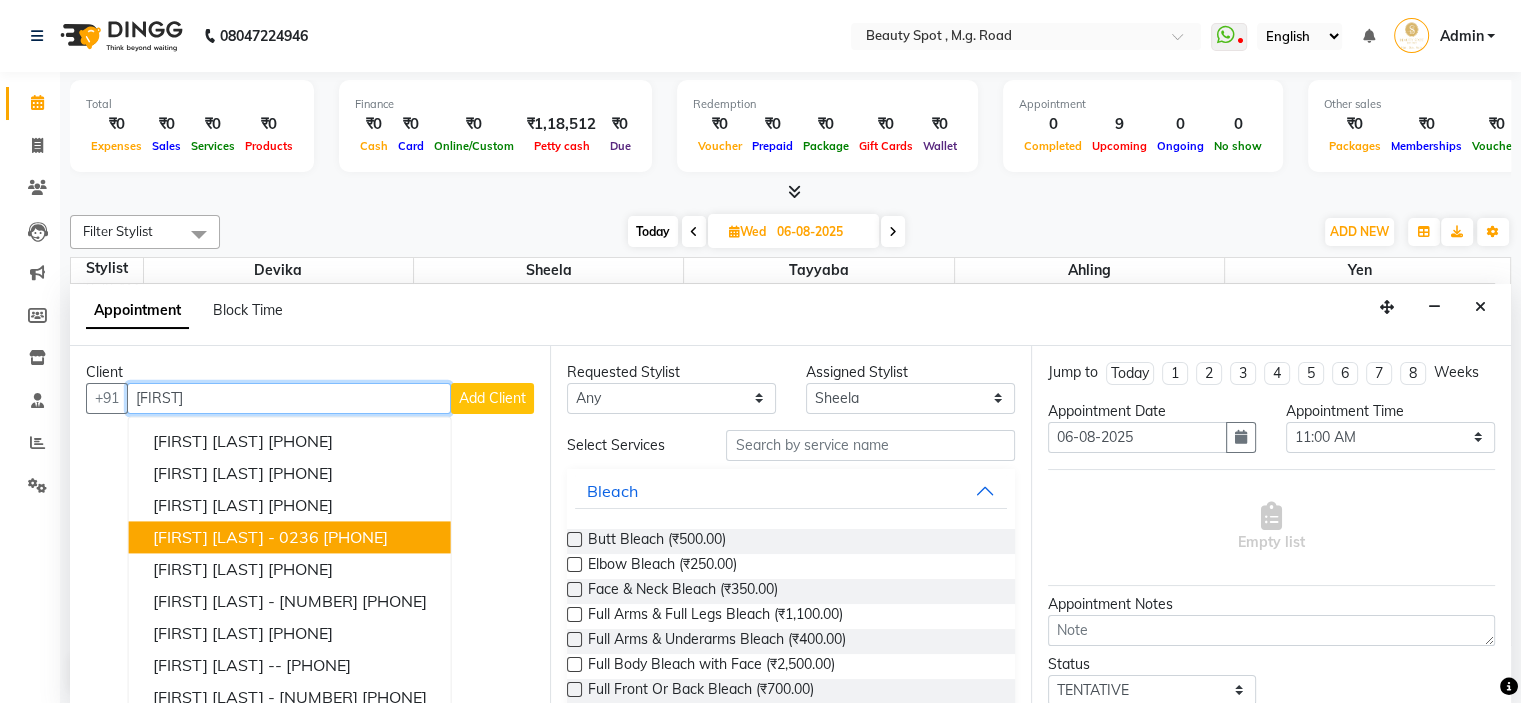 click on "[FIRST] [LAST] - 0236" at bounding box center [236, 537] 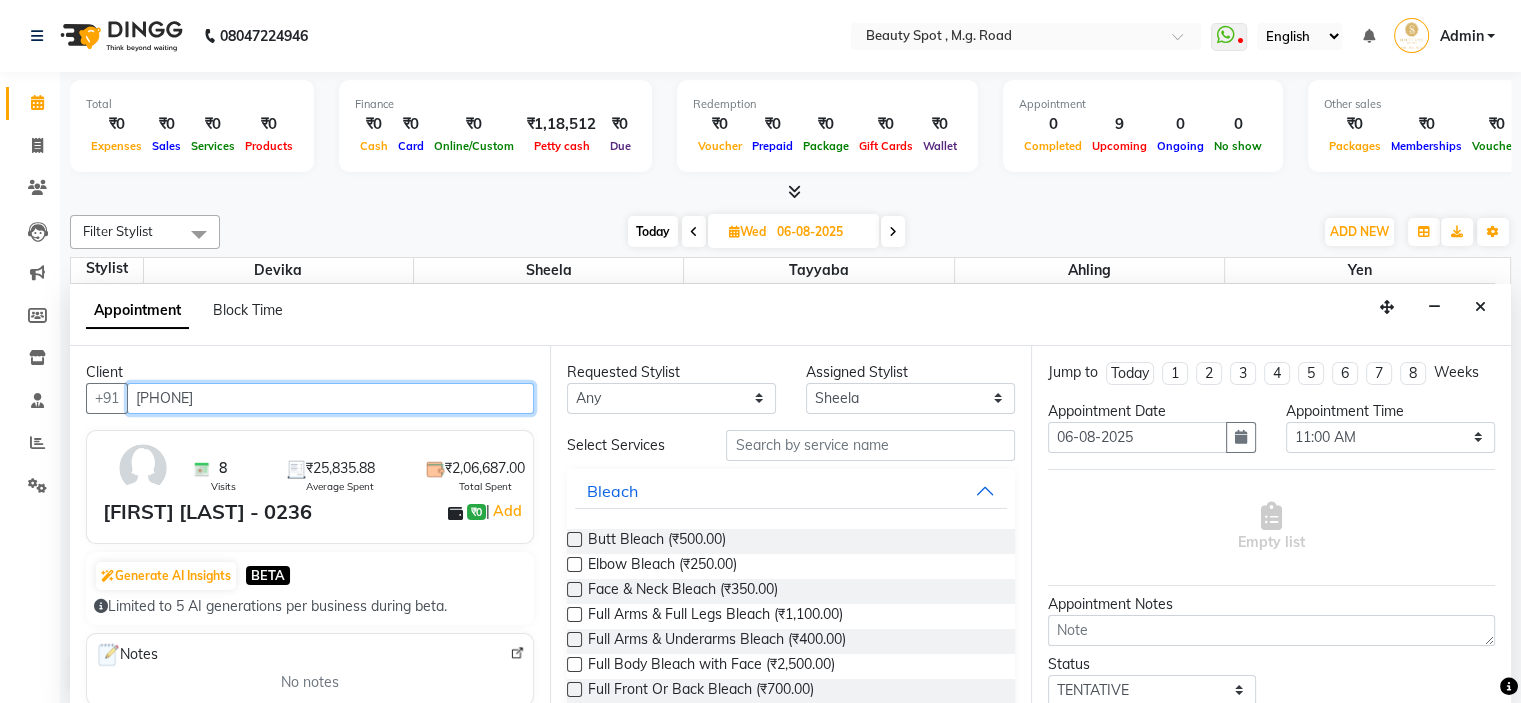 type on "[PHONE]" 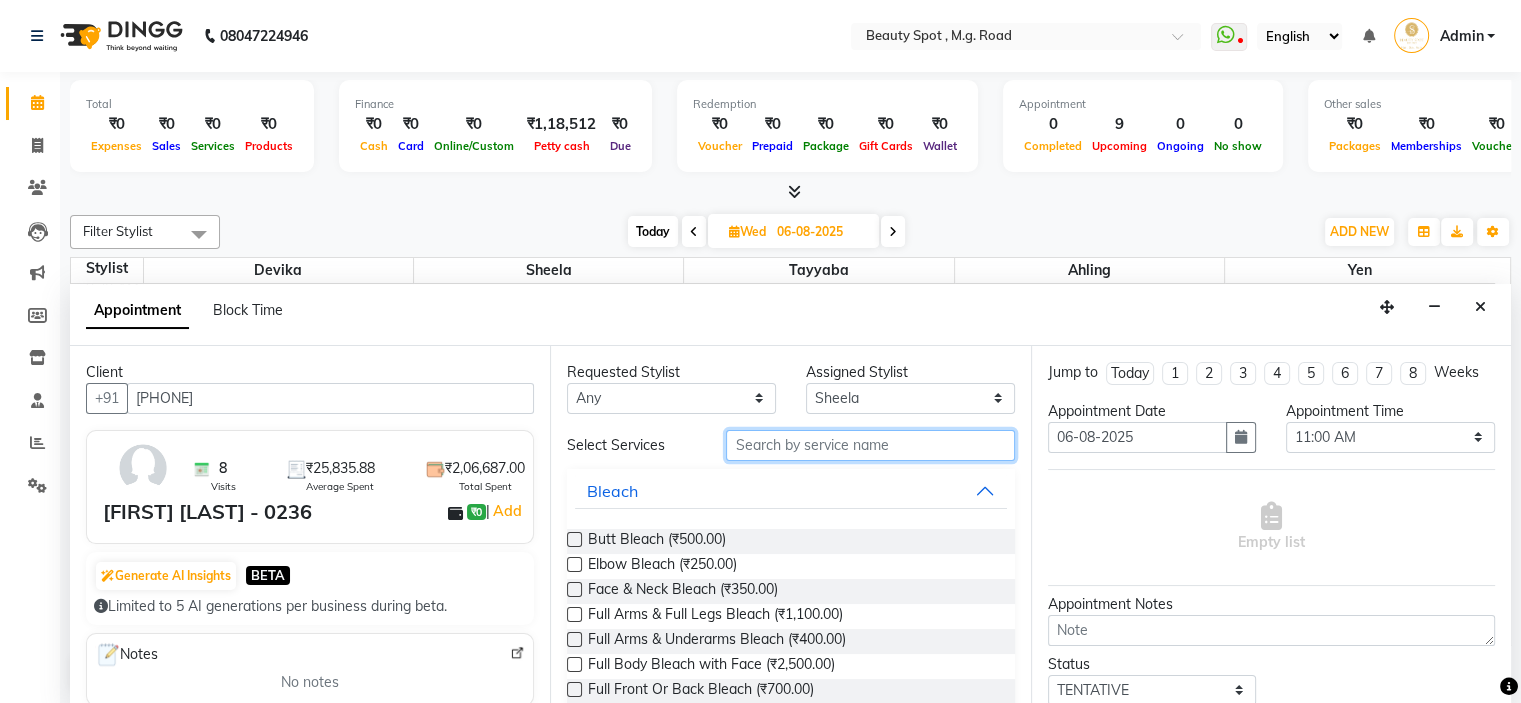 click at bounding box center (870, 445) 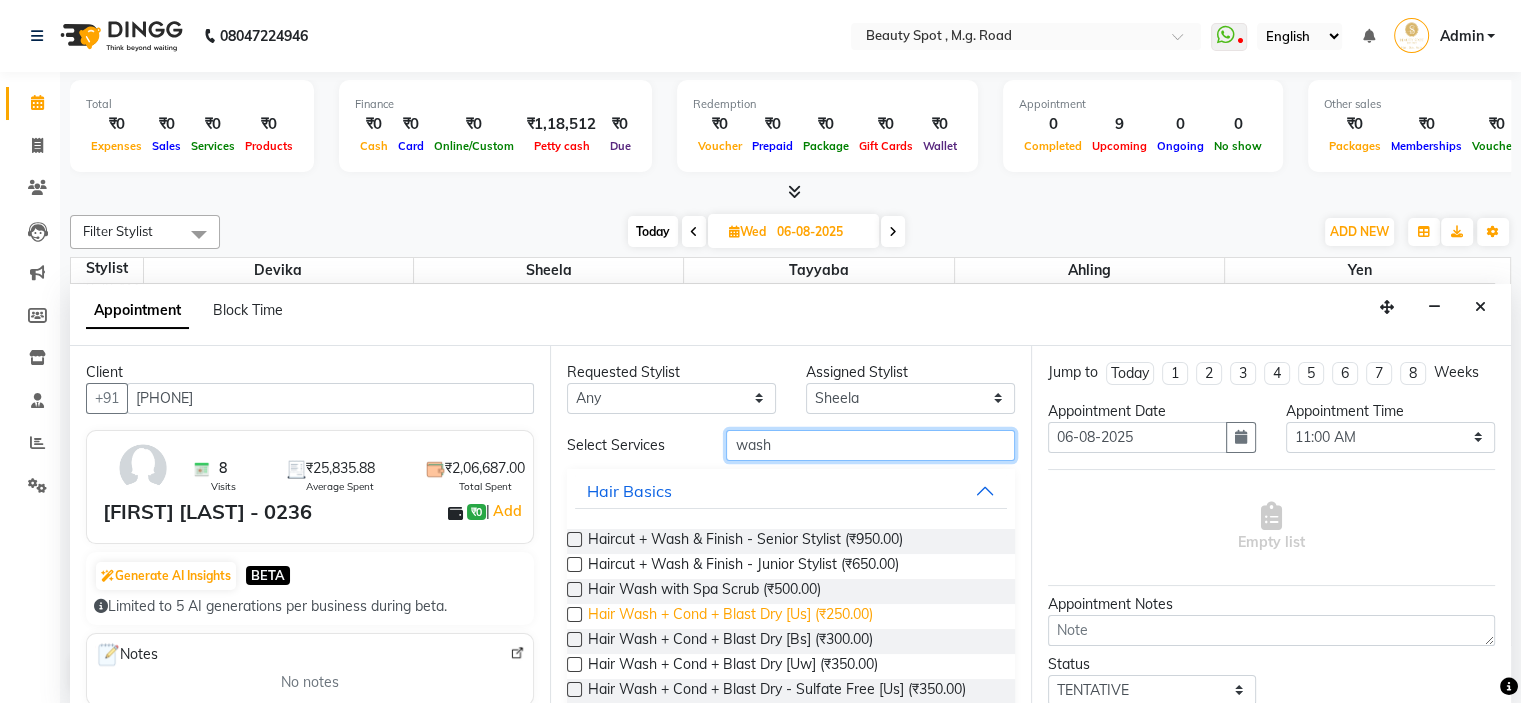 type on "wash" 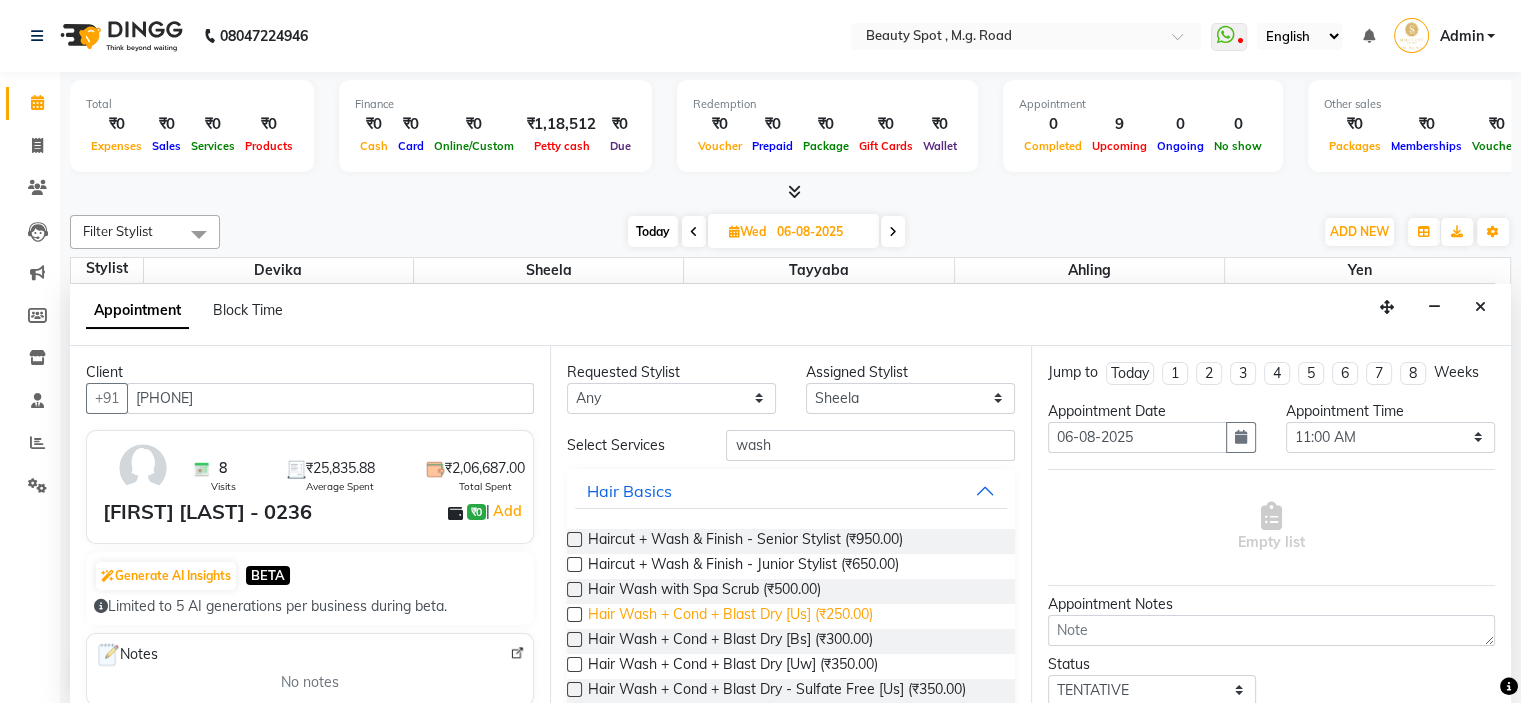 click on "Hair Wash + Cond + Blast Dry [Us] (₹250.00)" at bounding box center [730, 616] 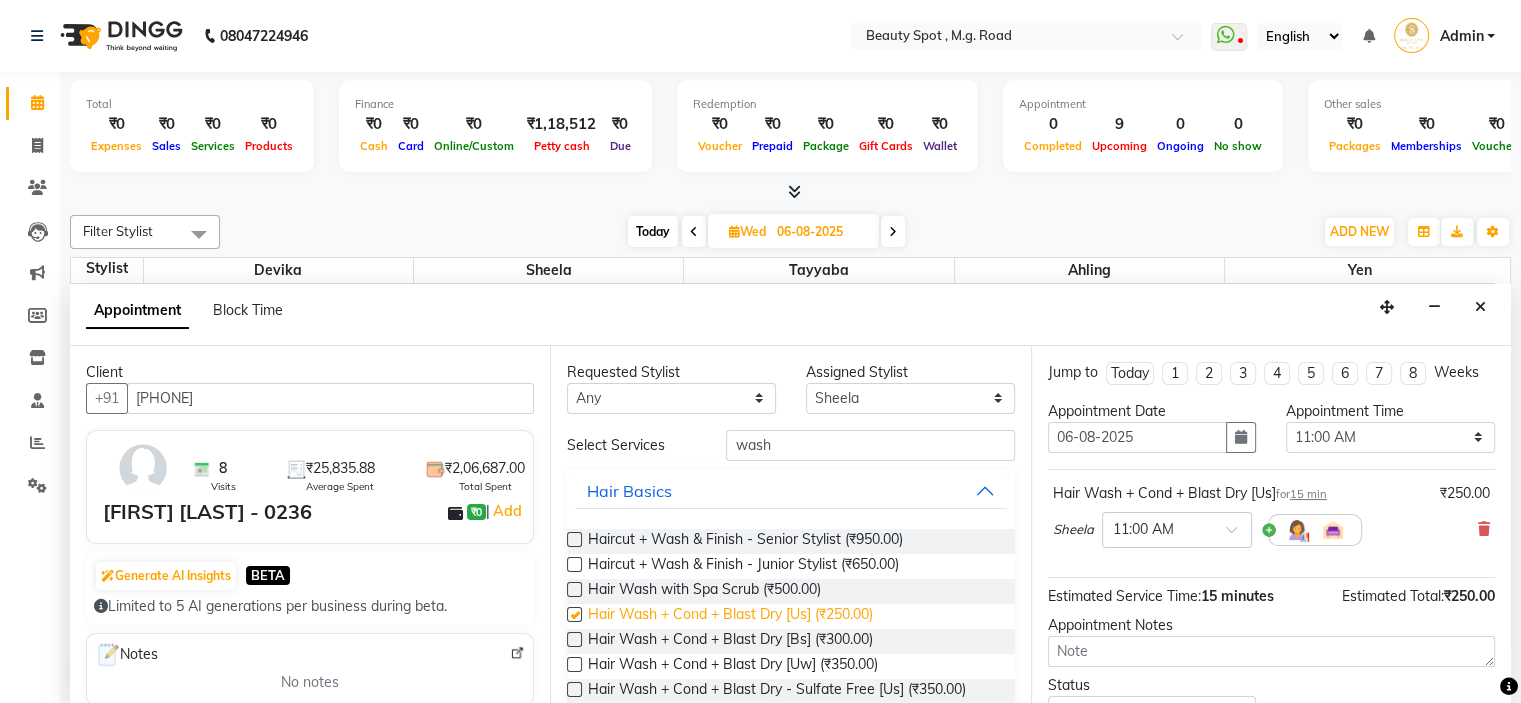 checkbox on "false" 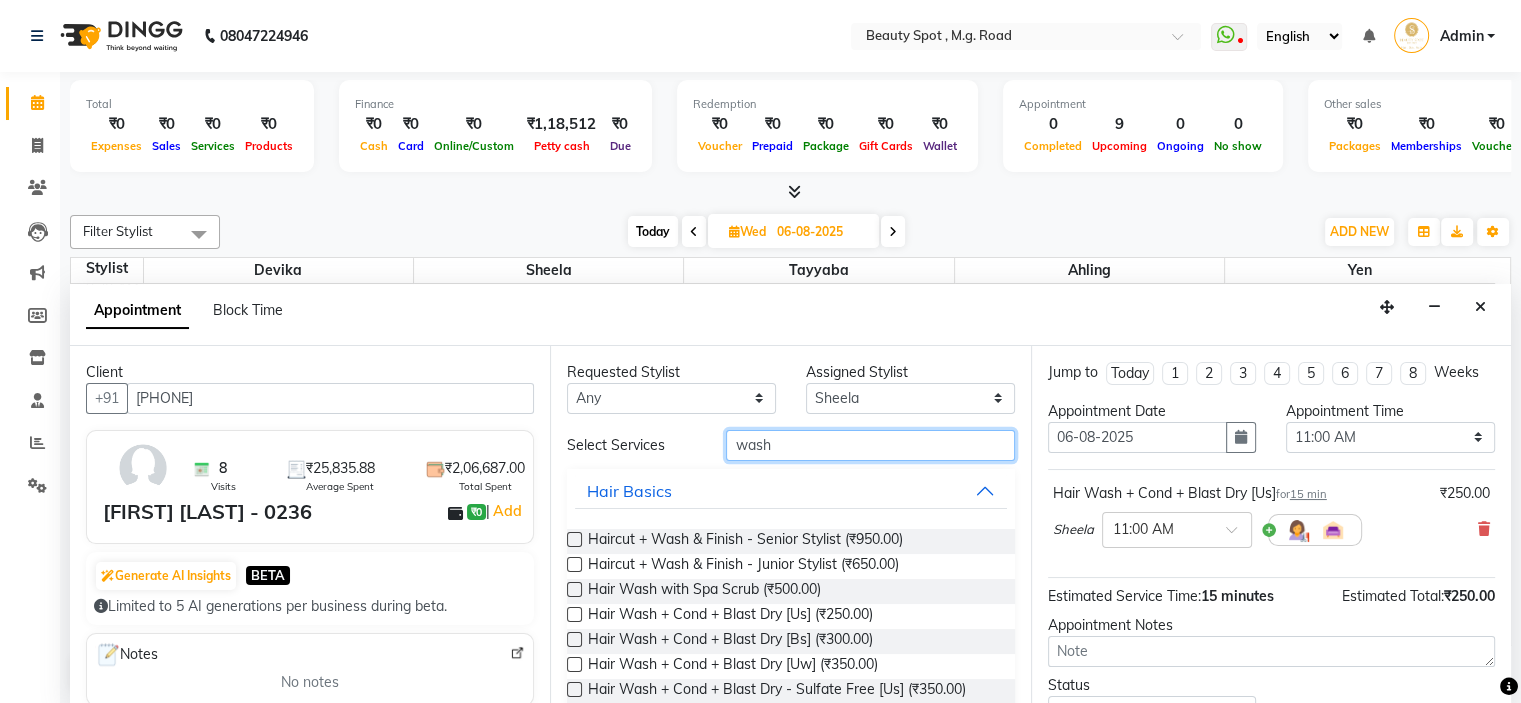 click on "wash" at bounding box center (870, 445) 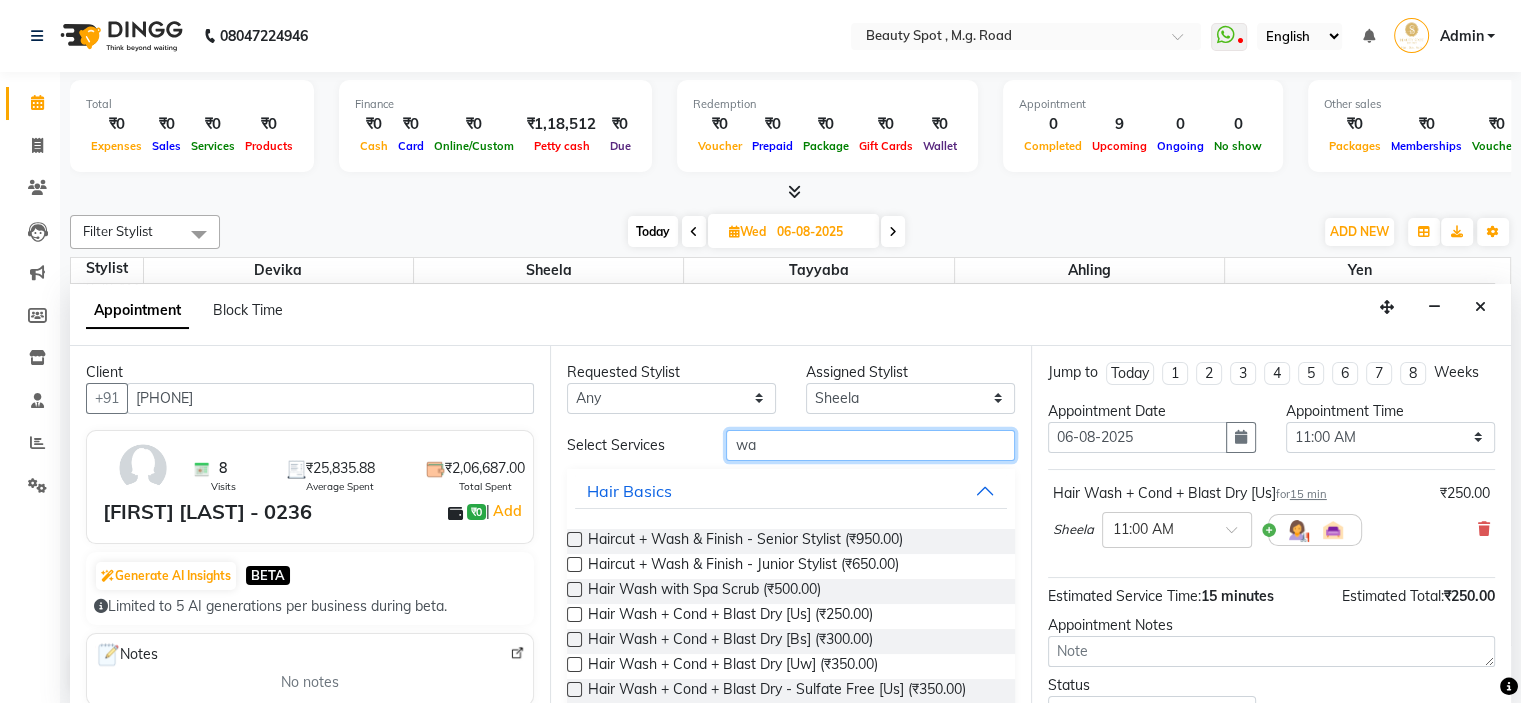 type on "w" 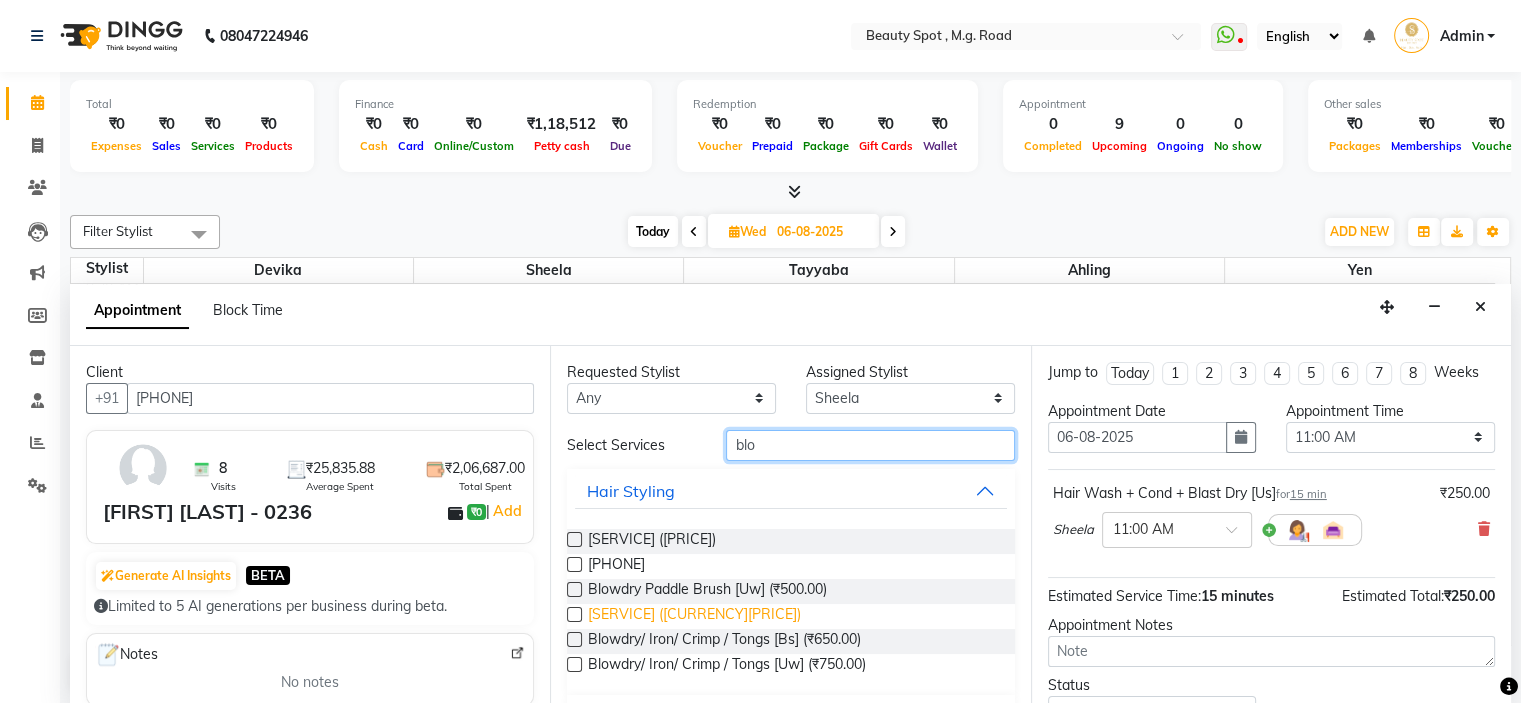 type on "blo" 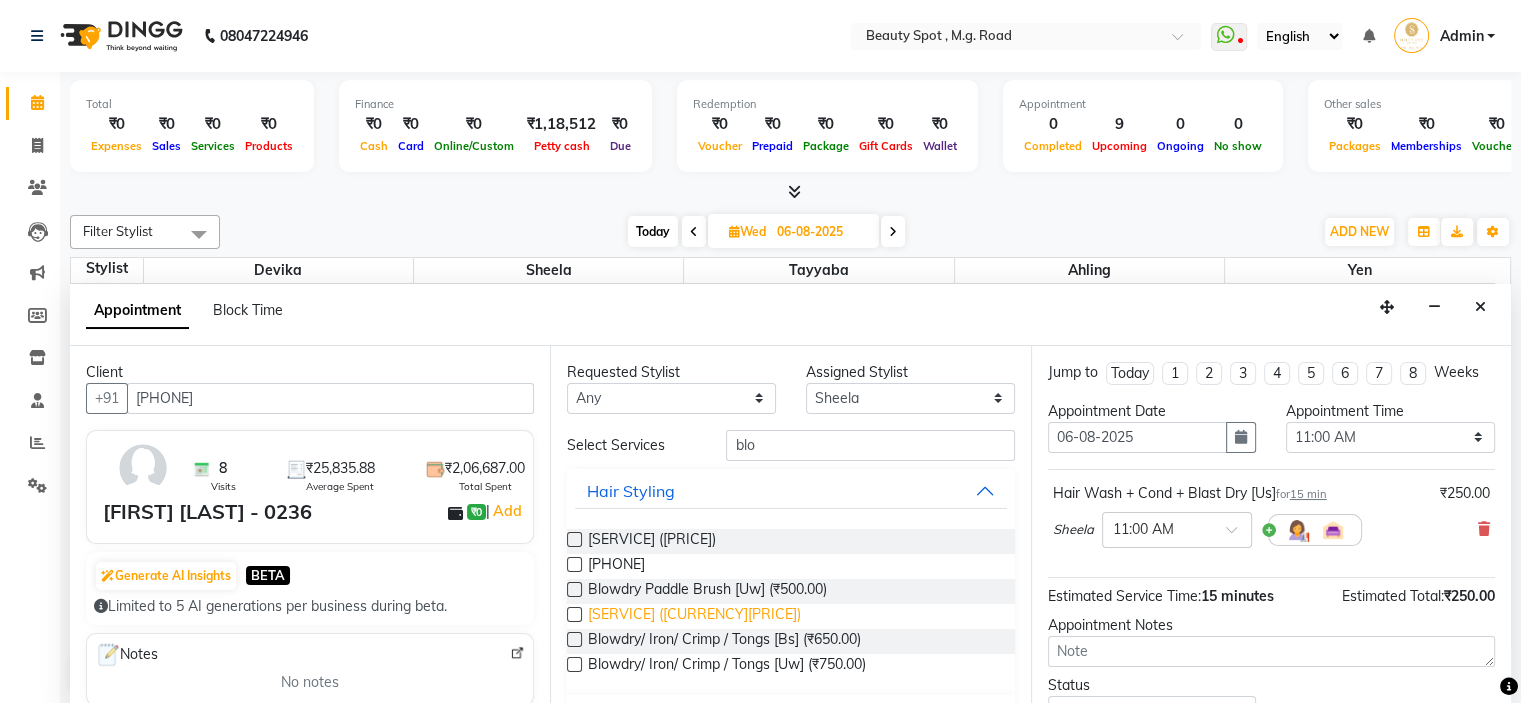 click on "[SERVICE] ([CURRENCY][PRICE])" at bounding box center [694, 616] 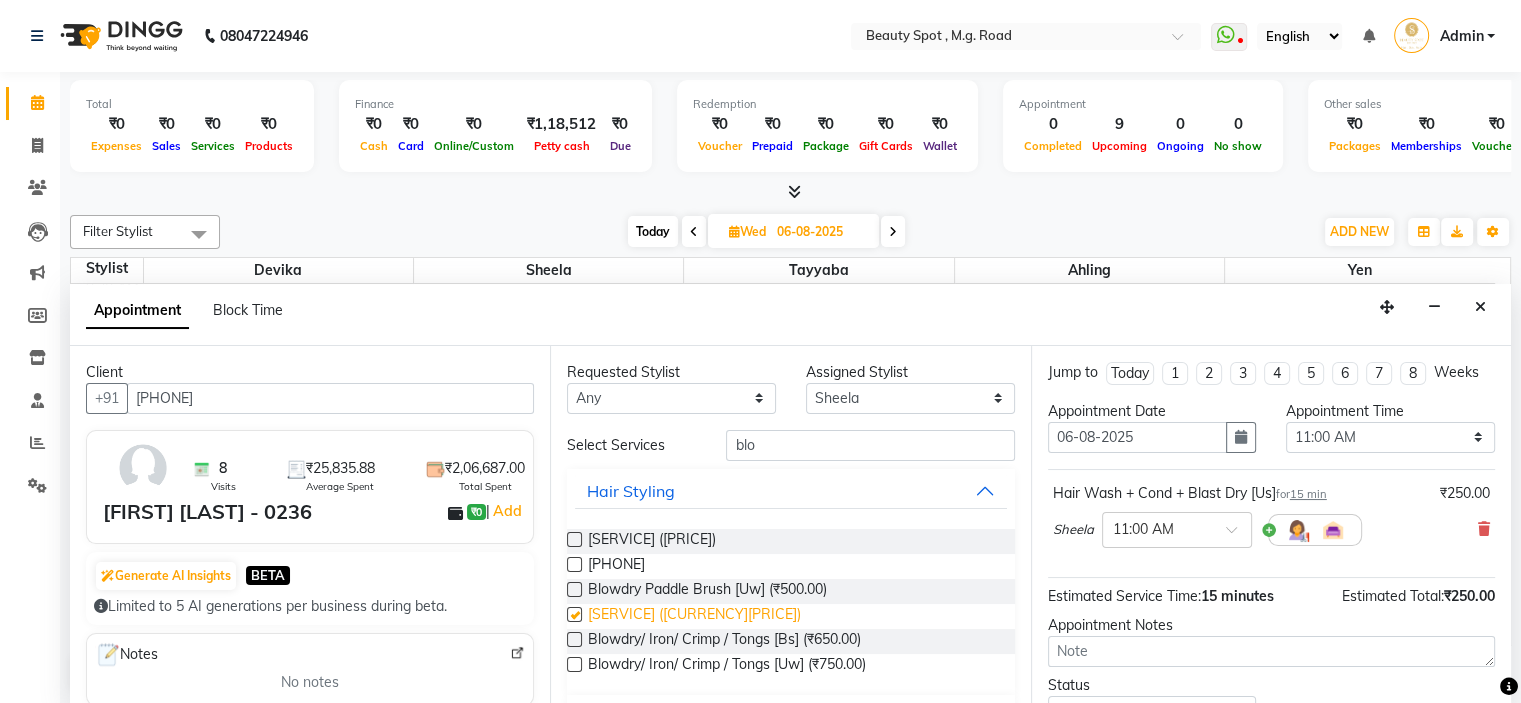 checkbox on "false" 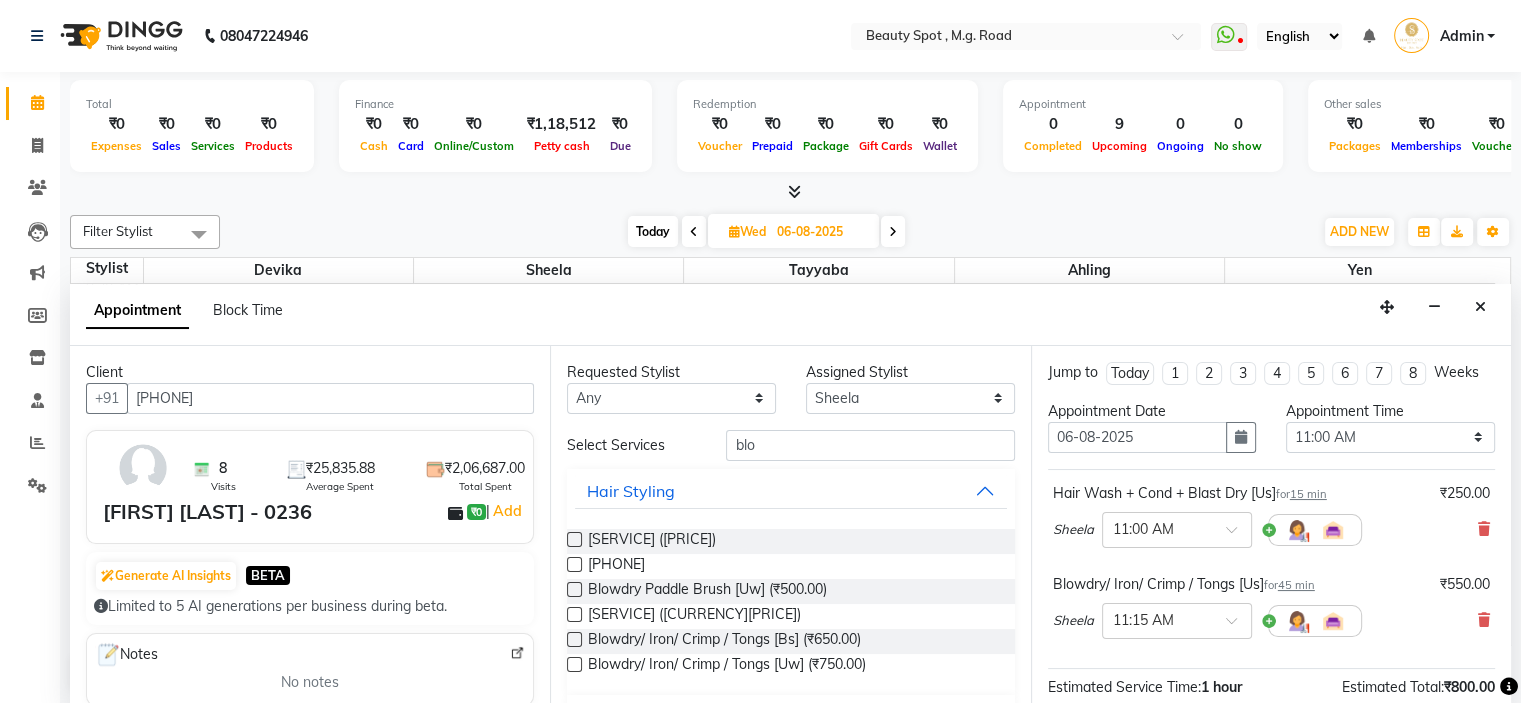 scroll, scrollTop: 48, scrollLeft: 0, axis: vertical 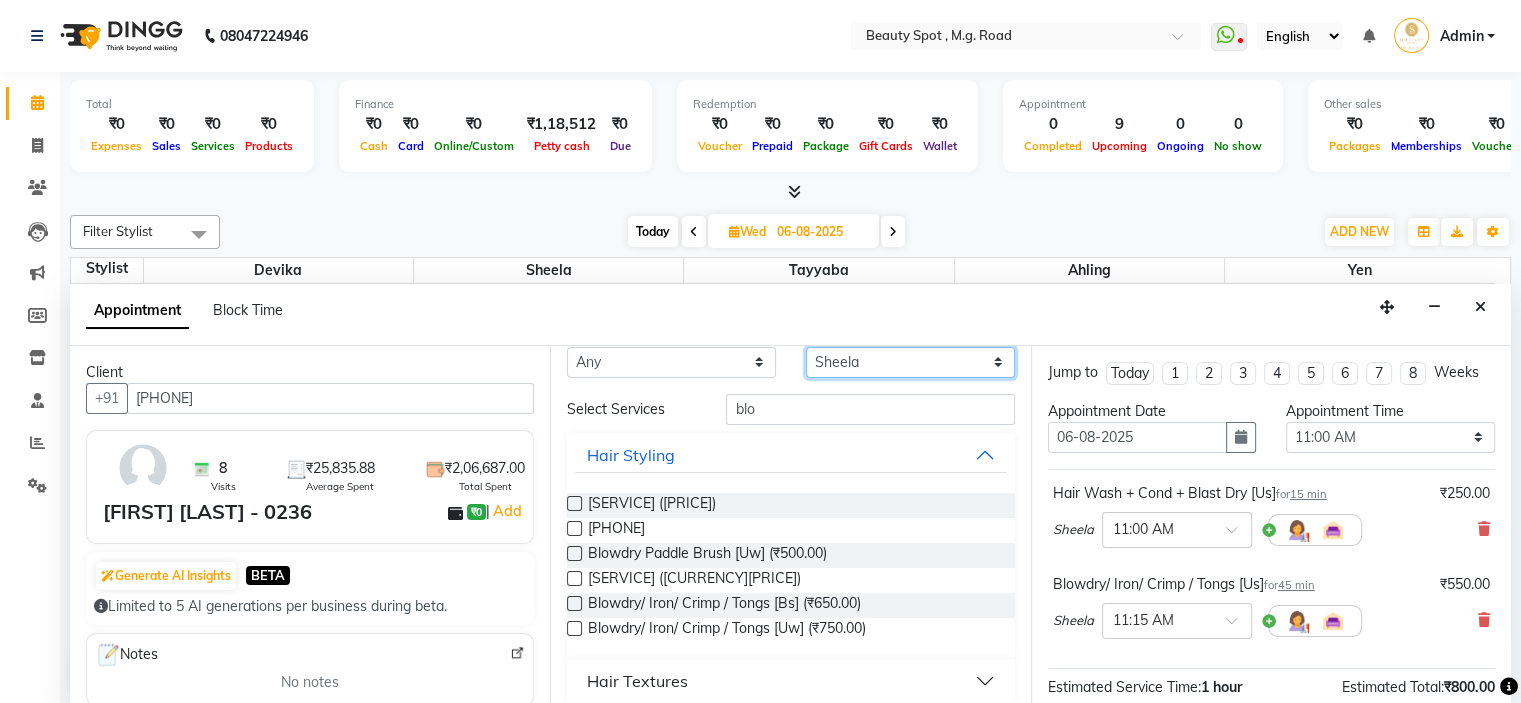 click on "Select [NAME] [NAME]  [NAME]  [NAME]  [NAME]" at bounding box center [910, 362] 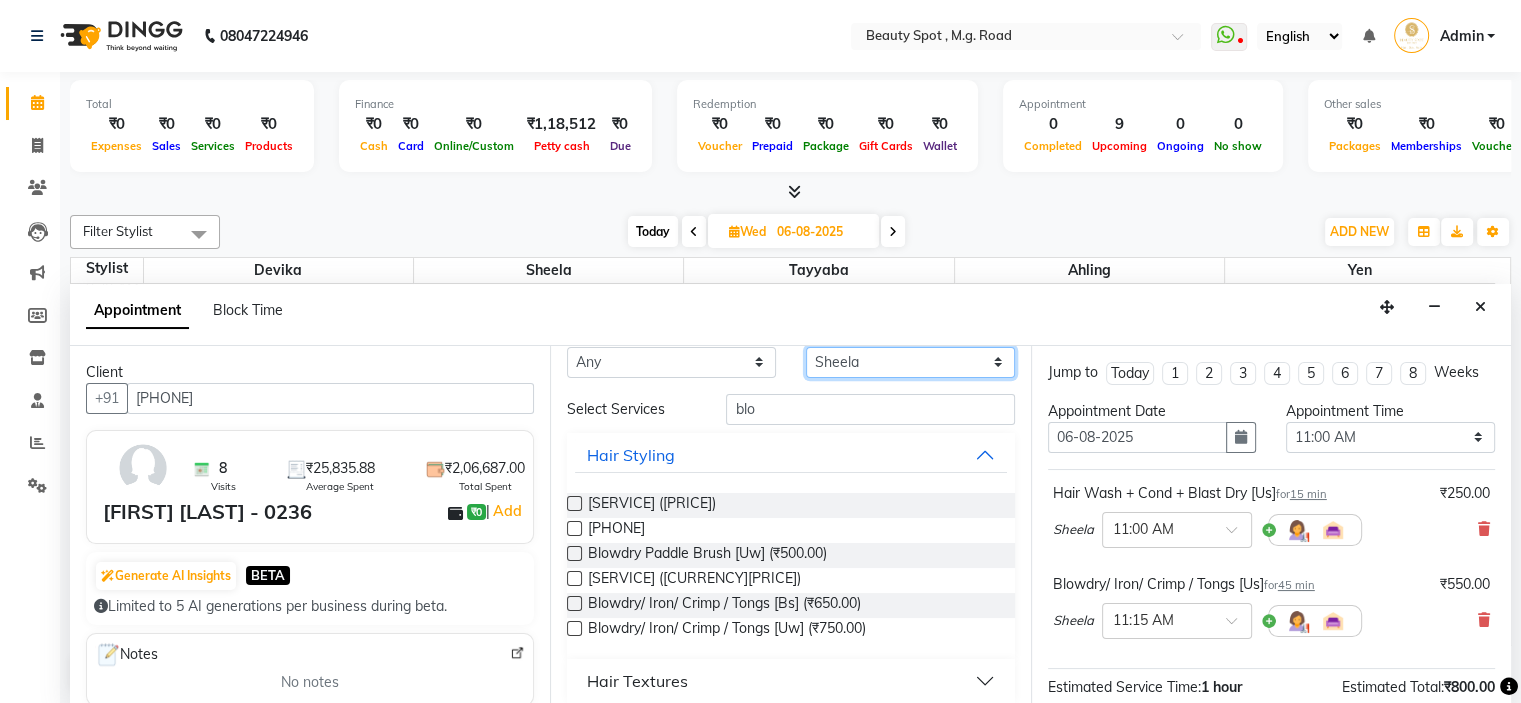 select on "63581" 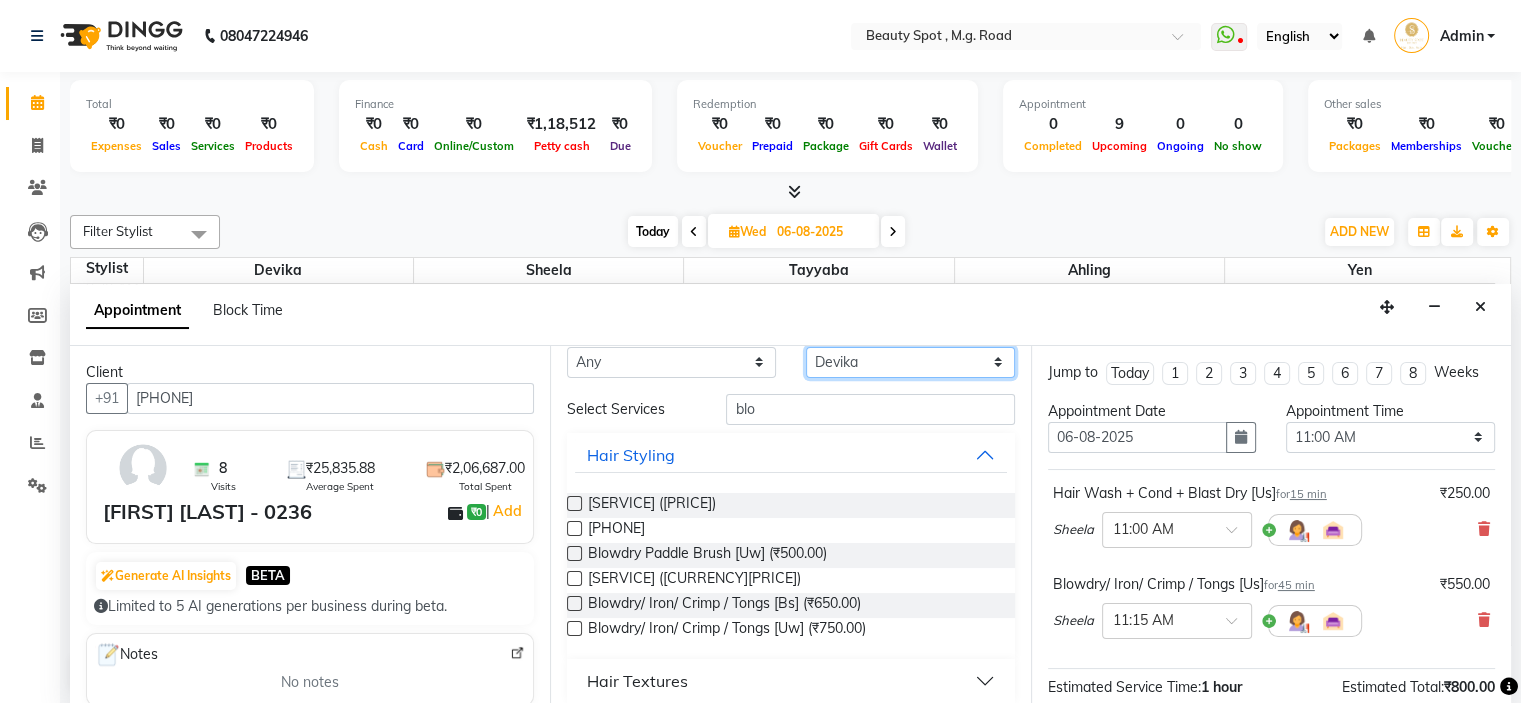 click on "Select [NAME] [NAME]  [NAME]  [NAME]  [NAME]" at bounding box center (910, 362) 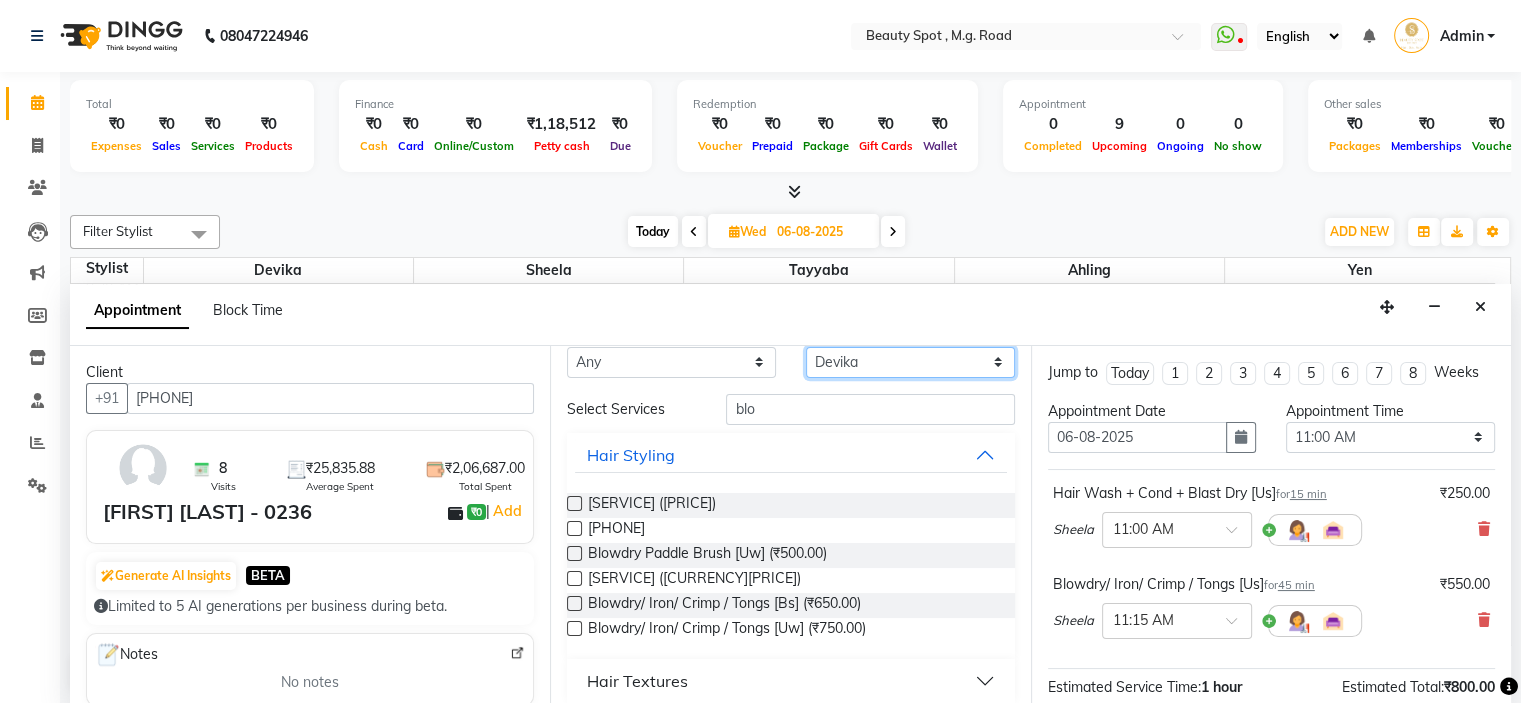 scroll, scrollTop: 0, scrollLeft: 0, axis: both 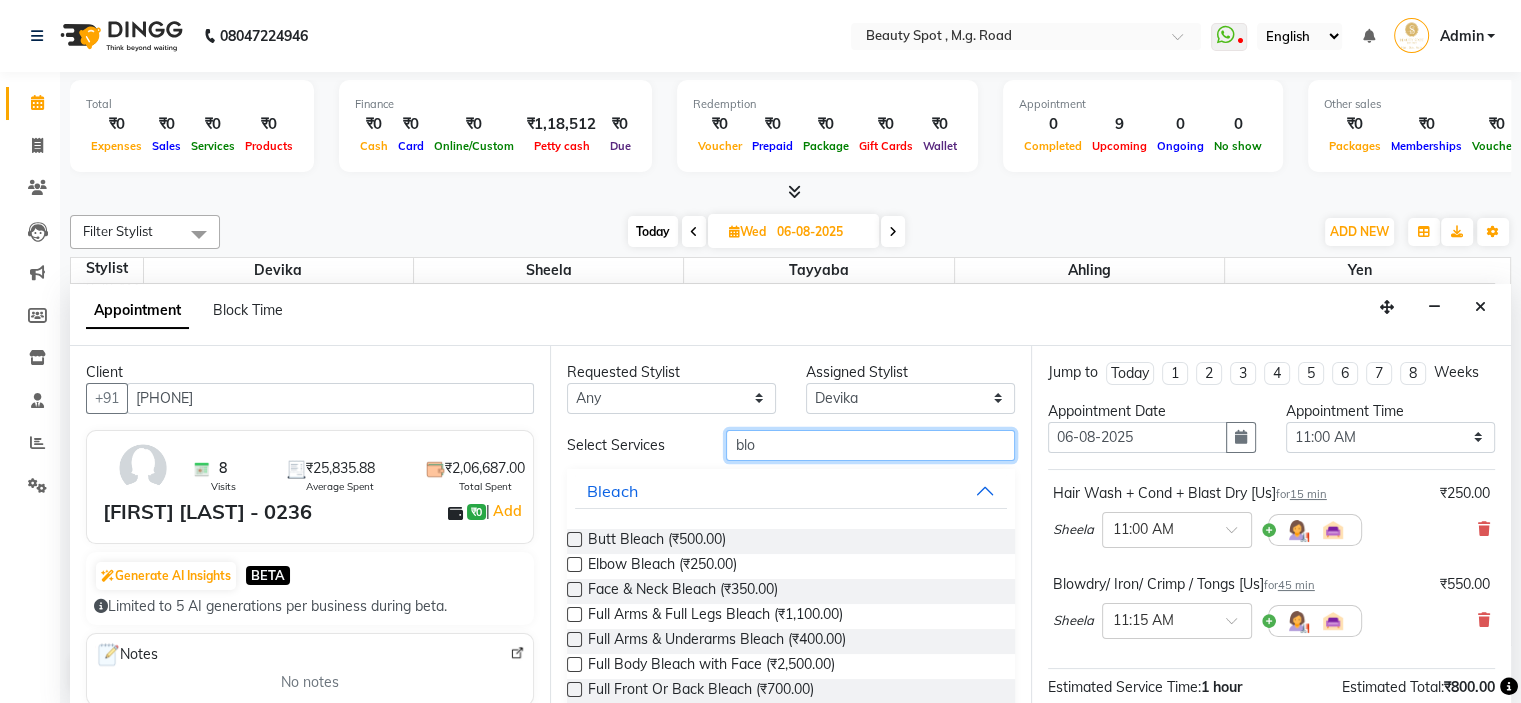 click on "blo" at bounding box center (870, 445) 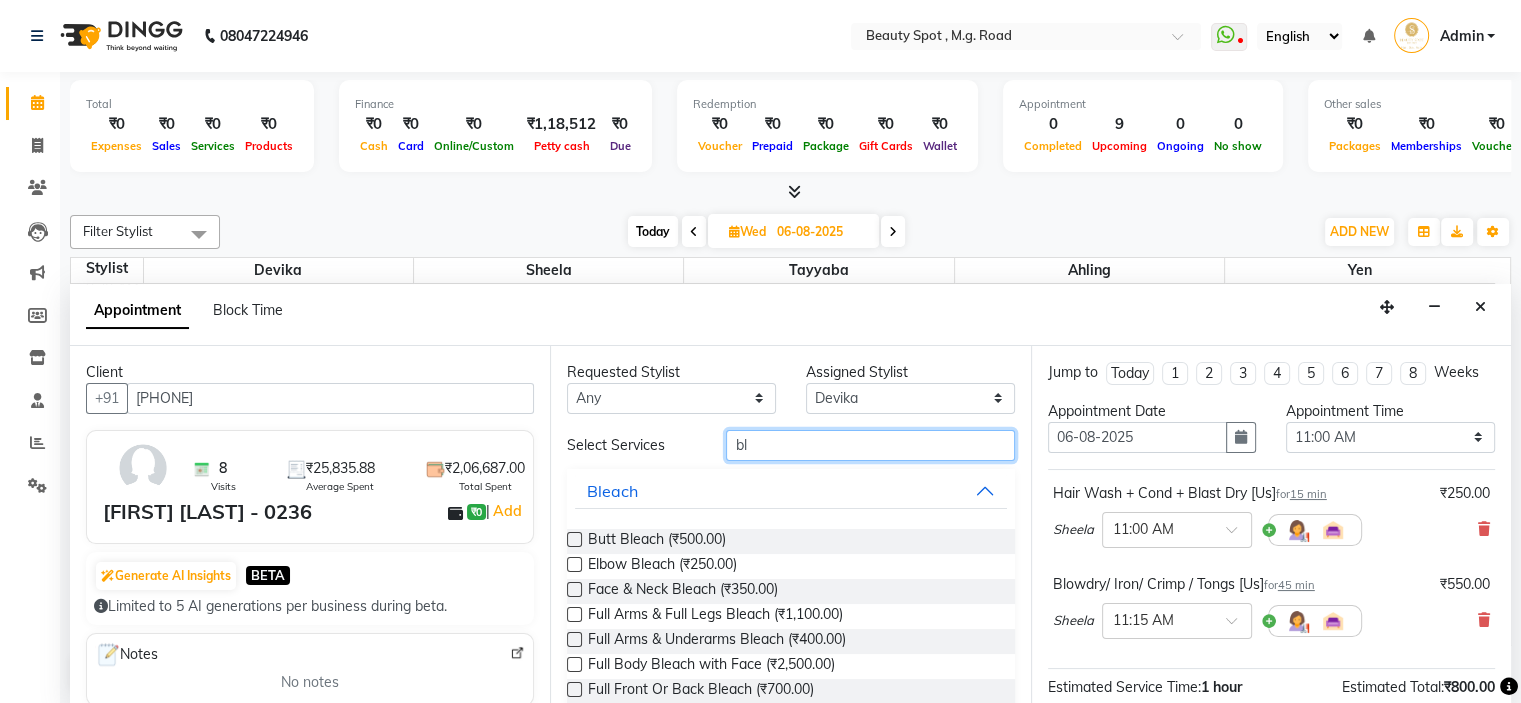 type on "b" 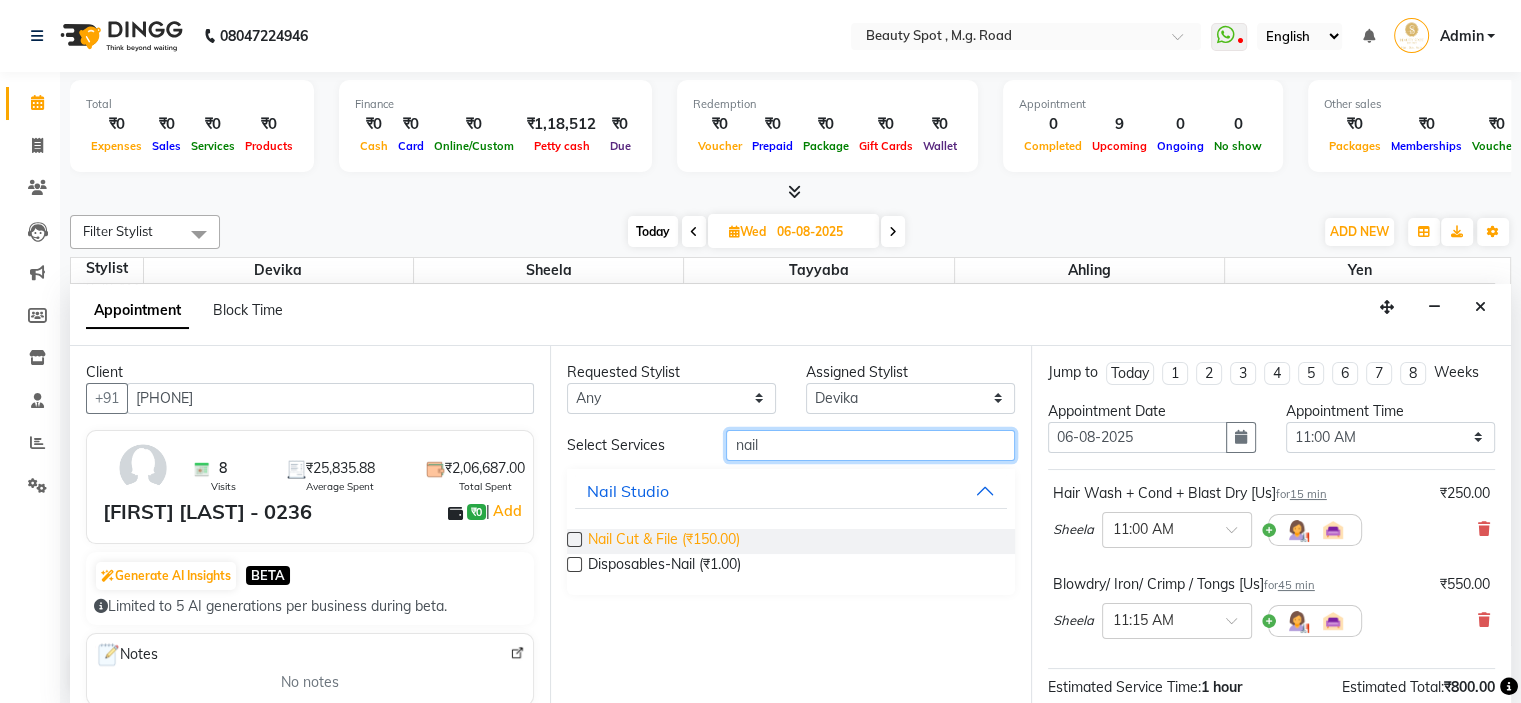 type on "nail" 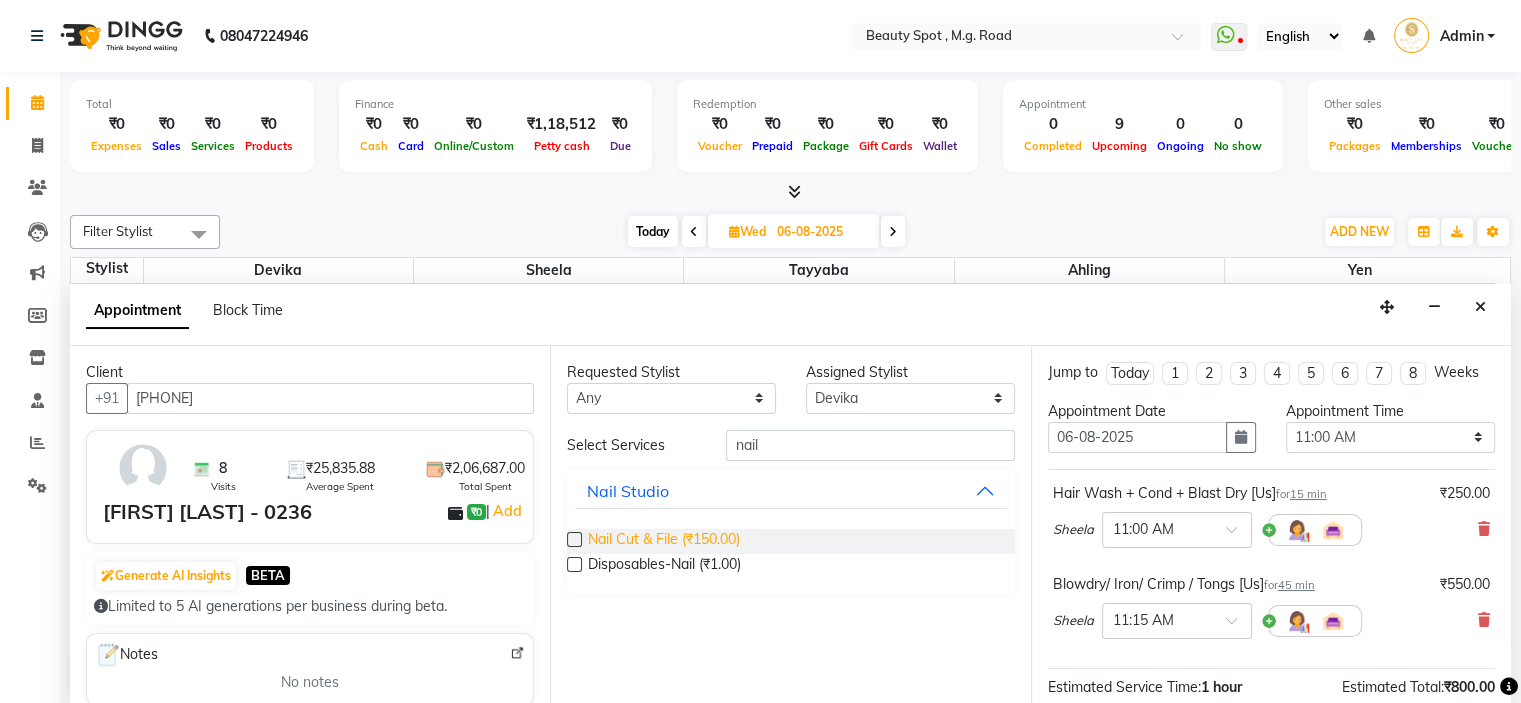 click on "Nail Cut & File (₹150.00)" at bounding box center [664, 541] 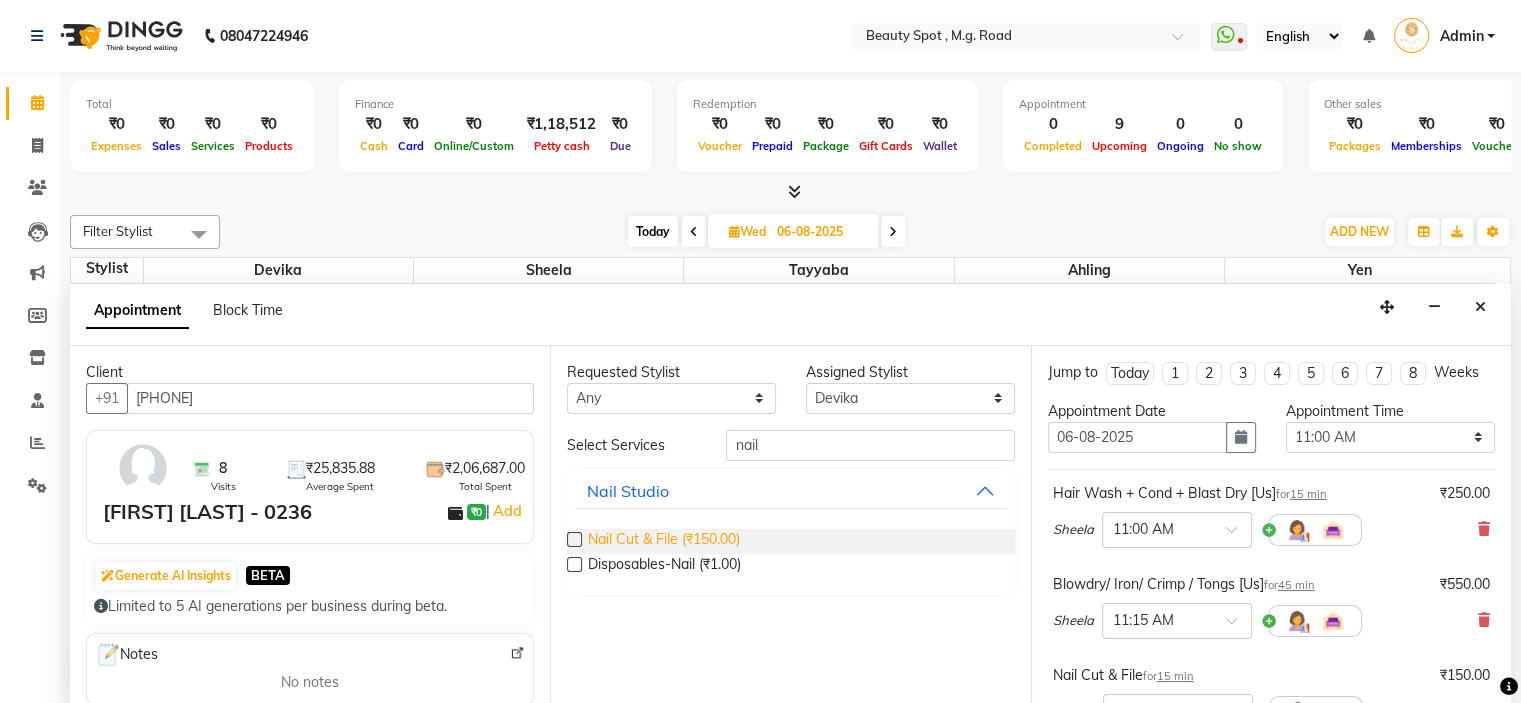 click on "Nail Cut & File (₹150.00)" at bounding box center [664, 541] 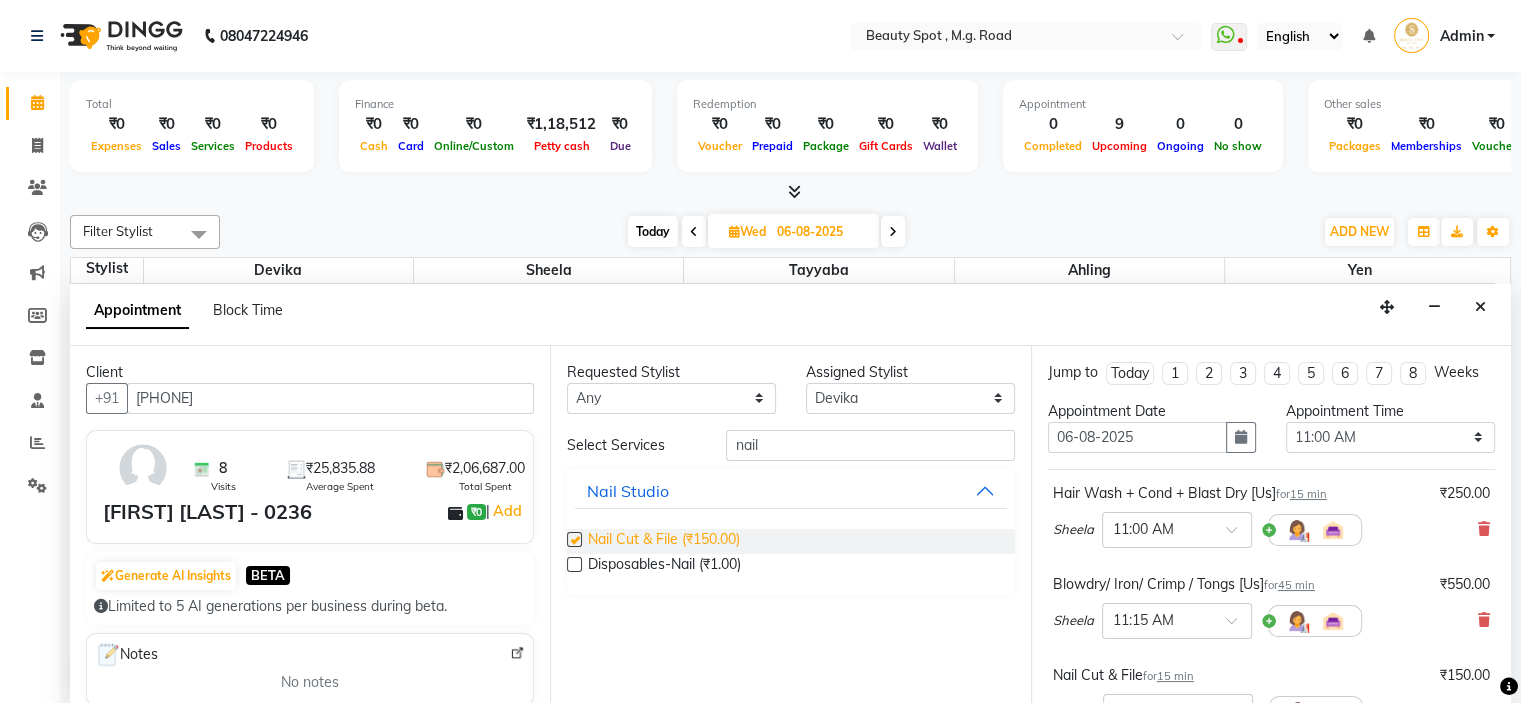 checkbox on "false" 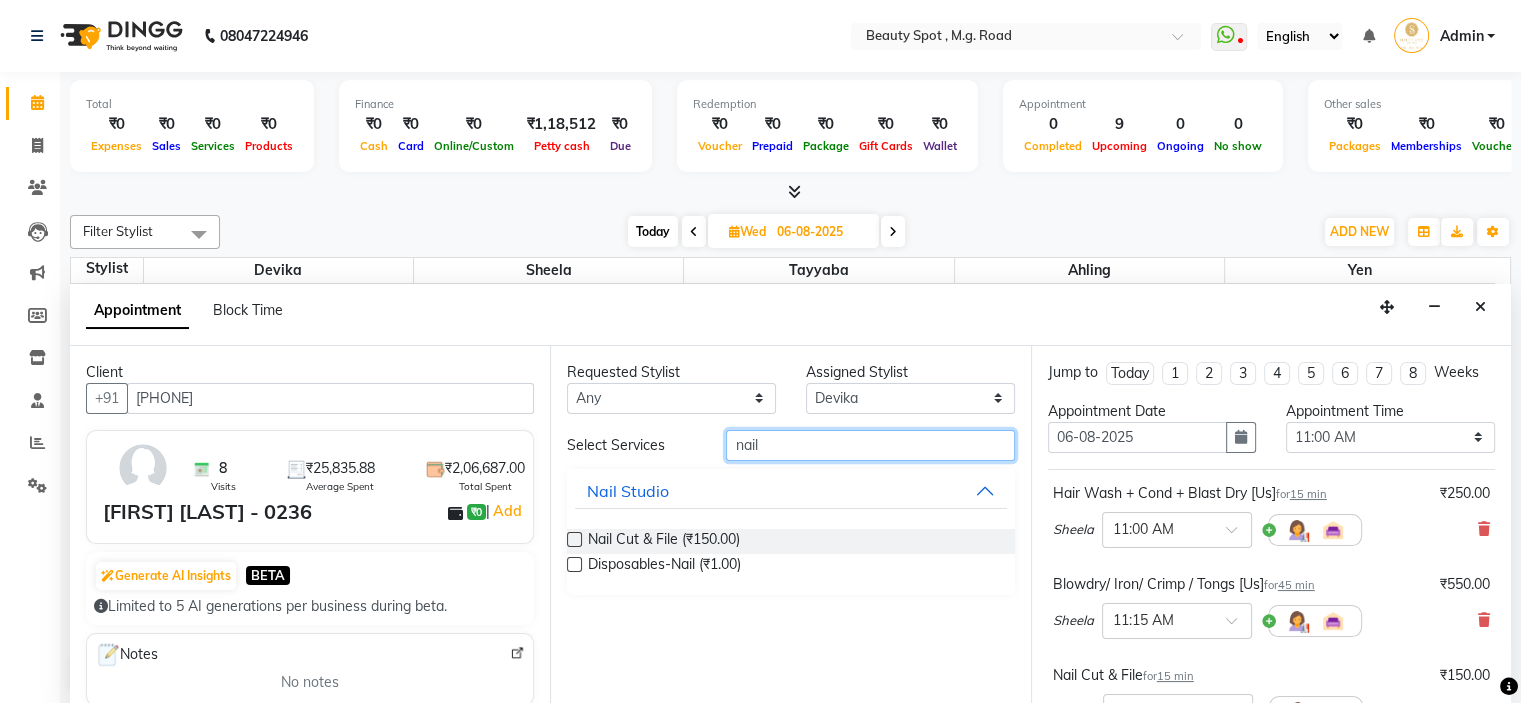 click on "nail" at bounding box center (870, 445) 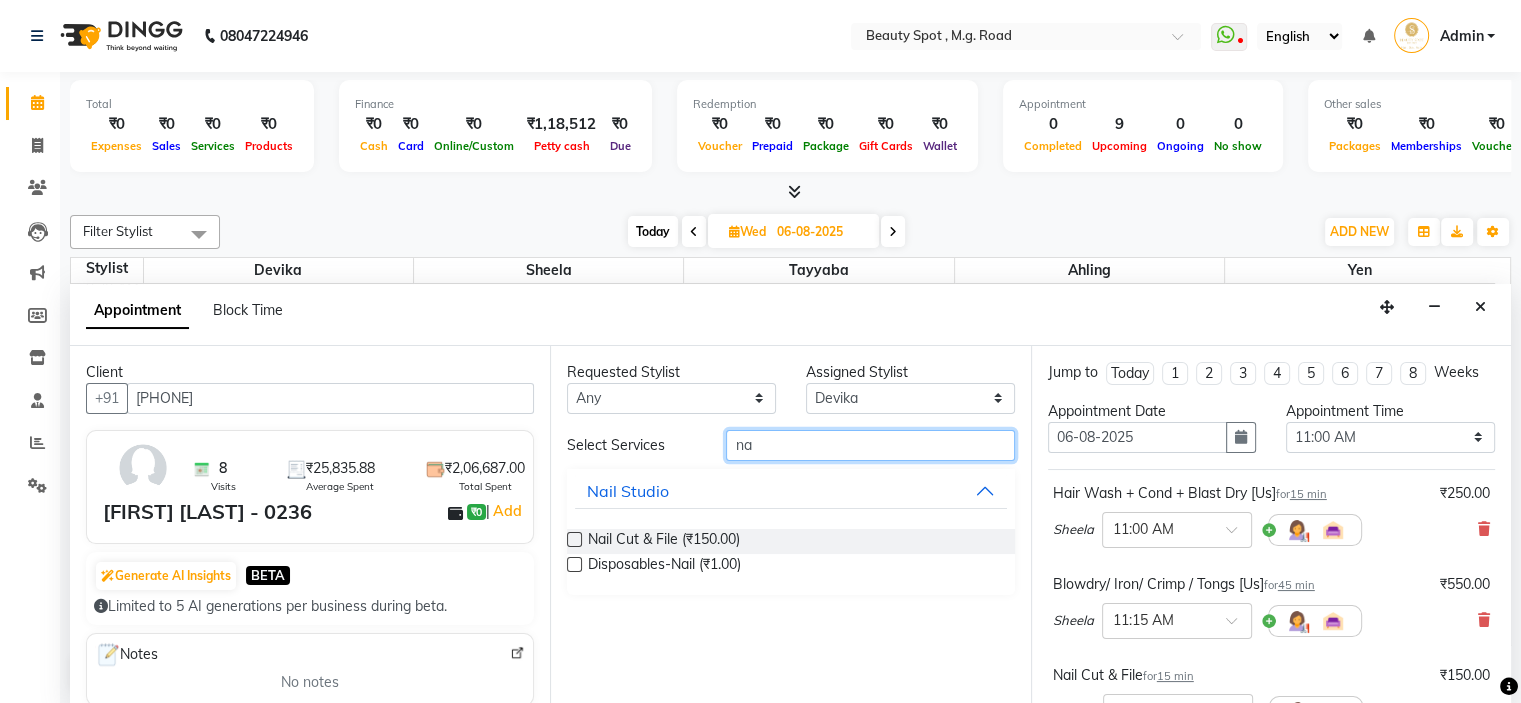 type on "n" 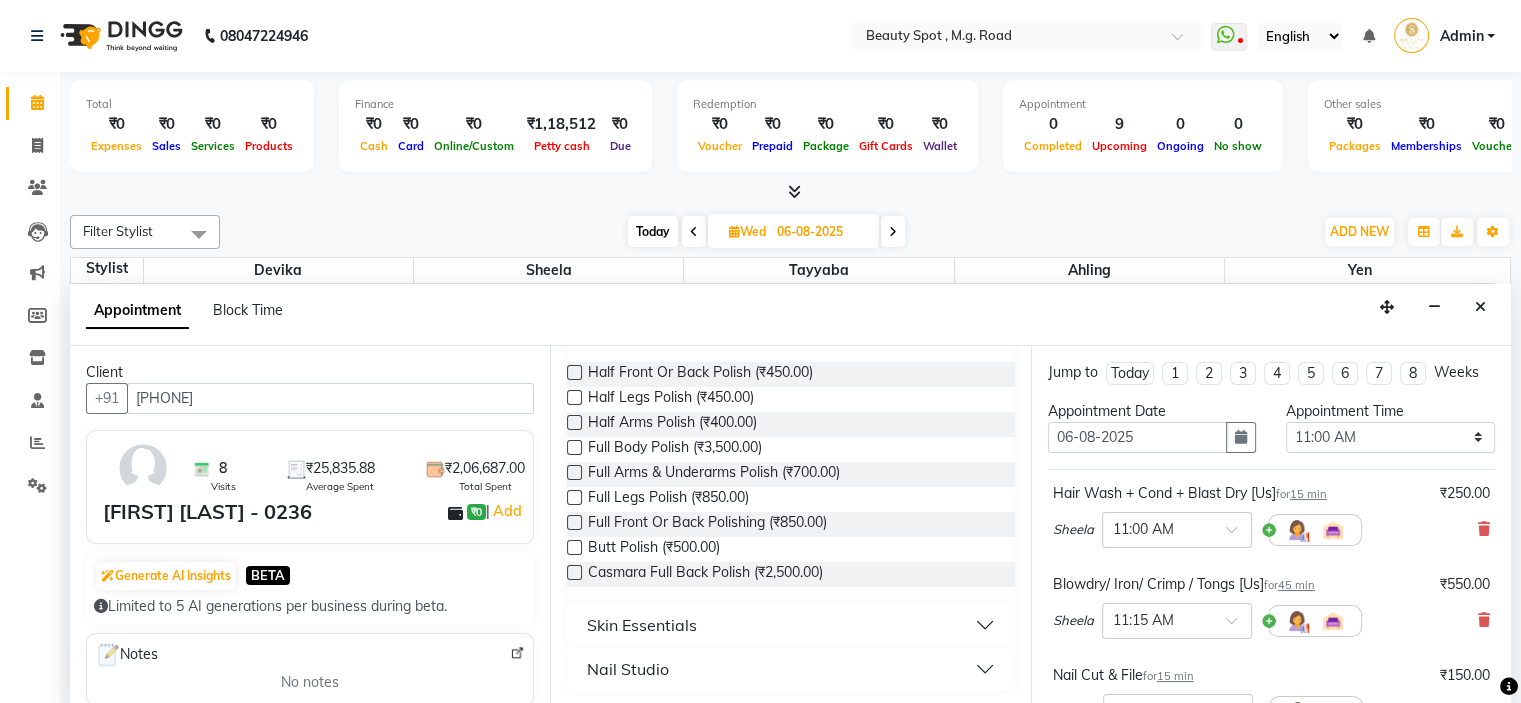scroll, scrollTop: 168, scrollLeft: 0, axis: vertical 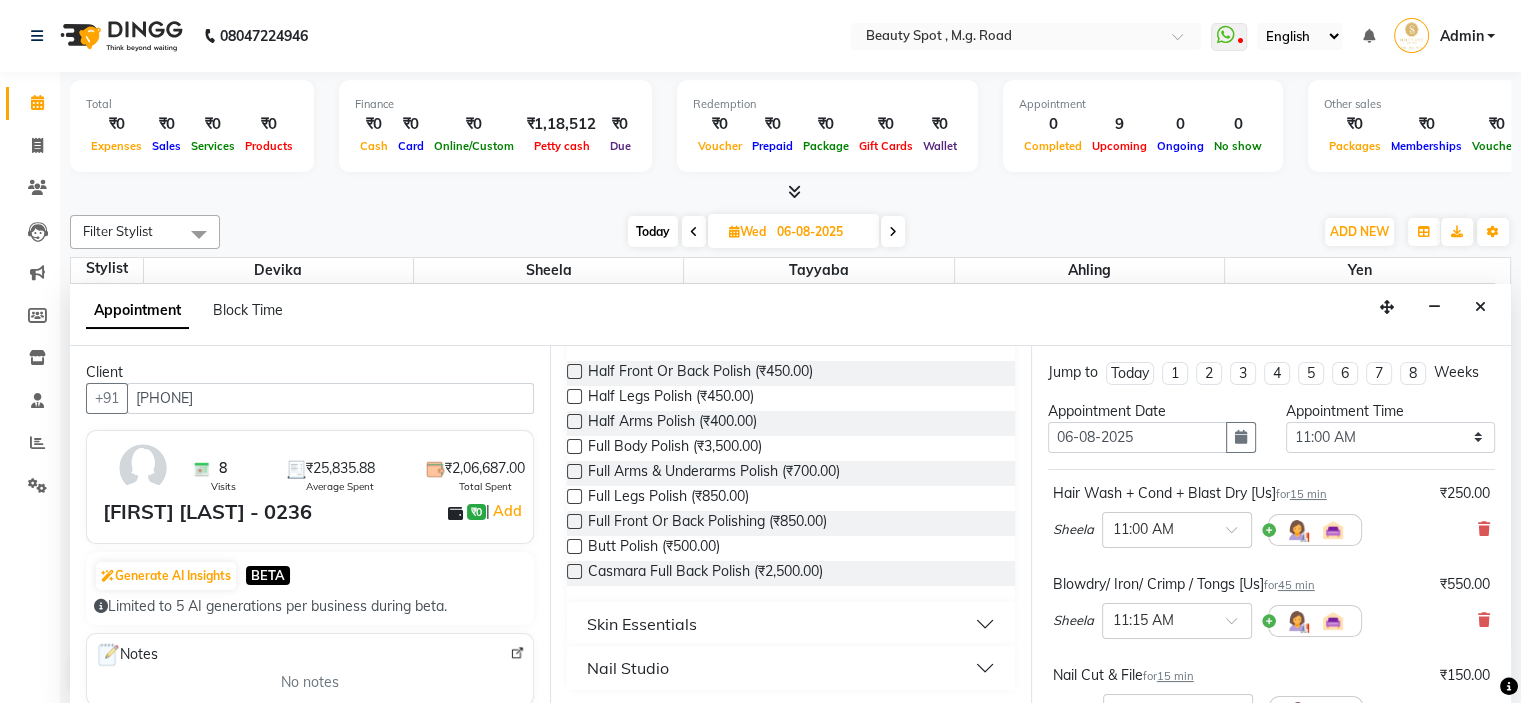 type on "pol" 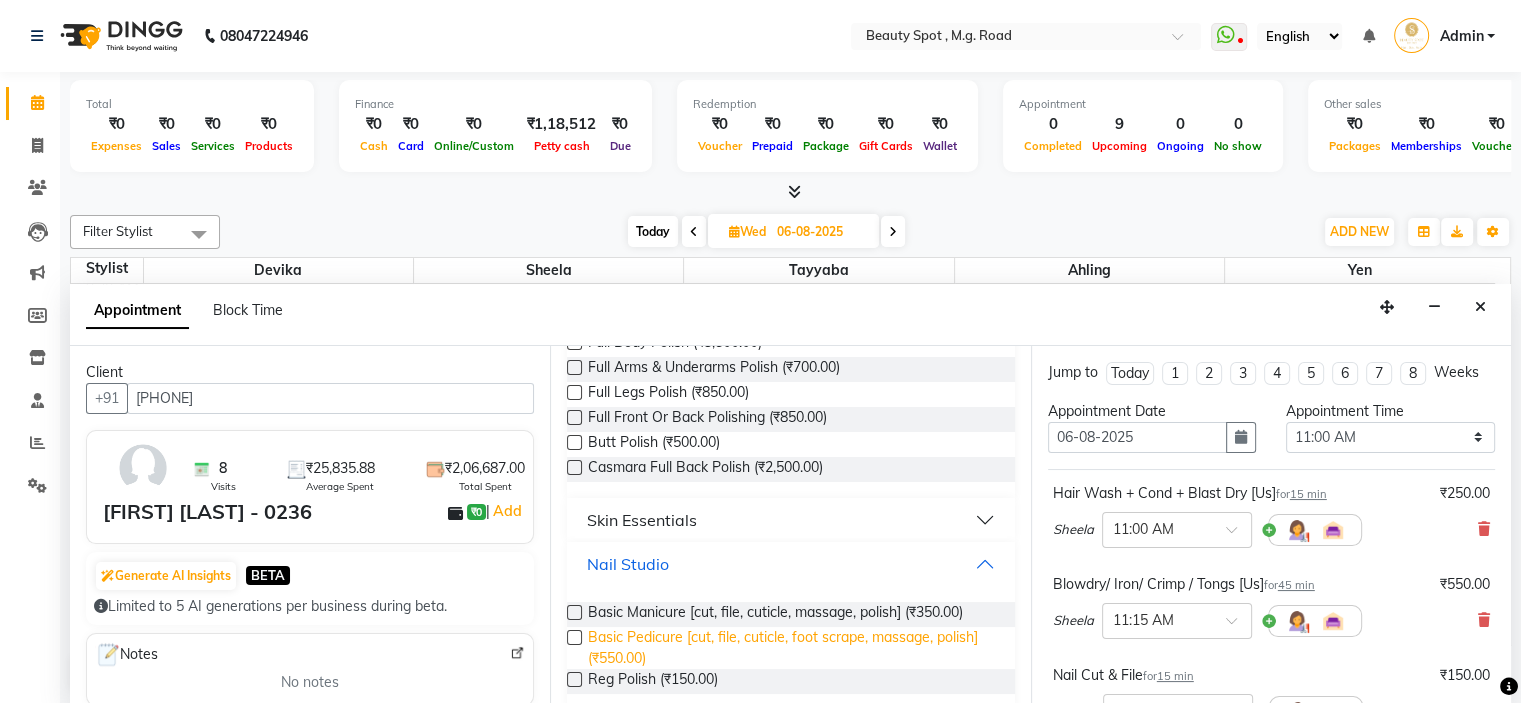 scroll, scrollTop: 292, scrollLeft: 0, axis: vertical 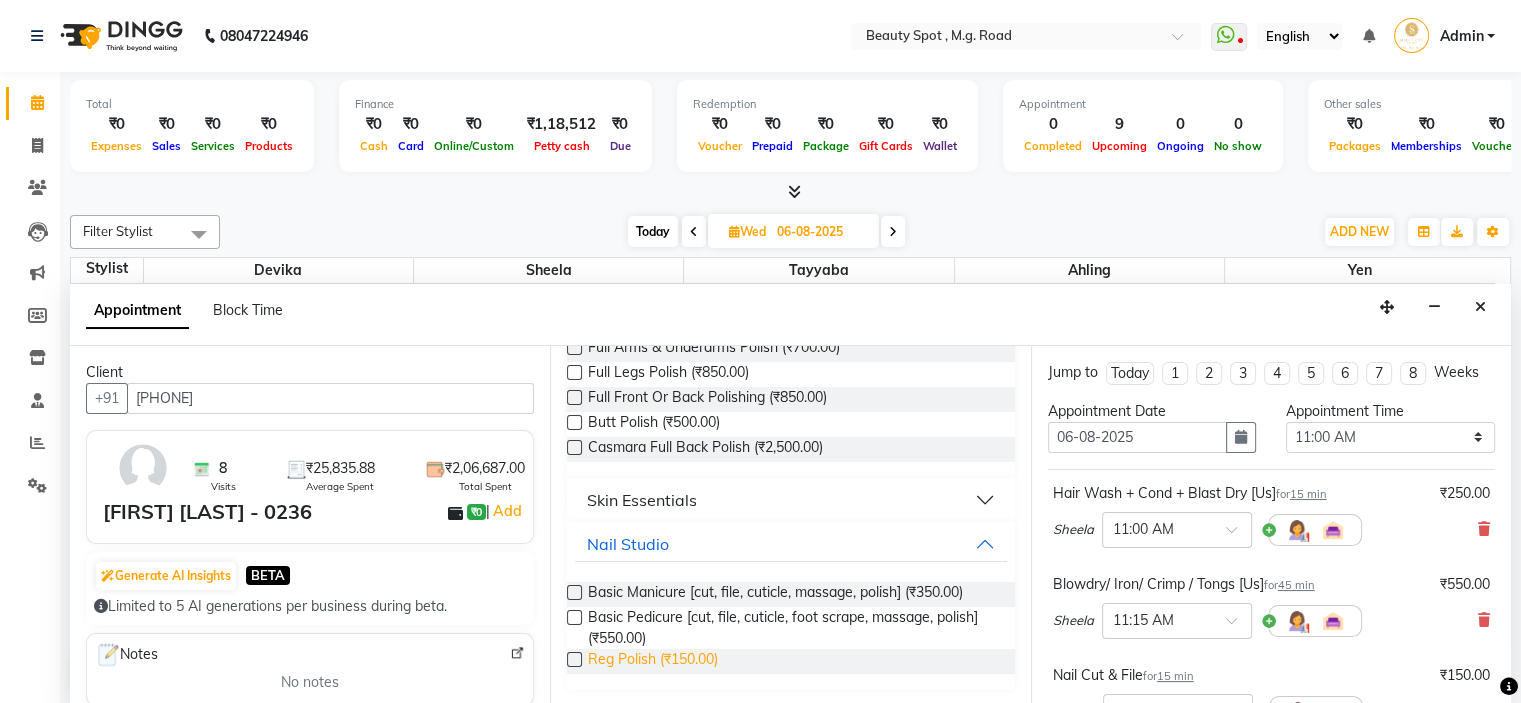 click on "Reg Polish (₹150.00)" at bounding box center [653, 661] 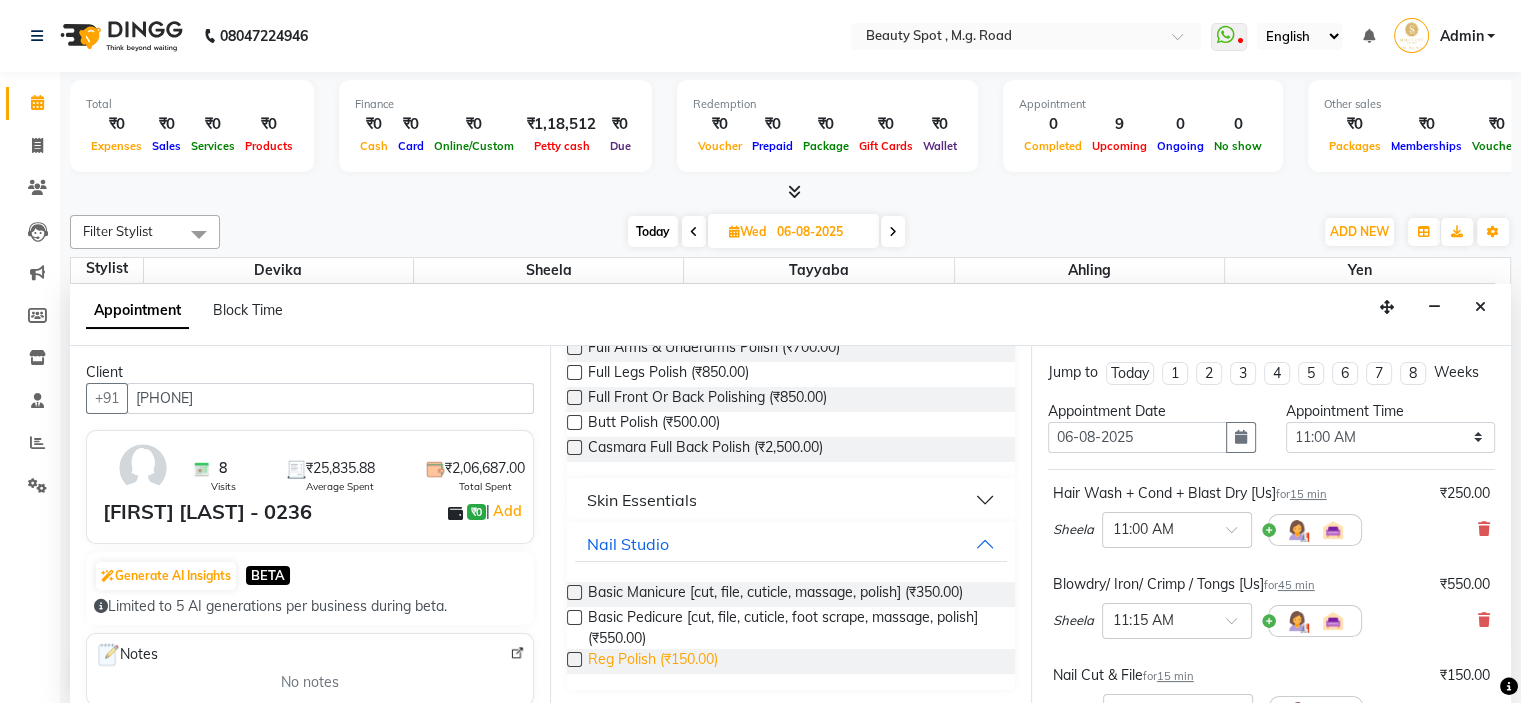 click on "Reg Polish (₹150.00)" at bounding box center (653, 661) 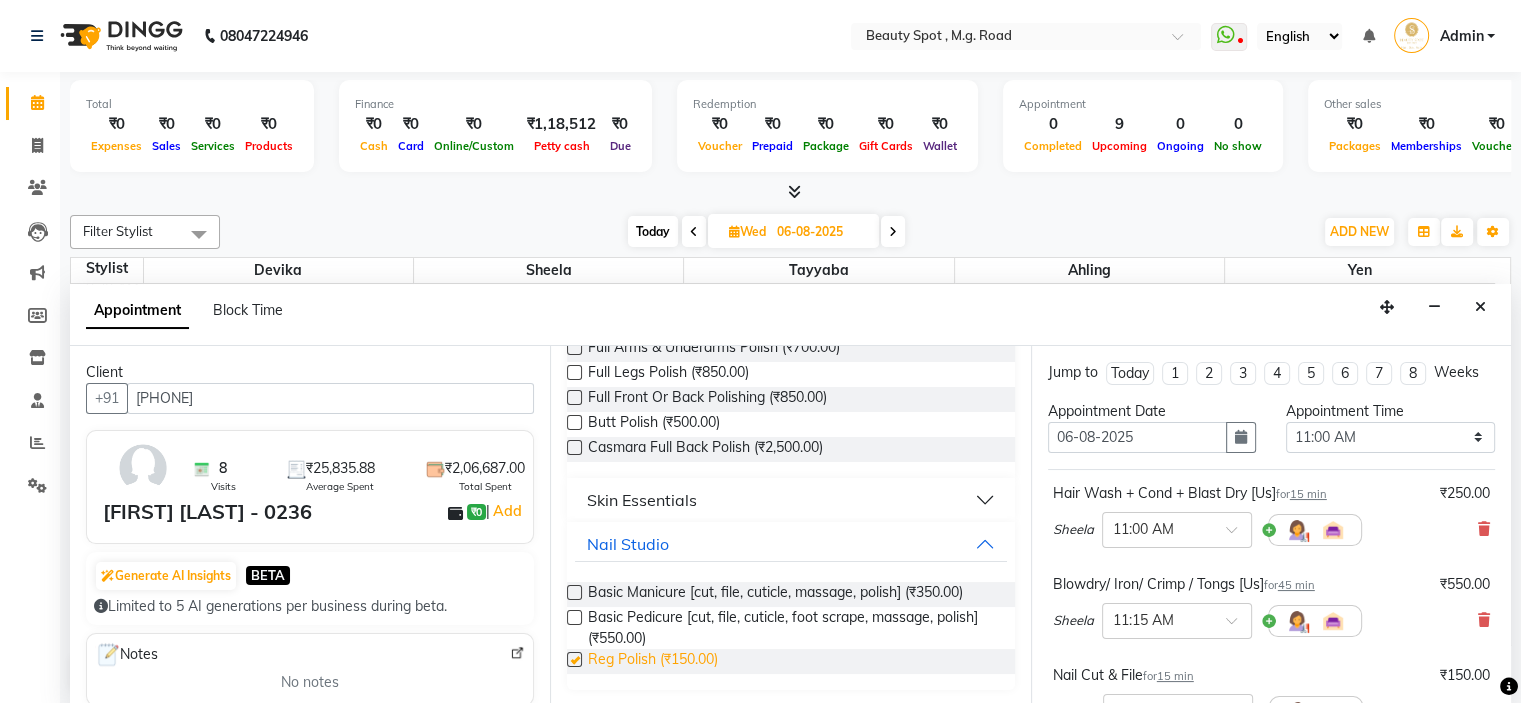 checkbox on "false" 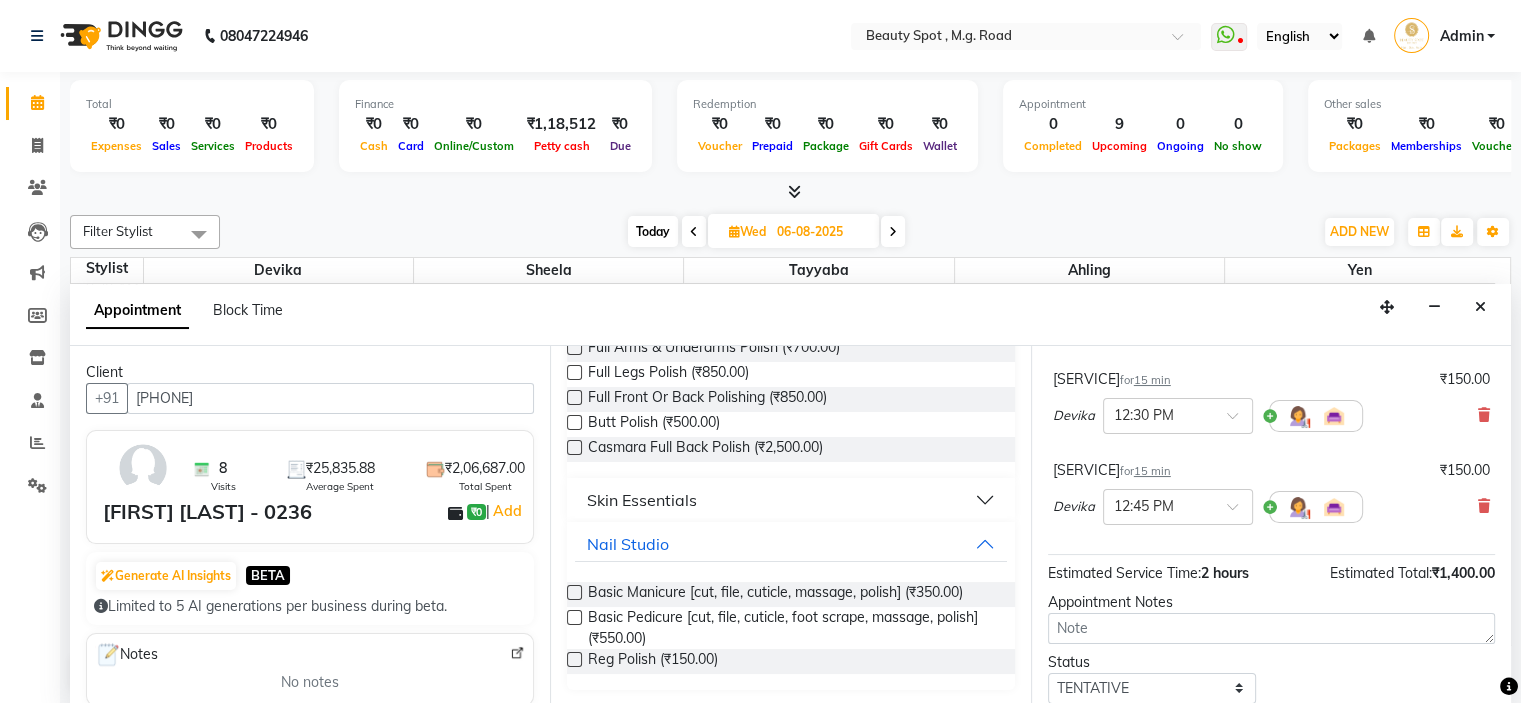 scroll, scrollTop: 600, scrollLeft: 0, axis: vertical 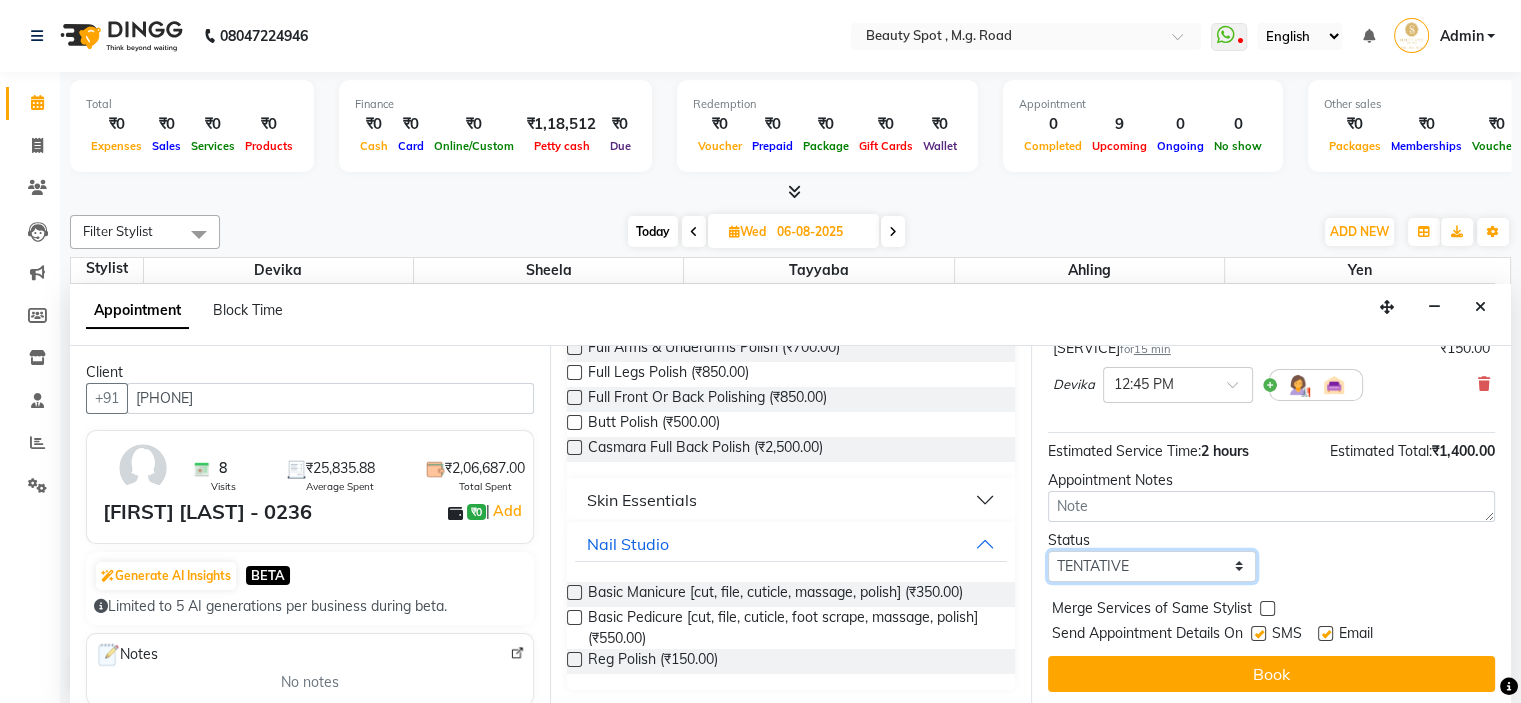 click on "Select TENTATIVE CONFIRM UPCOMING" at bounding box center [1152, 566] 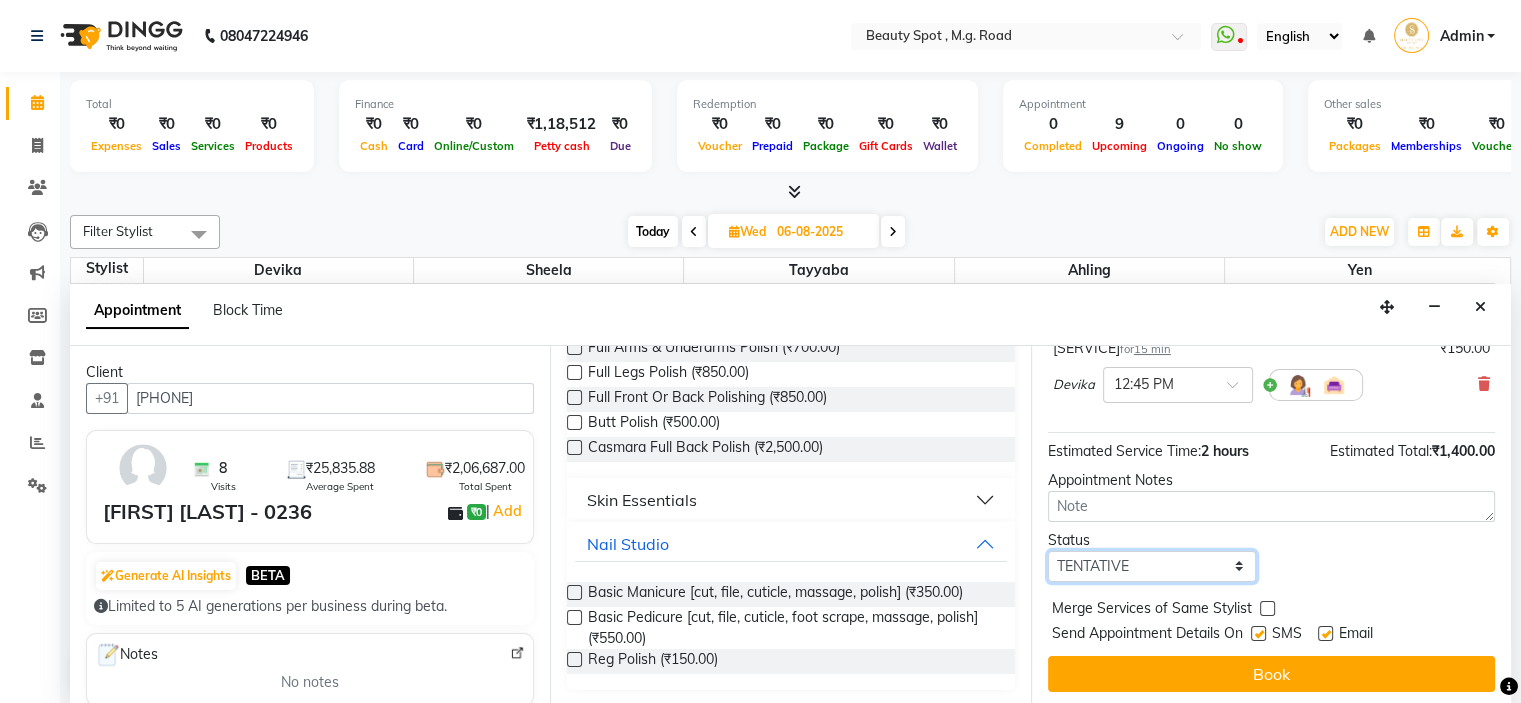 select on "confirm booking" 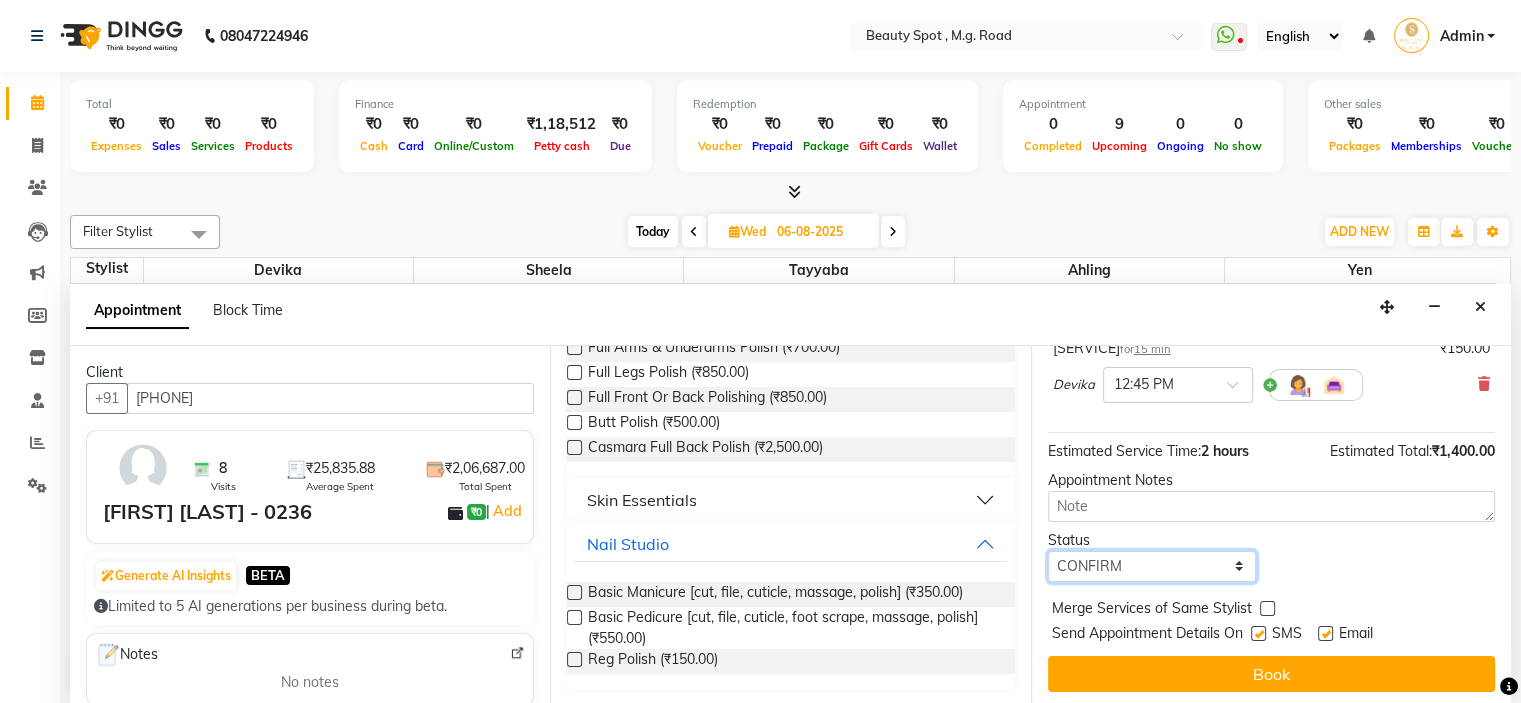 click on "Select TENTATIVE CONFIRM UPCOMING" at bounding box center [1152, 566] 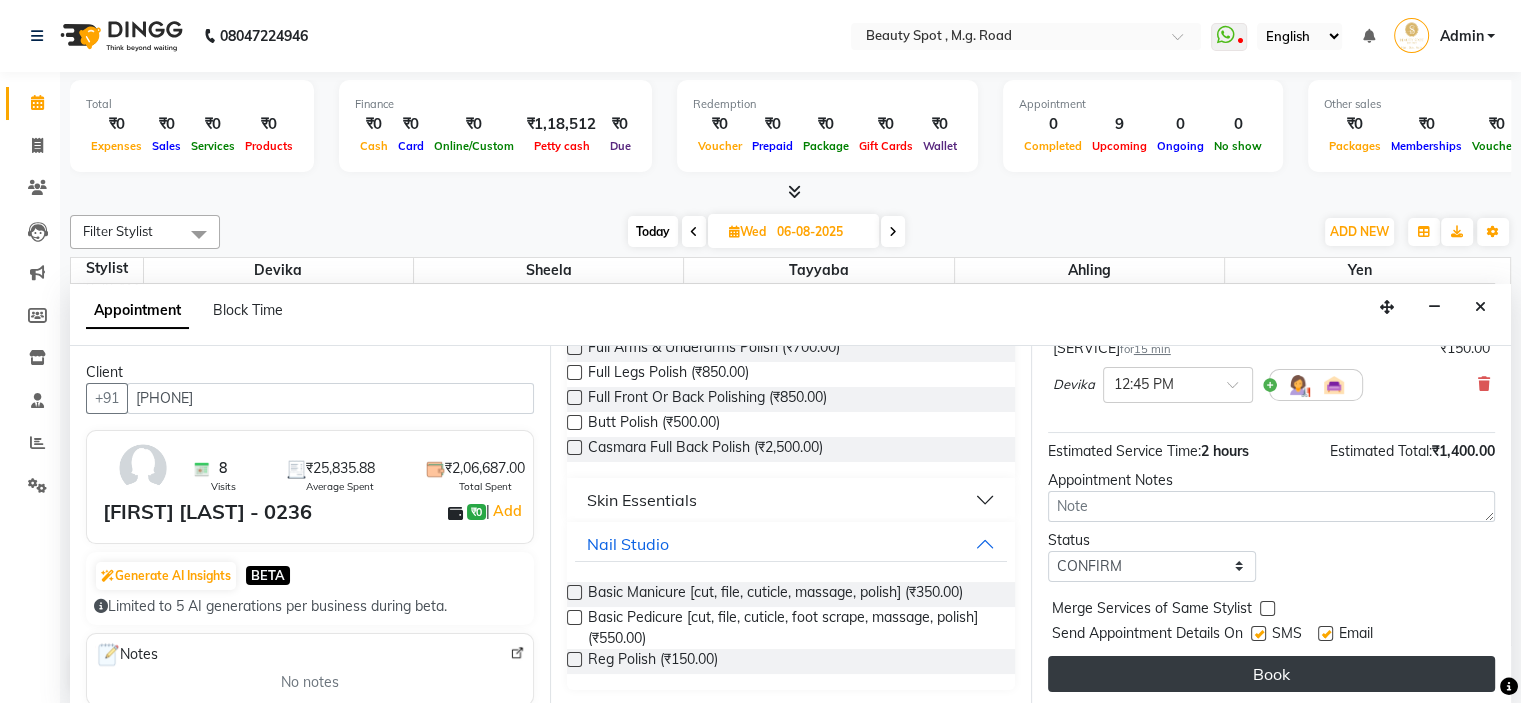 click on "Book" at bounding box center (1271, 674) 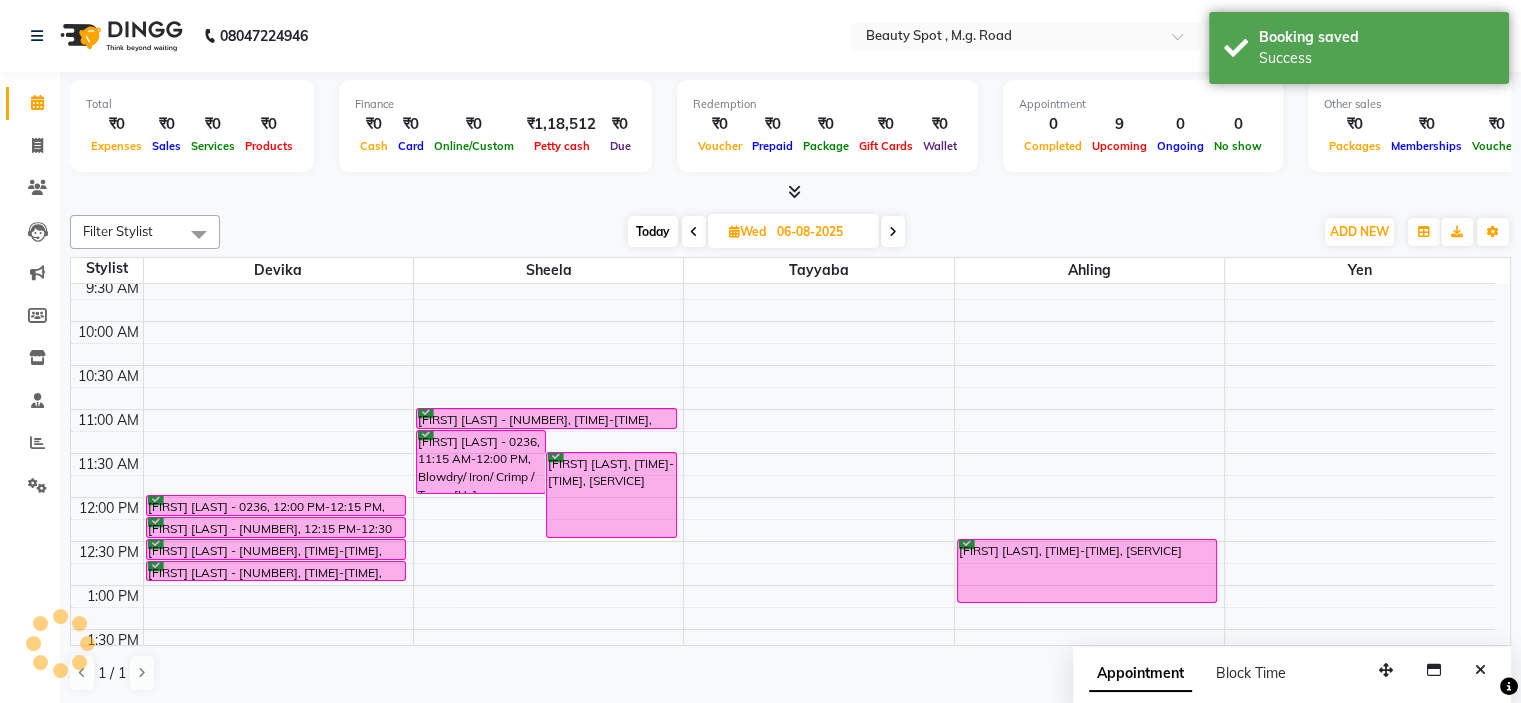 scroll, scrollTop: 0, scrollLeft: 0, axis: both 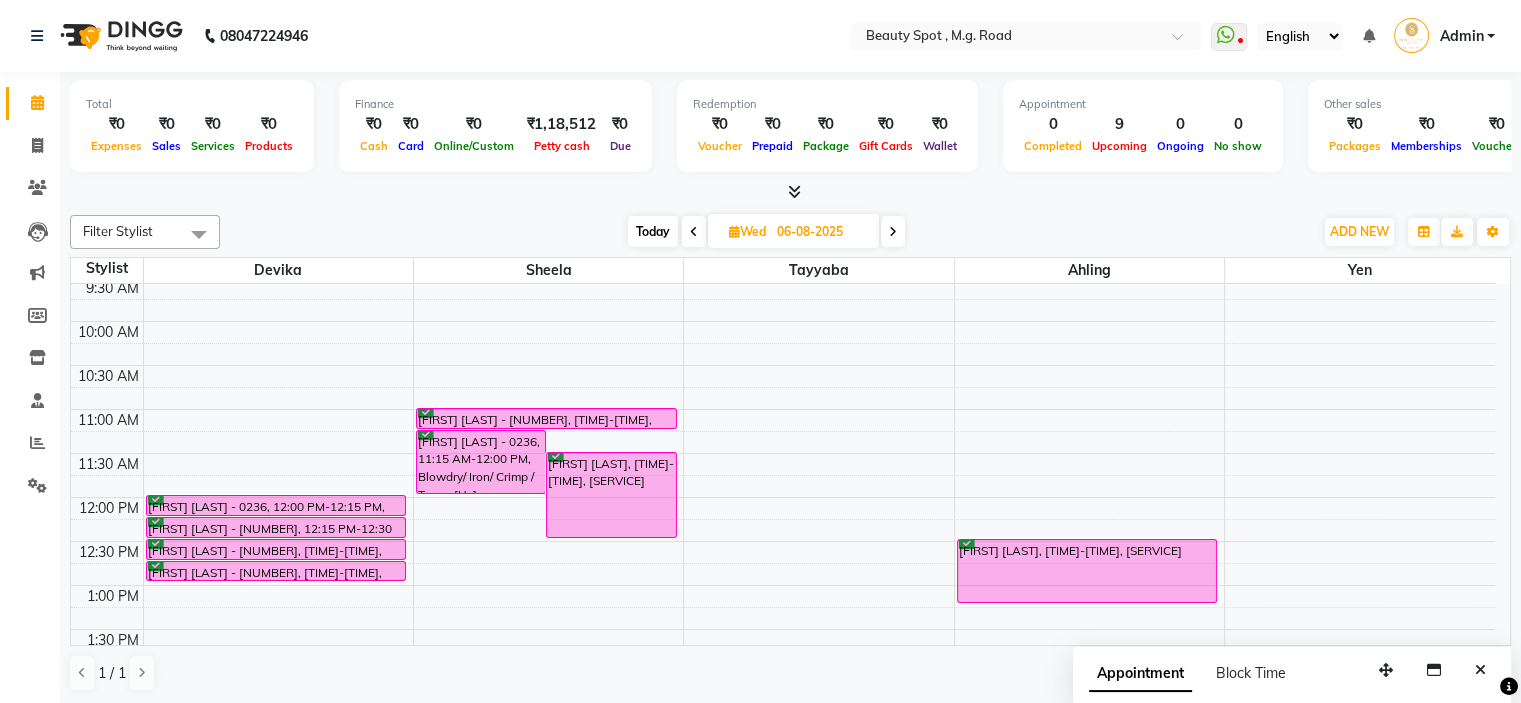 click at bounding box center (893, 232) 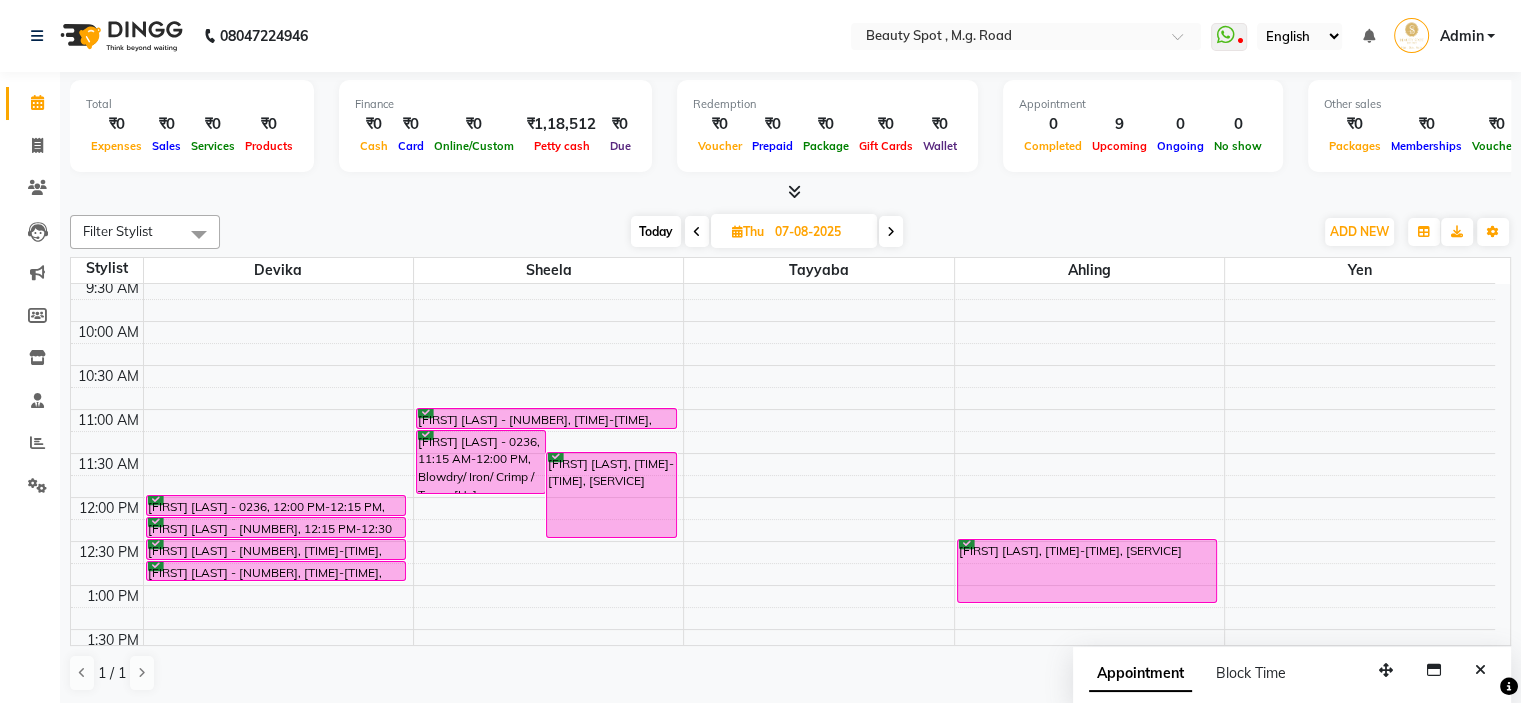 scroll, scrollTop: 0, scrollLeft: 0, axis: both 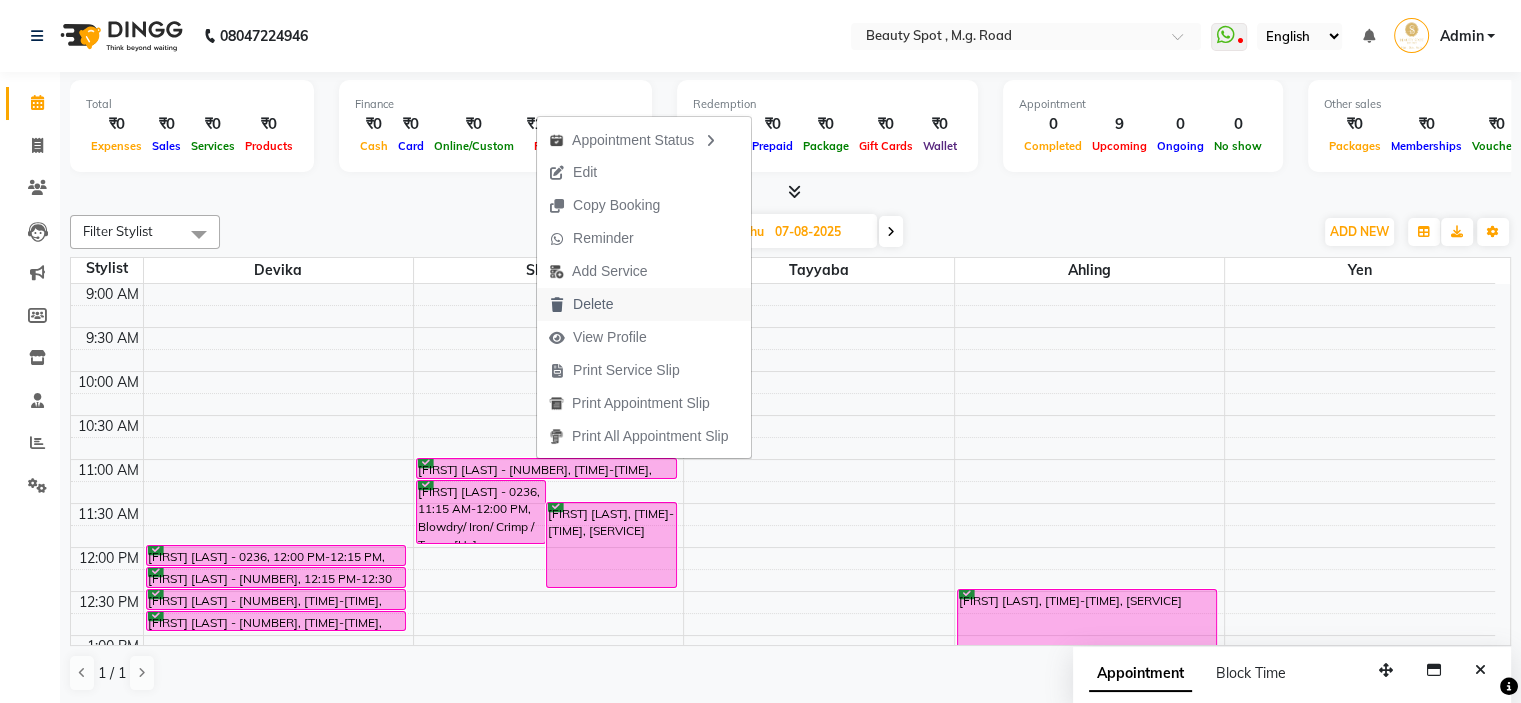 click on "Delete" at bounding box center [593, 304] 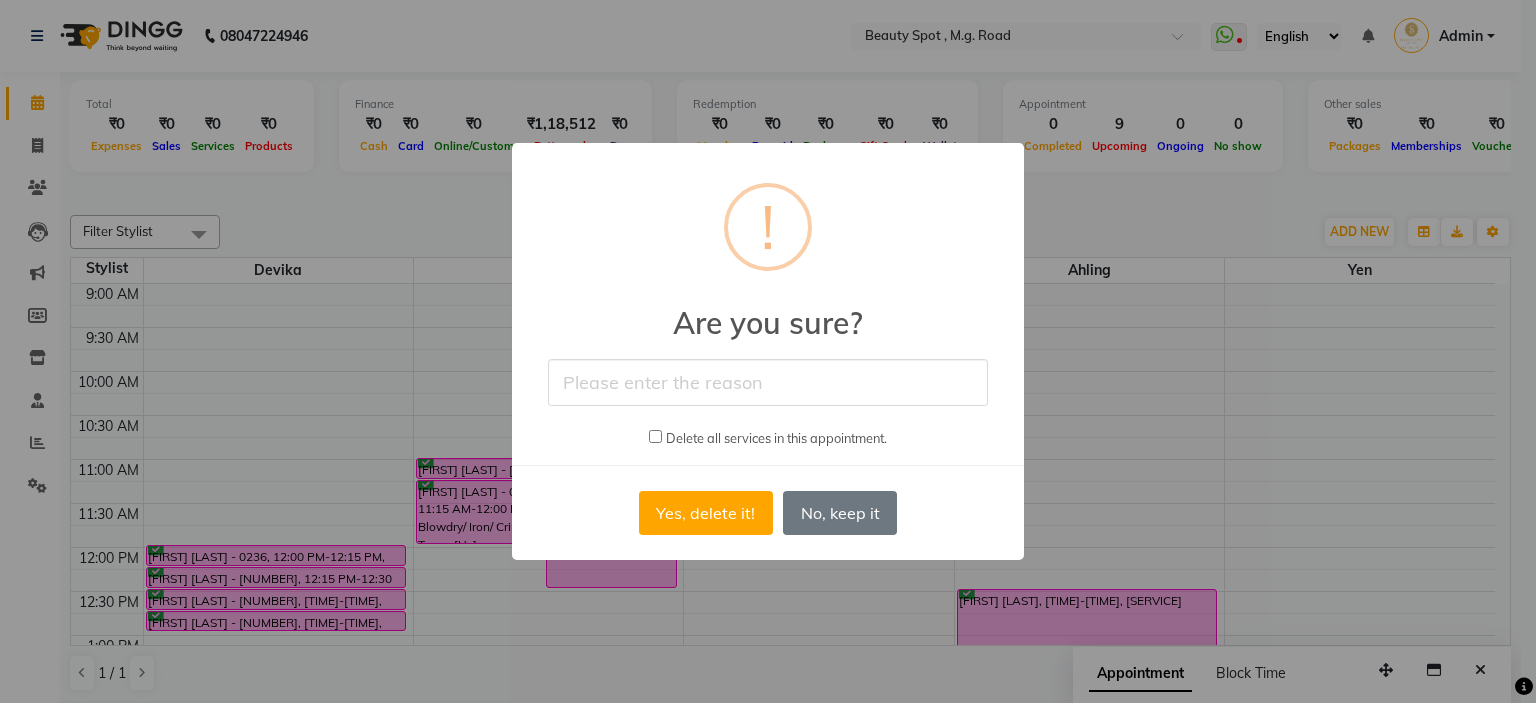 click at bounding box center (768, 382) 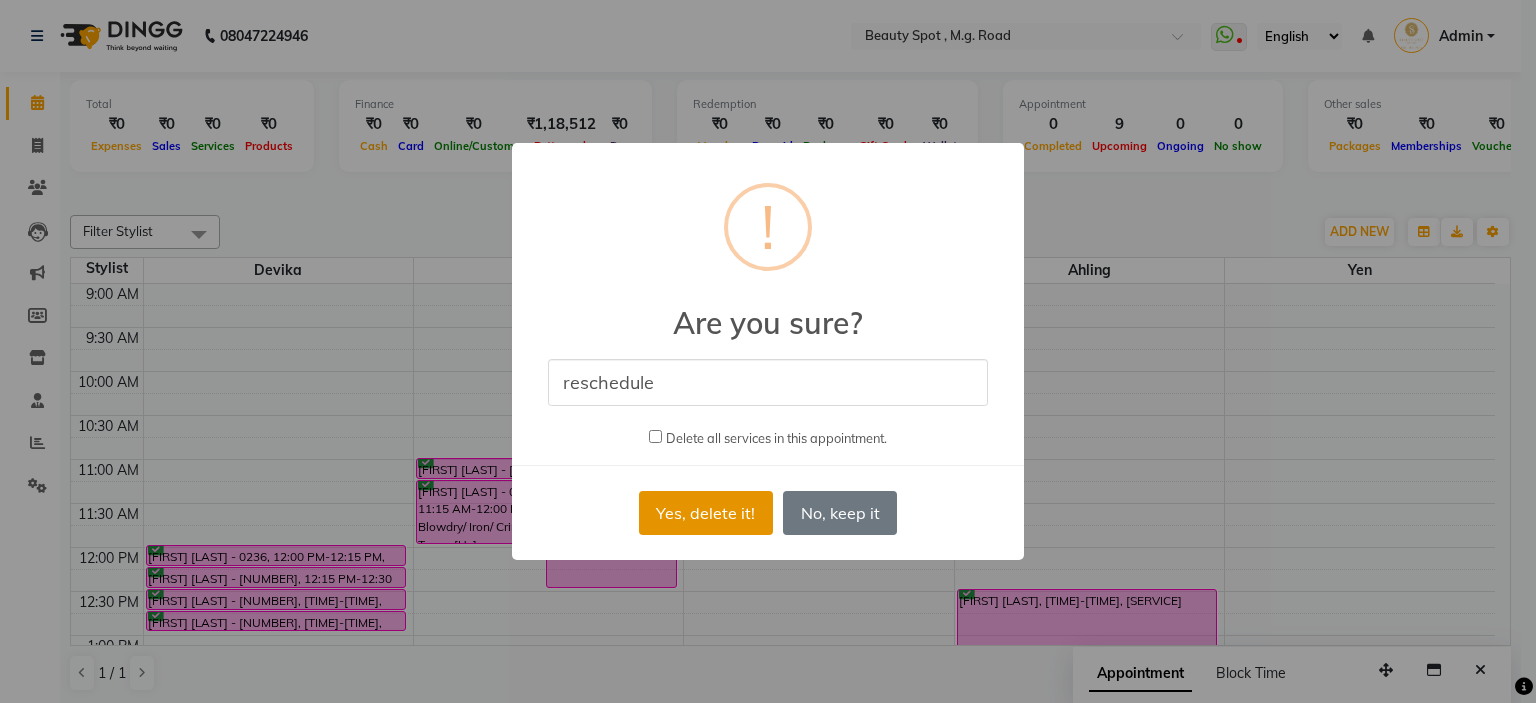 click on "Yes, delete it!" at bounding box center (706, 513) 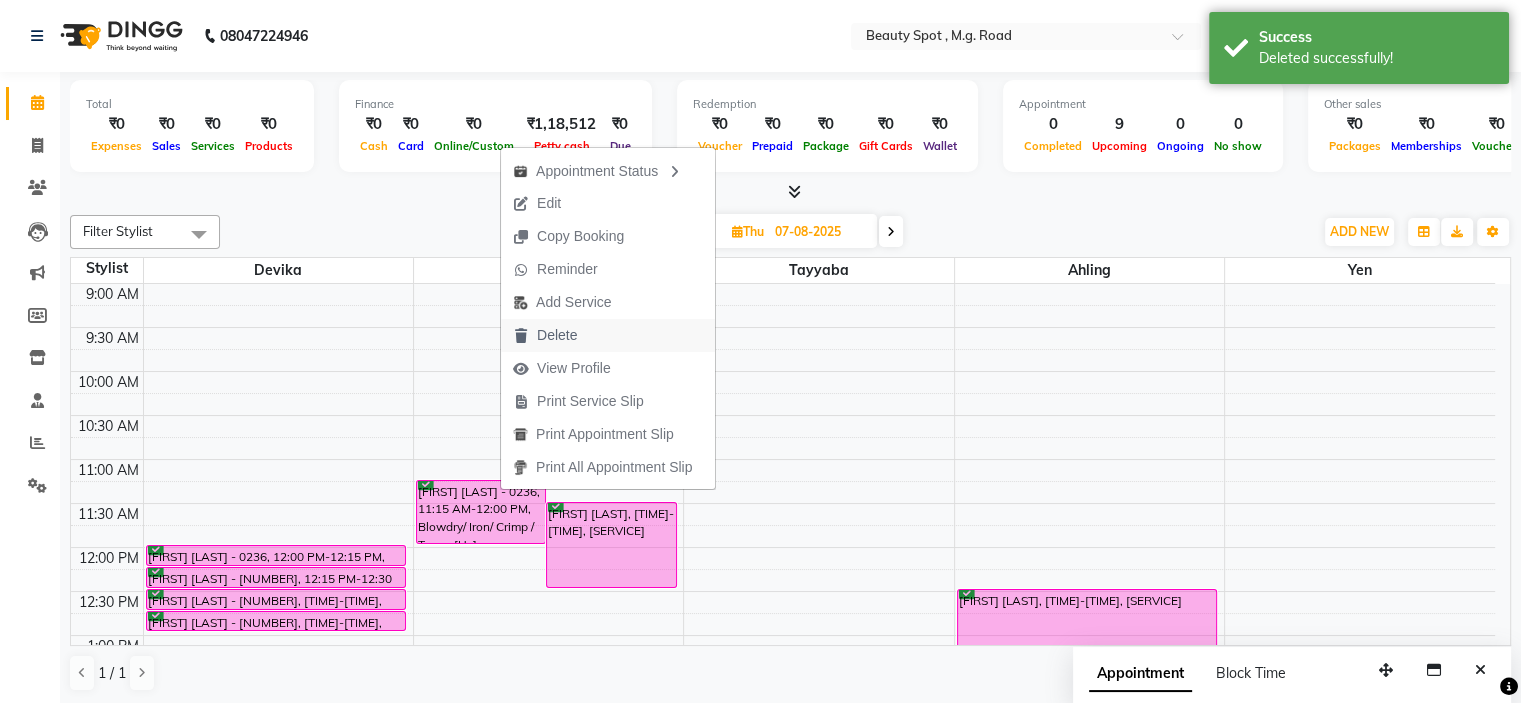 click on "Delete" at bounding box center [545, 335] 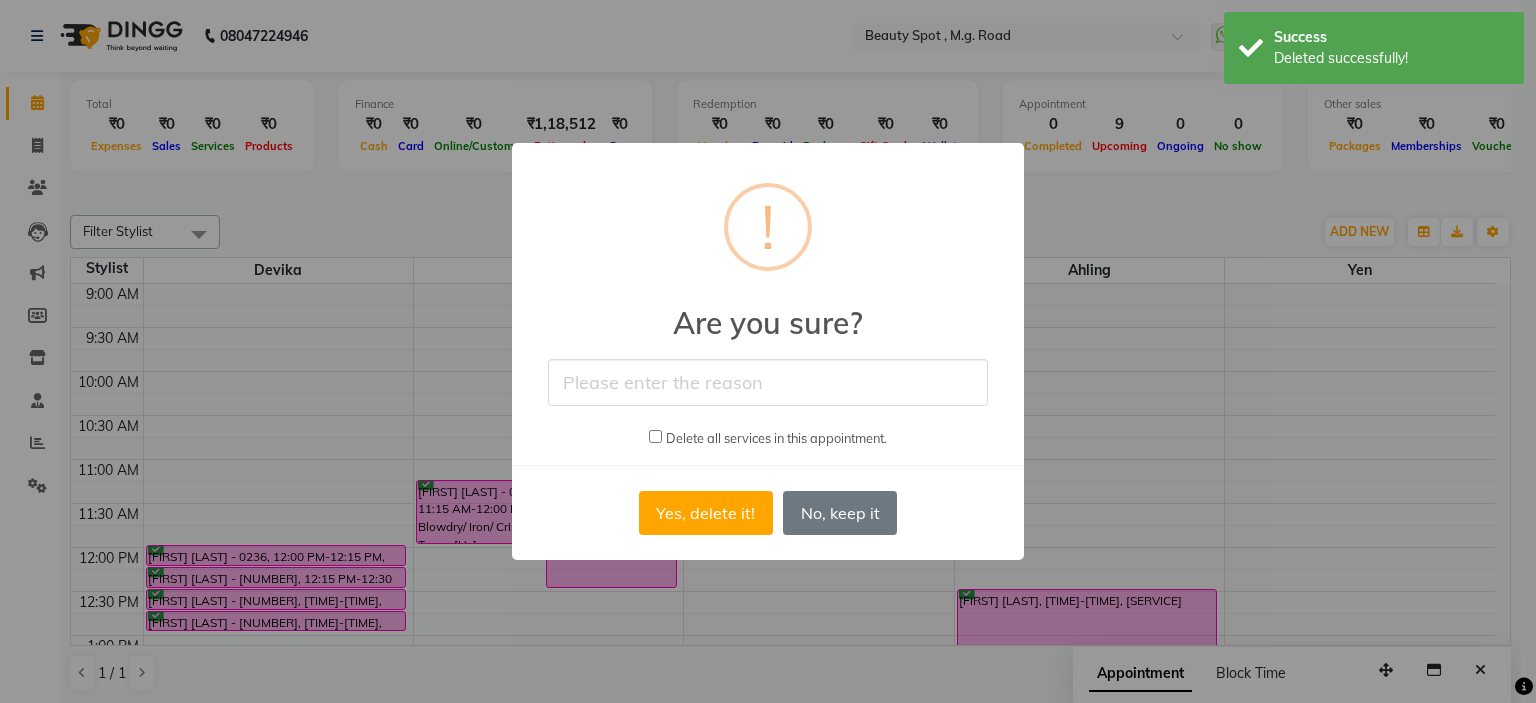 click at bounding box center [768, 382] 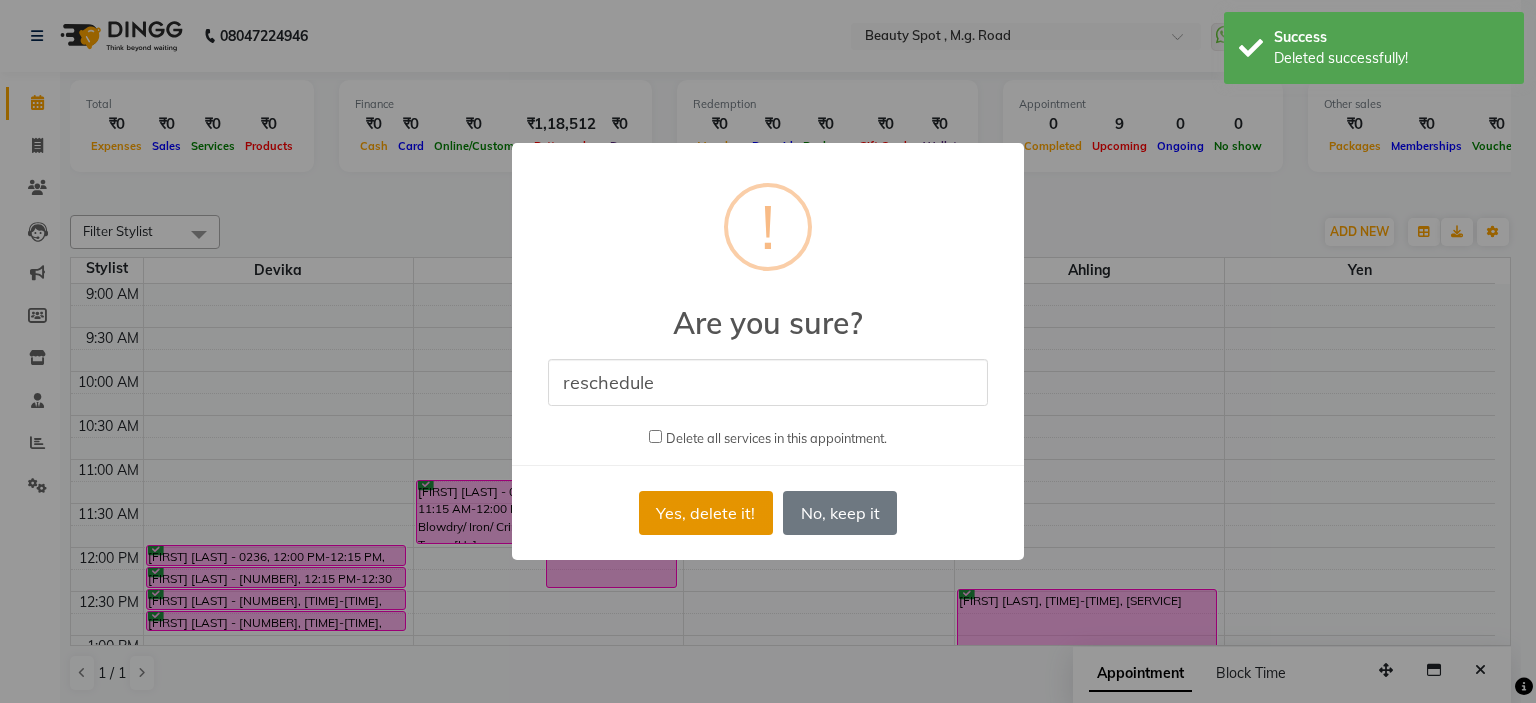 click on "Yes, delete it!" at bounding box center [706, 513] 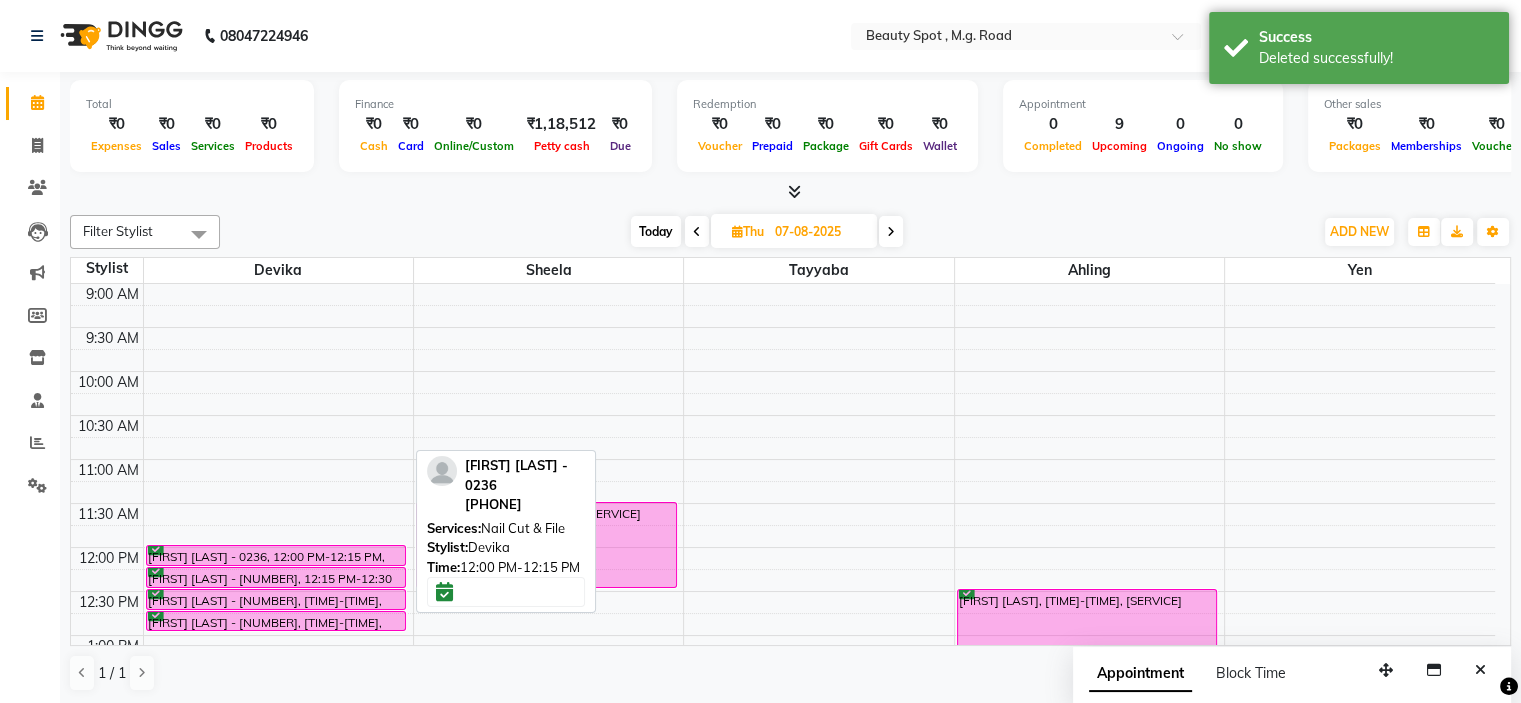 click on "[FIRST] [LAST] - 0236, 12:00 PM-12:15 PM, Nail Cut & File" at bounding box center (276, 555) 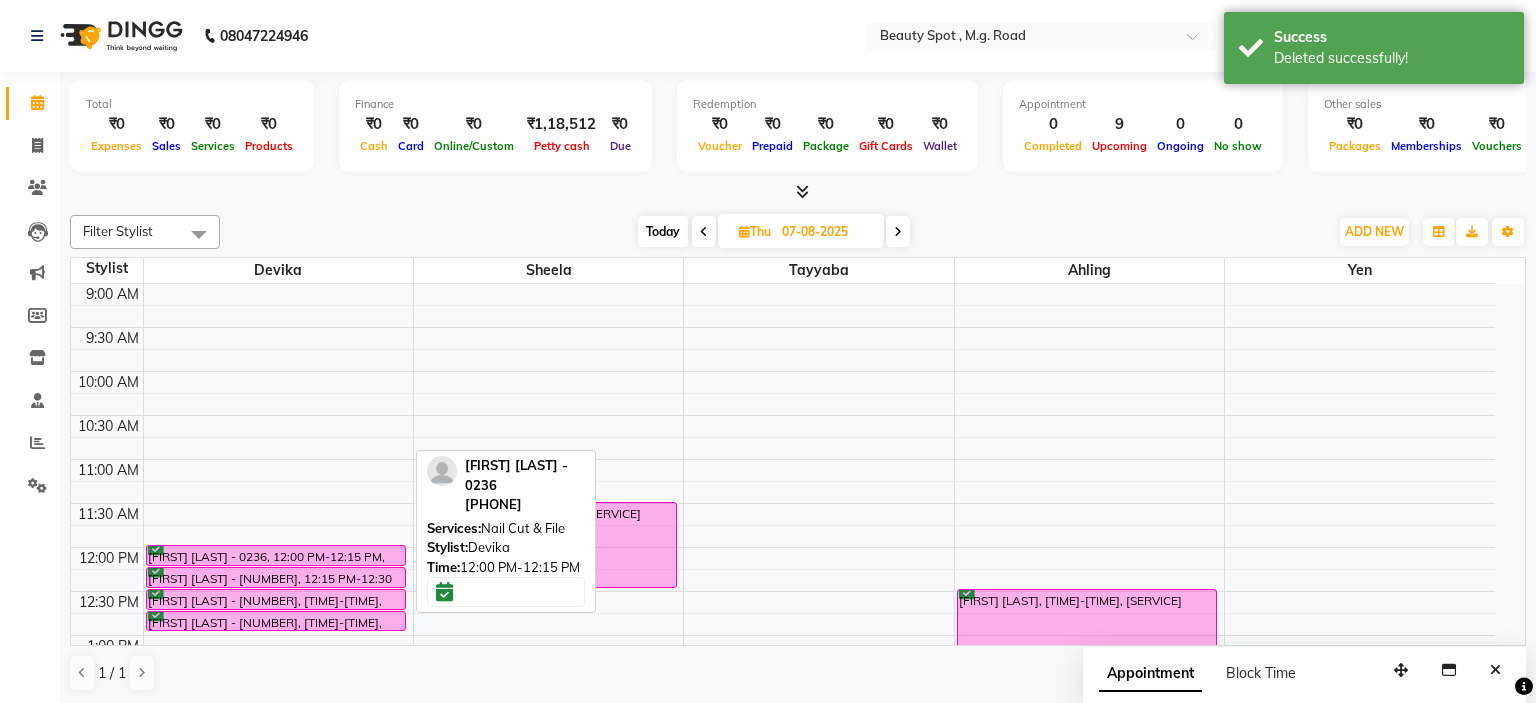 select on "6" 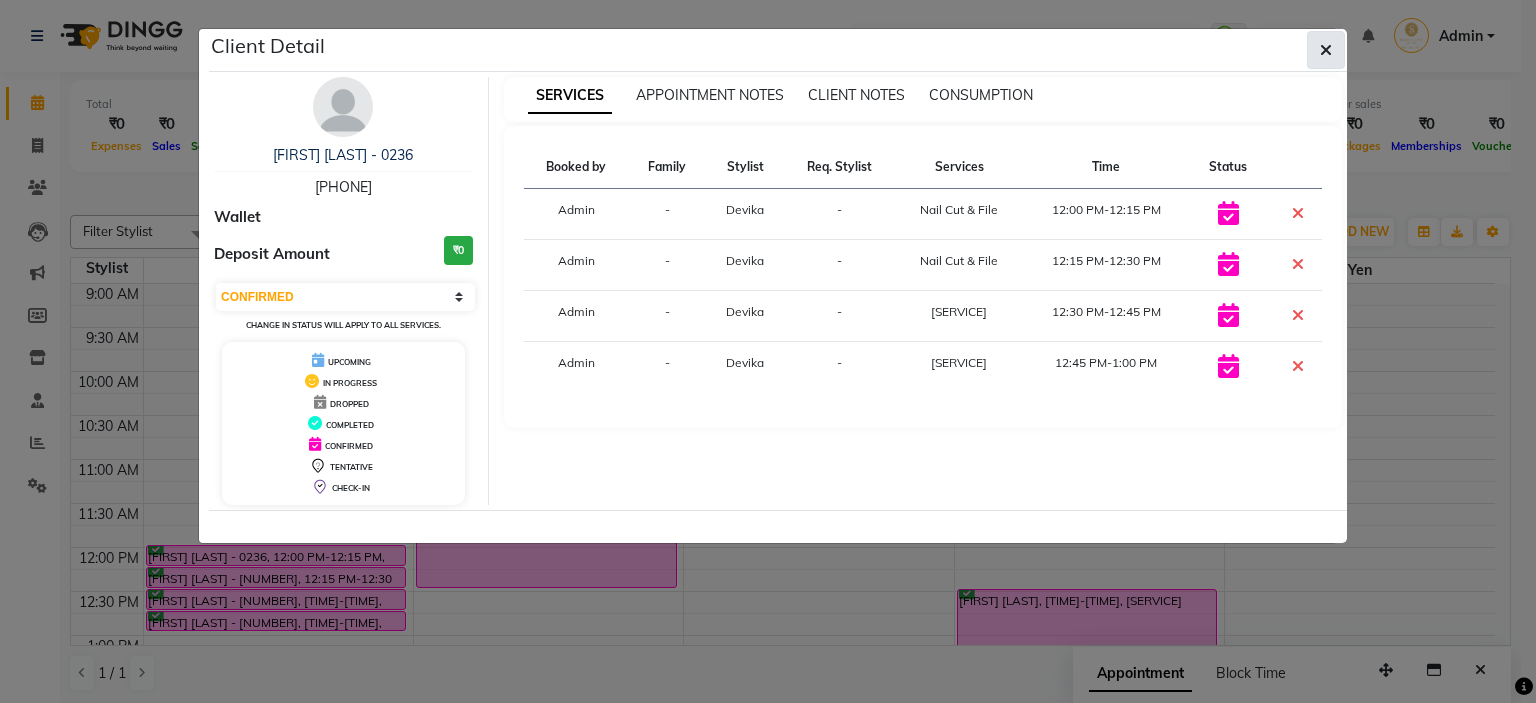 click 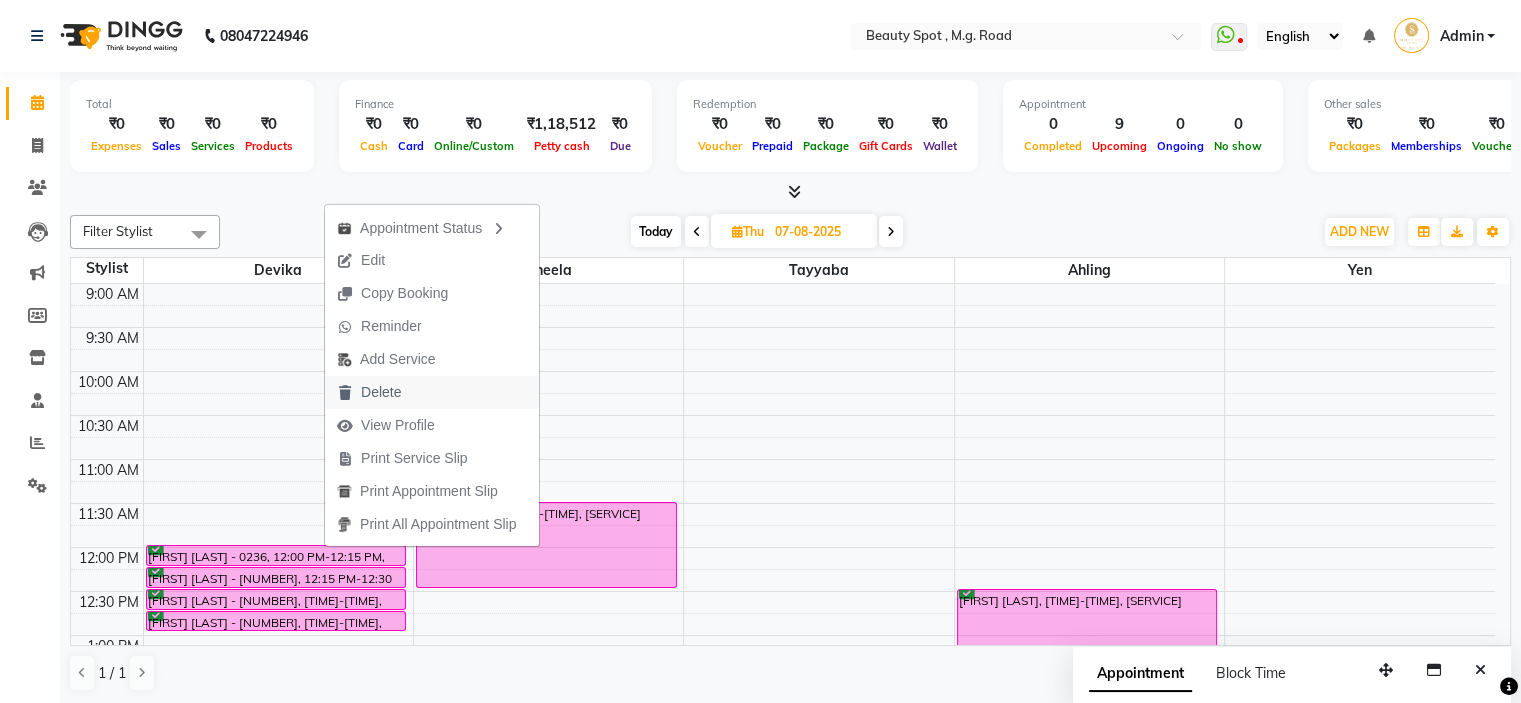 click on "Delete" at bounding box center [381, 392] 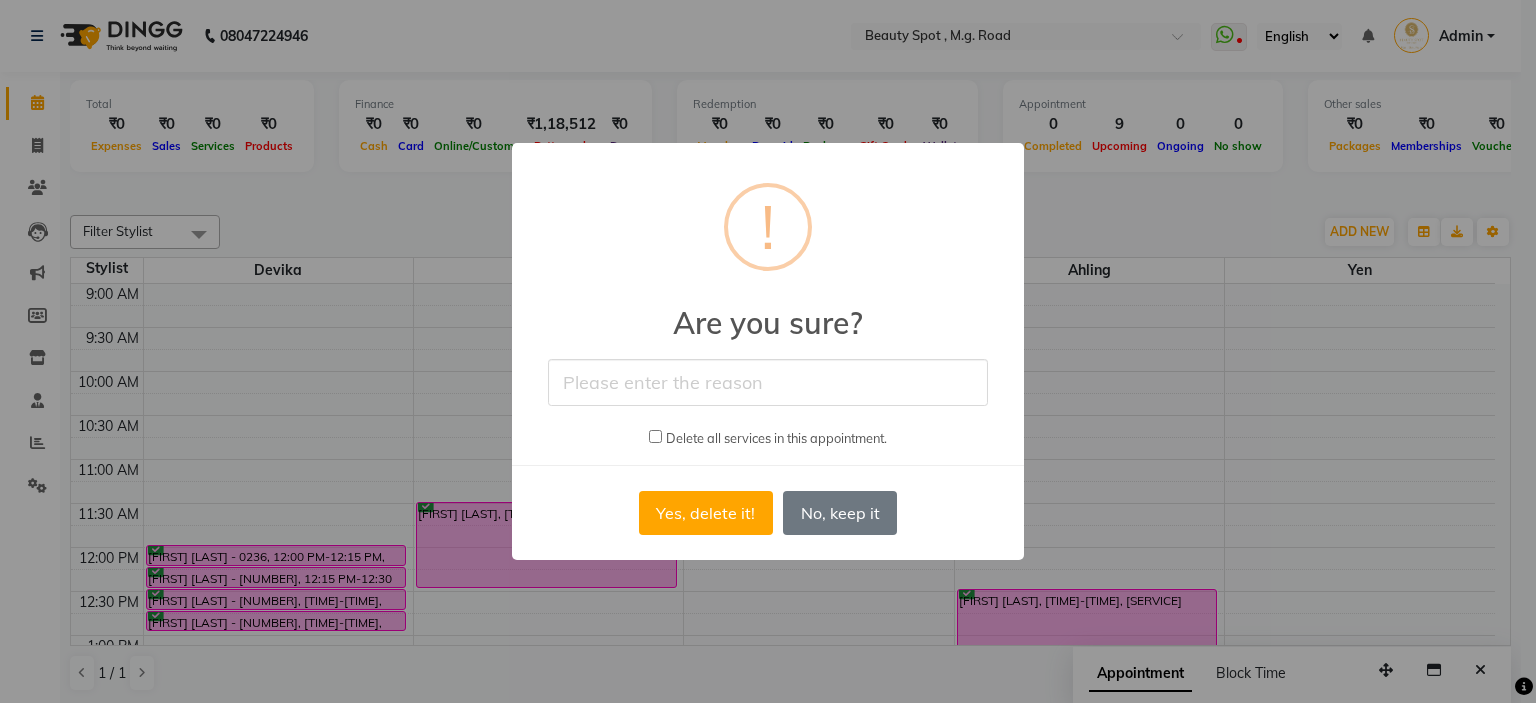 click at bounding box center (768, 382) 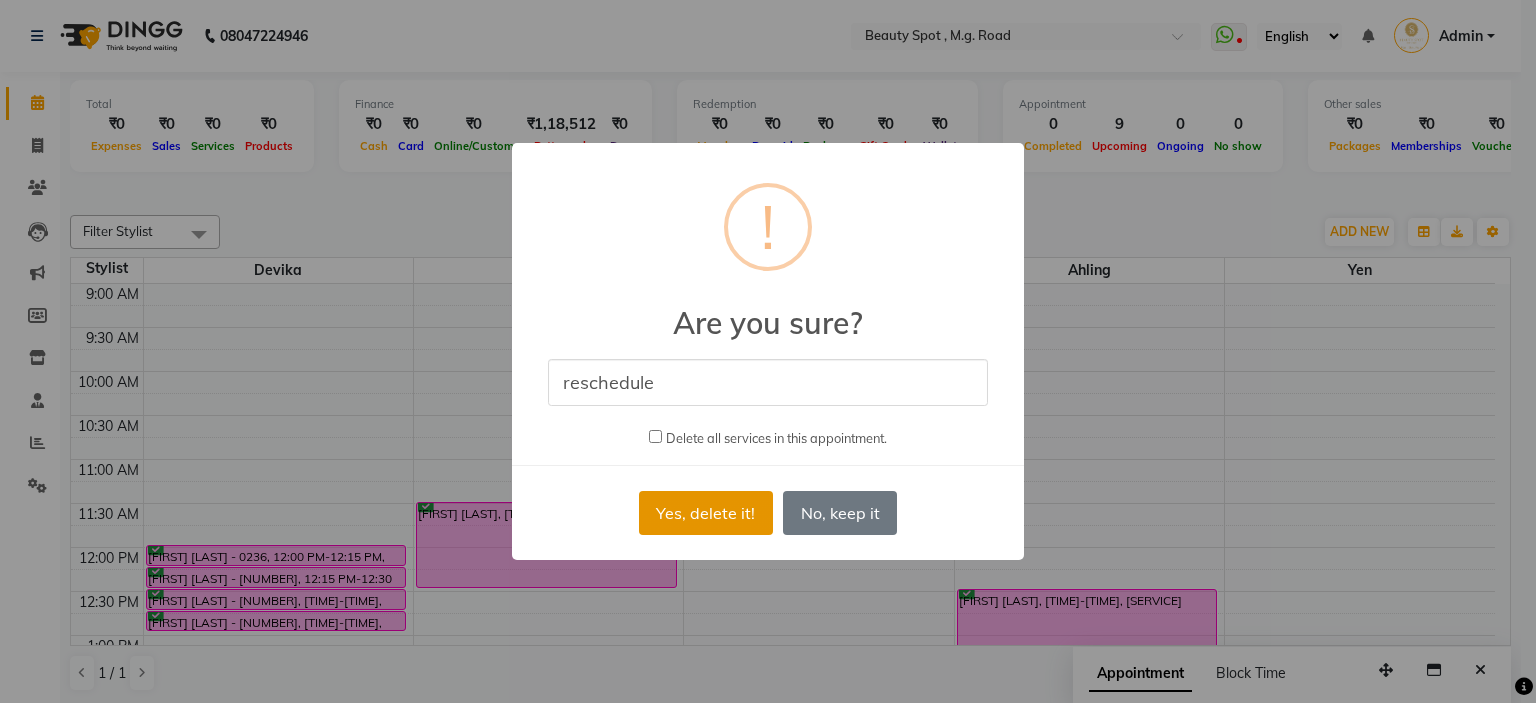 click on "Yes, delete it!" at bounding box center [706, 513] 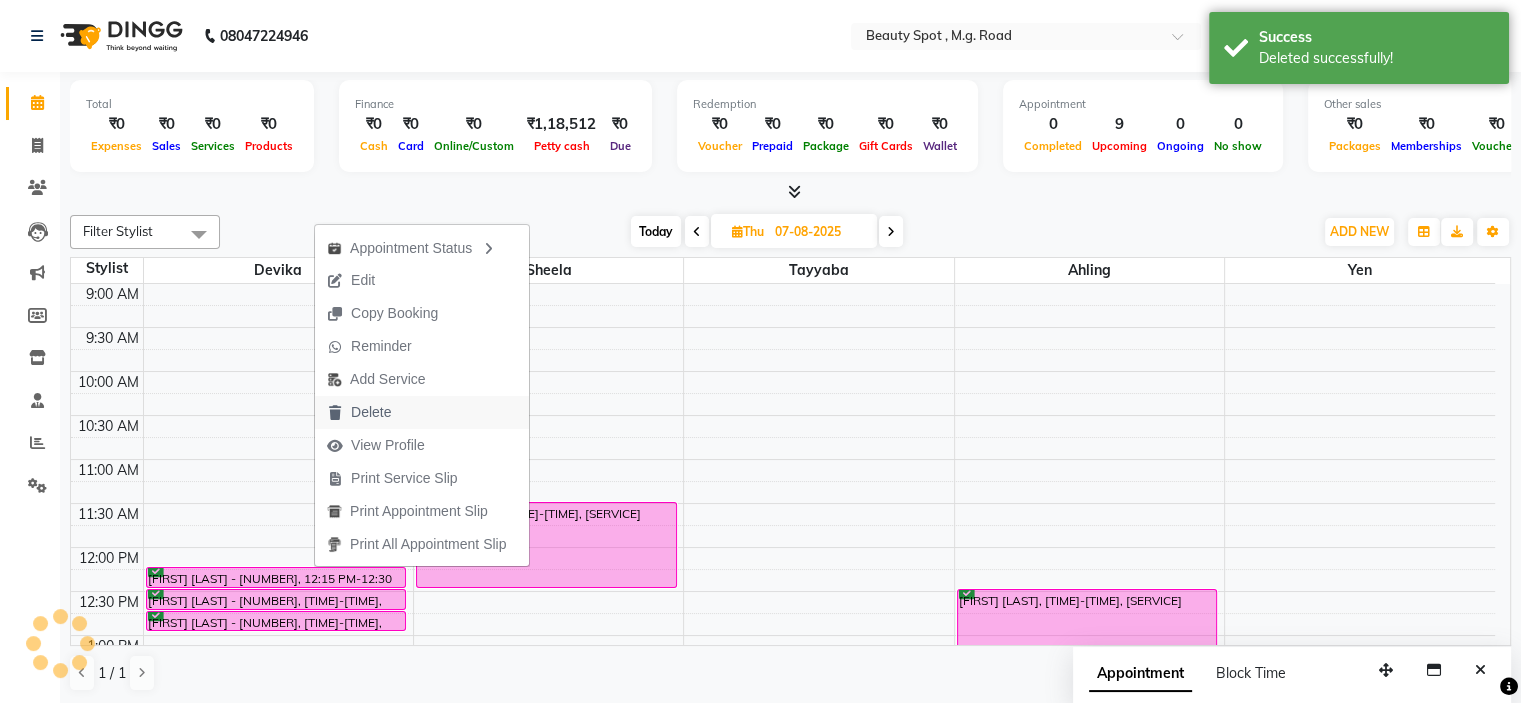 click on "Delete" at bounding box center [371, 412] 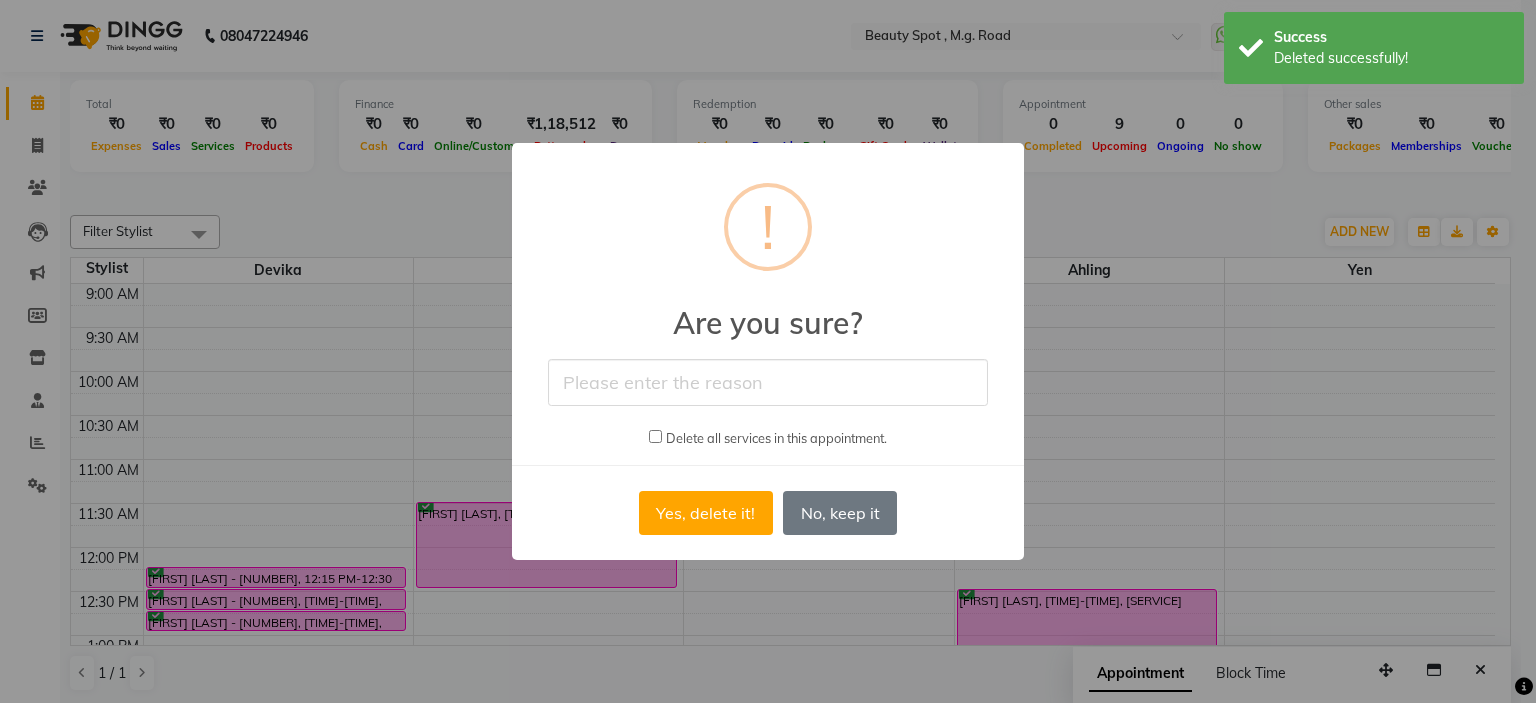click at bounding box center (768, 382) 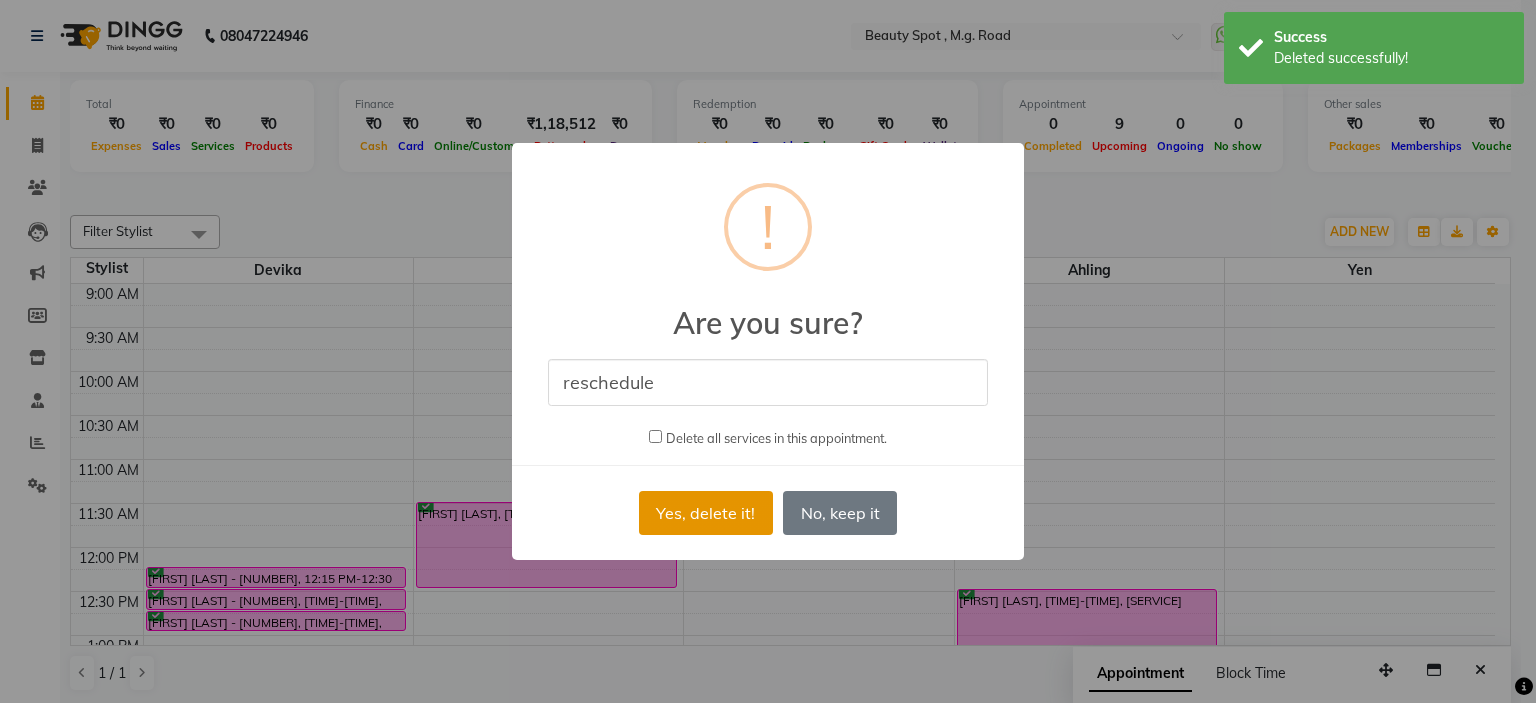 click on "Yes, delete it!" at bounding box center [706, 513] 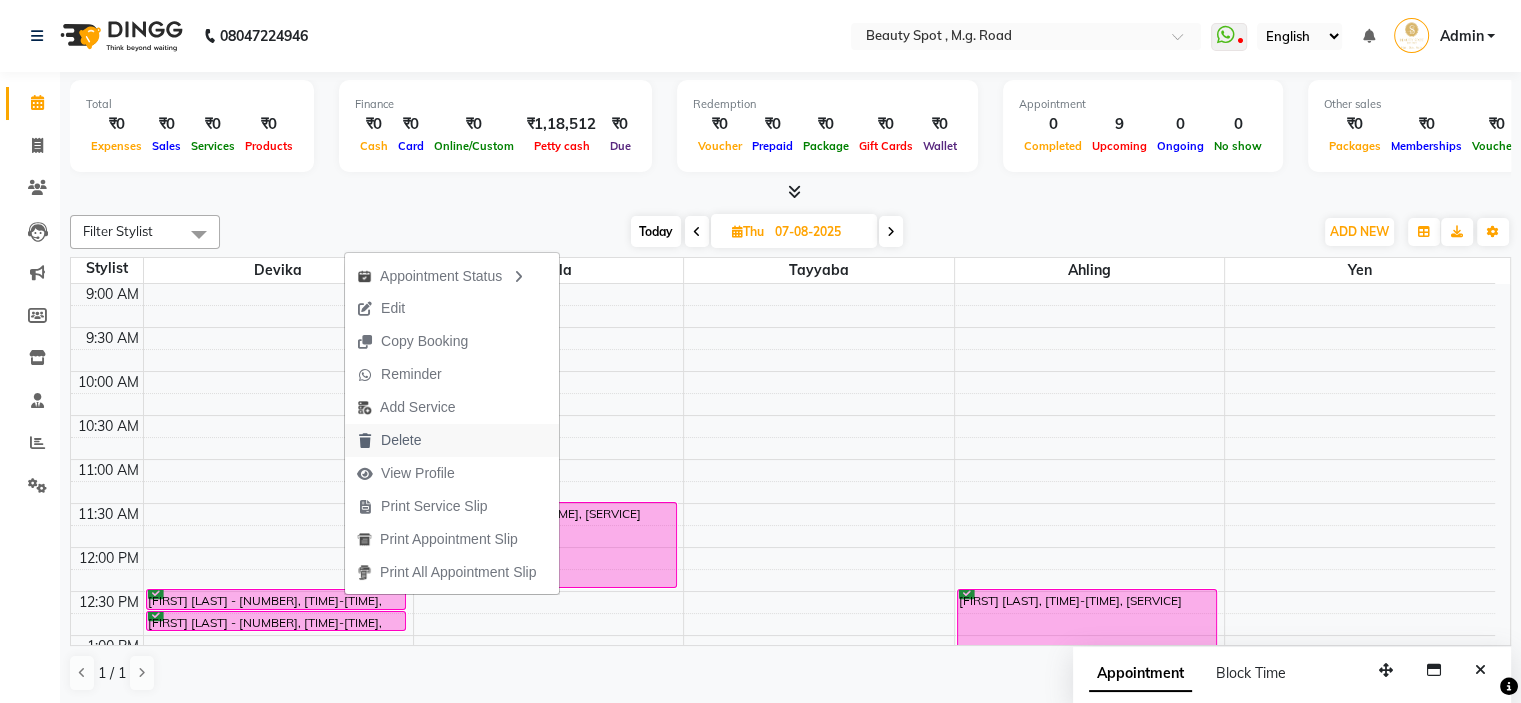 click on "Delete" at bounding box center (389, 440) 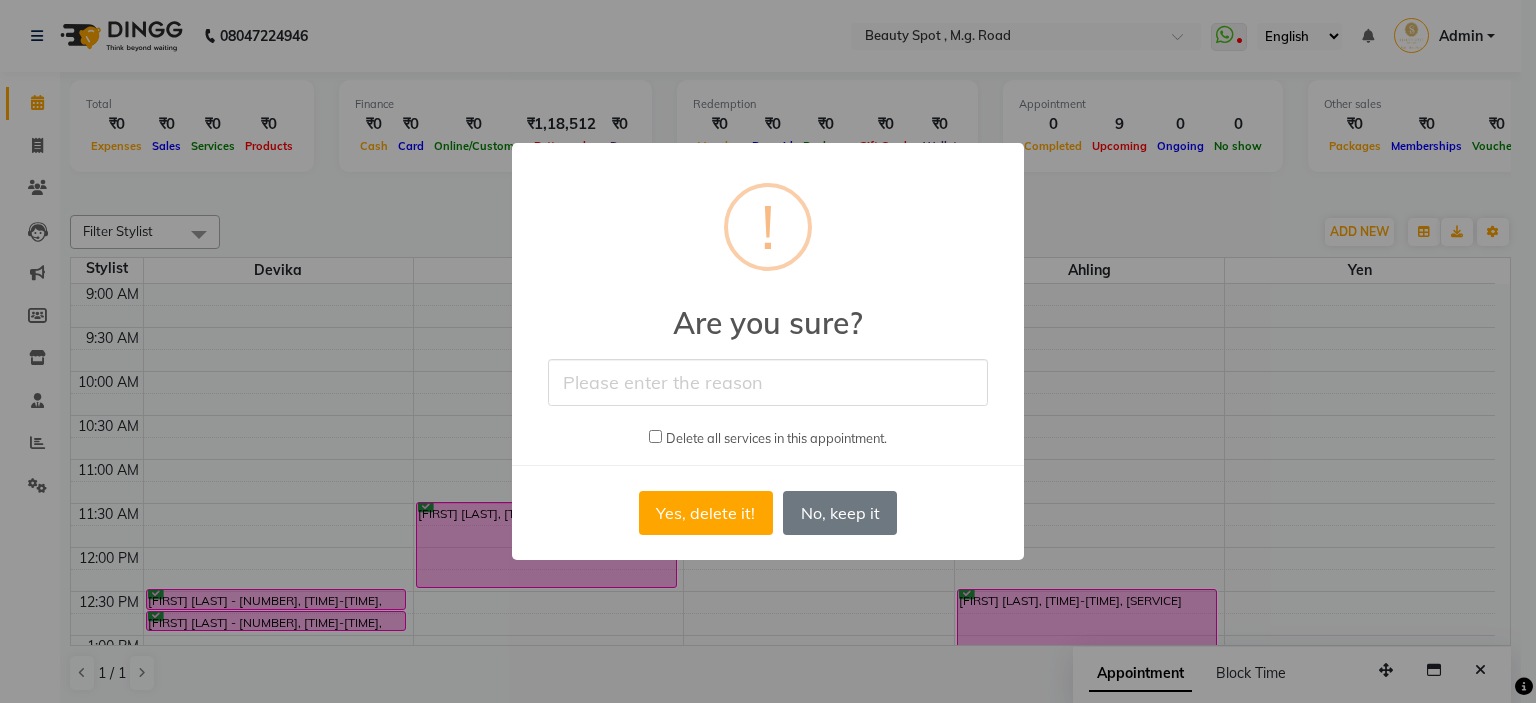 click at bounding box center (768, 382) 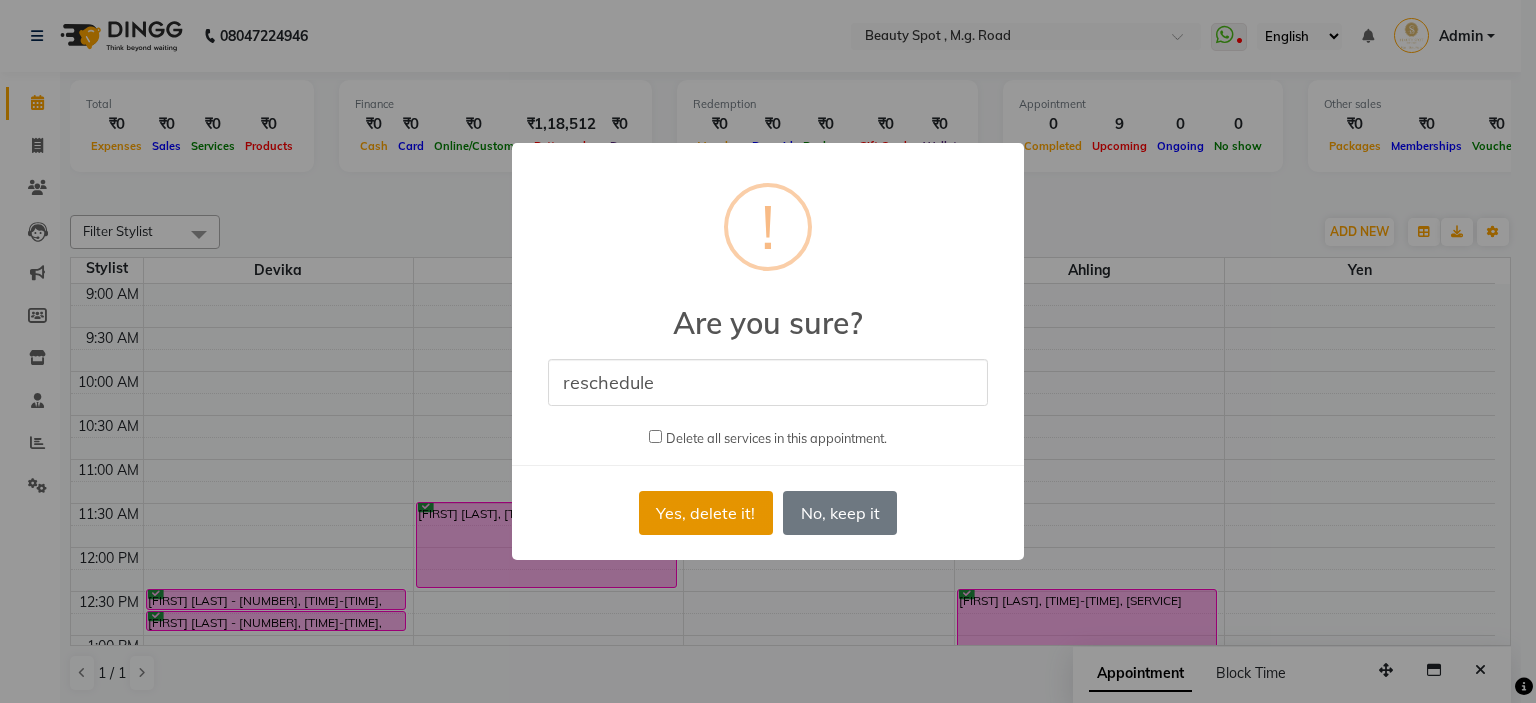 click on "Yes, delete it!" at bounding box center [706, 513] 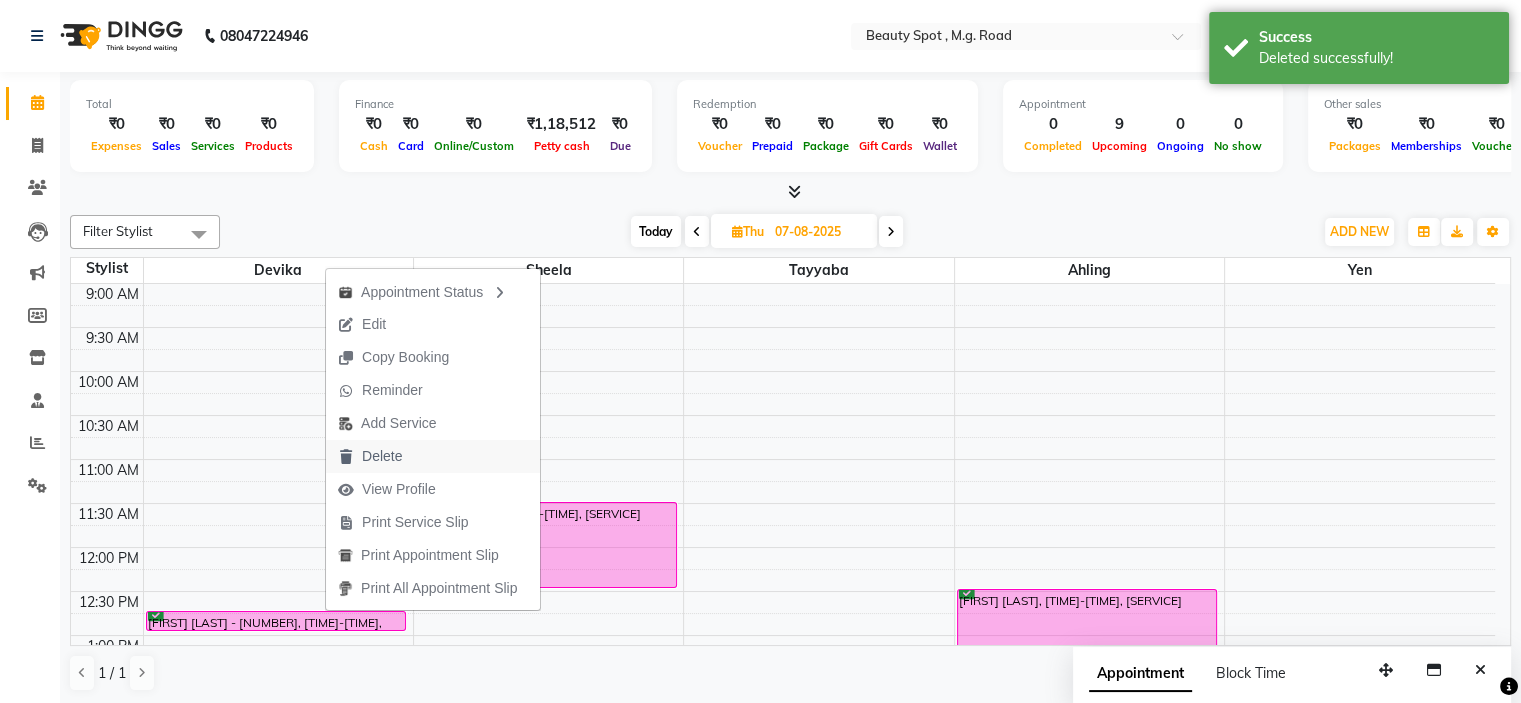 click on "Delete" at bounding box center [382, 456] 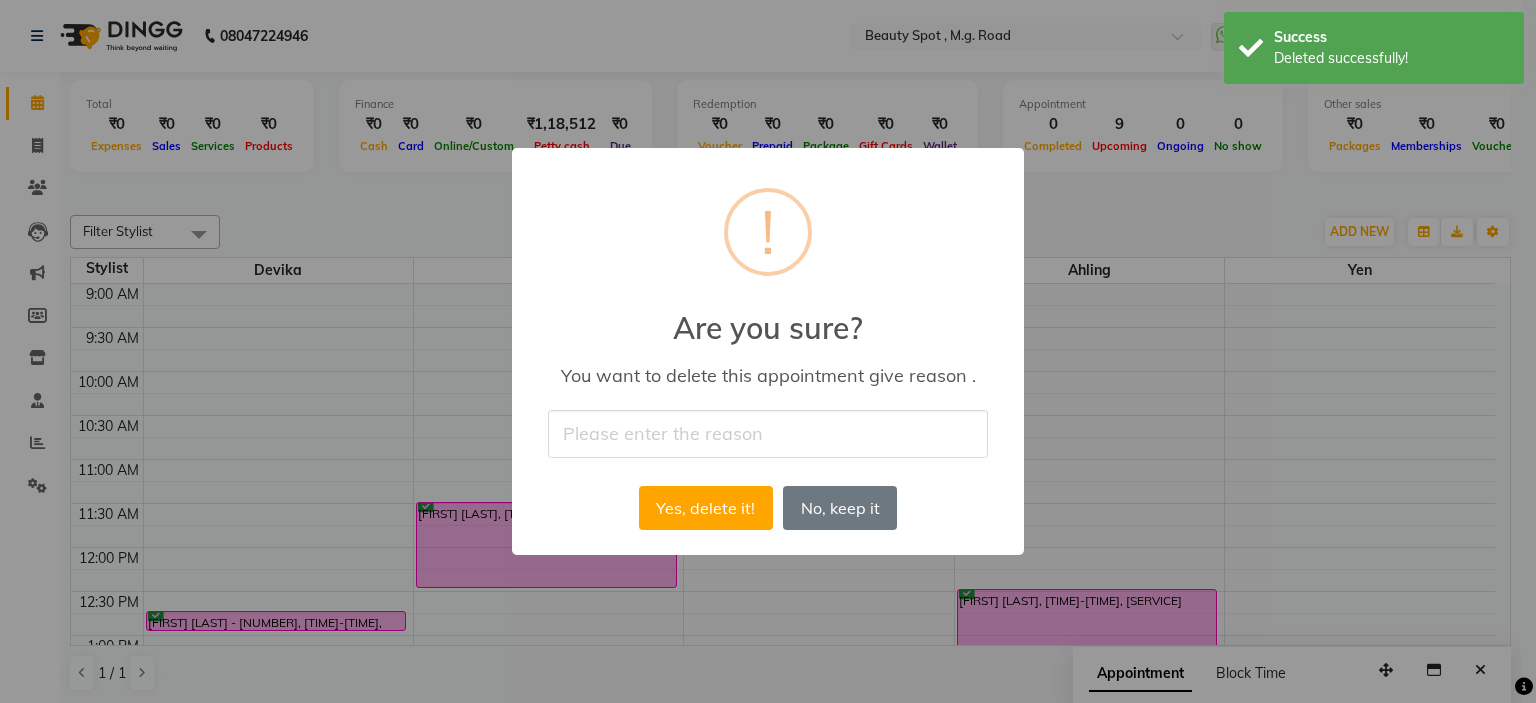 click at bounding box center [768, 433] 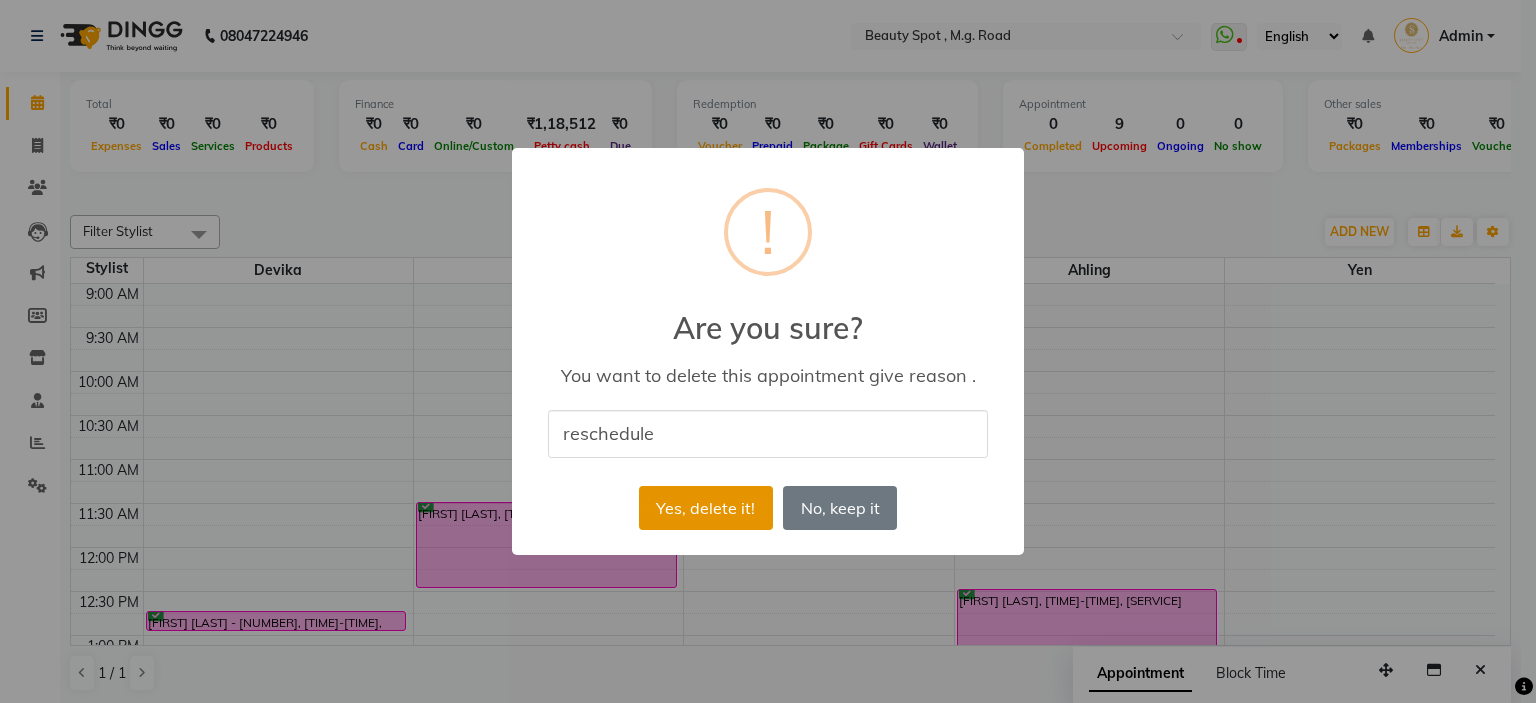click on "Yes, delete it!" at bounding box center (706, 508) 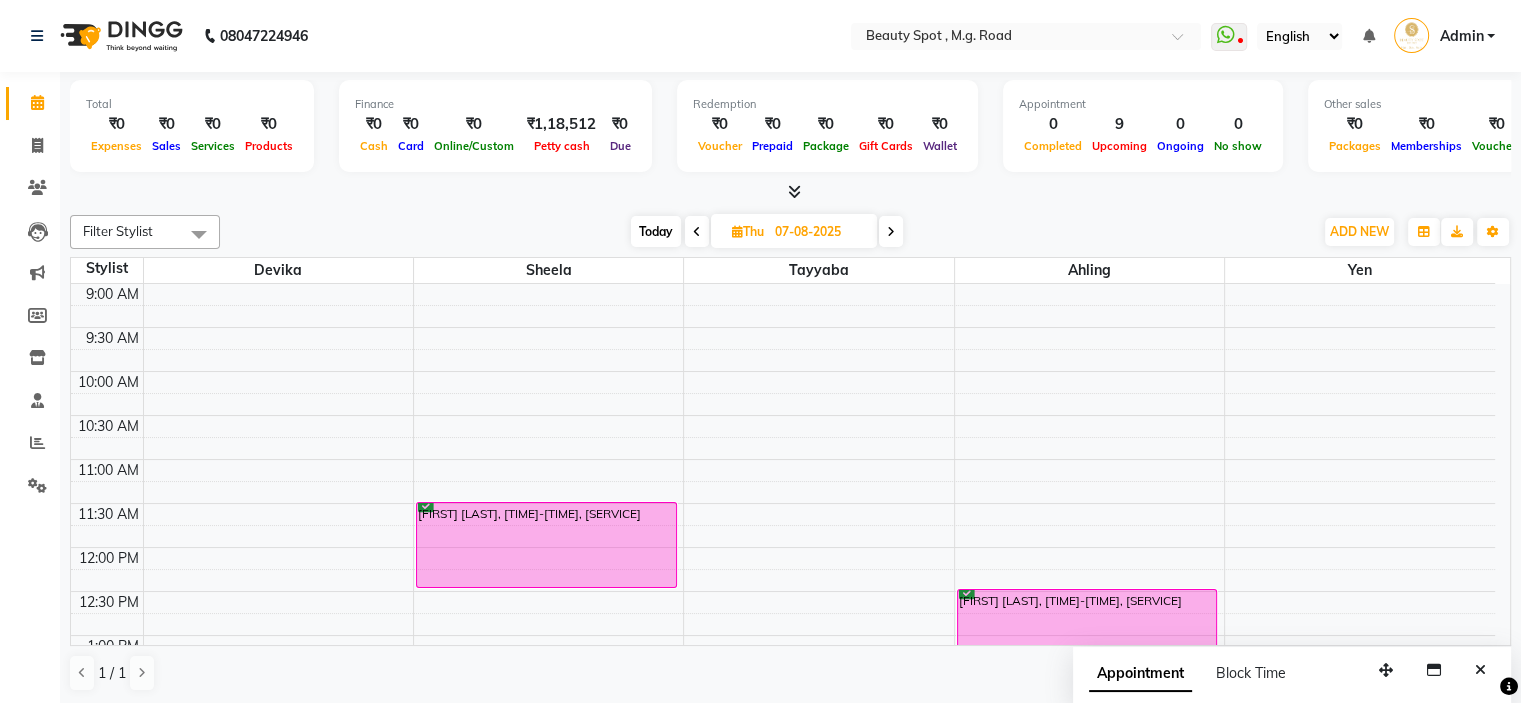 click on "07-08-2025" at bounding box center (819, 232) 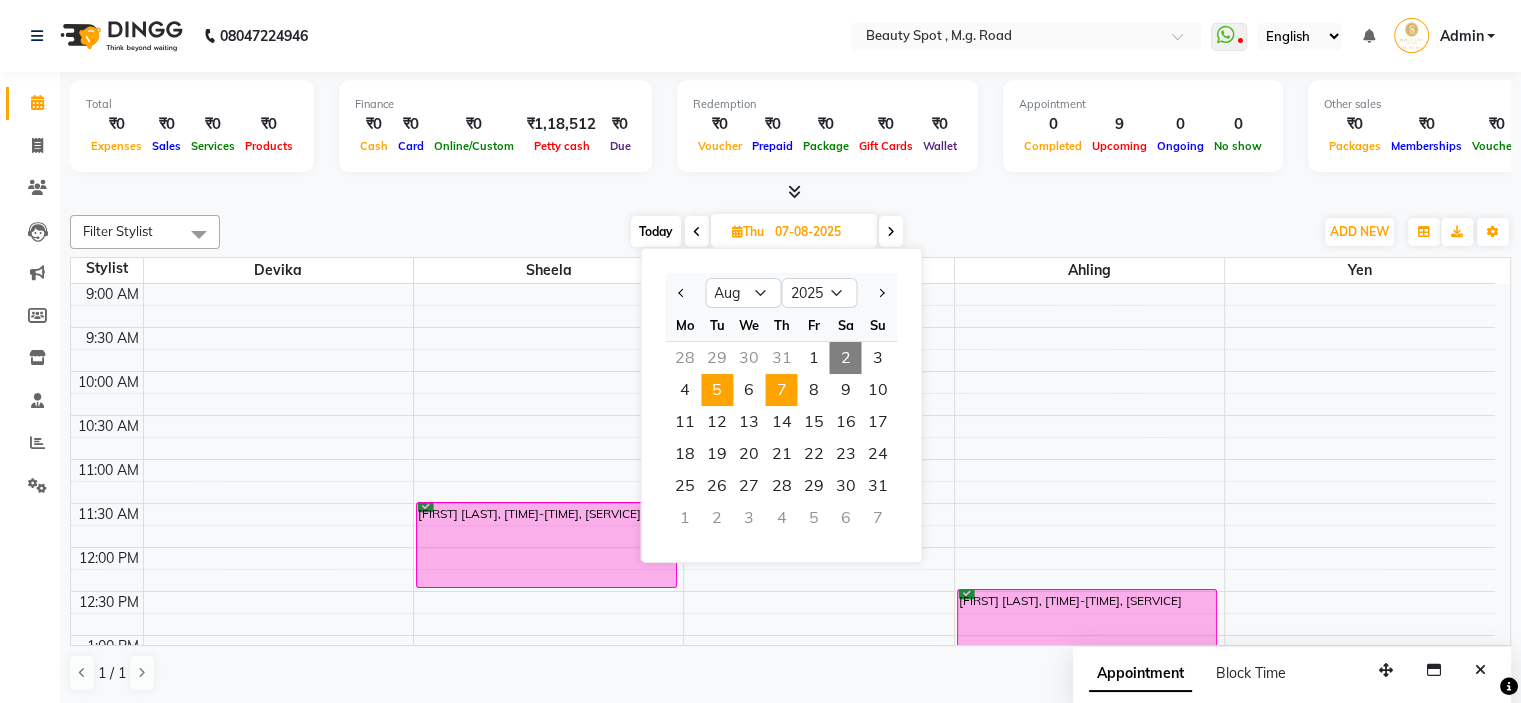 click on "5" at bounding box center (717, 390) 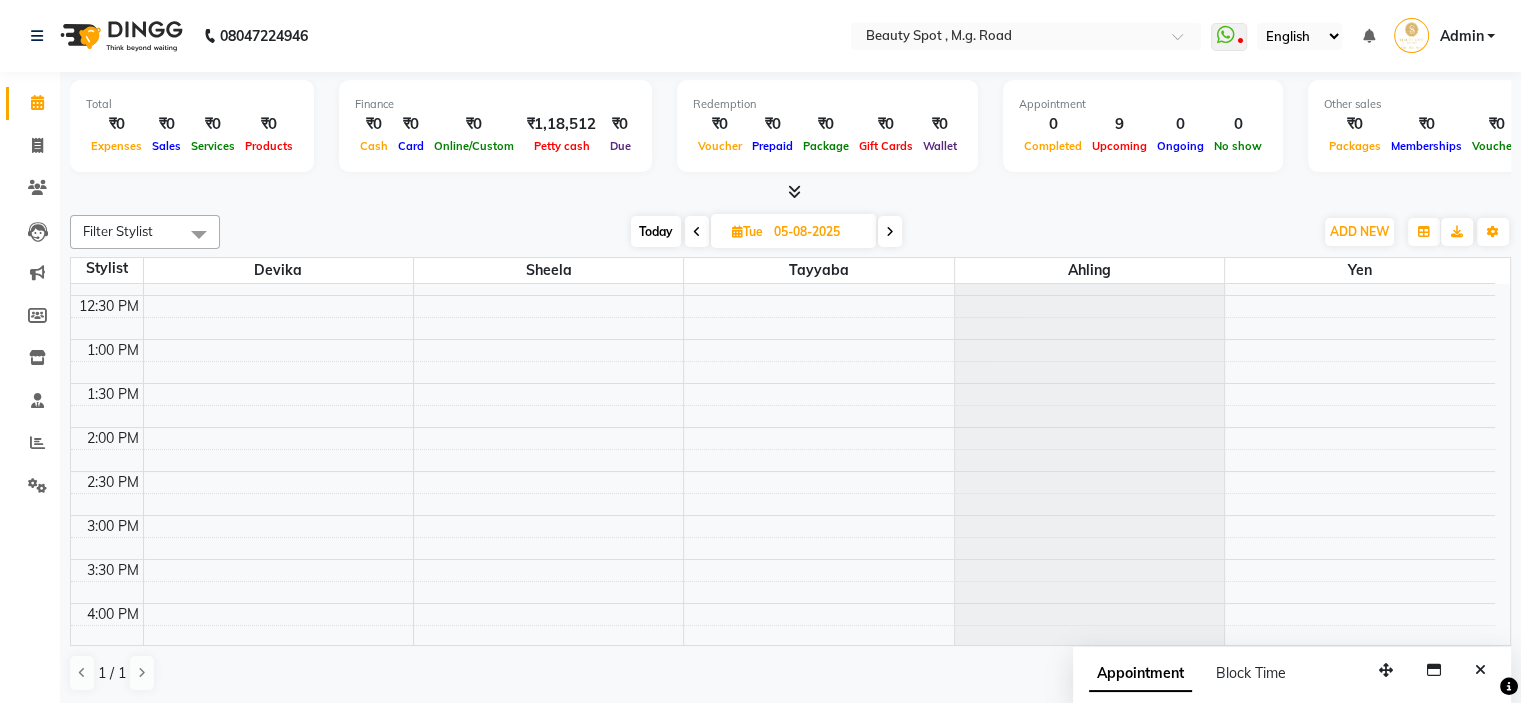 scroll, scrollTop: 250, scrollLeft: 0, axis: vertical 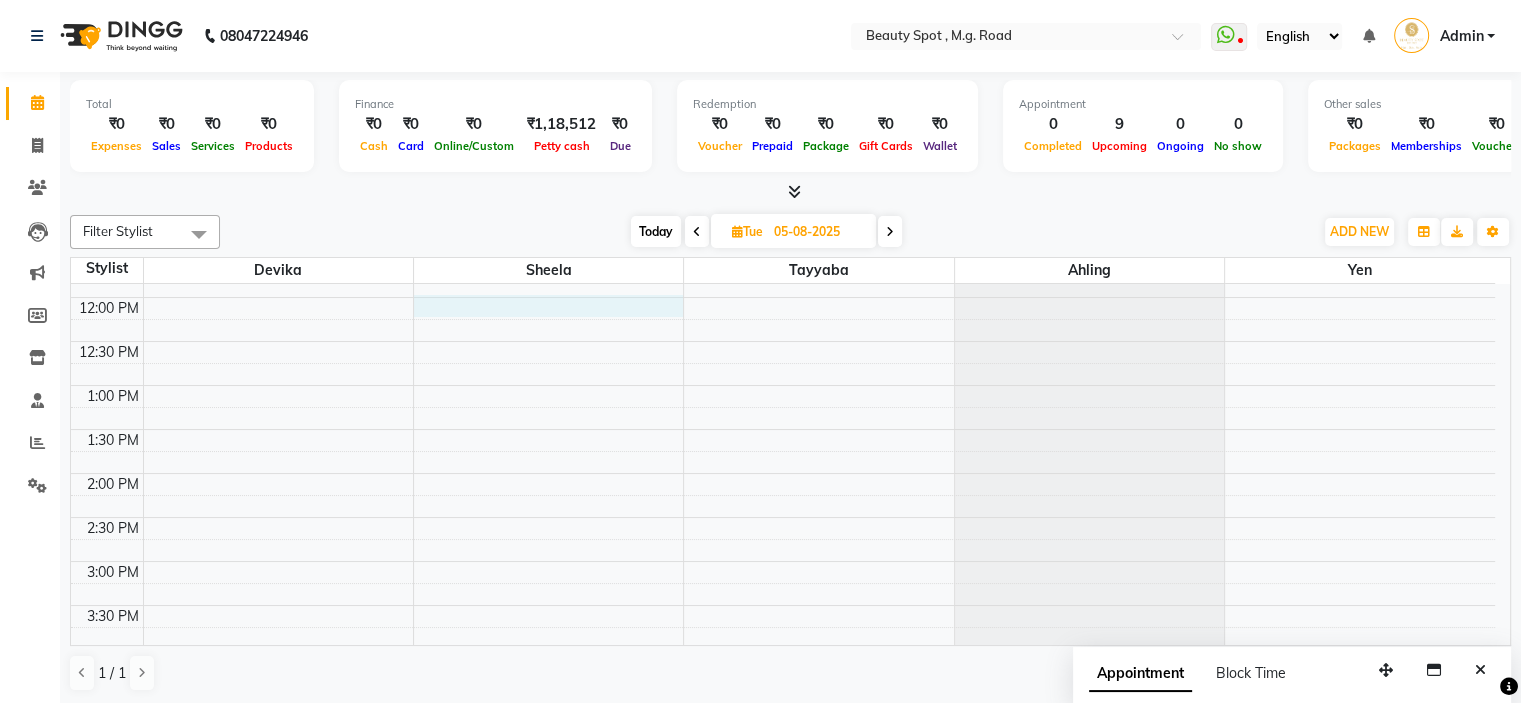 click on "9:00 AM 9:30 AM 10:00 AM 10:30 AM 11:00 AM 11:30 AM 12:00 PM 12:30 PM 1:00 PM 1:30 PM 2:00 PM 2:30 PM 3:00 PM 3:30 PM 4:00 PM 4:30 PM 5:00 PM 5:30 PM 6:00 PM 6:30 PM 7:00 PM 7:30 PM" at bounding box center (783, 517) 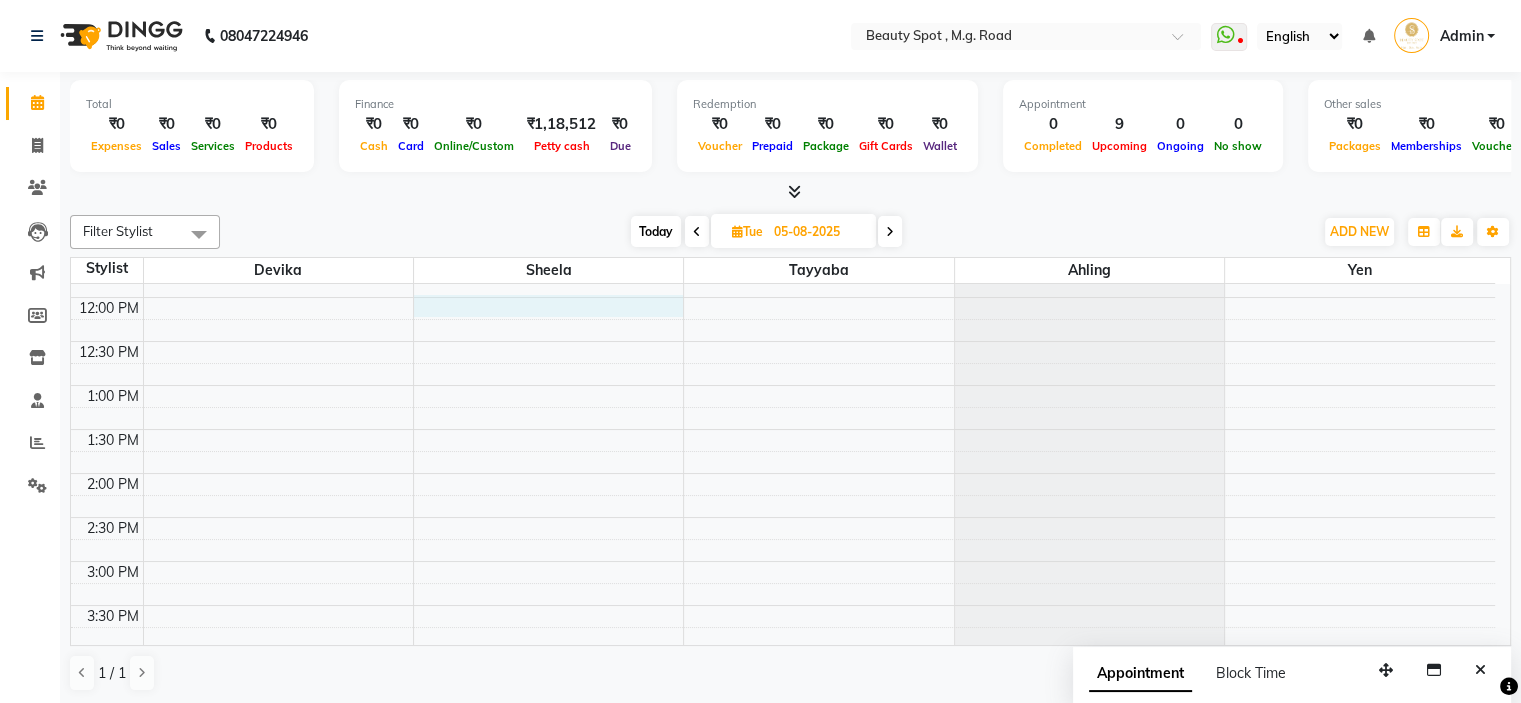 select on "70085" 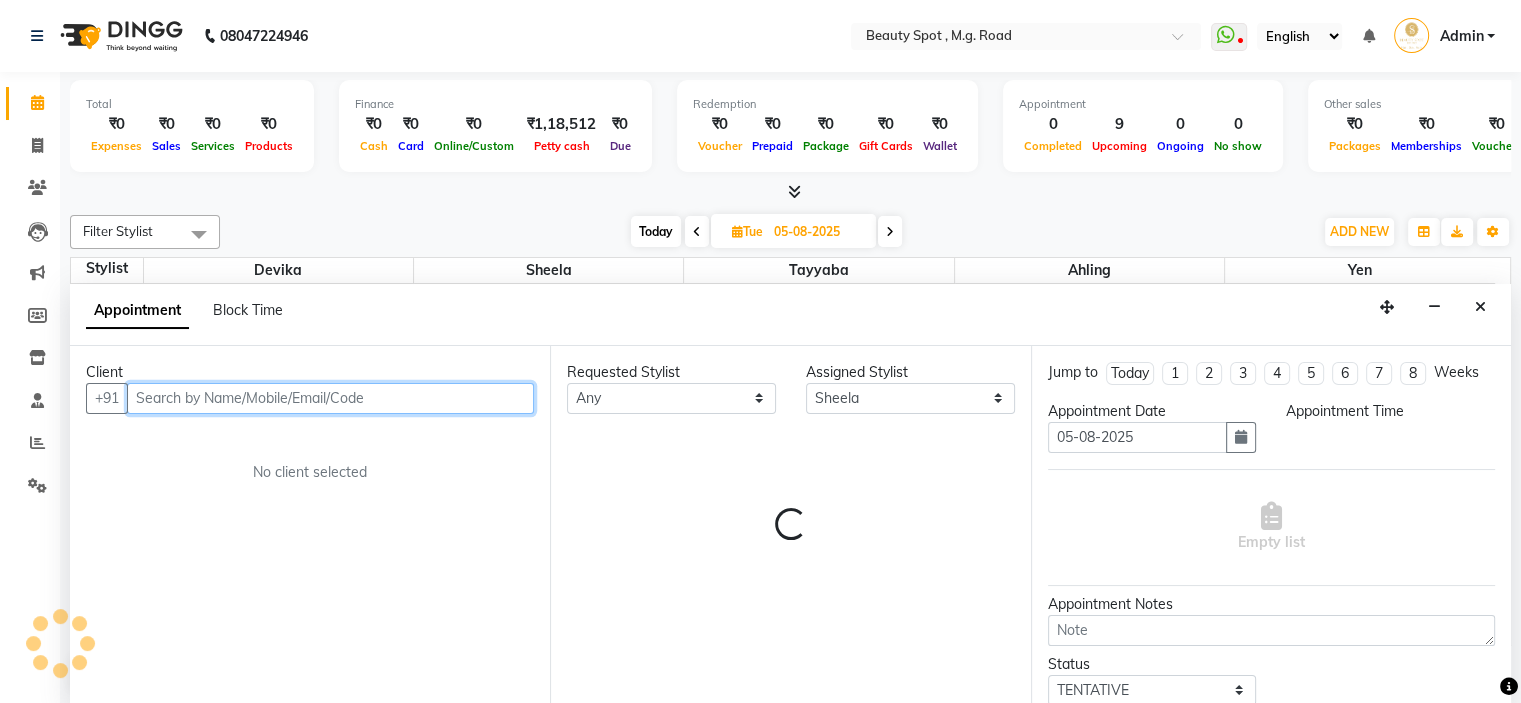 select on "720" 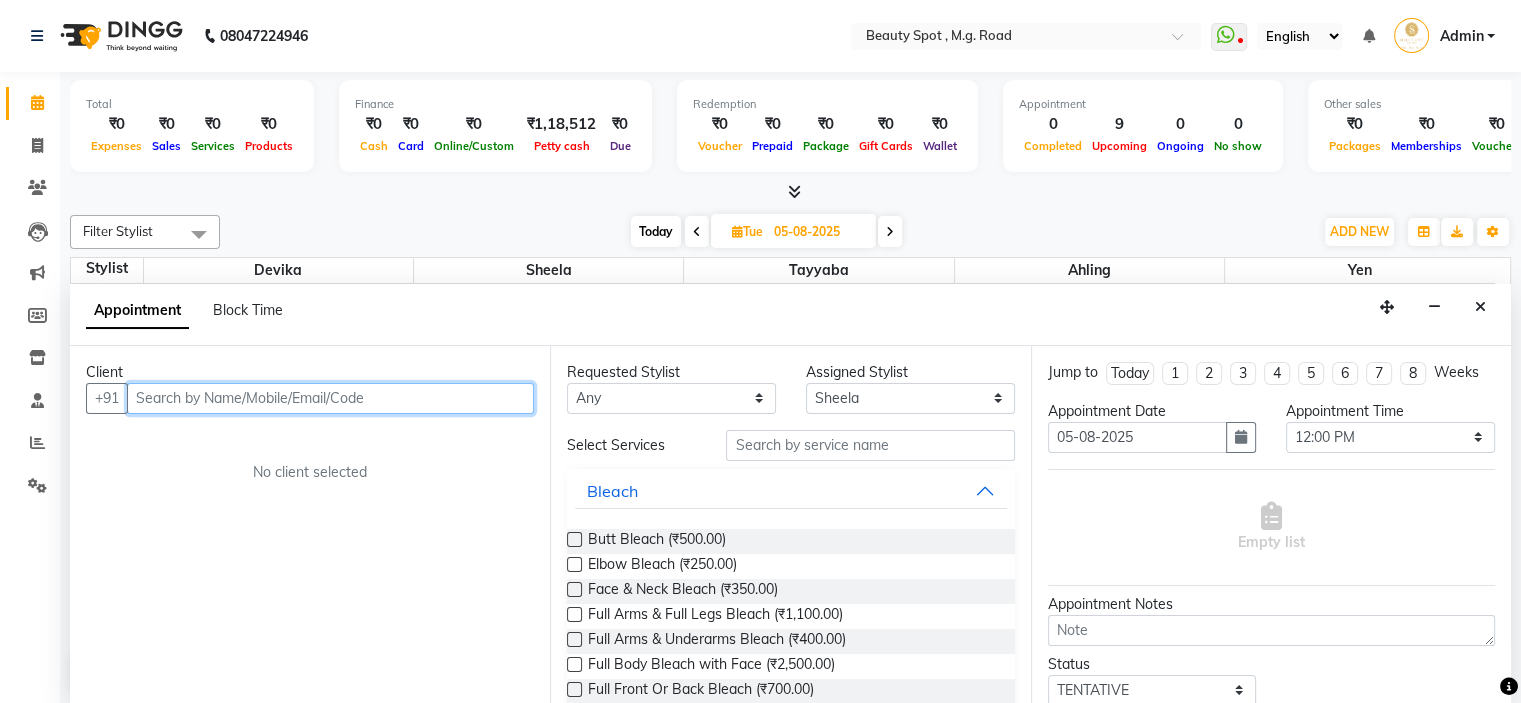 scroll, scrollTop: 0, scrollLeft: 0, axis: both 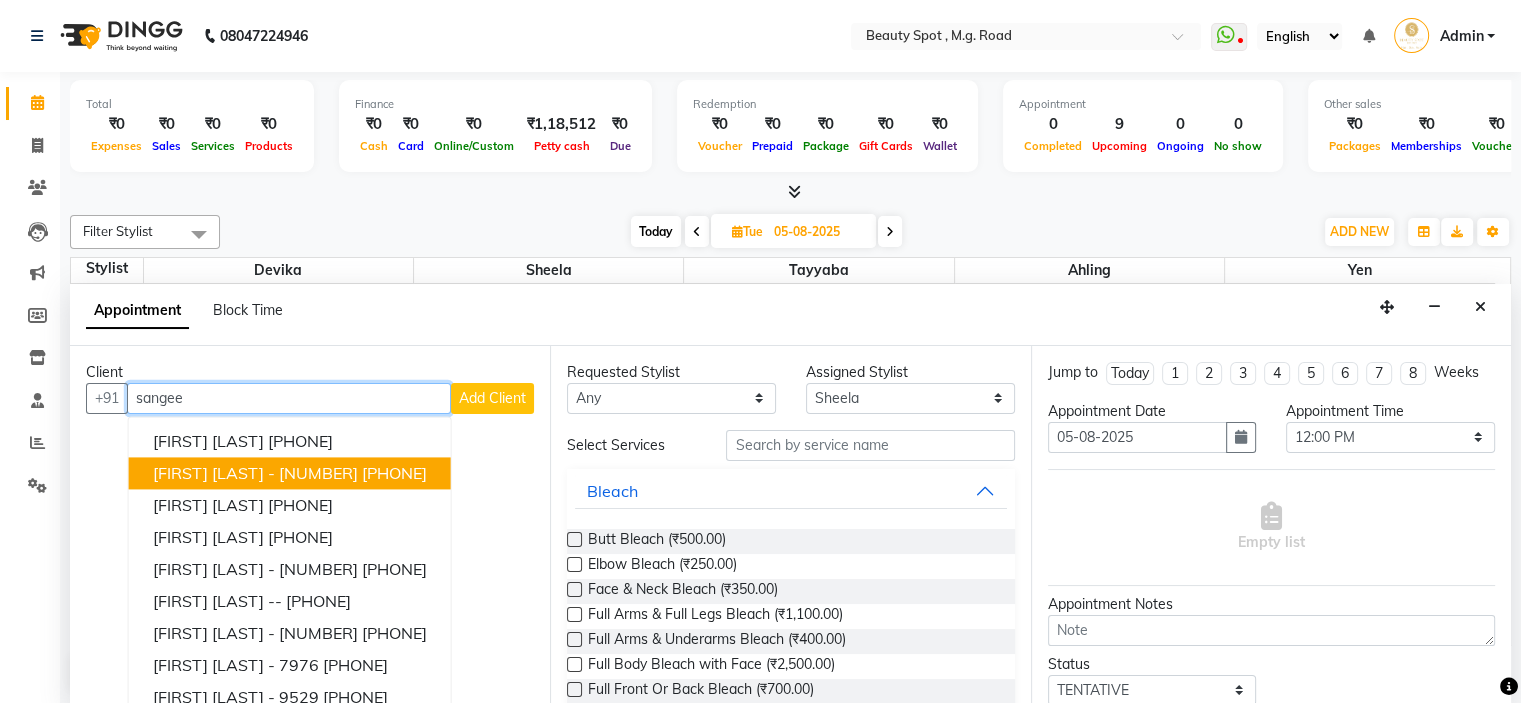 click on "[PHONE]" at bounding box center (394, 473) 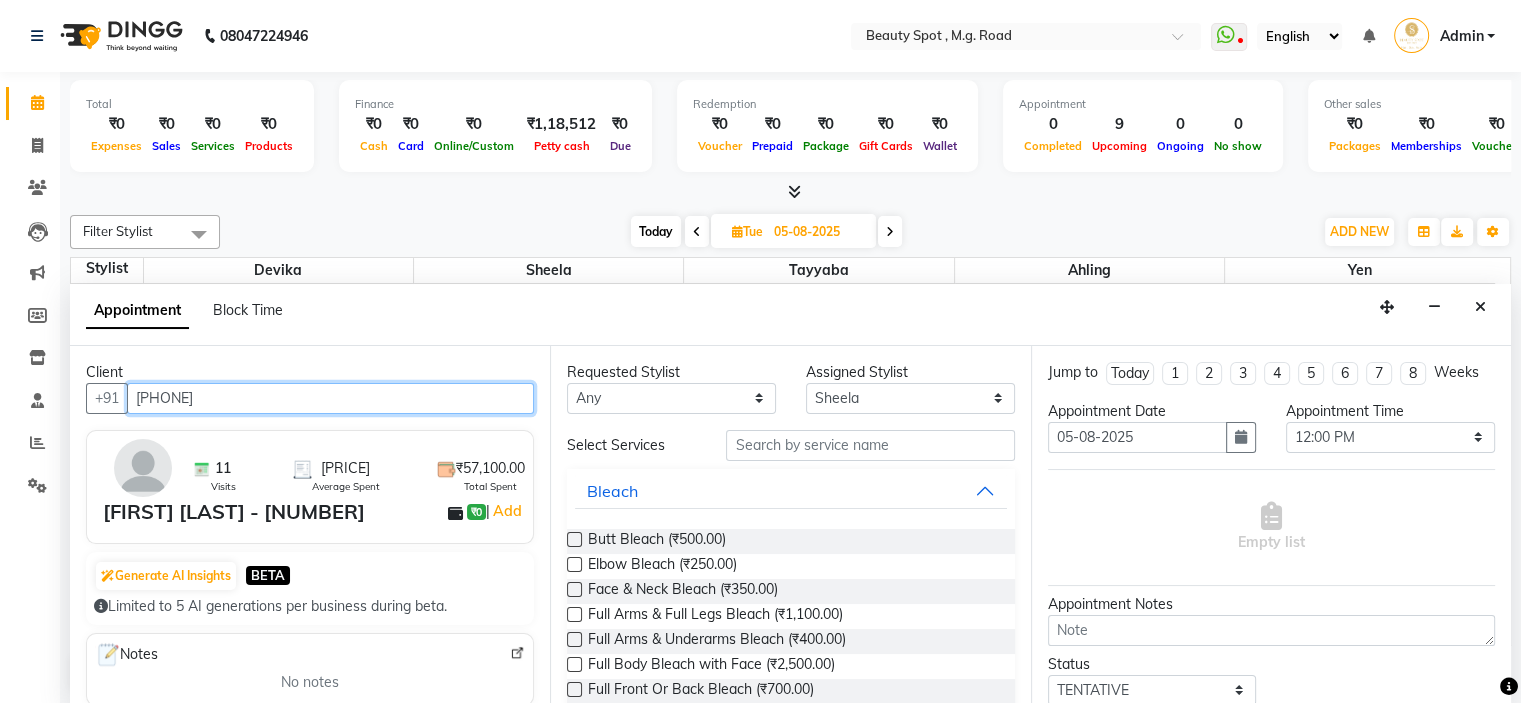 type on "[PHONE]" 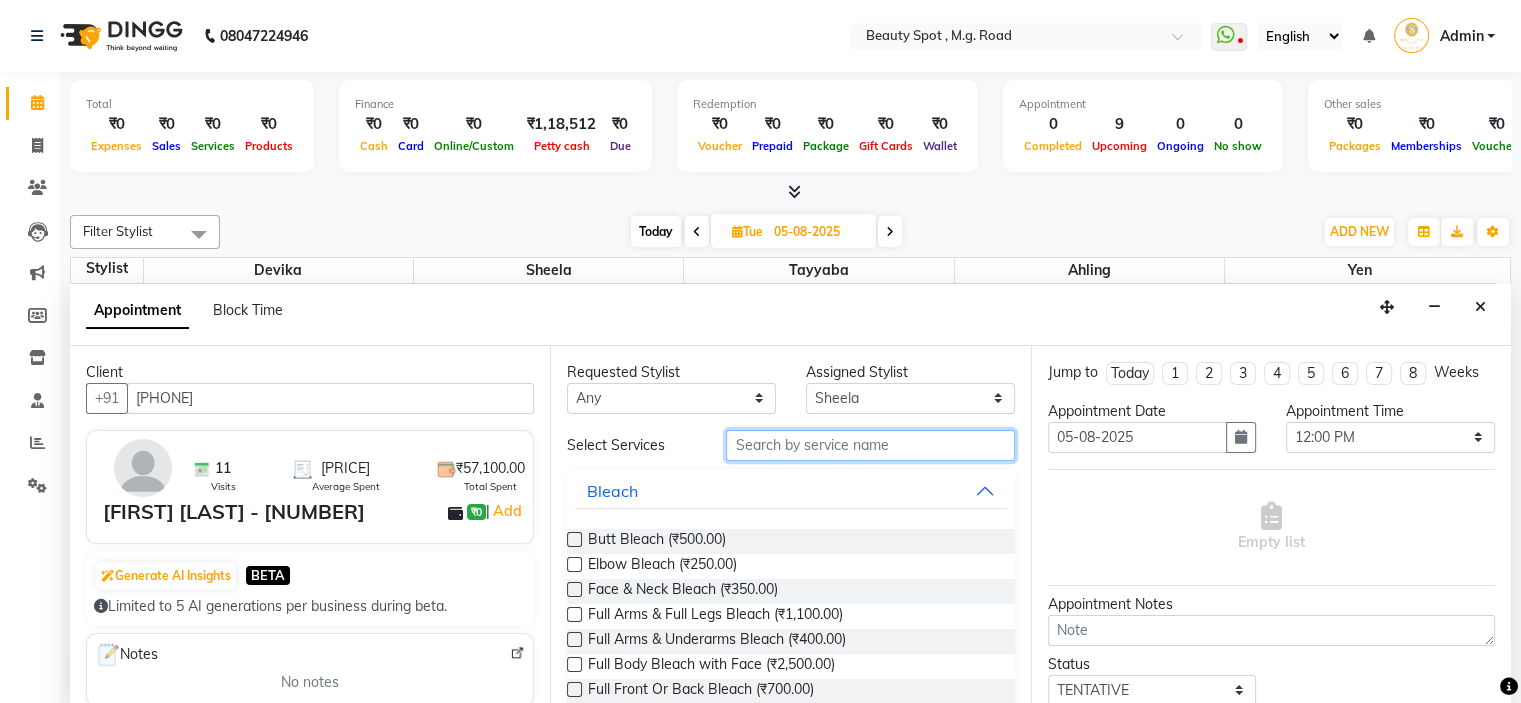 click at bounding box center [870, 445] 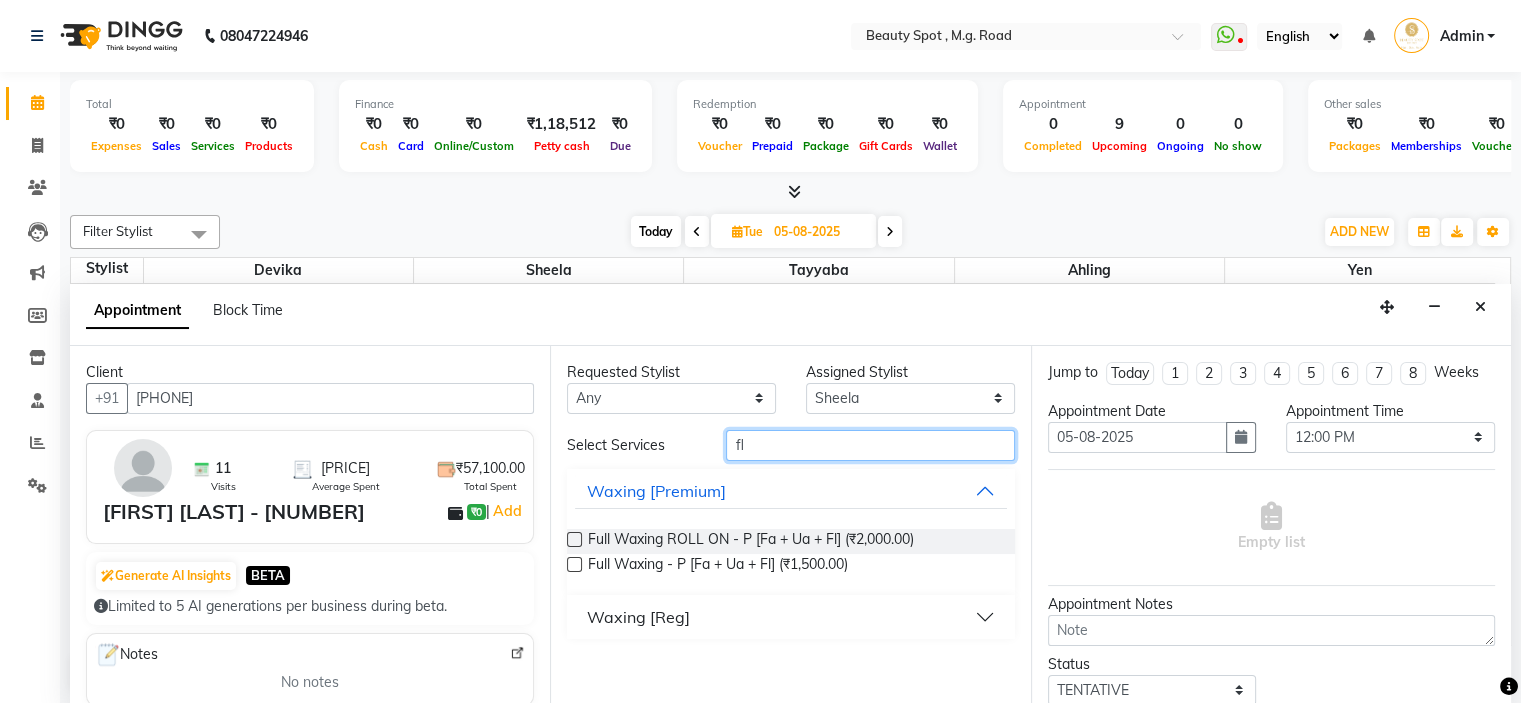 type on "fl" 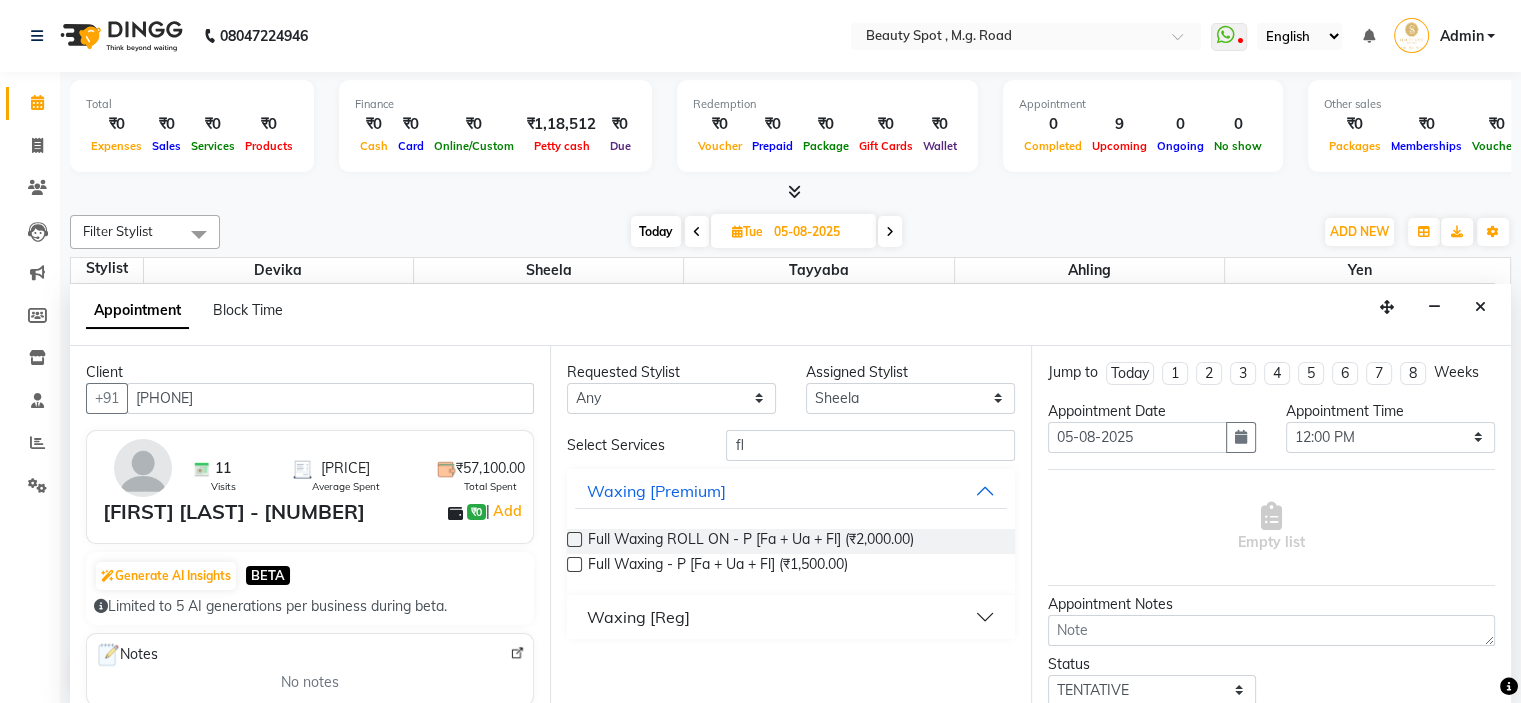 click on "Waxing [Reg]" at bounding box center [790, 617] 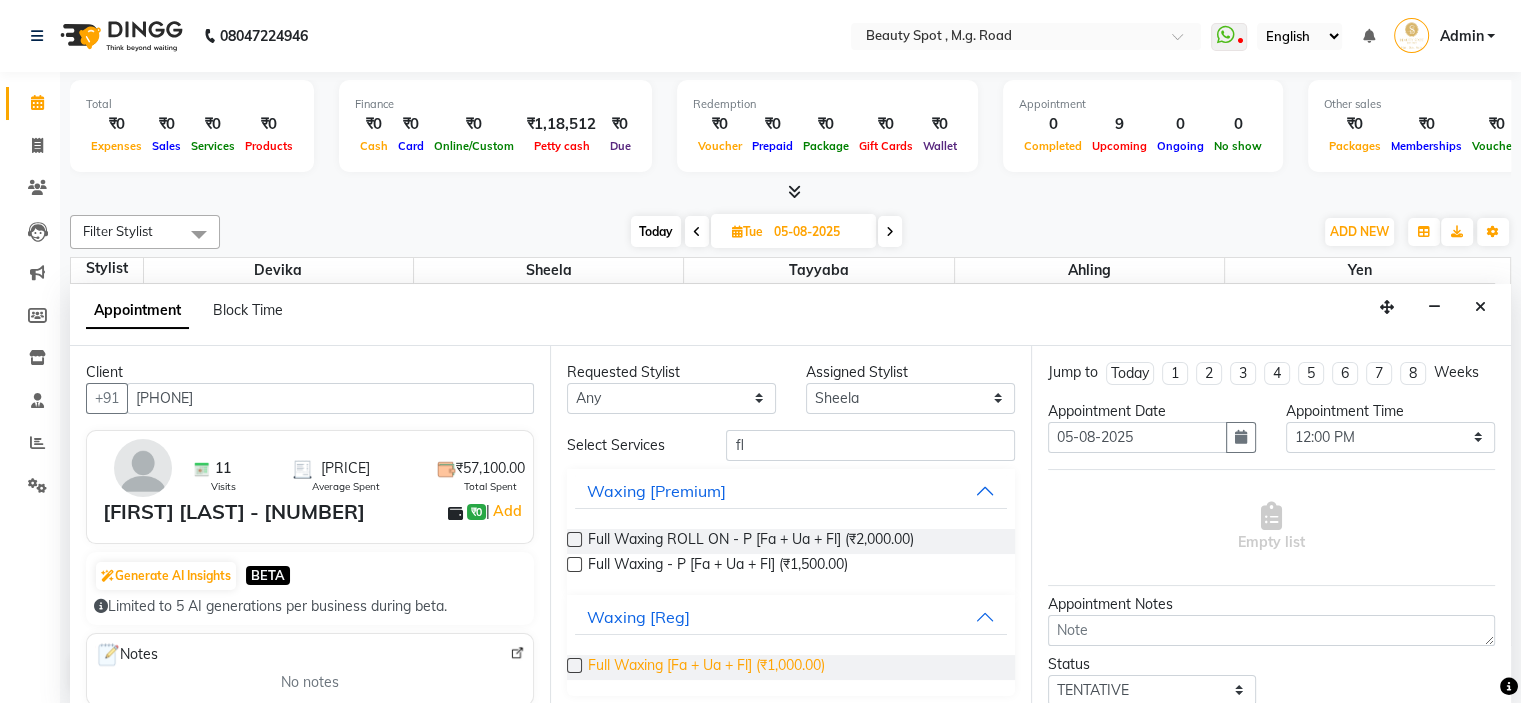 click on "Full Waxing [Fa + Ua + Fl] (₹1,000.00)" at bounding box center (706, 667) 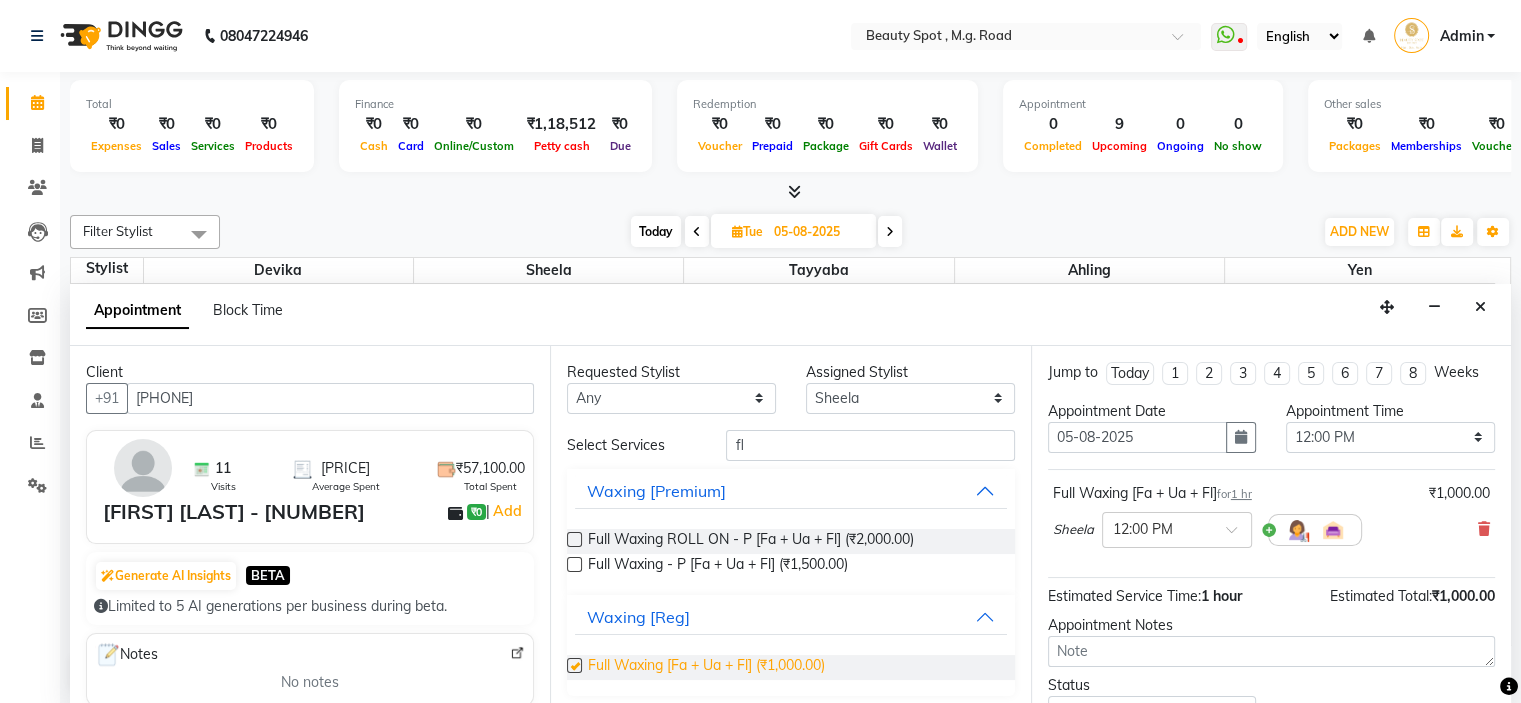 checkbox on "false" 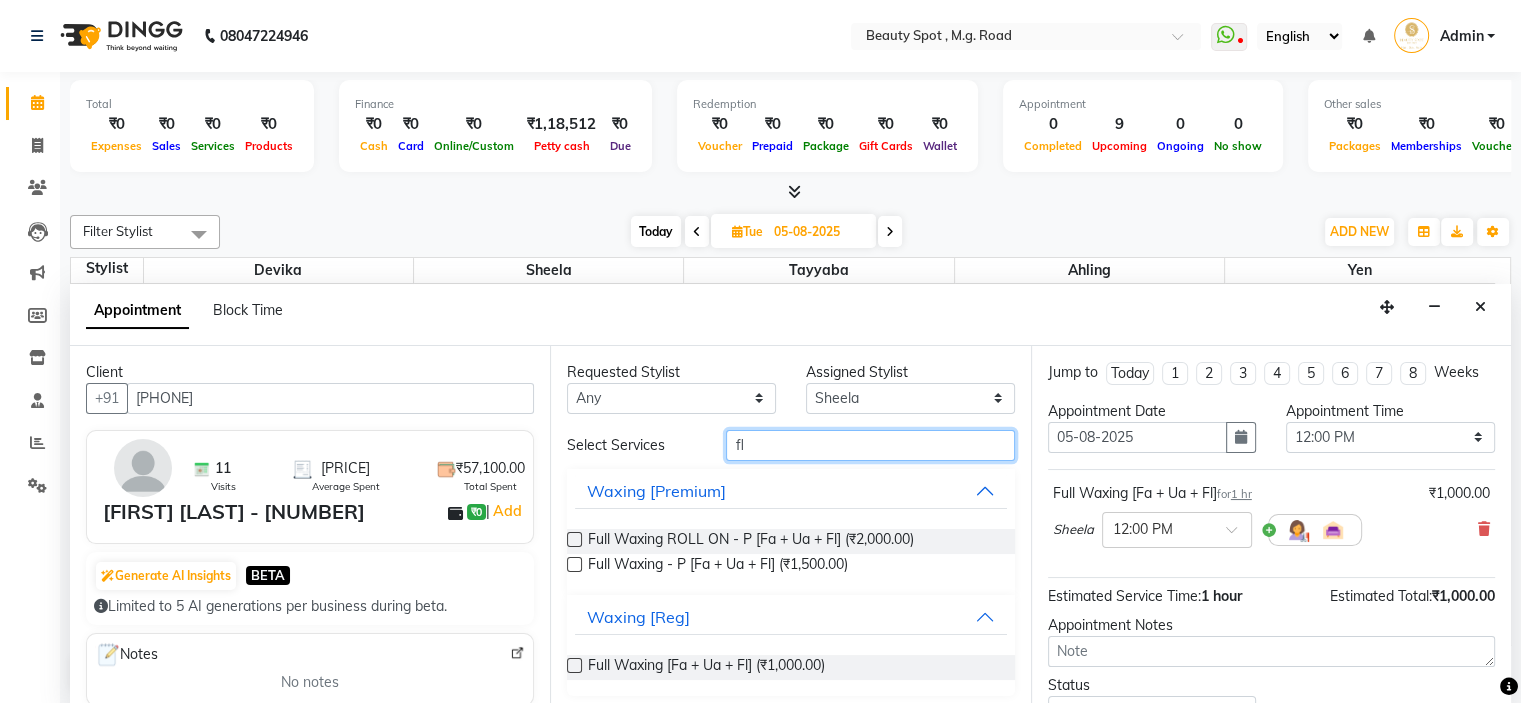 click on "fl" at bounding box center [870, 445] 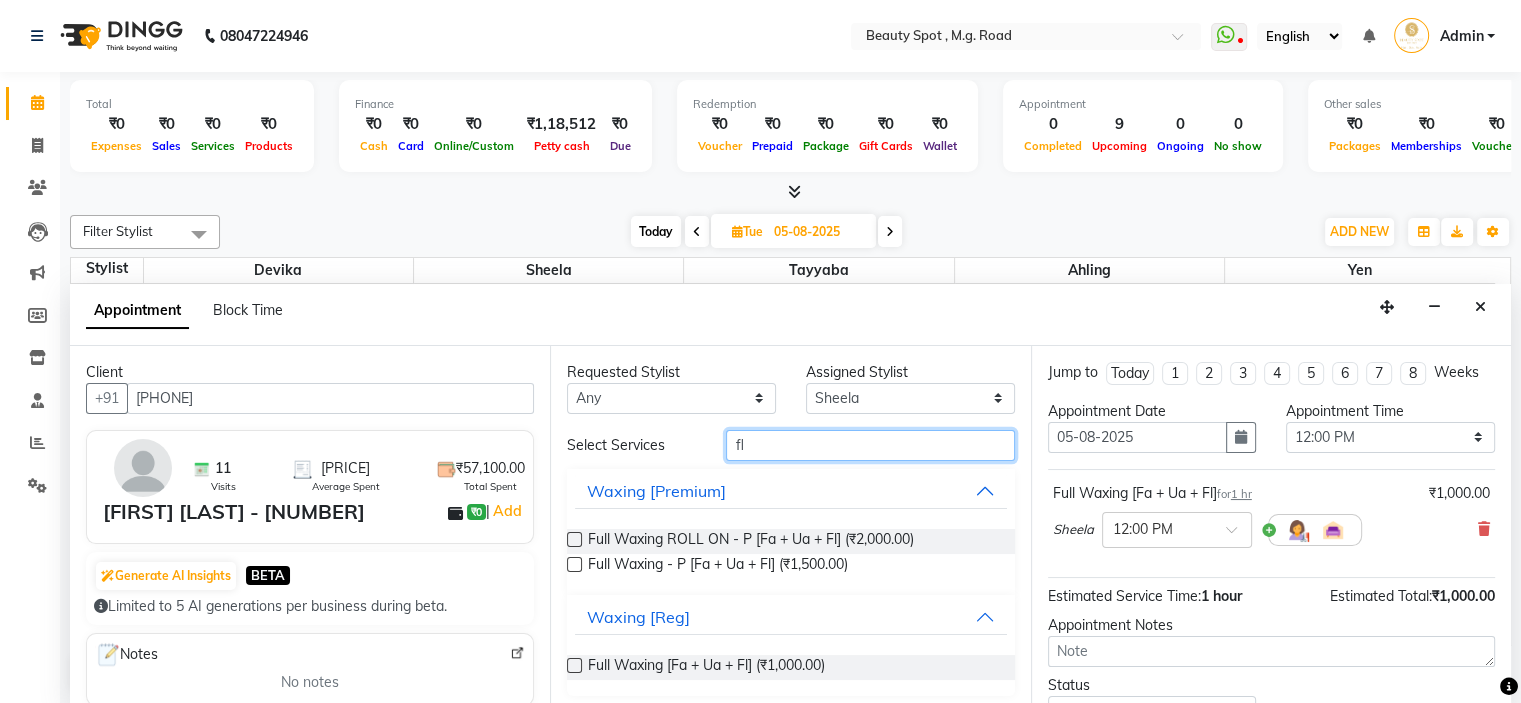 type on "f" 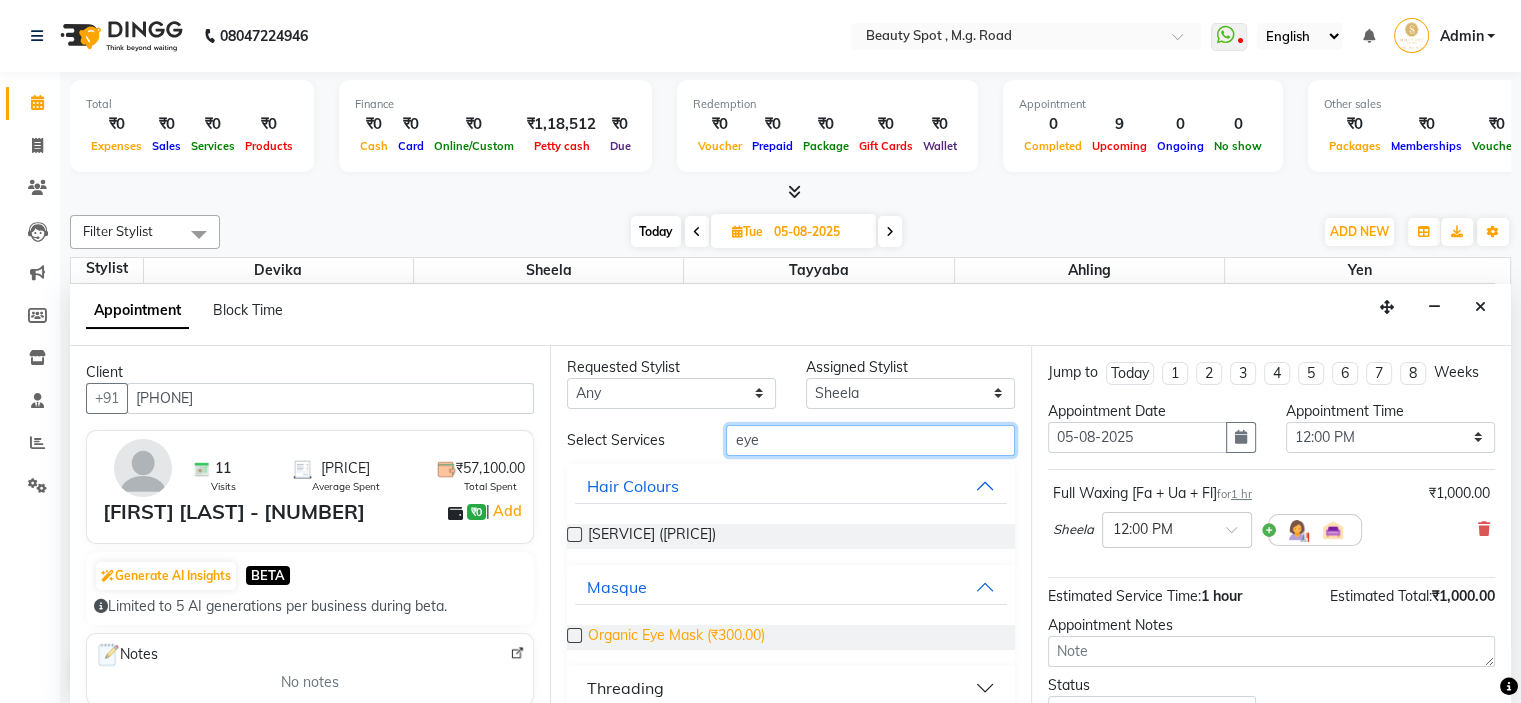 scroll, scrollTop: 0, scrollLeft: 0, axis: both 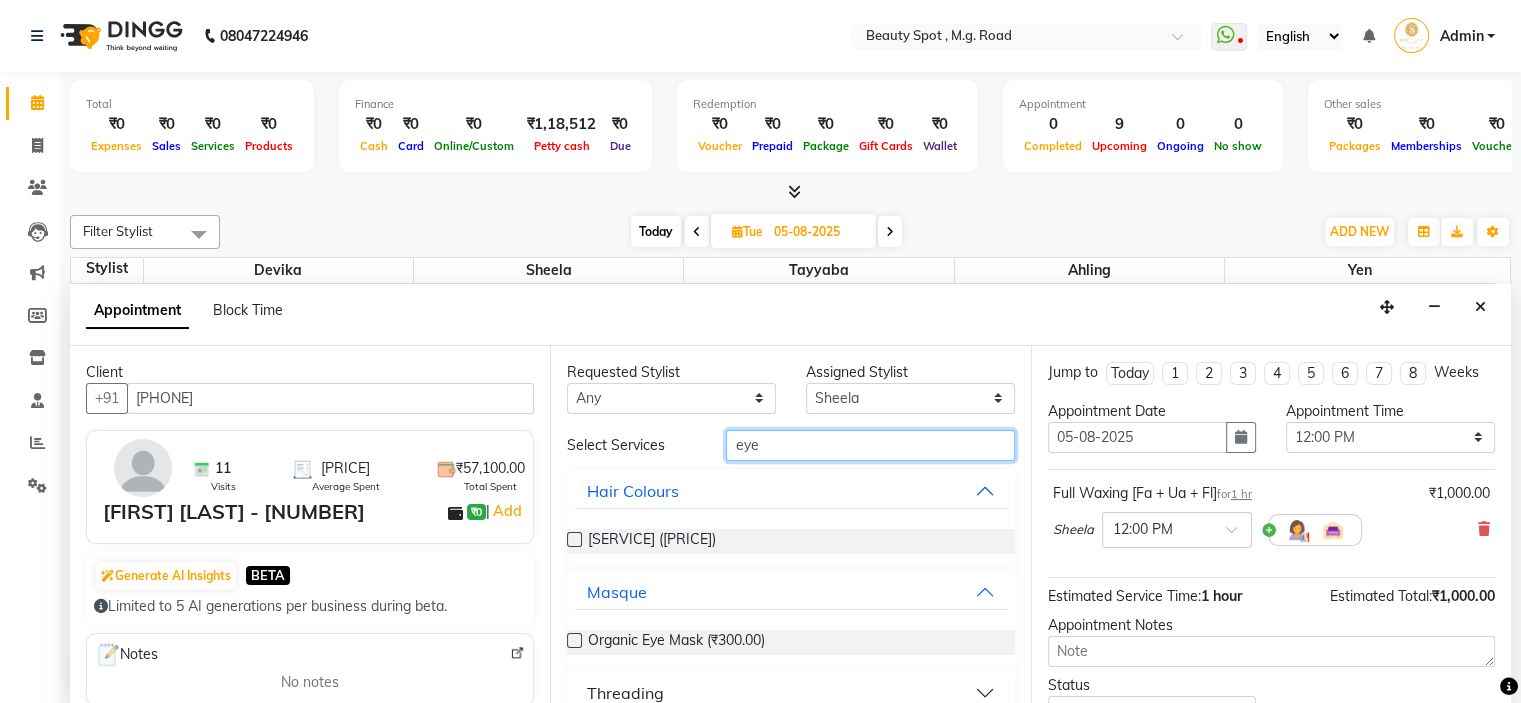 type on "eye" 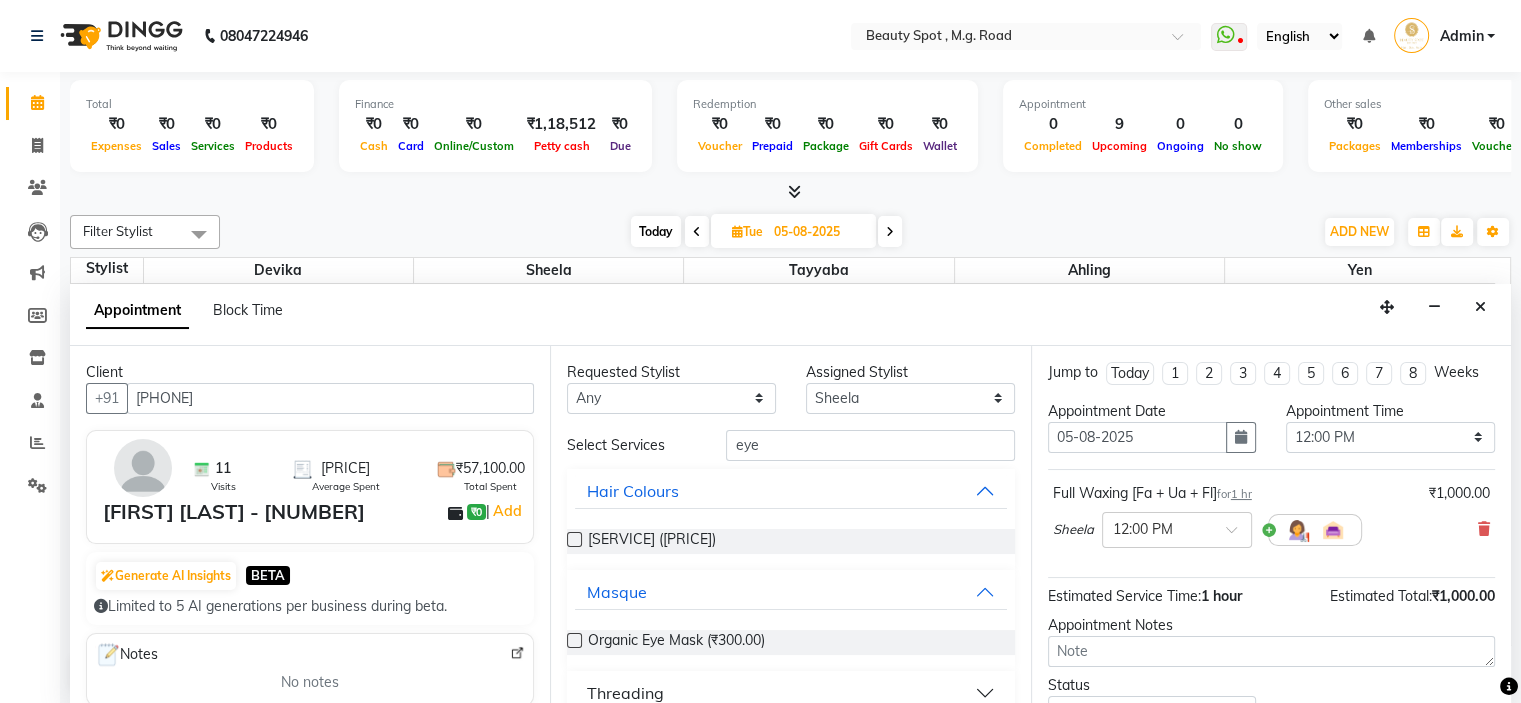 click on "Threading" at bounding box center [625, 693] 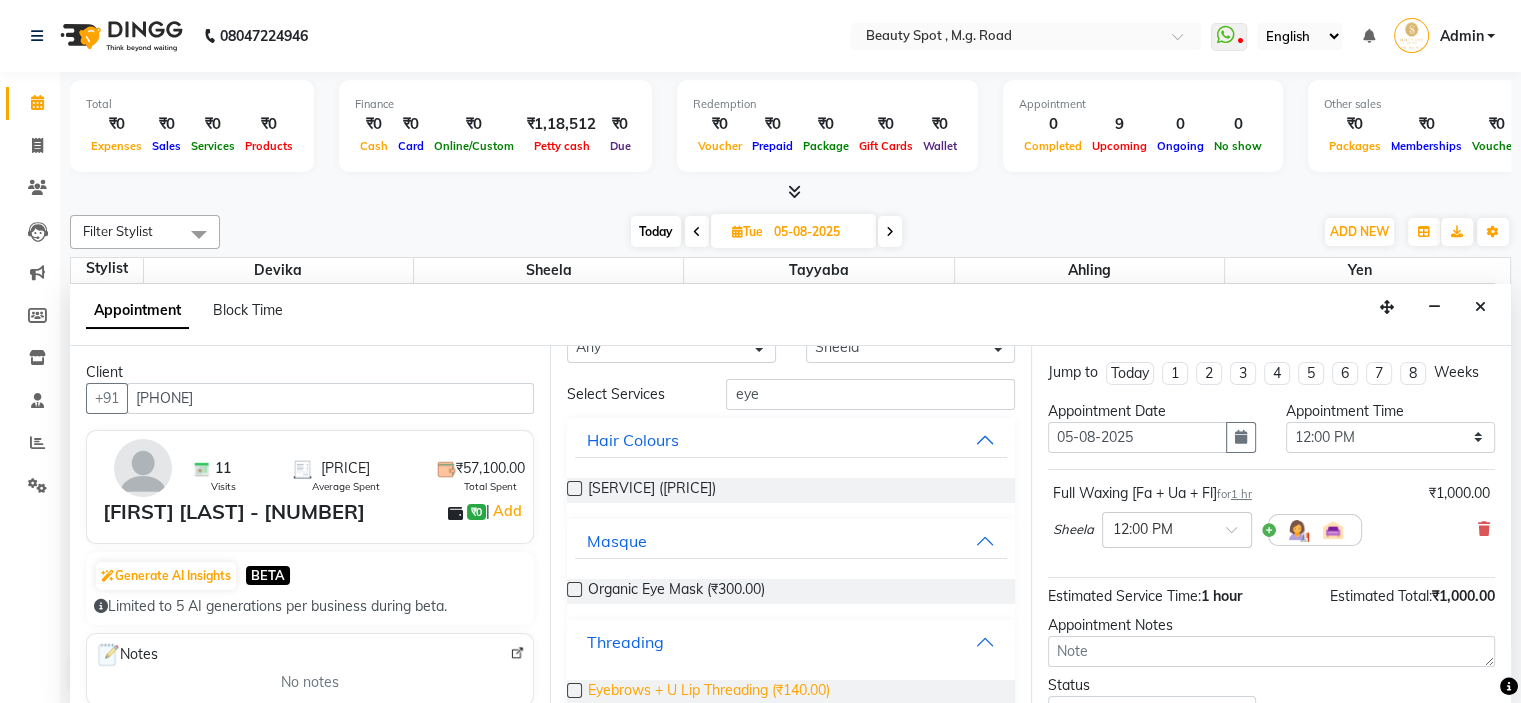 scroll, scrollTop: 132, scrollLeft: 0, axis: vertical 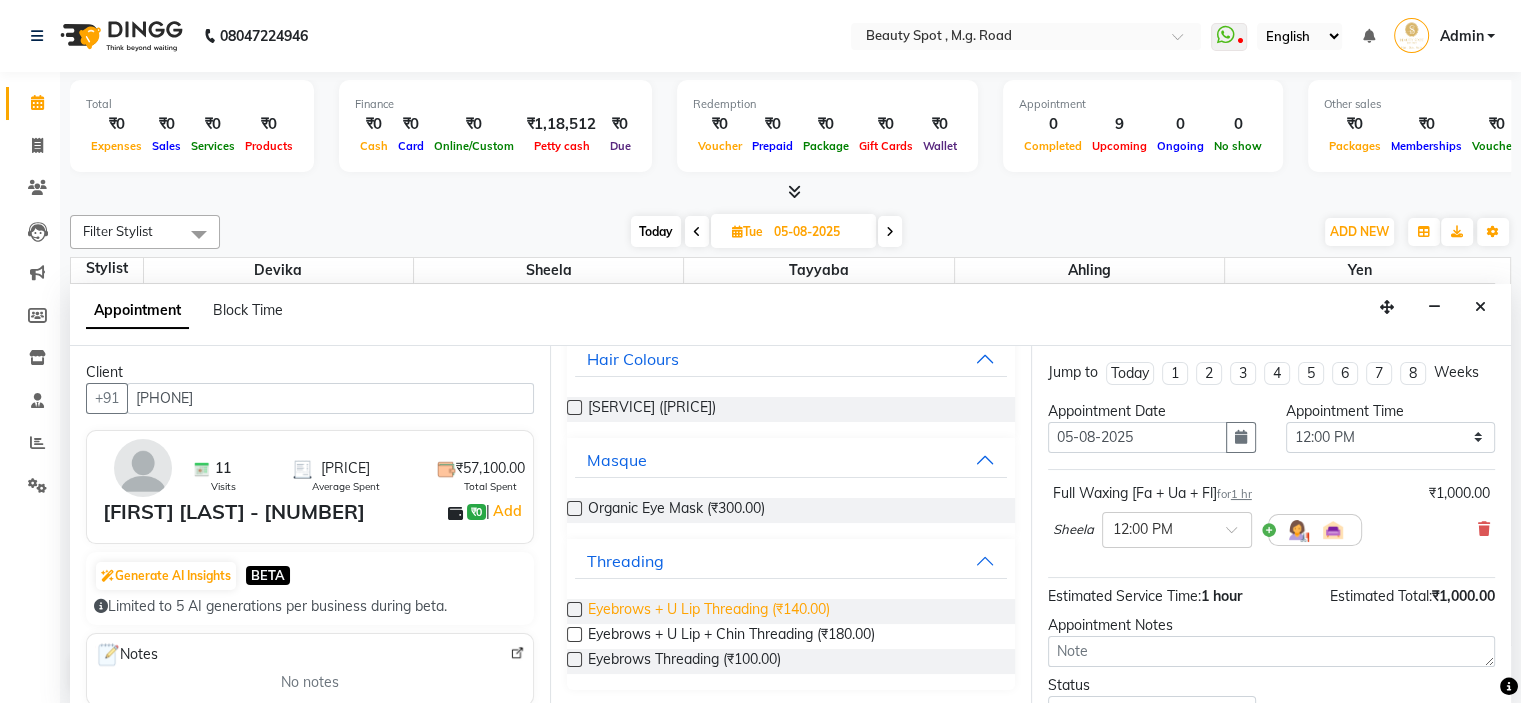 click on "Eyebrows + U Lip Threading (₹140.00)" at bounding box center (709, 611) 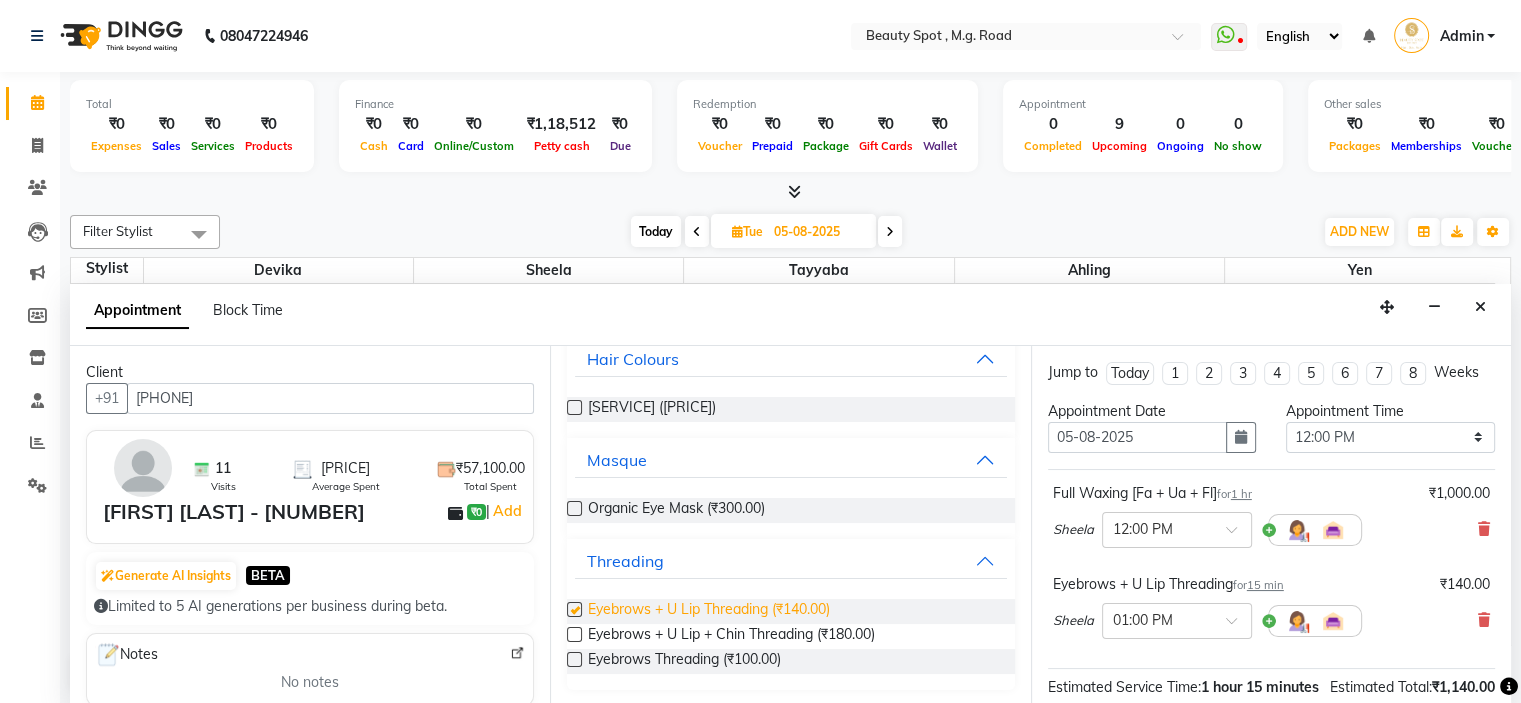 checkbox on "false" 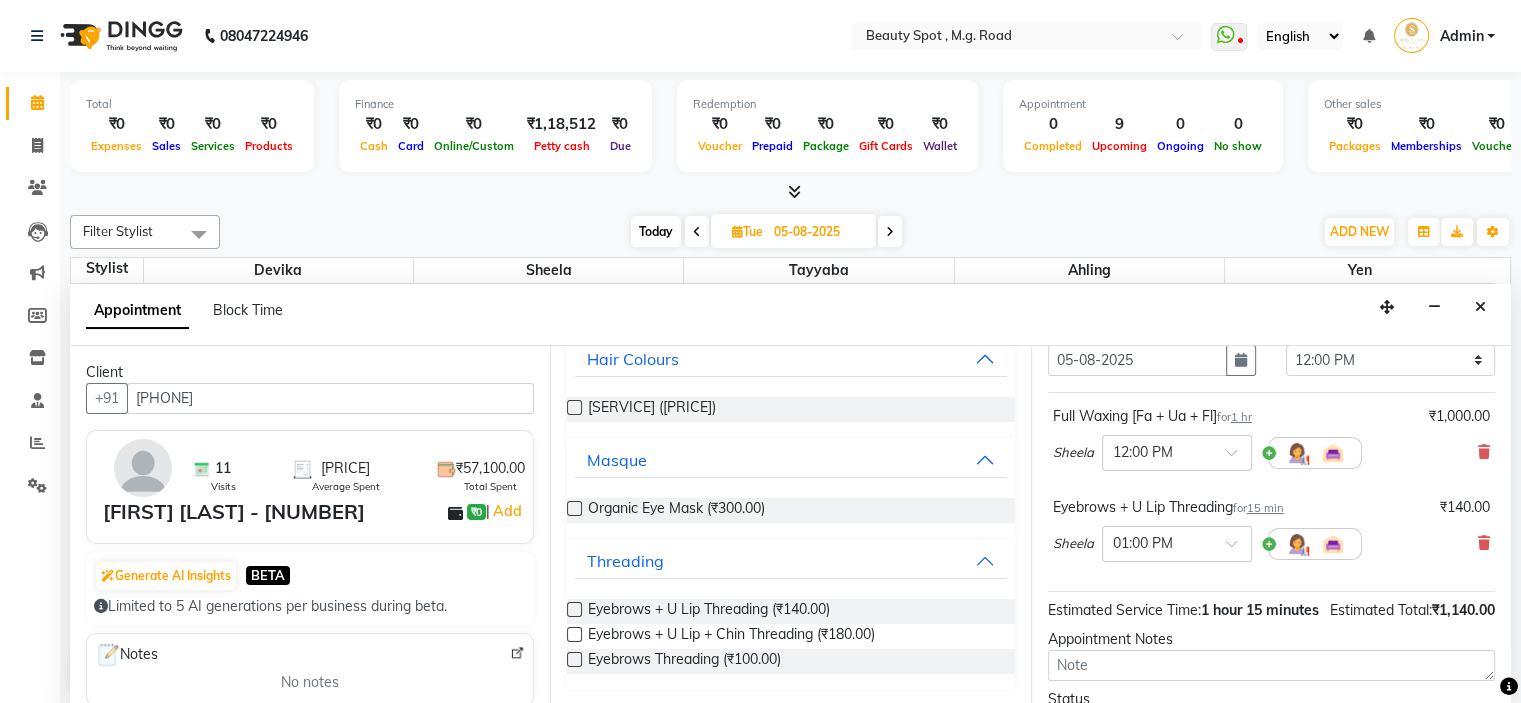 scroll, scrollTop: 200, scrollLeft: 0, axis: vertical 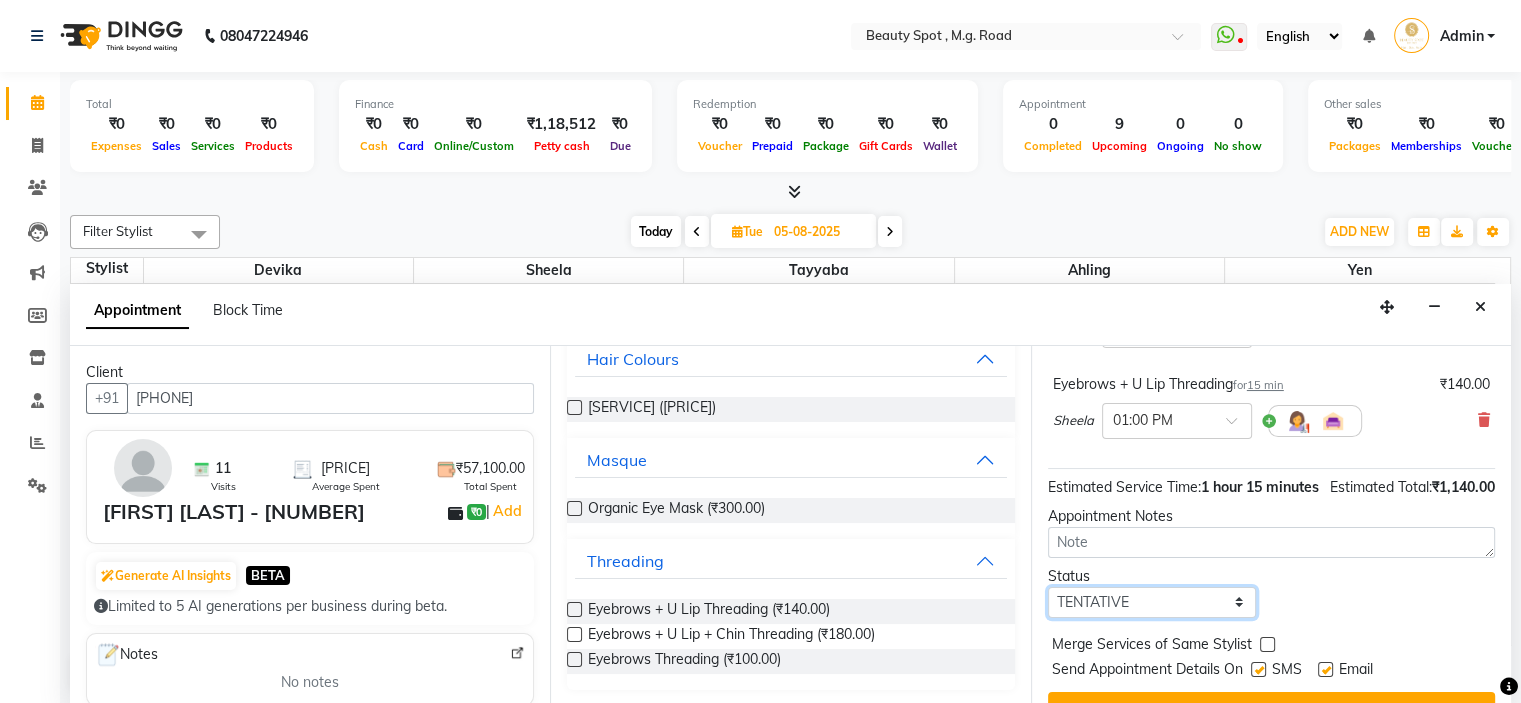 click on "Select TENTATIVE CONFIRM UPCOMING" at bounding box center [1152, 602] 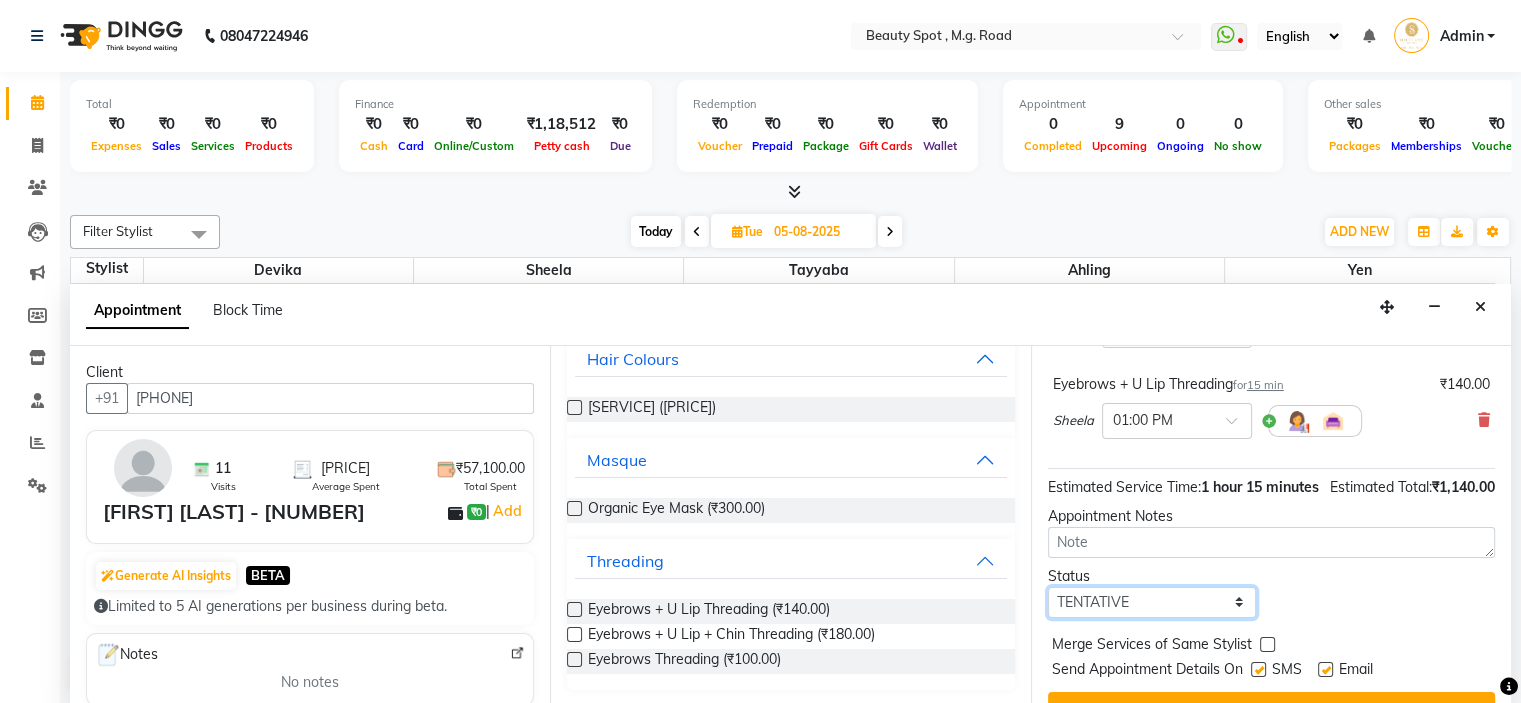 select on "confirm booking" 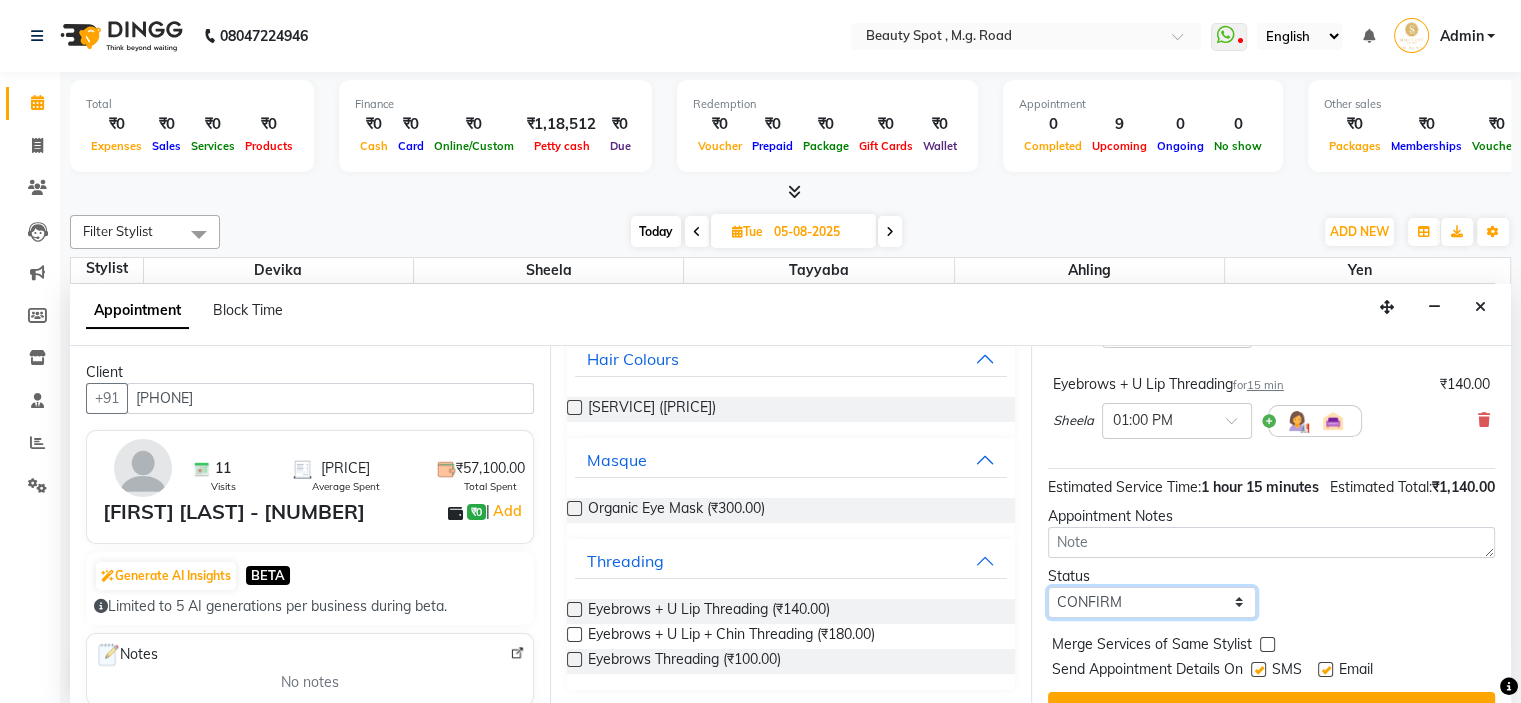 click on "Select TENTATIVE CONFIRM UPCOMING" at bounding box center (1152, 602) 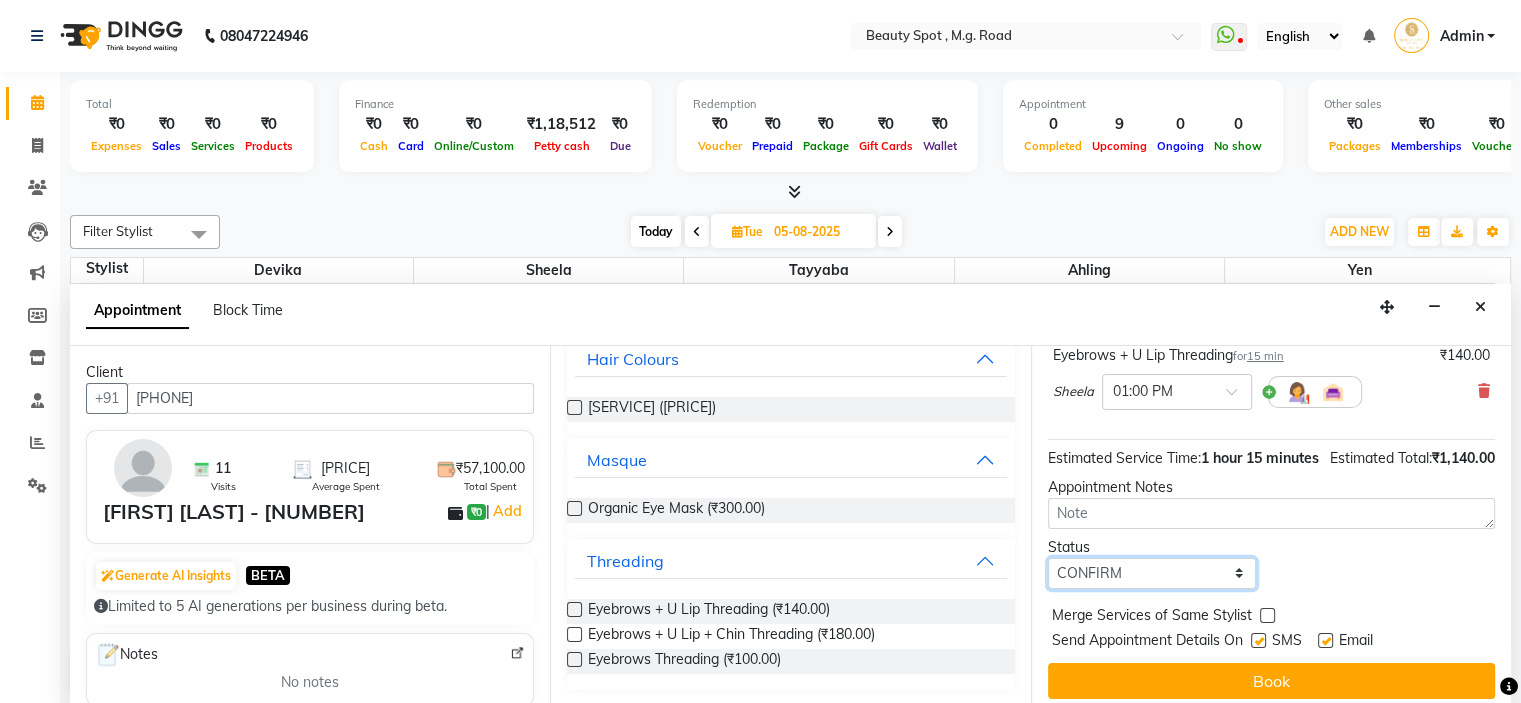 scroll, scrollTop: 258, scrollLeft: 0, axis: vertical 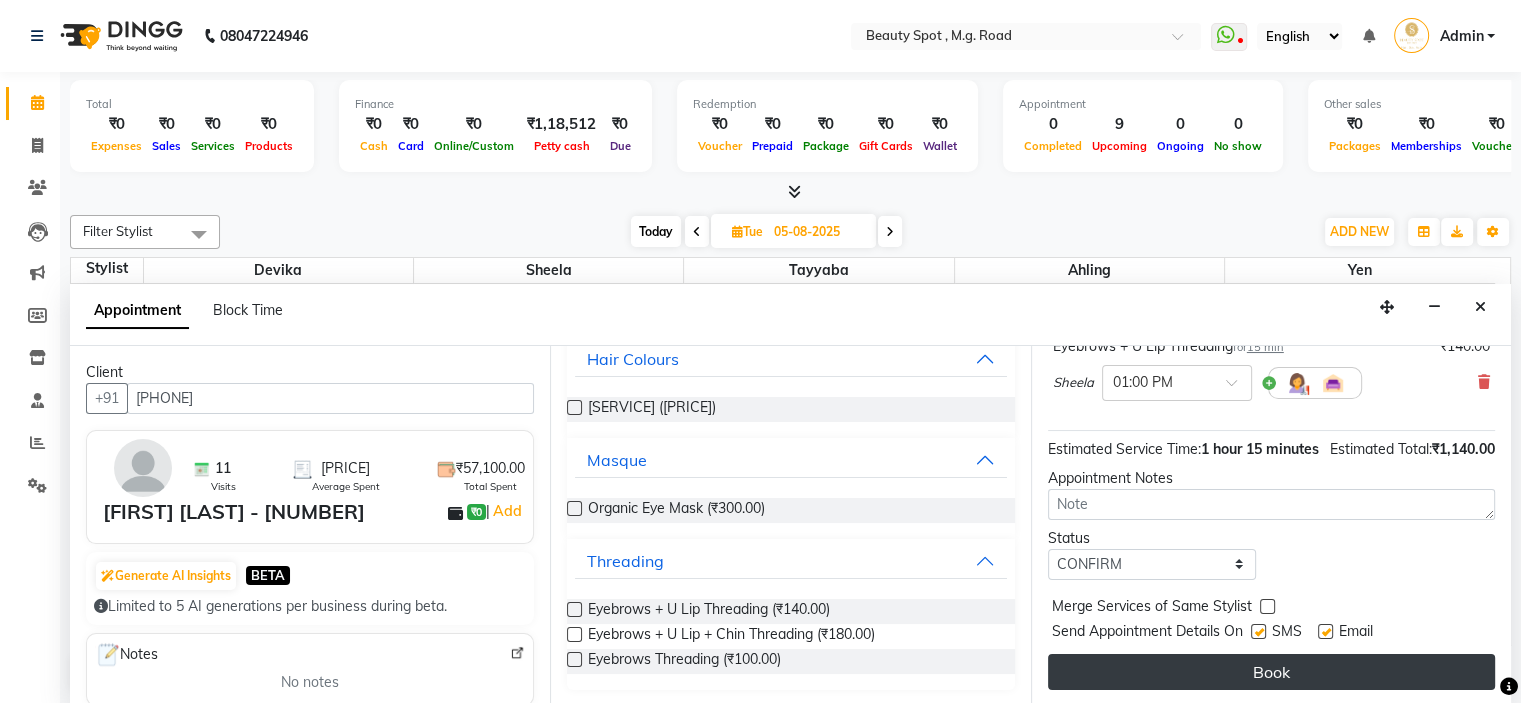 click on "Book" at bounding box center (1271, 672) 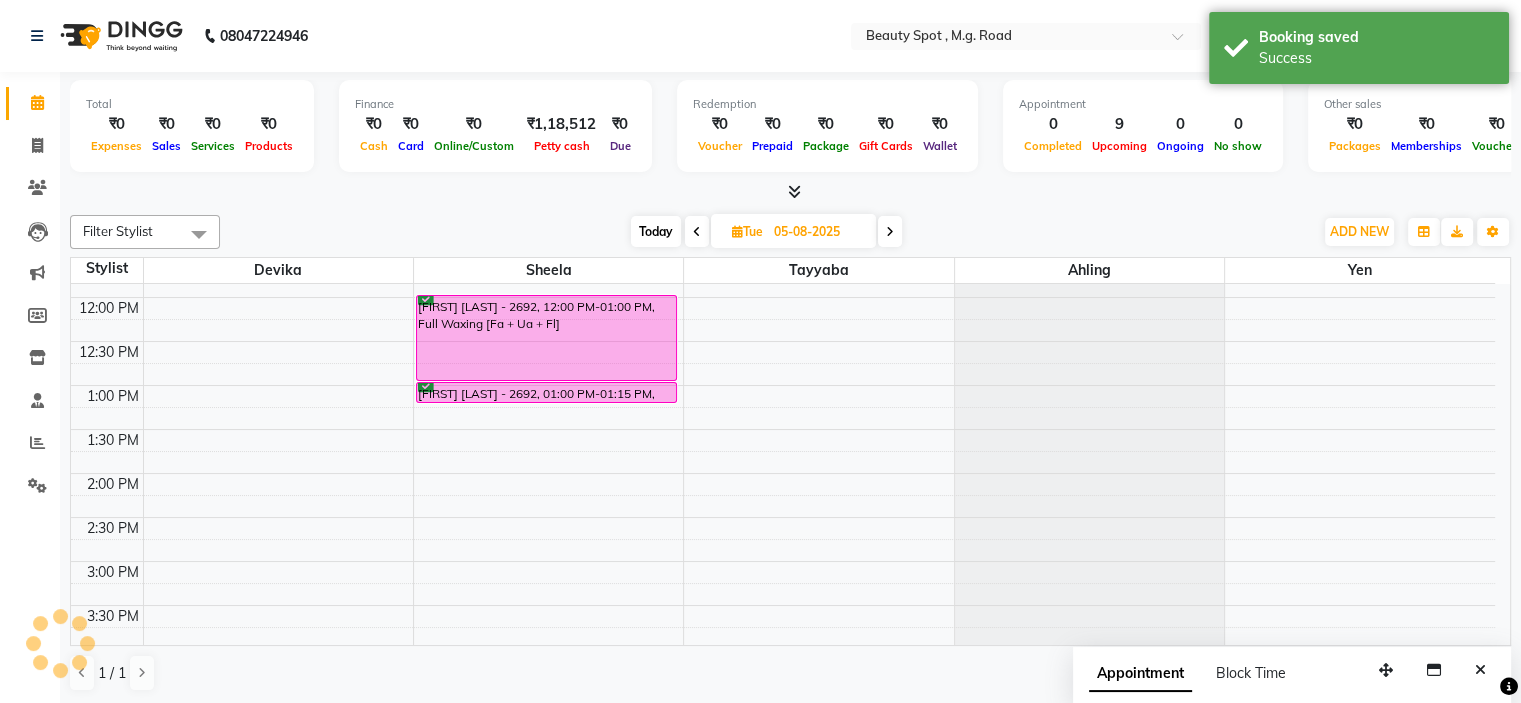 scroll, scrollTop: 0, scrollLeft: 0, axis: both 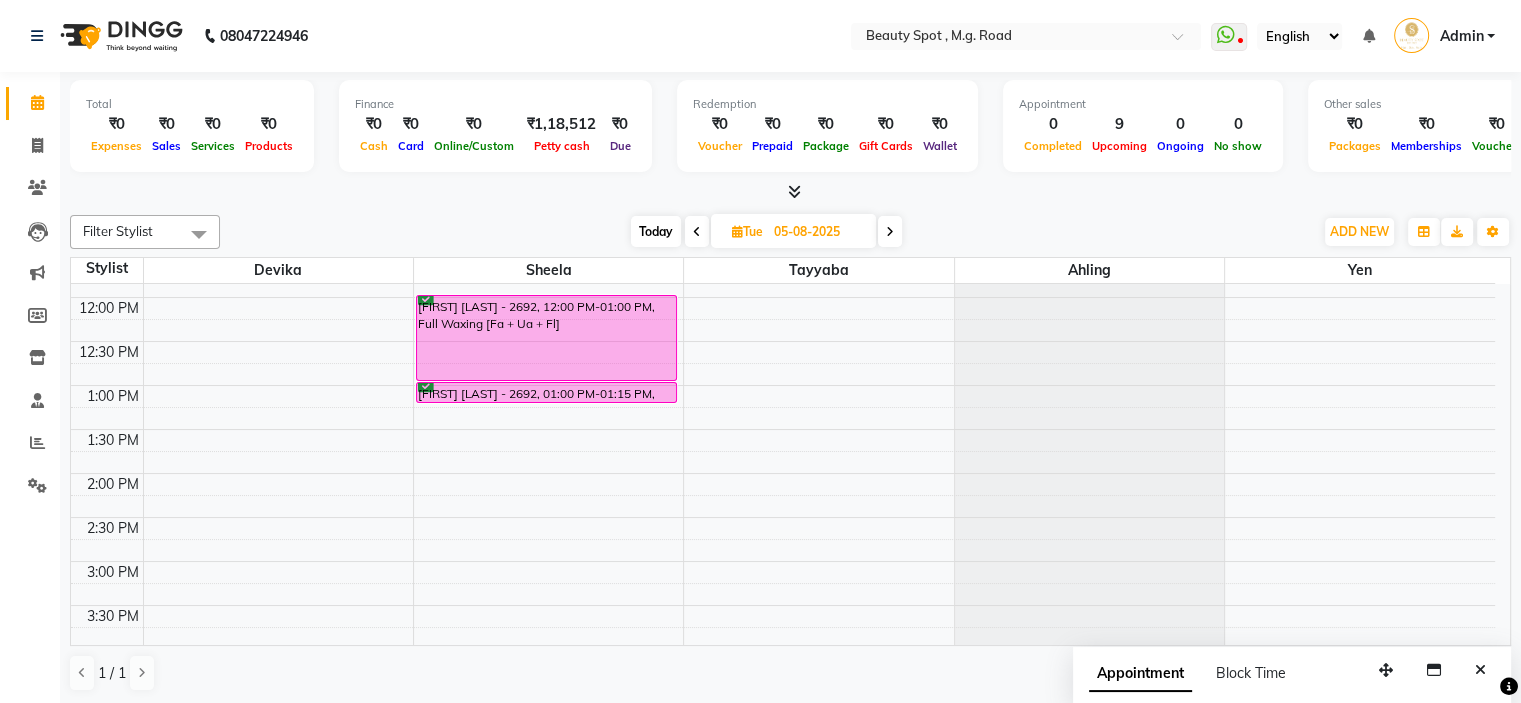 click on "Today" at bounding box center (656, 231) 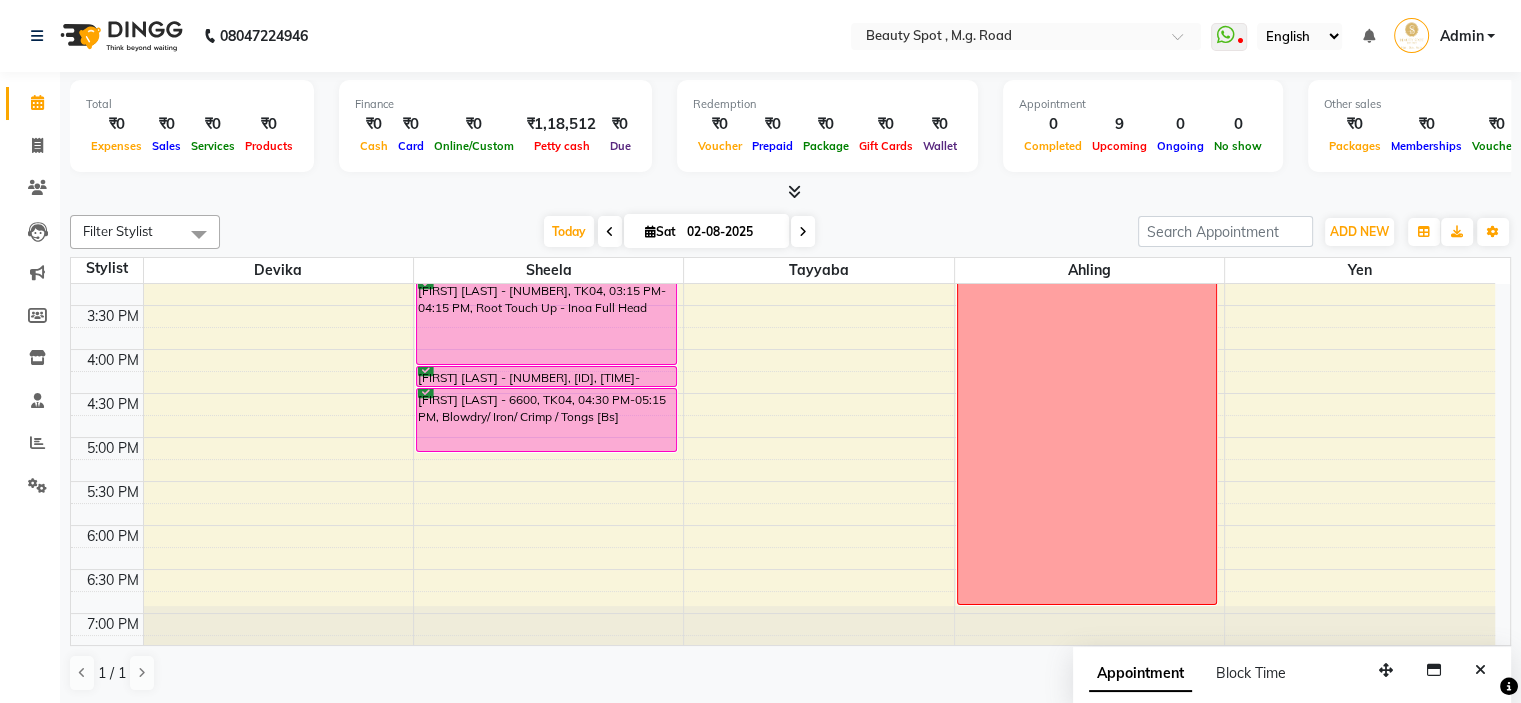 scroll, scrollTop: 596, scrollLeft: 0, axis: vertical 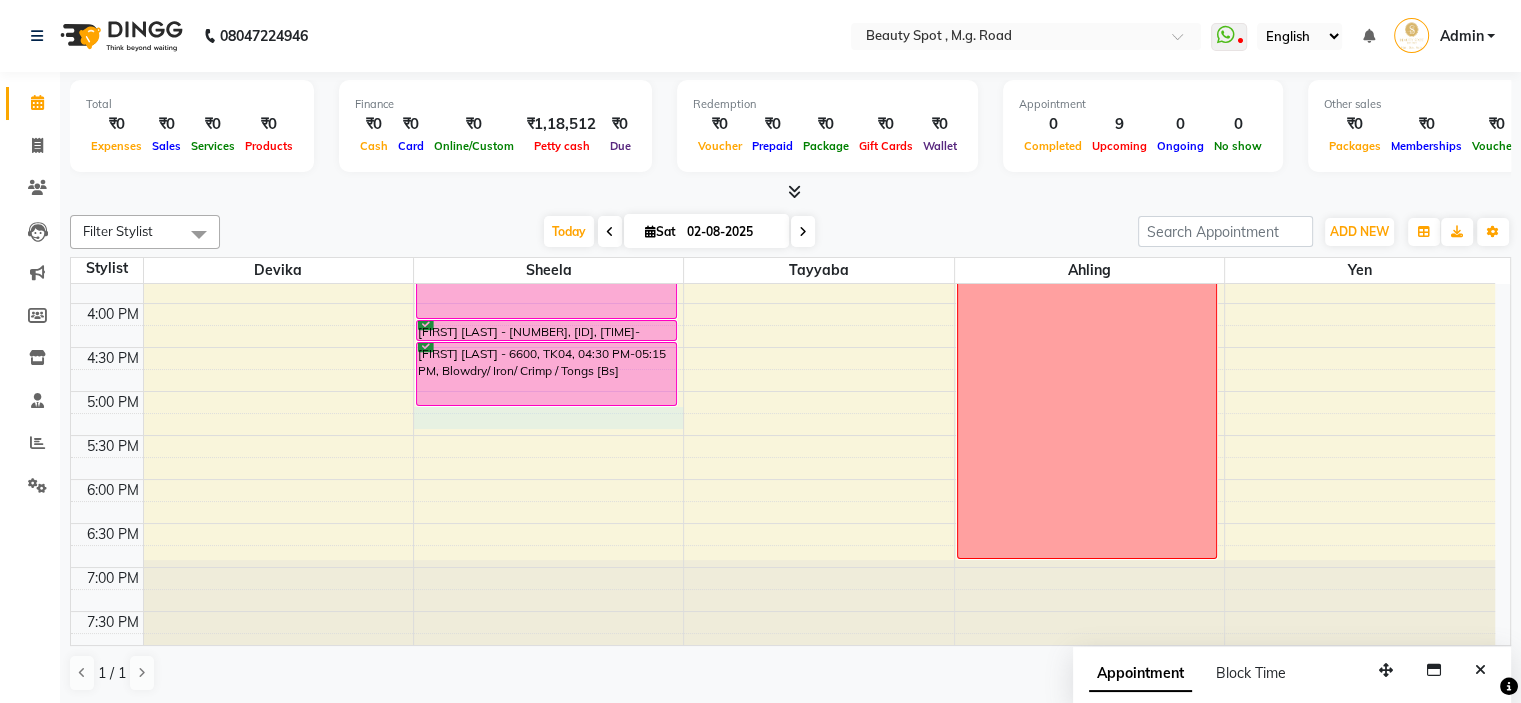 click on "[TIME] [TIME] [TIME] [TIME] [TIME] [TIME] [TIME] [TIME] [TIME] [TIME] [TIME] [TIME] [TIME] [TIME] [TIME] [TIME] [TIME] [TIME] [TIME] [TIME] [TIME] [TIME]     [FIRST] [LAST] - [NUMBER], [ID], [TIME]-[TIME], [SERVICE]     [FIRST] [LAST] - [NUMBER], [ID], [TIME]-[TIME], [SERVICE]     [FIRST] [LAST] - [NUMBER], [ID], [TIME]-[TIME], [SERVICE]     [FIRST] [LAST], [ID], [TIME]-[TIME], [SERVICE]     [FIRST] [LAST] - [NUMBER], [ID], [TIME]-[TIME], [SERVICE]     [FIRST] [LAST], [ID], [TIME]-[TIME], [SERVICE]     [FIRST] [LAST] - [NUMBER], [ID], [TIME]-[TIME], [SERVICE]     [FIRST] [LAST] - [NUMBER], [ID], [TIME]-[TIME], [SERVICE]     [FIRST] [LAST] - [NUMBER], [ID], [TIME]-[TIME], [SERVICE]  off" at bounding box center (783, 171) 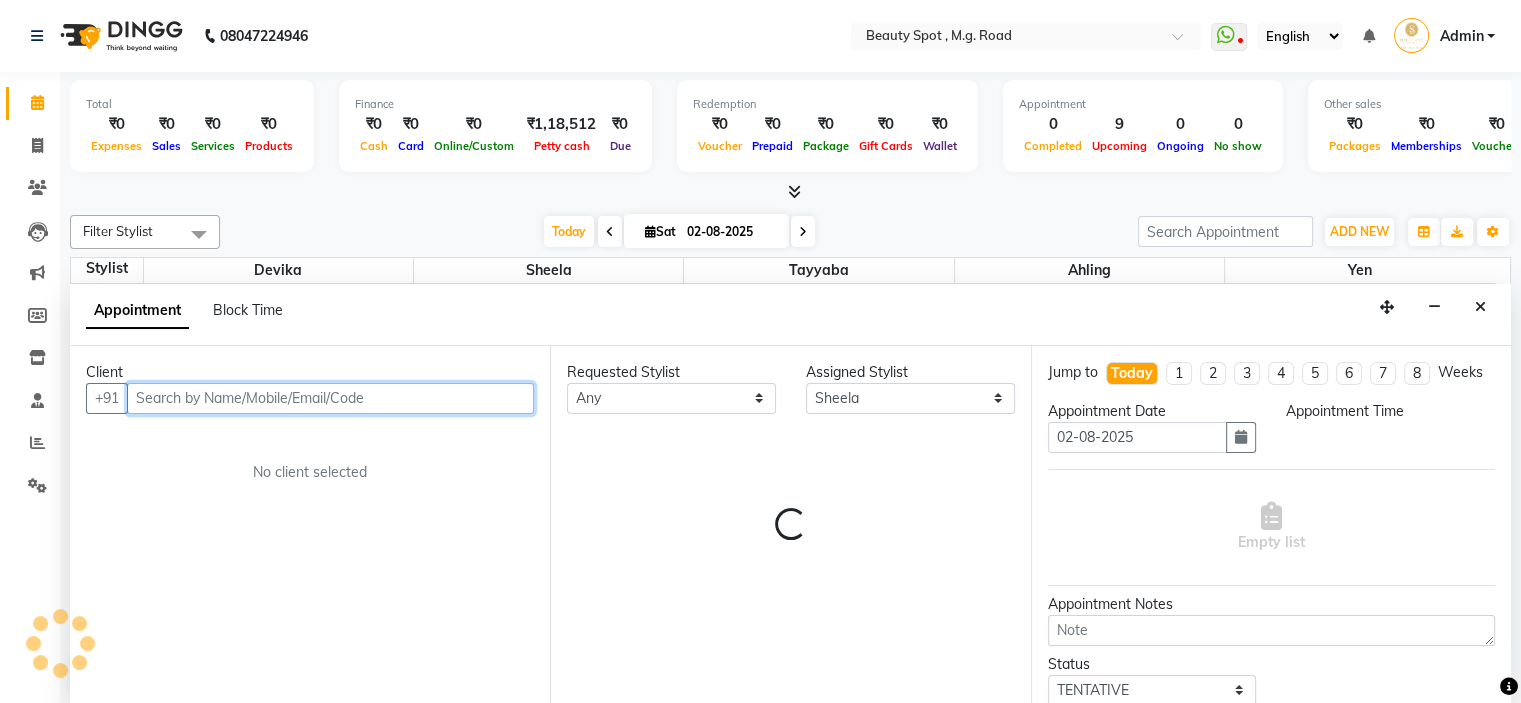select on "1035" 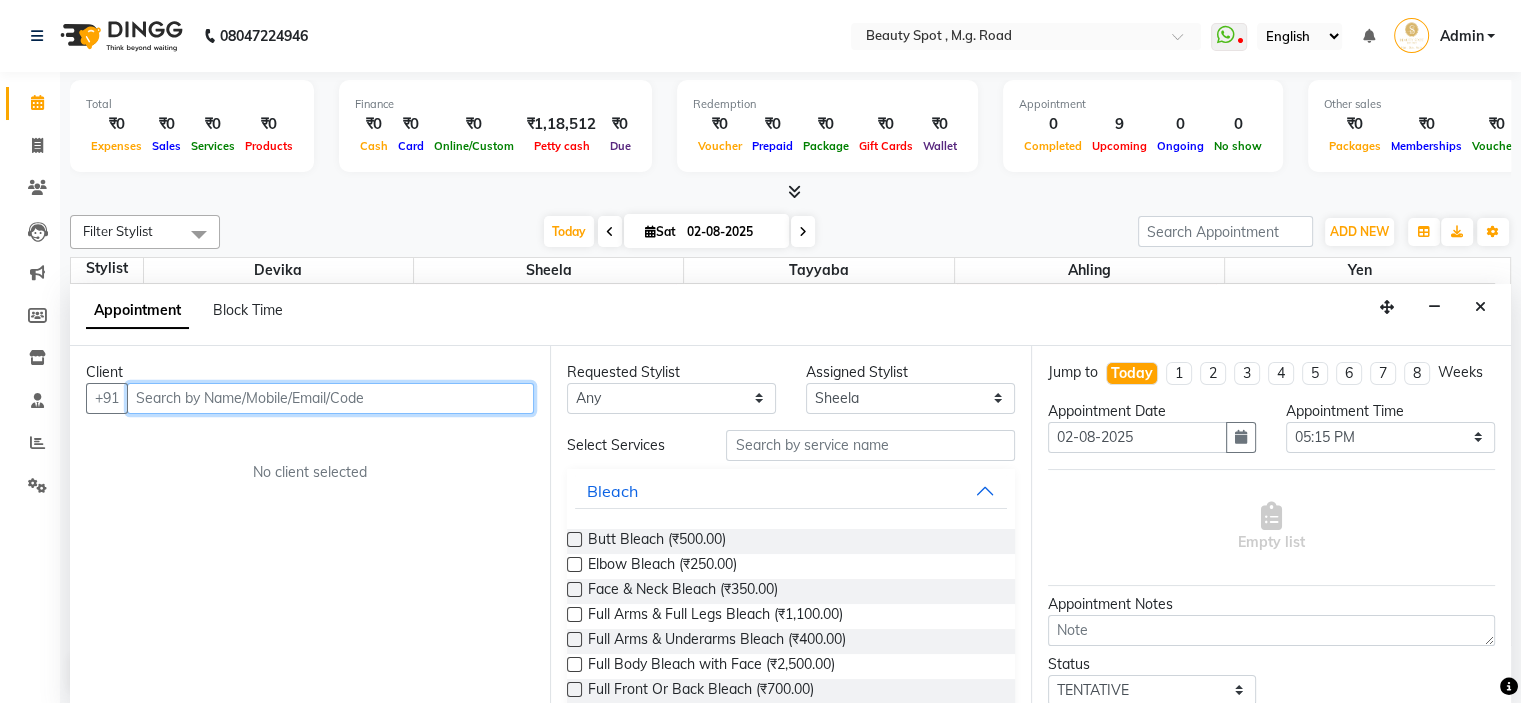 scroll, scrollTop: 0, scrollLeft: 0, axis: both 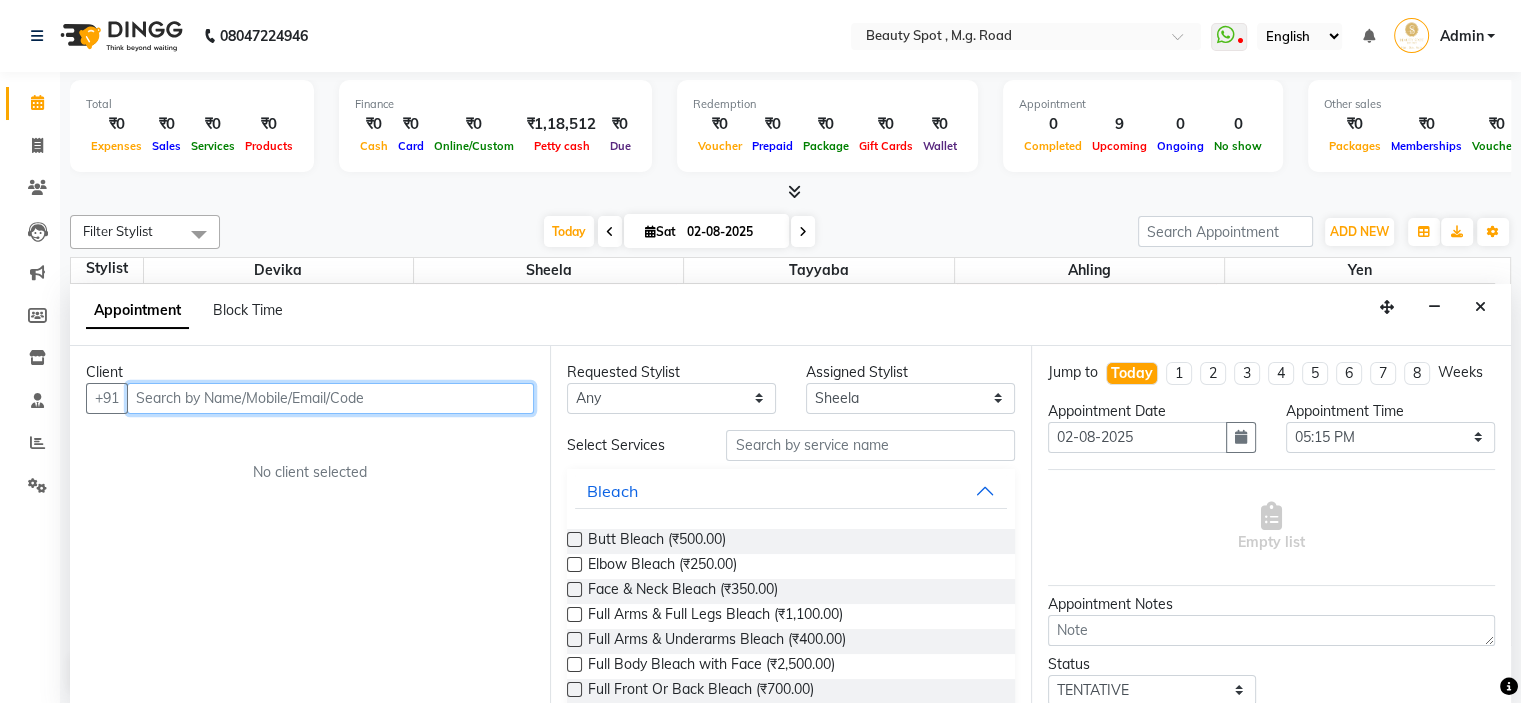 click at bounding box center [330, 398] 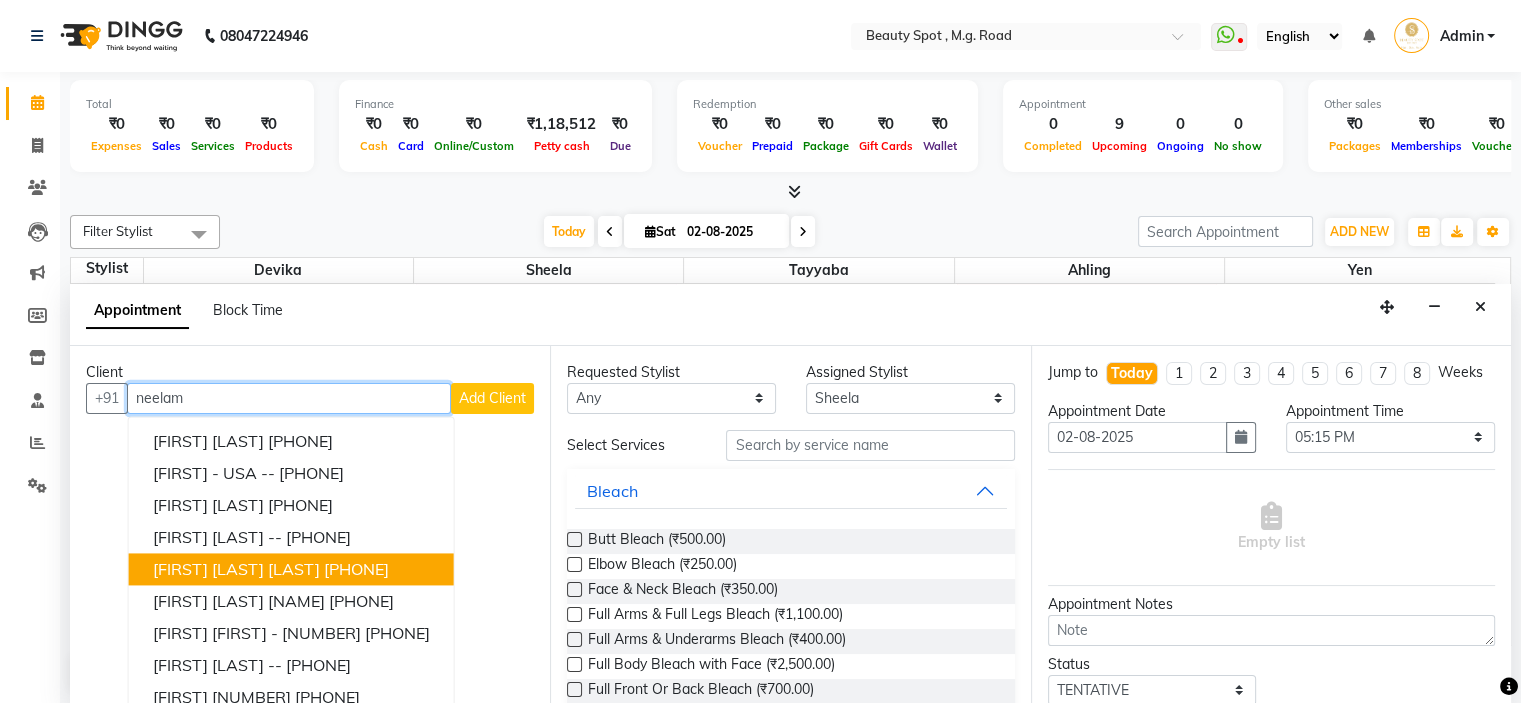 click on "[FIRST] [LAST] [LAST]" at bounding box center [236, 569] 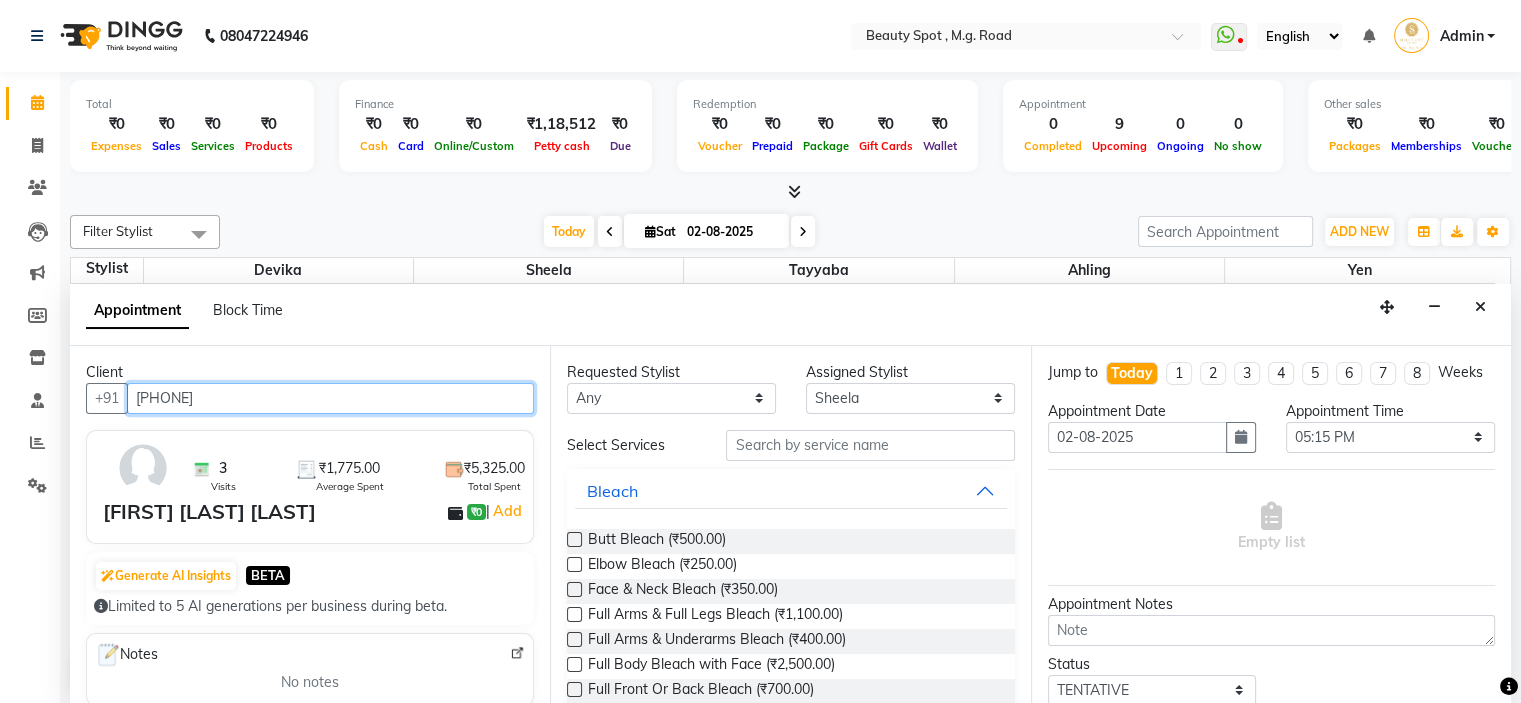 type on "[PHONE]" 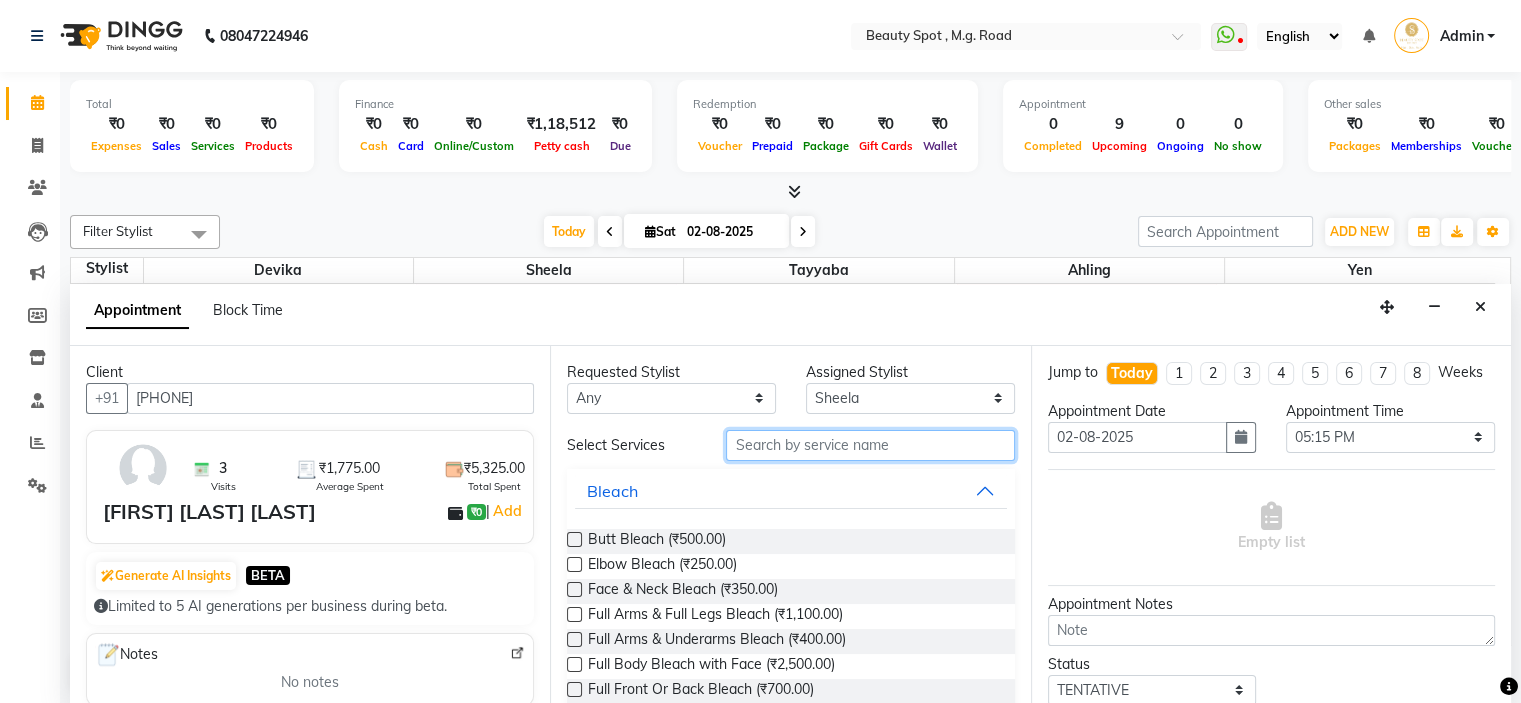 click at bounding box center (870, 445) 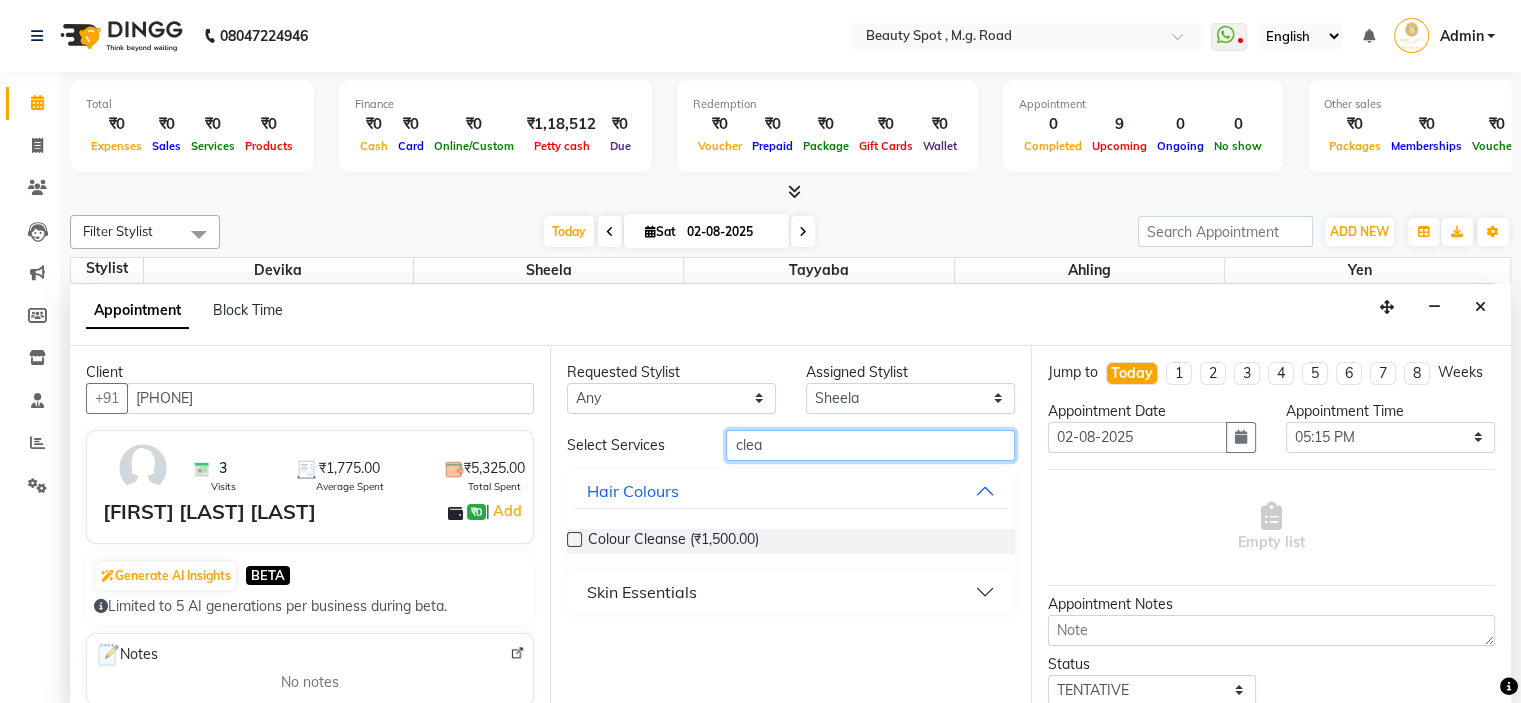 type on "clea" 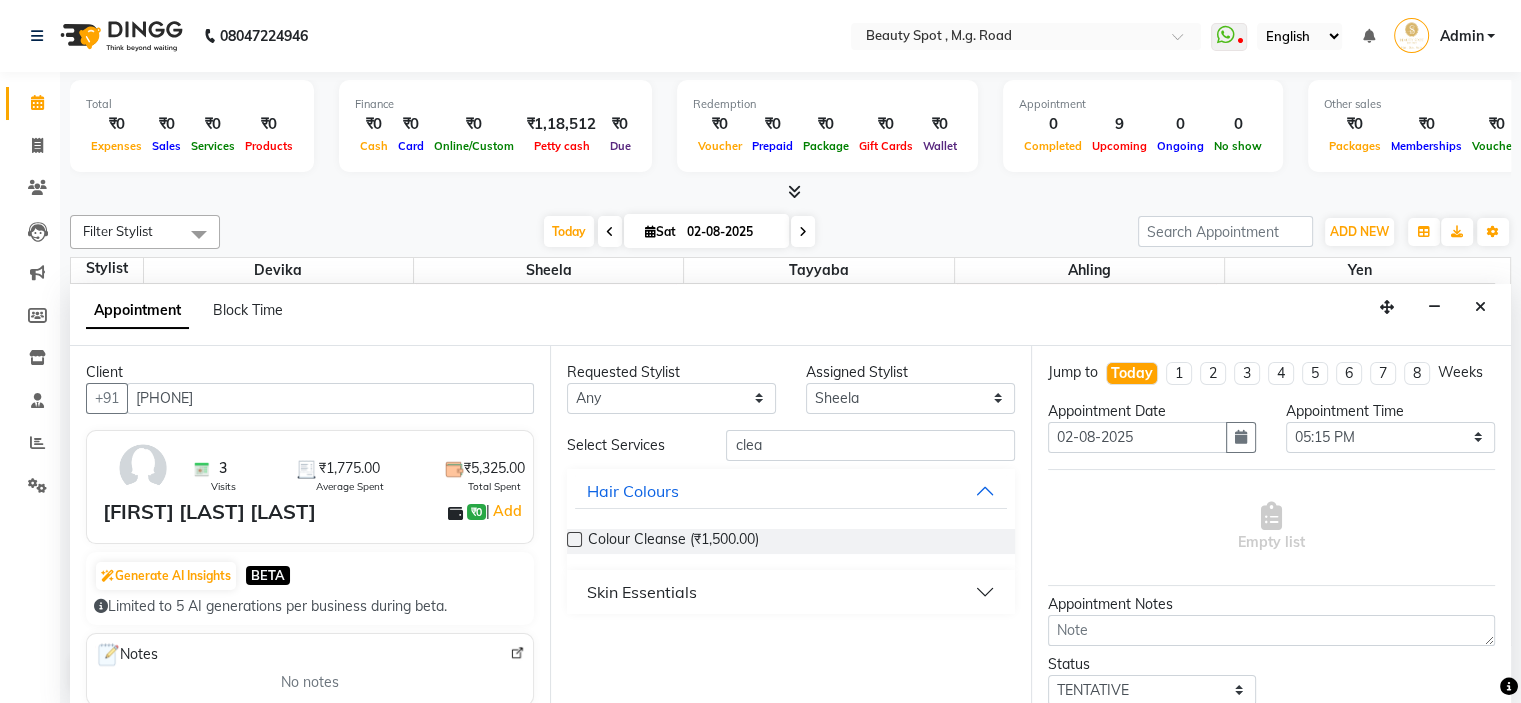 click on "Skin Essentials" at bounding box center [790, 592] 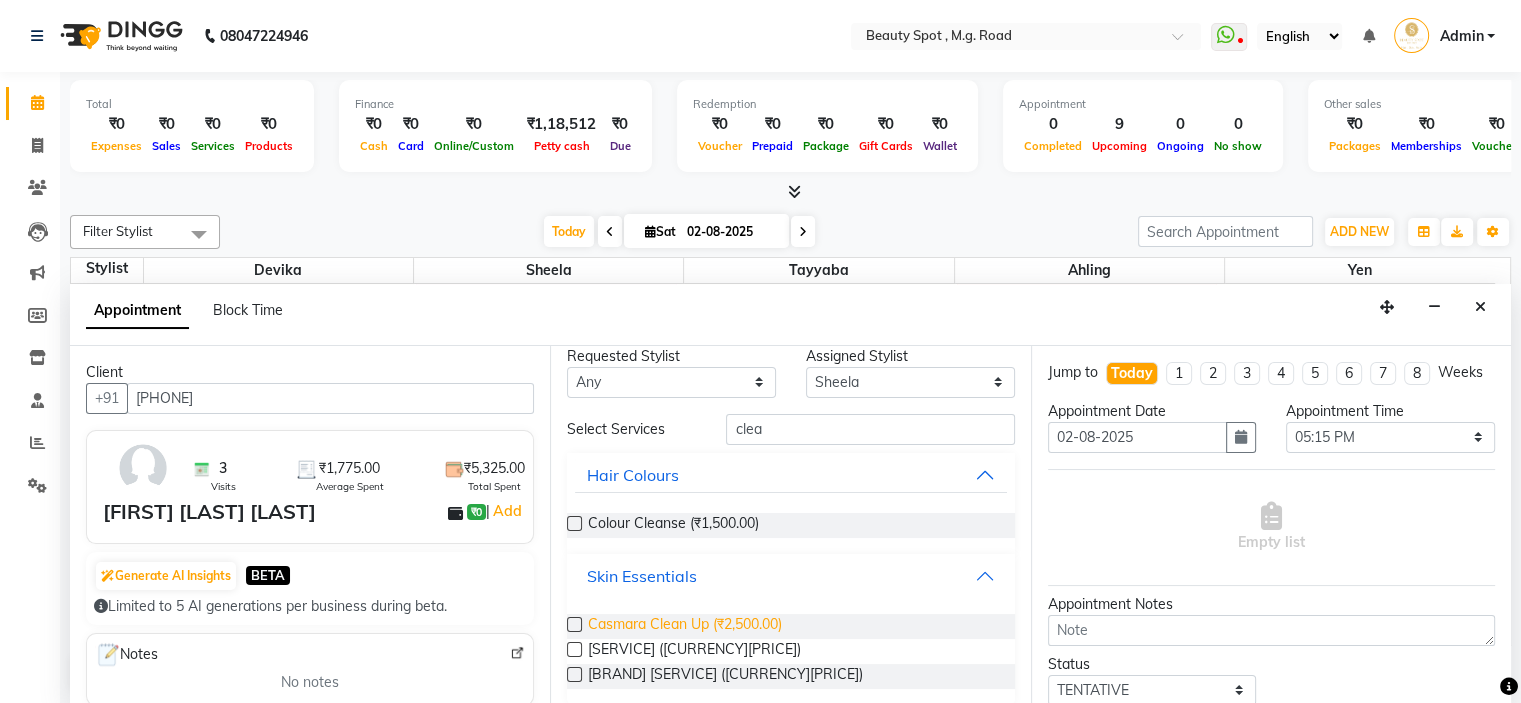 scroll, scrollTop: 31, scrollLeft: 0, axis: vertical 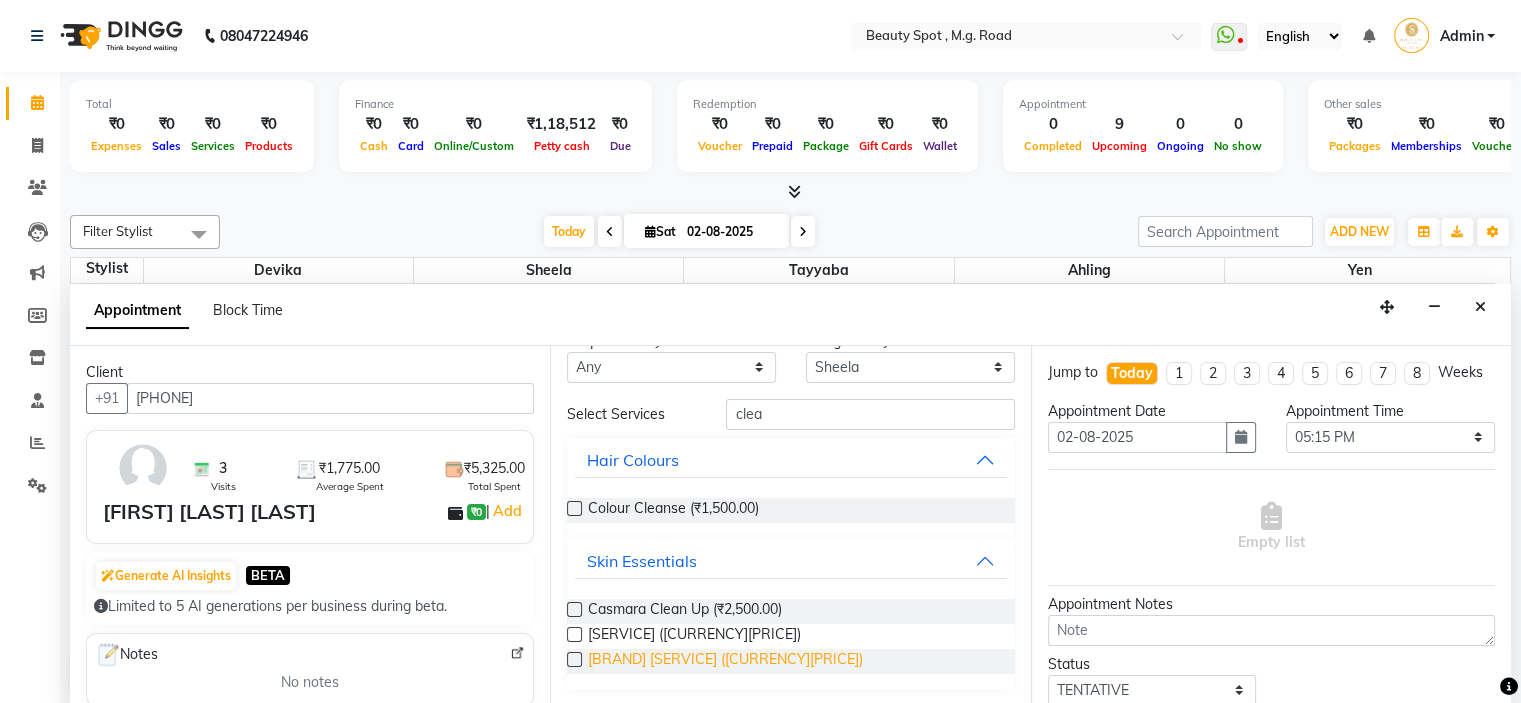 click on "[BRAND] [SERVICE] ([CURRENCY][PRICE])" at bounding box center (725, 661) 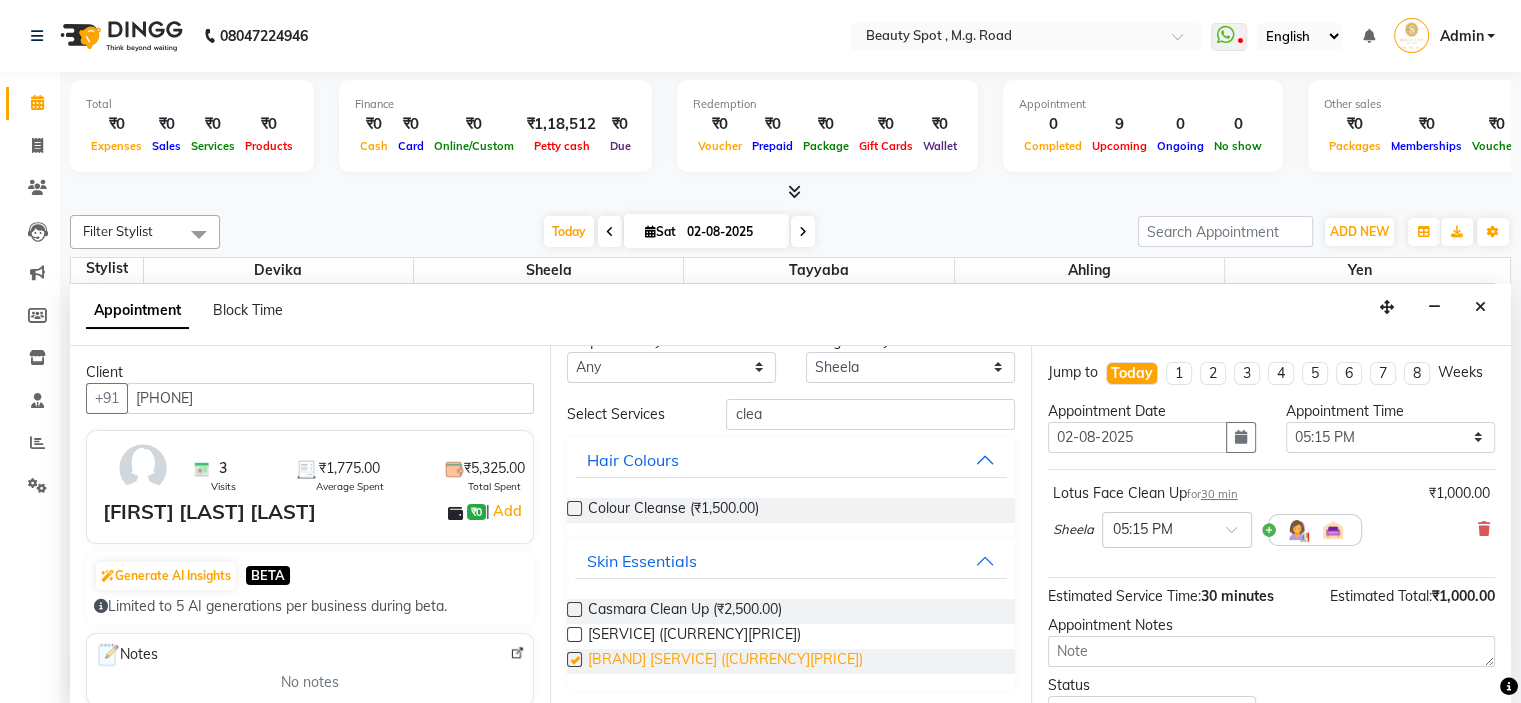 checkbox on "false" 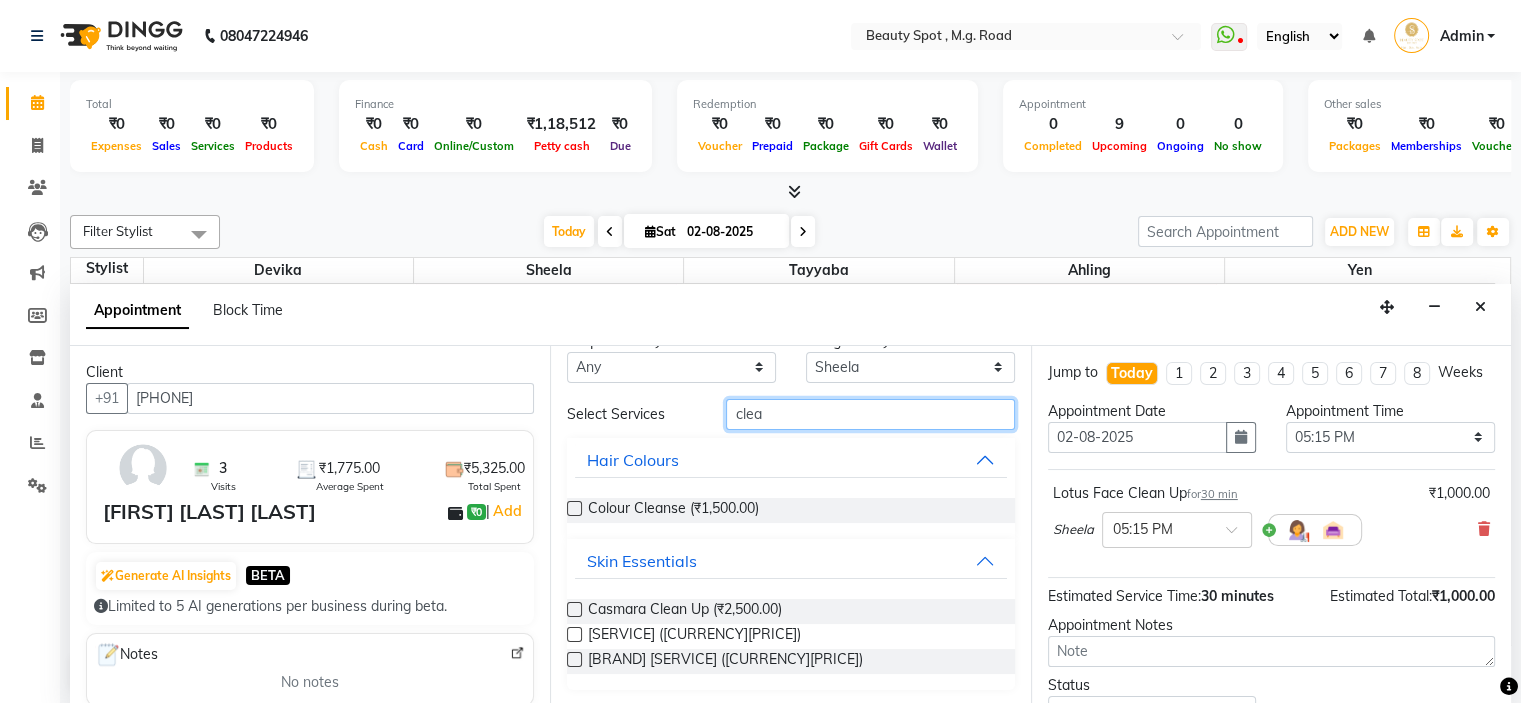 click on "clea" at bounding box center (870, 414) 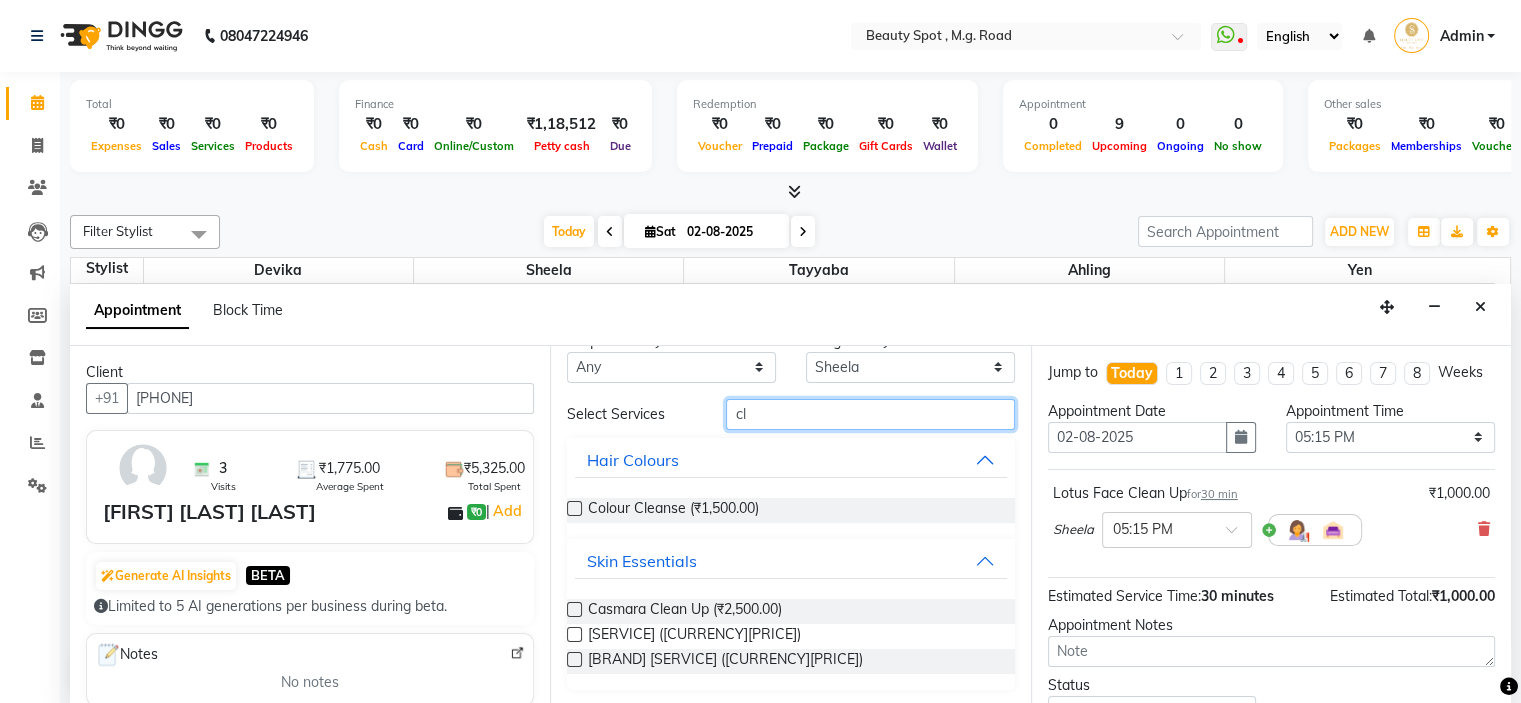 type on "c" 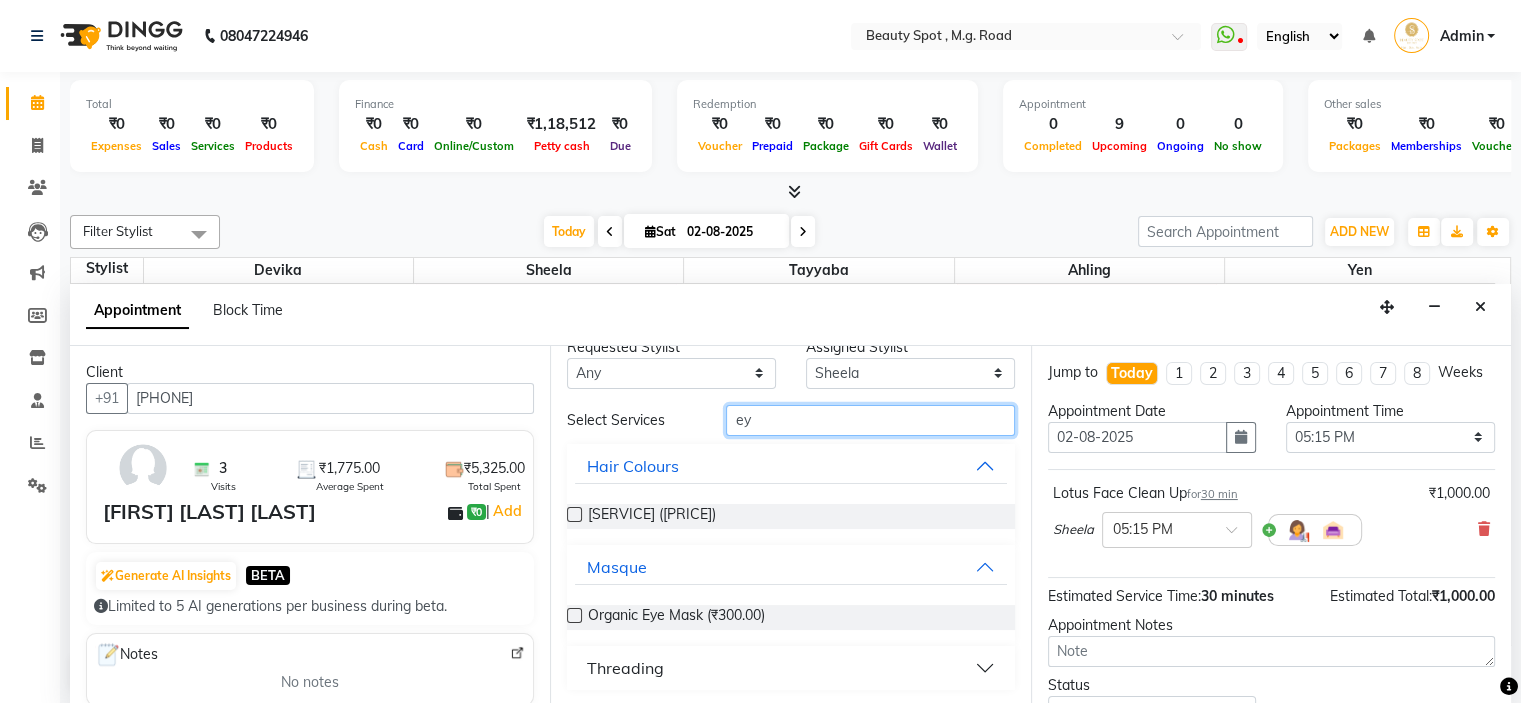 scroll, scrollTop: 24, scrollLeft: 0, axis: vertical 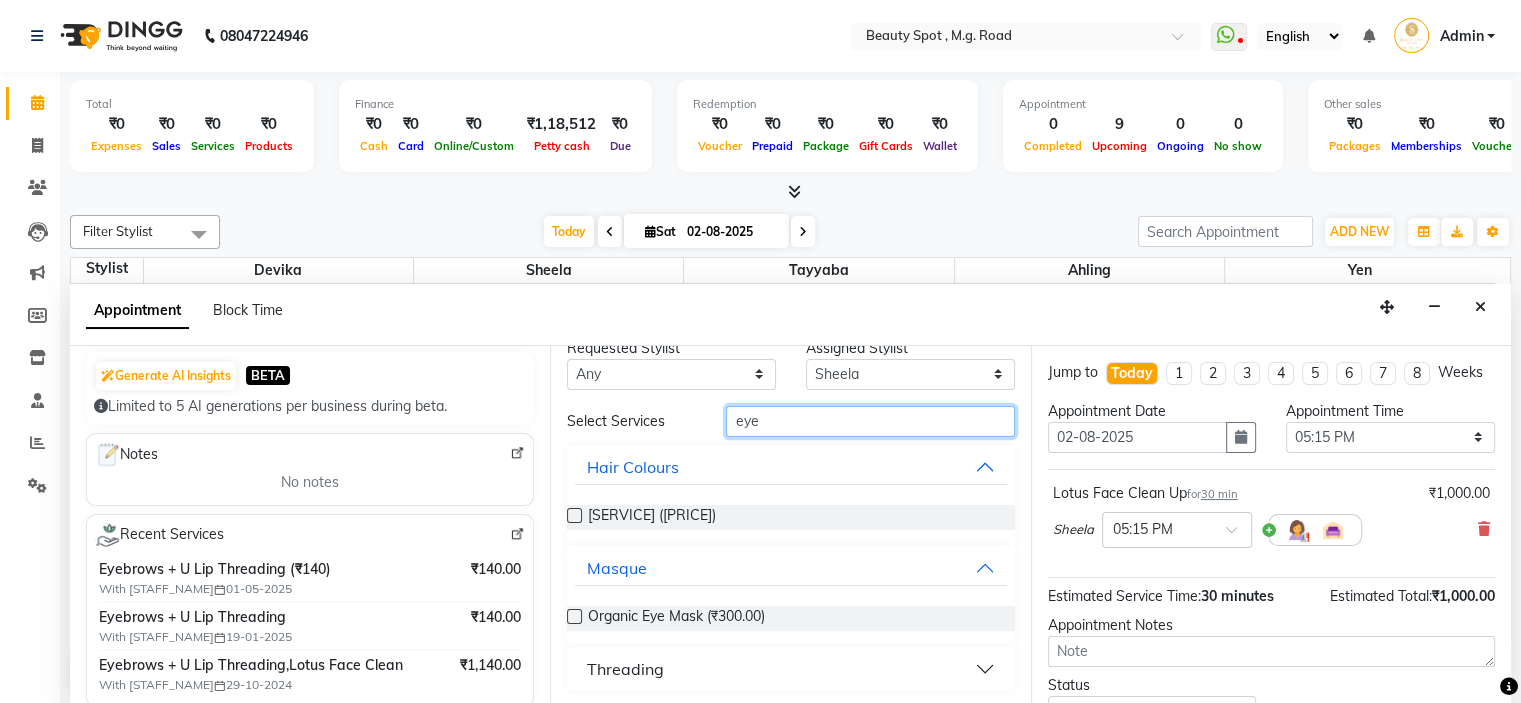 type on "eye" 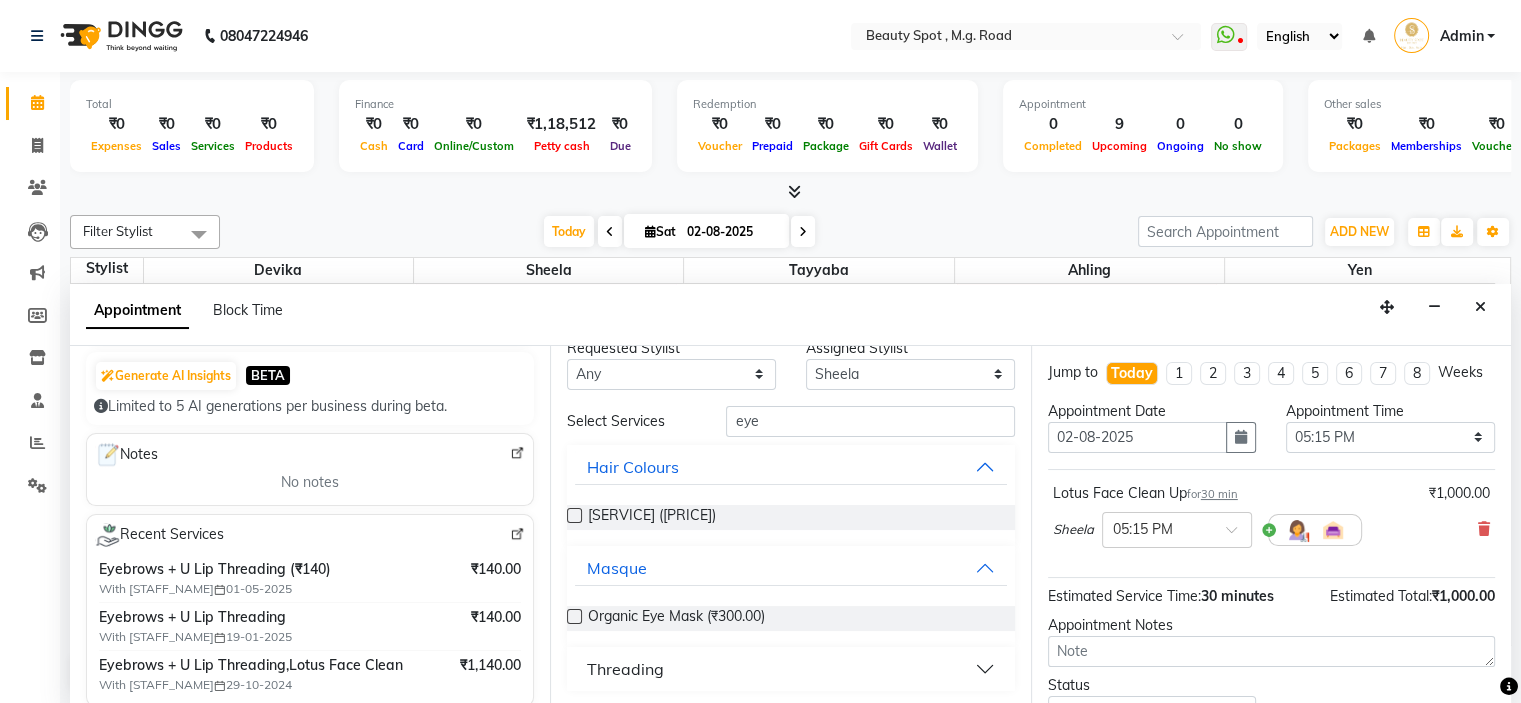 click on "Threading" at bounding box center [790, 669] 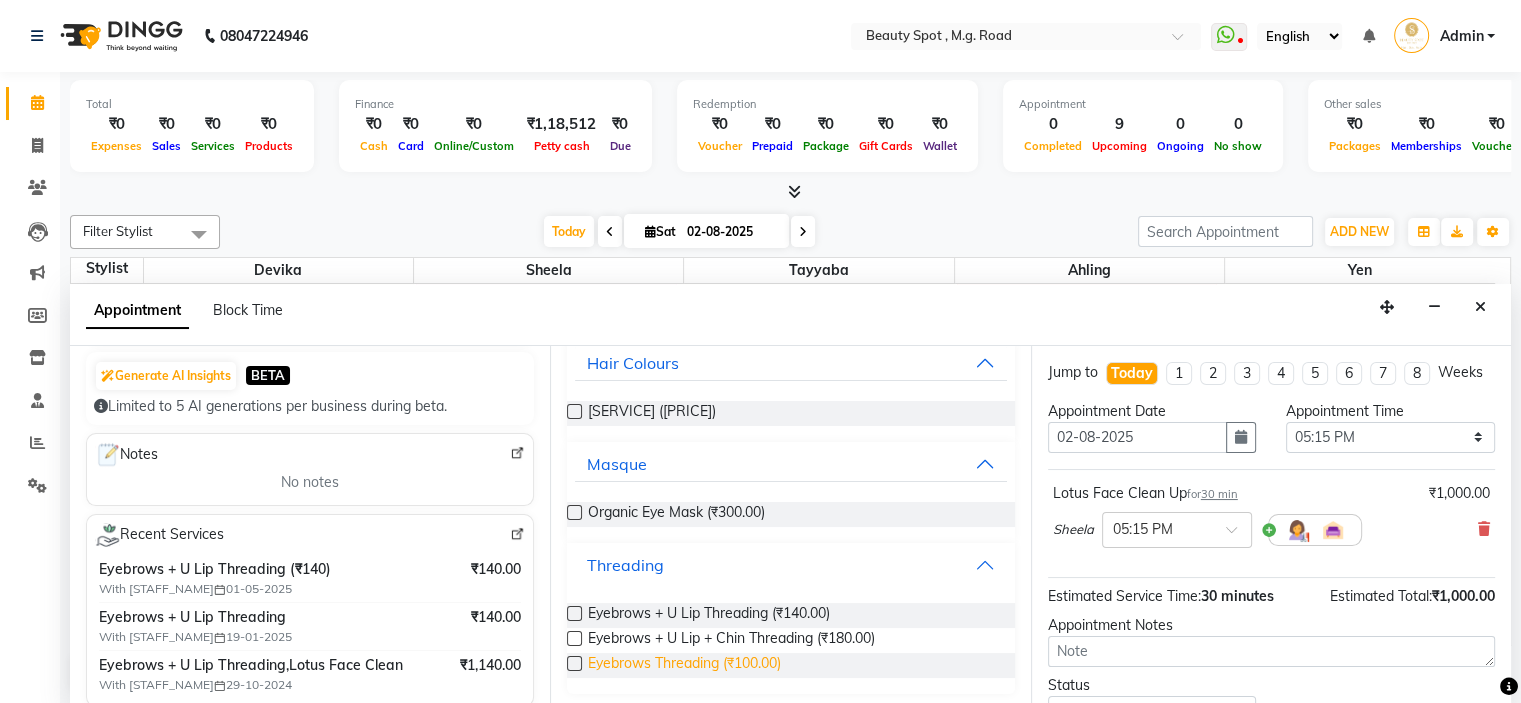 scroll, scrollTop: 132, scrollLeft: 0, axis: vertical 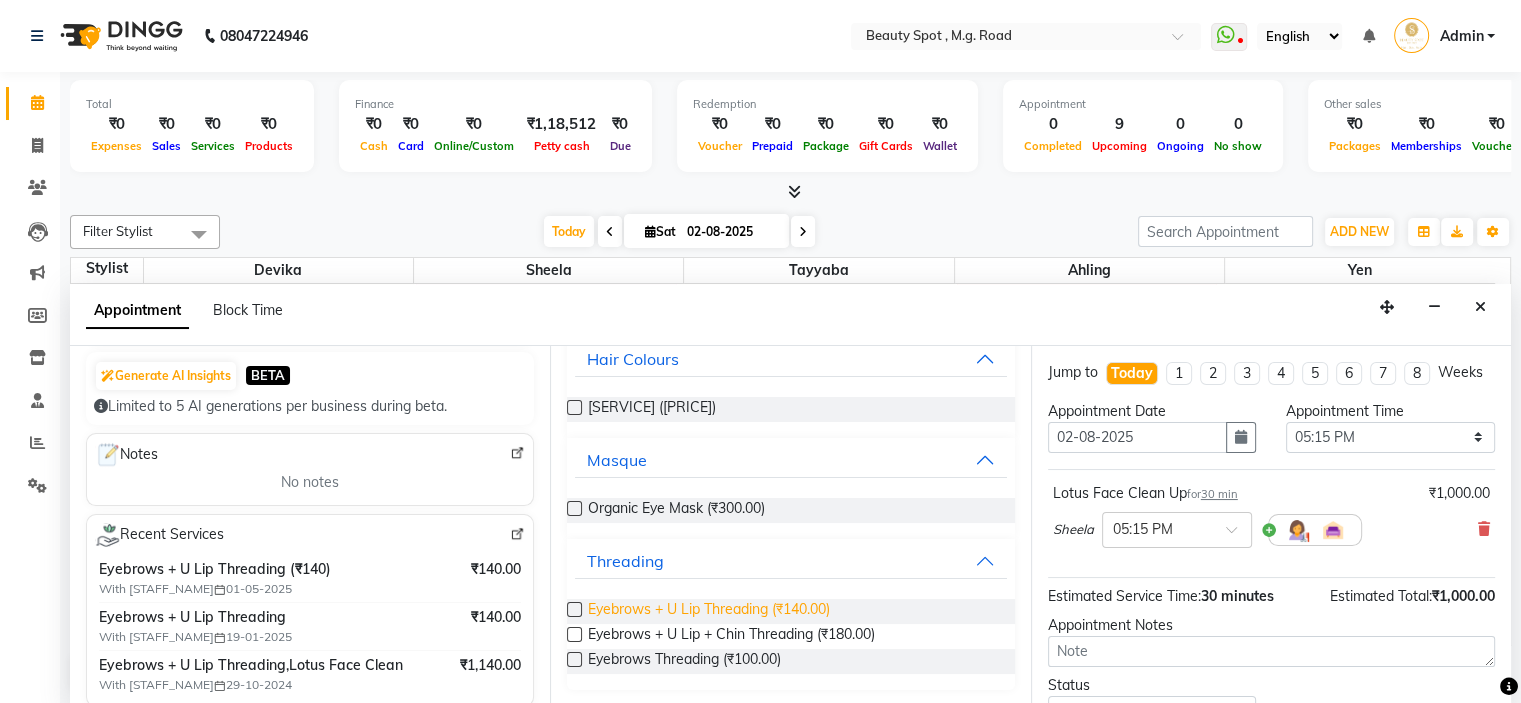 click on "Eyebrows + U Lip Threading (₹140.00)" at bounding box center (709, 611) 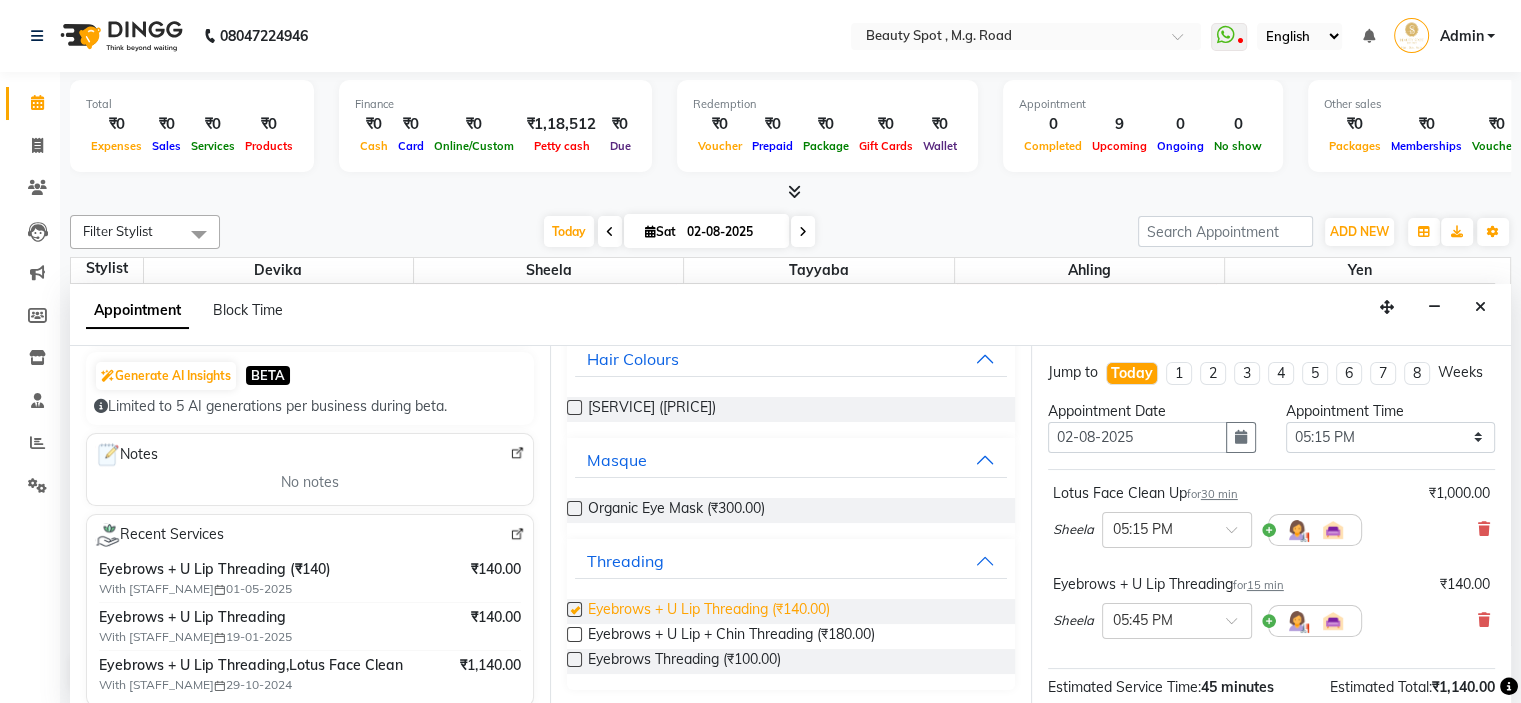 checkbox on "false" 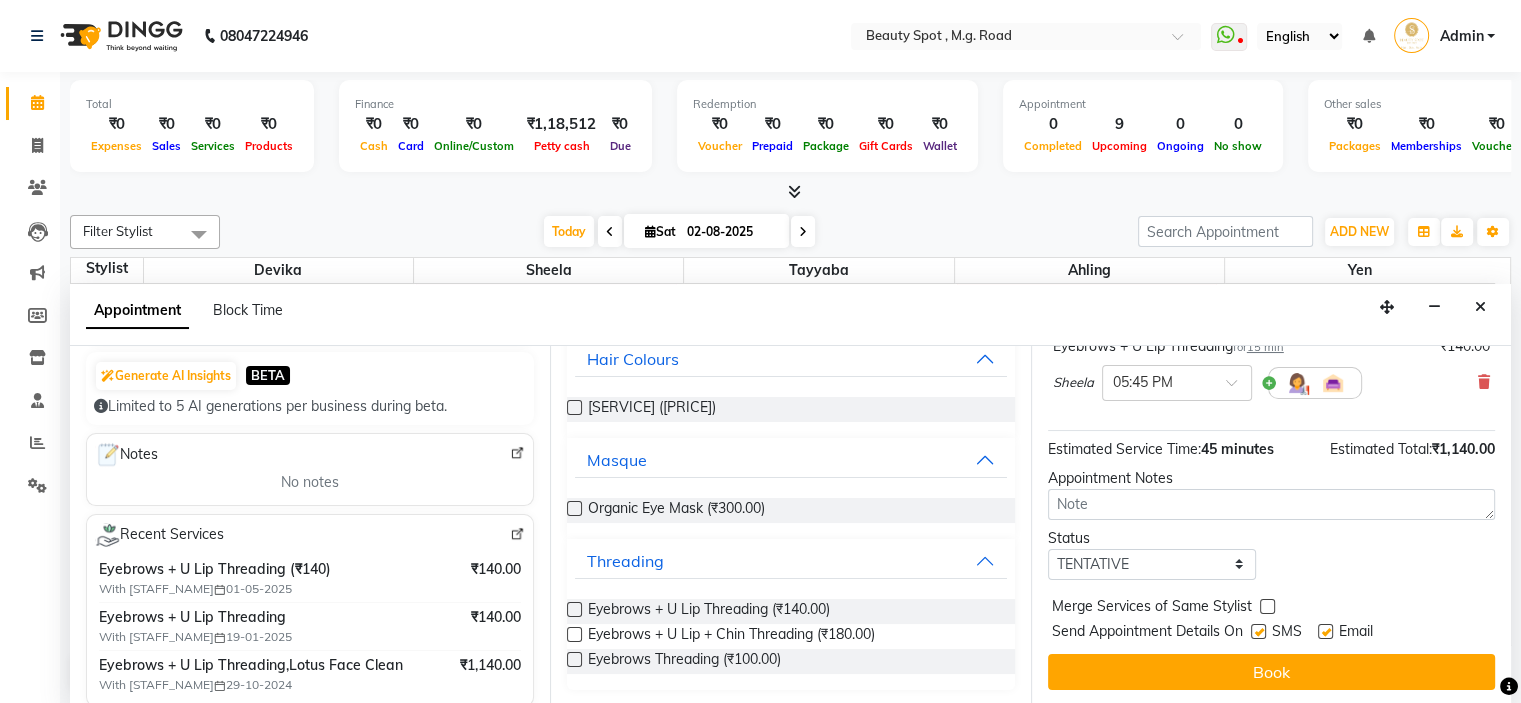 scroll, scrollTop: 256, scrollLeft: 0, axis: vertical 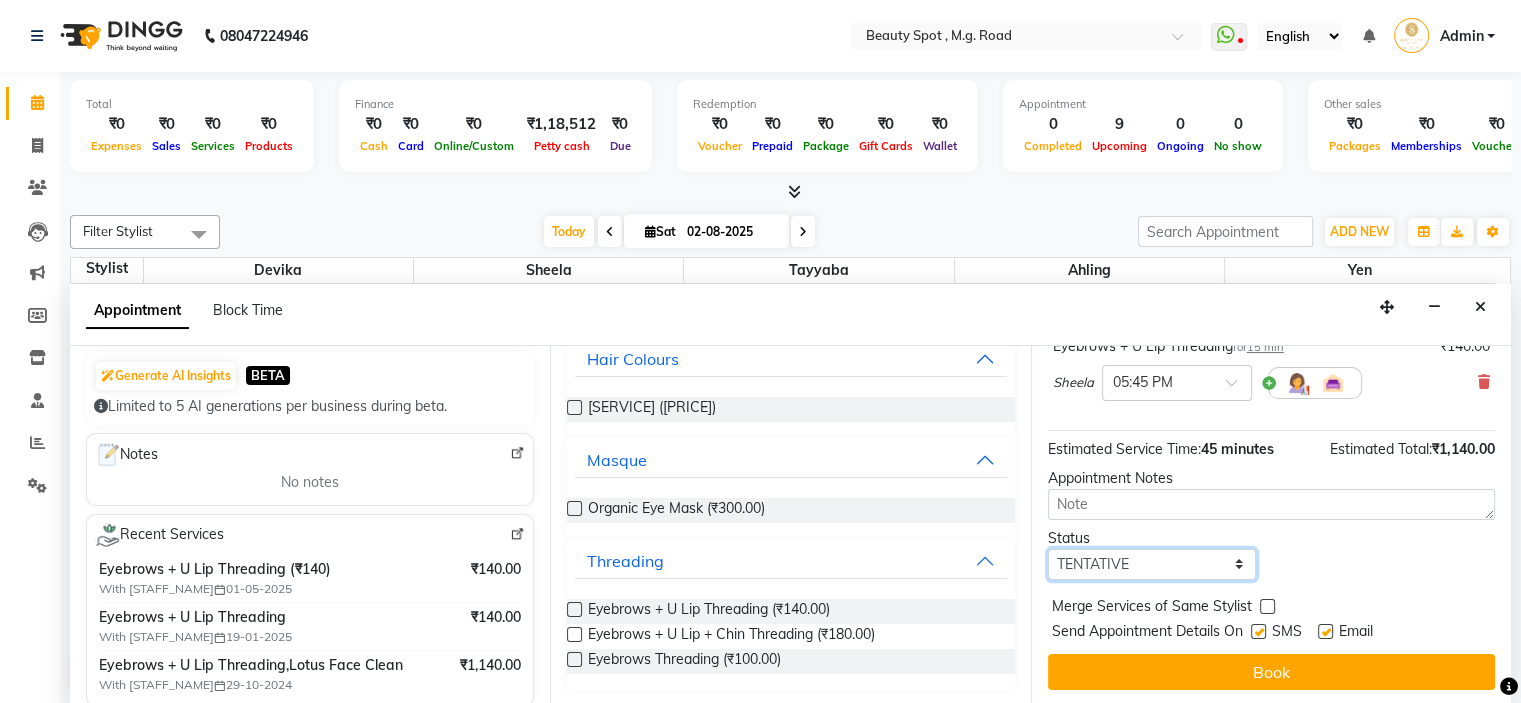 click on "Select TENTATIVE CONFIRM CHECK-IN UPCOMING" at bounding box center (1152, 564) 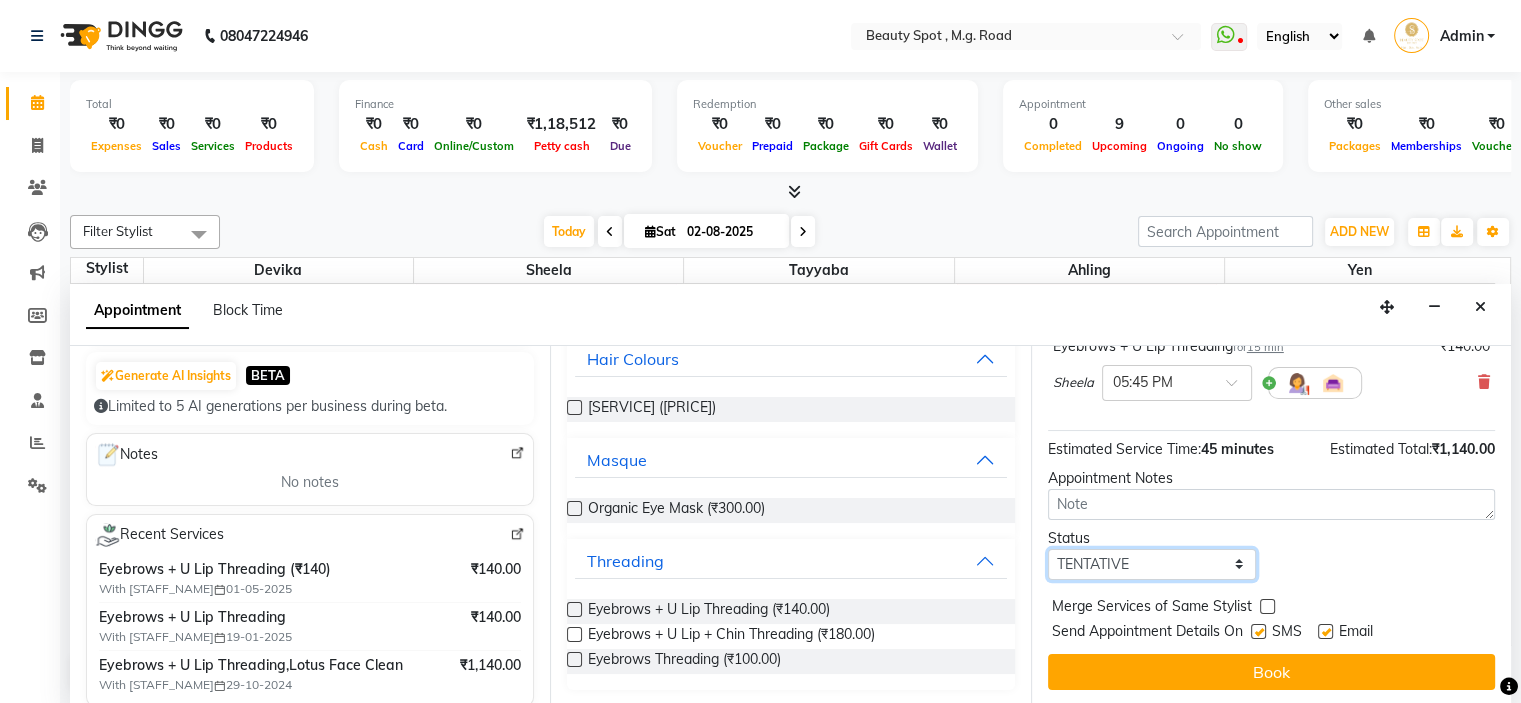 select on "confirm booking" 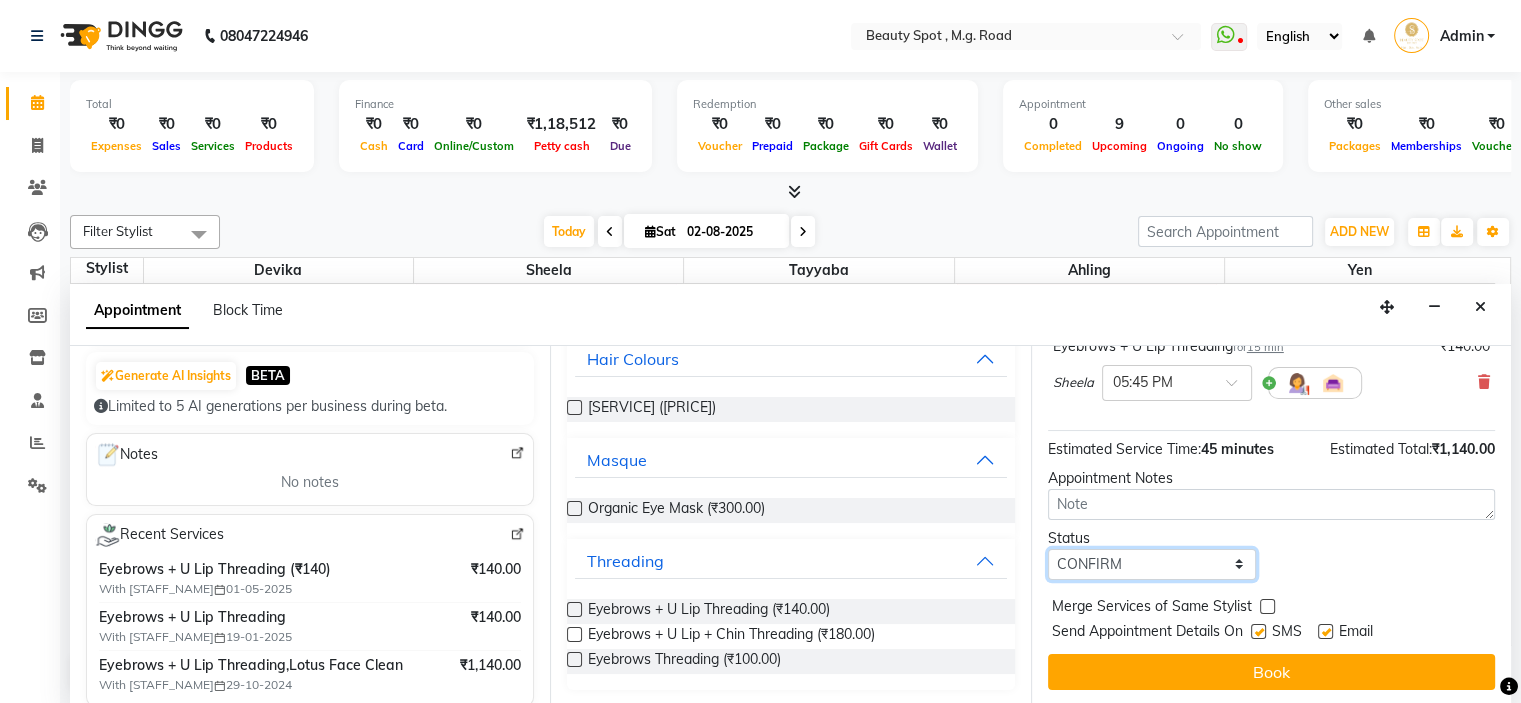 click on "Select TENTATIVE CONFIRM CHECK-IN UPCOMING" at bounding box center (1152, 564) 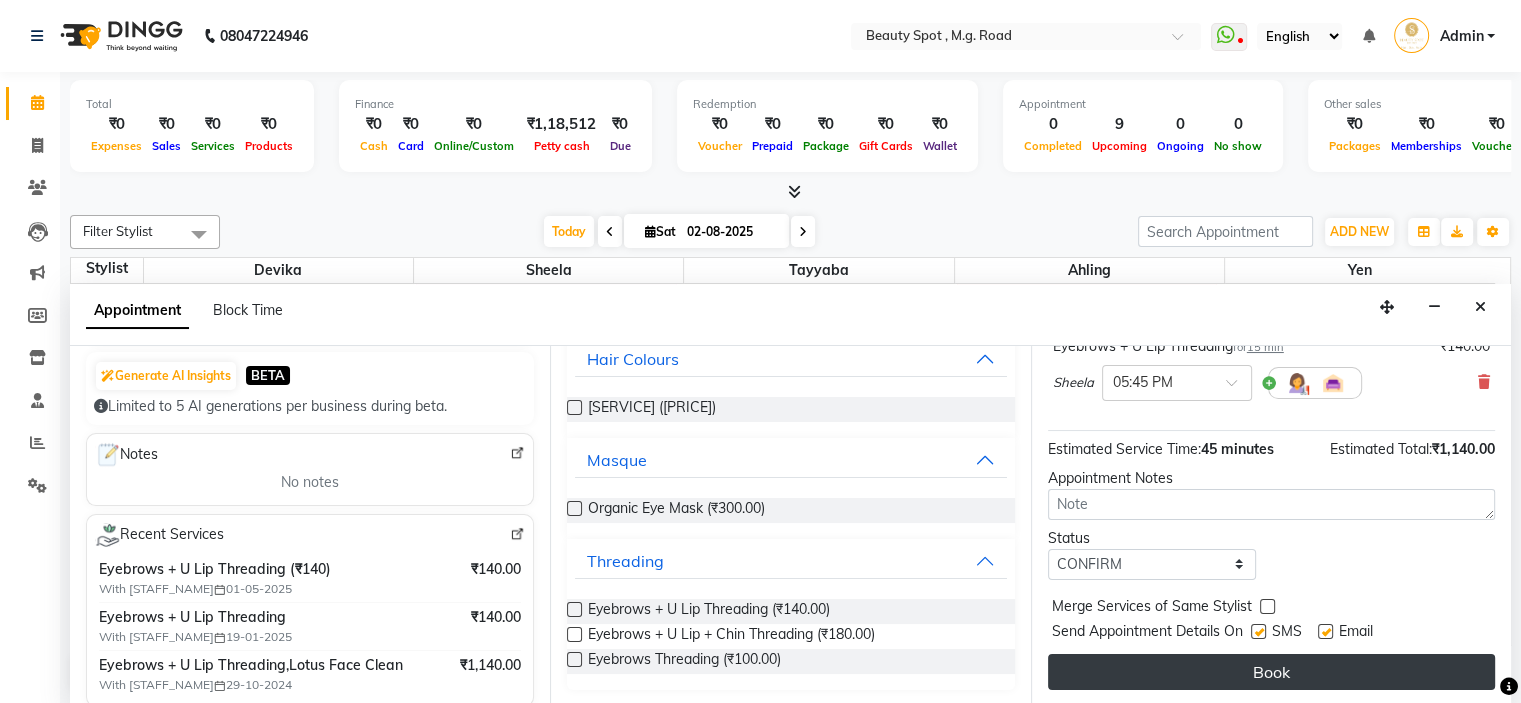 click on "Book" at bounding box center [1271, 672] 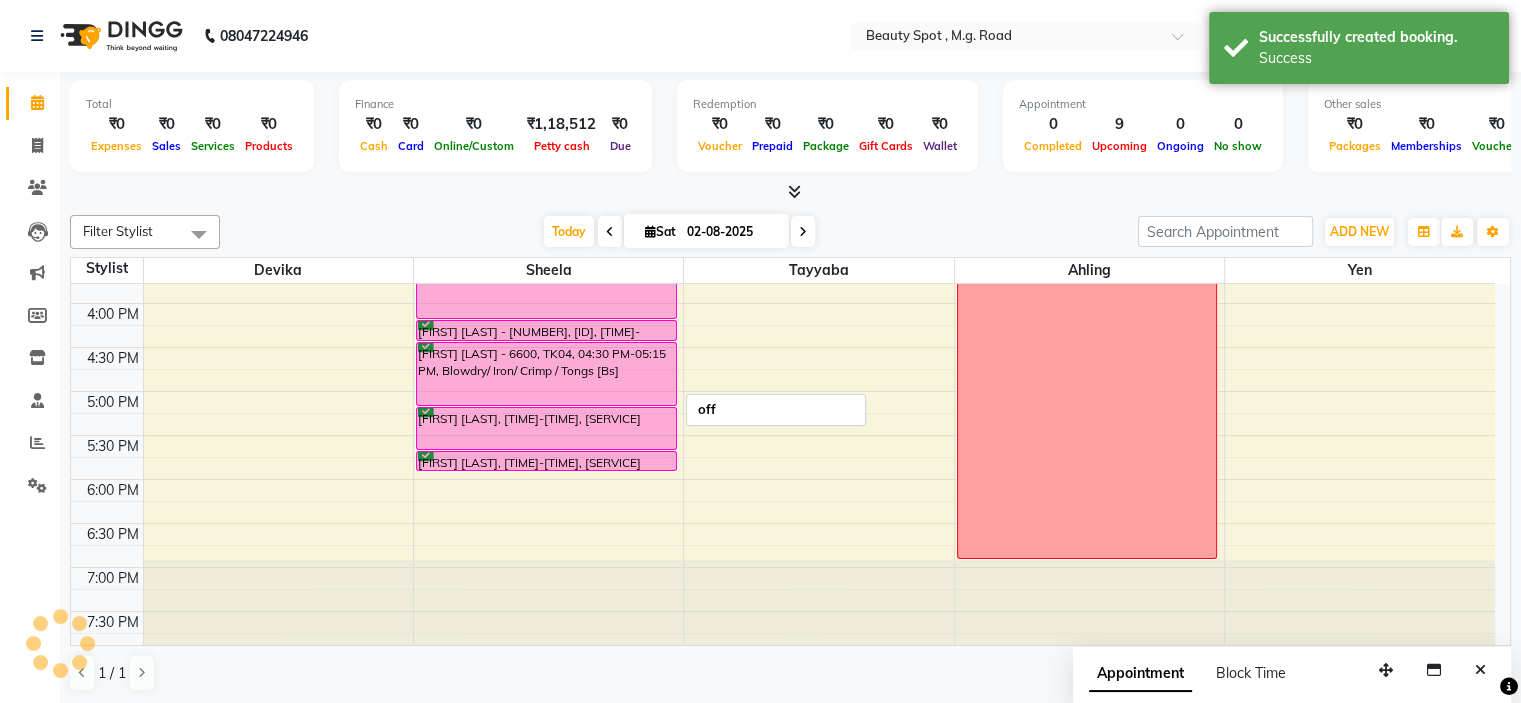 scroll, scrollTop: 0, scrollLeft: 0, axis: both 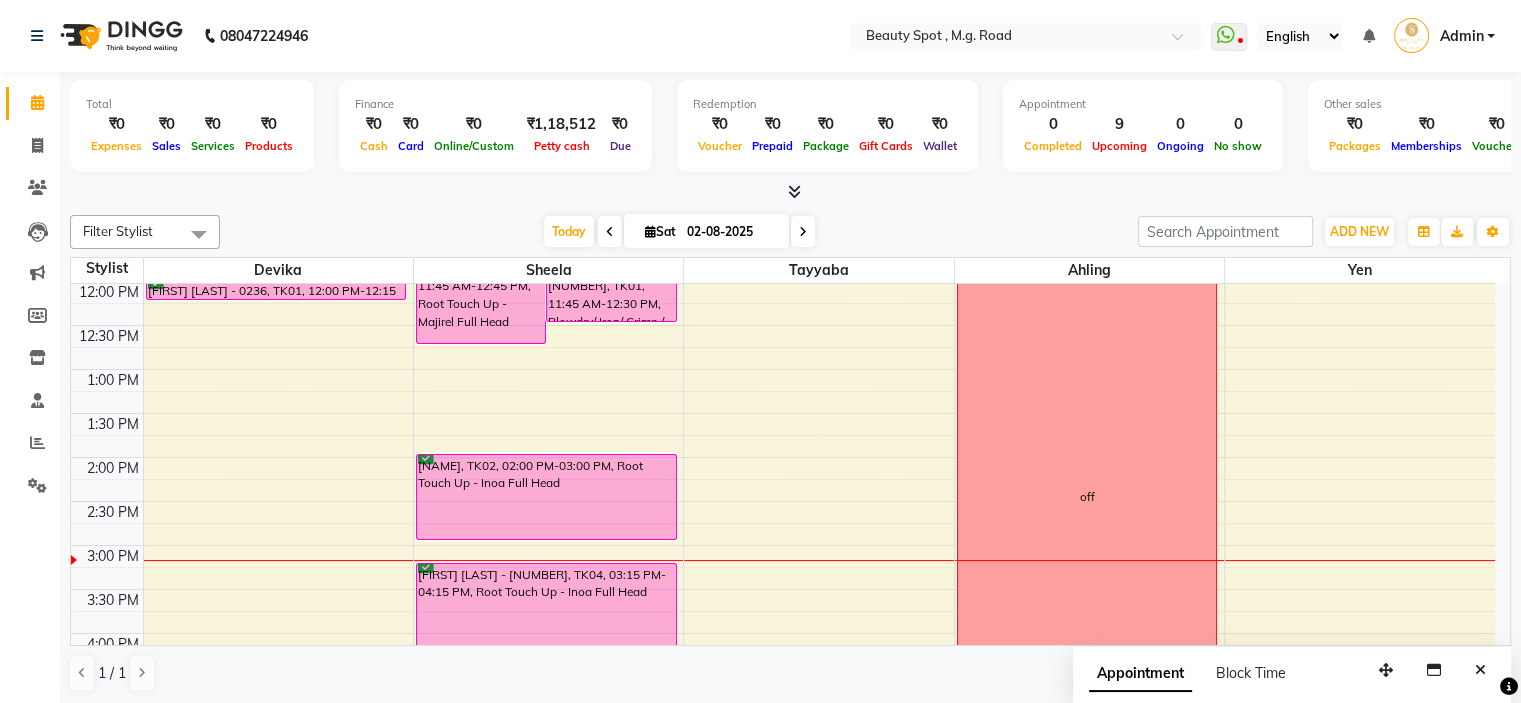 drag, startPoint x: 1018, startPoint y: 68, endPoint x: 789, endPoint y: 259, distance: 298.1979 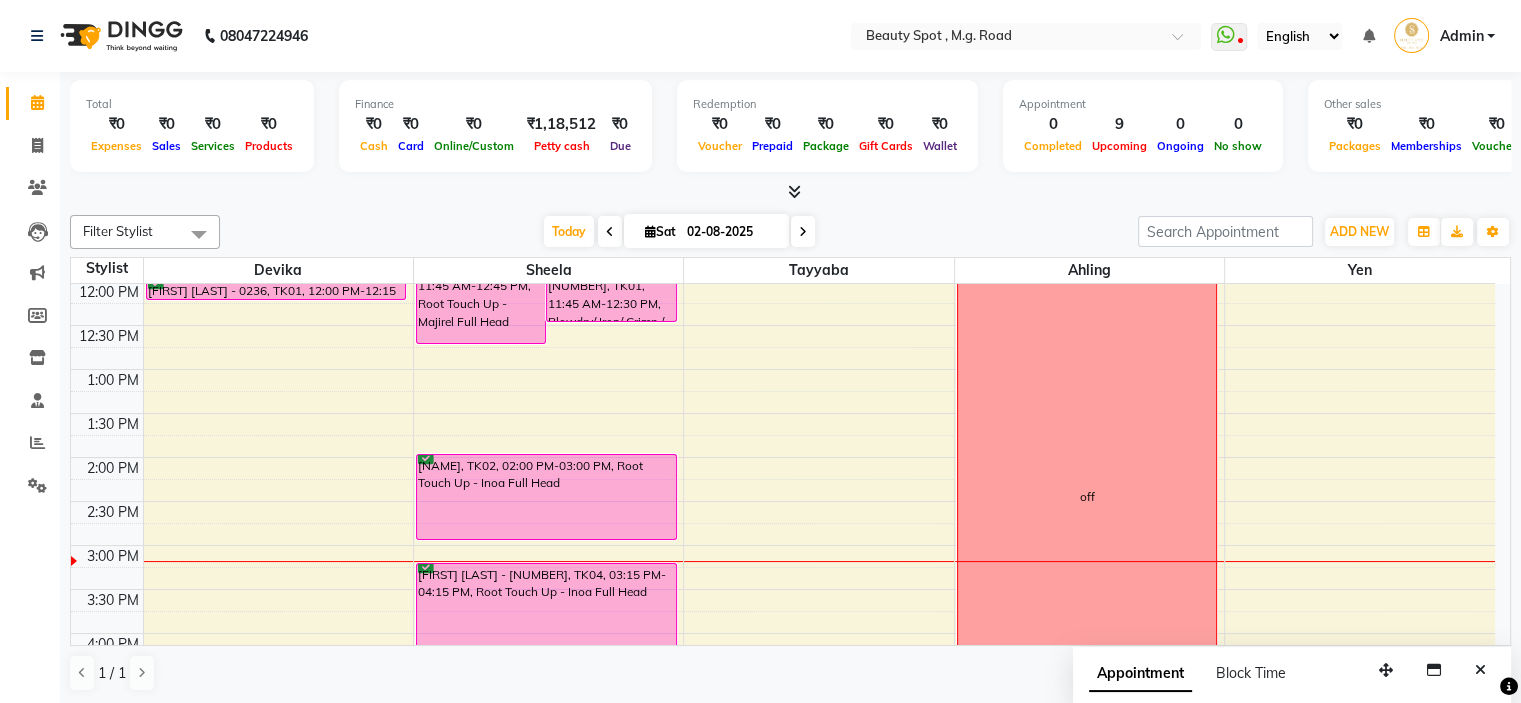 drag, startPoint x: 0, startPoint y: 742, endPoint x: 796, endPoint y: 231, distance: 945.9054 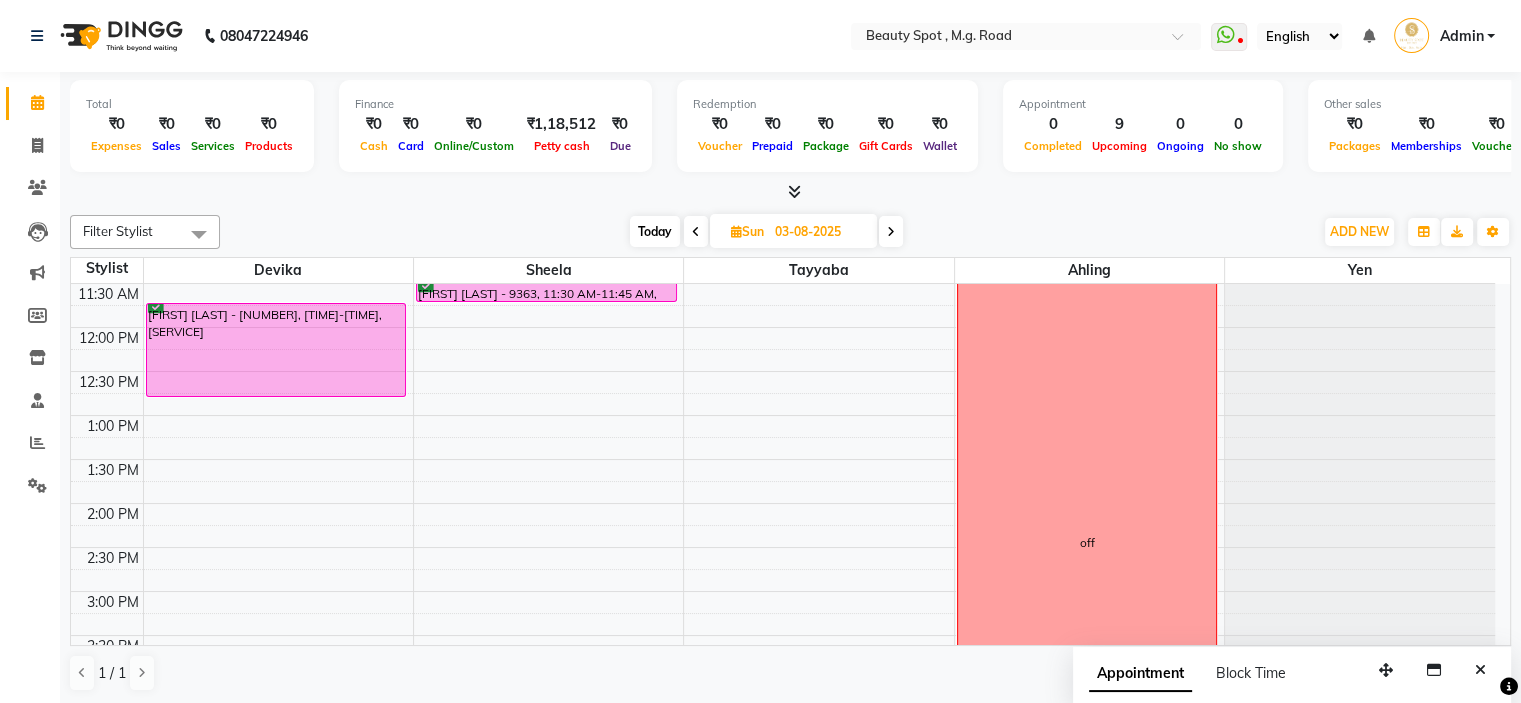 scroll, scrollTop: 196, scrollLeft: 0, axis: vertical 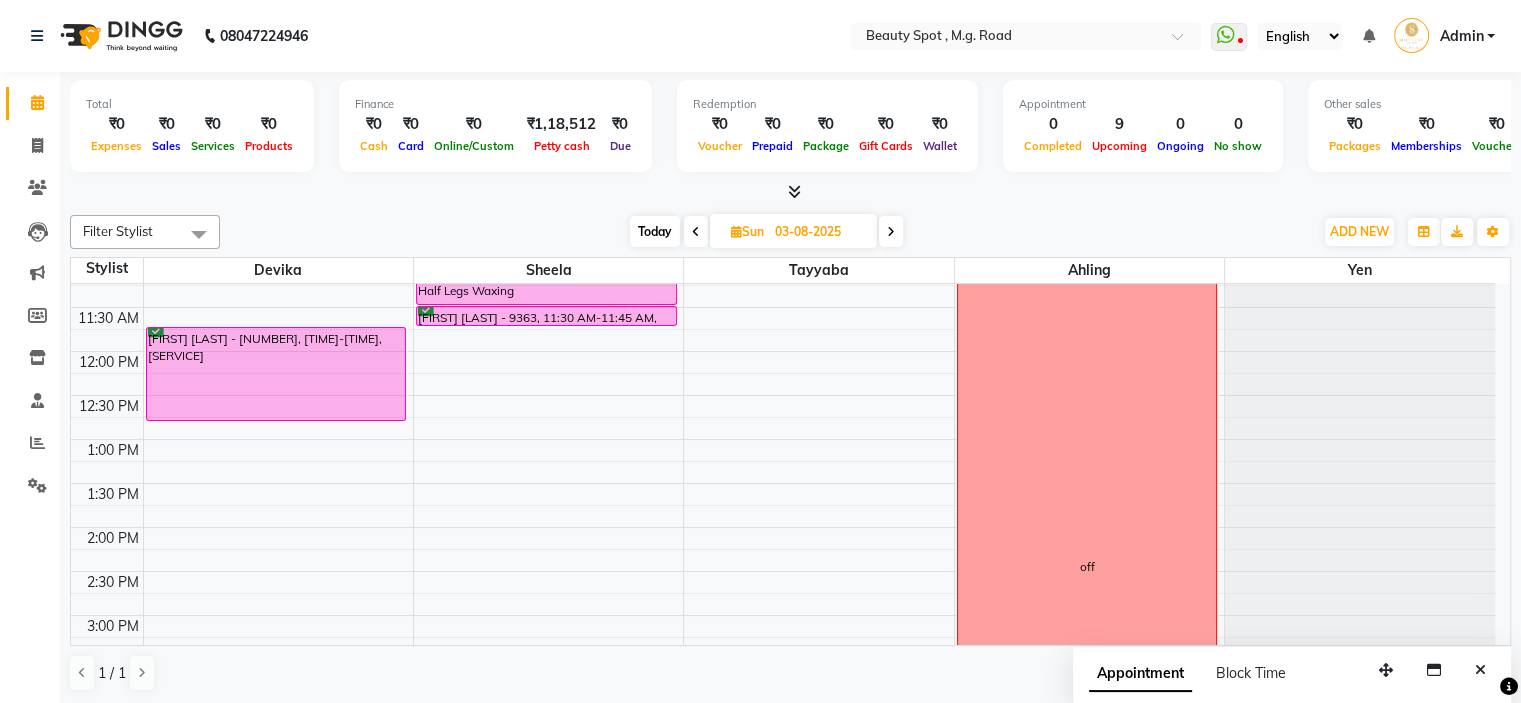 click on "9:00 AM 9:30 AM 10:00 AM 10:30 AM 11:00 AM 11:30 AM 12:00 PM 12:30 PM 1:00 PM 1:30 PM 2:00 PM 2:30 PM 3:00 PM 3:30 PM 4:00 PM 4:30 PM 5:00 PM 5:30 PM 6:00 PM 6:30 PM 7:00 PM 7:30 PM     [FIRST] [LAST] - [NUMBER], [TIME]-[TIME], [SERVICE]     [FIRST] [LAST] - [NUMBER], [TIME]-[TIME], [SERVICE]     [FIRST] [LAST] - [NUMBER], [TIME]-[TIME], [SERVICE]     [FIRST] [LAST], [TIME]-[TIME], [SERVICE]     [FIRST] [LAST], [TIME]-[TIME], [SERVICE]     [FIRST] [LAST], [TIME]-[TIME], [SERVICE]     [FIRST] [LAST], [TIME]-[TIME], [SERVICE]     [FIRST] [LAST], [TIME]-[TIME], [SERVICE]     [FIRST] [LAST], [TIME]-[TIME], [SERVICE]  off" at bounding box center (783, 571) 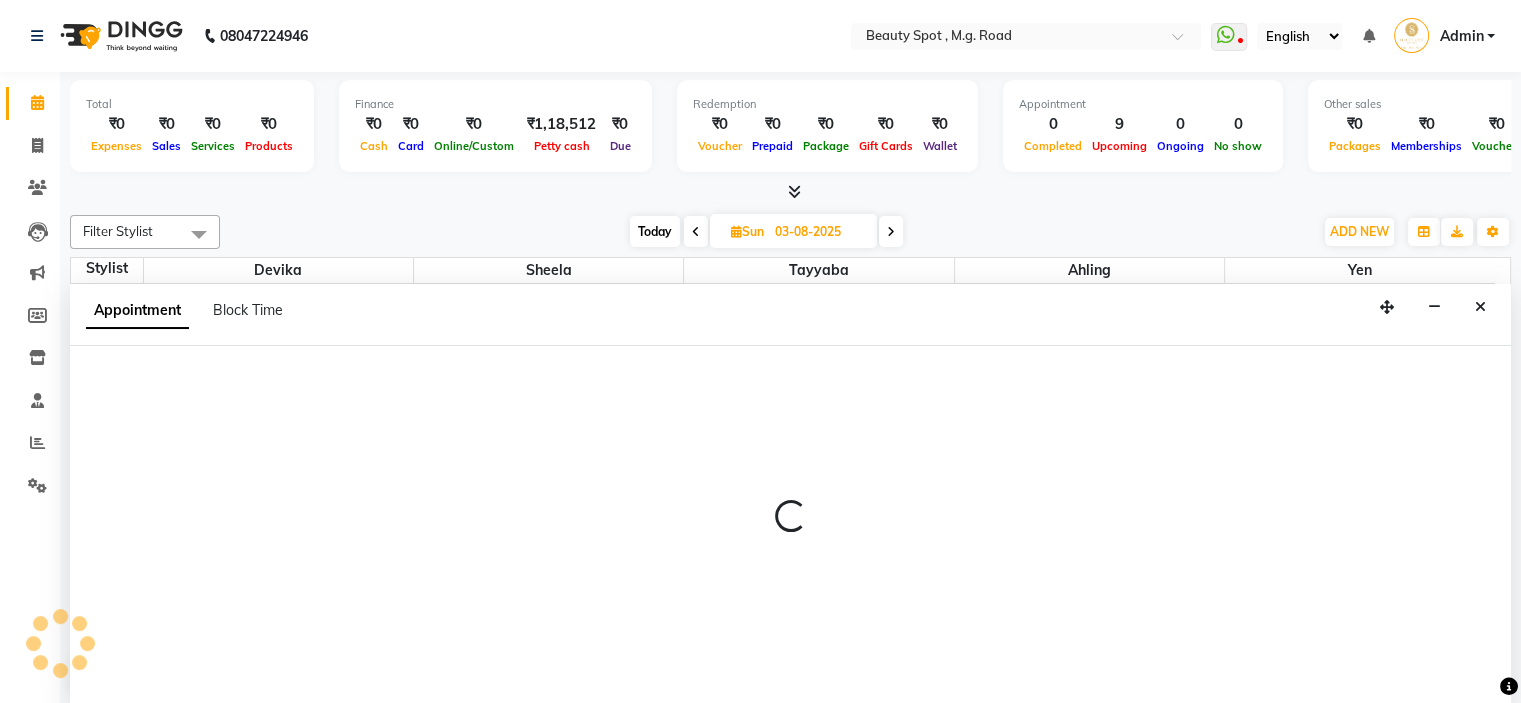 scroll, scrollTop: 0, scrollLeft: 0, axis: both 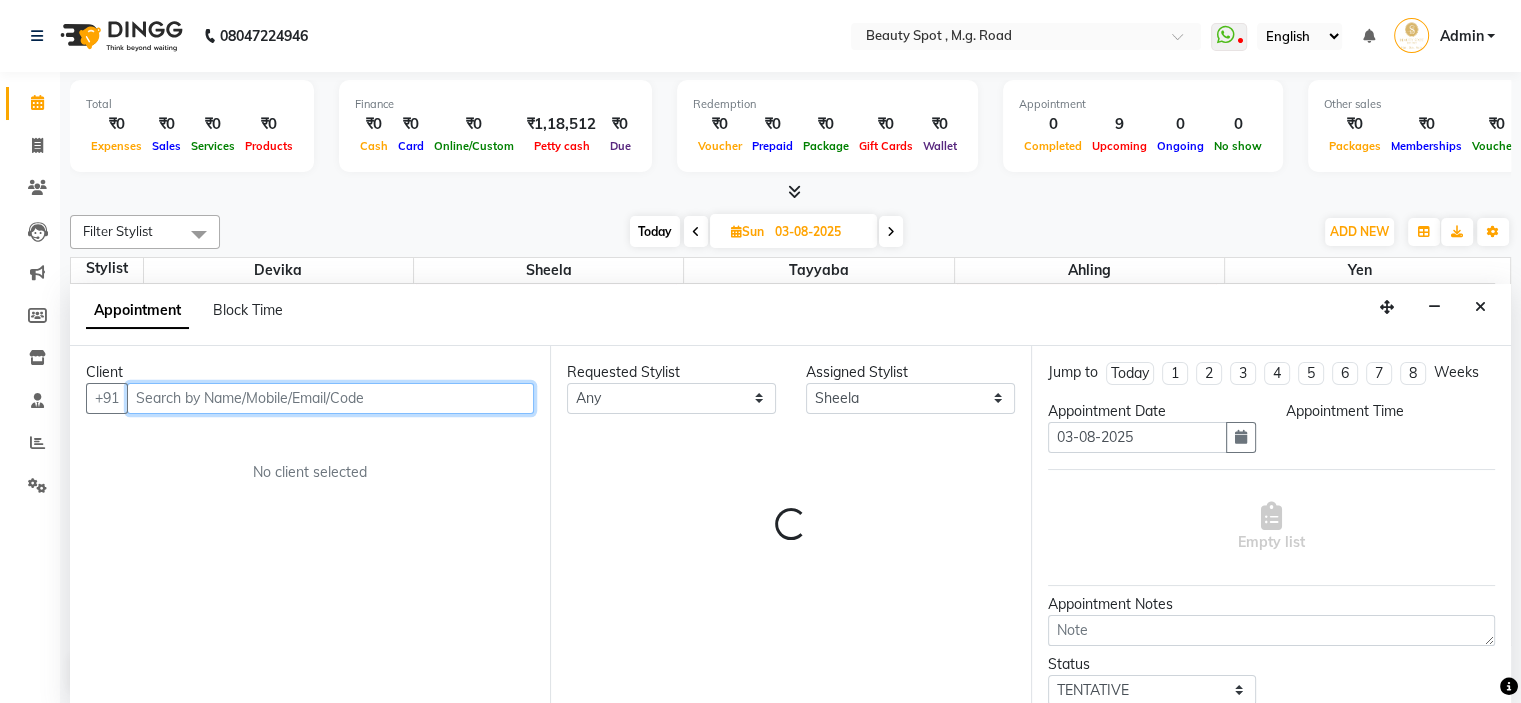select on "780" 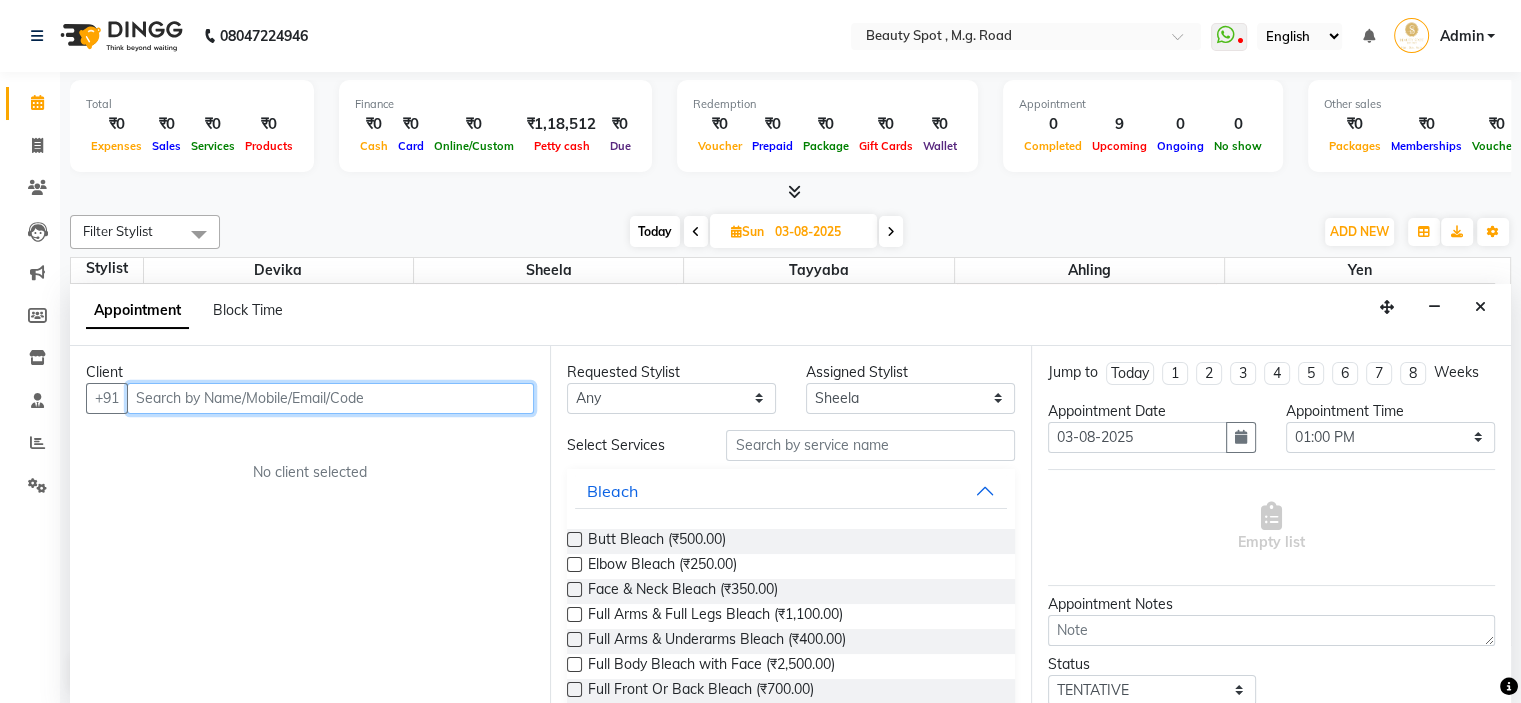 click at bounding box center [330, 398] 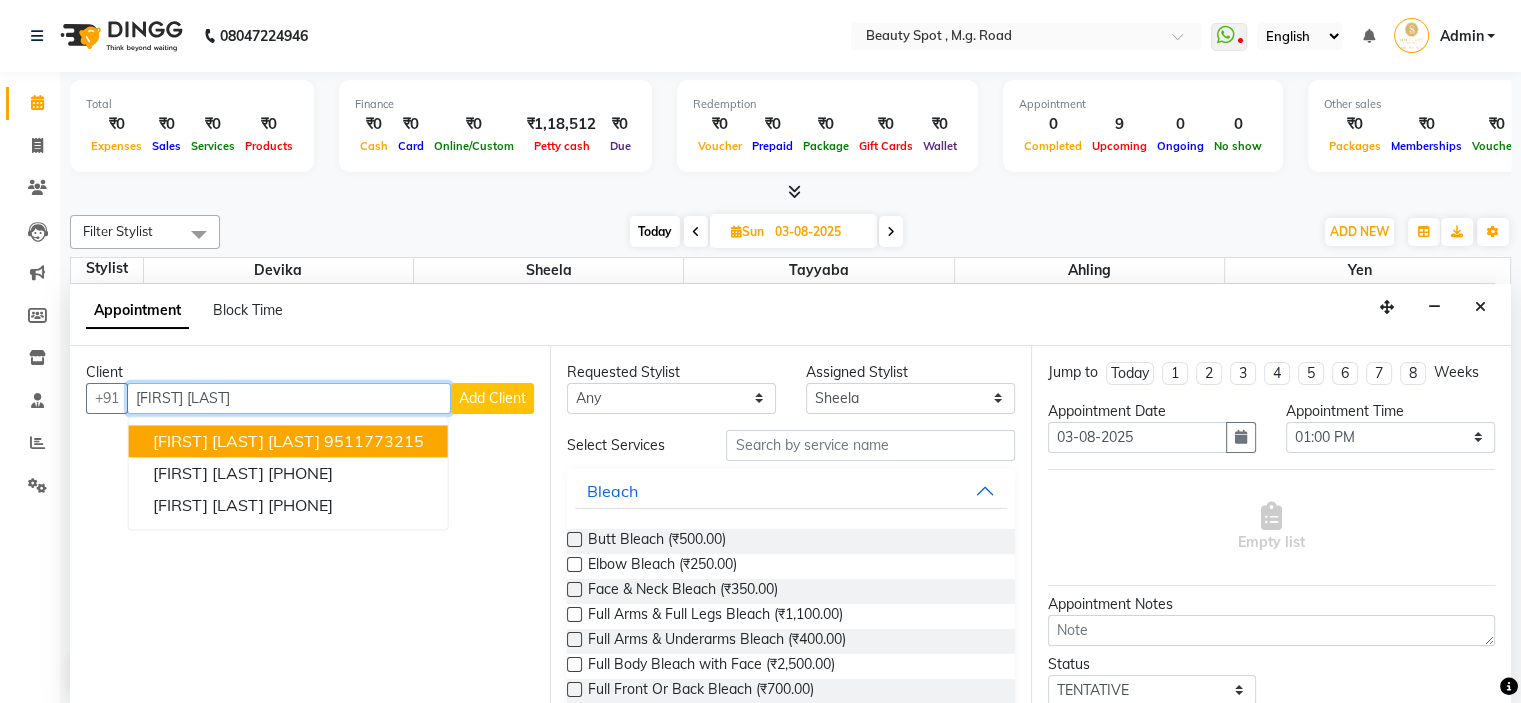 click on "[FIRST] [LAST] [LAST]" at bounding box center [236, 441] 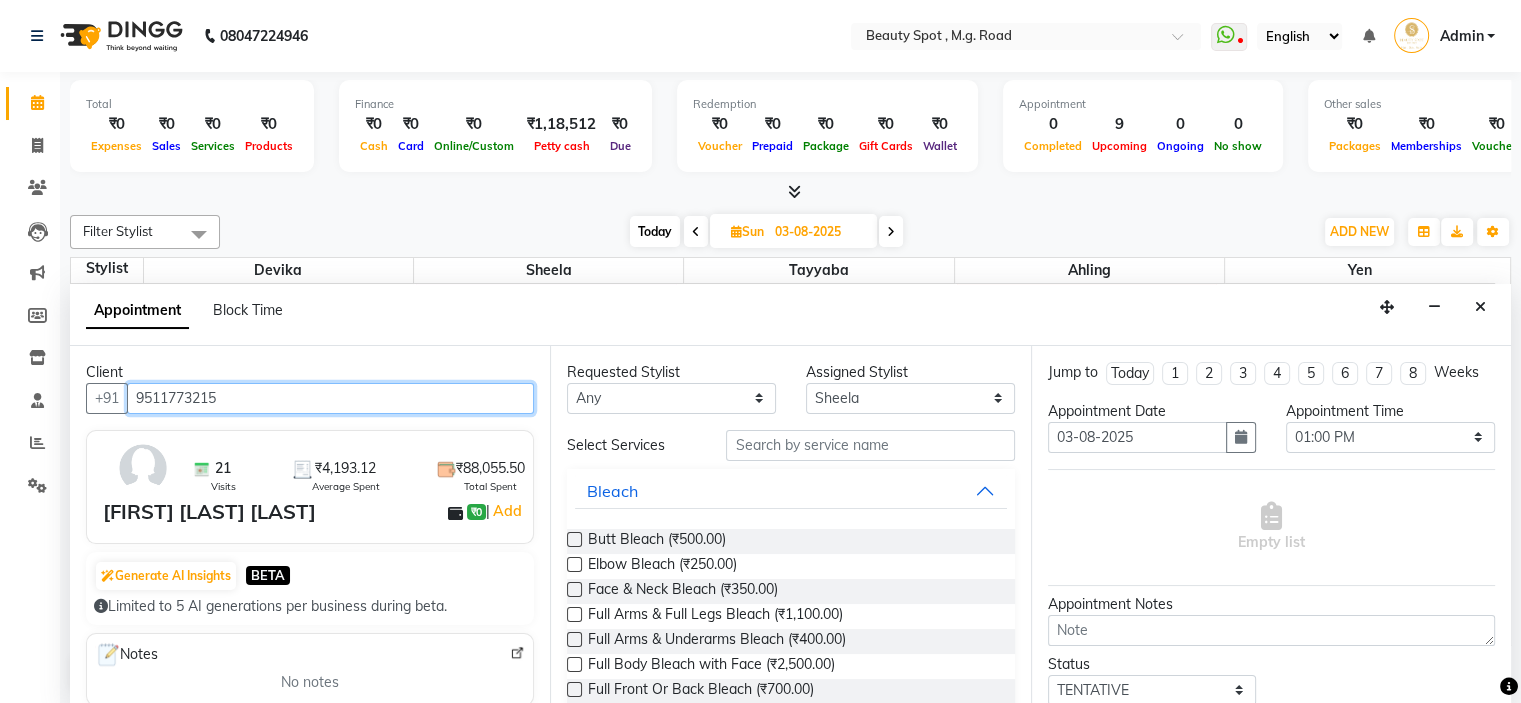 type on "9511773215" 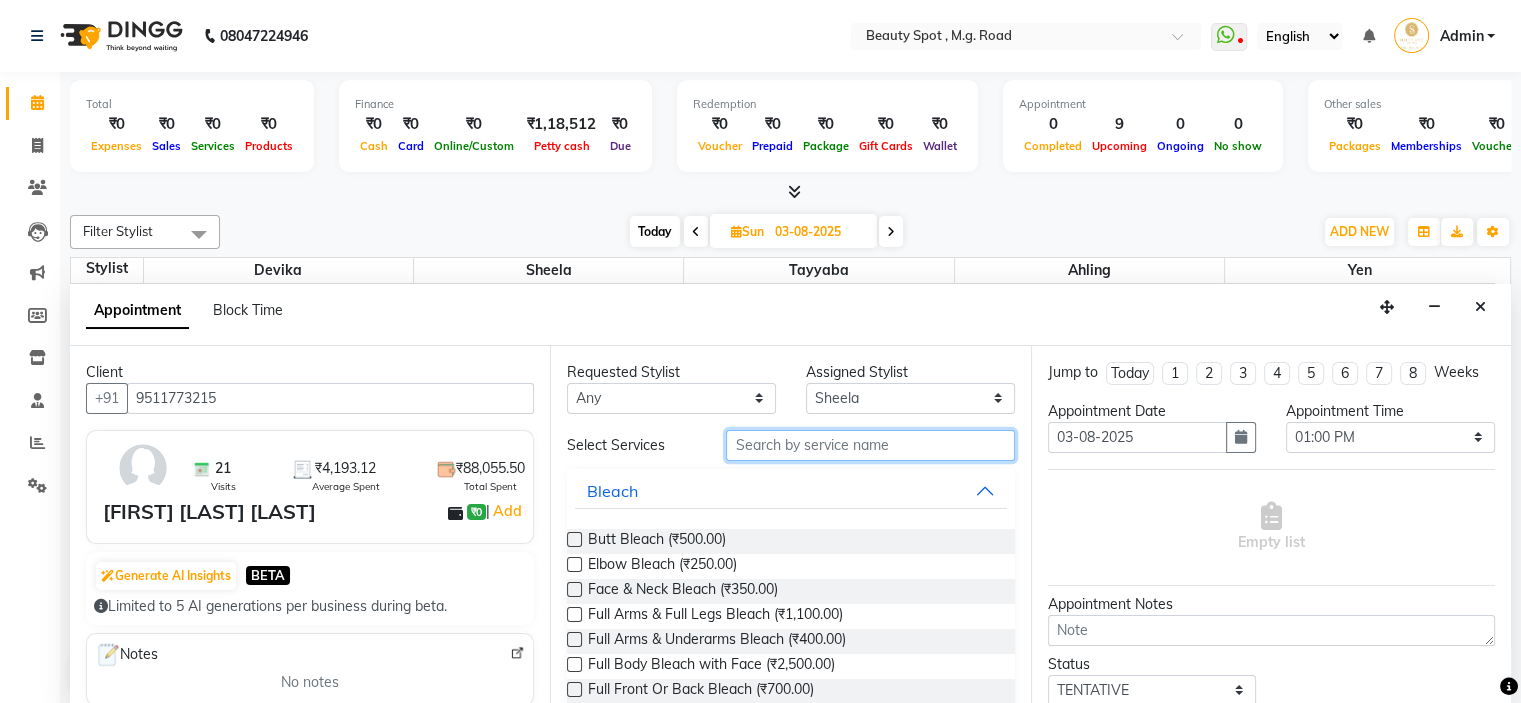 click at bounding box center [870, 445] 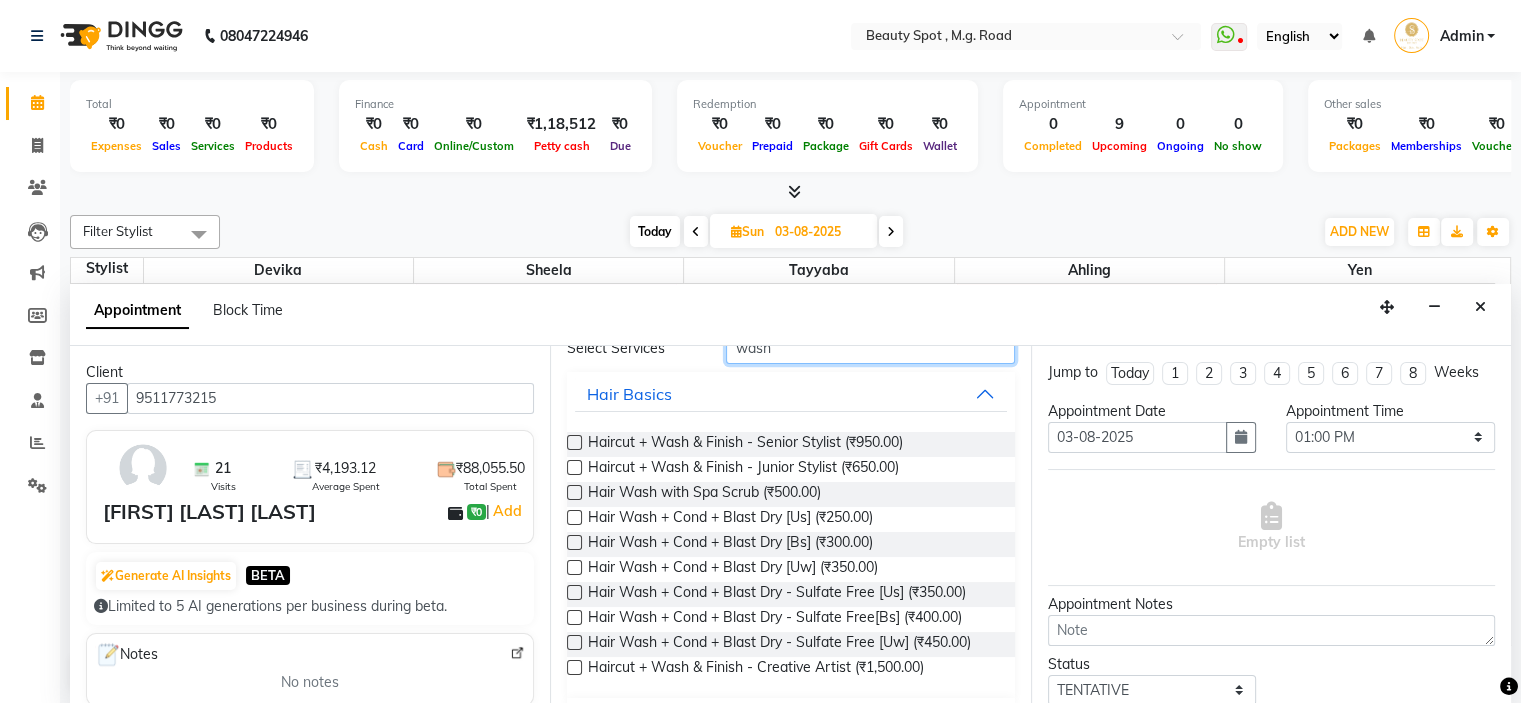 scroll, scrollTop: 36, scrollLeft: 0, axis: vertical 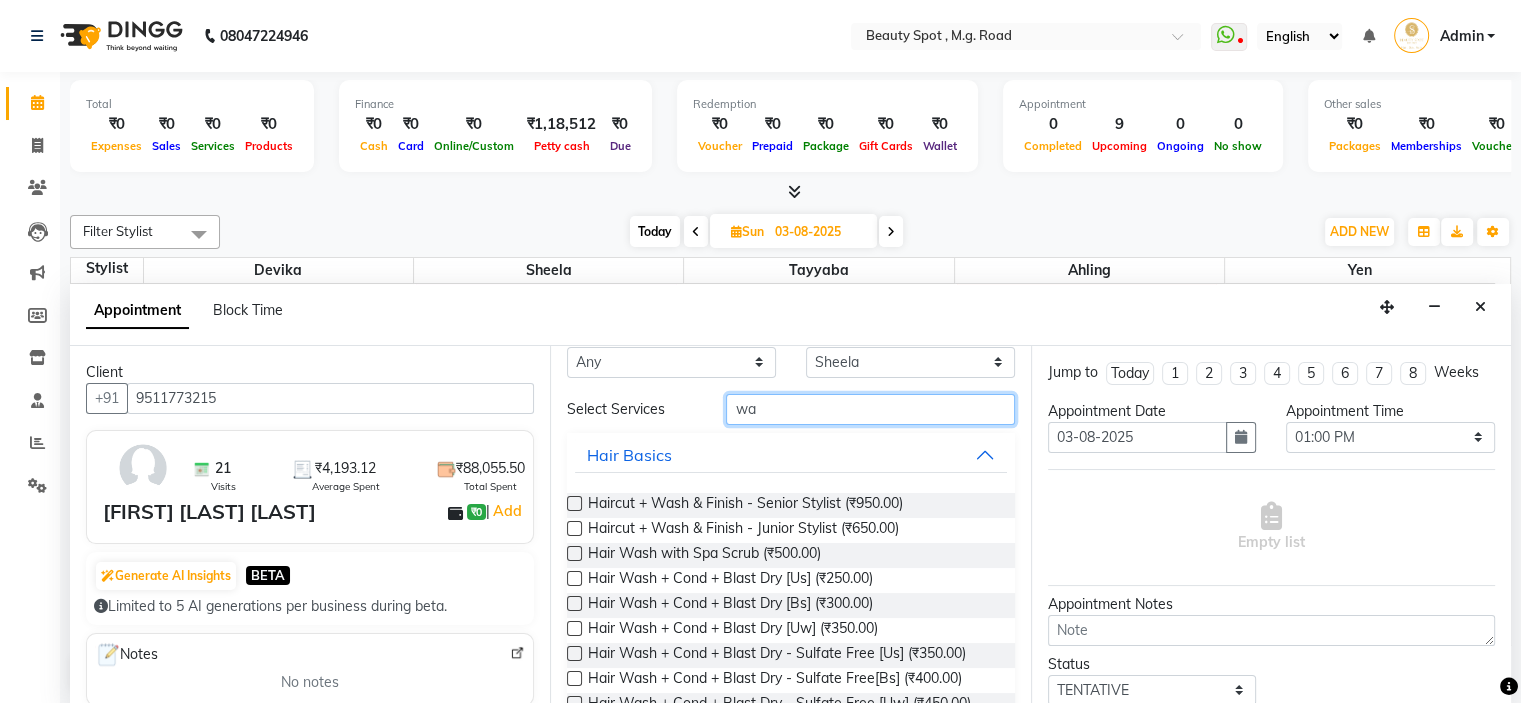 type on "w" 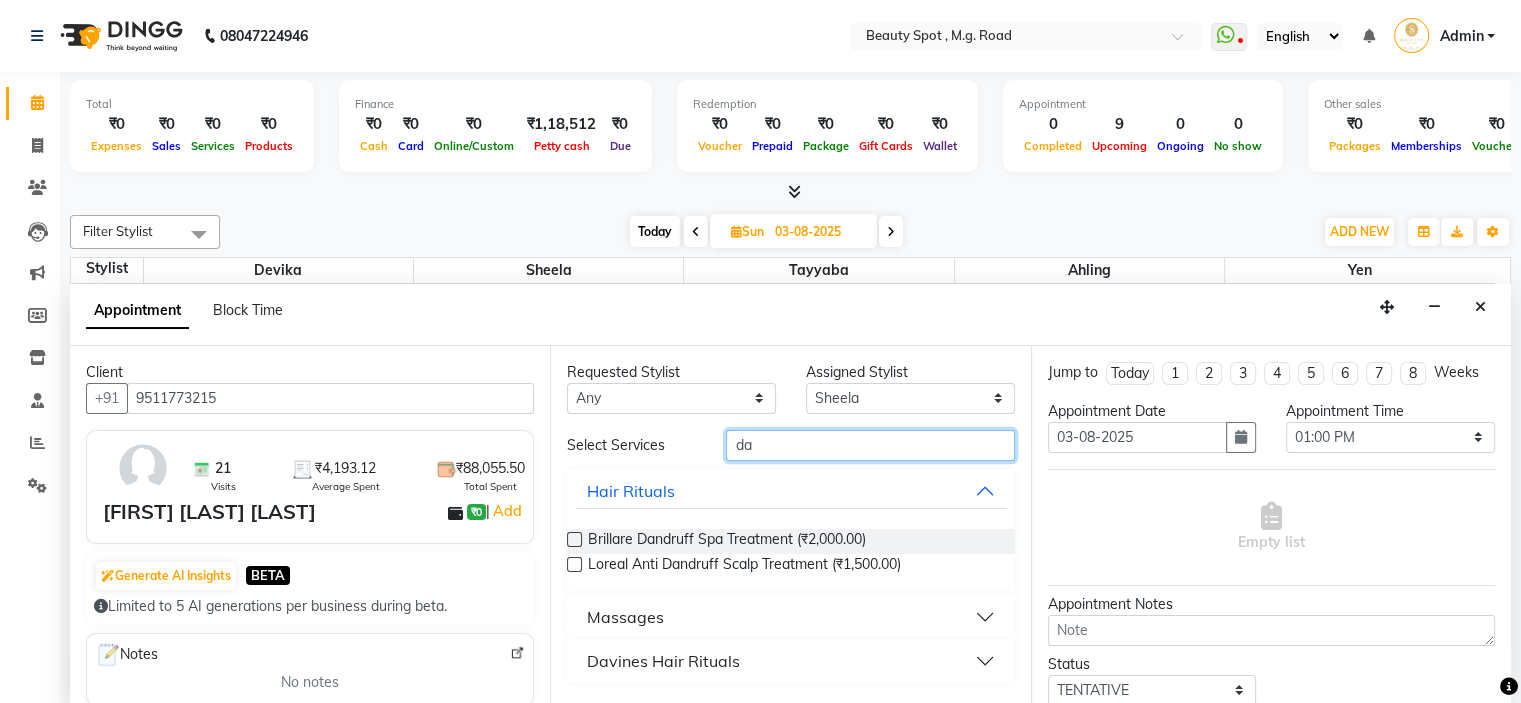 scroll, scrollTop: 0, scrollLeft: 0, axis: both 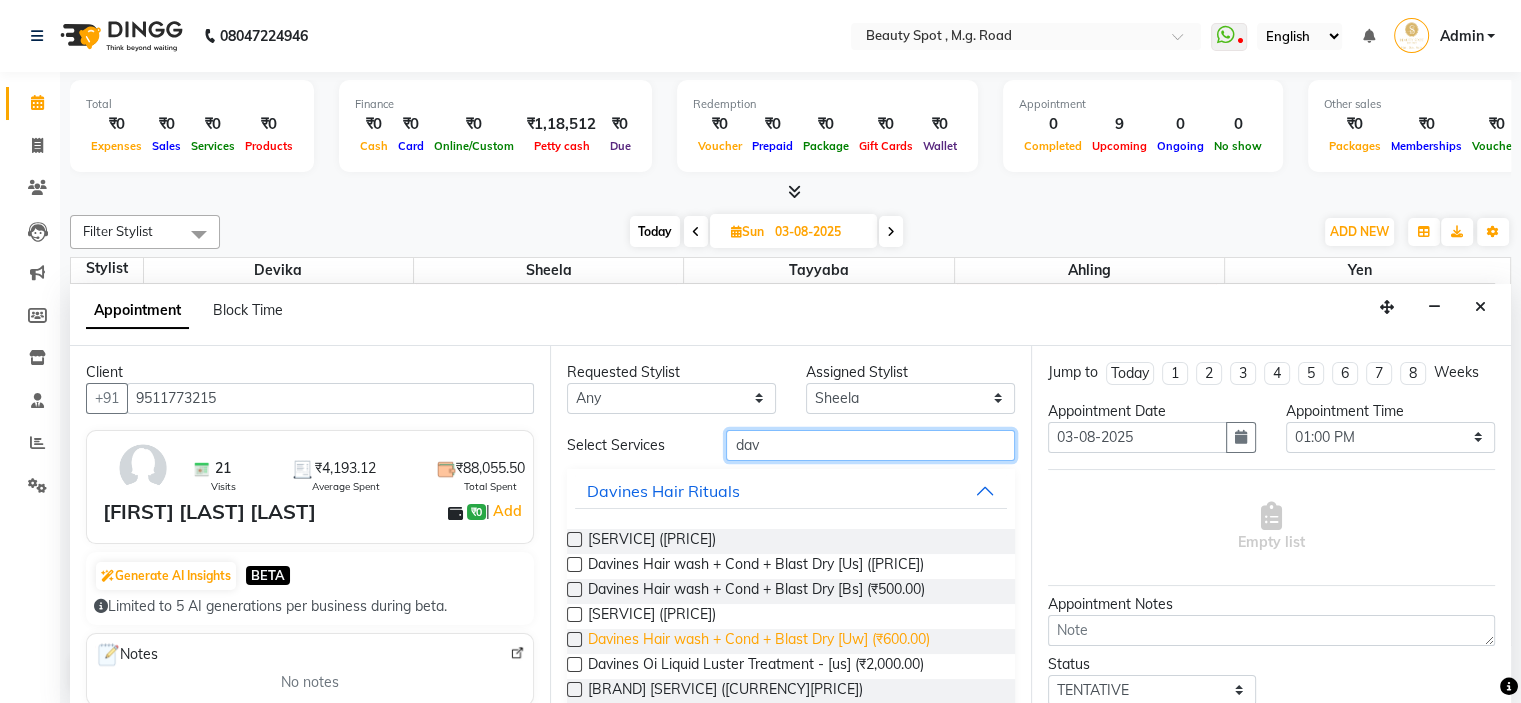 type on "dav" 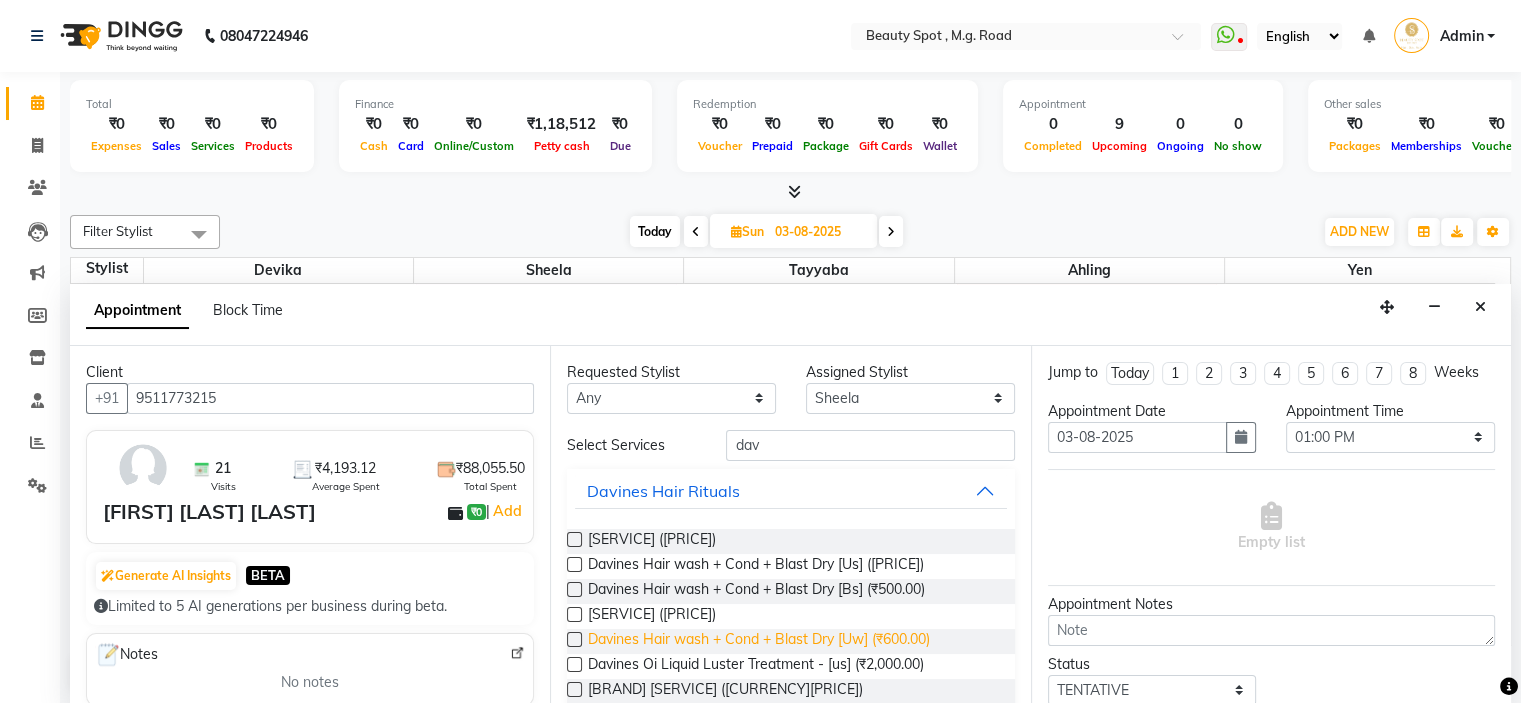 click on "Davines Hair wash + Cond + Blast Dry [Uw] (₹600.00)" at bounding box center [759, 641] 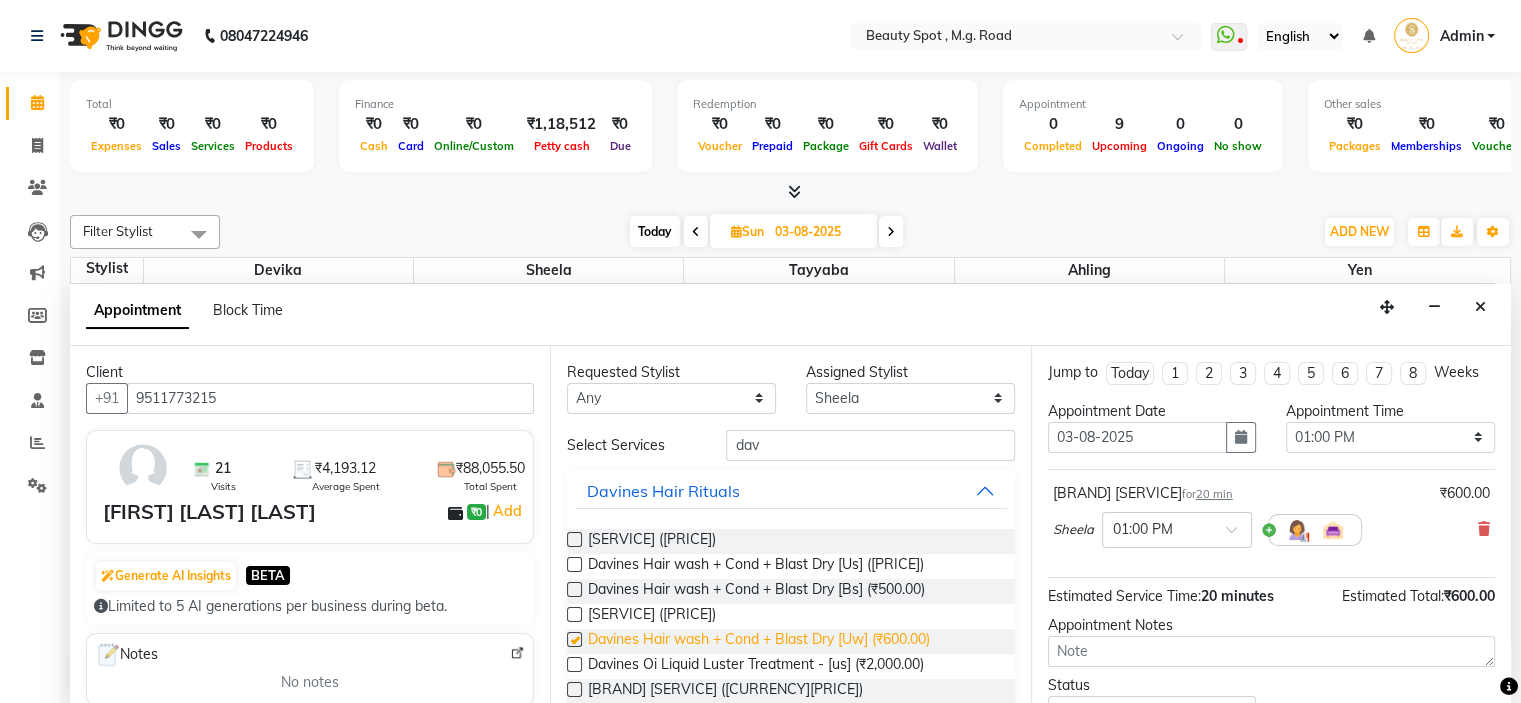 checkbox on "false" 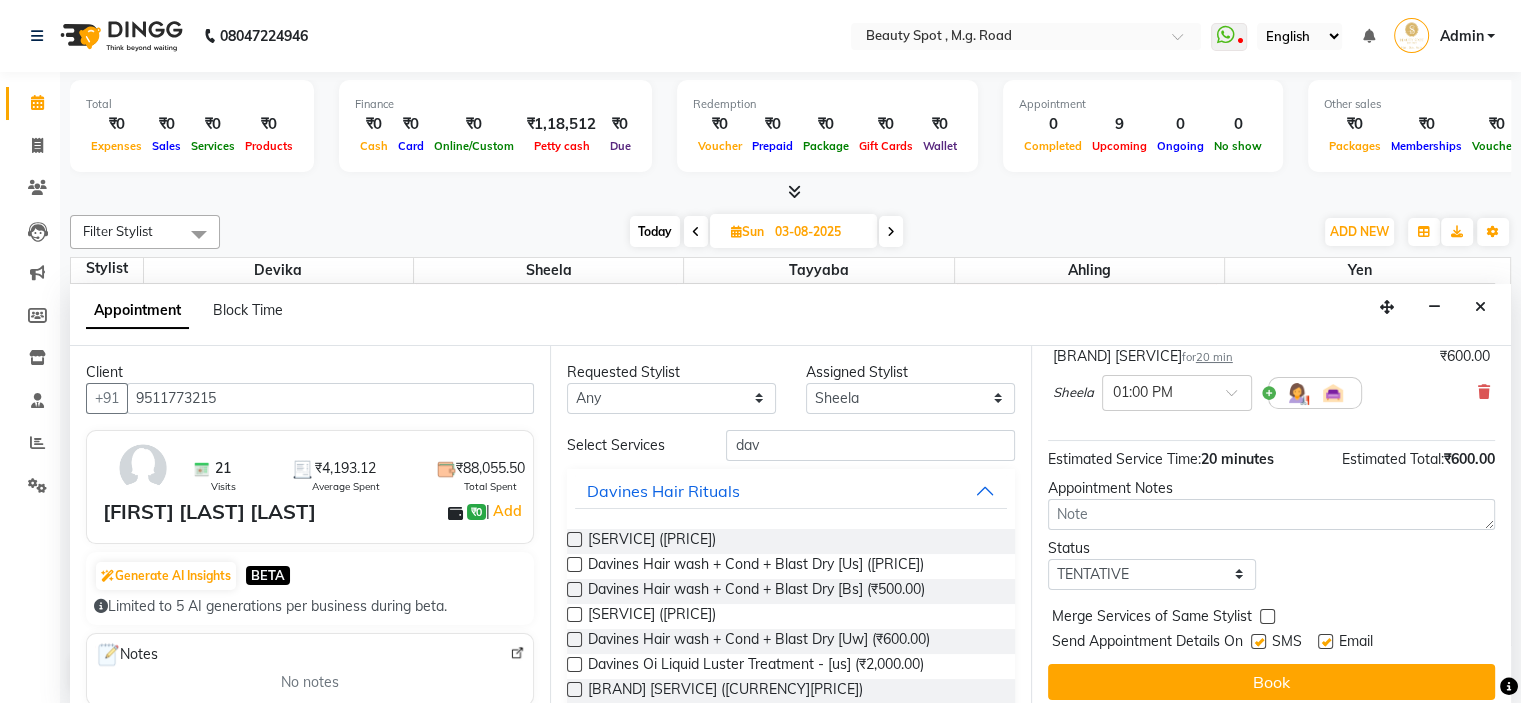 scroll, scrollTop: 146, scrollLeft: 0, axis: vertical 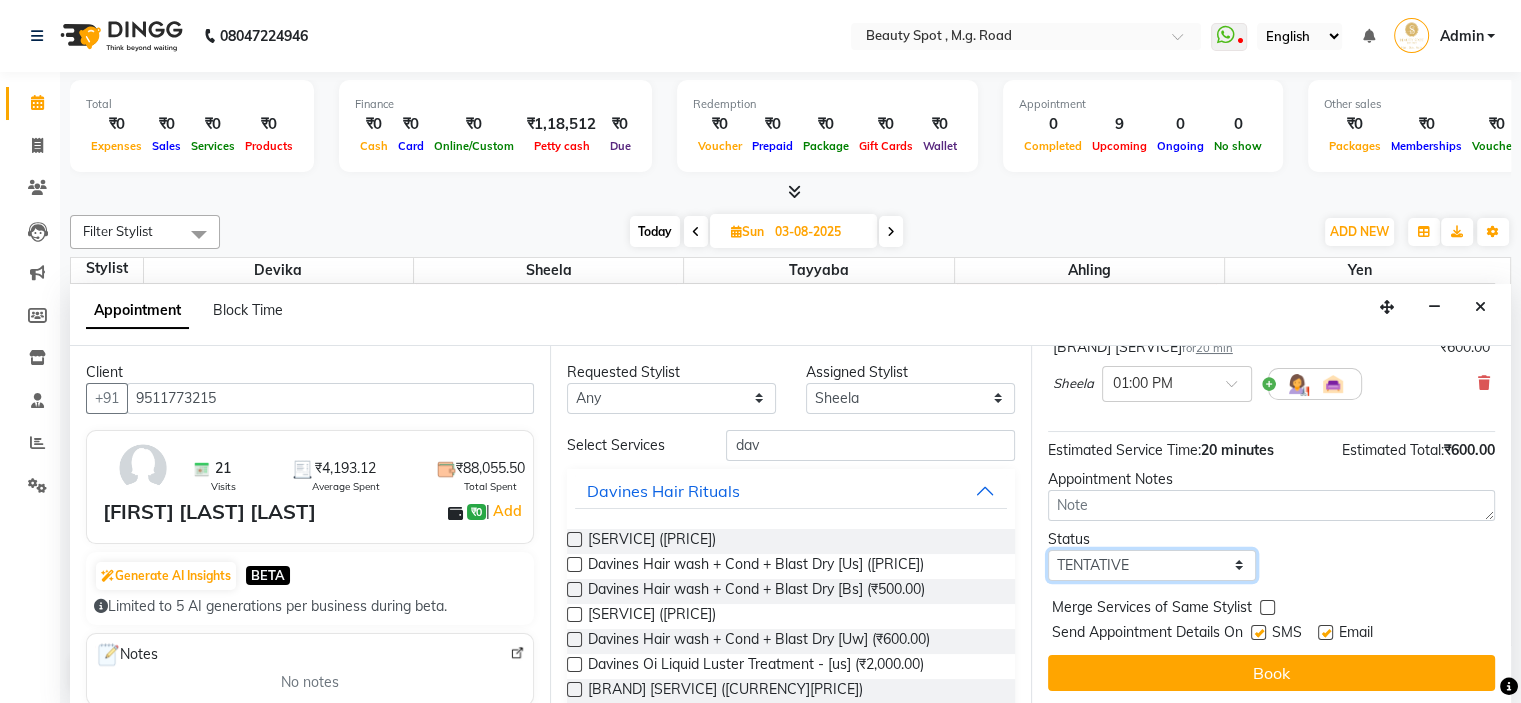 click on "Select TENTATIVE CONFIRM UPCOMING" at bounding box center [1152, 565] 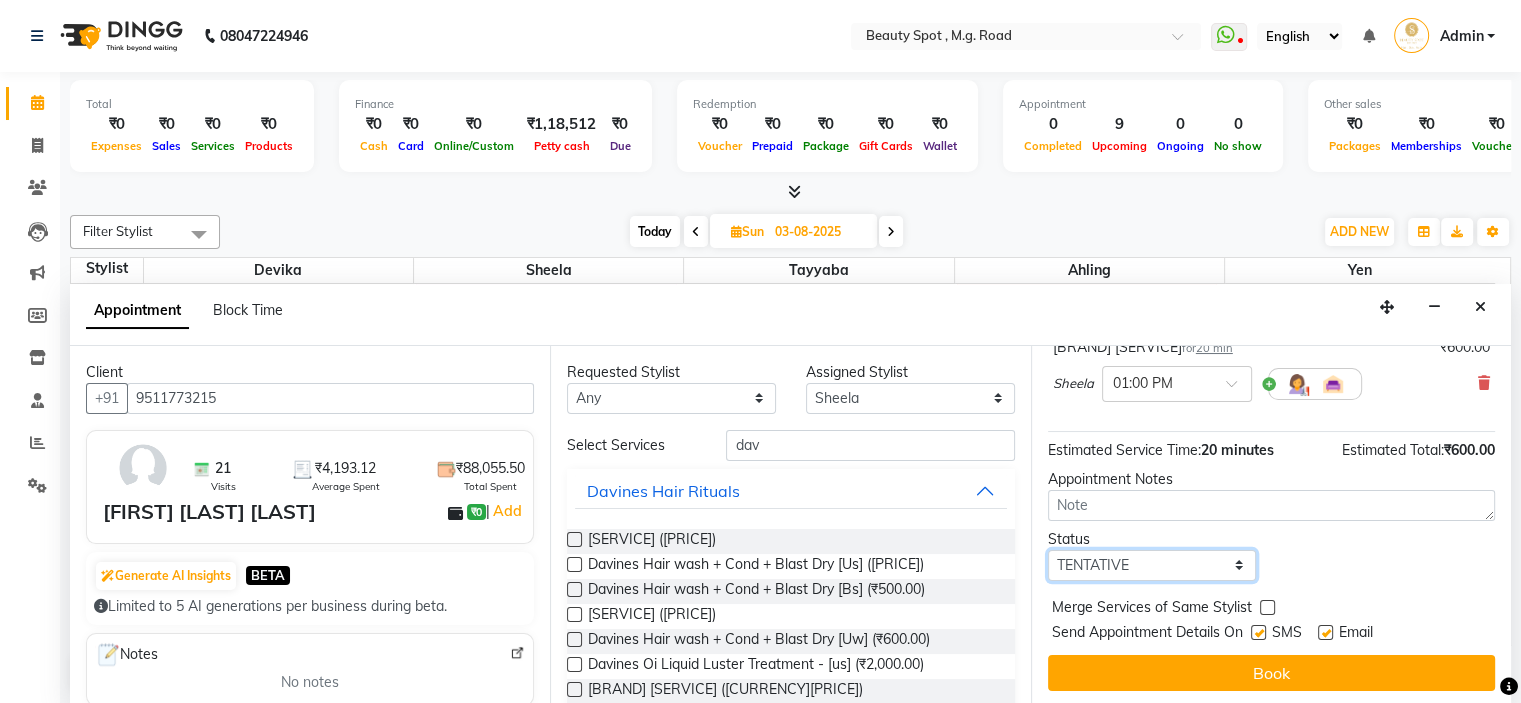 select on "confirm booking" 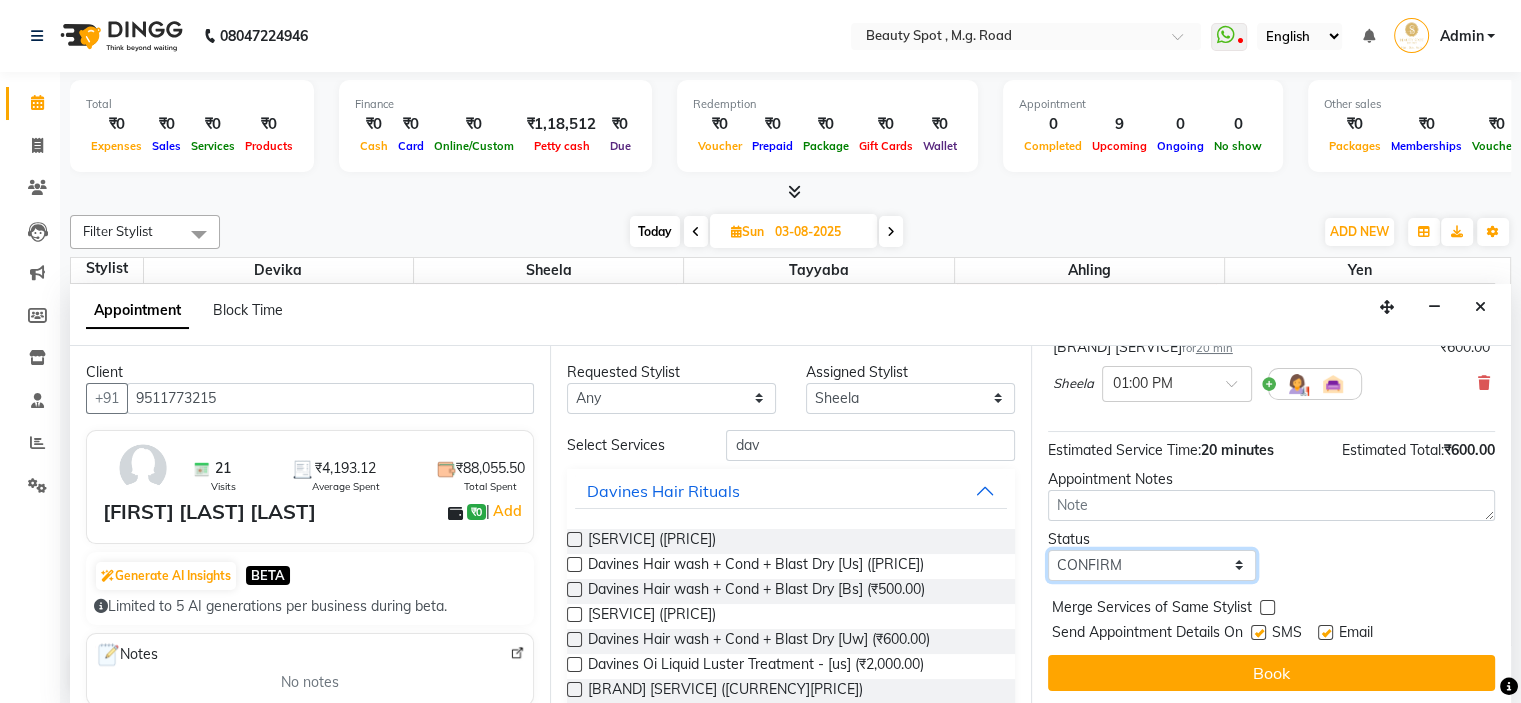 click on "Select TENTATIVE CONFIRM UPCOMING" at bounding box center [1152, 565] 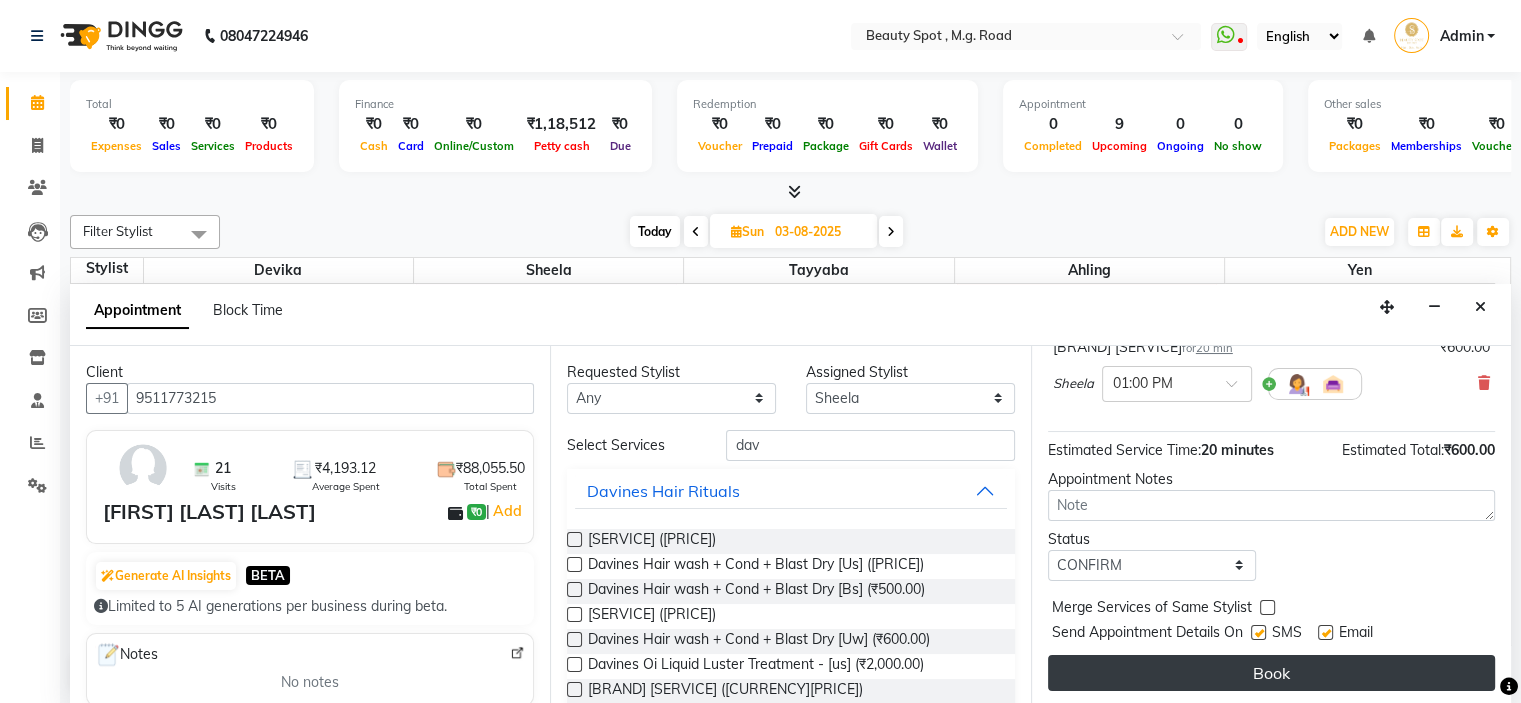 click on "Book" at bounding box center (1271, 673) 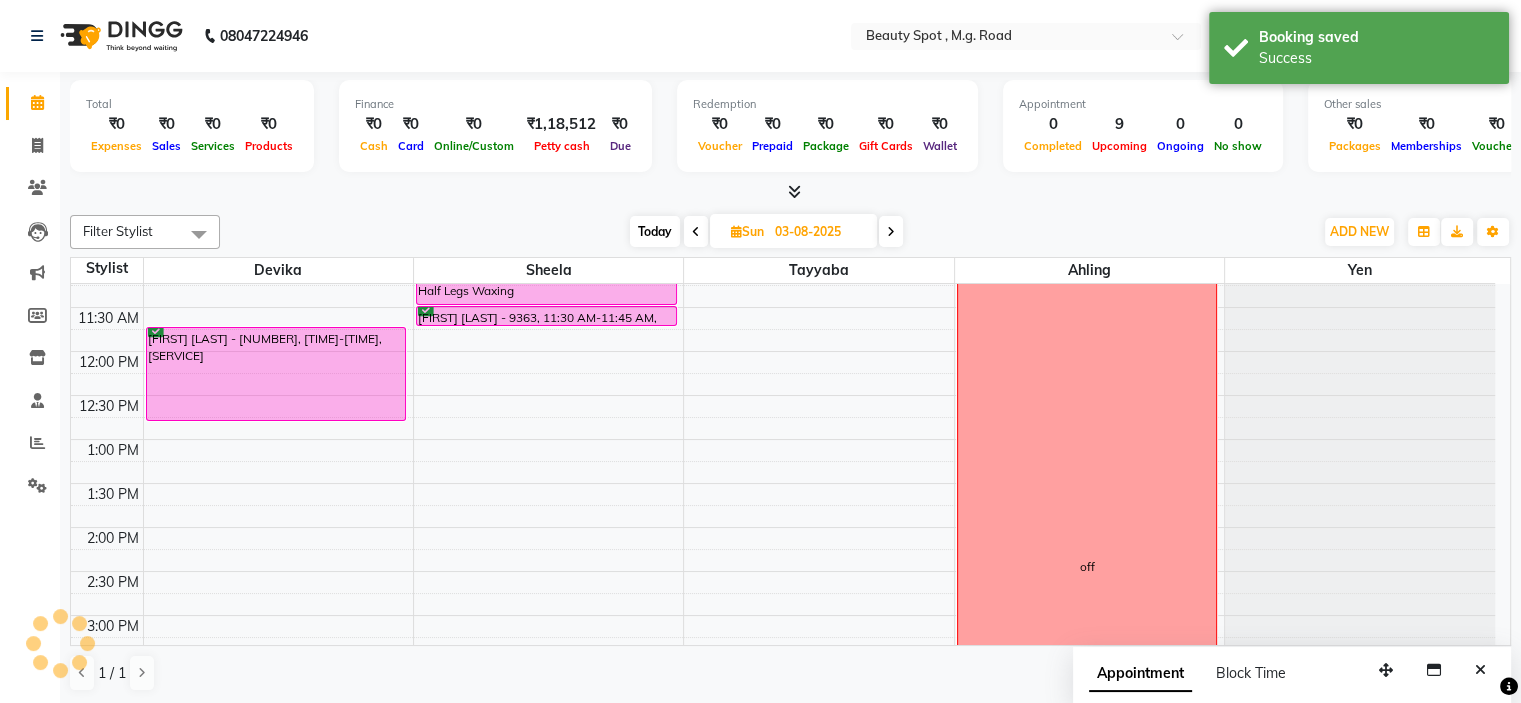 scroll, scrollTop: 0, scrollLeft: 0, axis: both 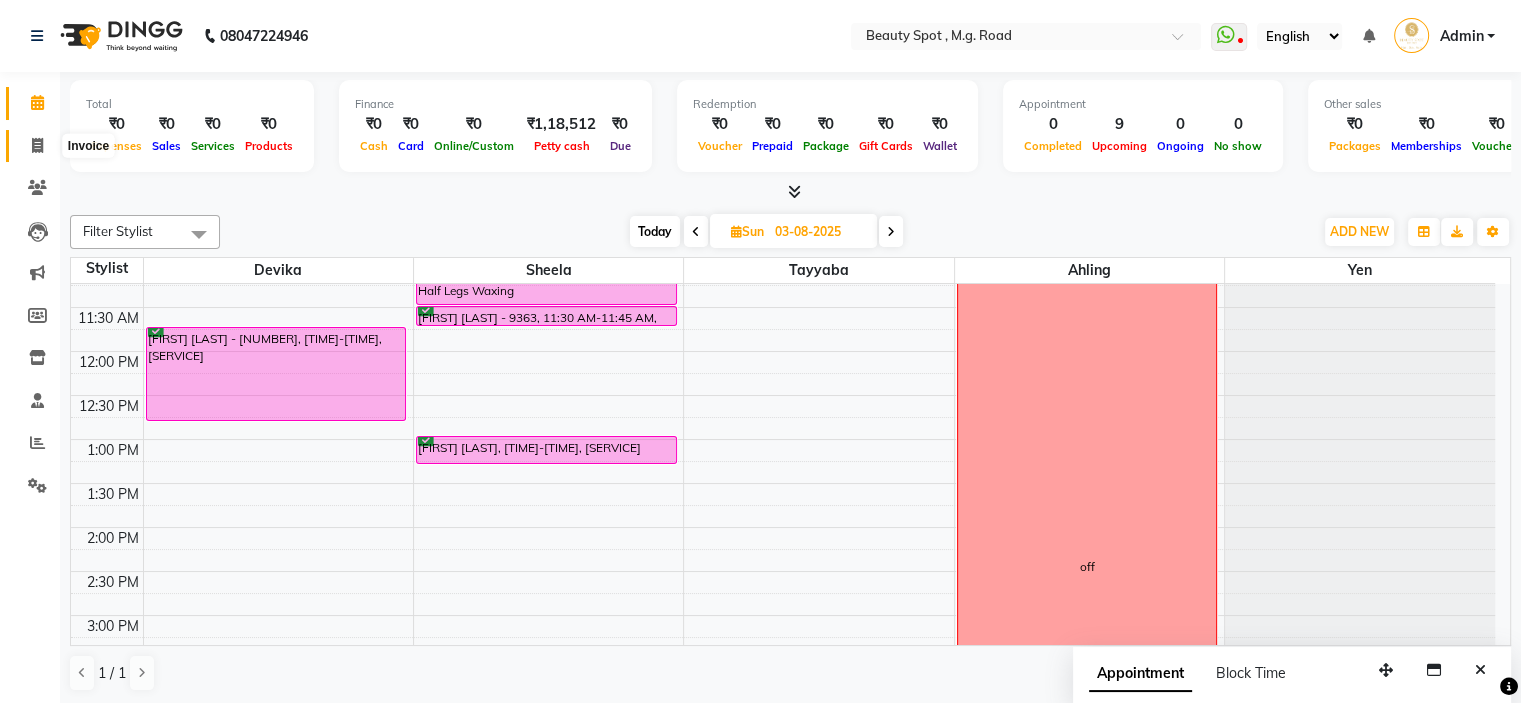click 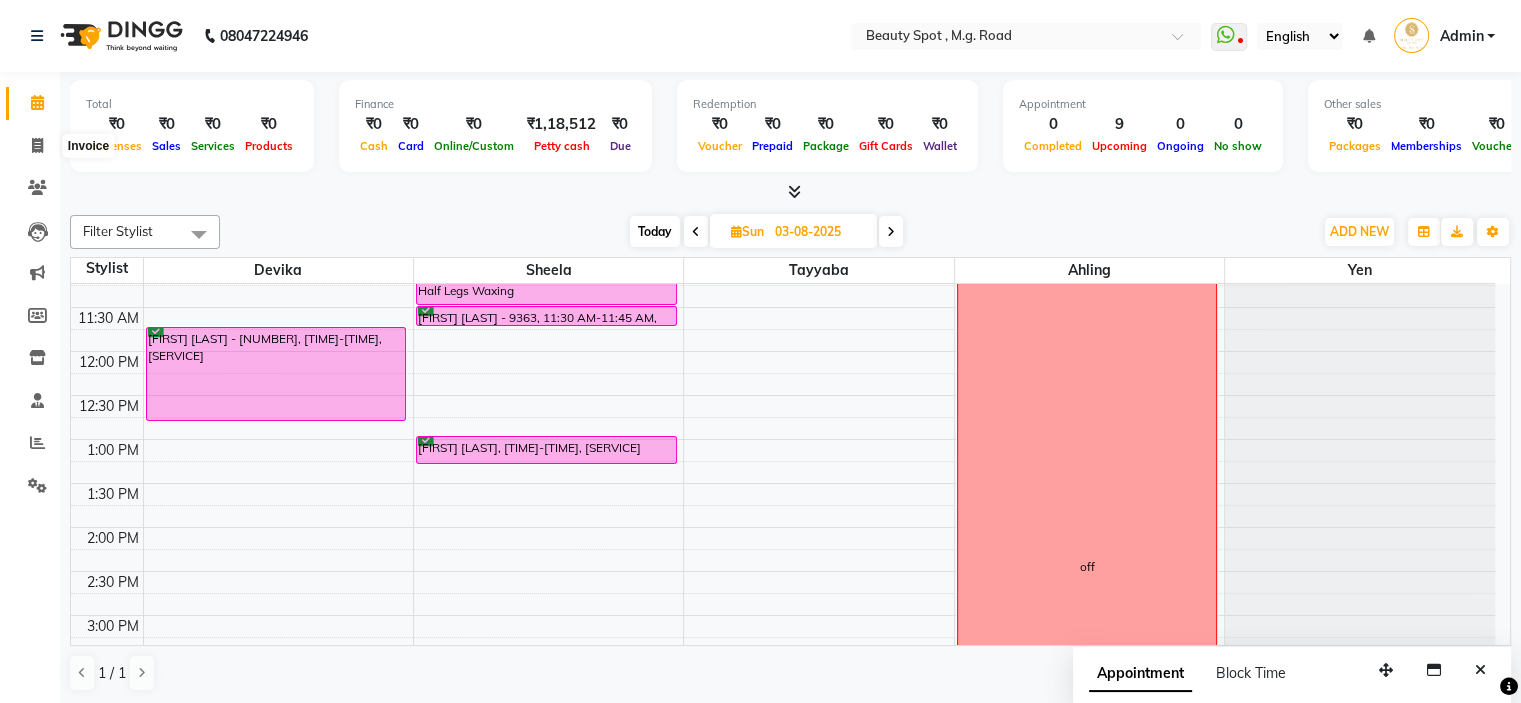 select on "7357" 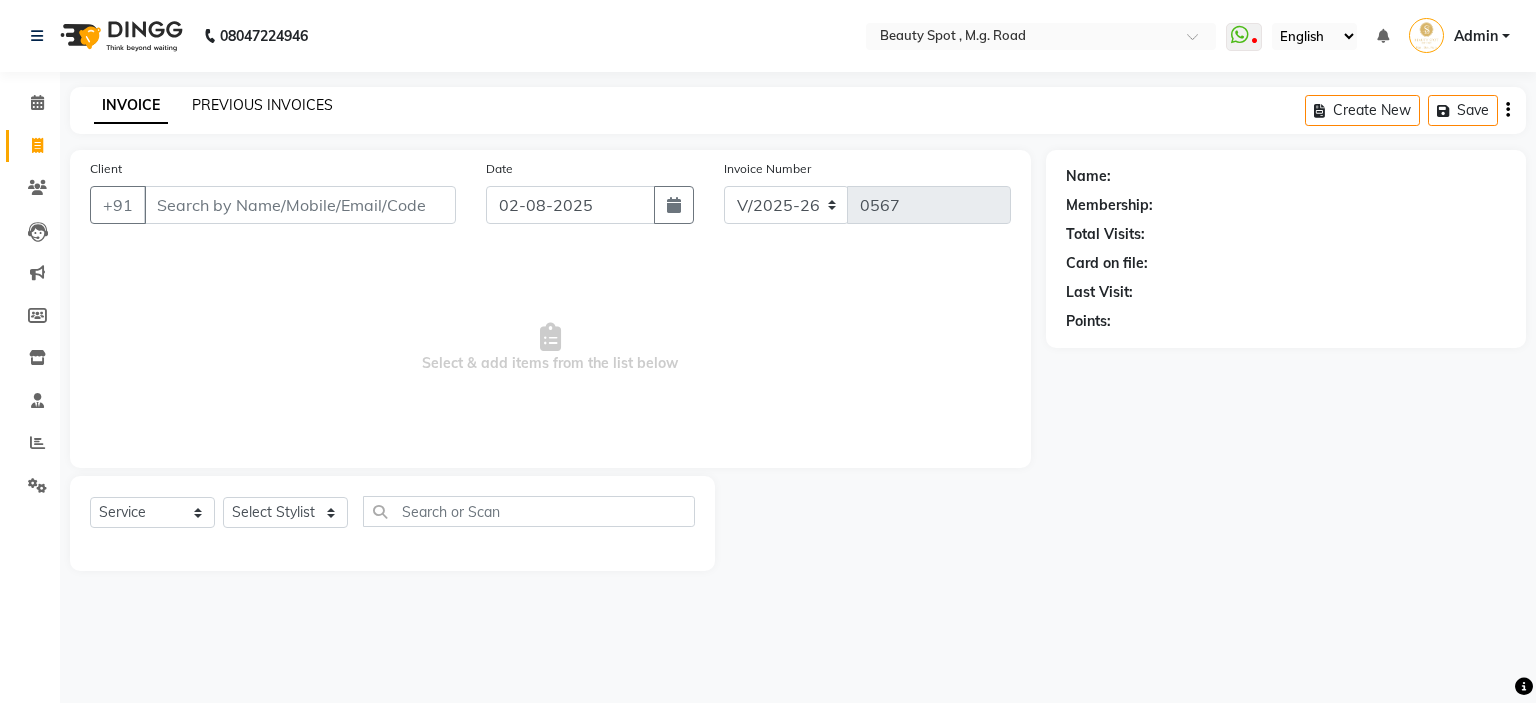 click on "PREVIOUS INVOICES" 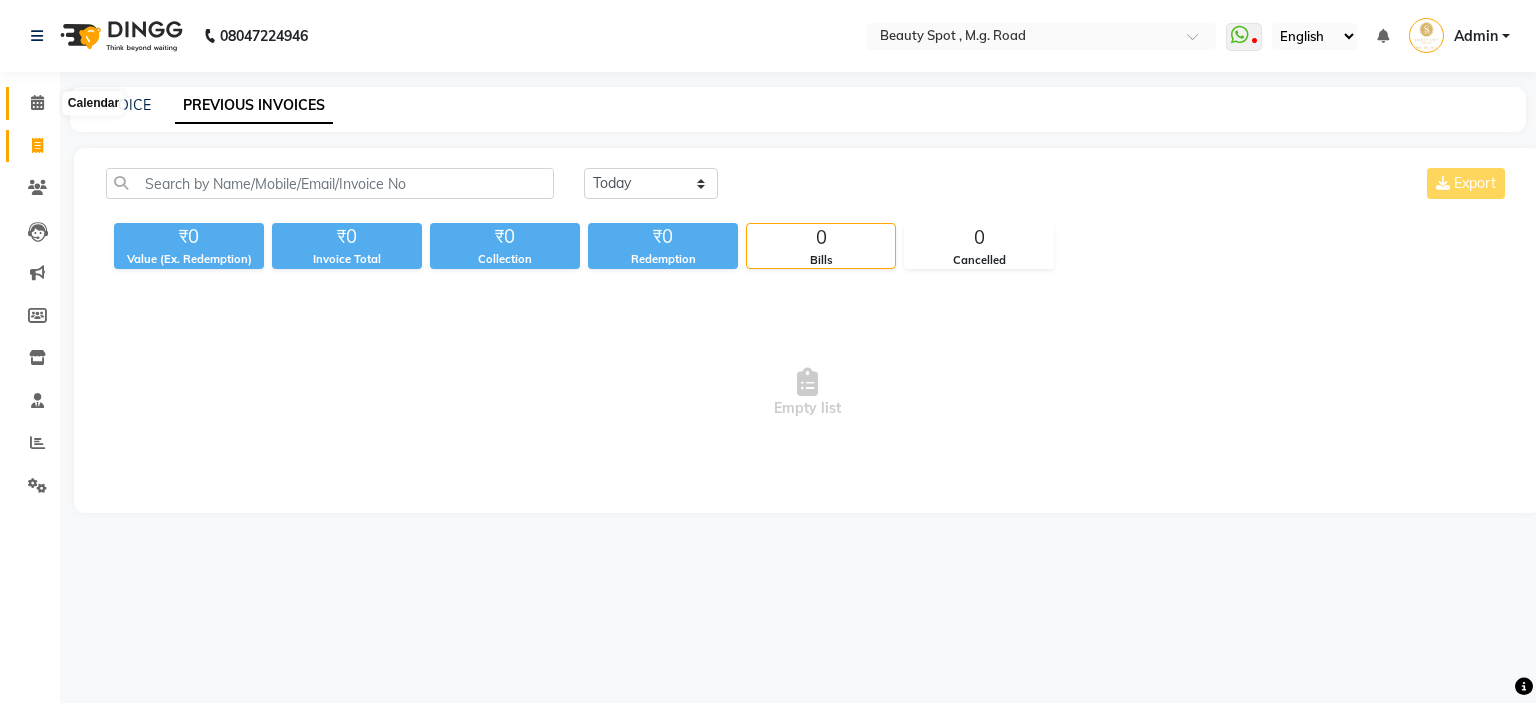 click 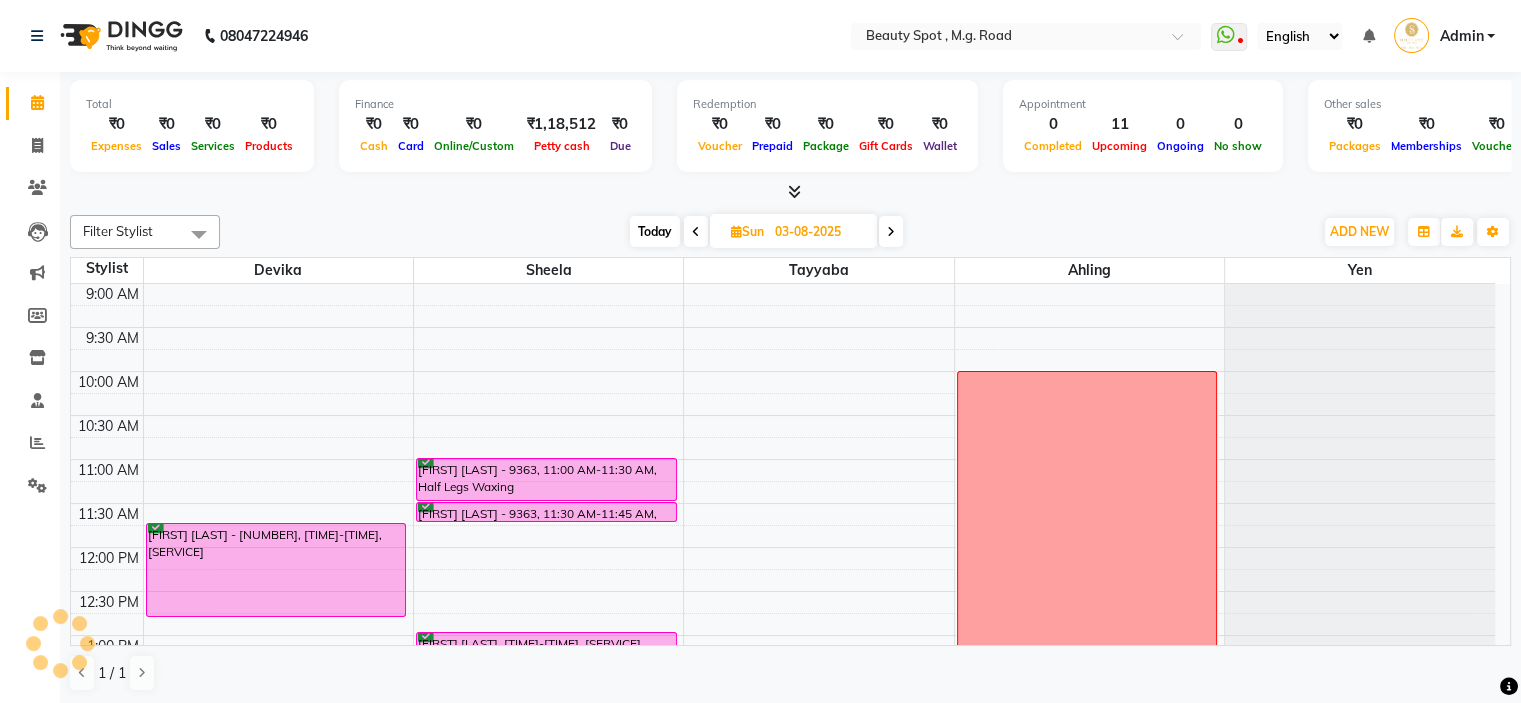 scroll, scrollTop: 524, scrollLeft: 0, axis: vertical 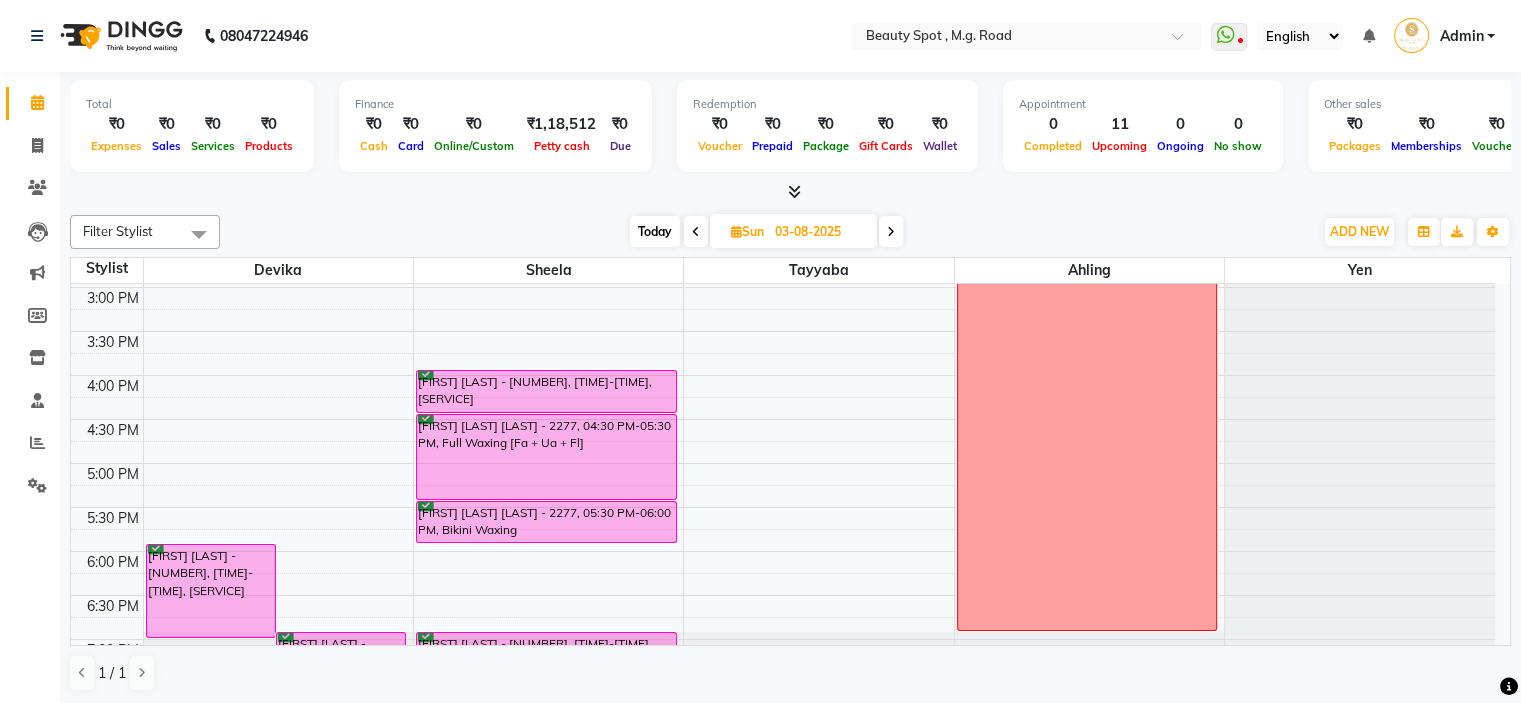 click on "Today" at bounding box center [655, 231] 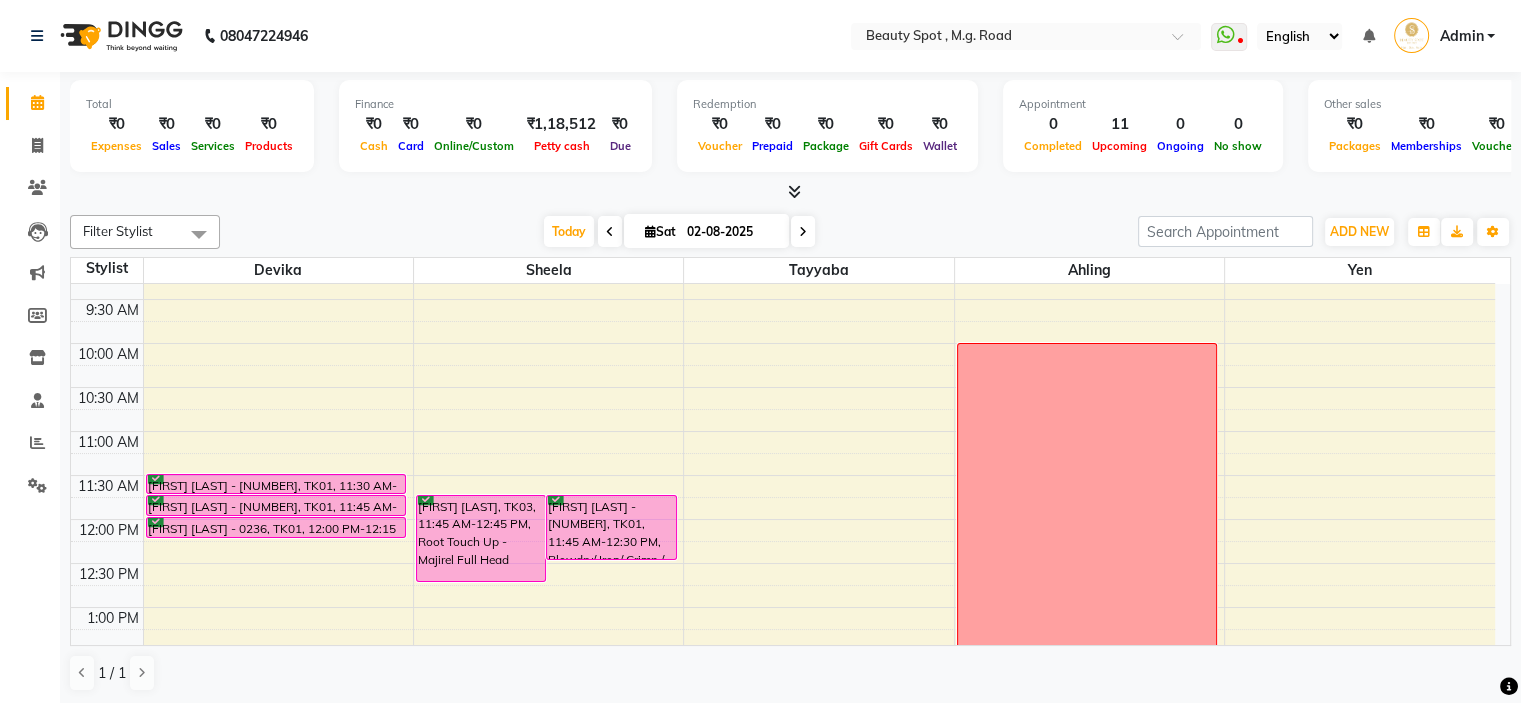 scroll, scrollTop: 0, scrollLeft: 0, axis: both 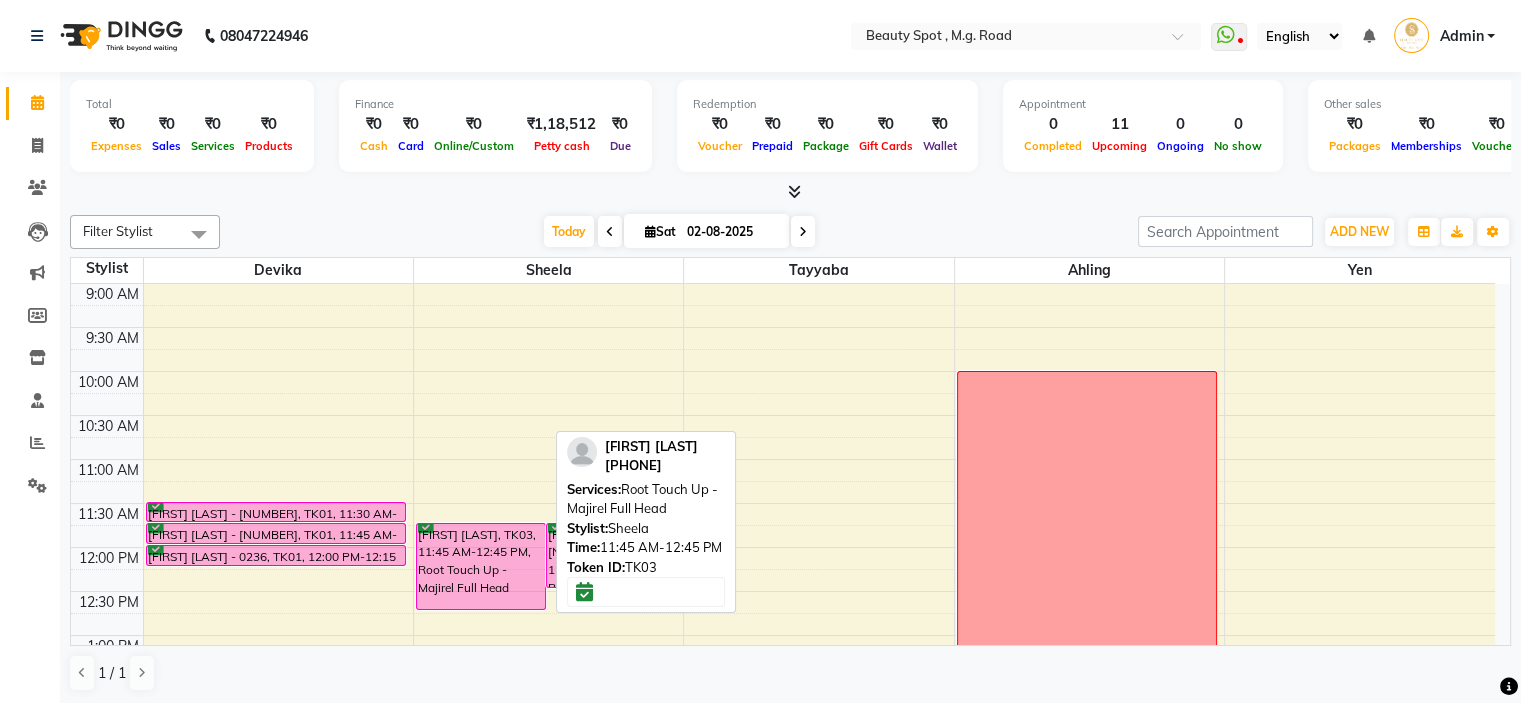 click on "[FIRST] [LAST], TK03, 11:45 AM-12:45 PM, Root Touch Up - Majirel Full Head" at bounding box center (481, 566) 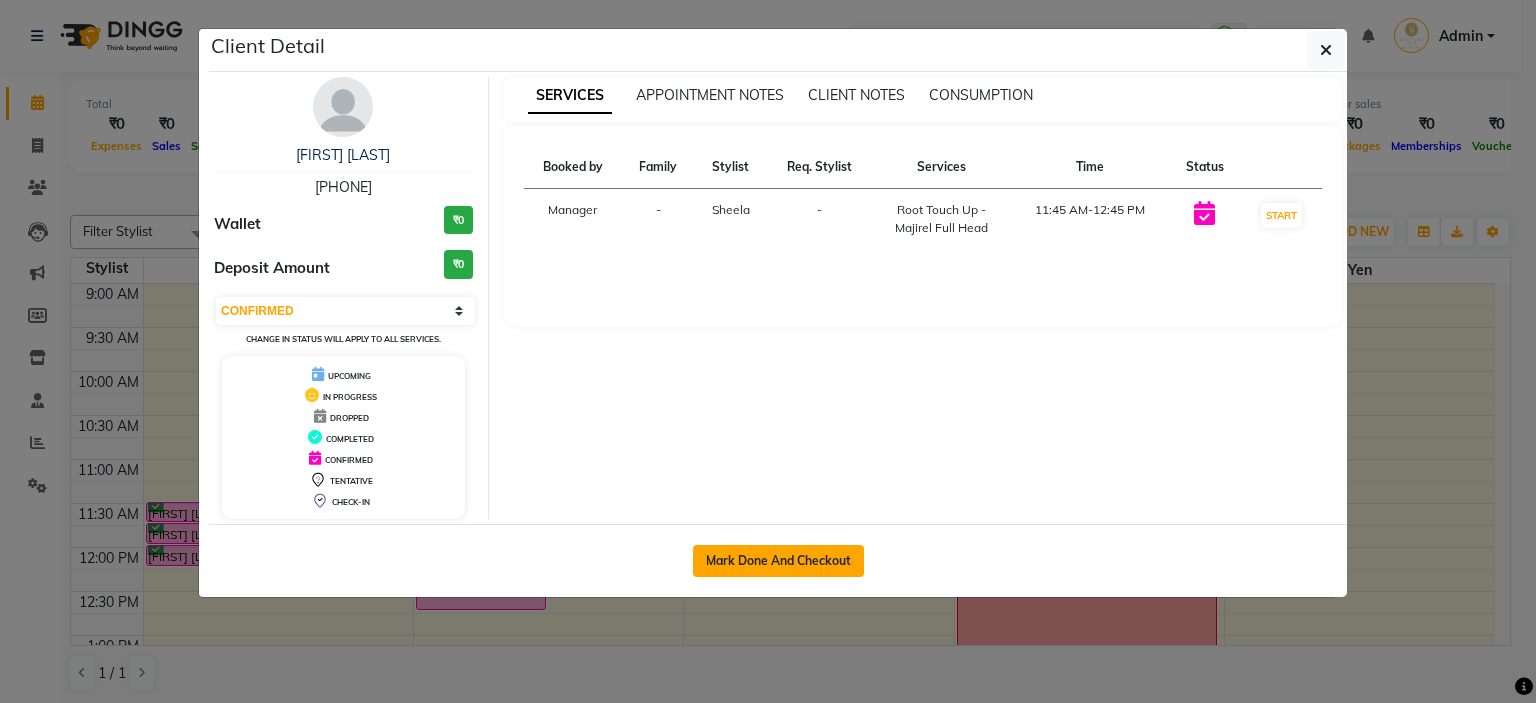 click on "Mark Done And Checkout" 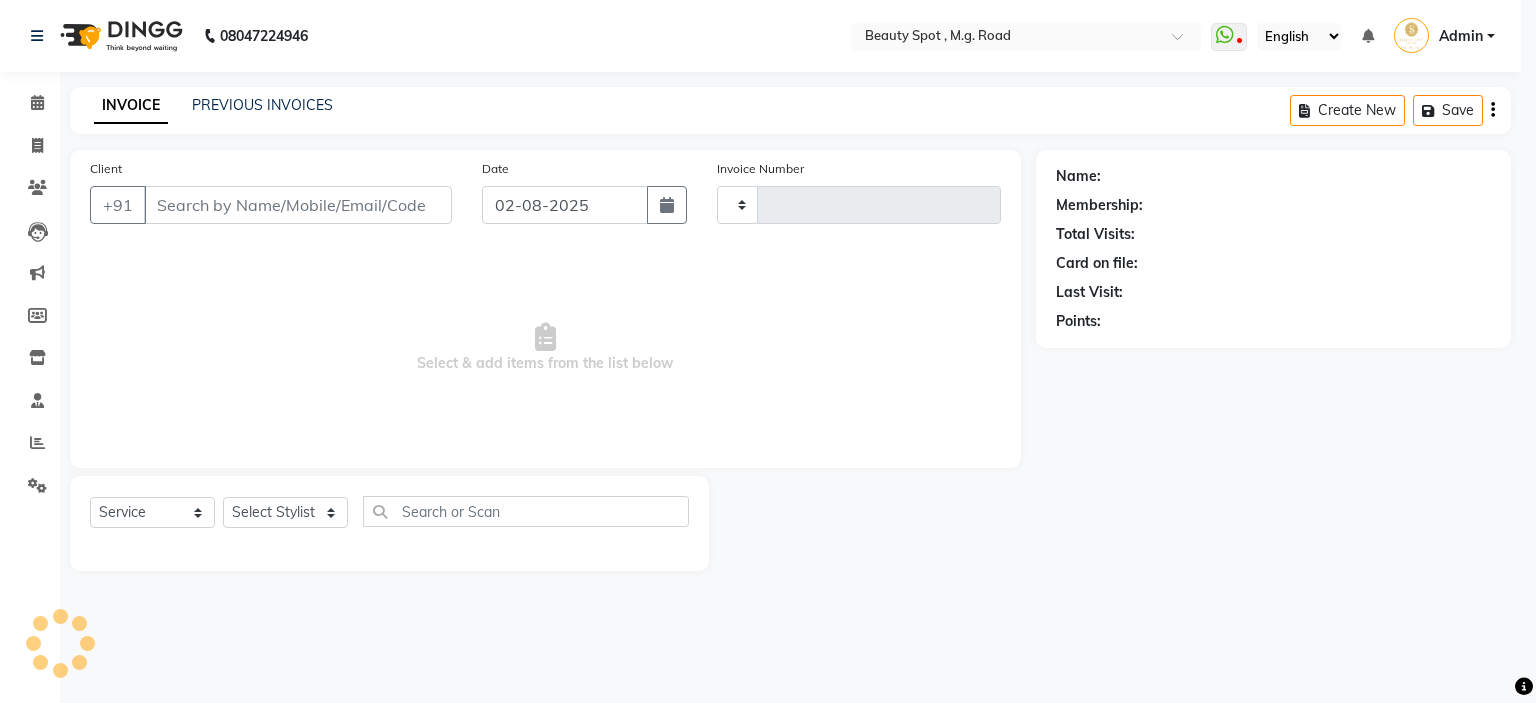 type on "0567" 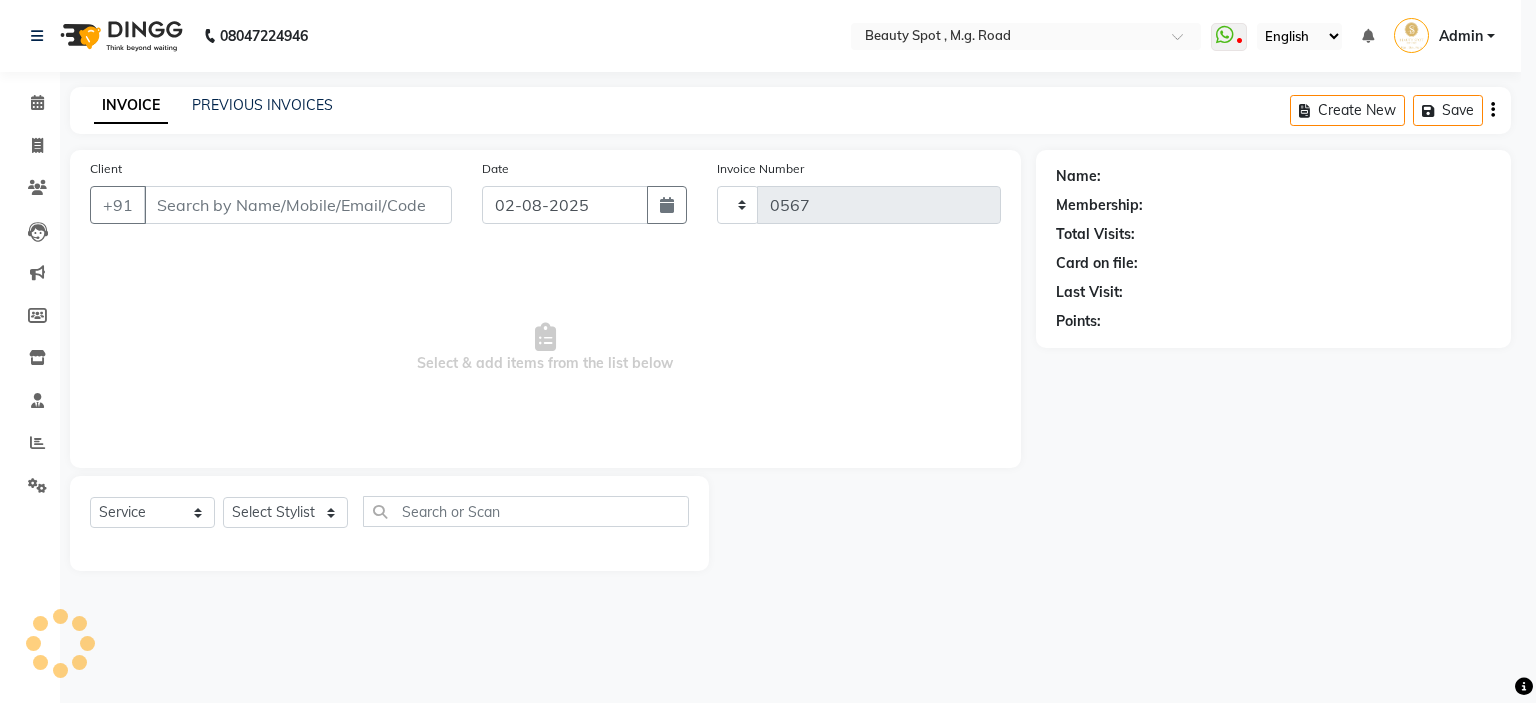 select on "7357" 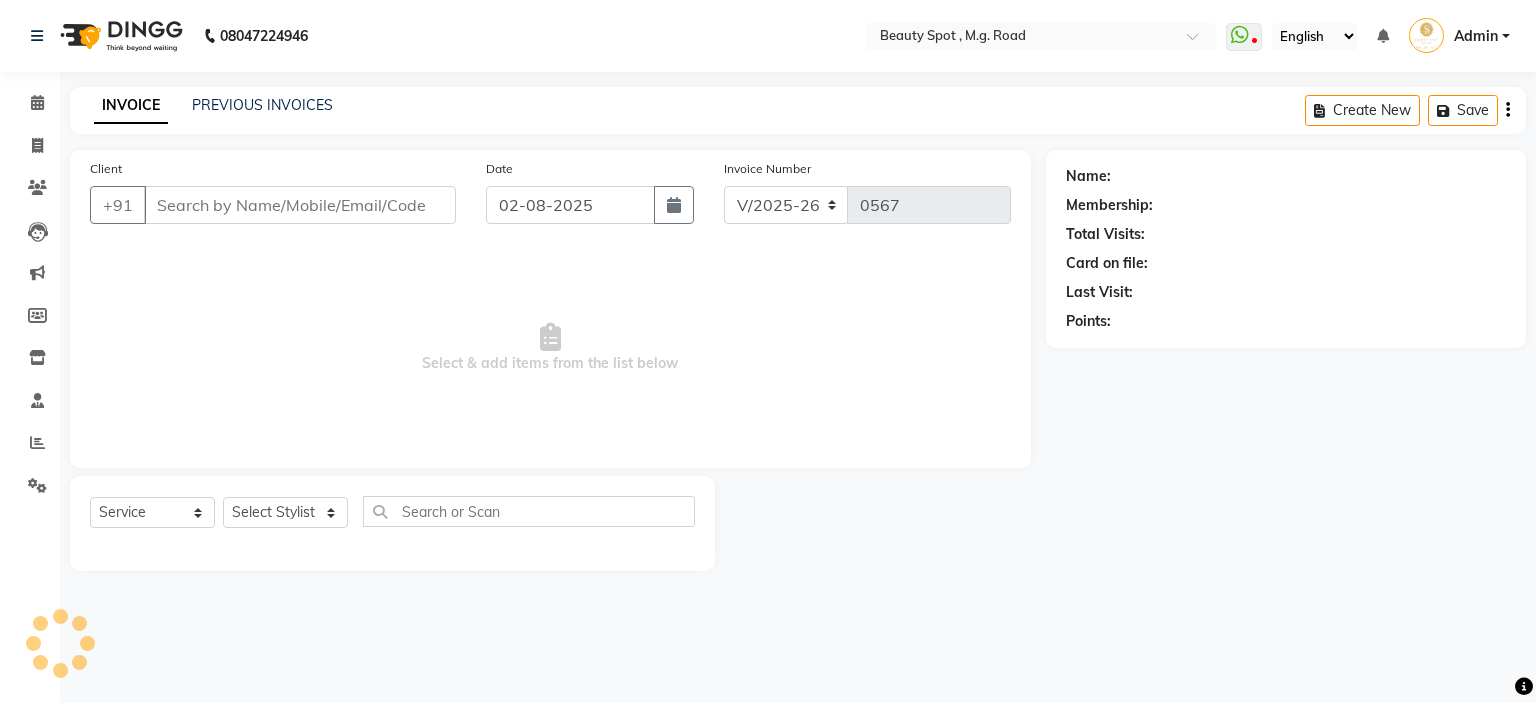 type on "[PHONE]" 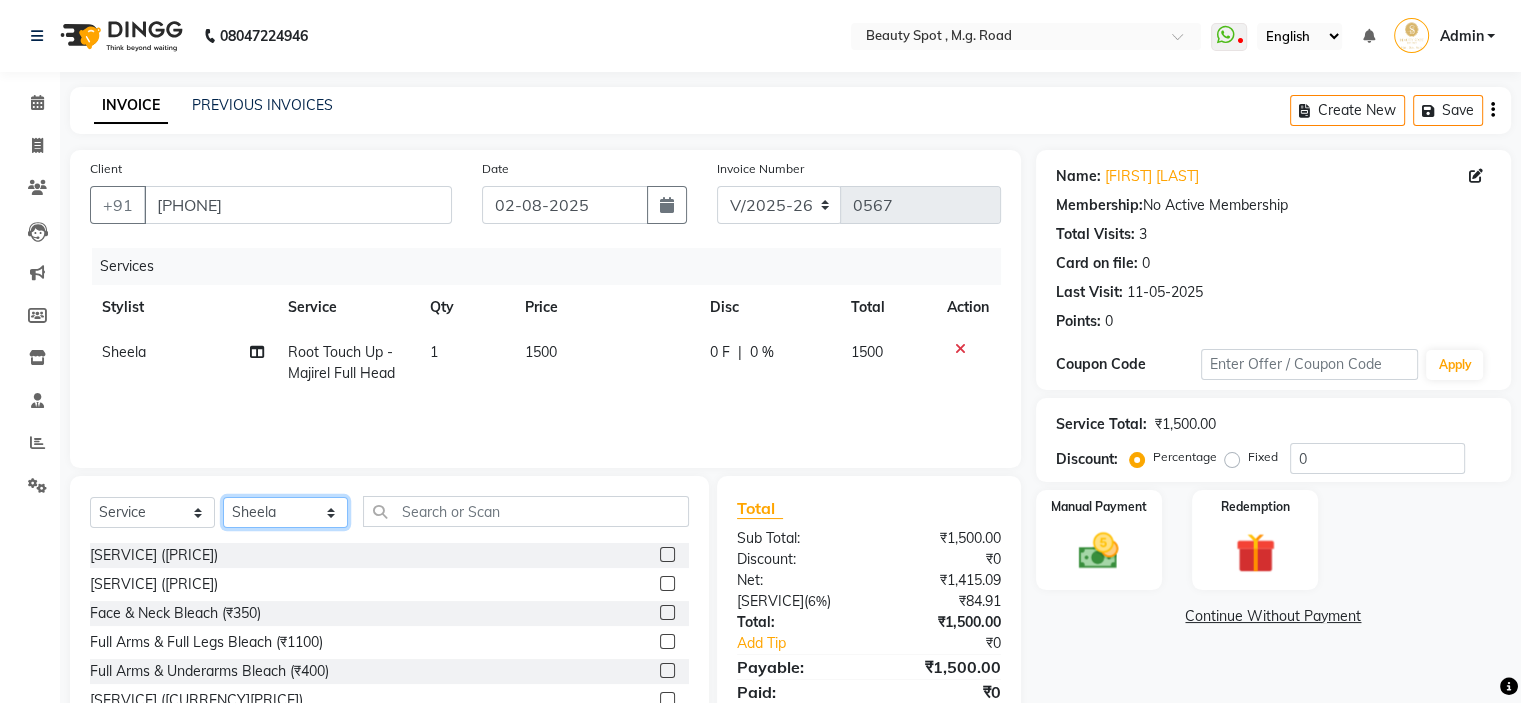 click on "Select Stylist [NAME] [NAME]  [NAME]  [NAME]  [NAME]" 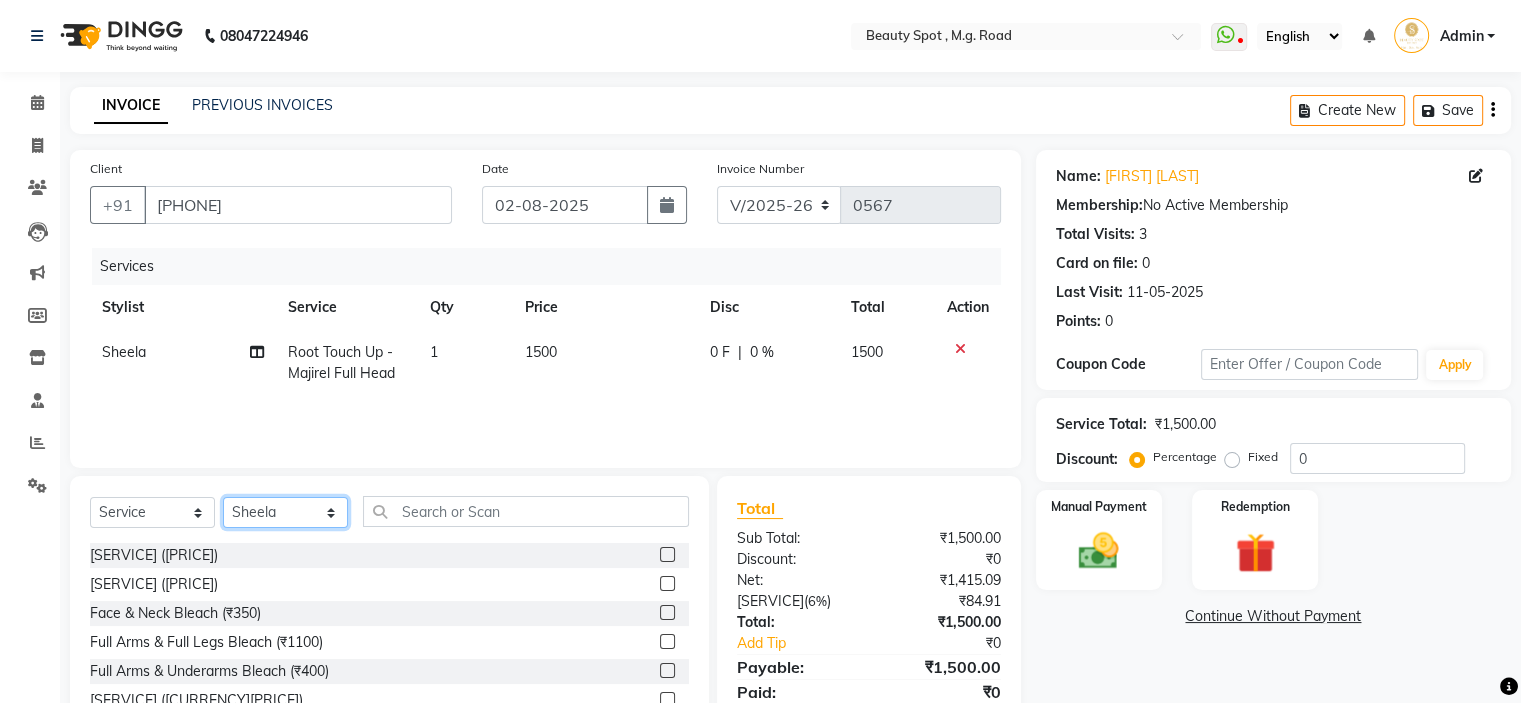 select on "63580" 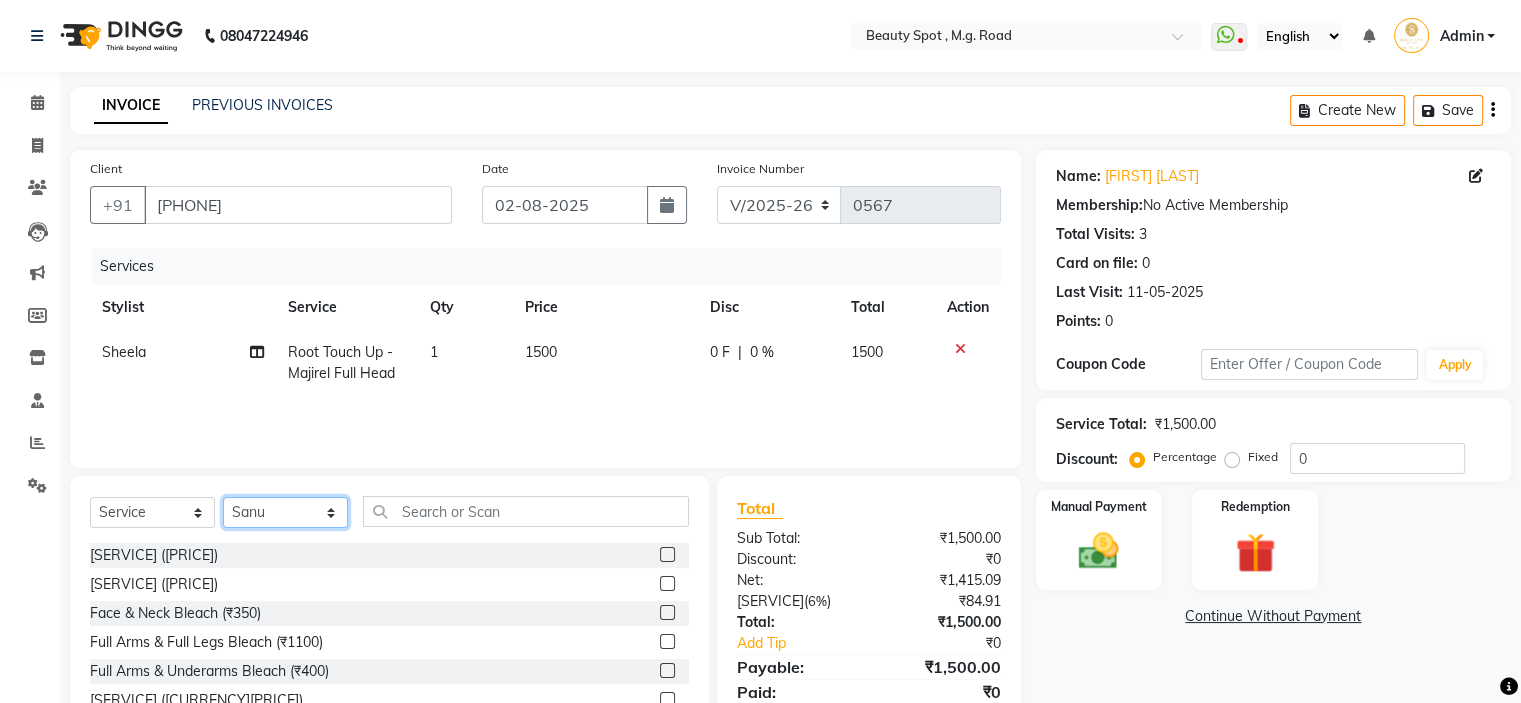 click on "Select Stylist [NAME] [NAME]  [NAME]  [NAME]  [NAME]" 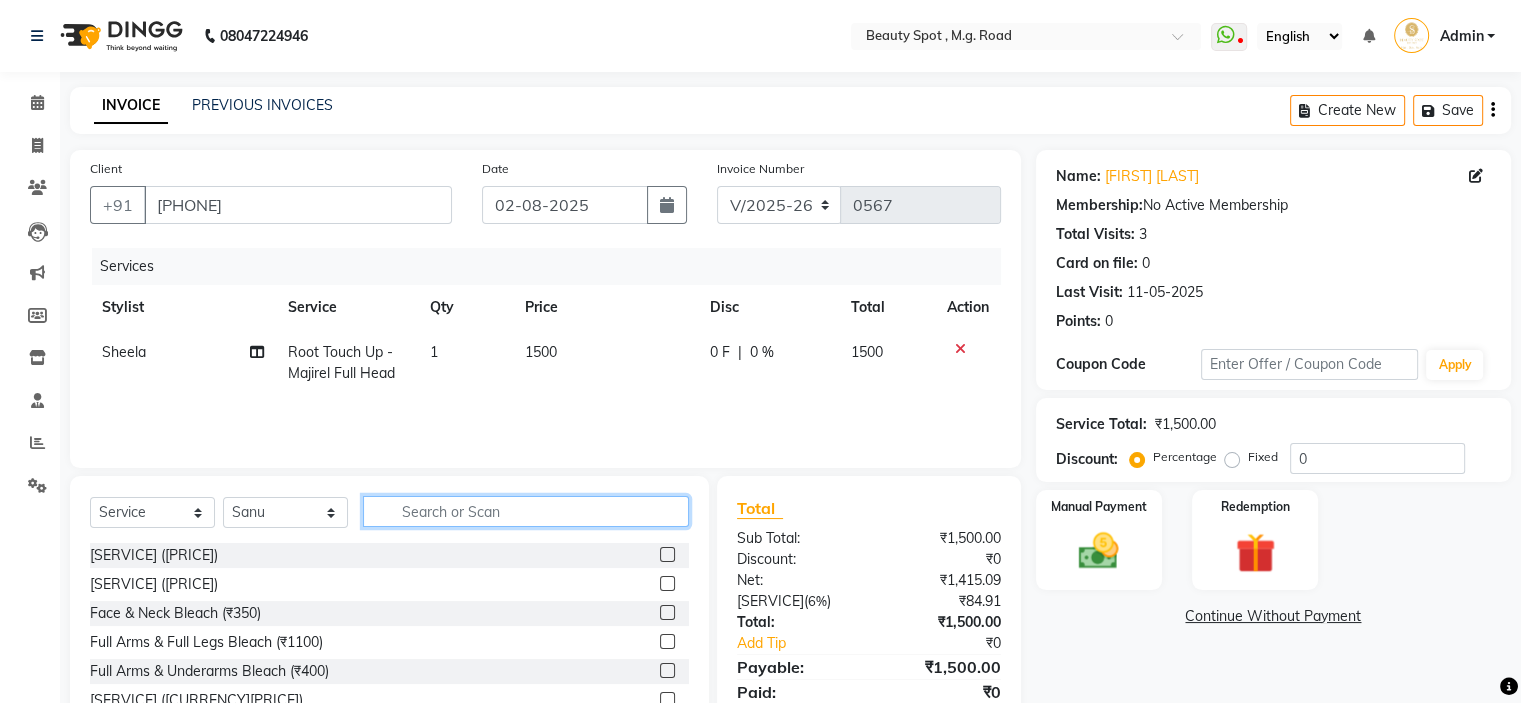 click 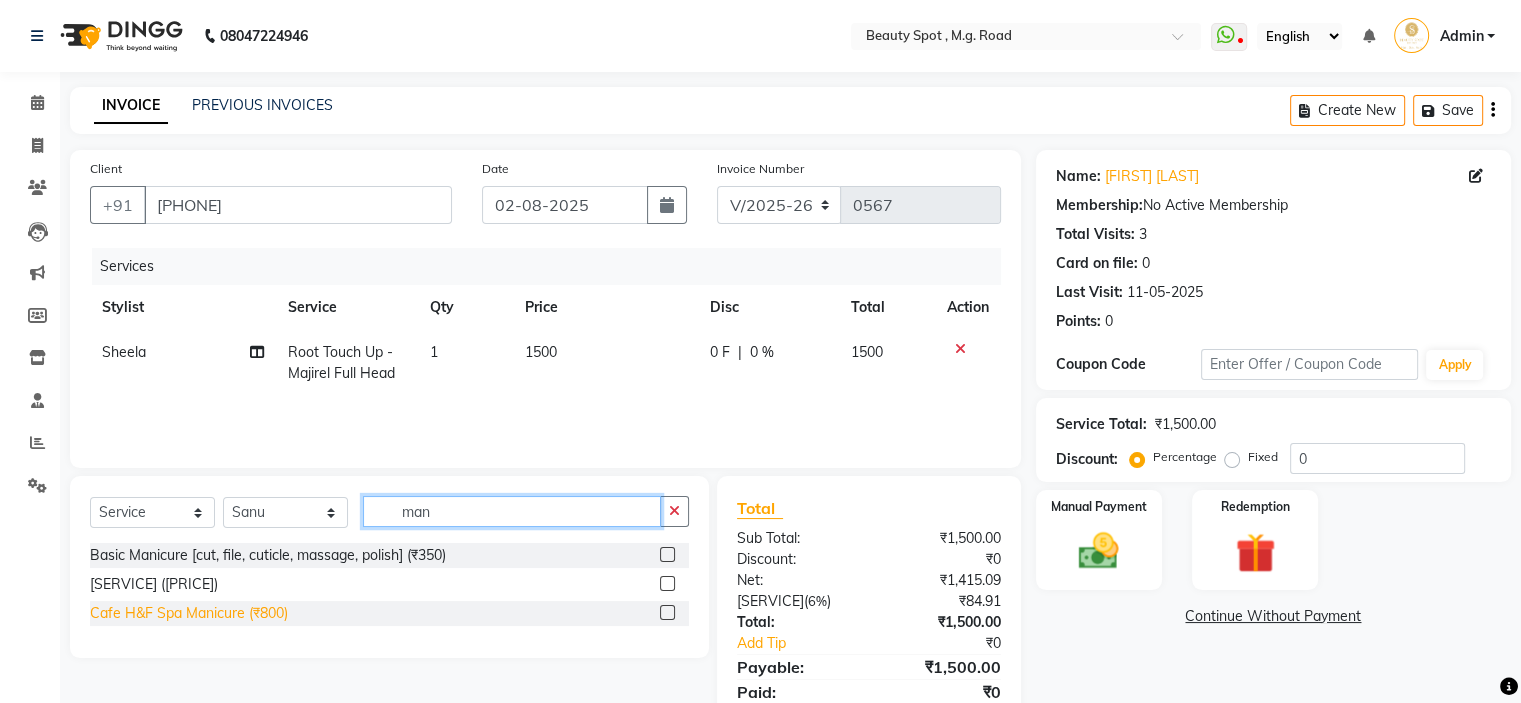 type on "man" 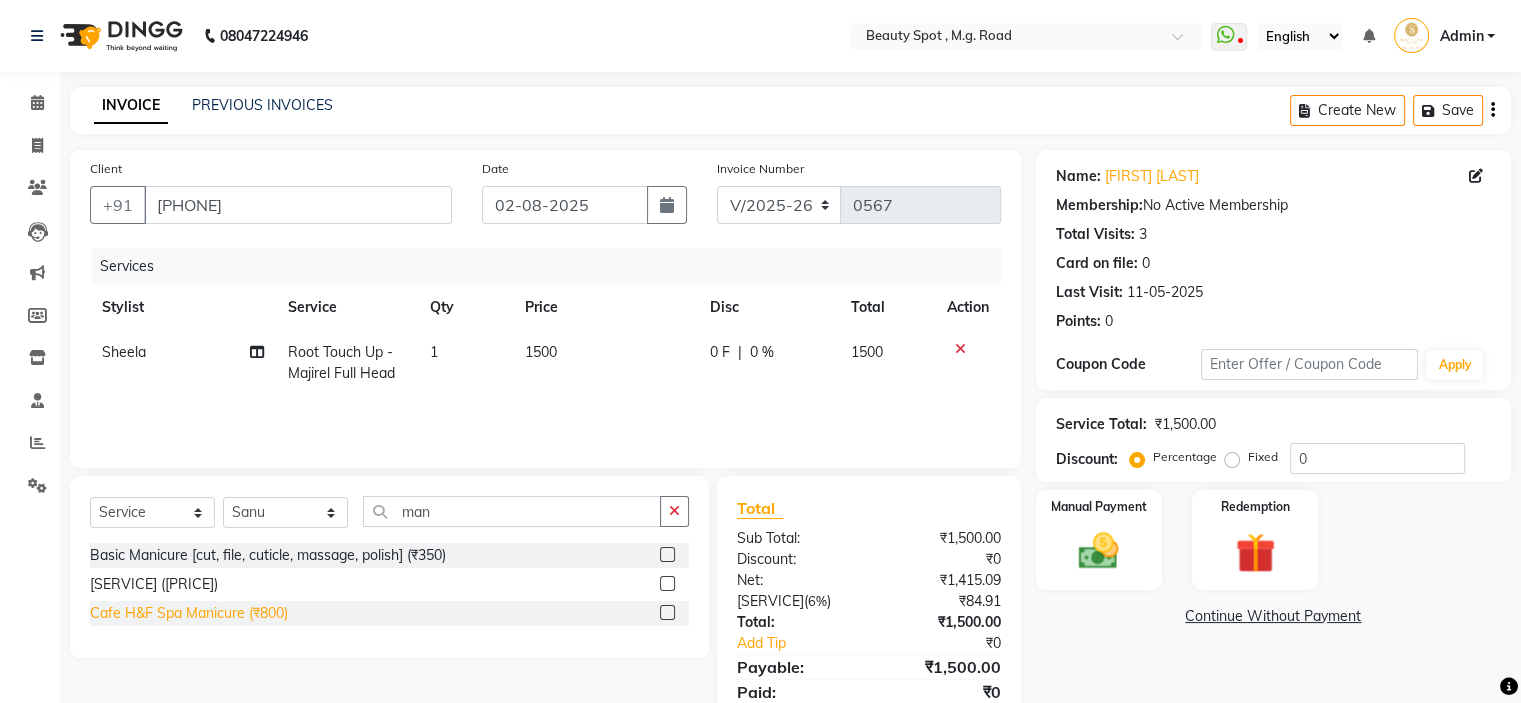 click on "Cafe H&F Spa Manicure (₹800)" 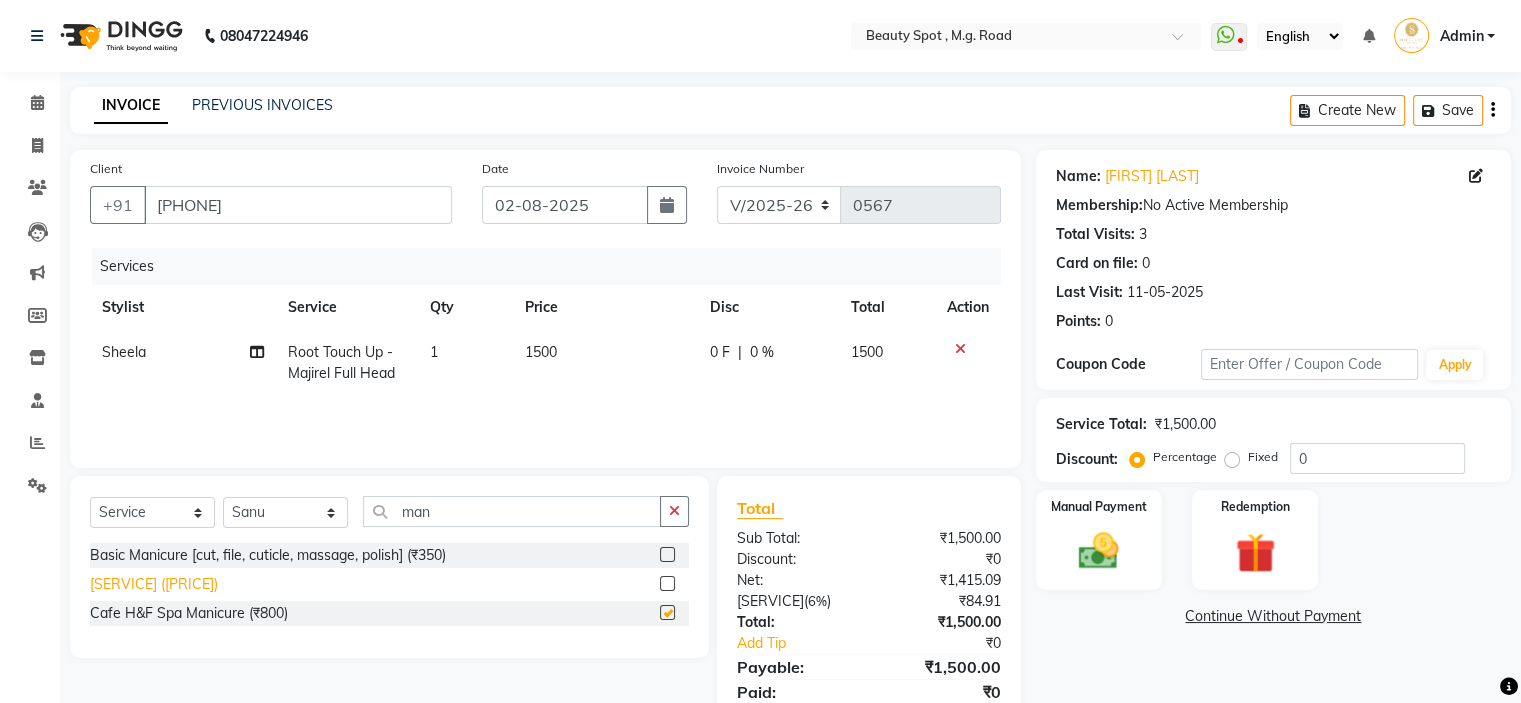 checkbox on "false" 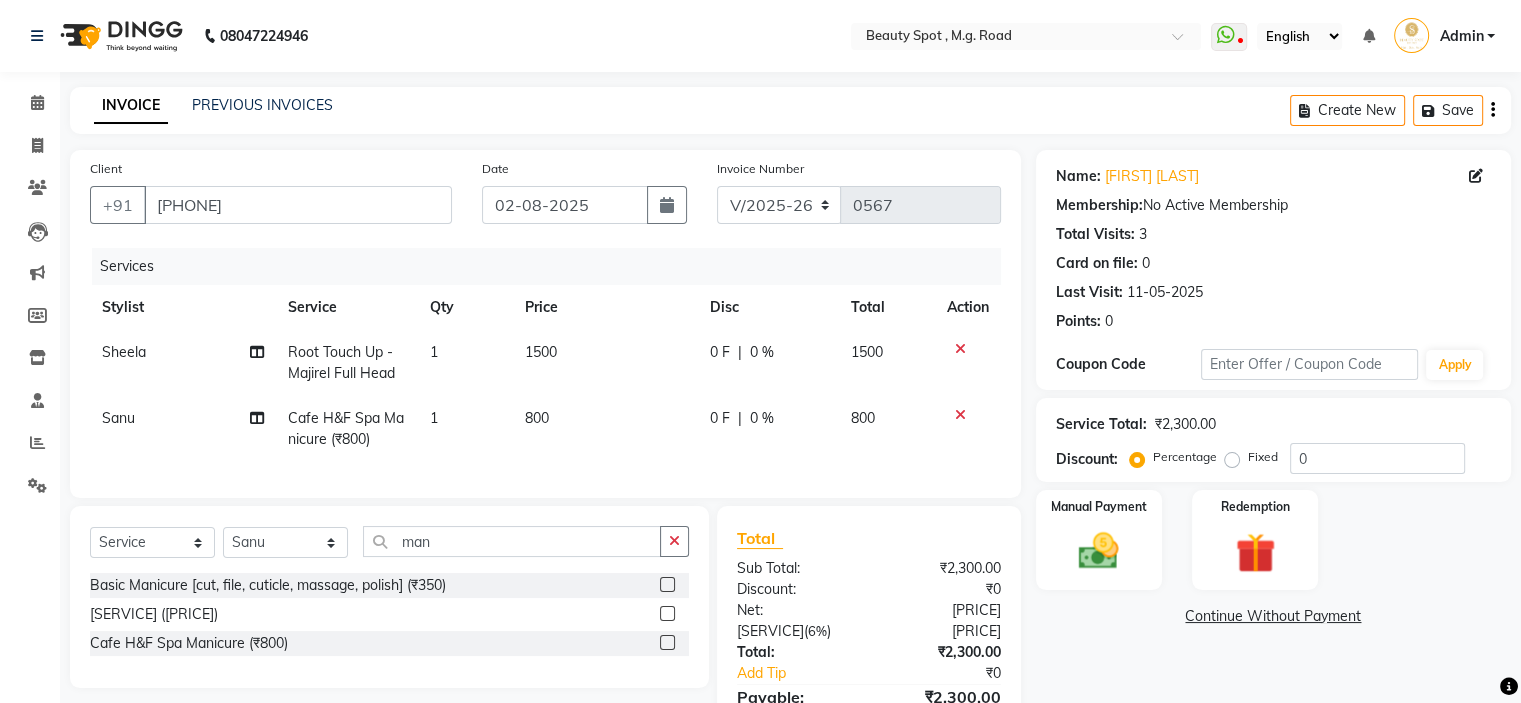 scroll, scrollTop: 121, scrollLeft: 0, axis: vertical 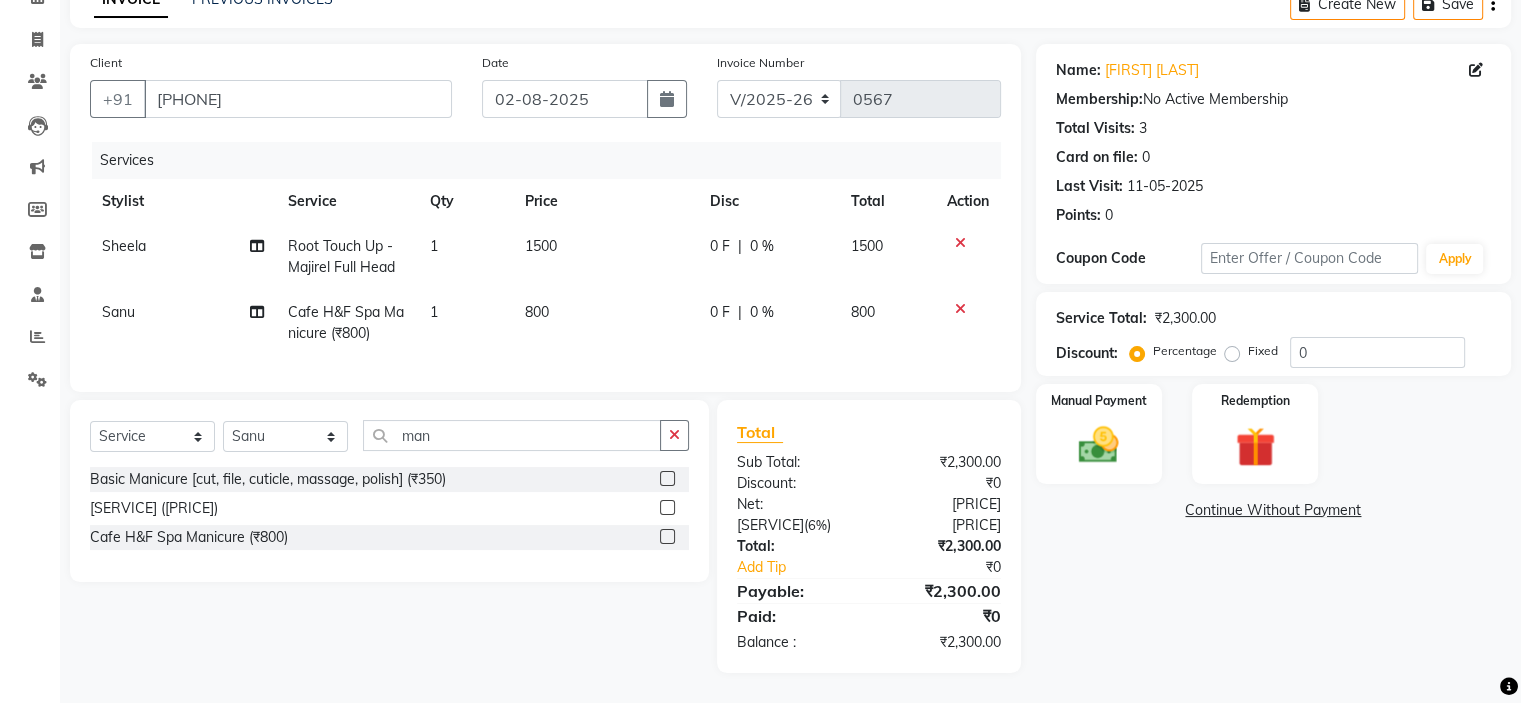 click on "1500" 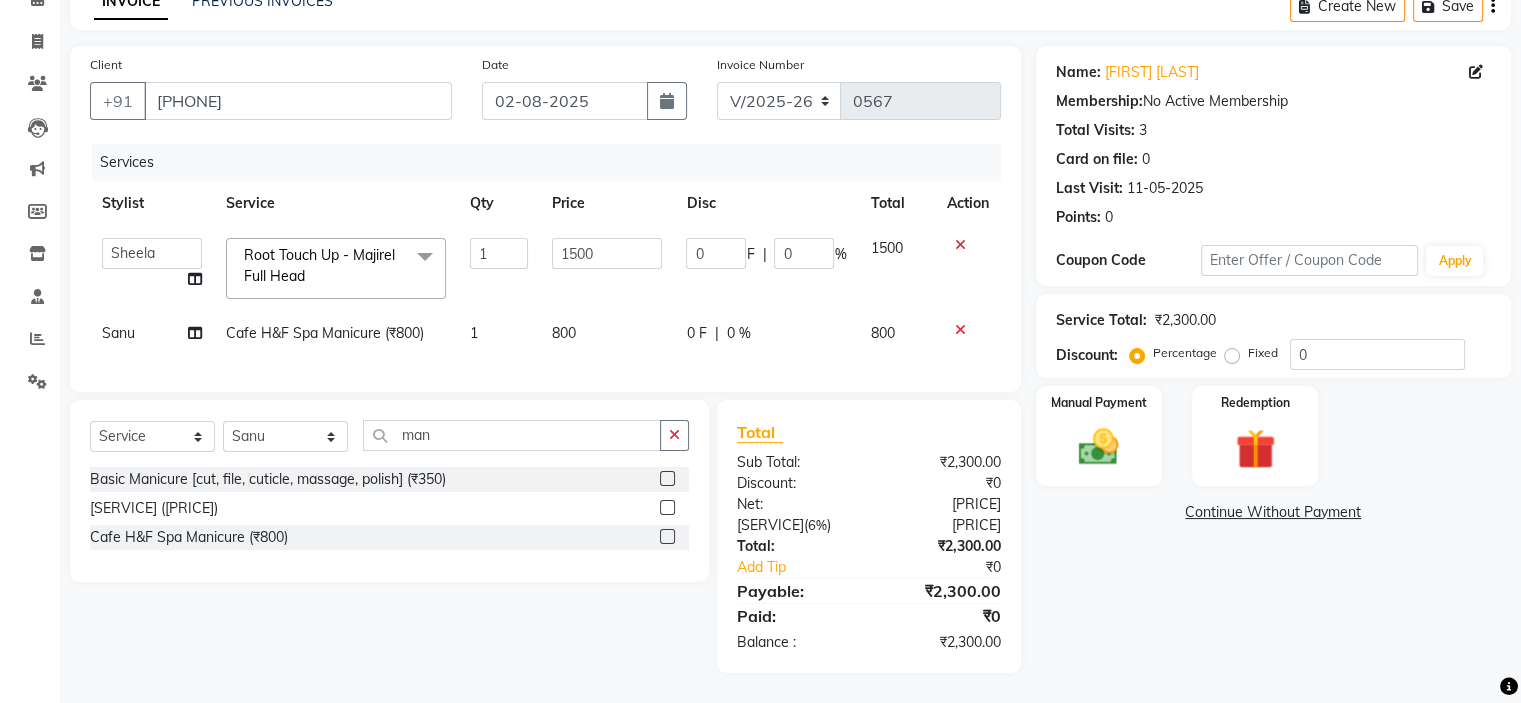 scroll, scrollTop: 119, scrollLeft: 0, axis: vertical 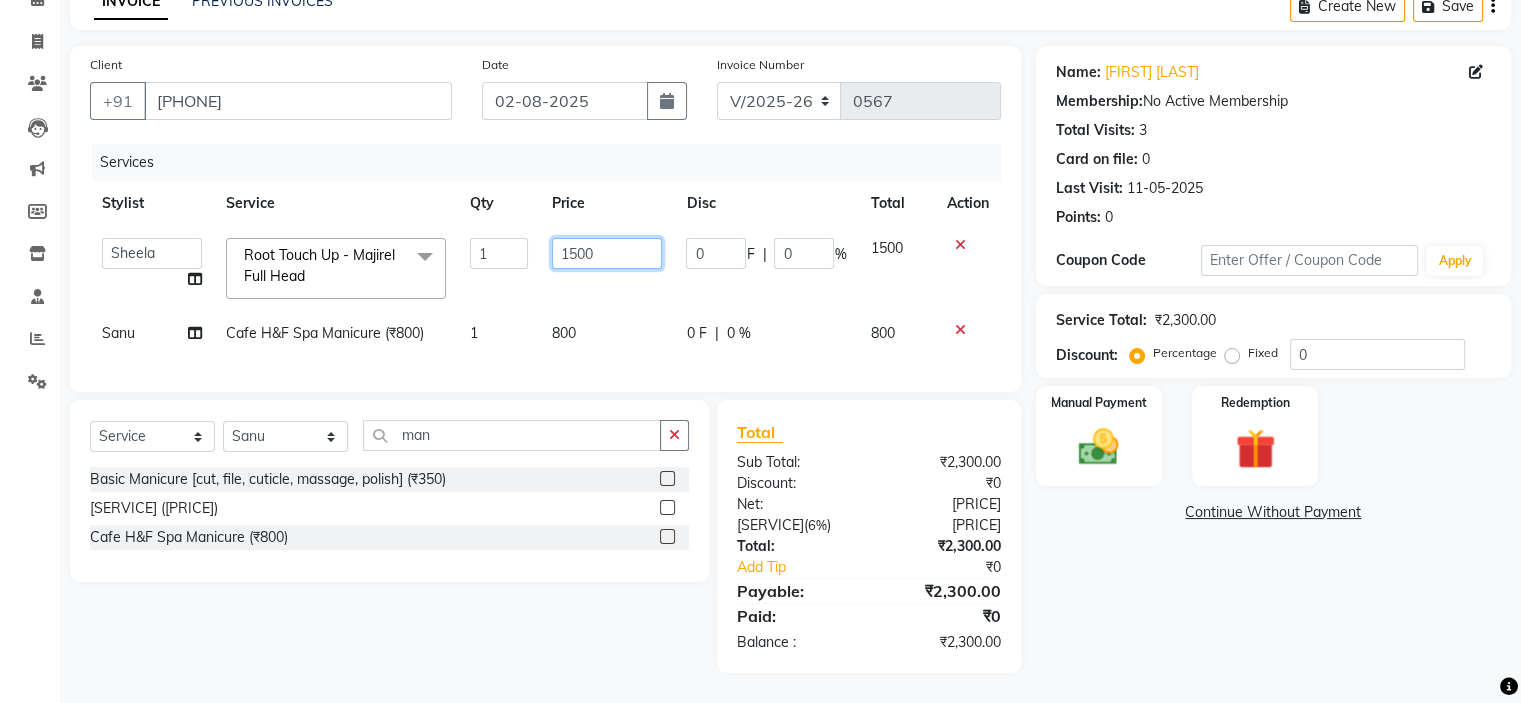 click on "1500" 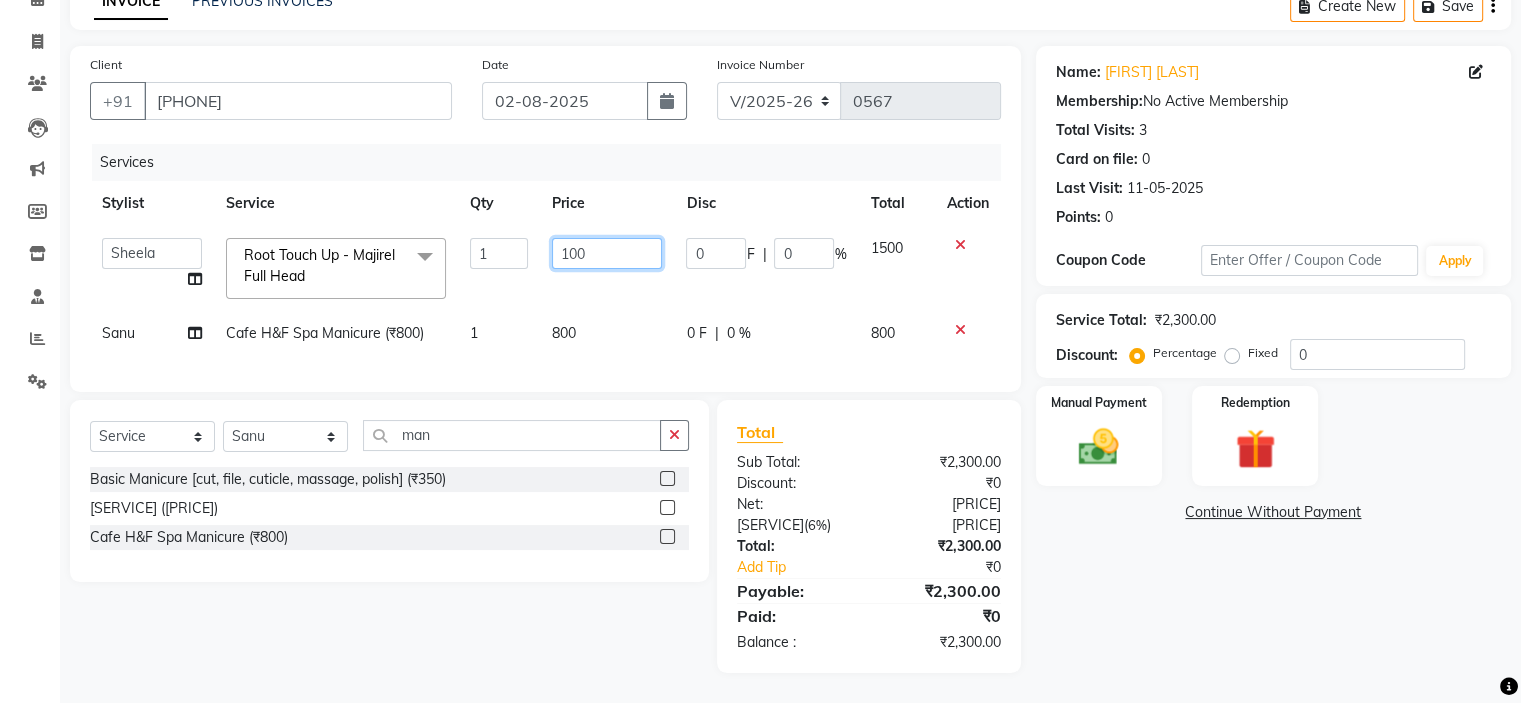 type on "1800" 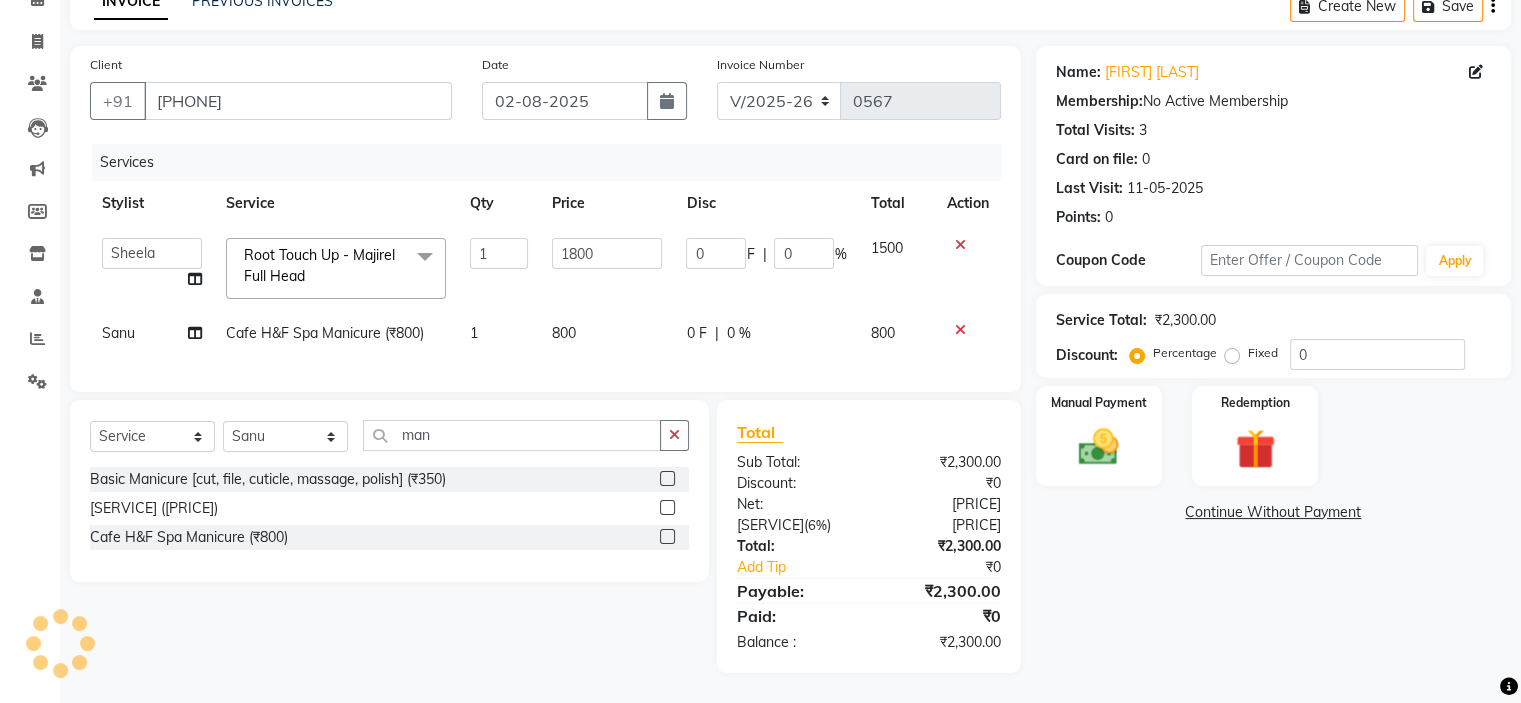 click on "Name: [FIRST] [LAST] Membership:  No Active Membership  Total Visits:  3 Card on file:  0 Last Visit:   [DATE] Points:   0  Coupon Code Apply Service Total:  [CURRENCY][PRICE]  Discount:  Percentage   Fixed  0 Manual Payment Redemption  Continue Without Payment" 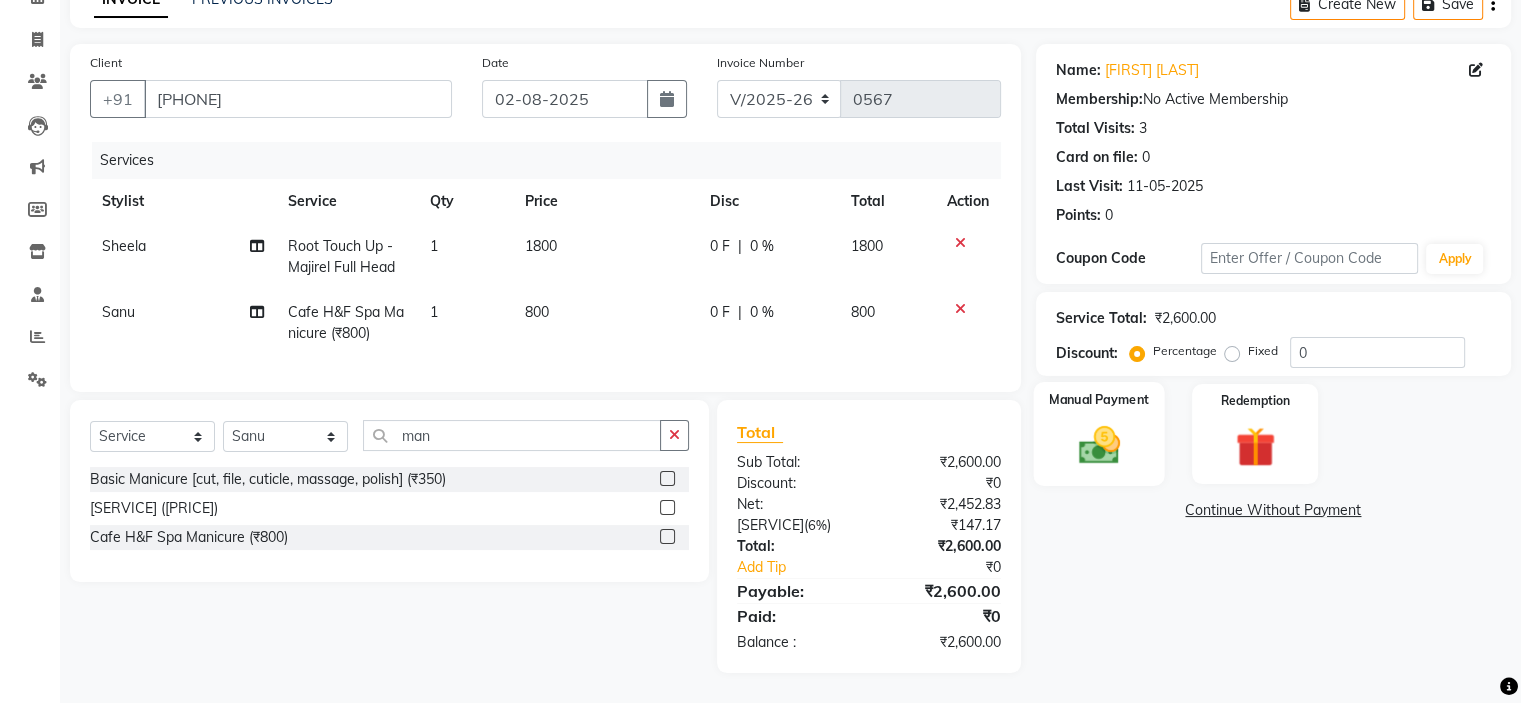 click 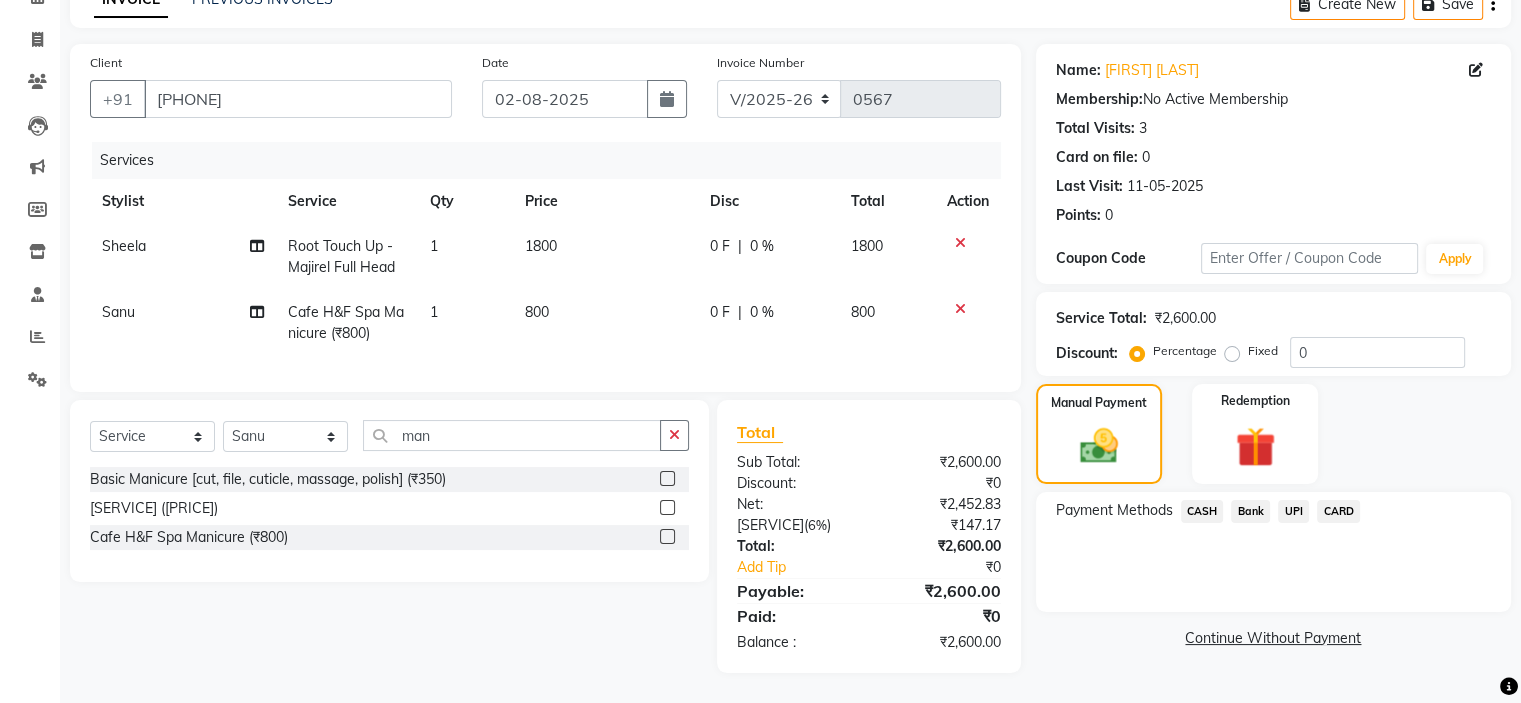 click on "CARD" 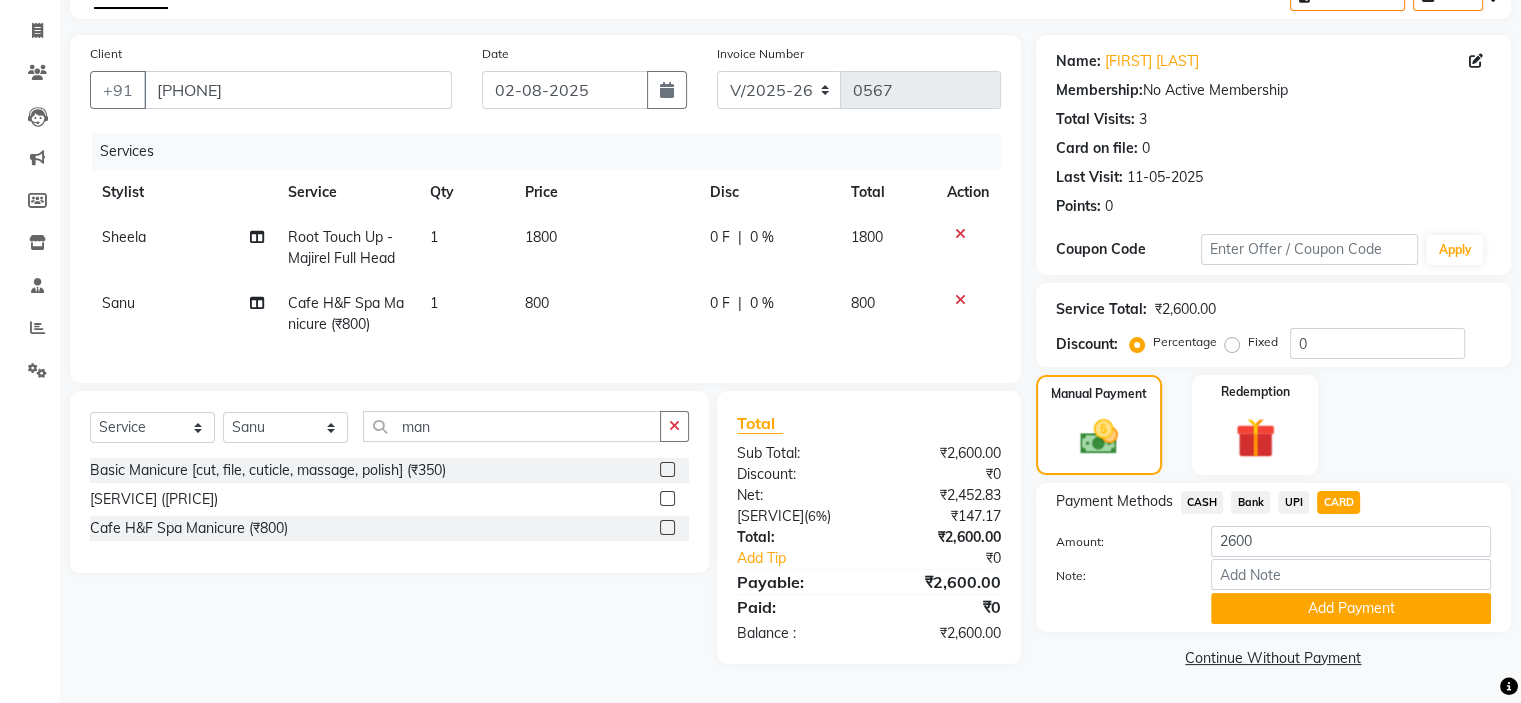 click on "Add Payment" 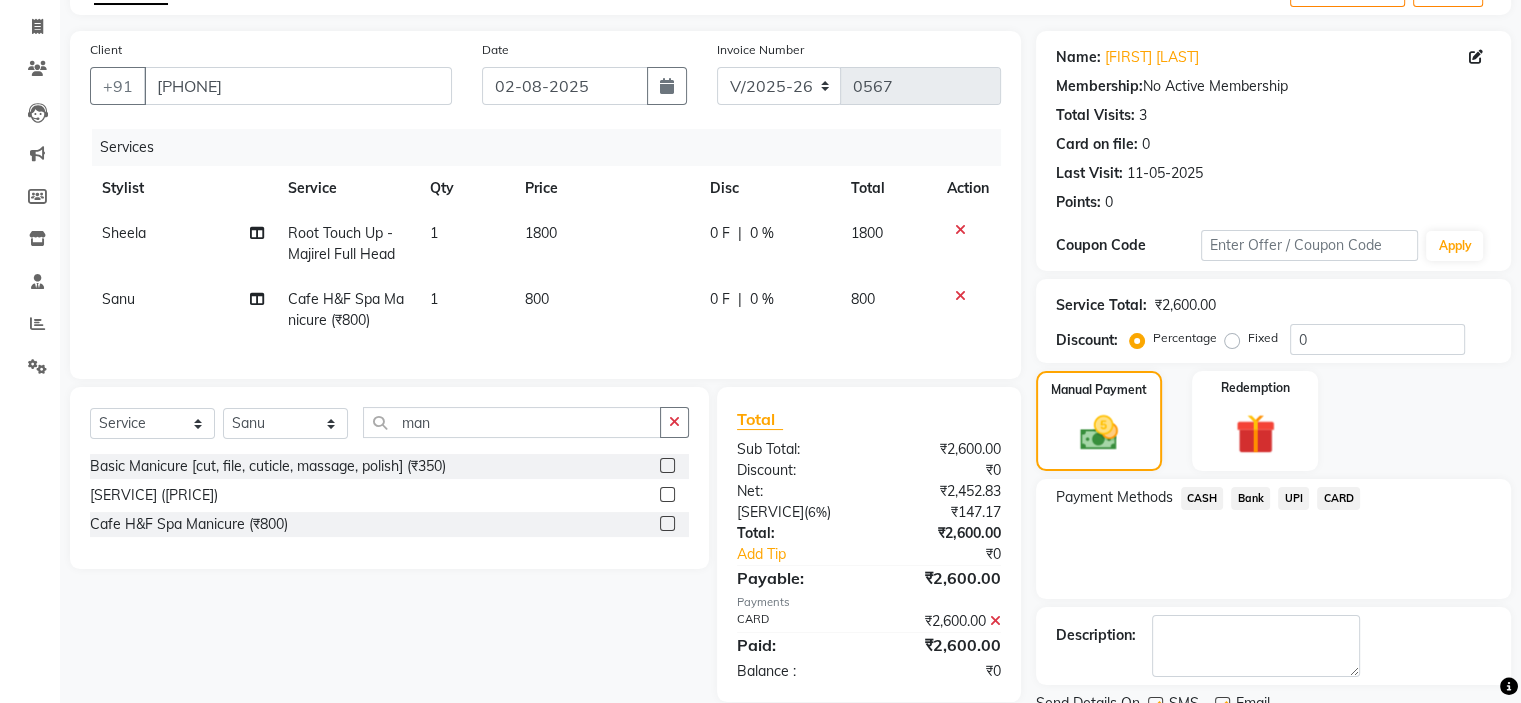 scroll, scrollTop: 197, scrollLeft: 0, axis: vertical 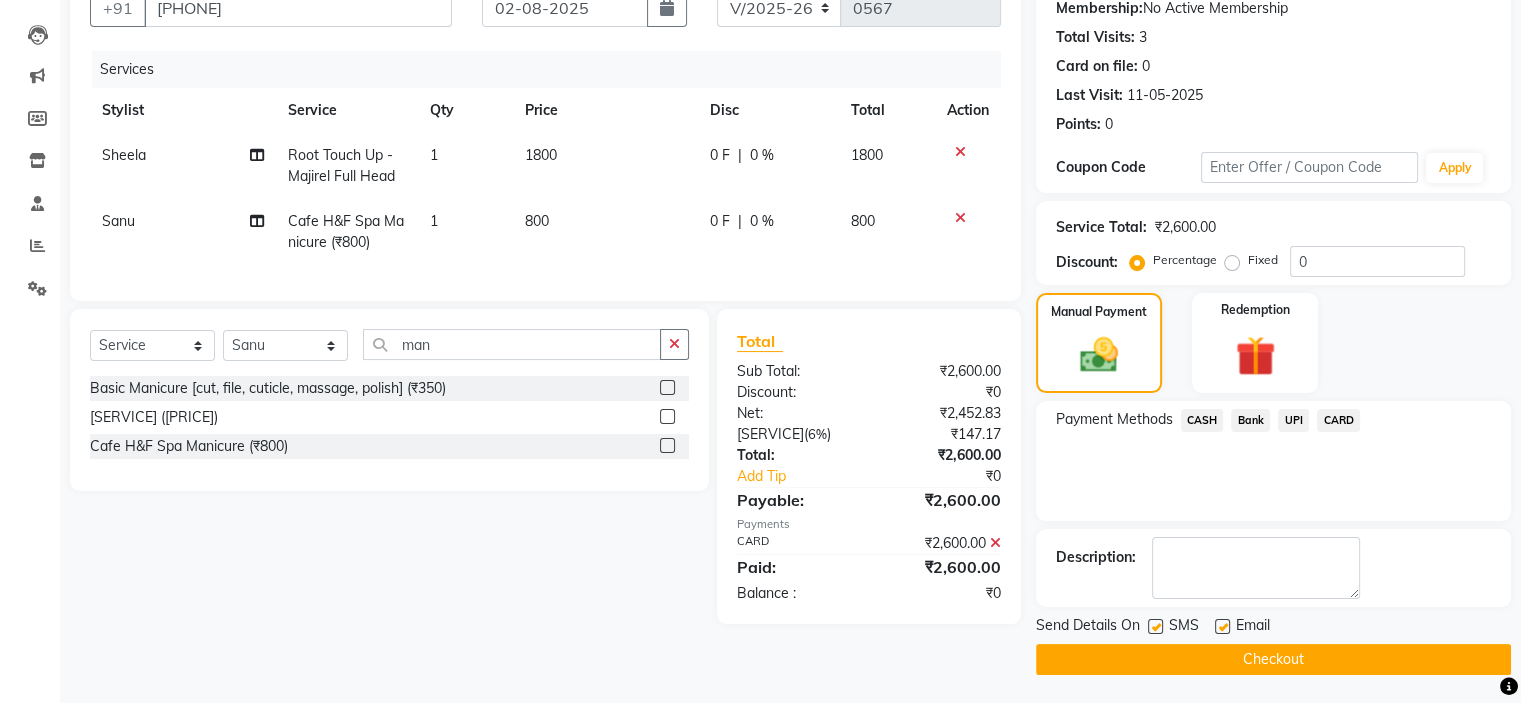 click on "Checkout" 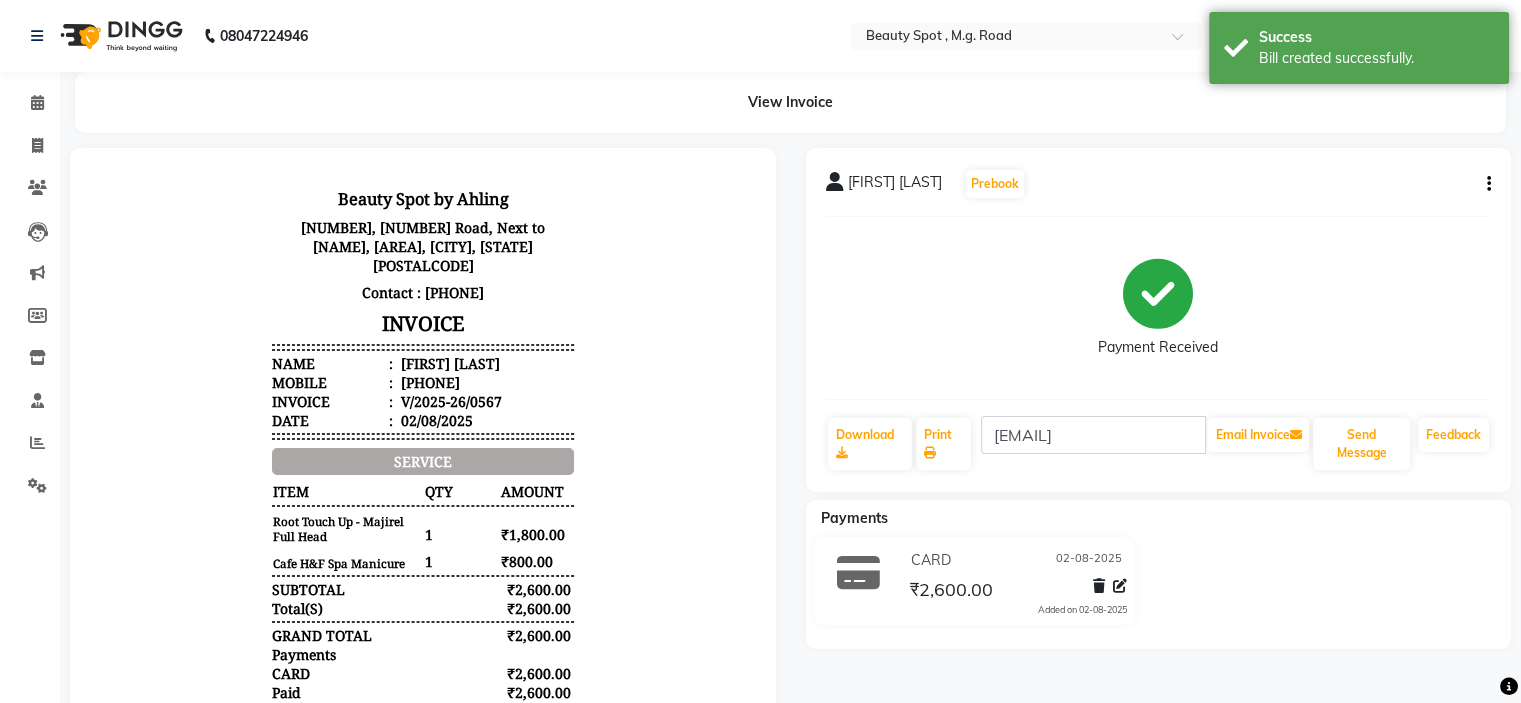 scroll, scrollTop: 0, scrollLeft: 0, axis: both 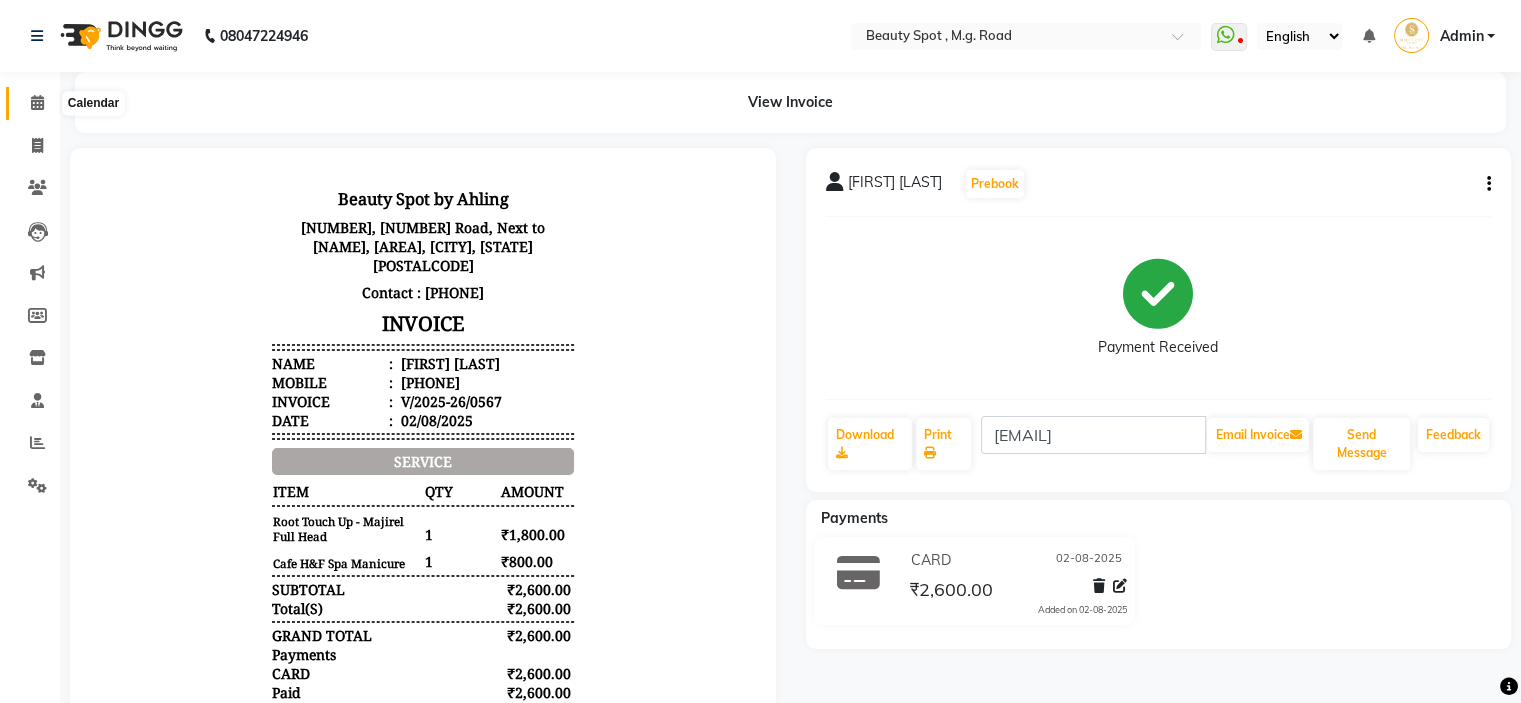 click 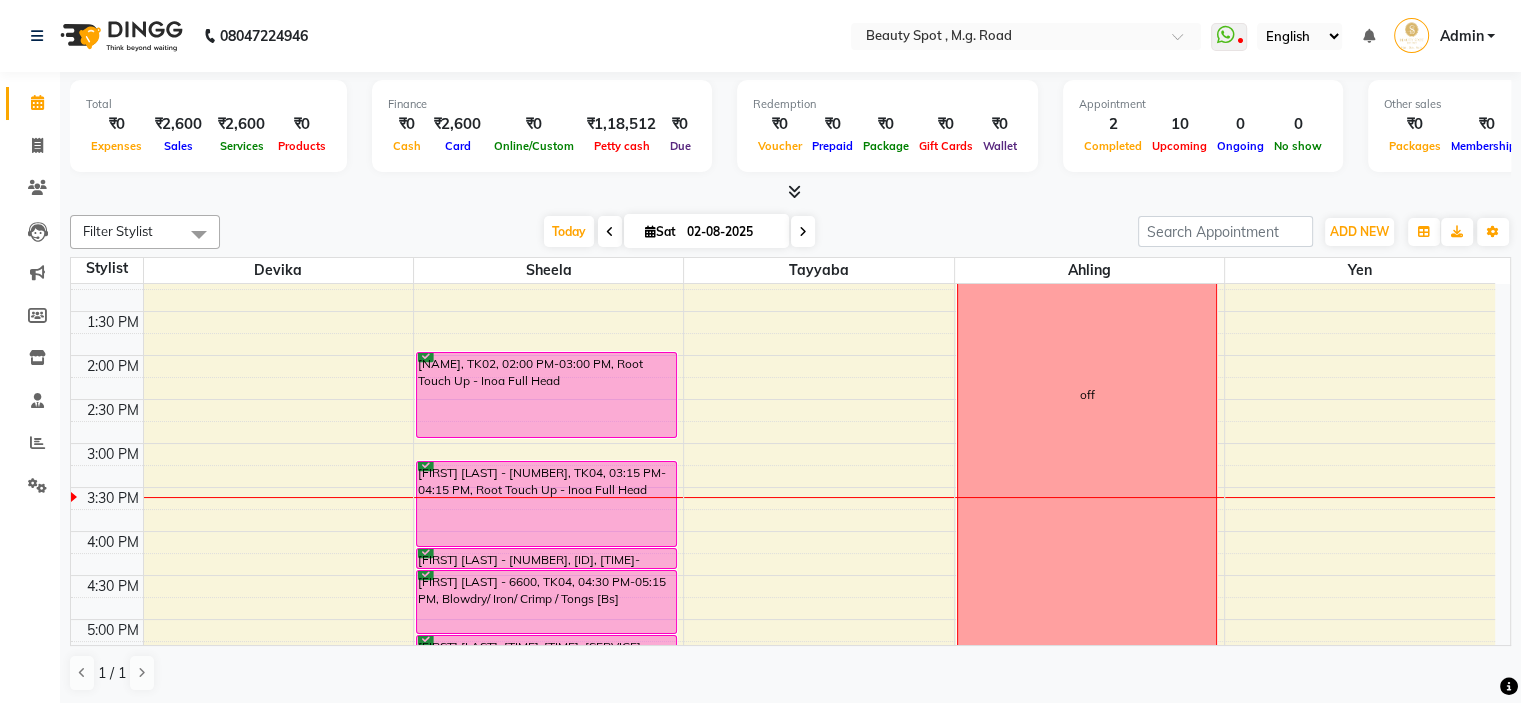 scroll, scrollTop: 400, scrollLeft: 0, axis: vertical 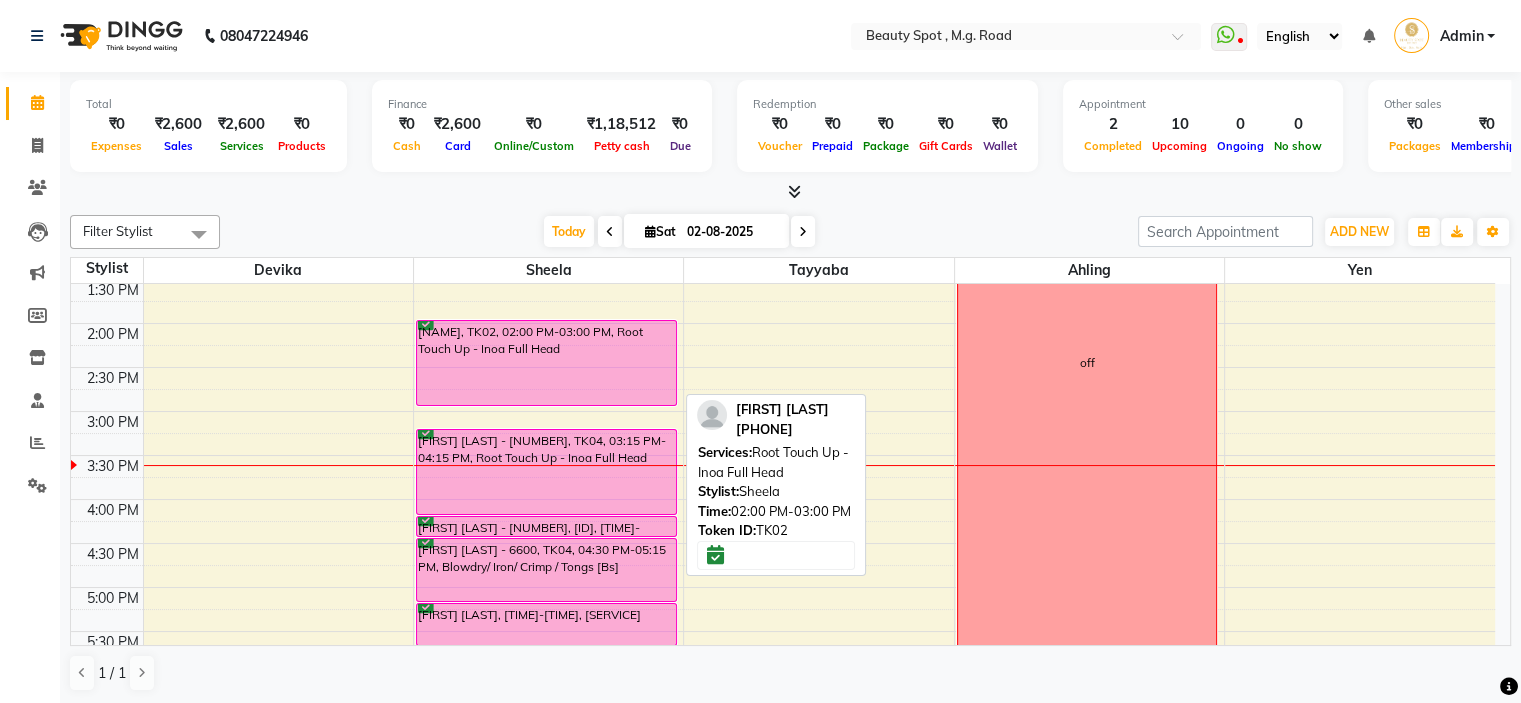click on "[NAME], TK02, 02:00 PM-03:00 PM, Root Touch Up - Inoa Full Head" at bounding box center (546, 363) 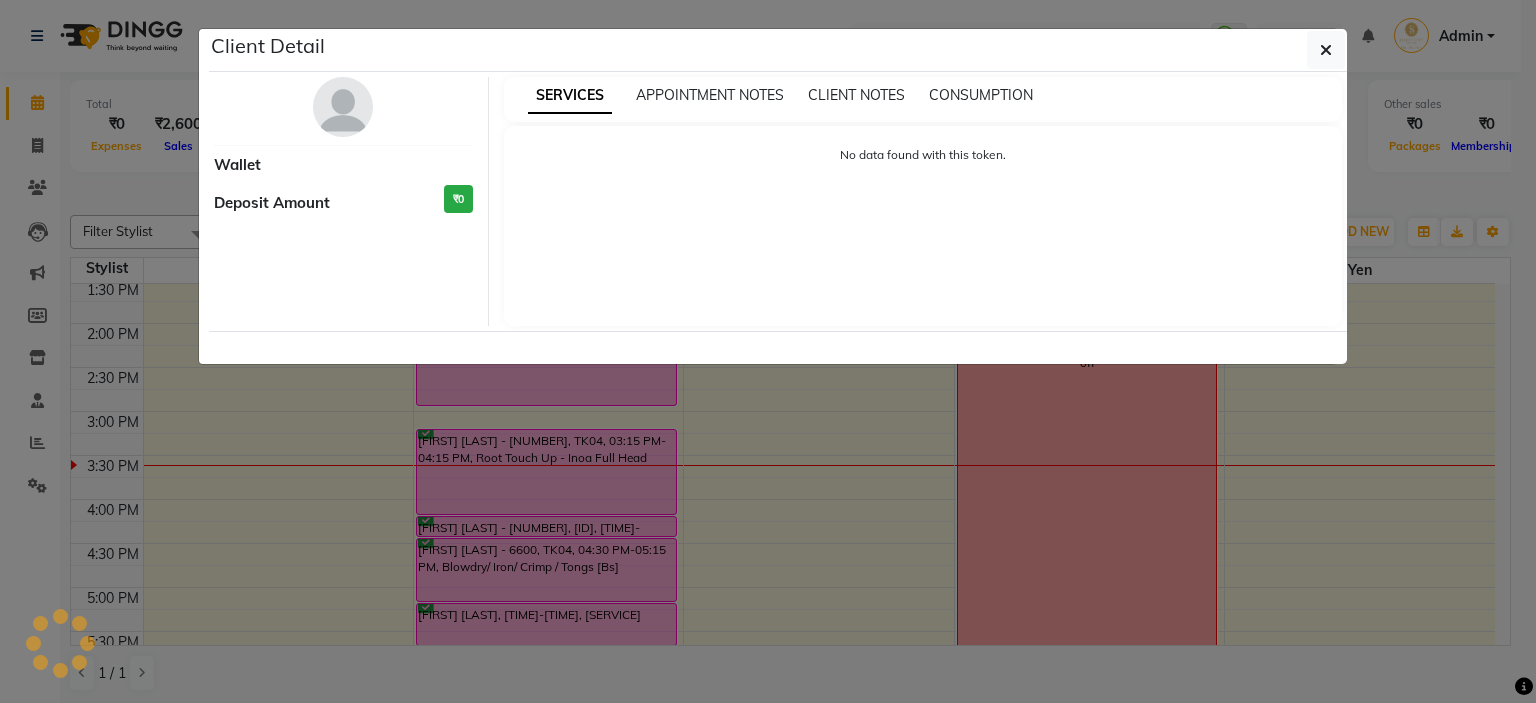 select on "6" 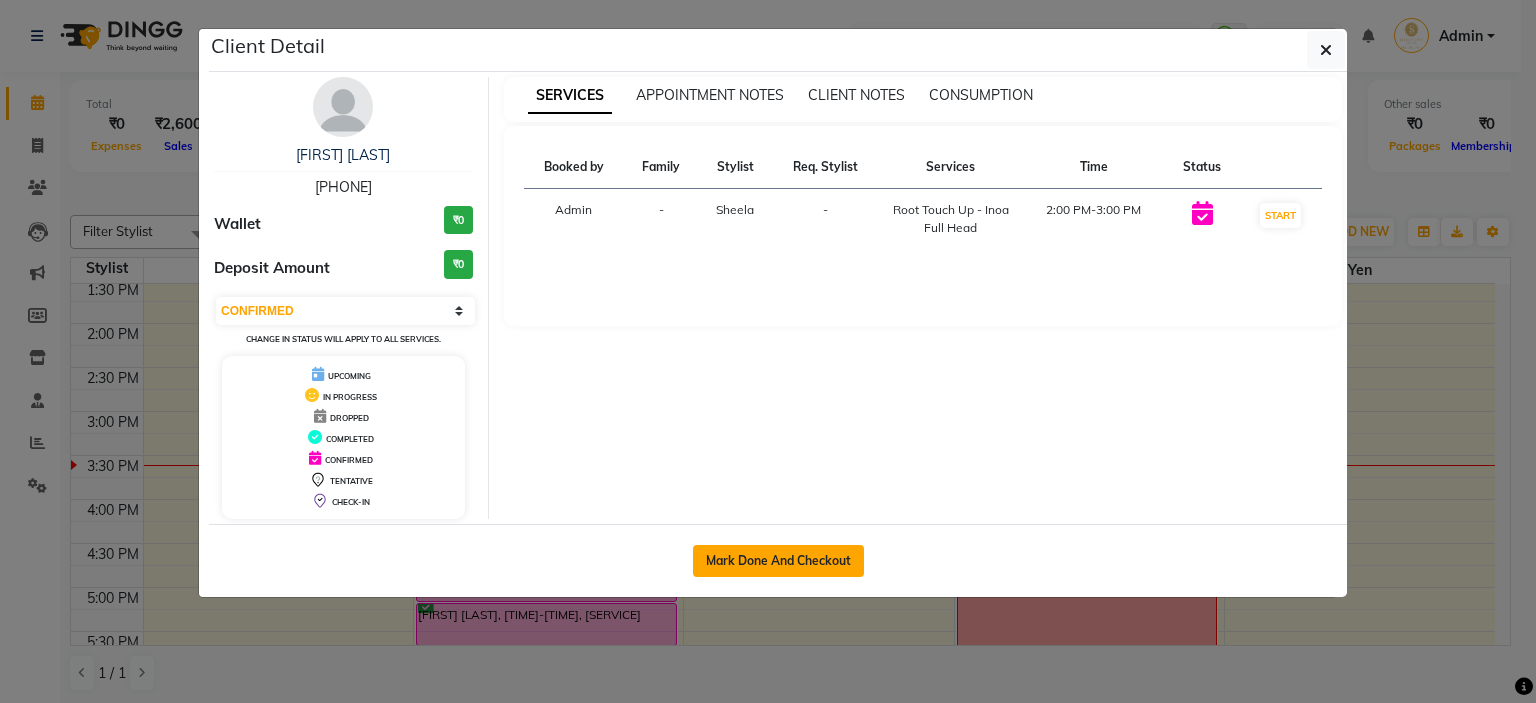 click on "Mark Done And Checkout" 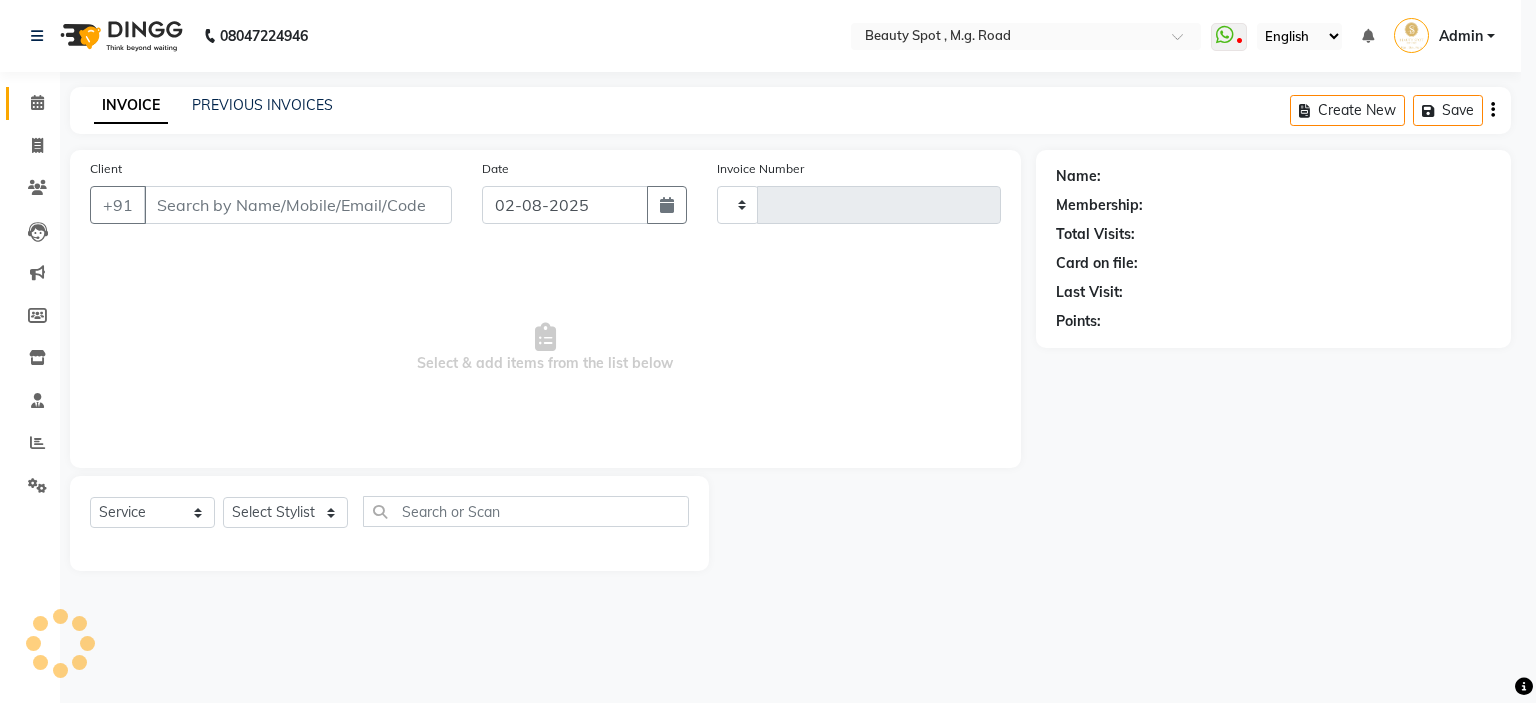 type on "0568" 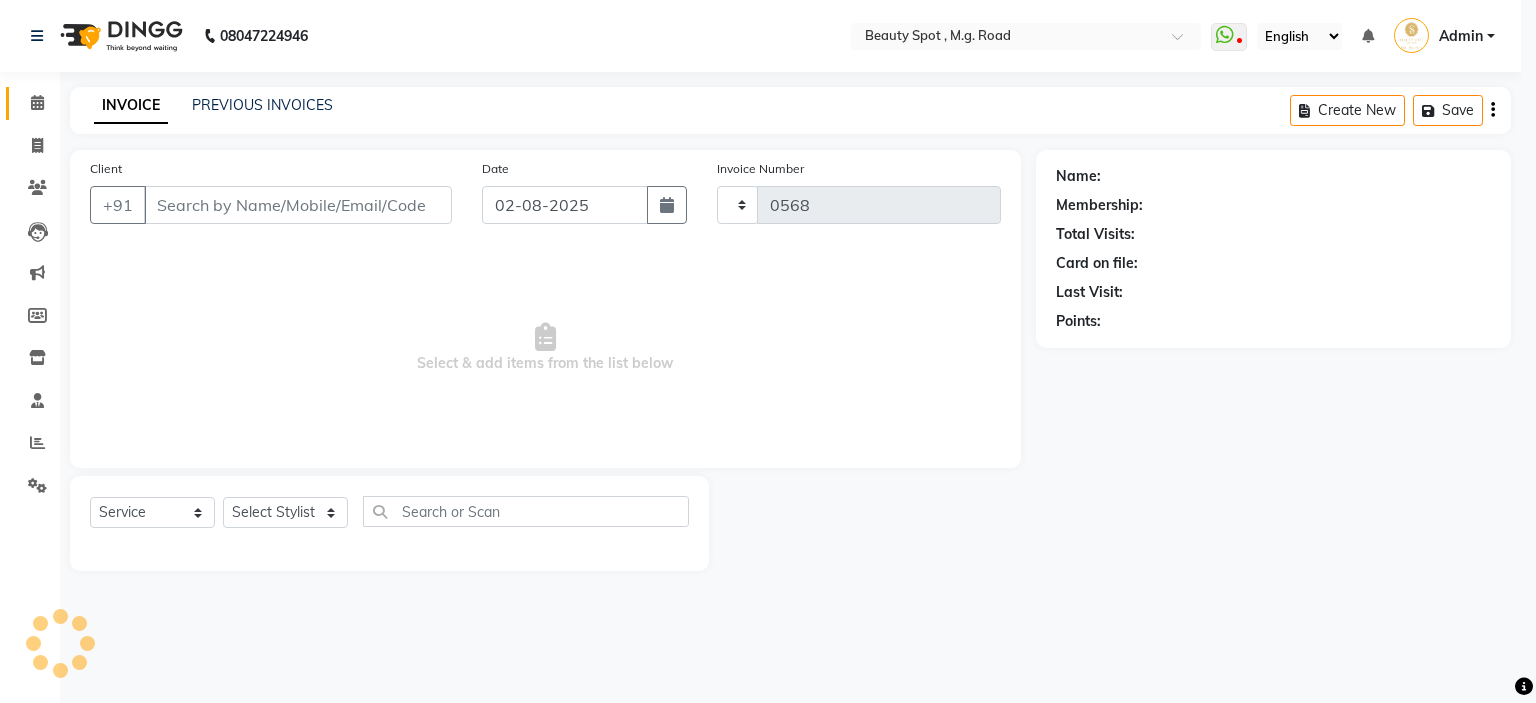 select on "7357" 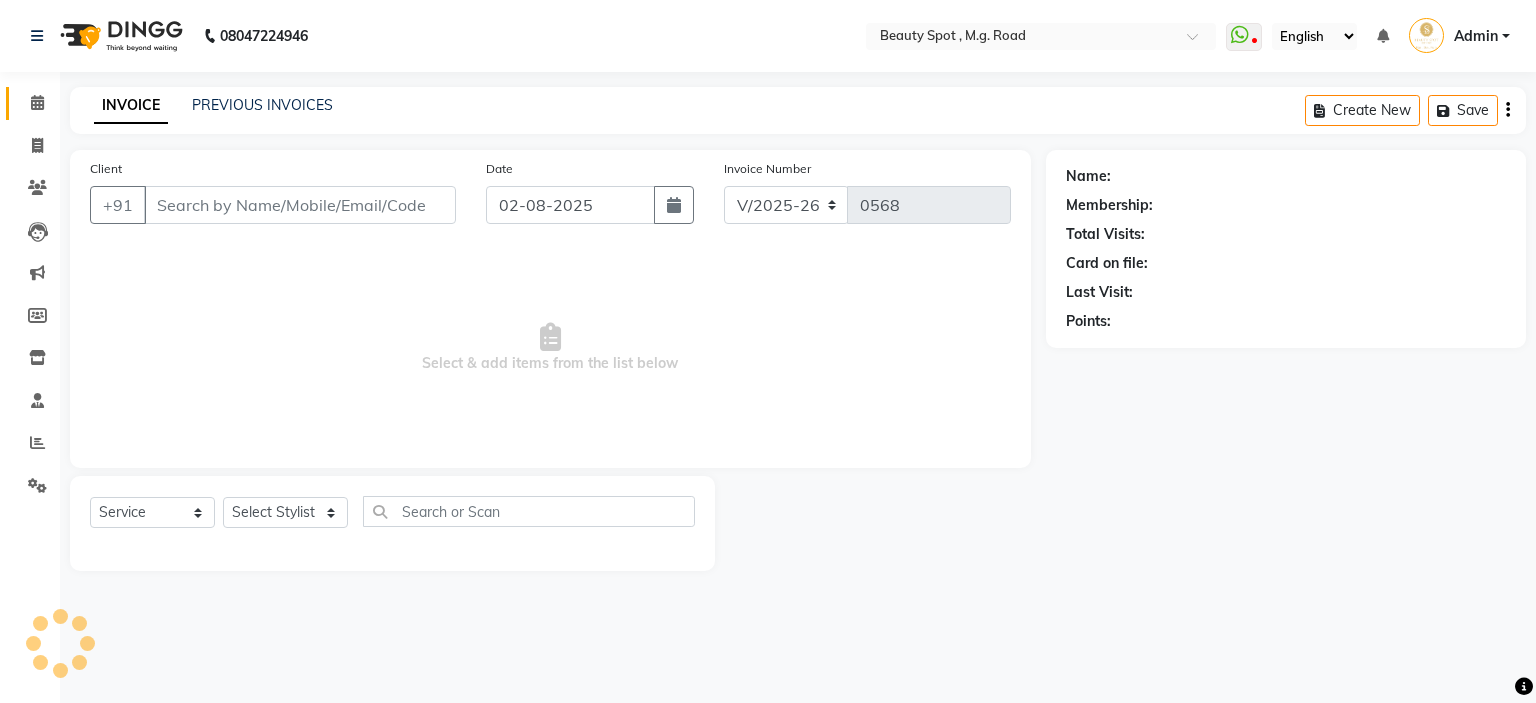 type on "[PHONE]" 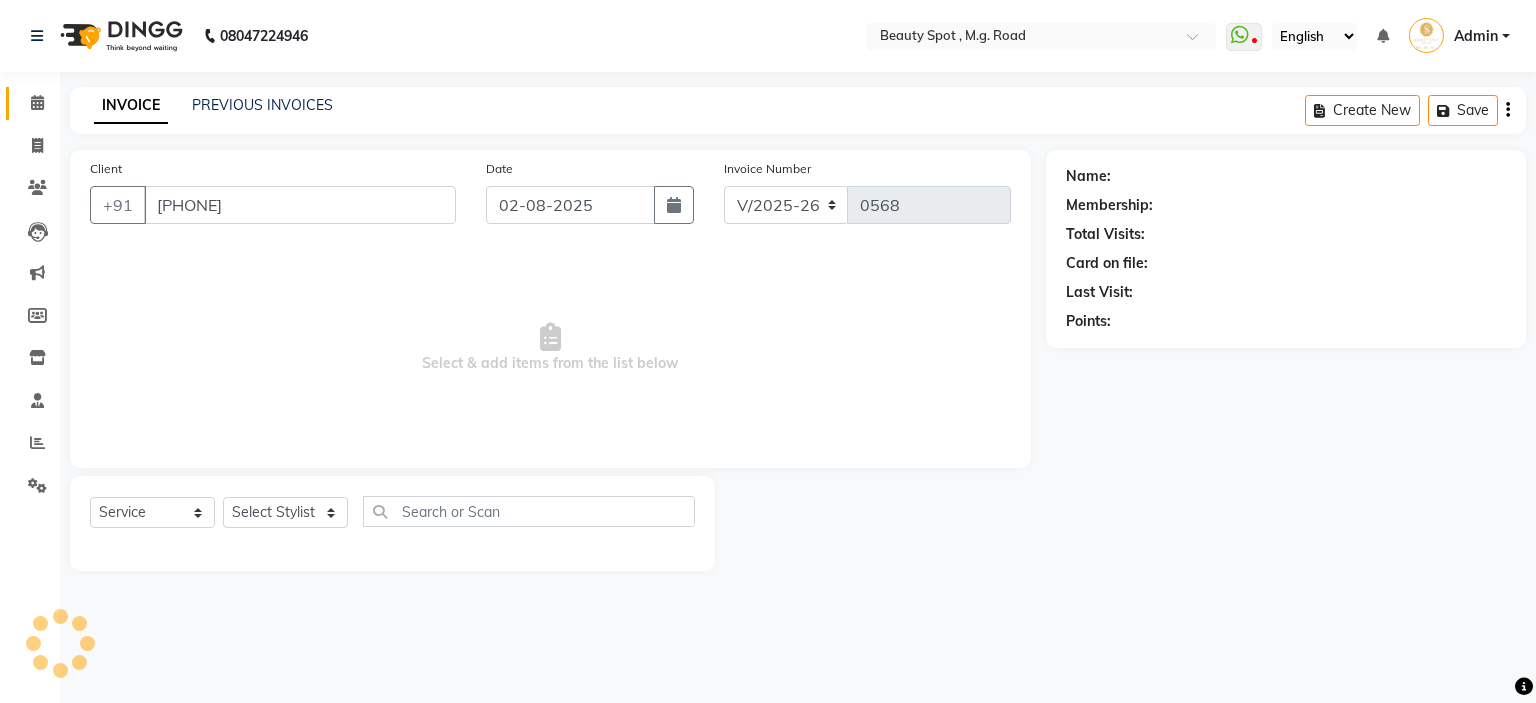 select on "70085" 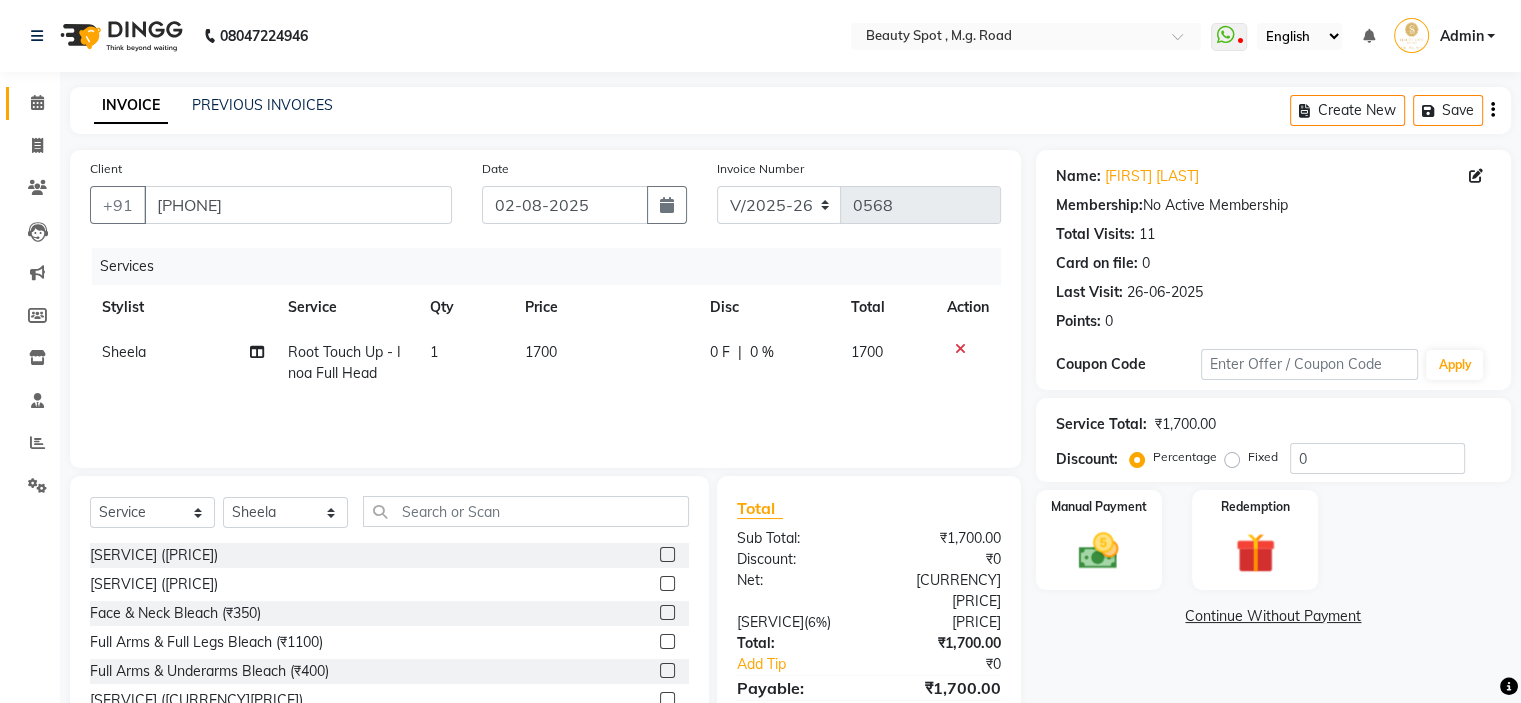 scroll, scrollTop: 98, scrollLeft: 0, axis: vertical 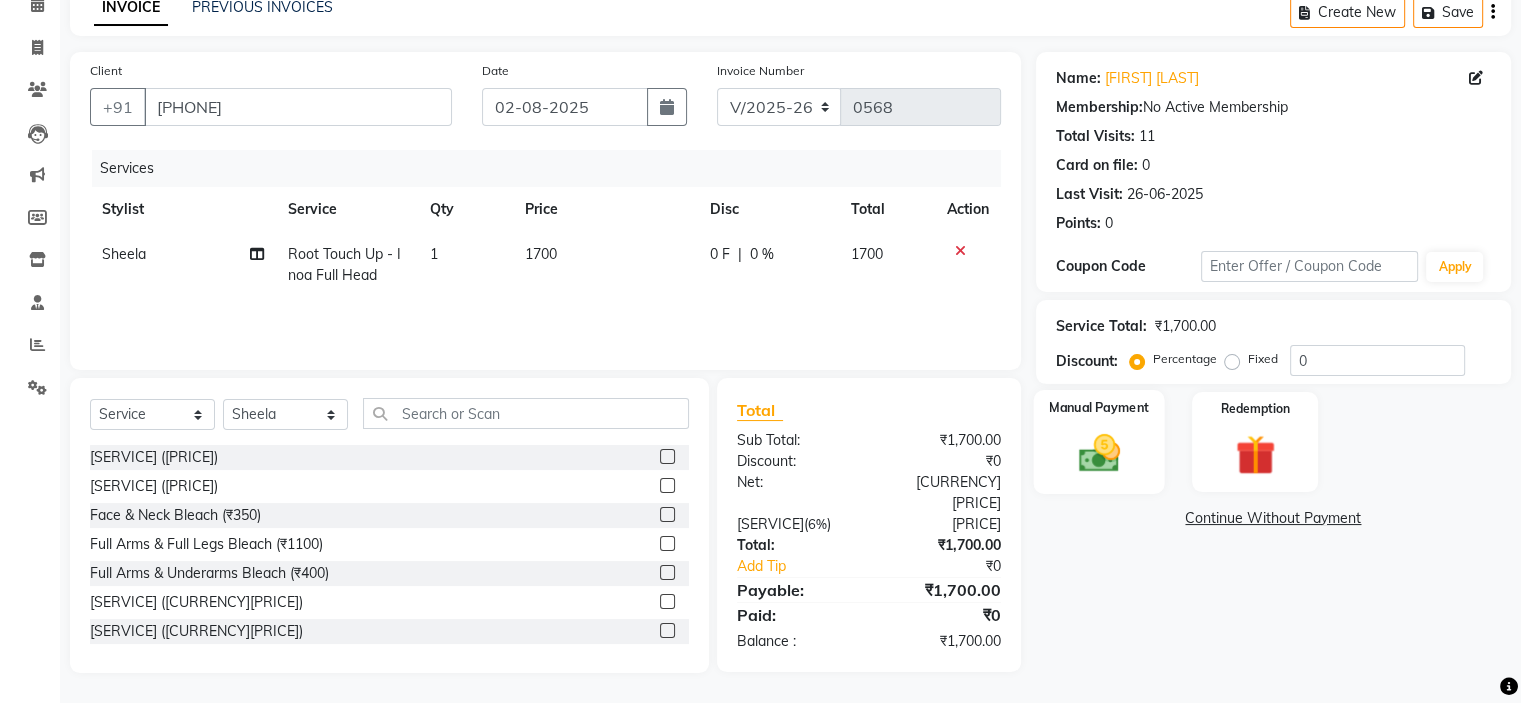 click 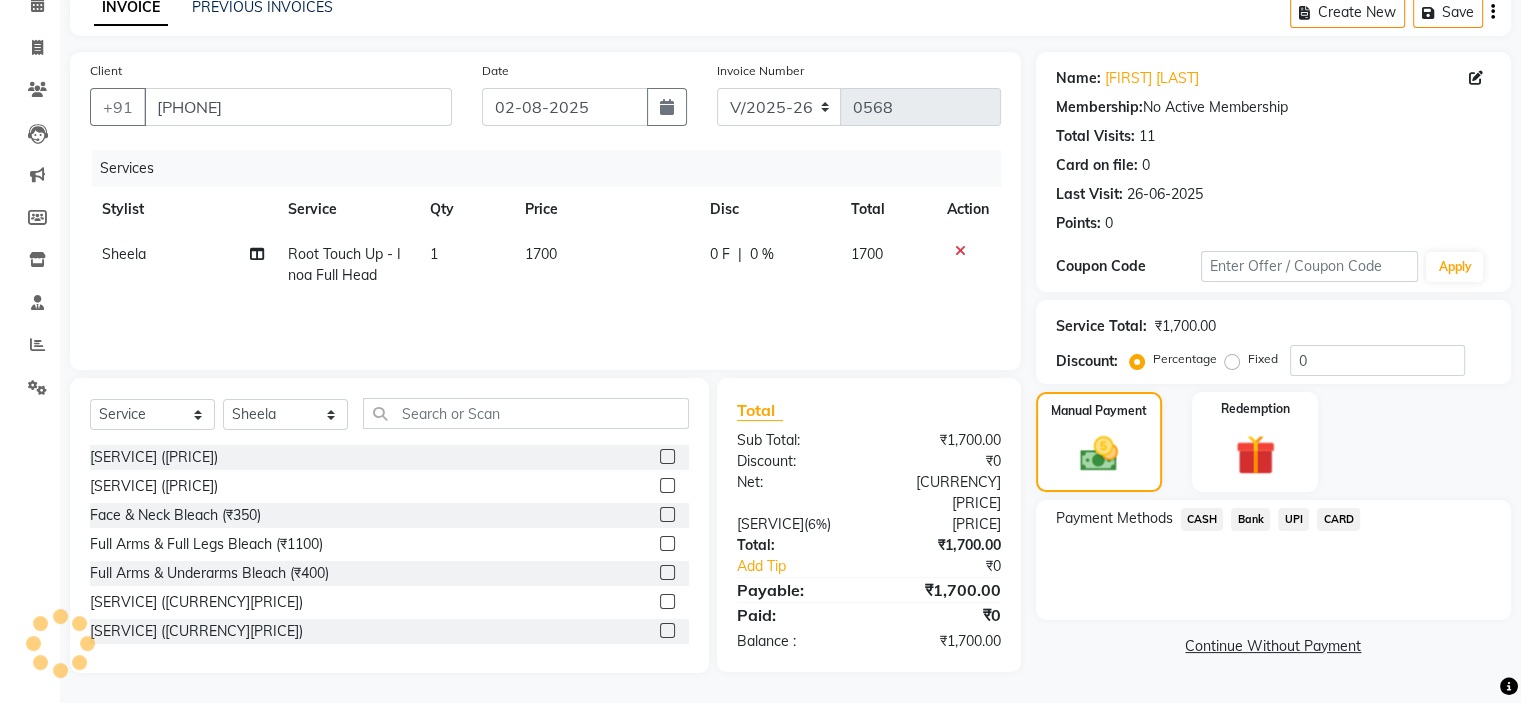 click on "CARD" 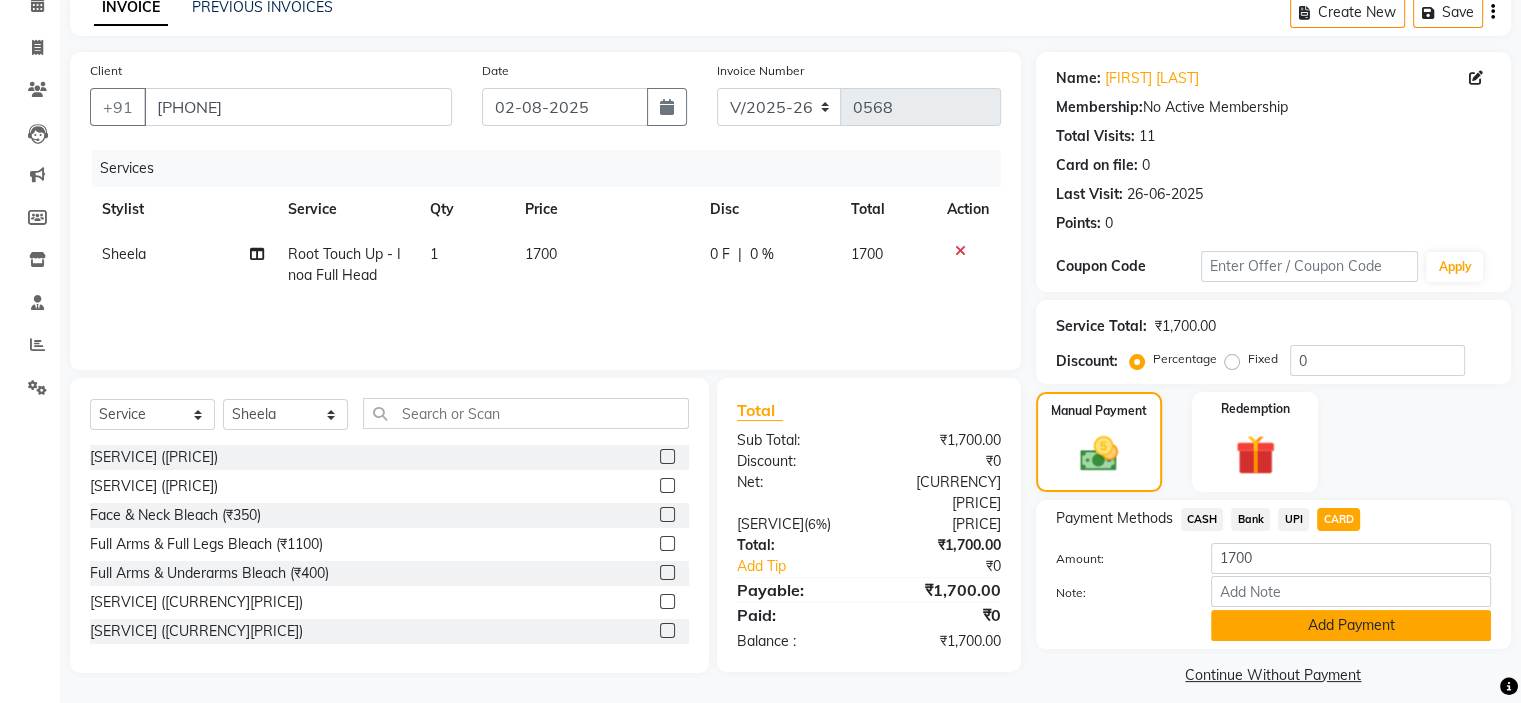 click on "Add Payment" 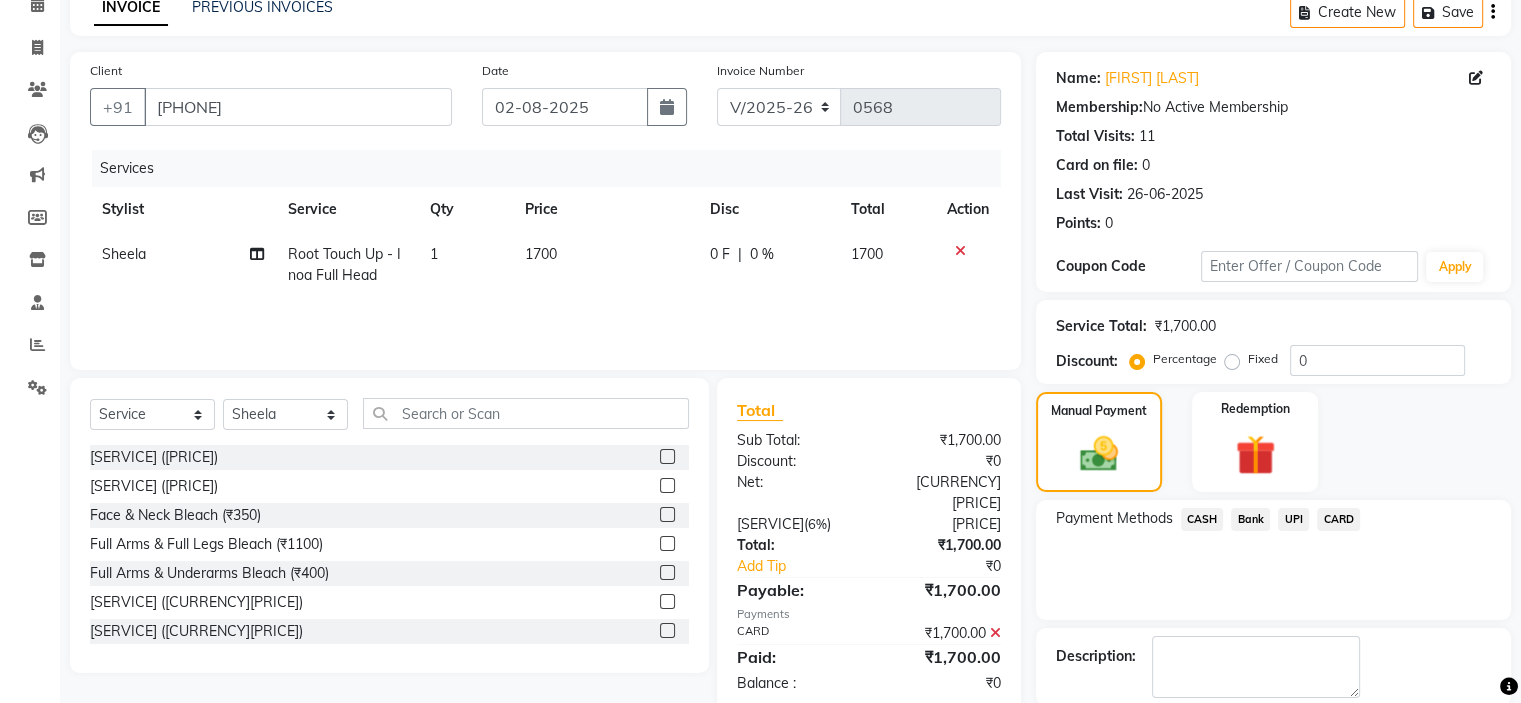 scroll, scrollTop: 197, scrollLeft: 0, axis: vertical 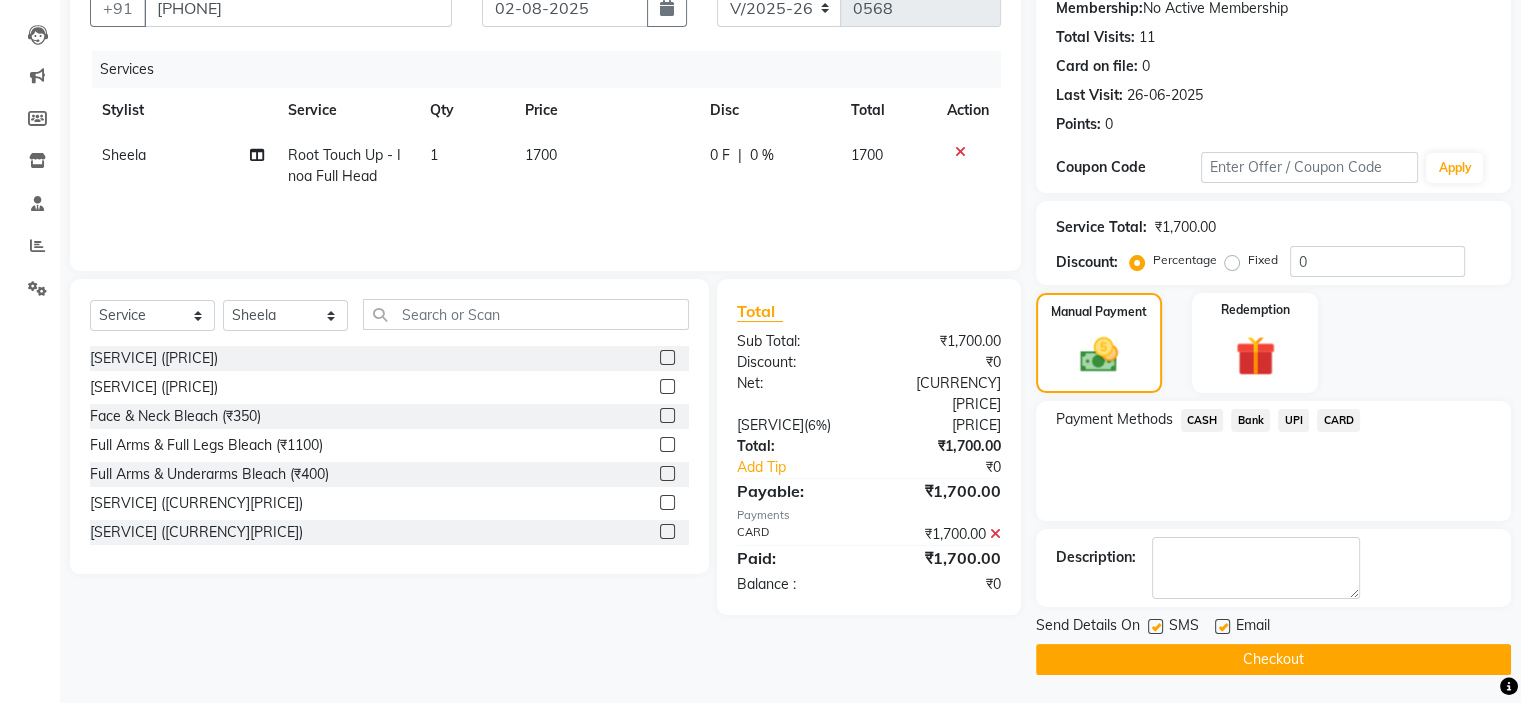 click on "Checkout" 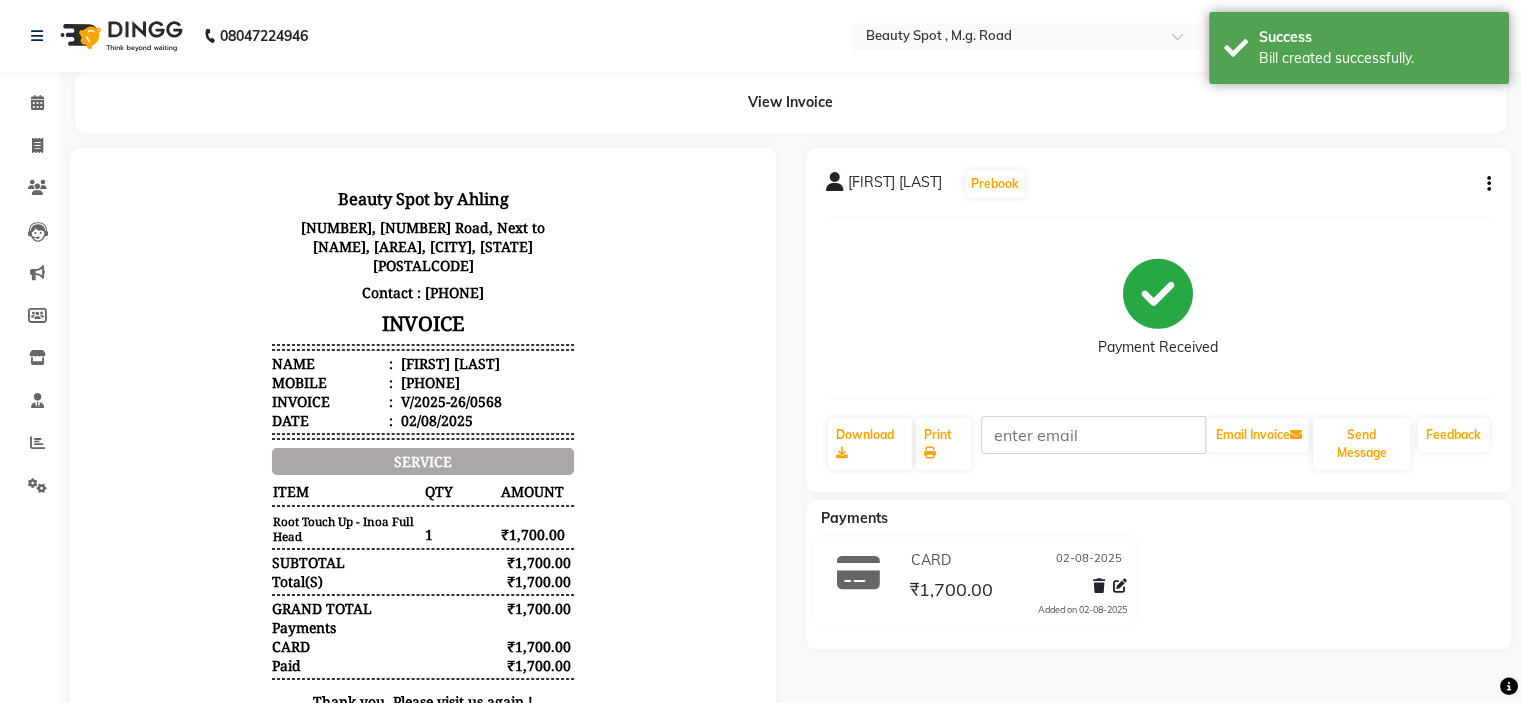 scroll, scrollTop: 0, scrollLeft: 0, axis: both 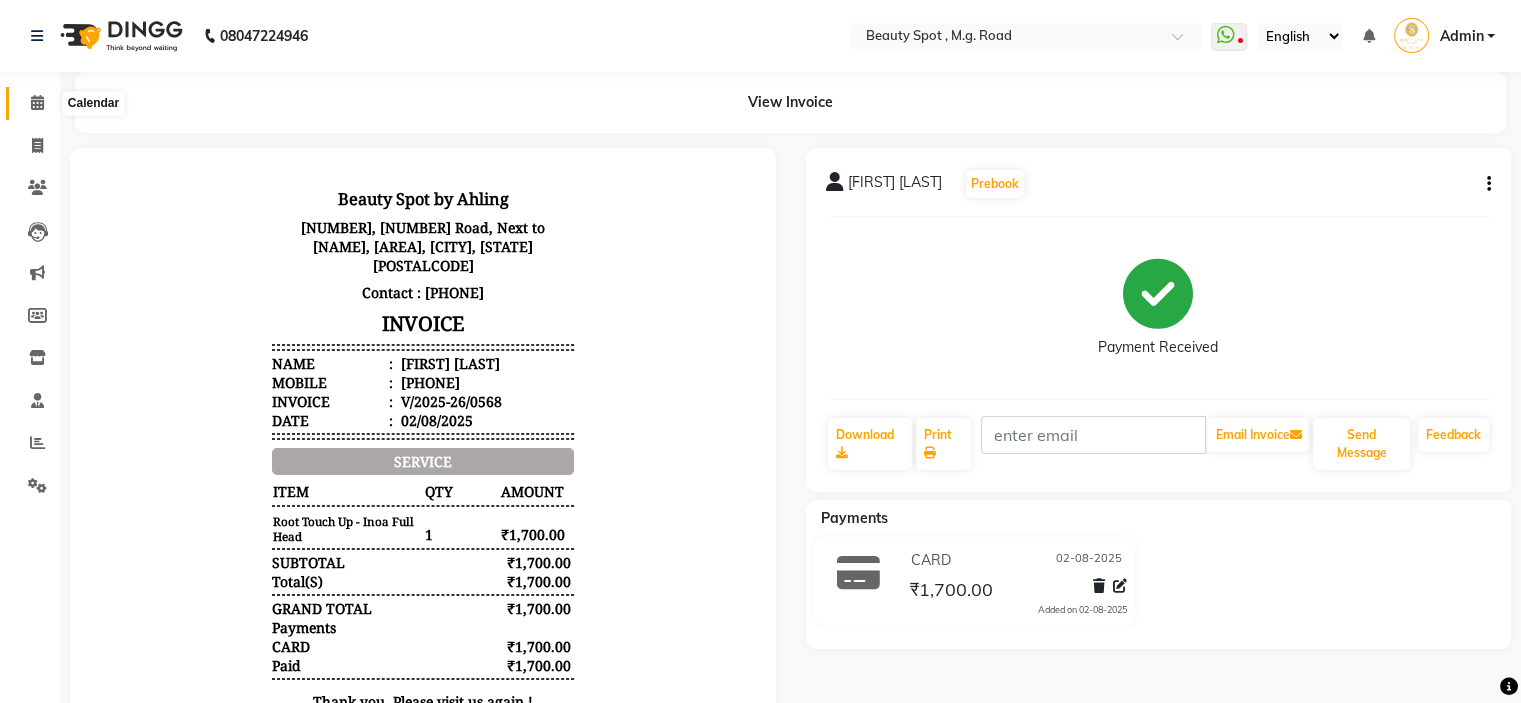 click 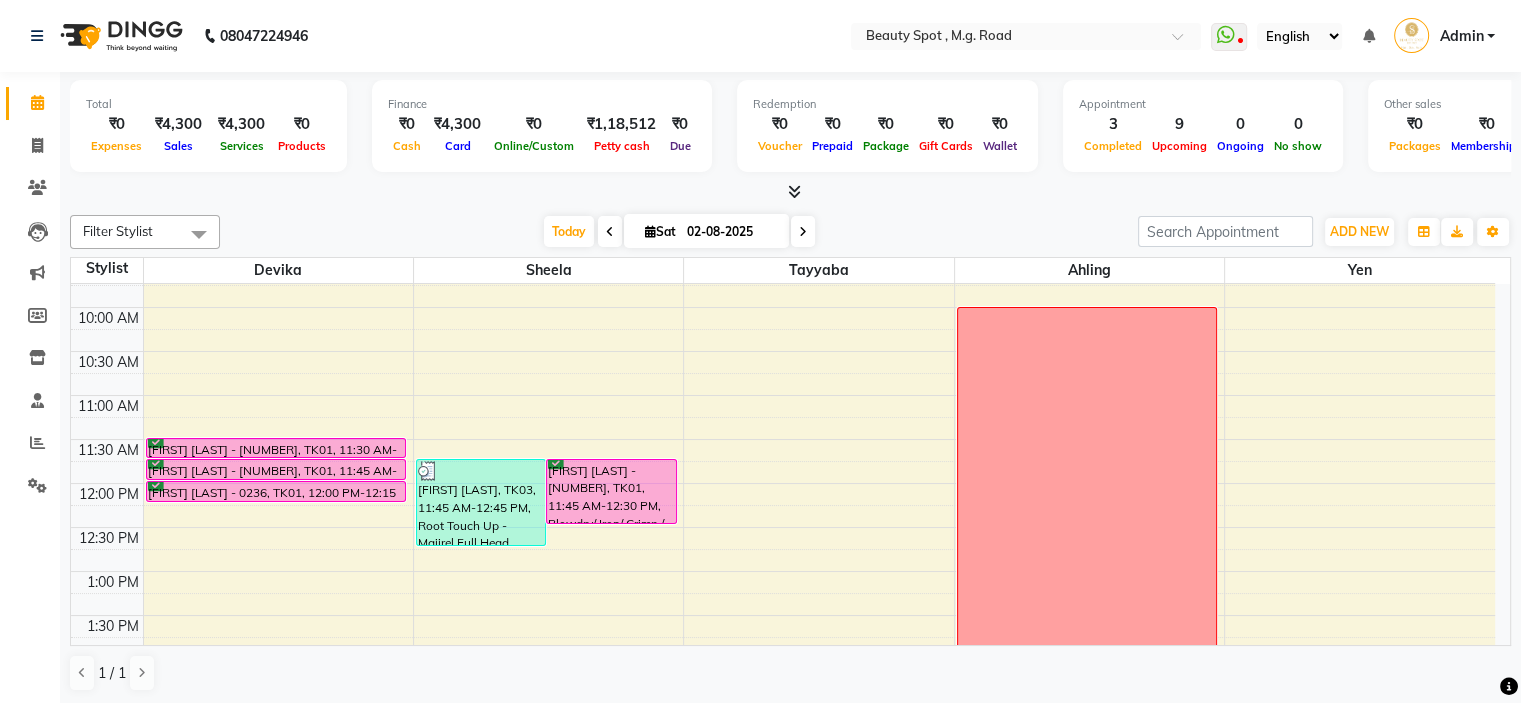 scroll, scrollTop: 0, scrollLeft: 0, axis: both 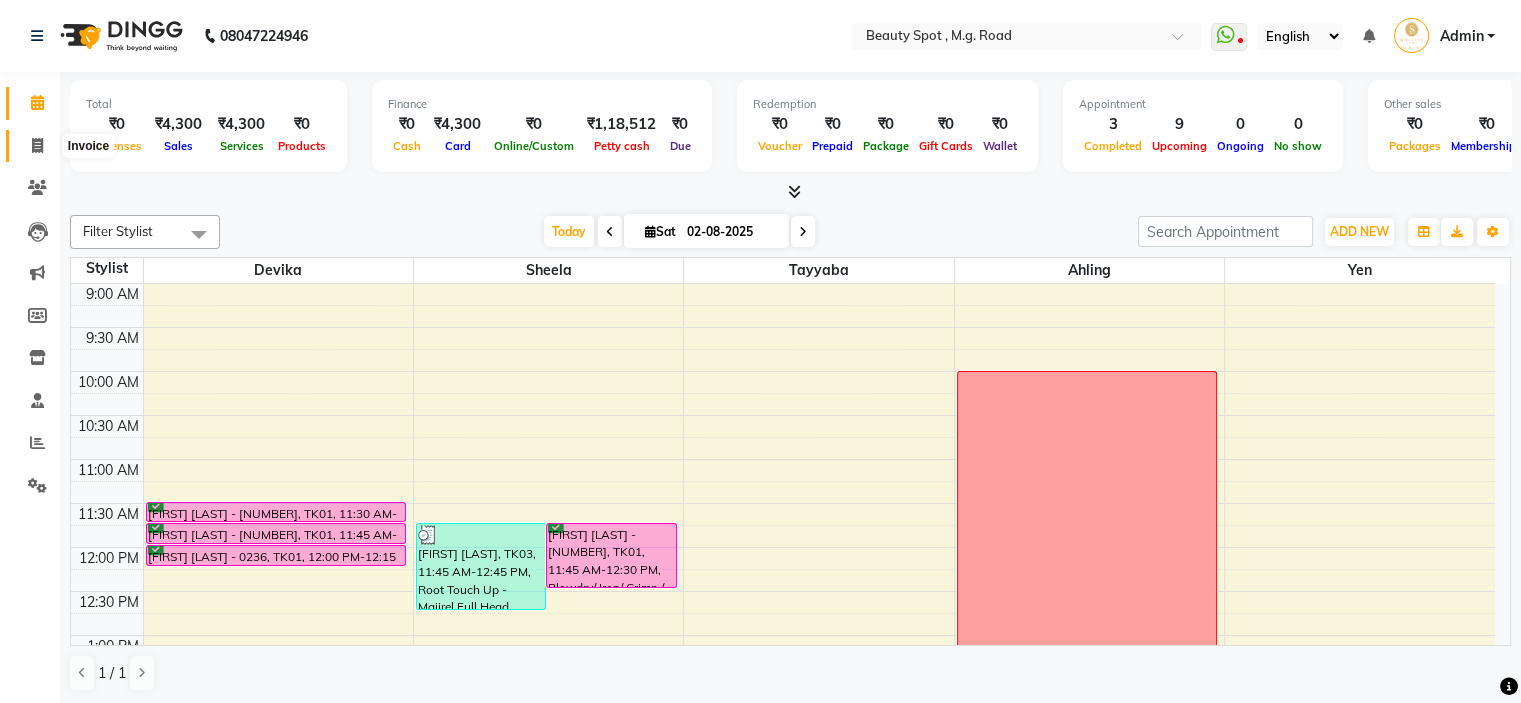 click 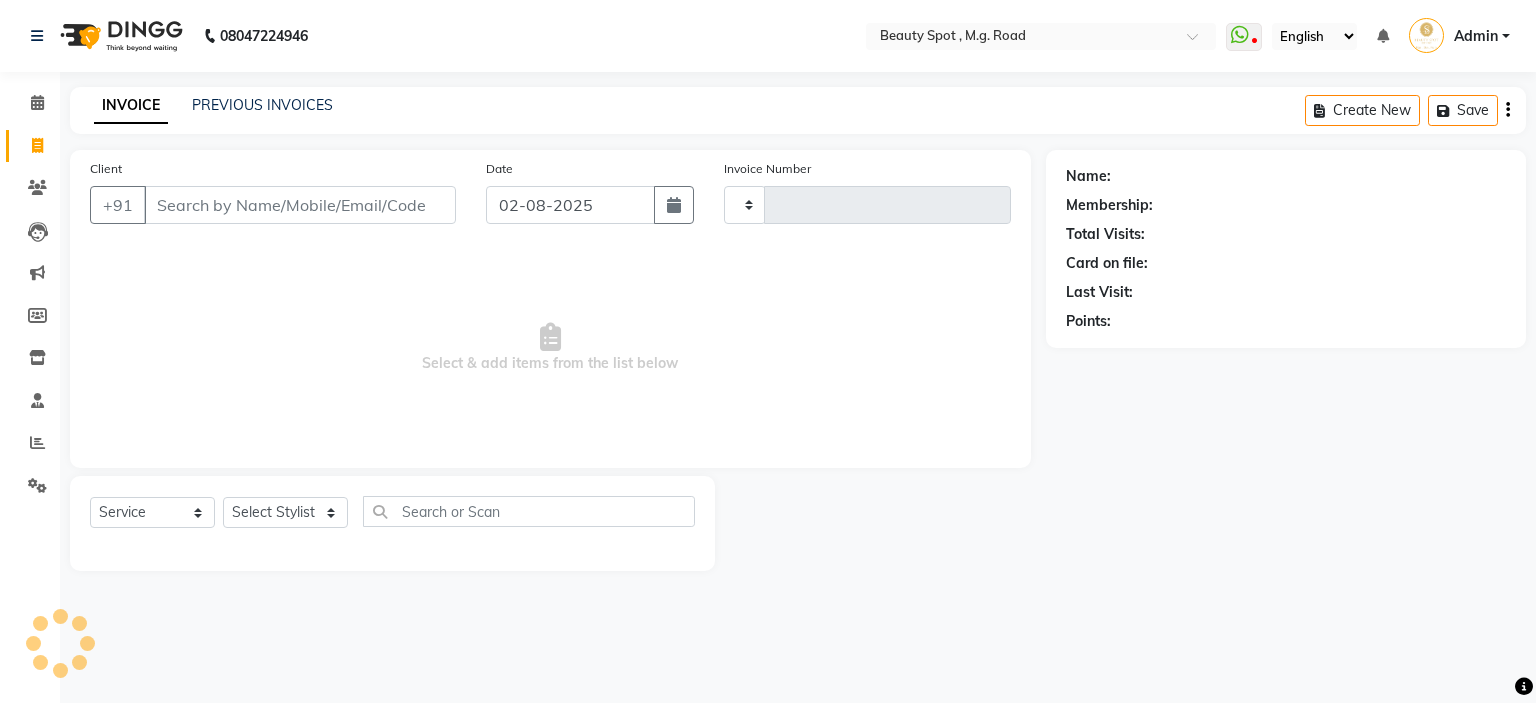 type on "0569" 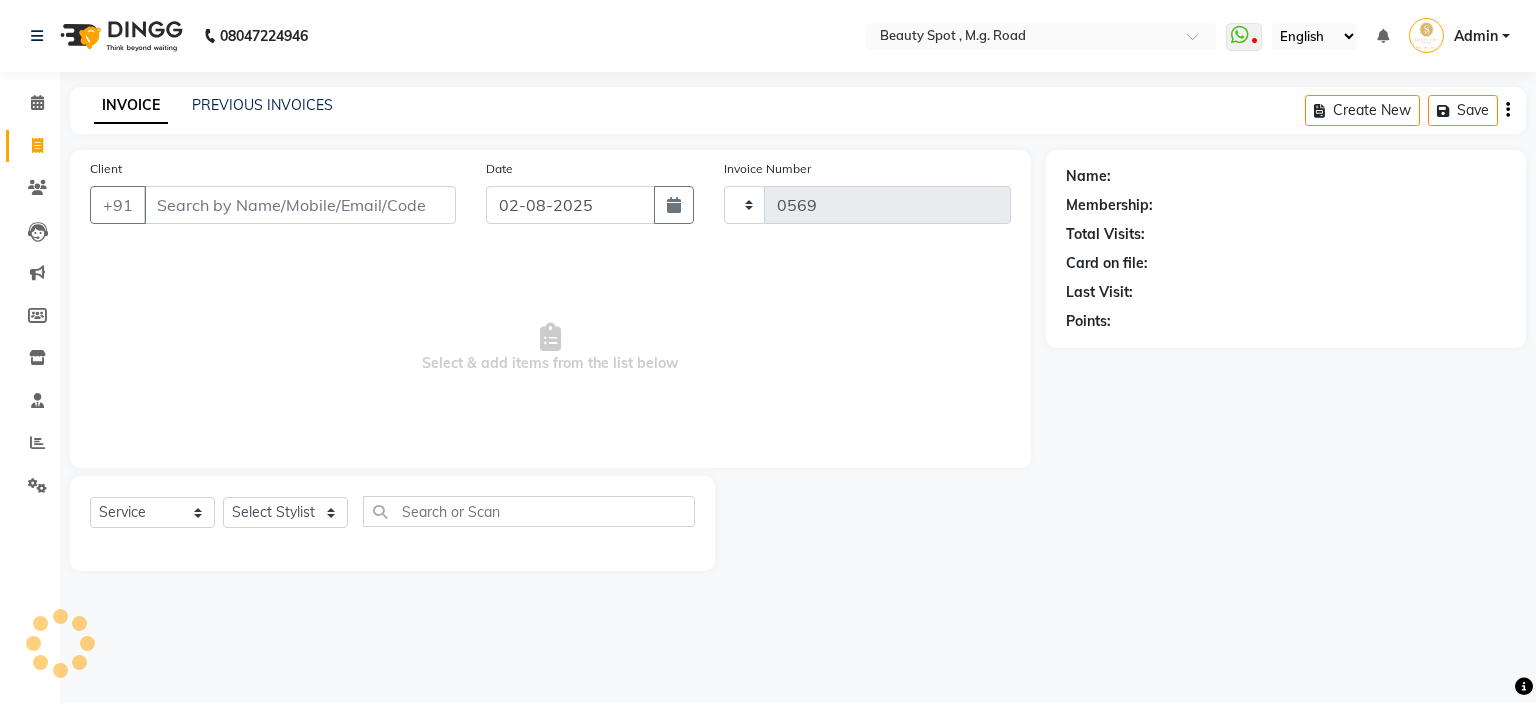 select on "7357" 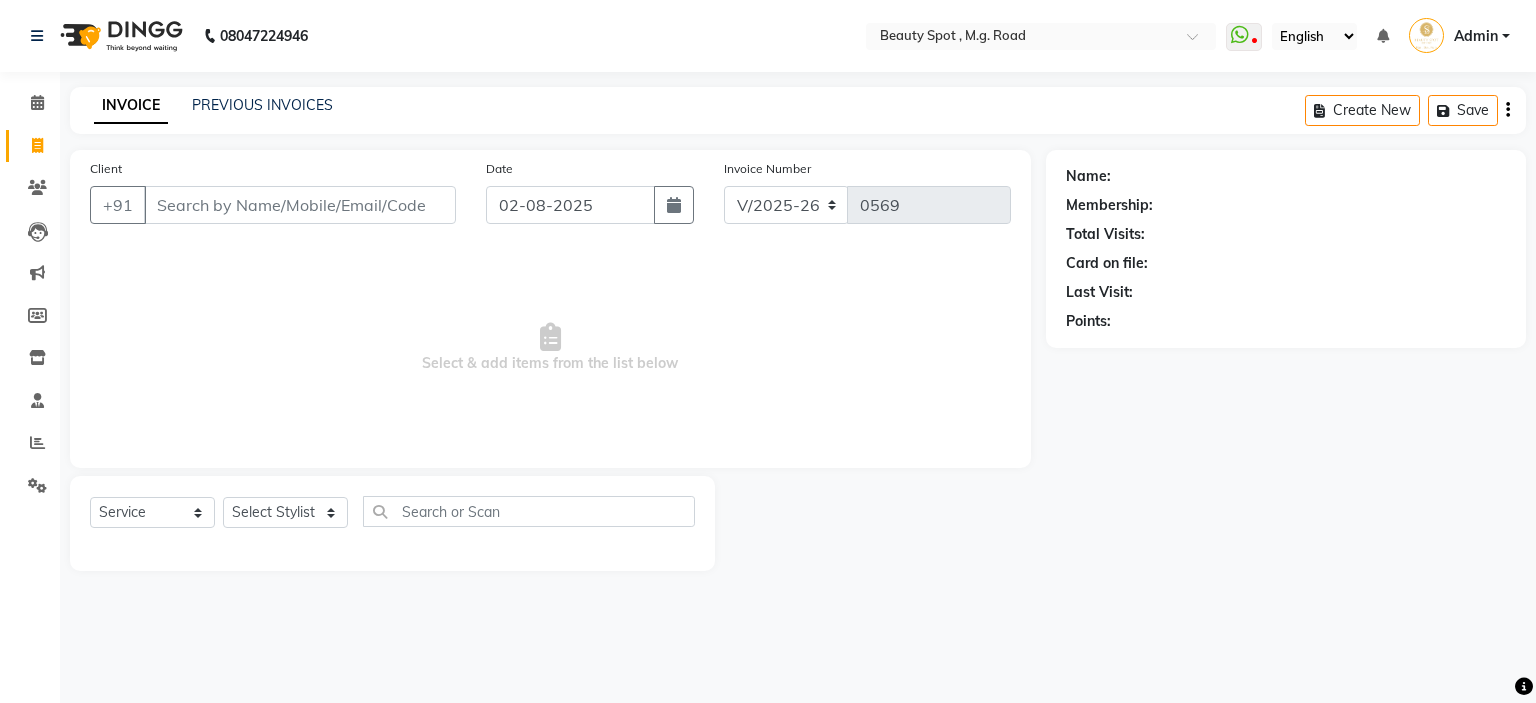 click on "Client" at bounding box center [300, 205] 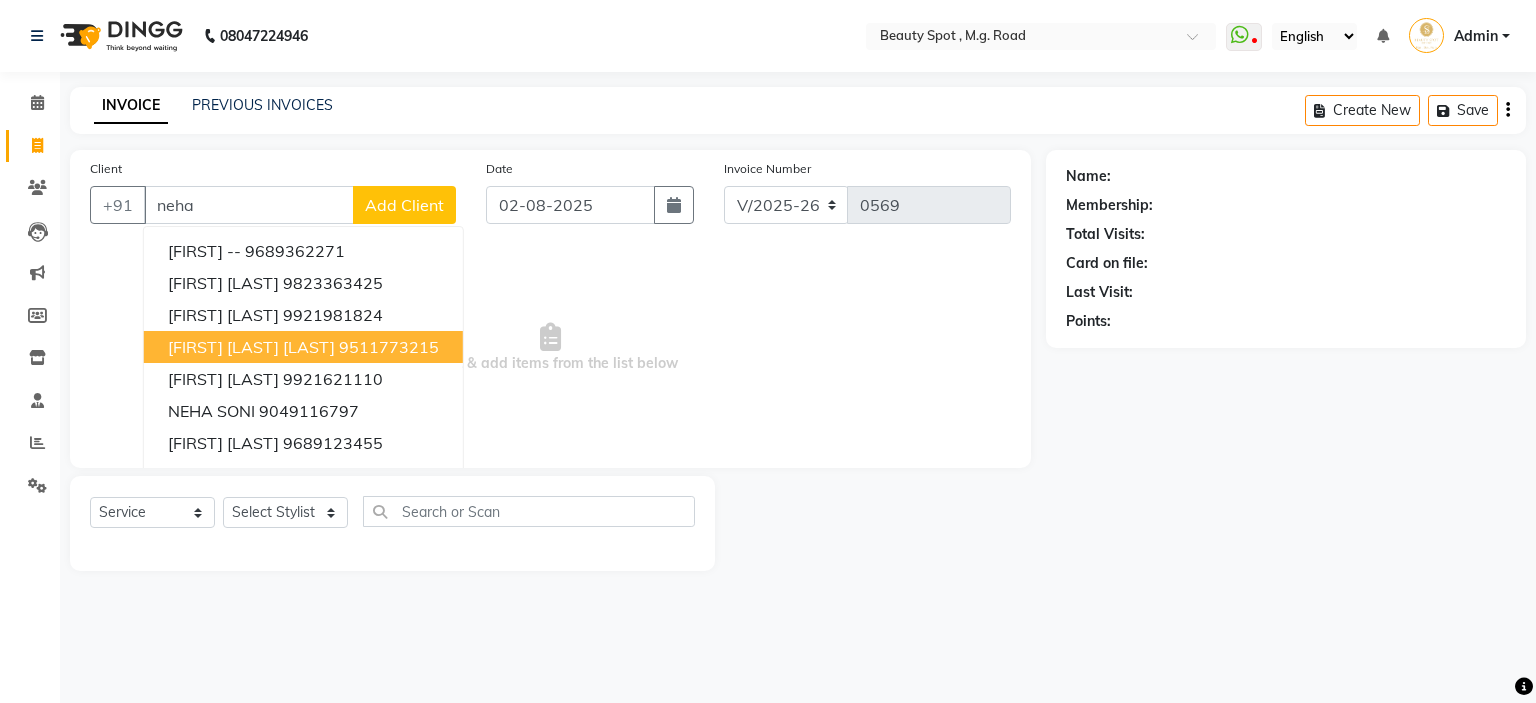 click on "[FIRST] [LAST] [LAST]" at bounding box center [251, 347] 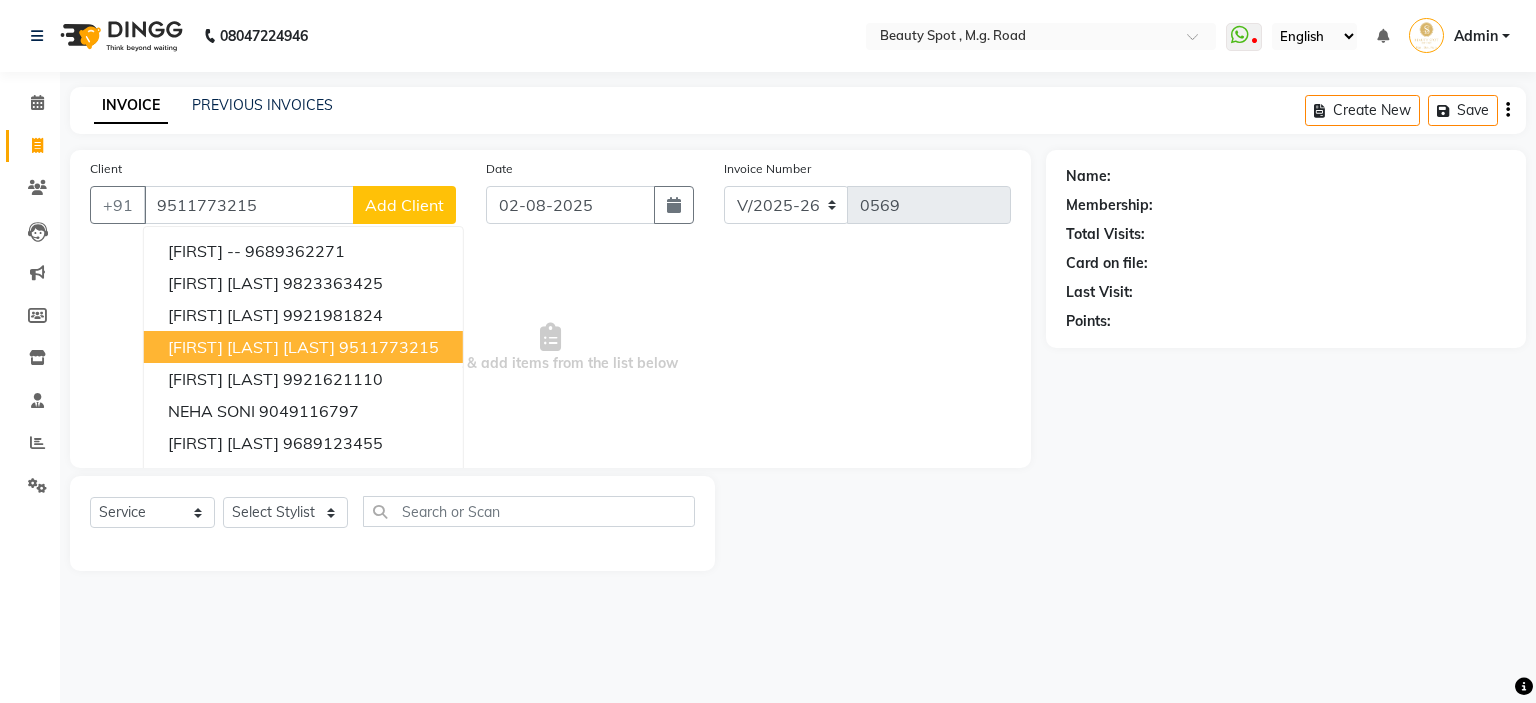 type on "9511773215" 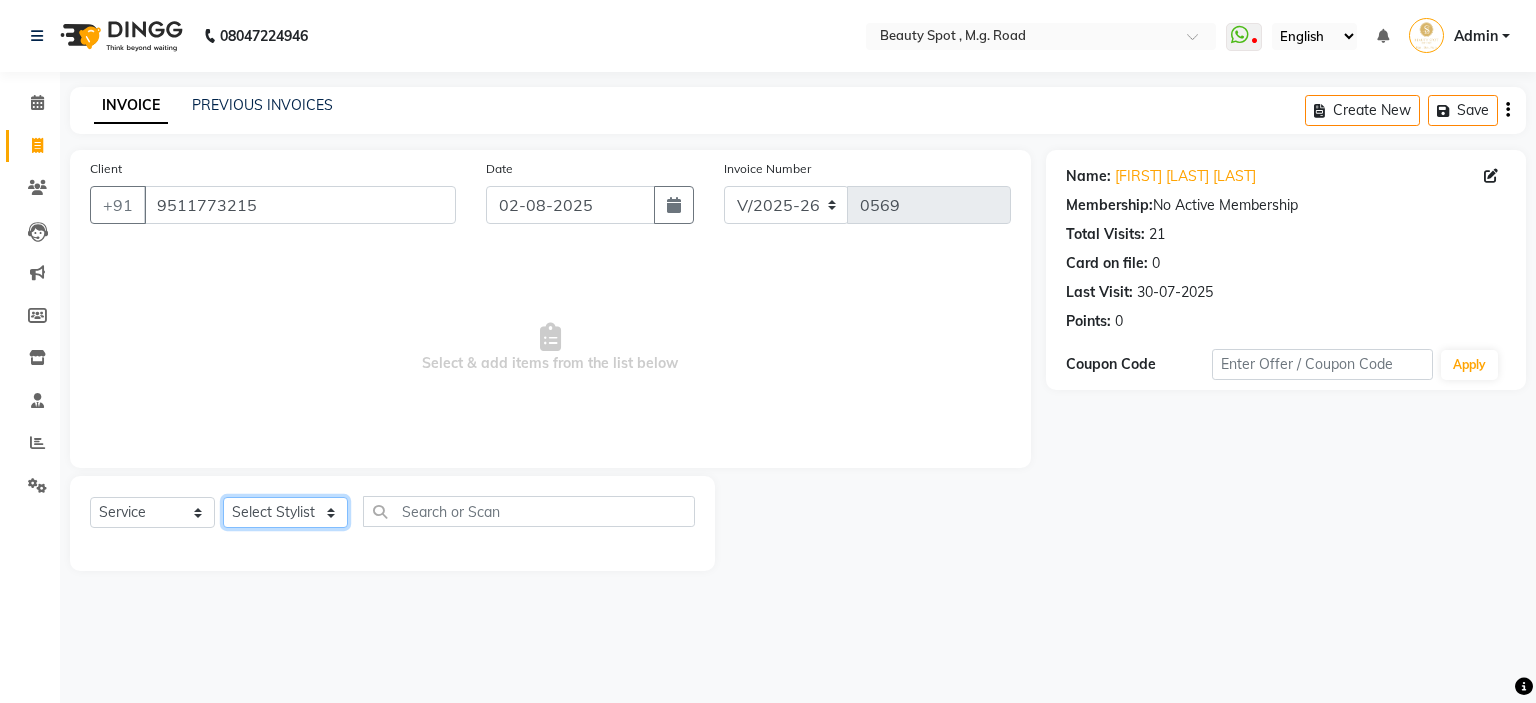 click on "Select Stylist [NAME] [NAME]  [NAME]  [NAME]  [NAME]" 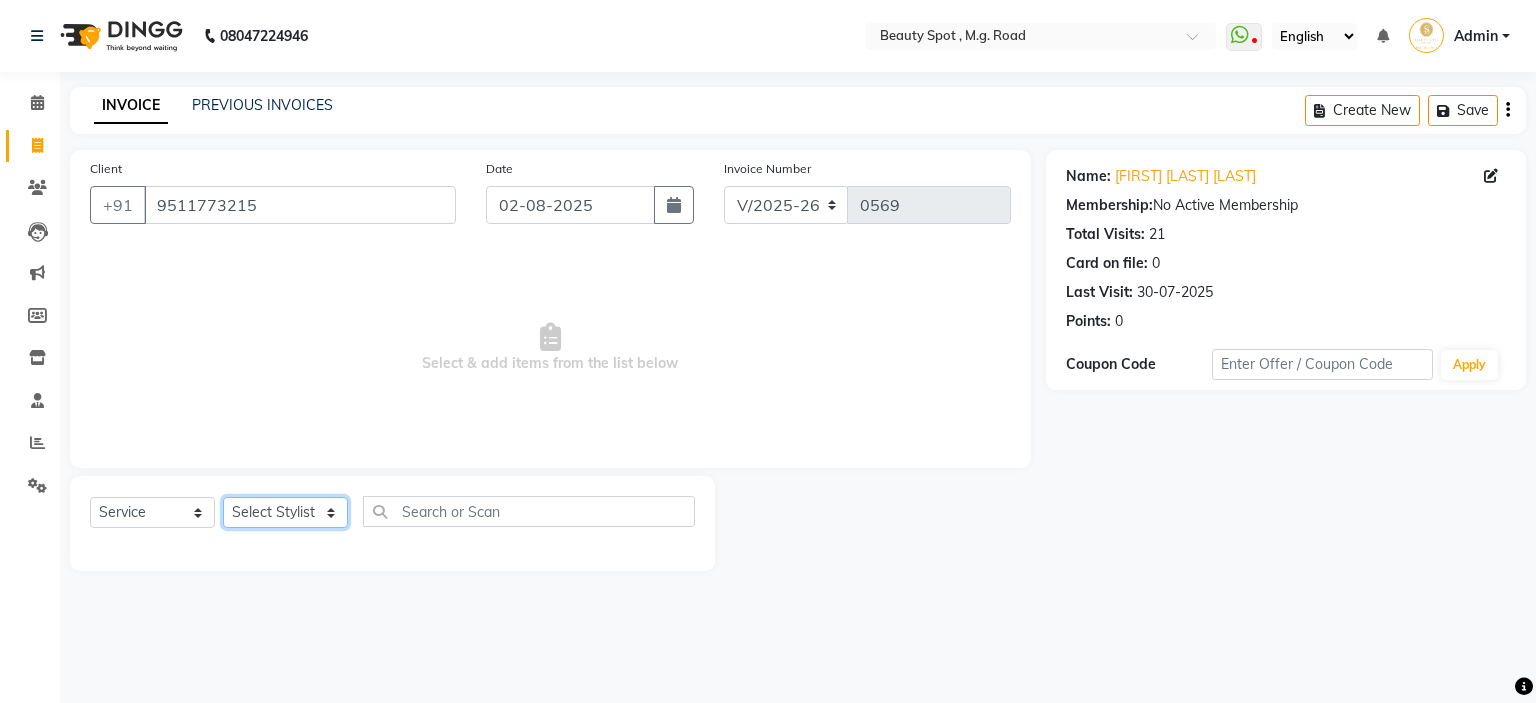 select on "63580" 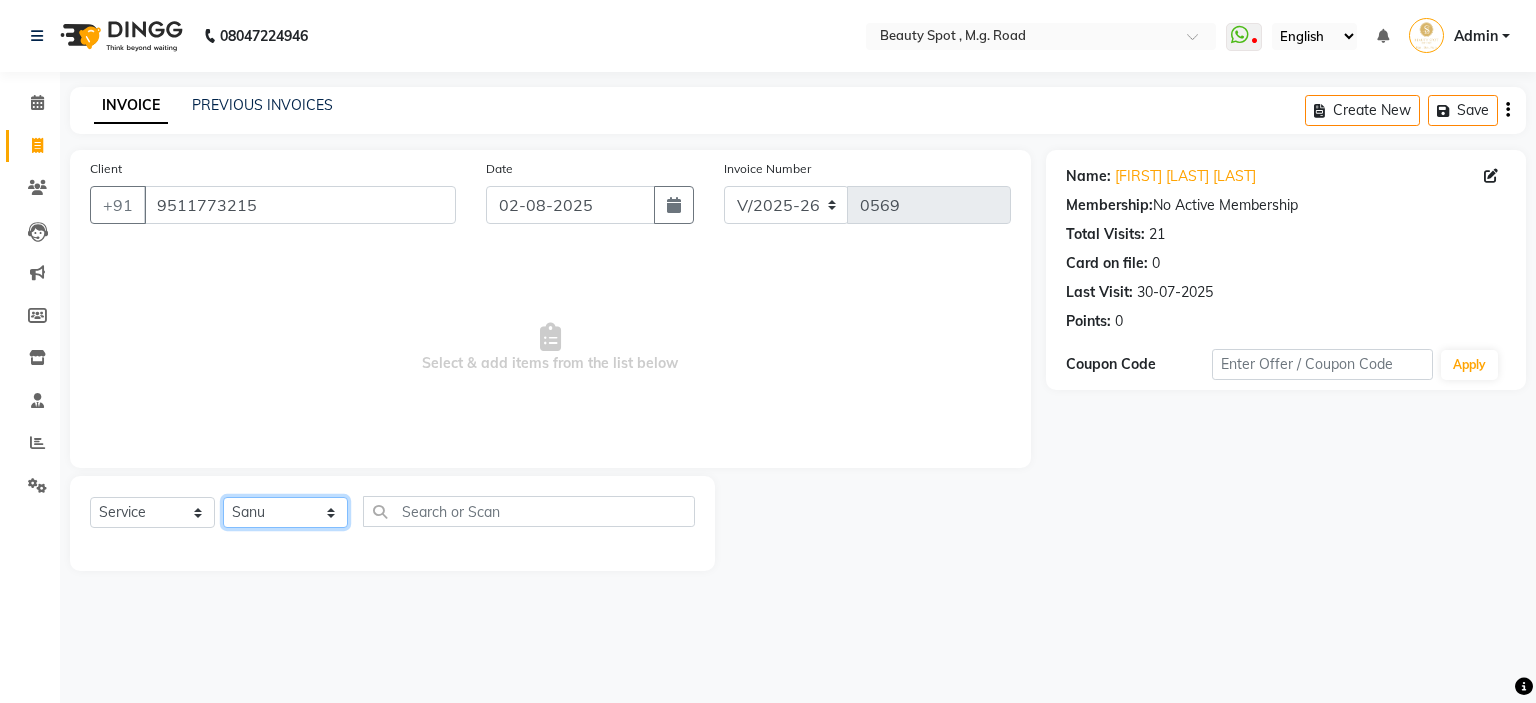 click on "Select Stylist [NAME] [NAME]  [NAME]  [NAME]  [NAME]" 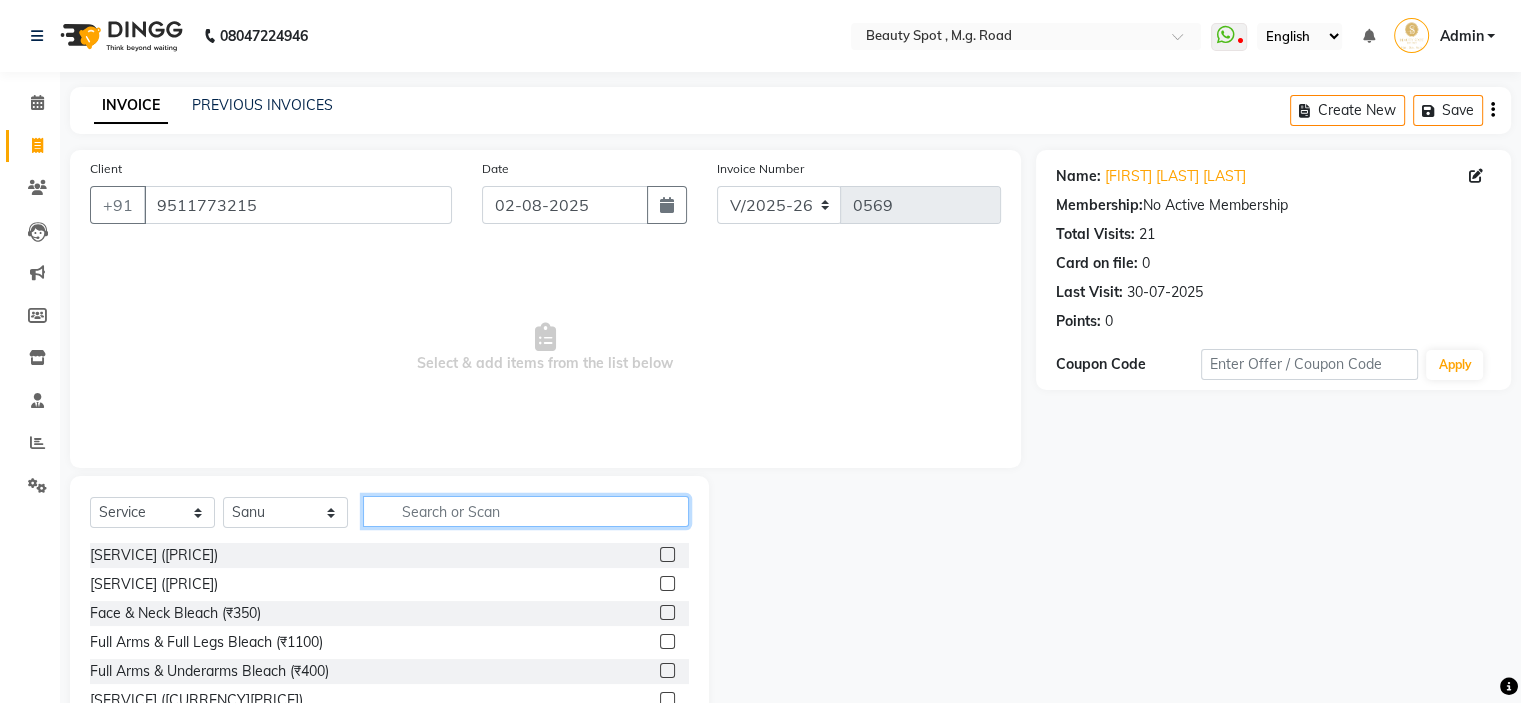 click 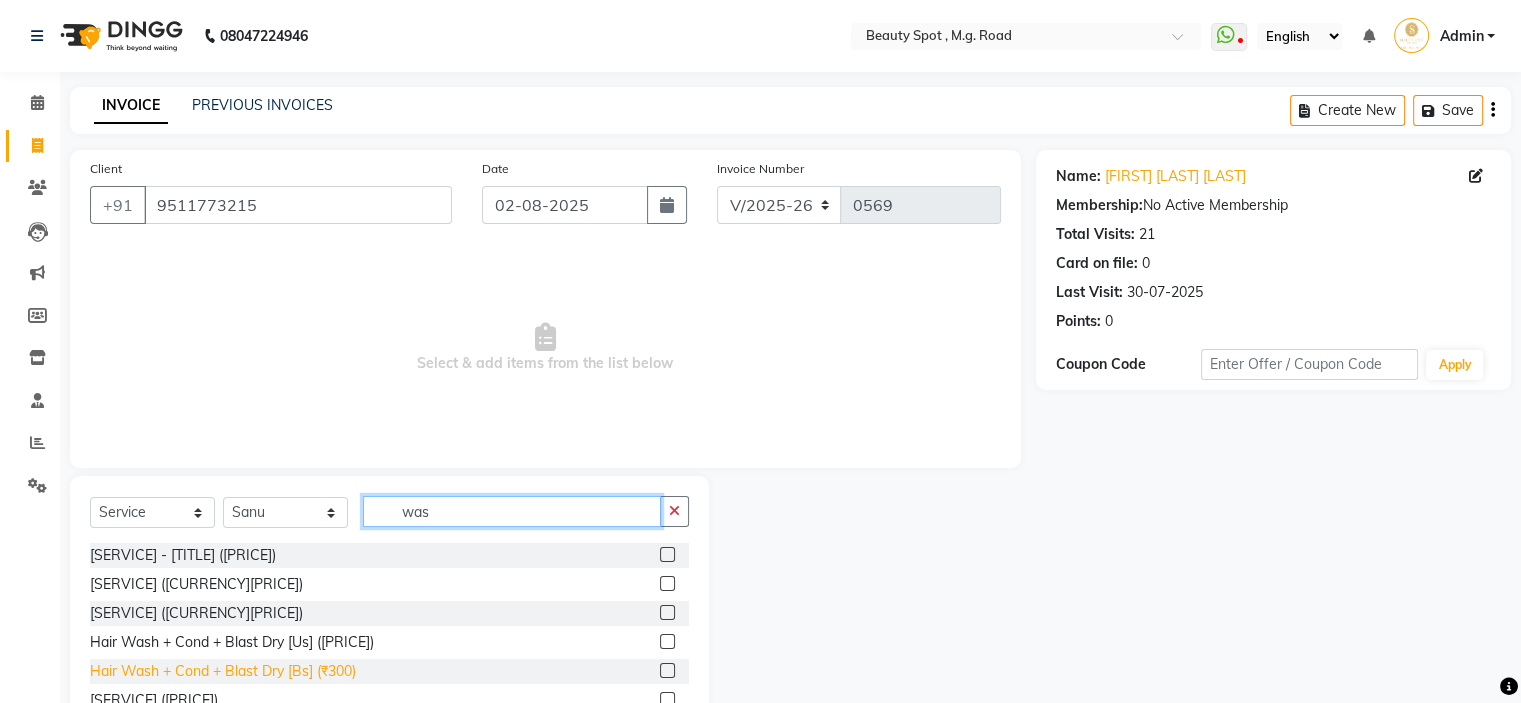 type on "was" 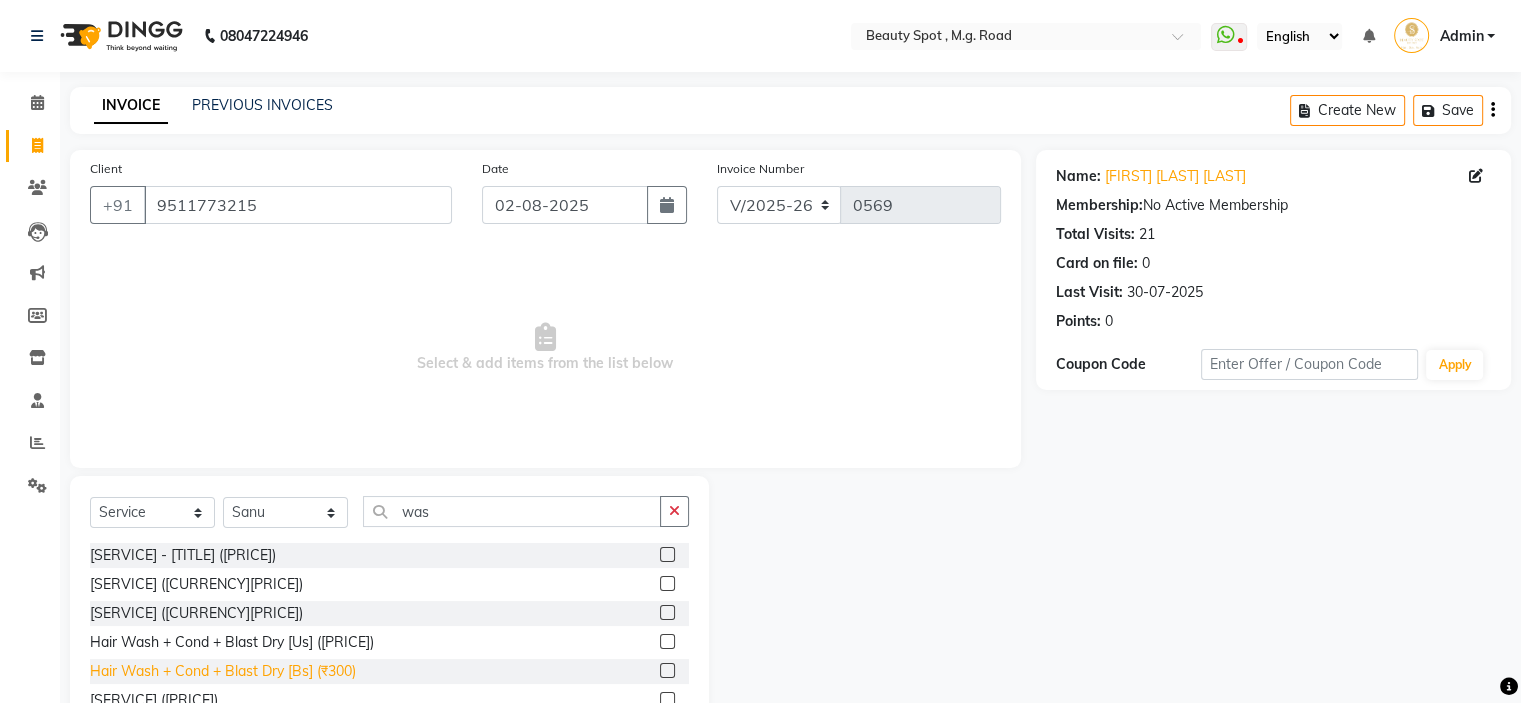 click on "Hair Wash + Cond + Blast Dry [Bs] (₹300)" 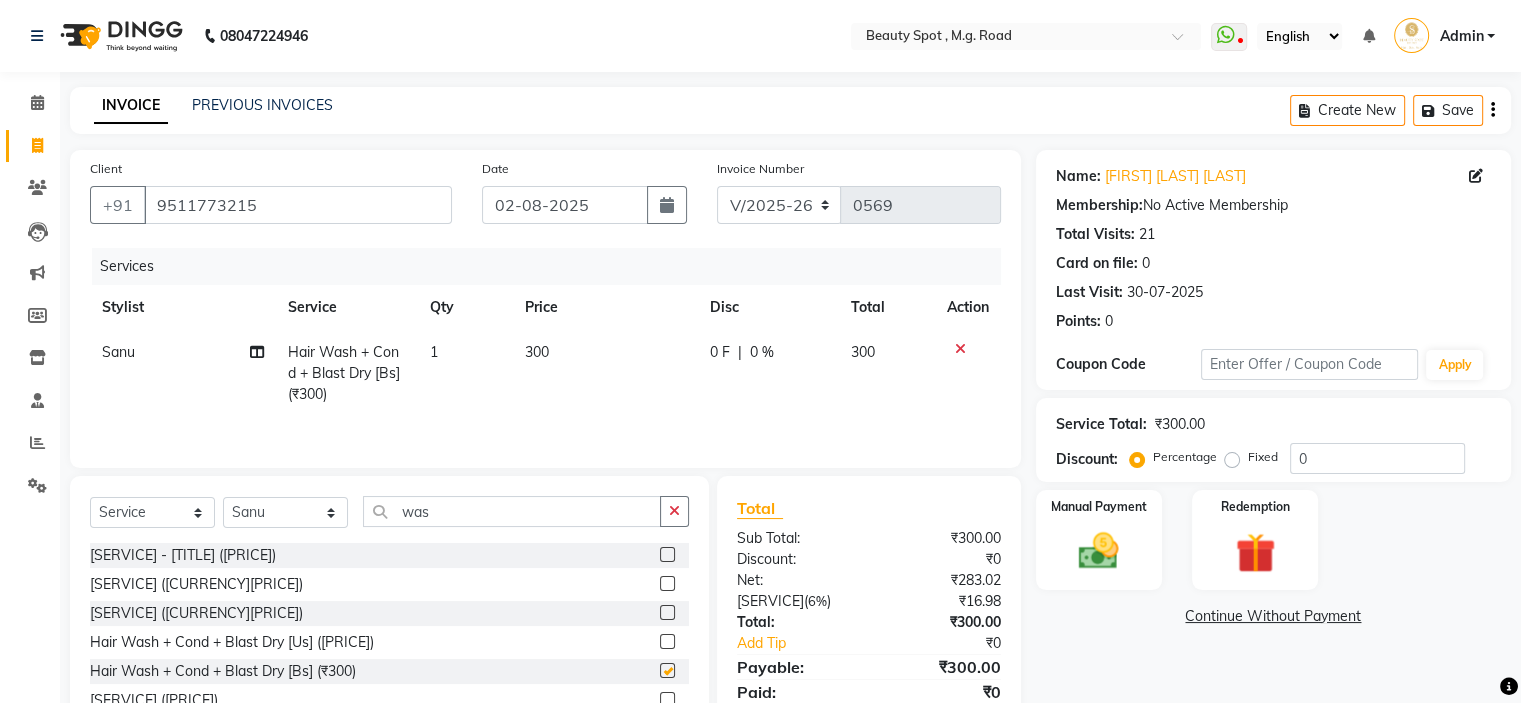 checkbox on "false" 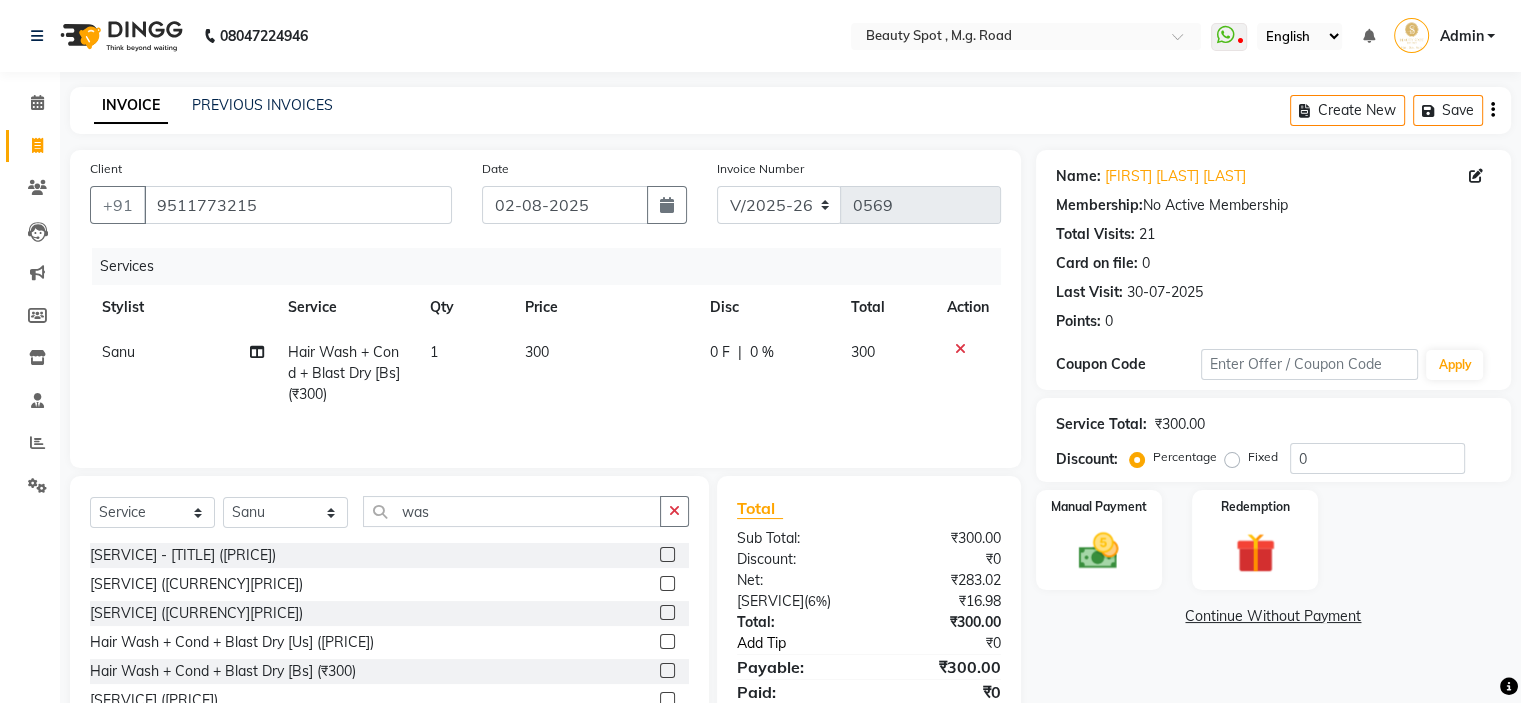 scroll, scrollTop: 99, scrollLeft: 0, axis: vertical 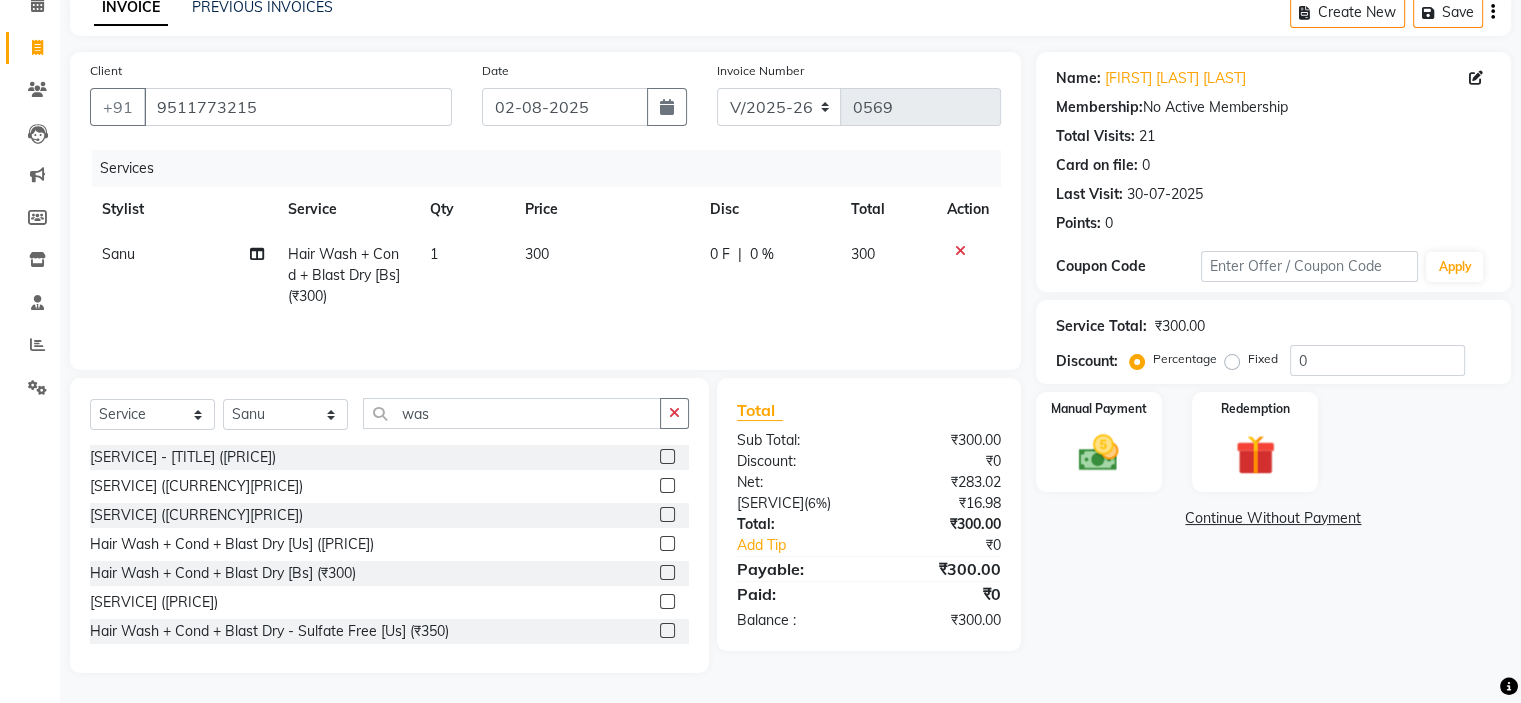 click on "300" 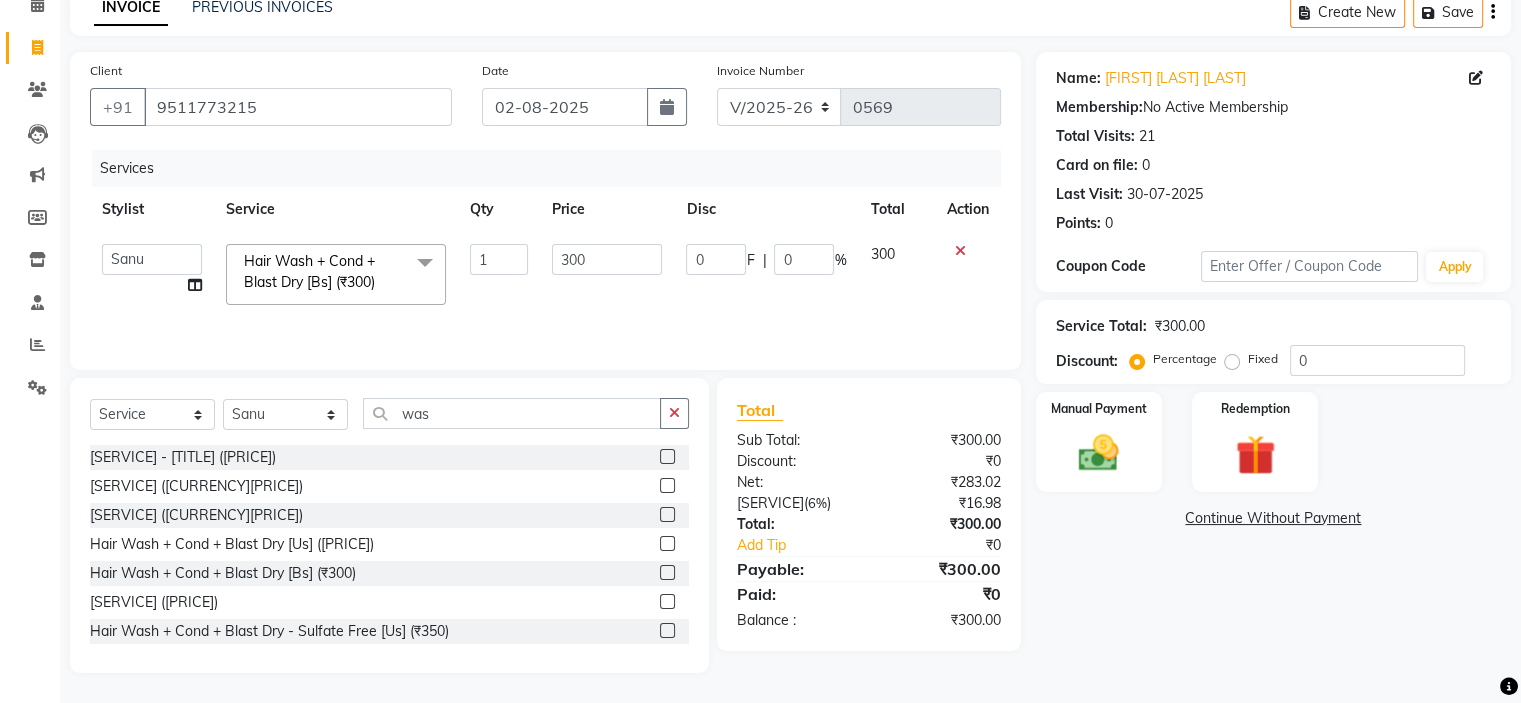 scroll, scrollTop: 98, scrollLeft: 0, axis: vertical 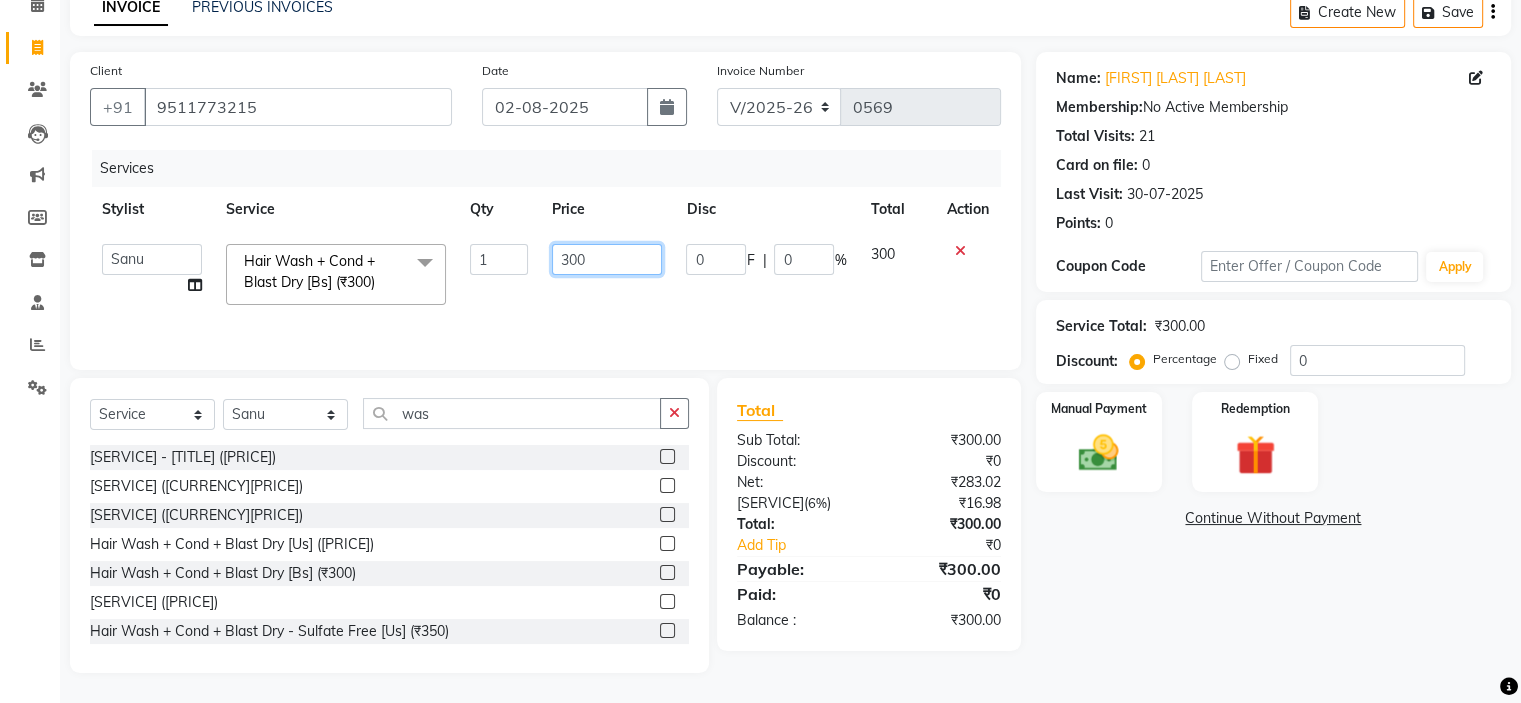 click on "300" 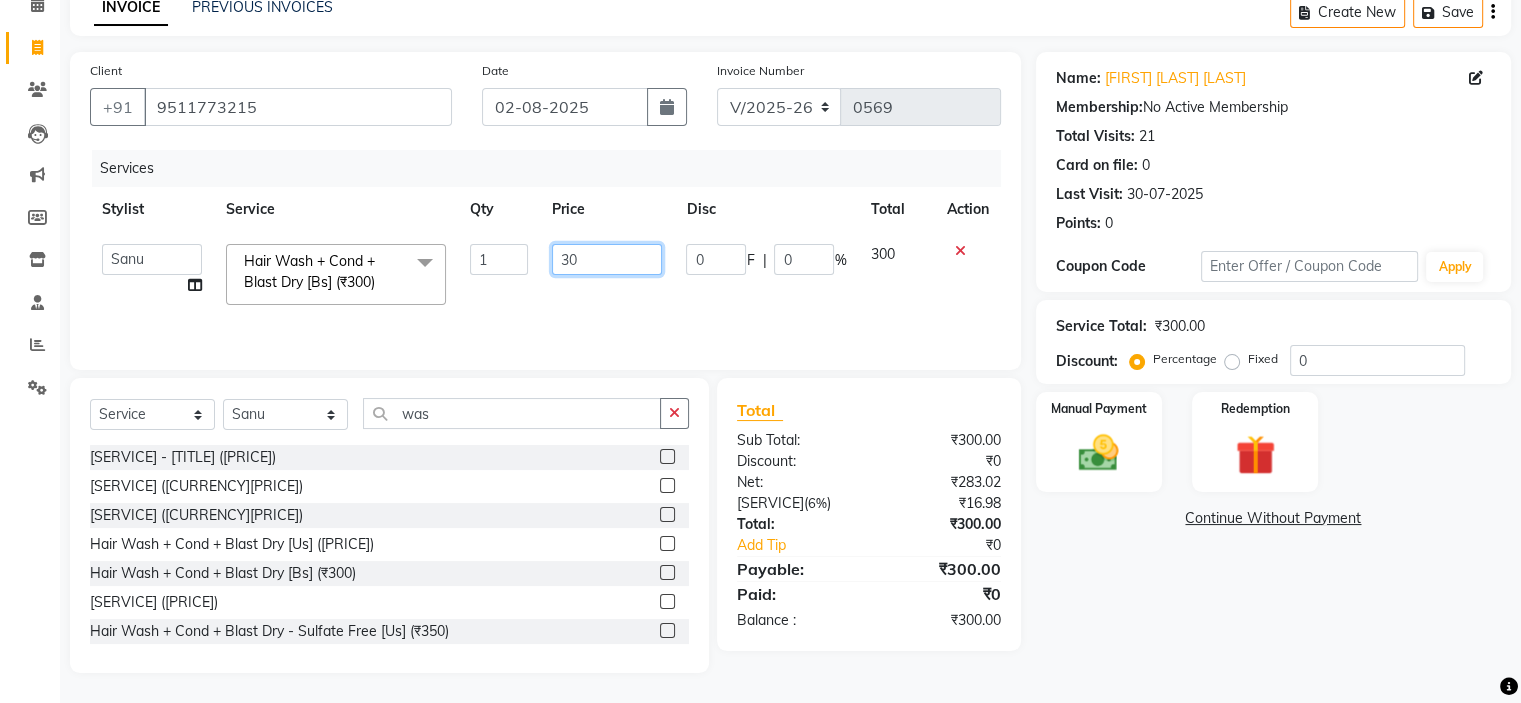 type on "350" 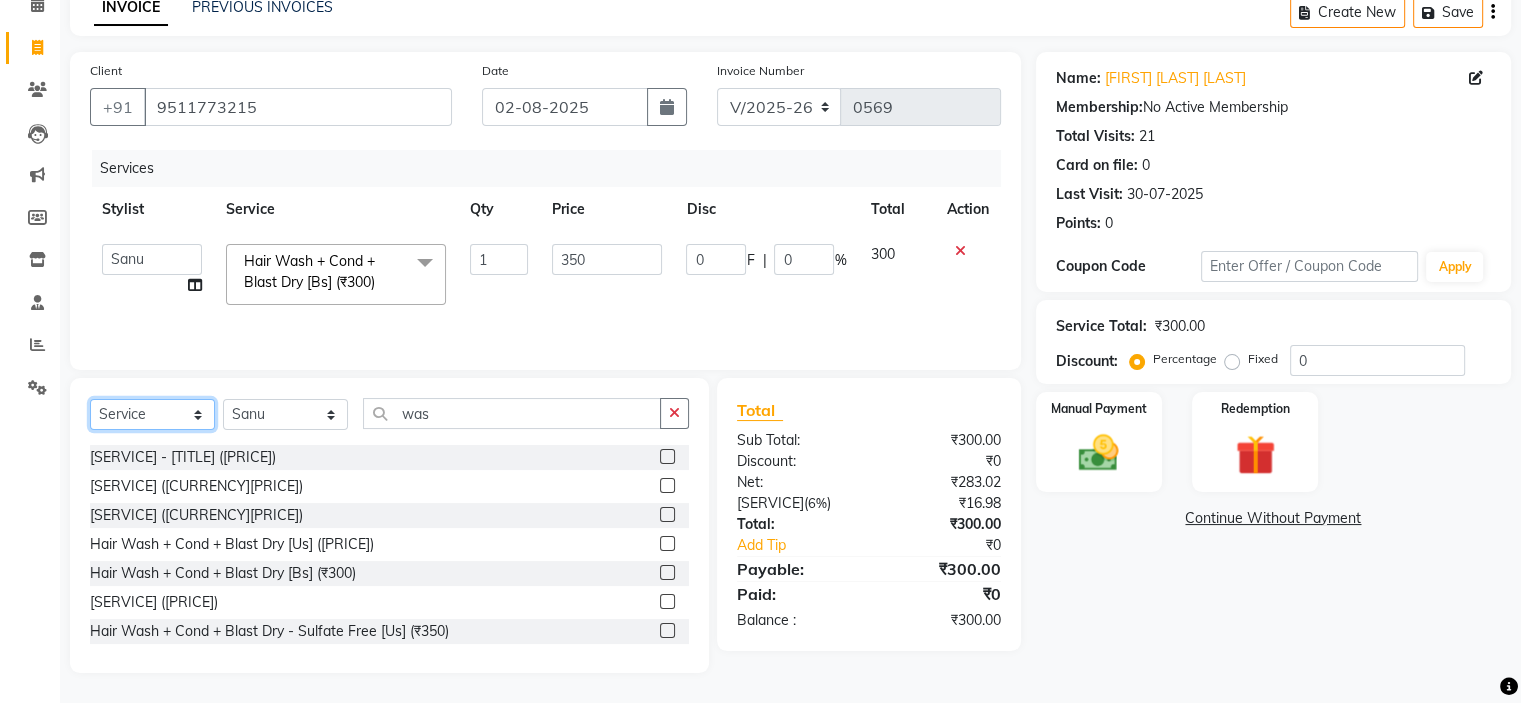 click on "Select  Service  Product  Membership  Package Voucher Prepaid Gift Card" 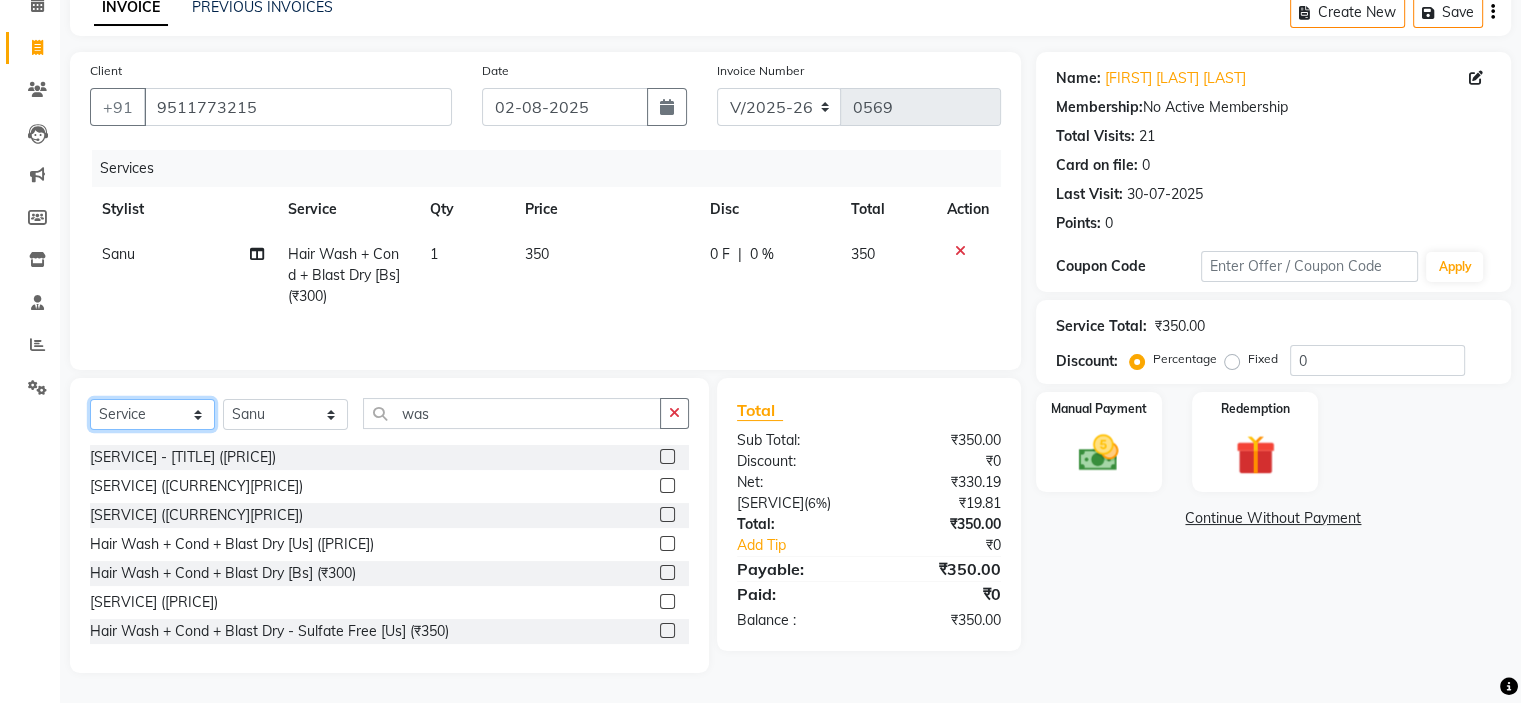 select on "product" 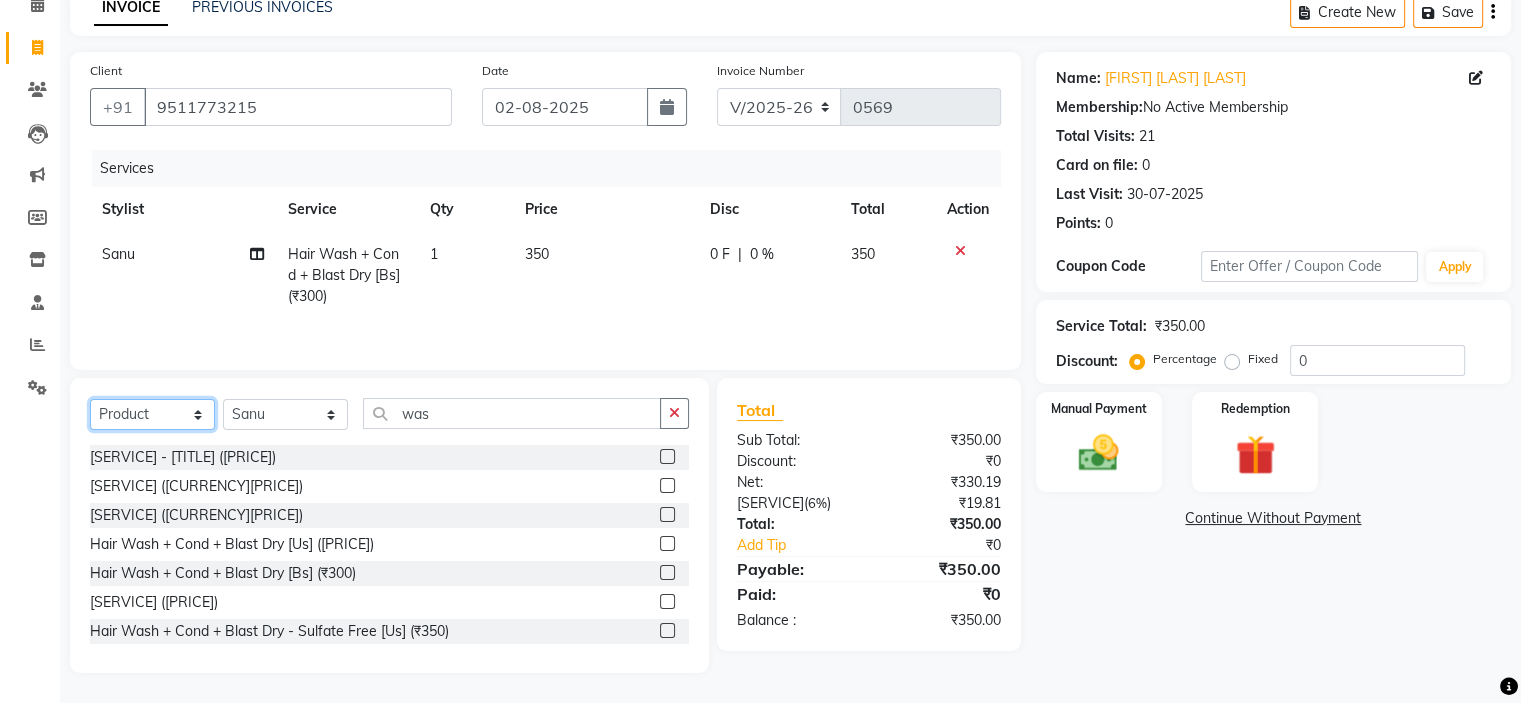 click on "Select  Service  Product  Membership  Package Voucher Prepaid Gift Card" 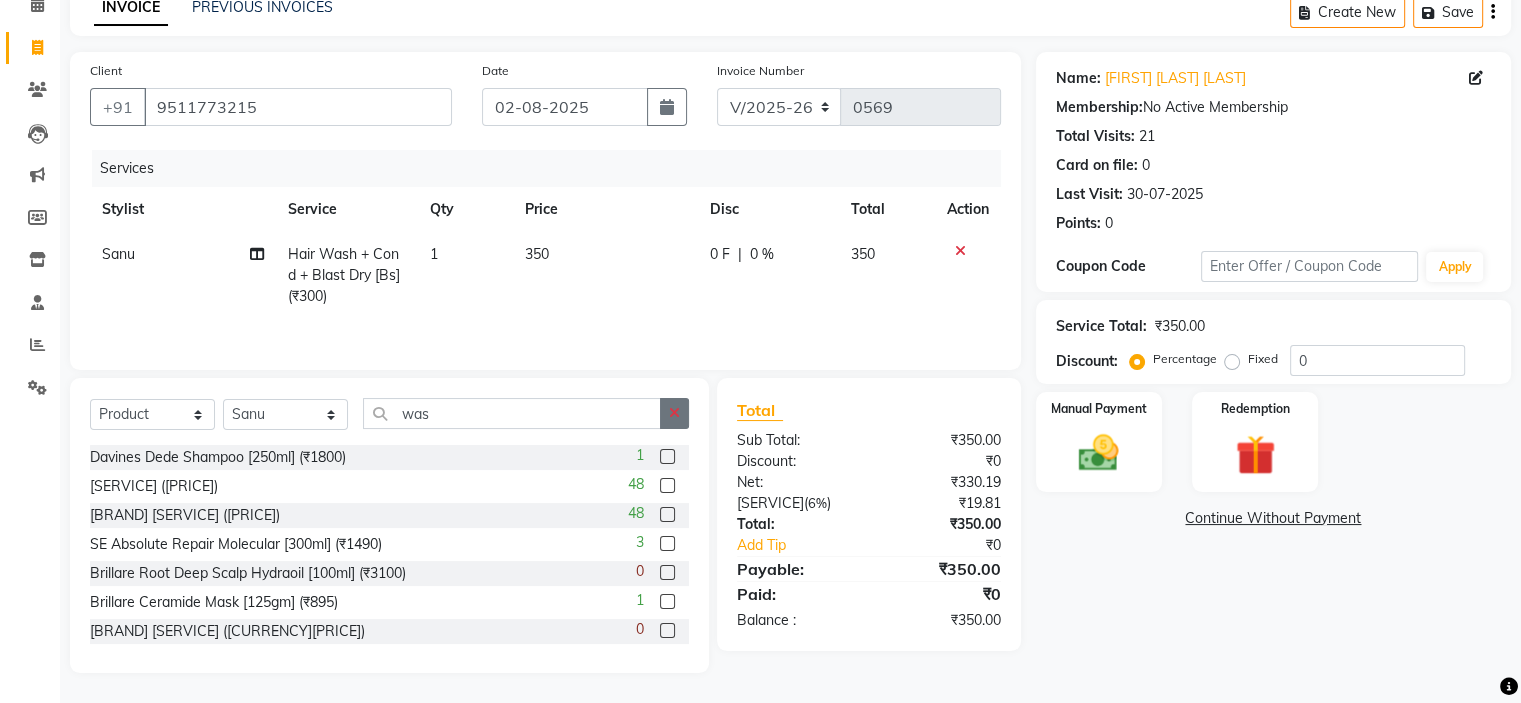 click 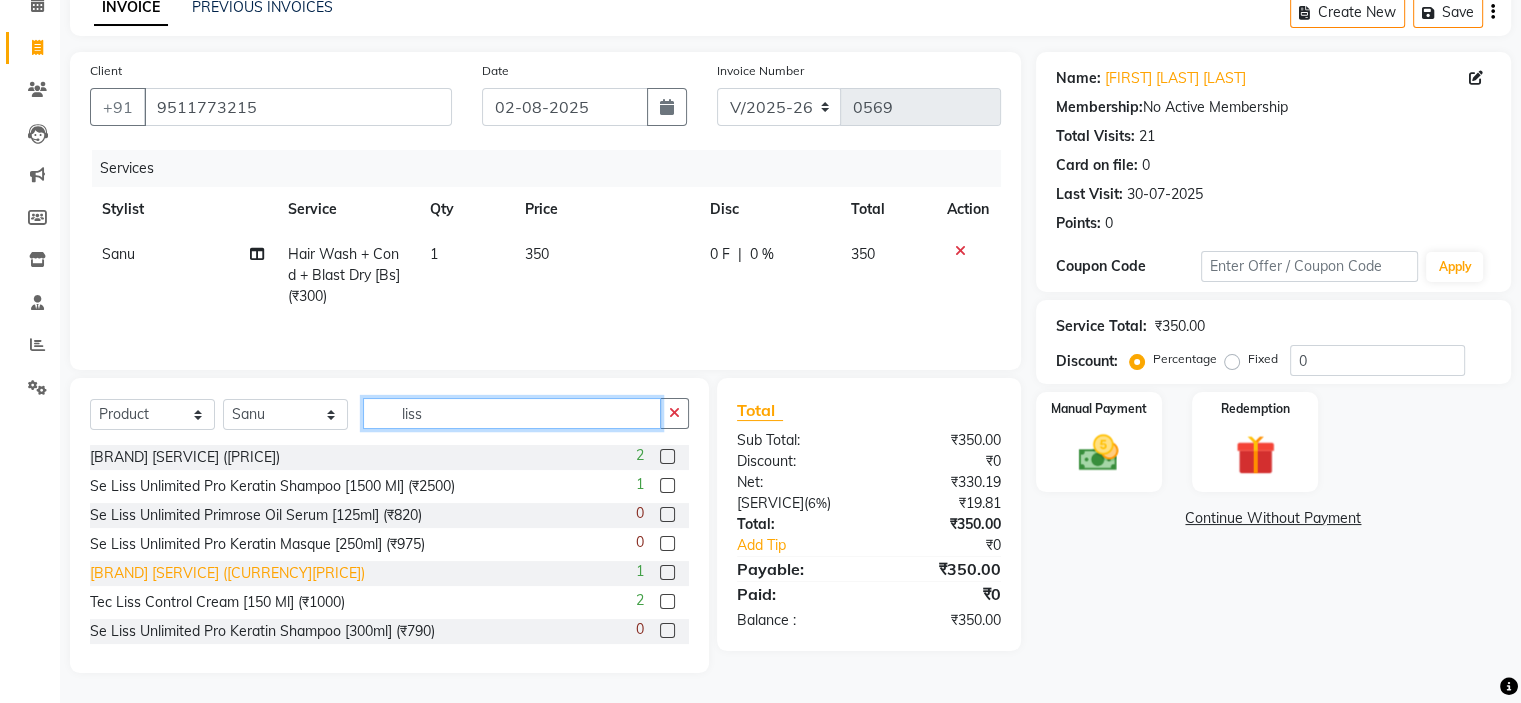type on "liss" 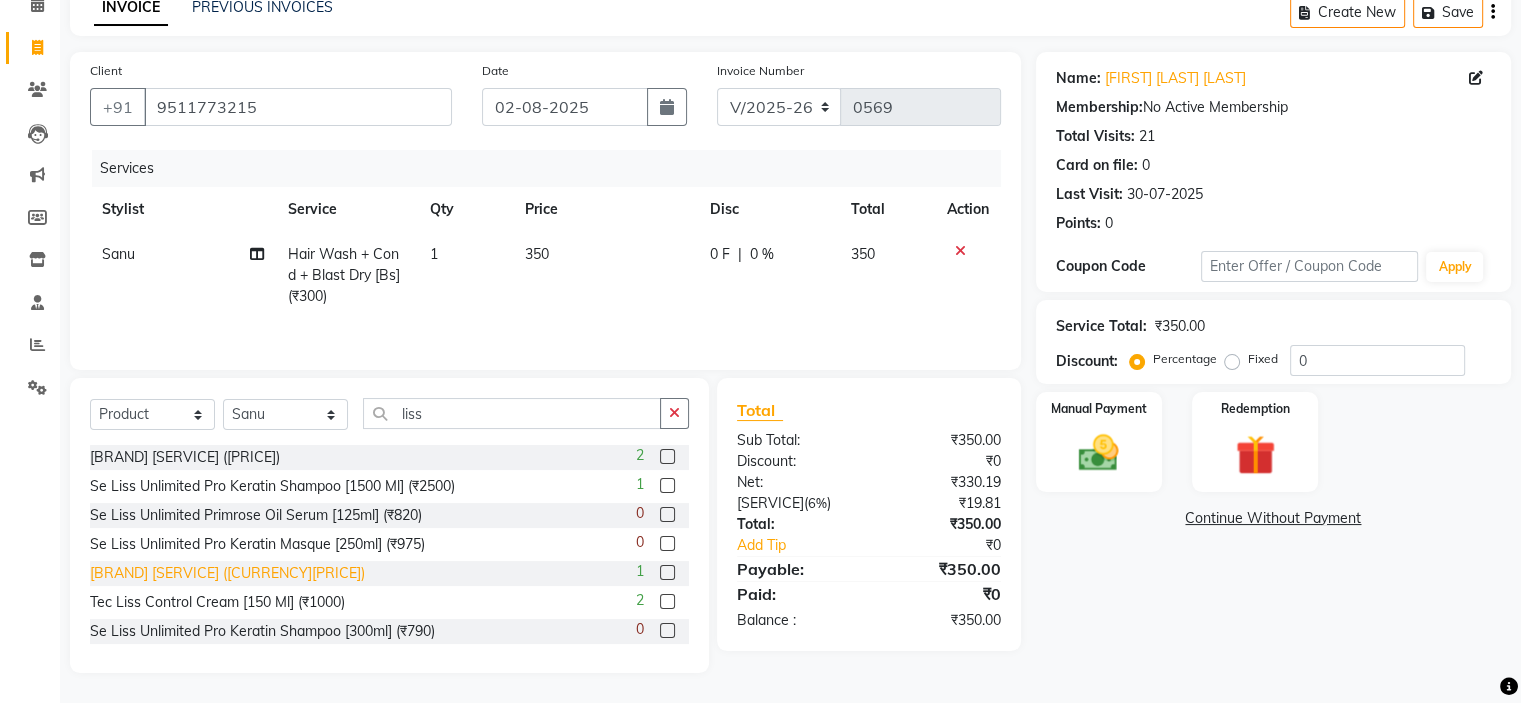 click on "[BRAND] [SERVICE] ([CURRENCY][PRICE])" 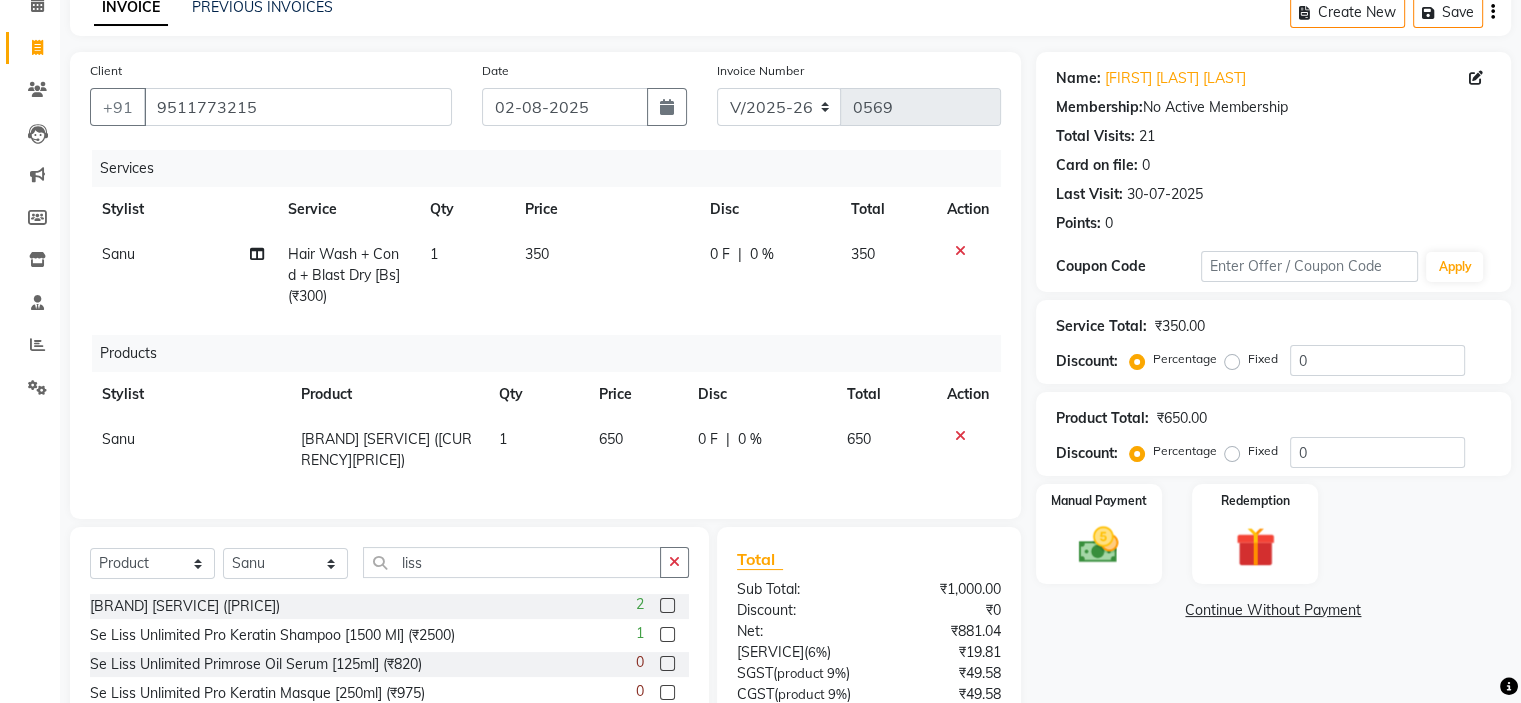 checkbox on "false" 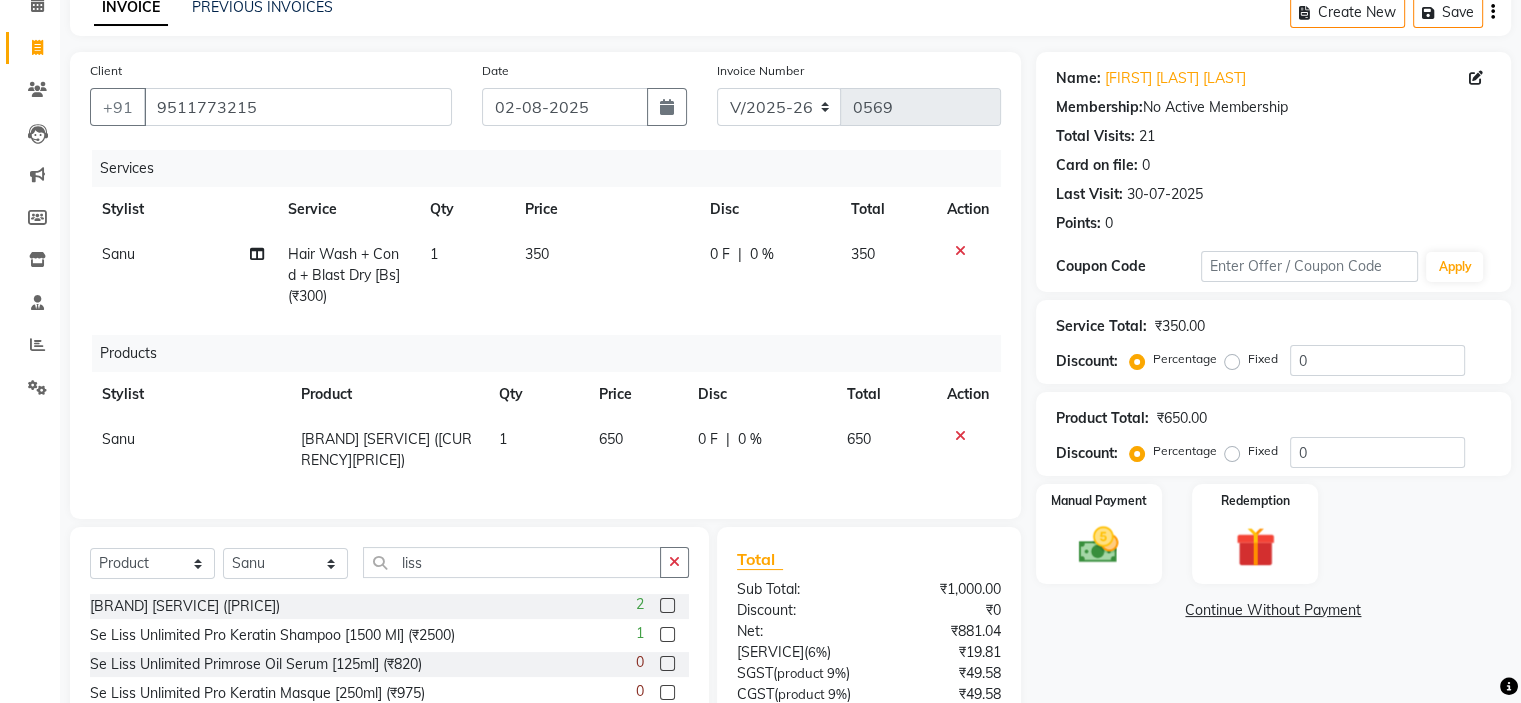 click on "Sanu" 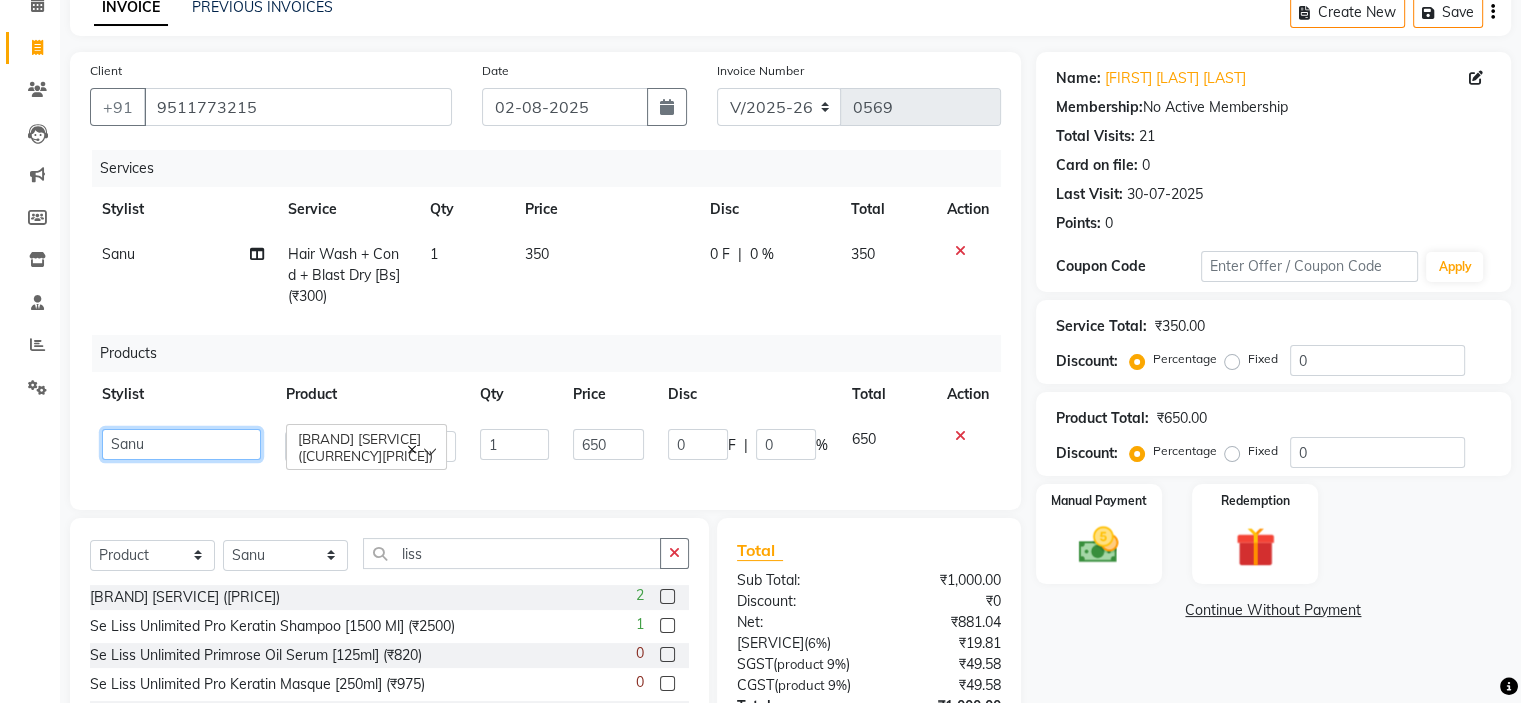 click on "[FIRST]   [NAME]    [NAME]   [NAME]    [NAME]    [NAME]" 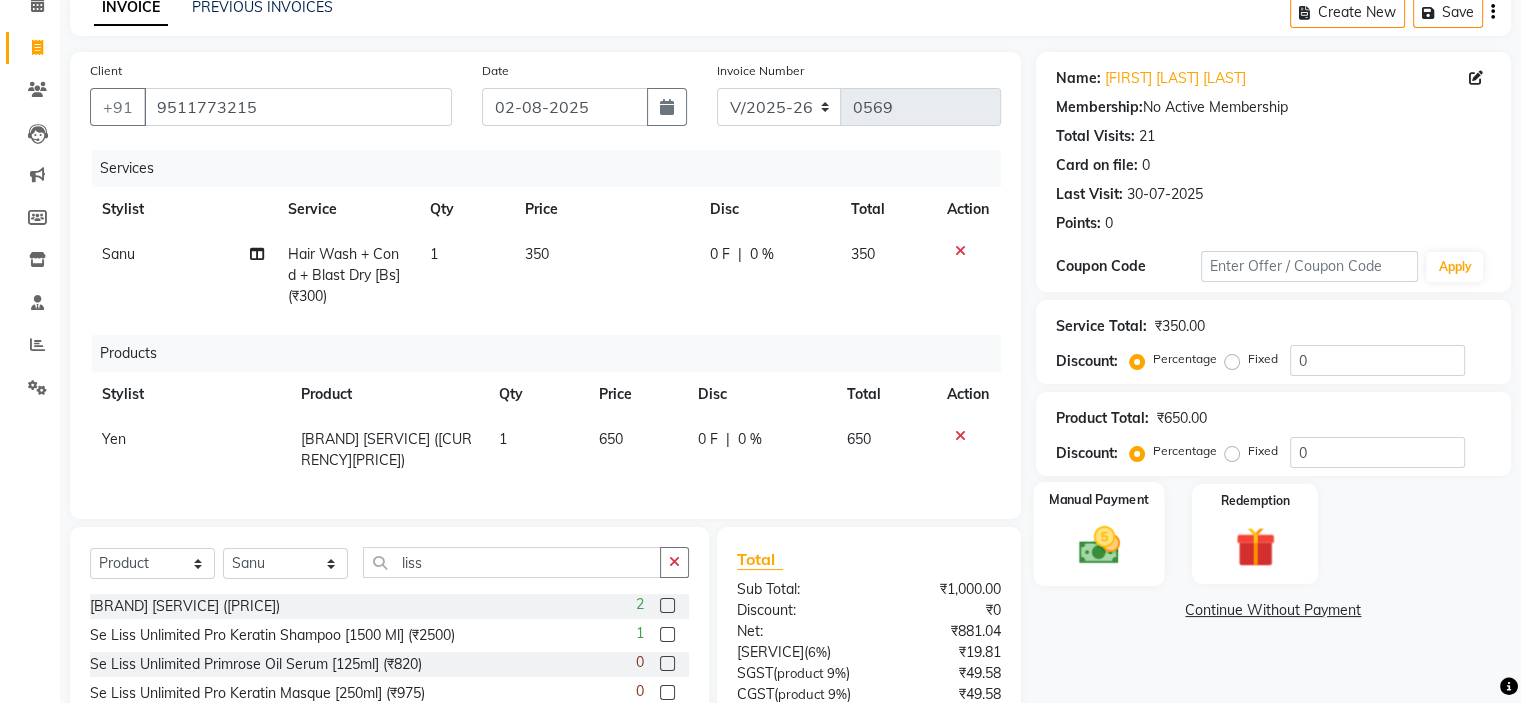 click on "Manual Payment" 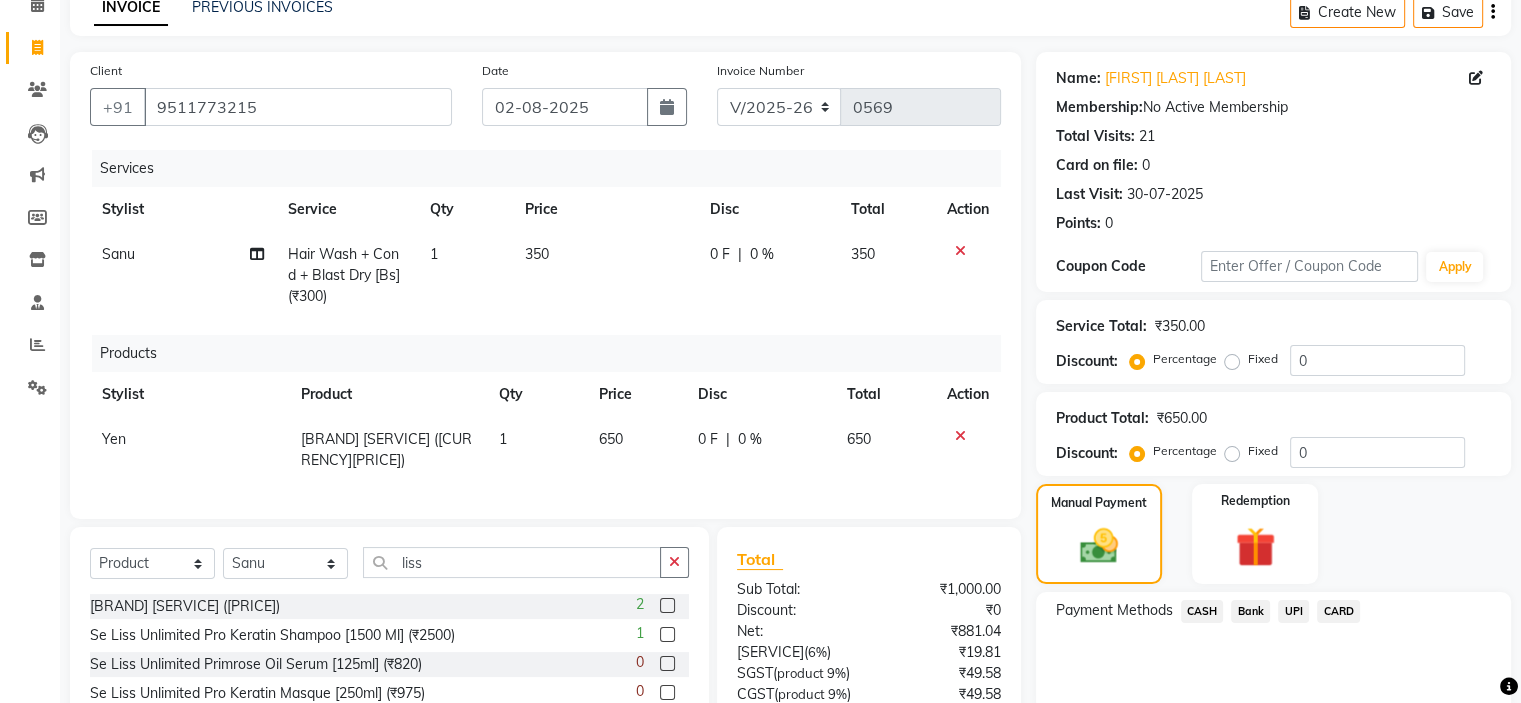 scroll, scrollTop: 304, scrollLeft: 0, axis: vertical 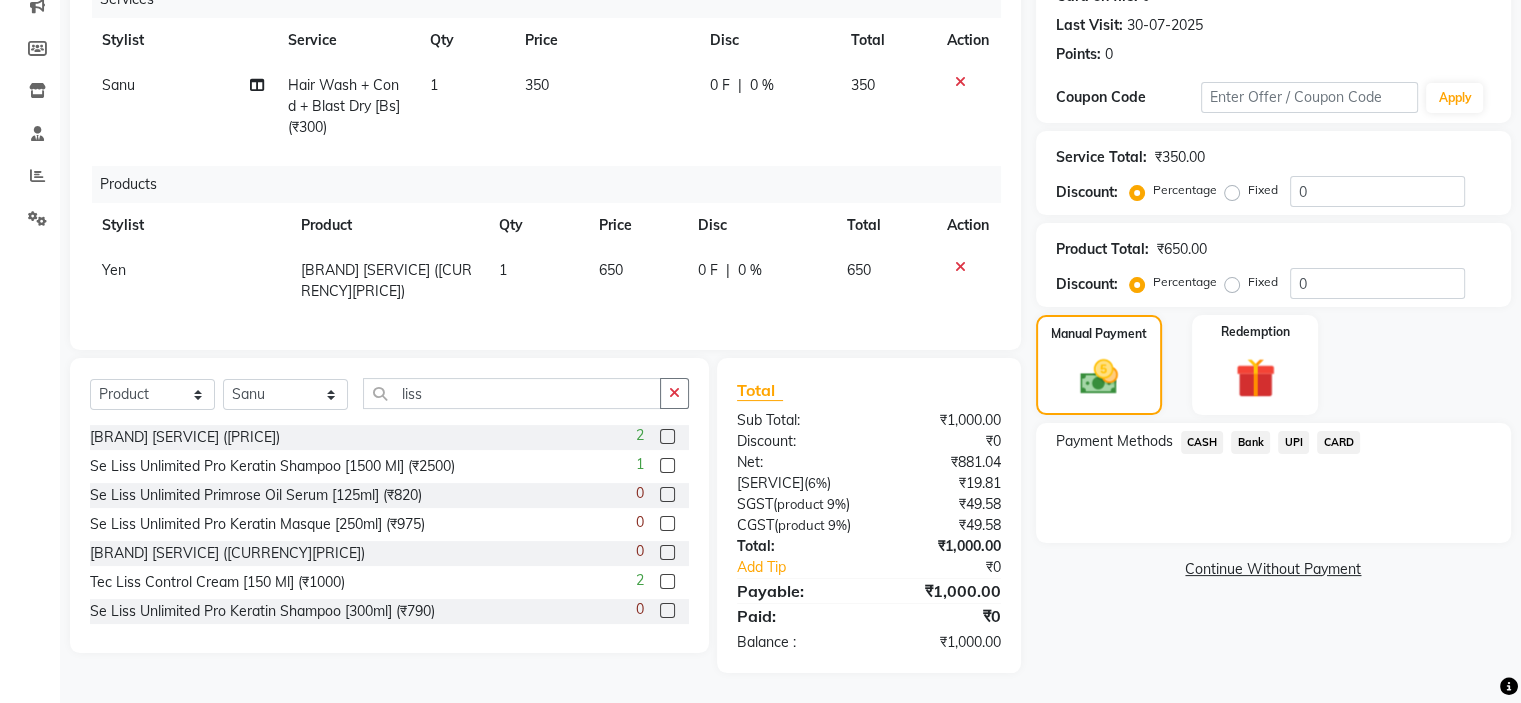 click on "CASH" 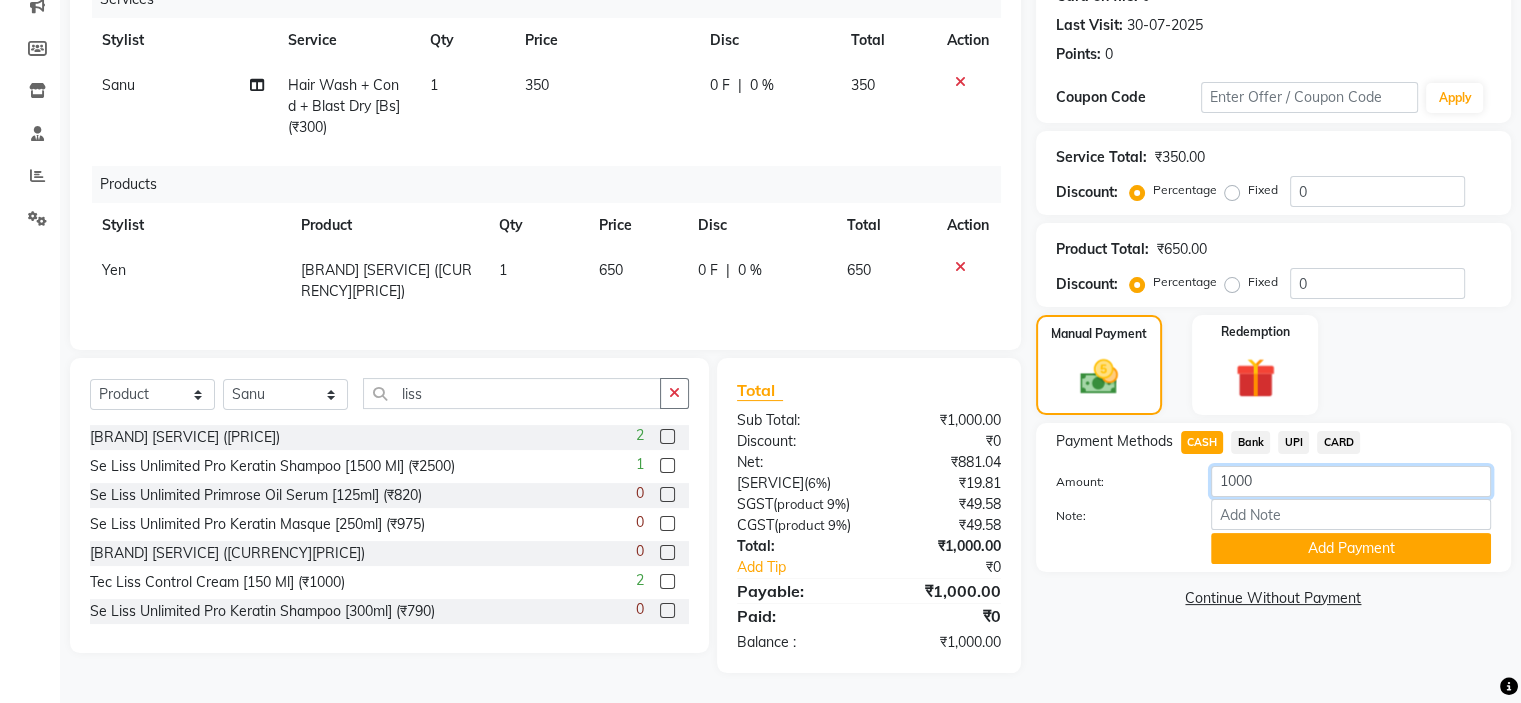 click on "1000" 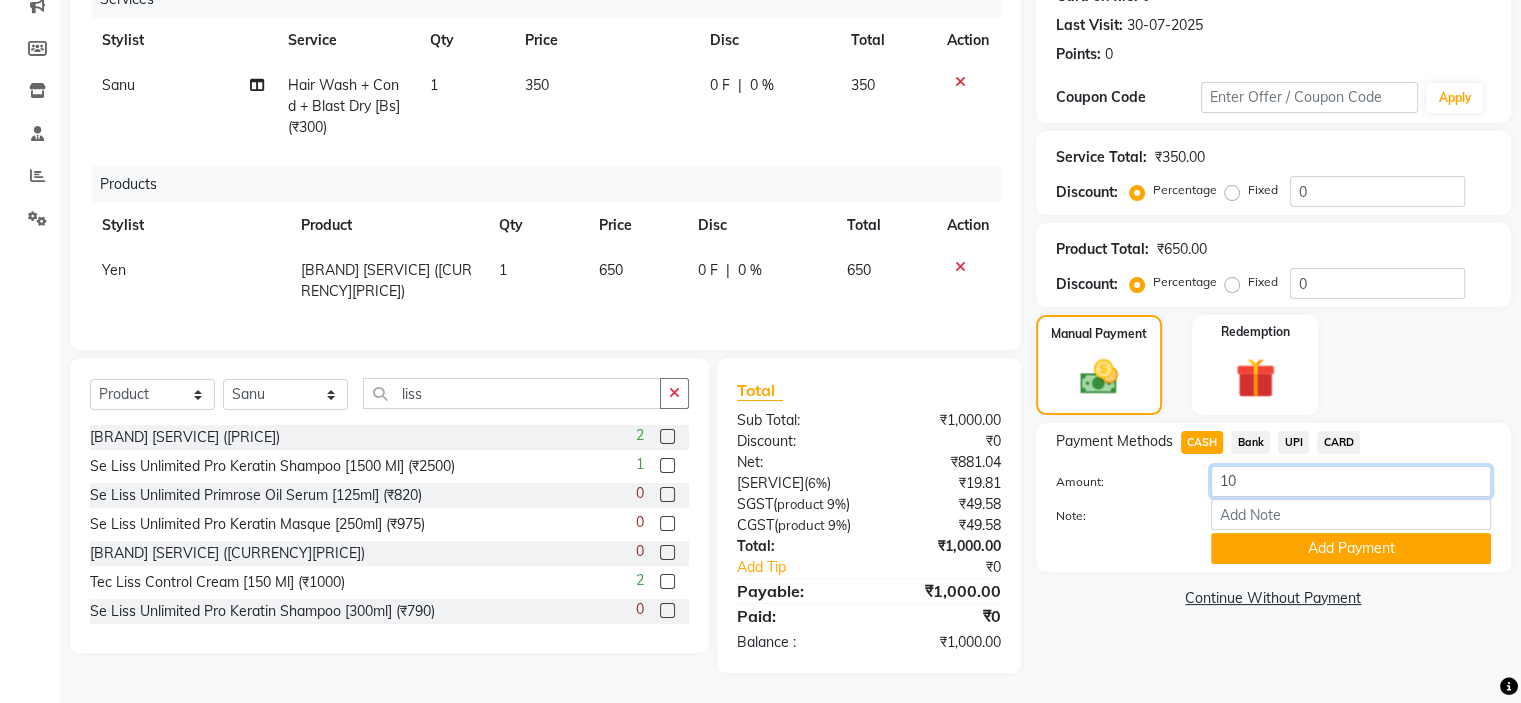 type on "1" 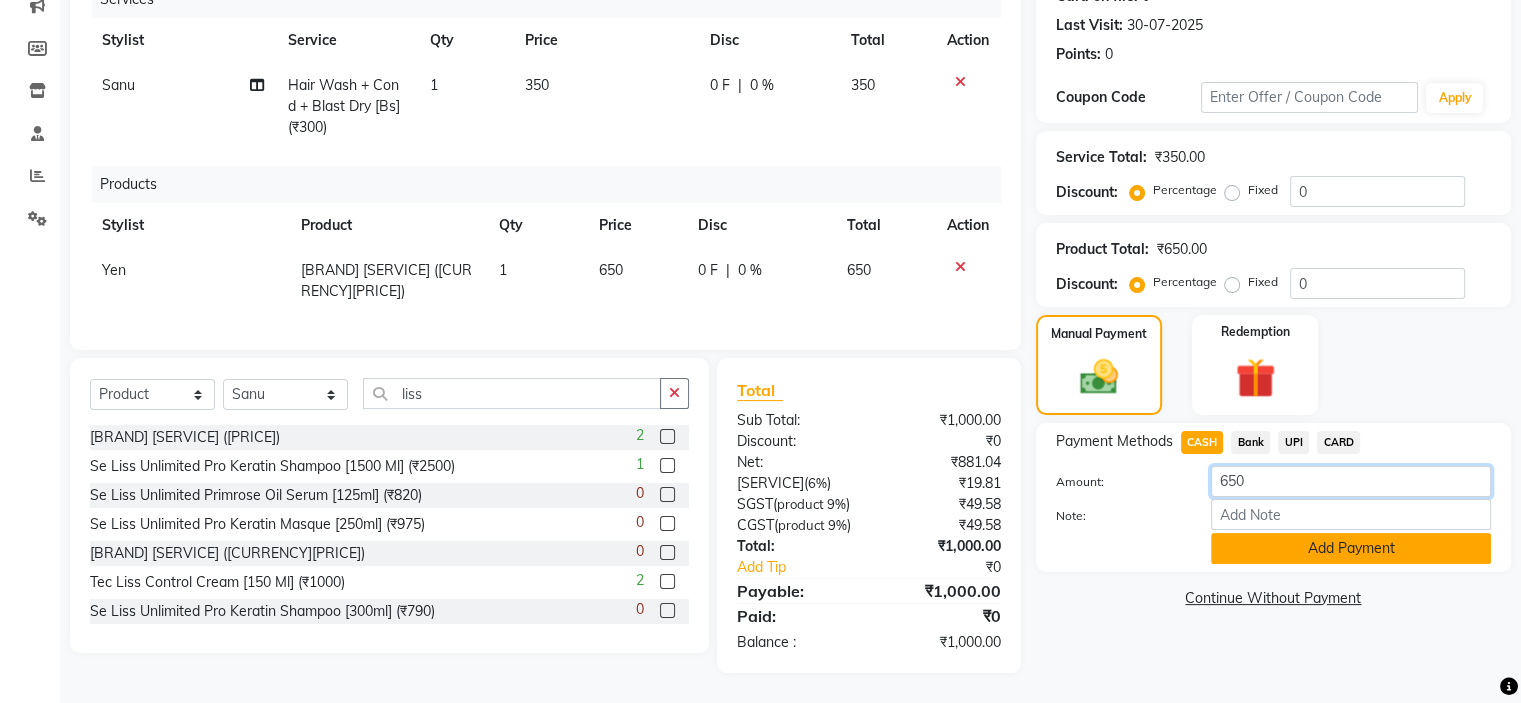type on "650" 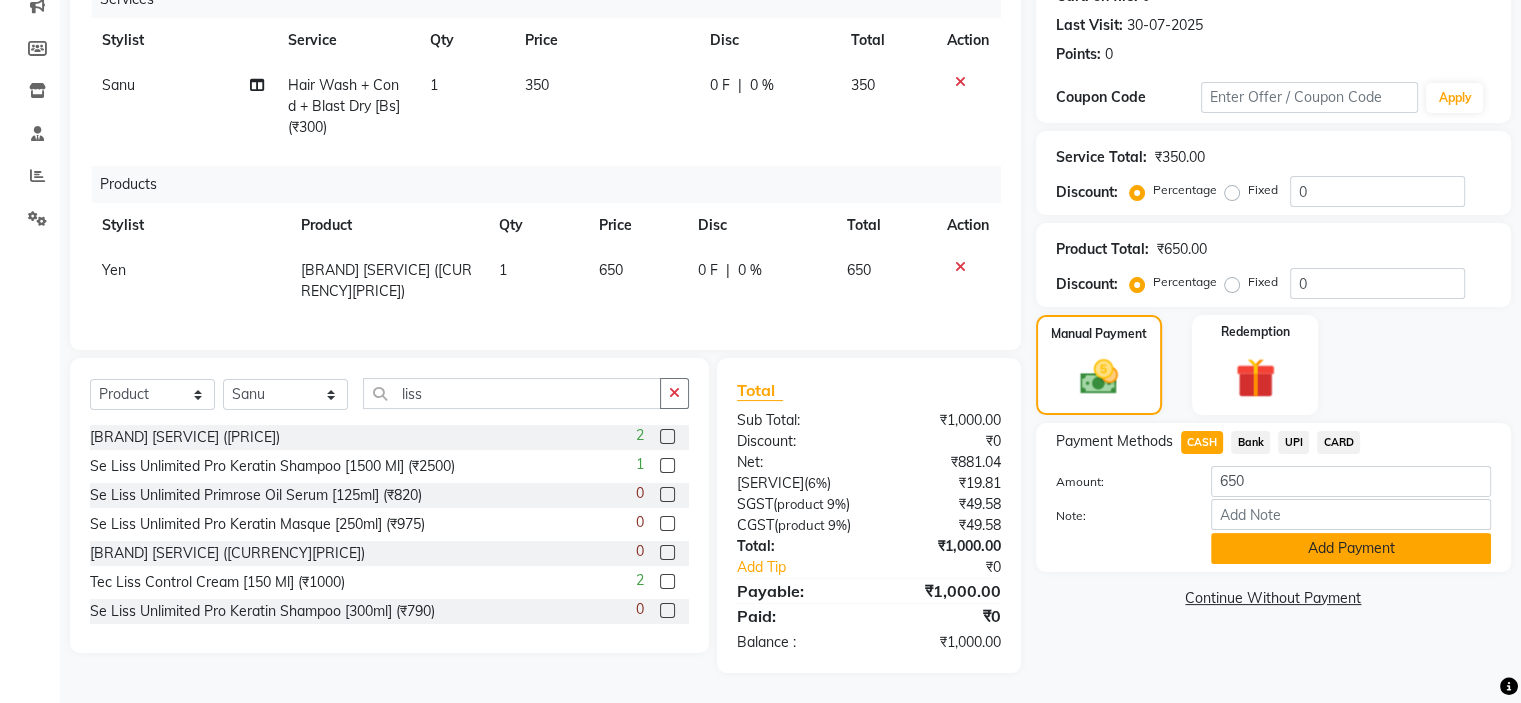 click on "Add Payment" 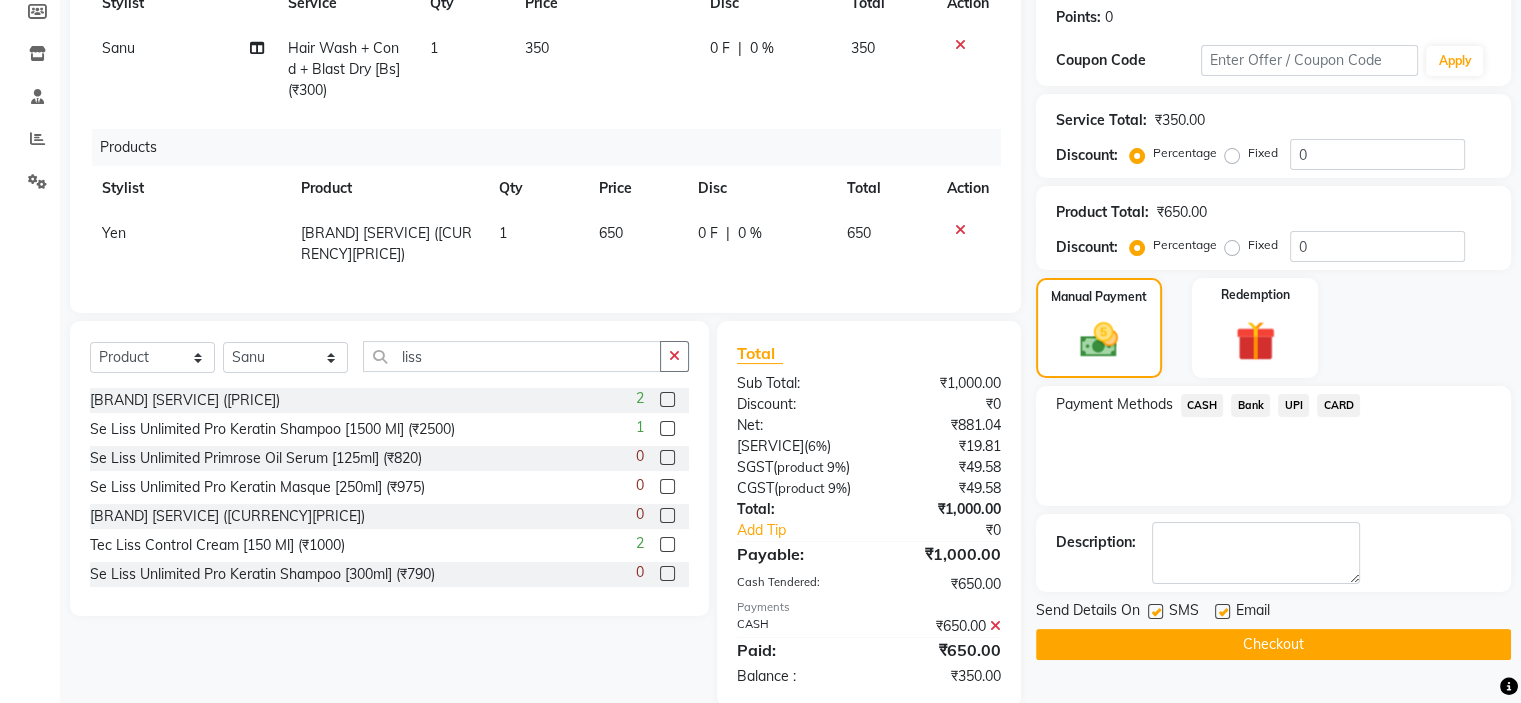 click on "UPI" 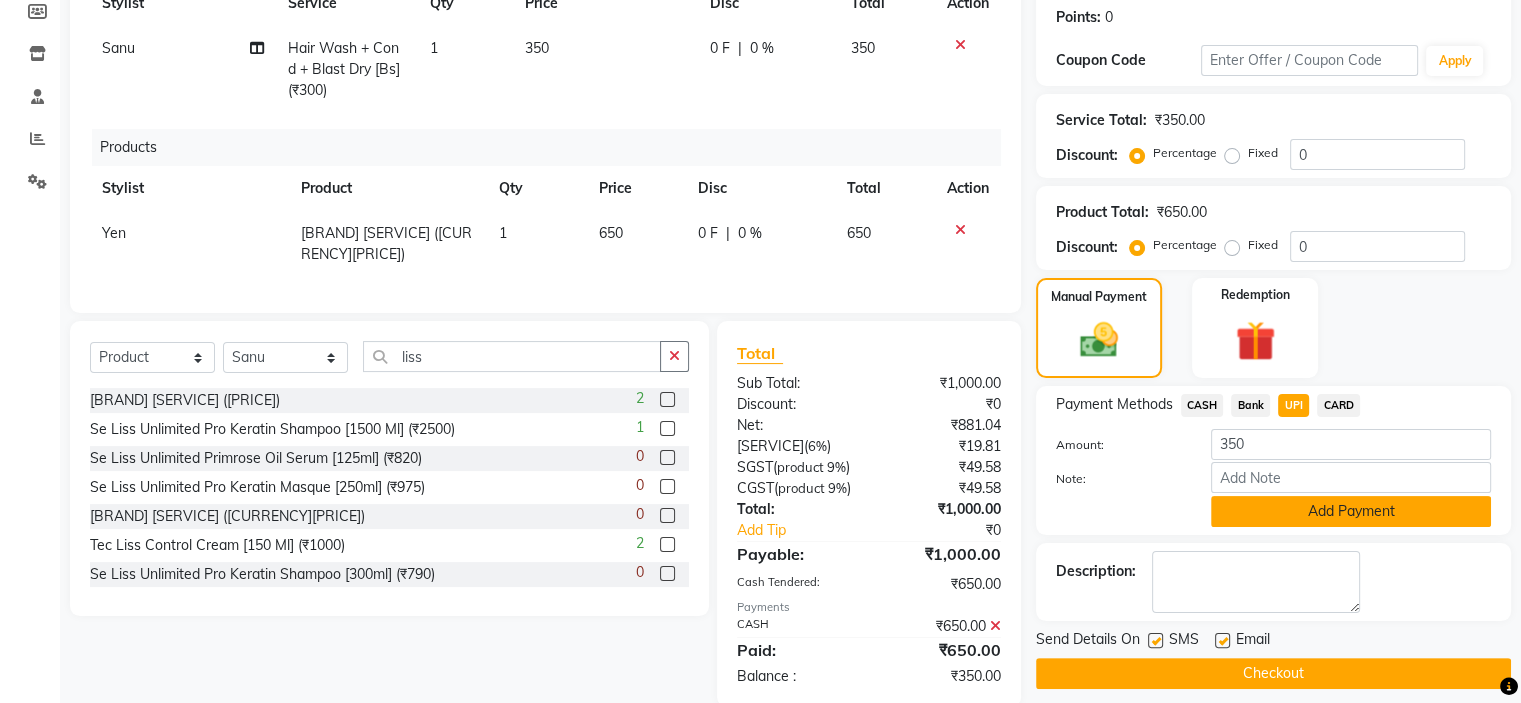 click on "Add Payment" 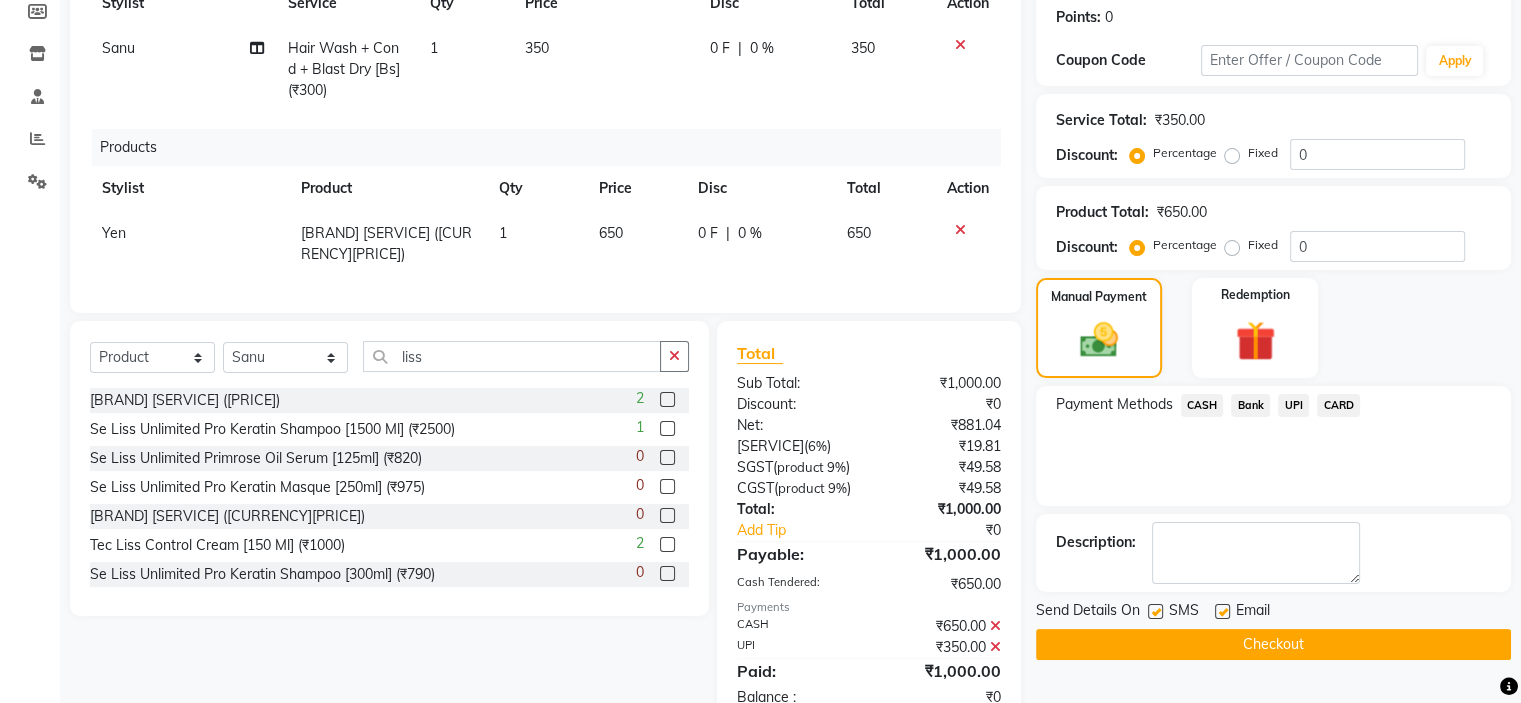 scroll, scrollTop: 396, scrollLeft: 0, axis: vertical 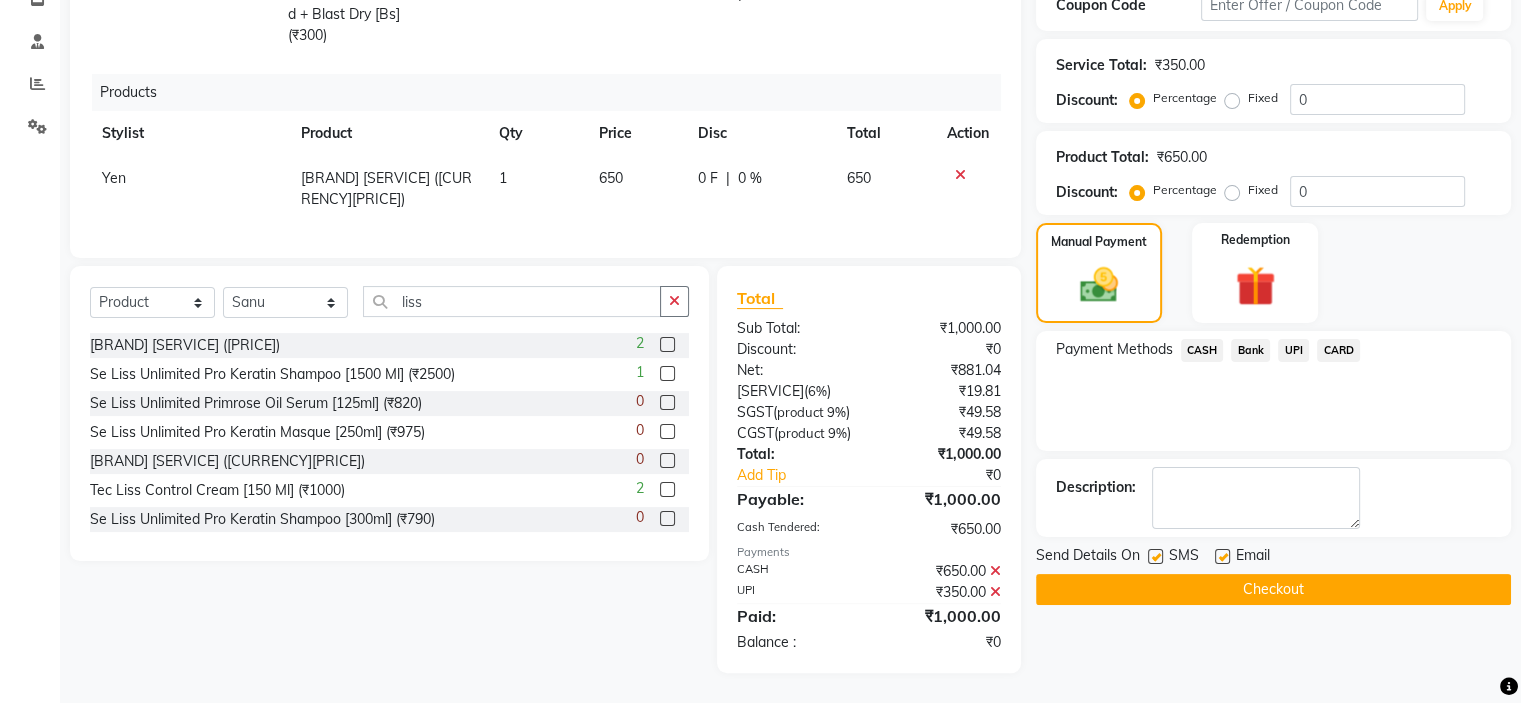 click on "Checkout" 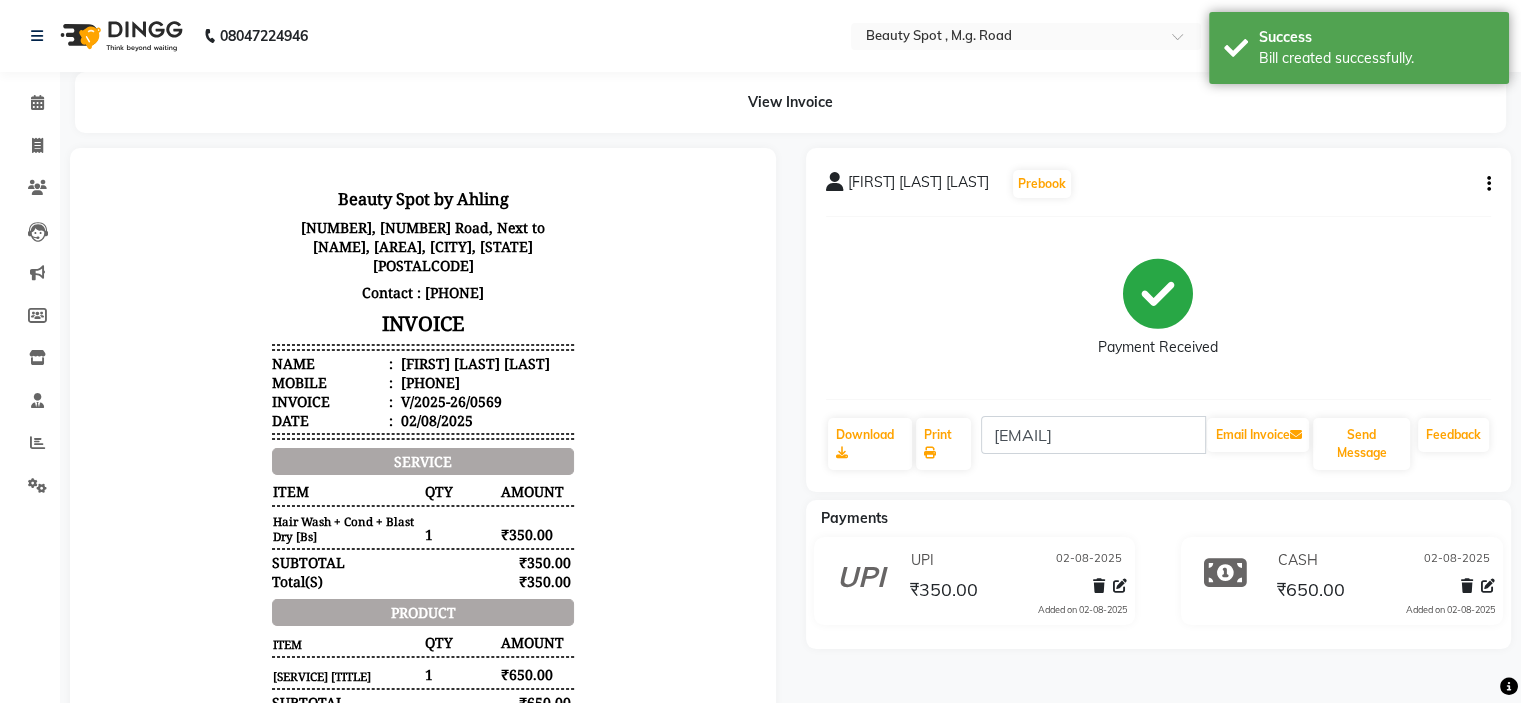 scroll, scrollTop: 0, scrollLeft: 0, axis: both 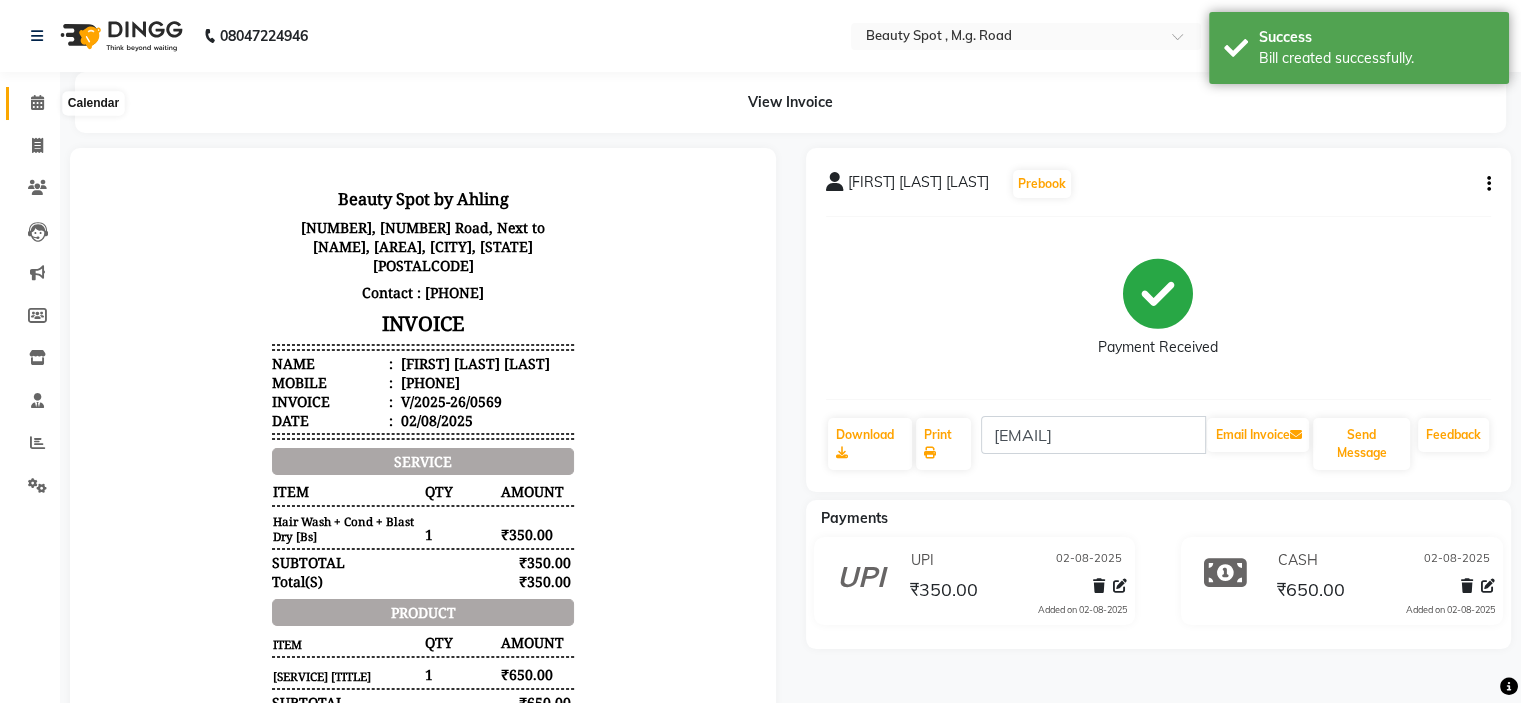 click 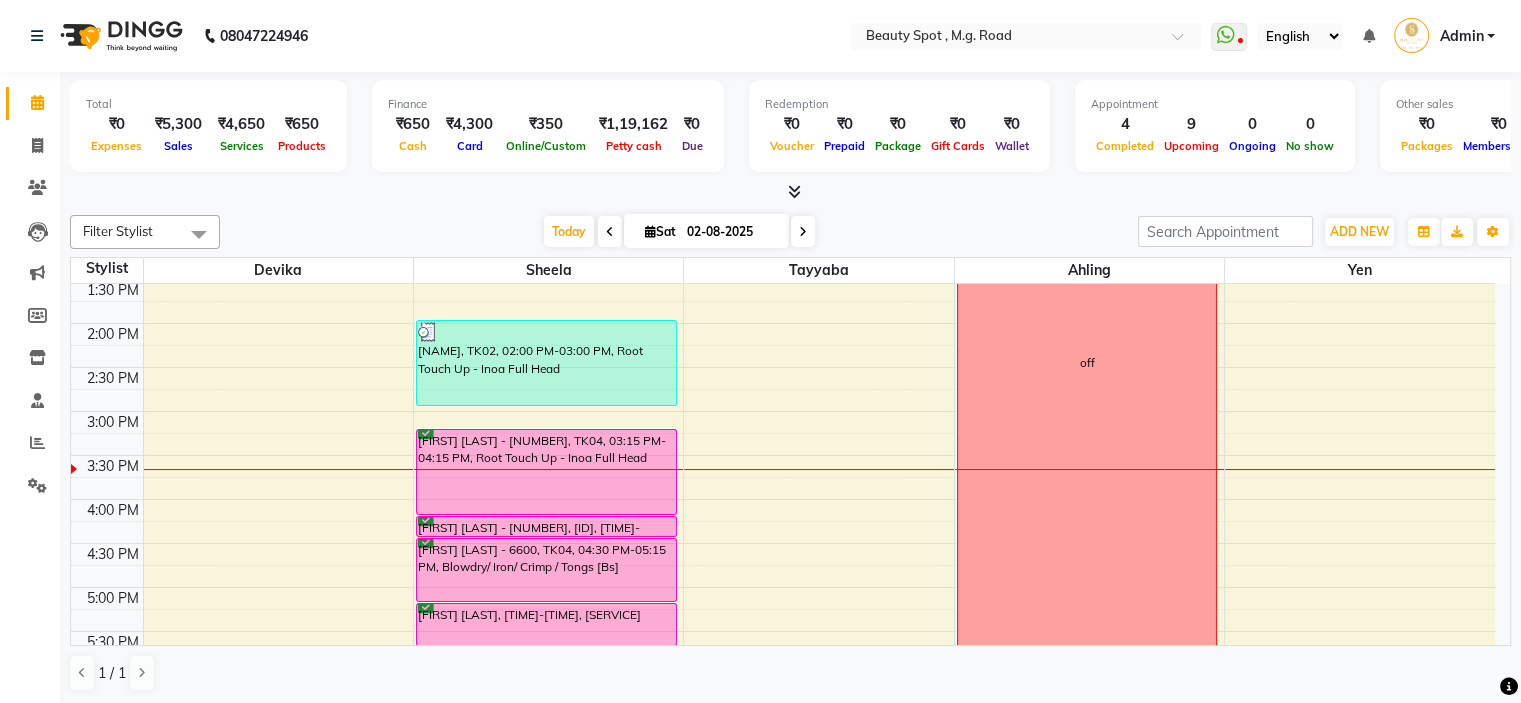 scroll, scrollTop: 100, scrollLeft: 0, axis: vertical 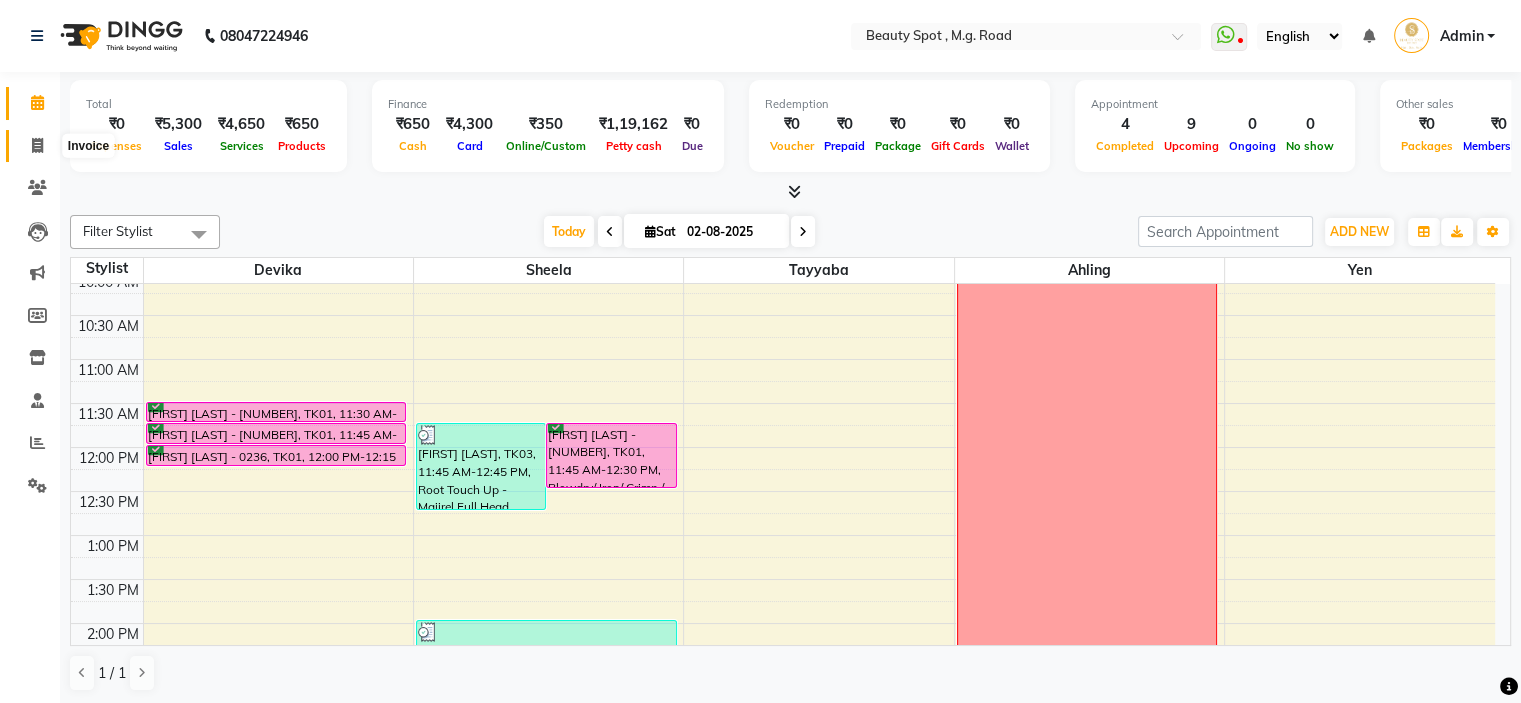 click 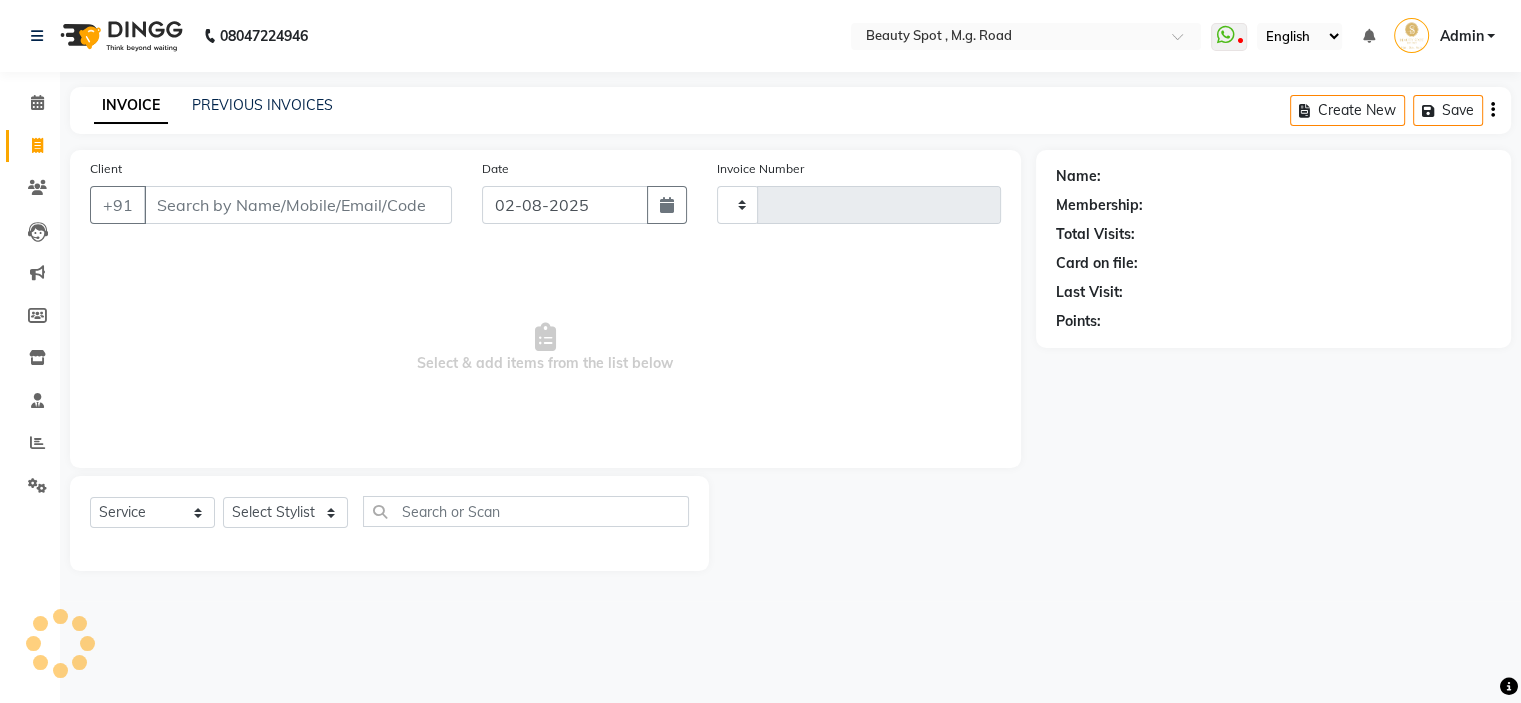 type on "0570" 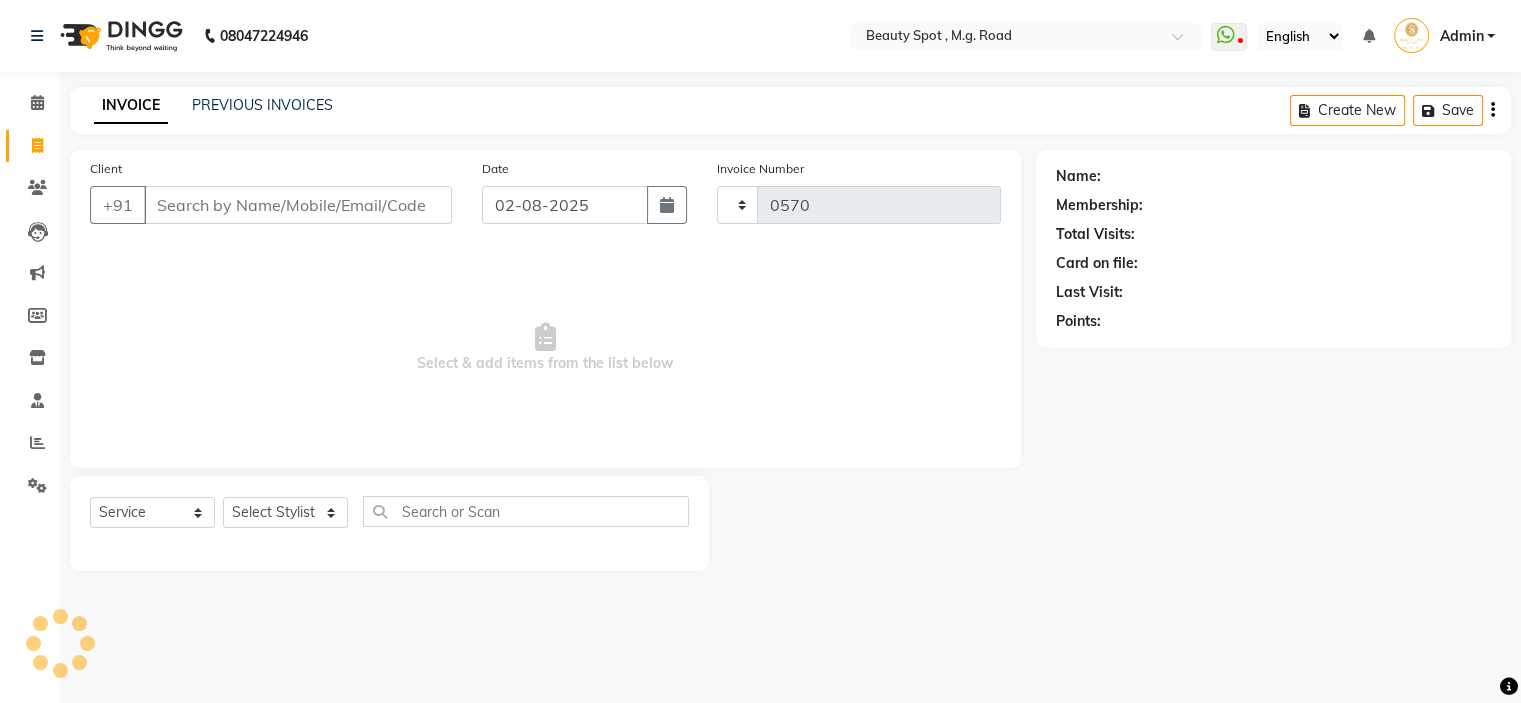 select on "7357" 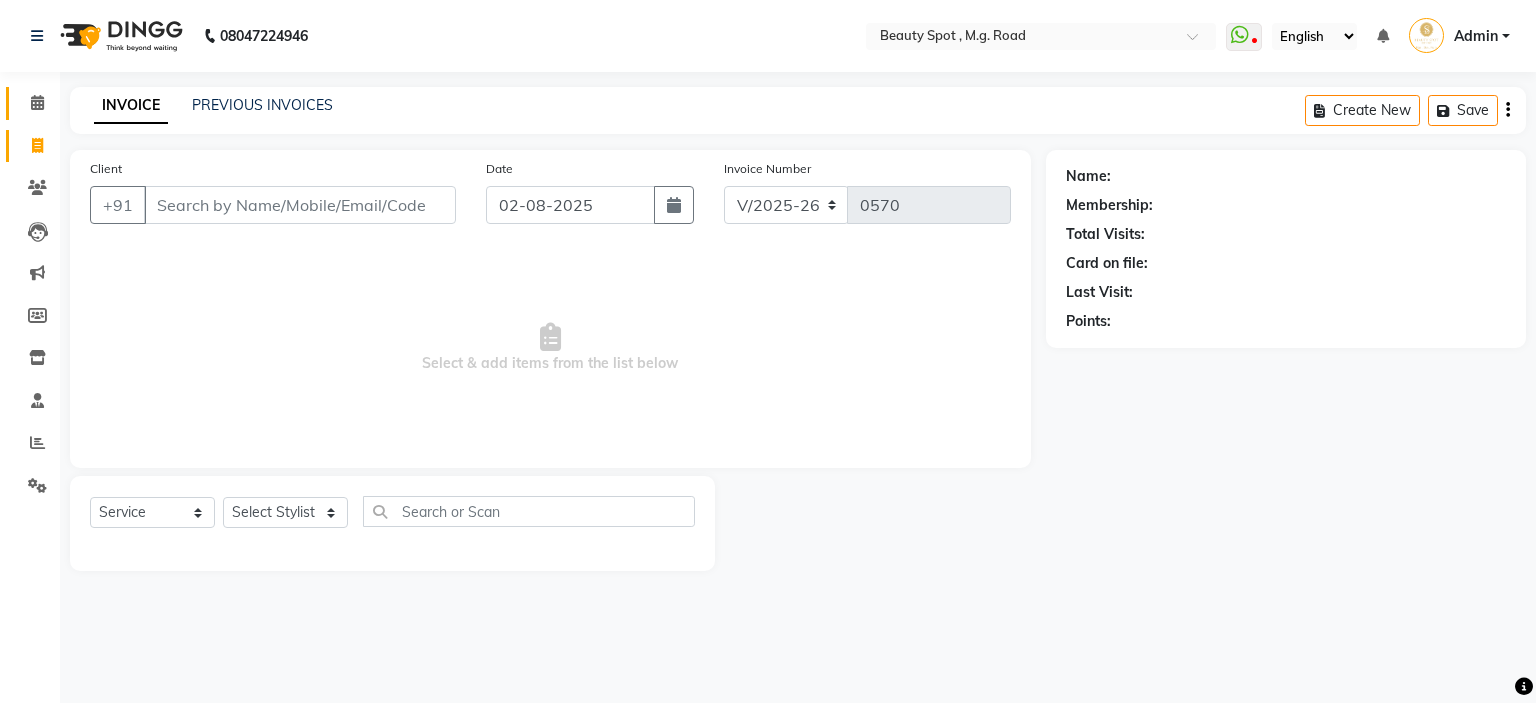 click 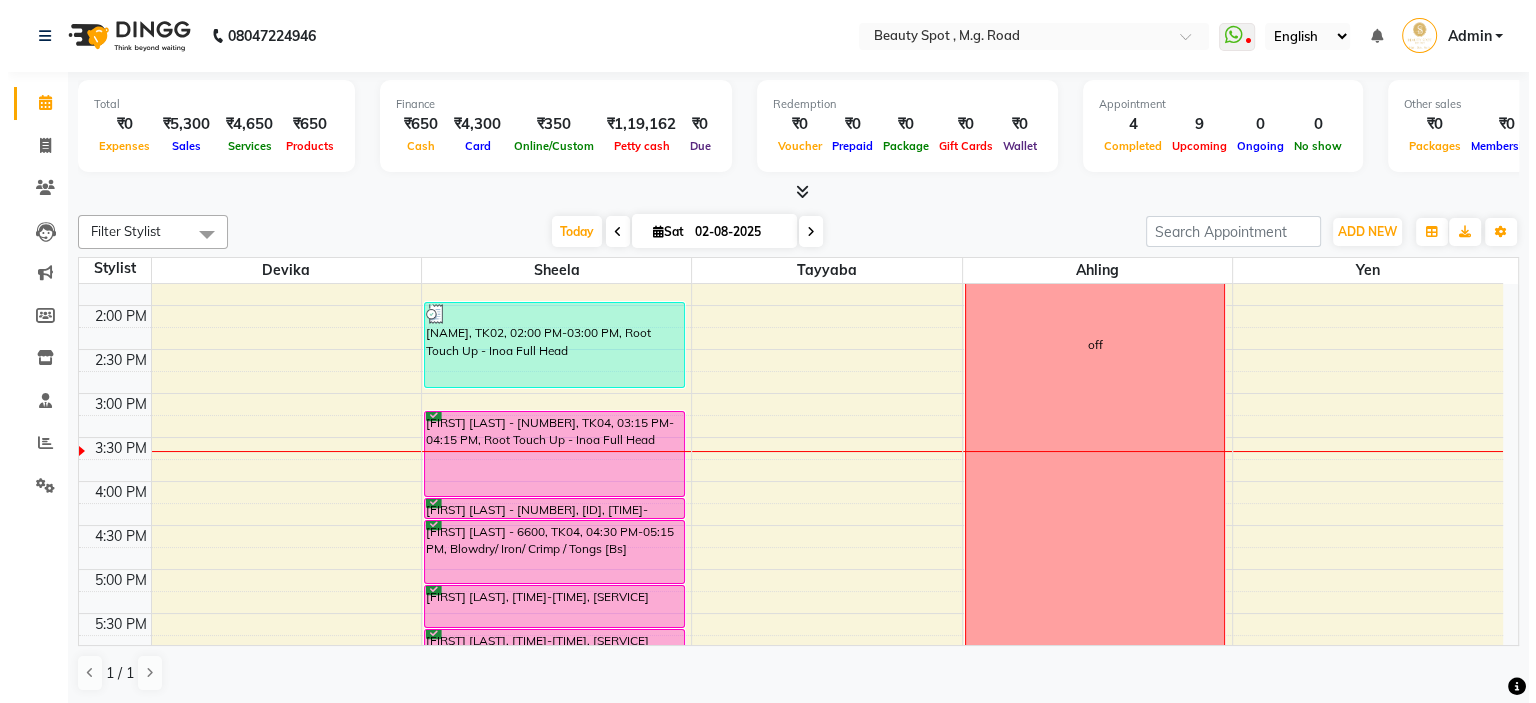 scroll, scrollTop: 500, scrollLeft: 0, axis: vertical 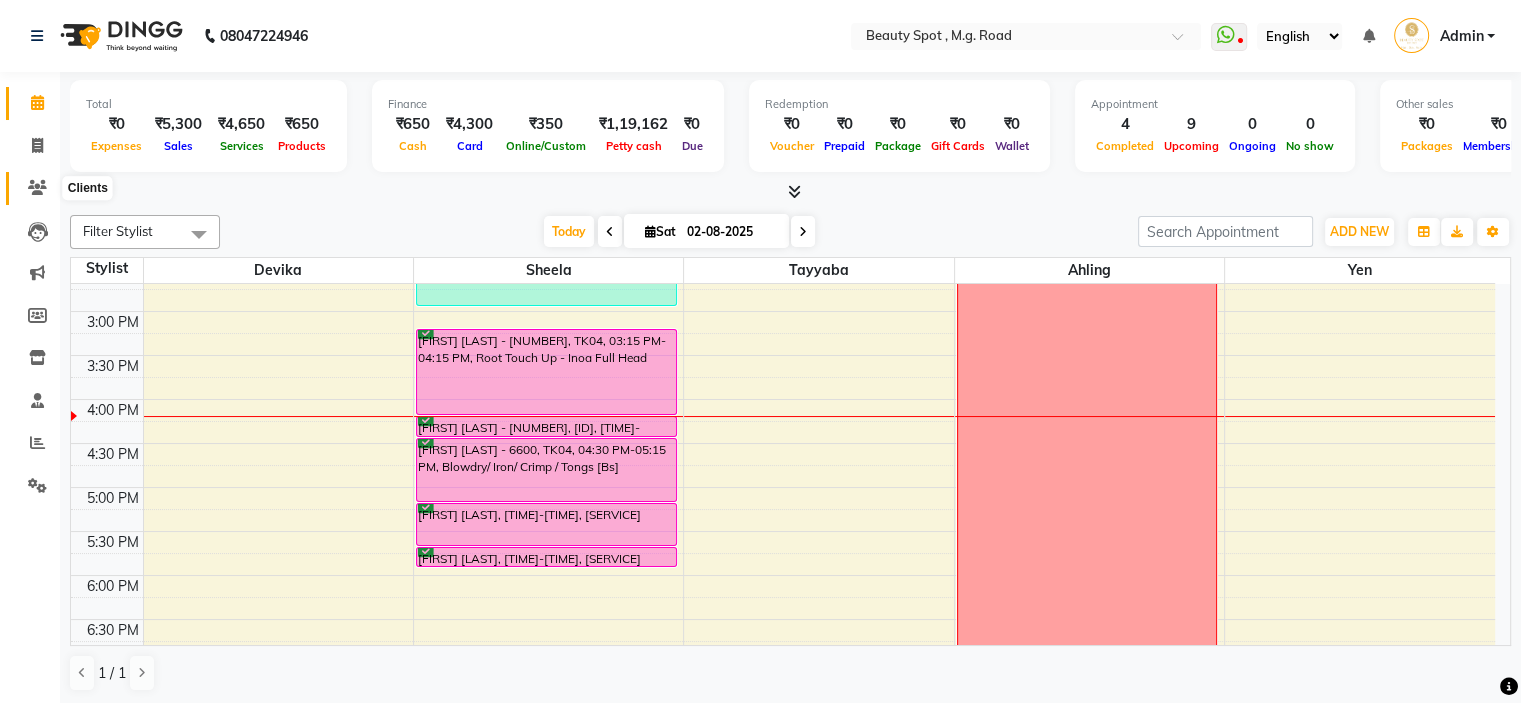 click 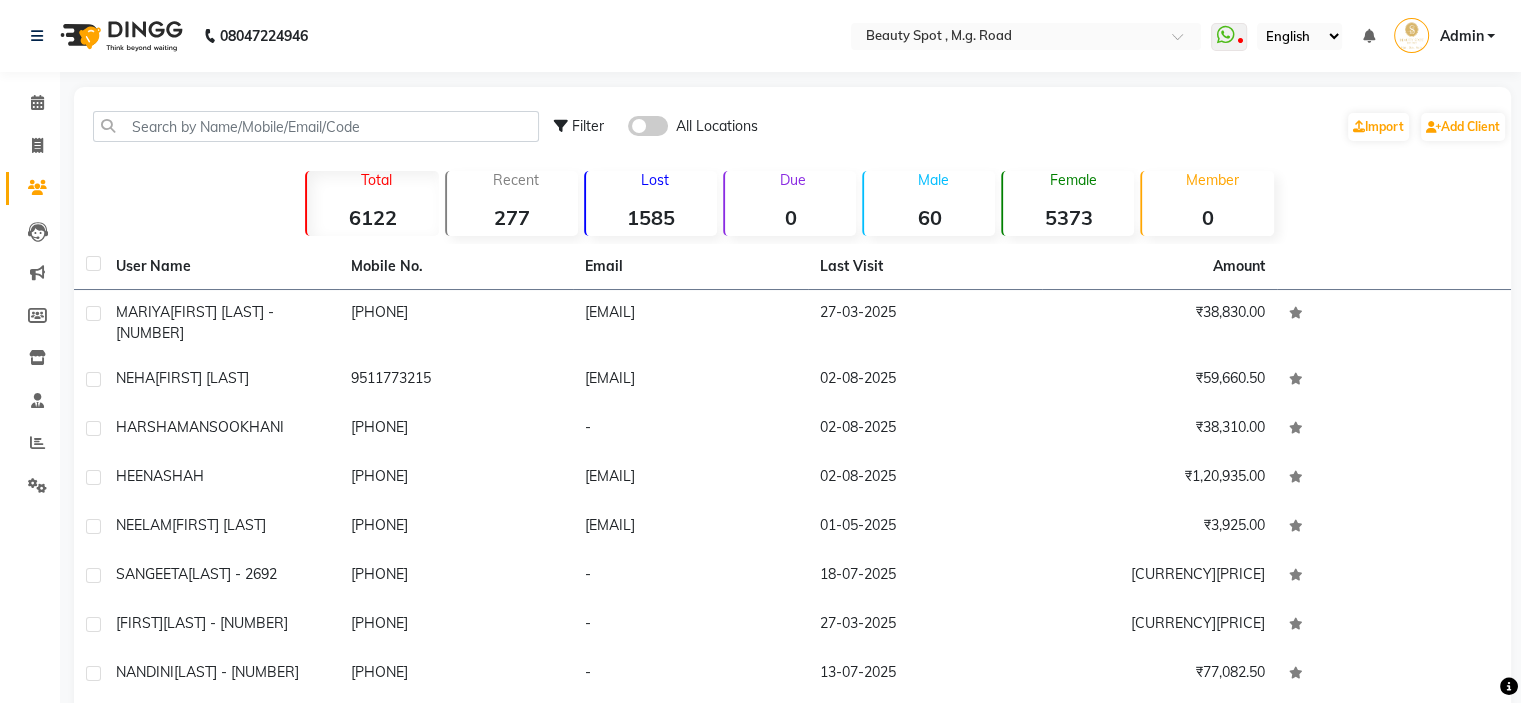 click 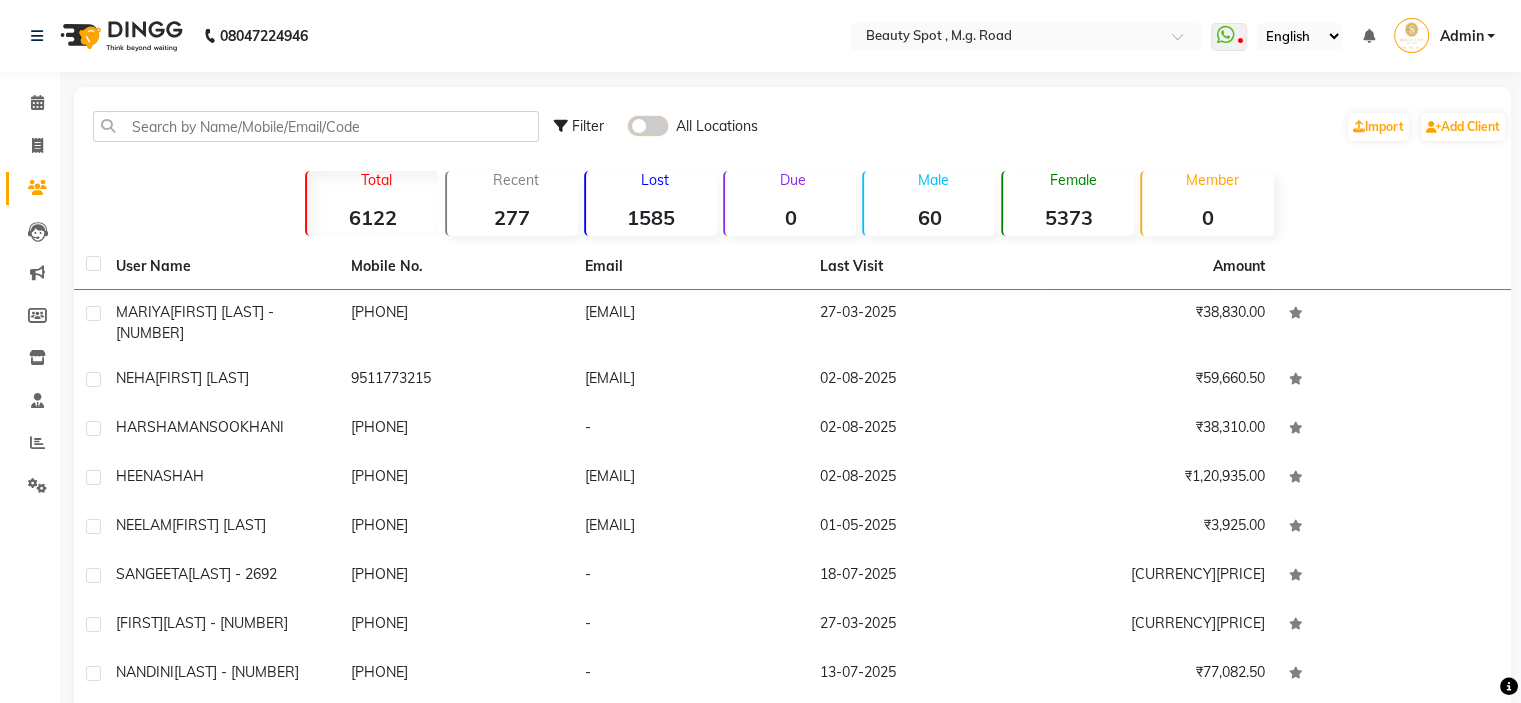 click 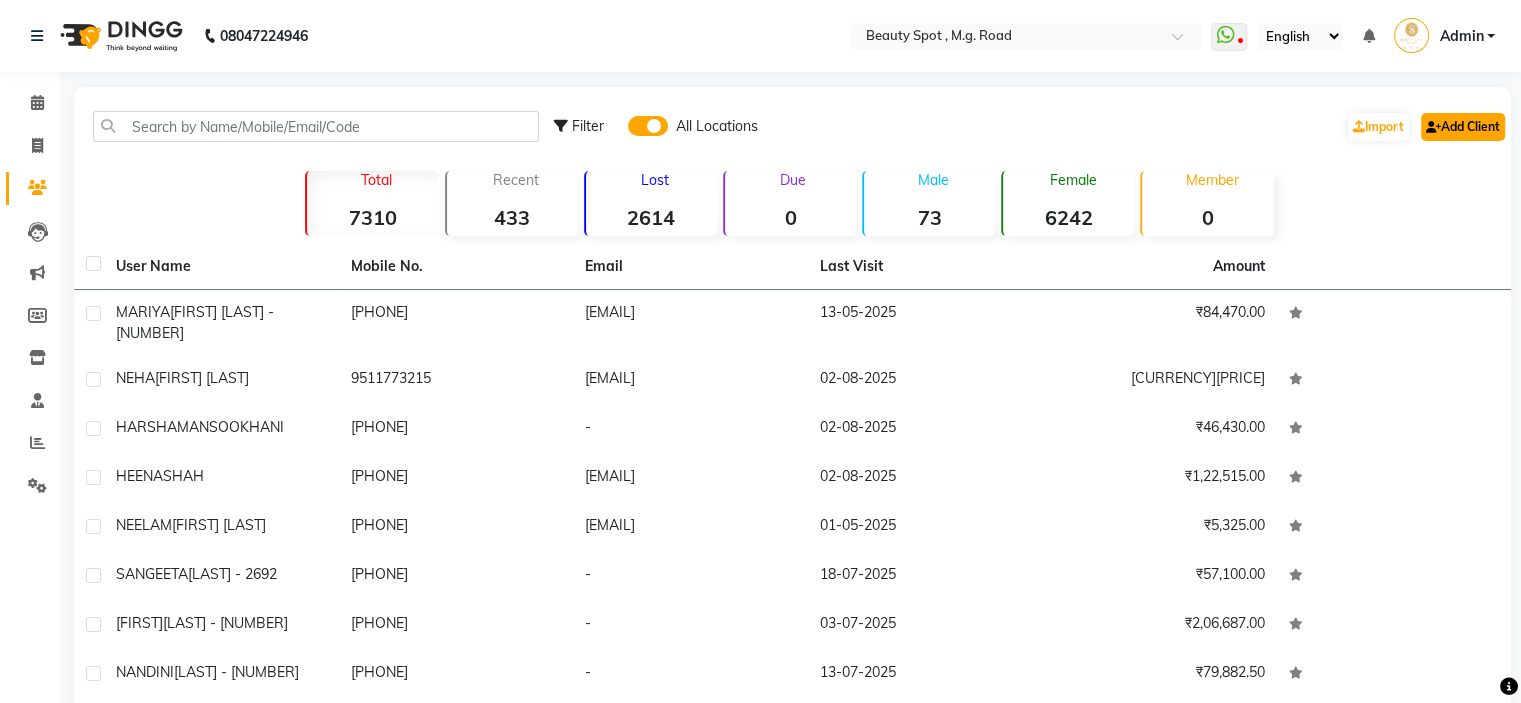 click on "Add Client" 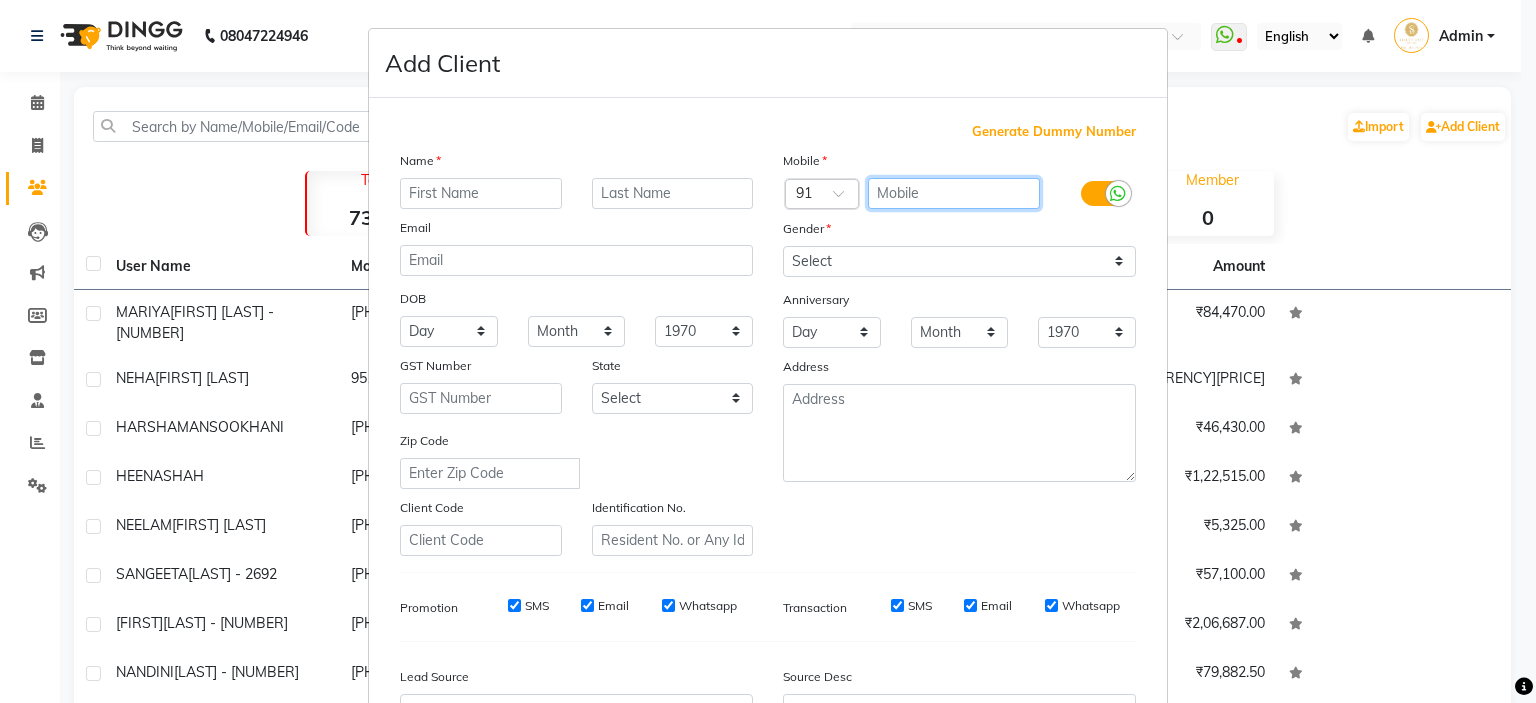 click at bounding box center (954, 193) 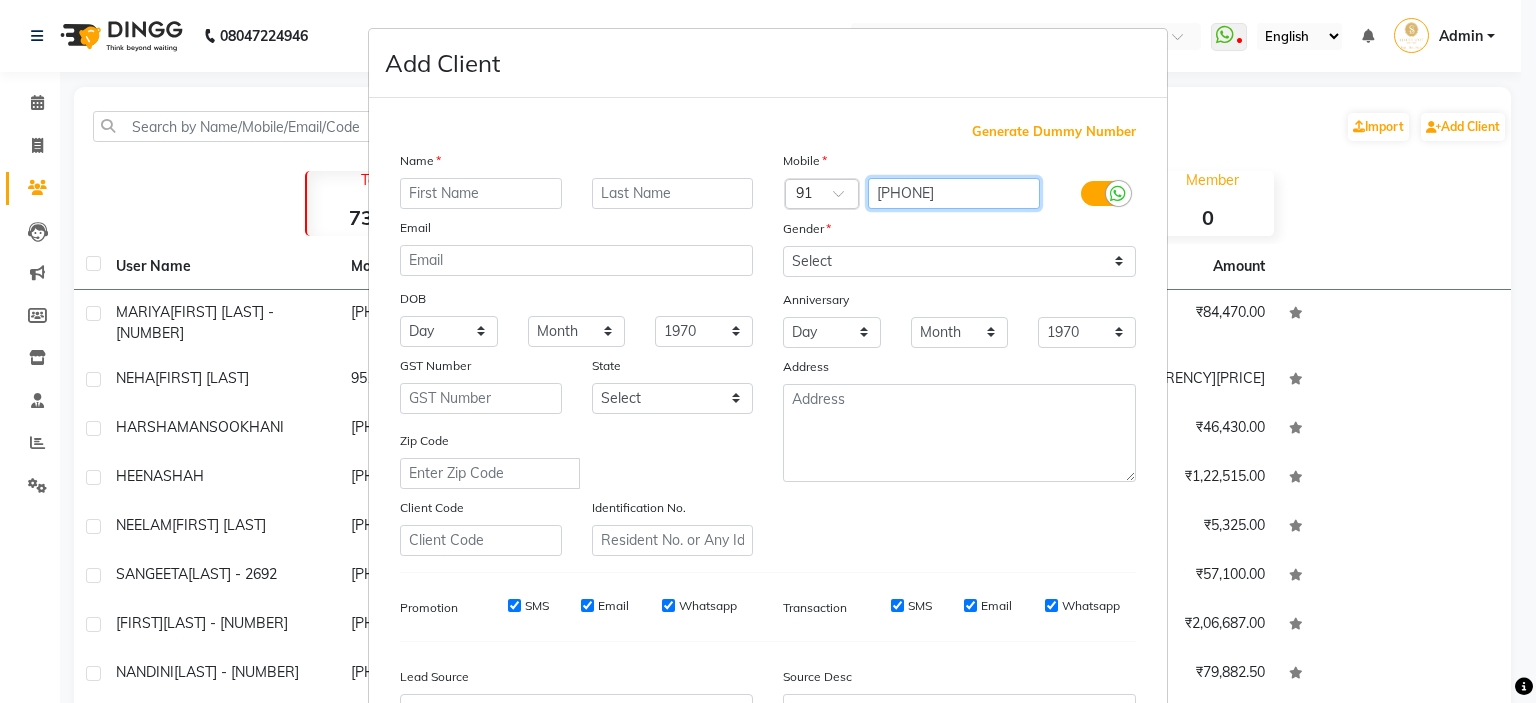 type on "[PHONE]" 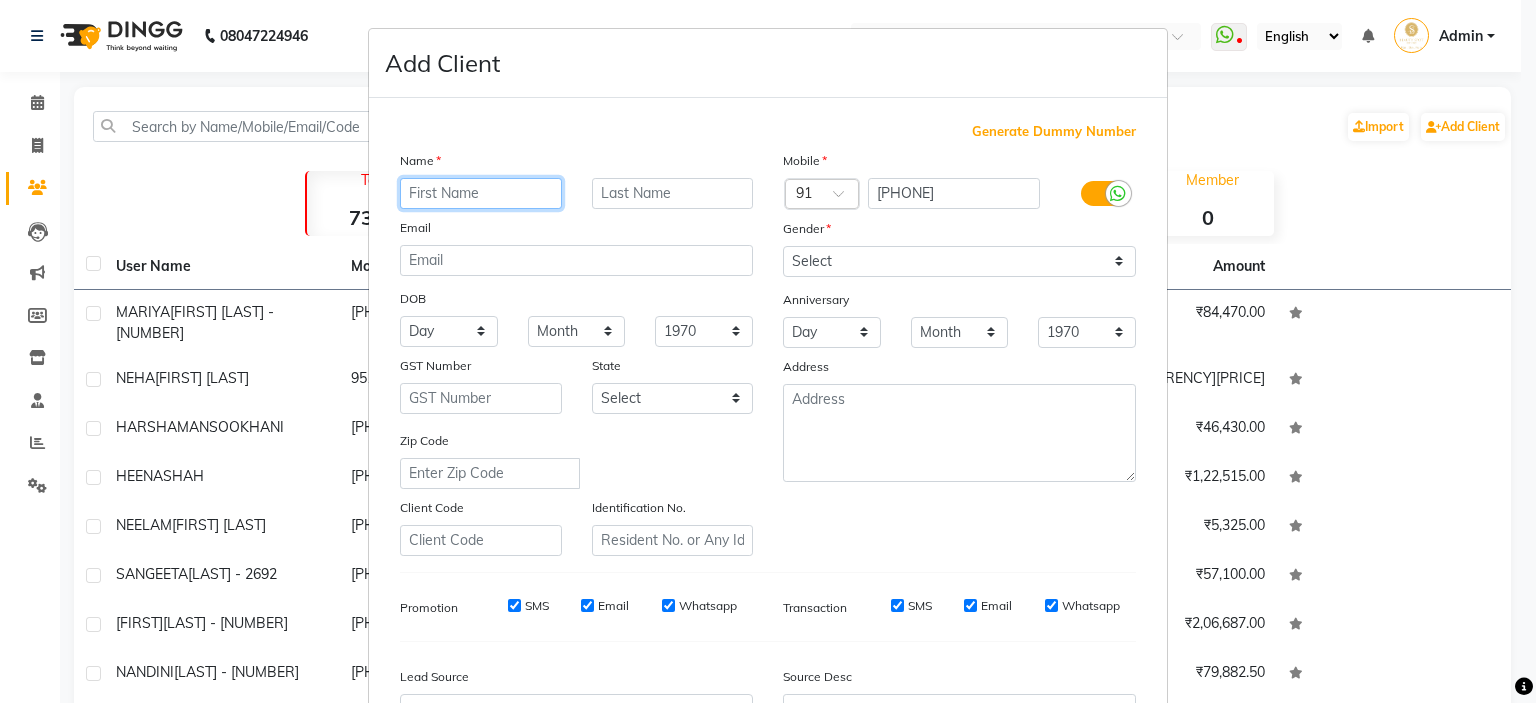 click at bounding box center (481, 193) 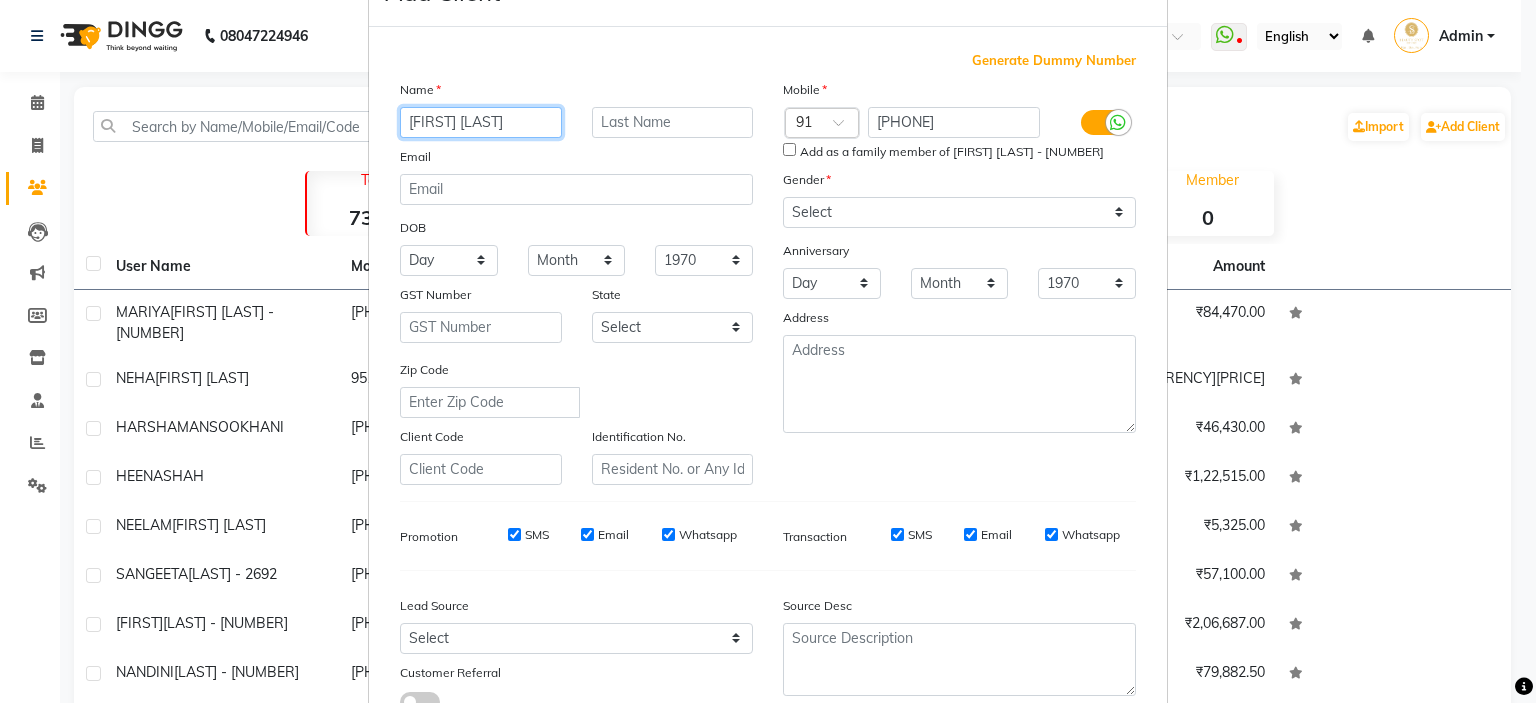 scroll, scrollTop: 229, scrollLeft: 0, axis: vertical 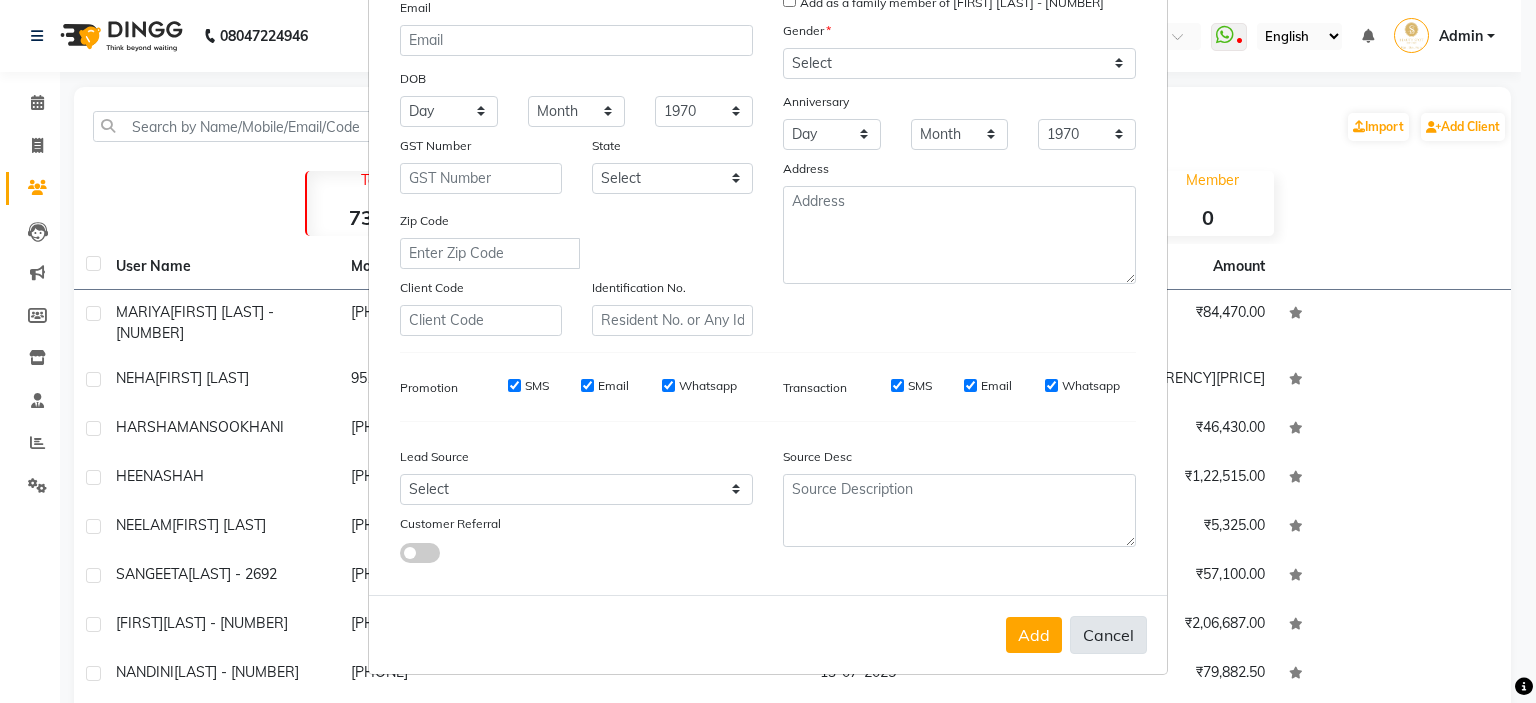 type on "[FIRST] [LAST]" 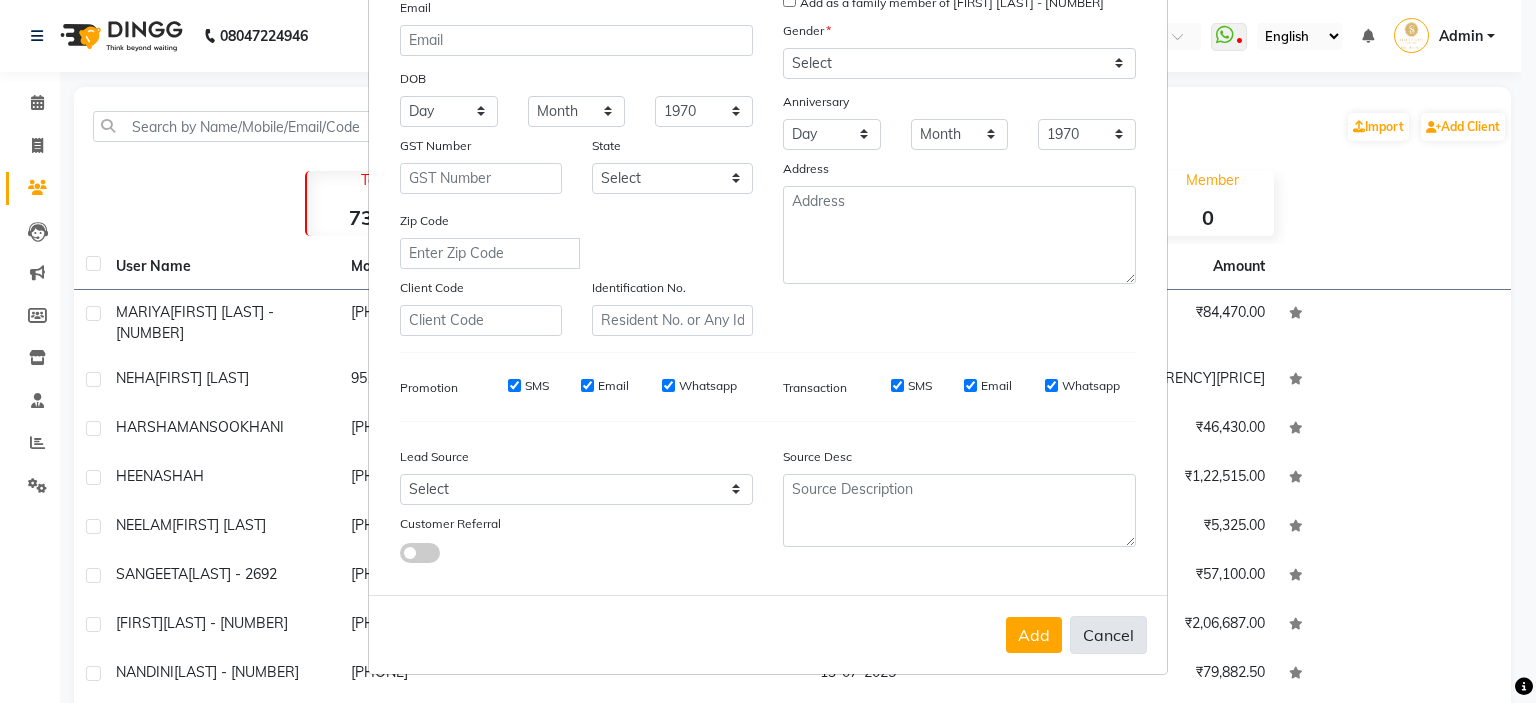click on "Cancel" at bounding box center (1108, 635) 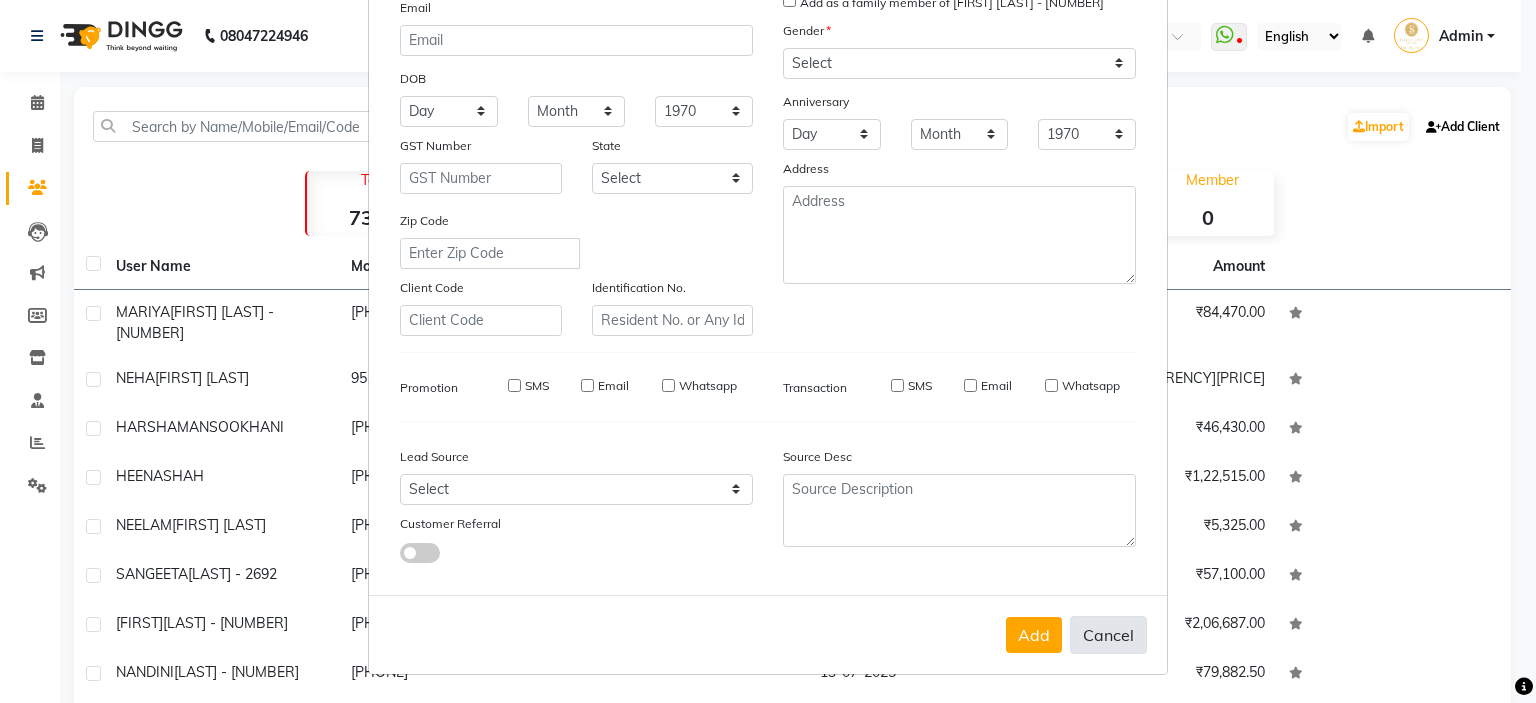 type 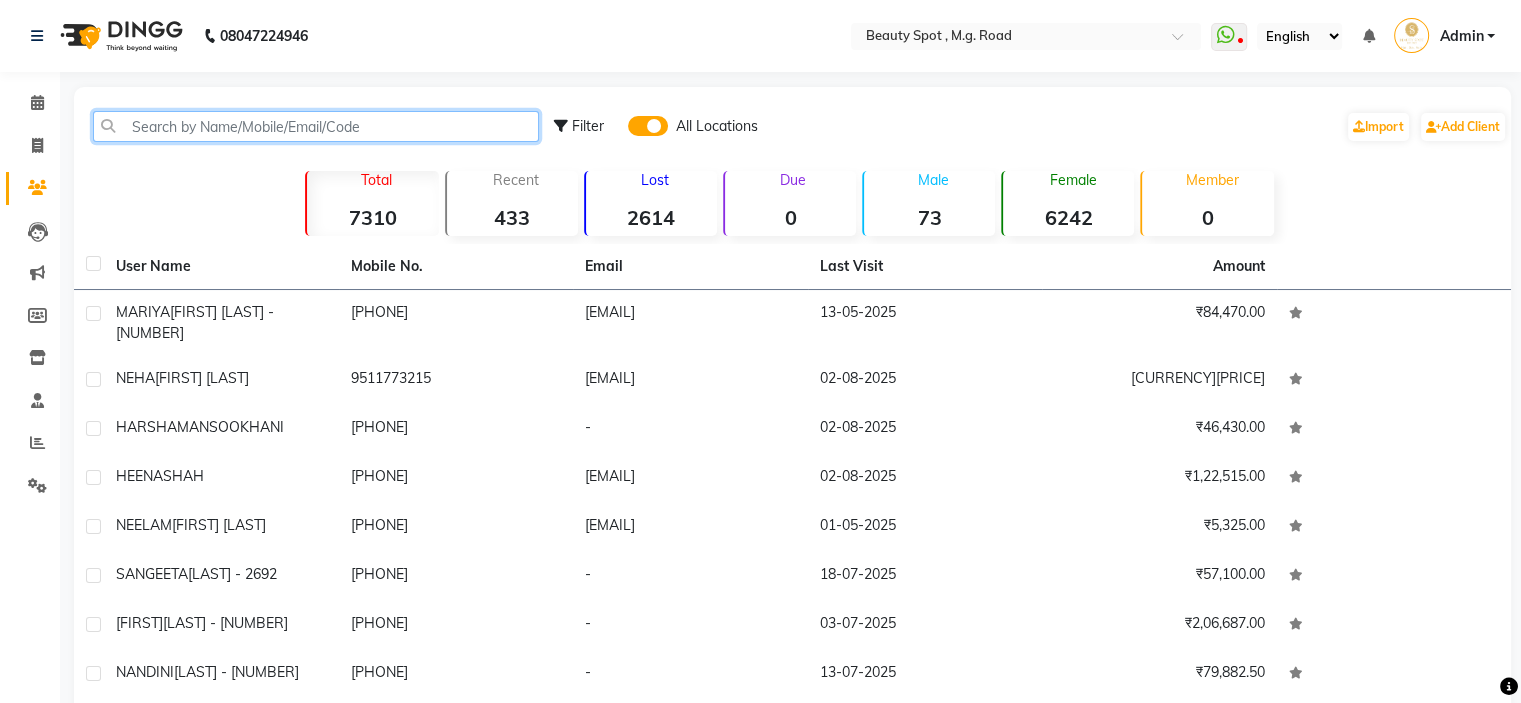 click 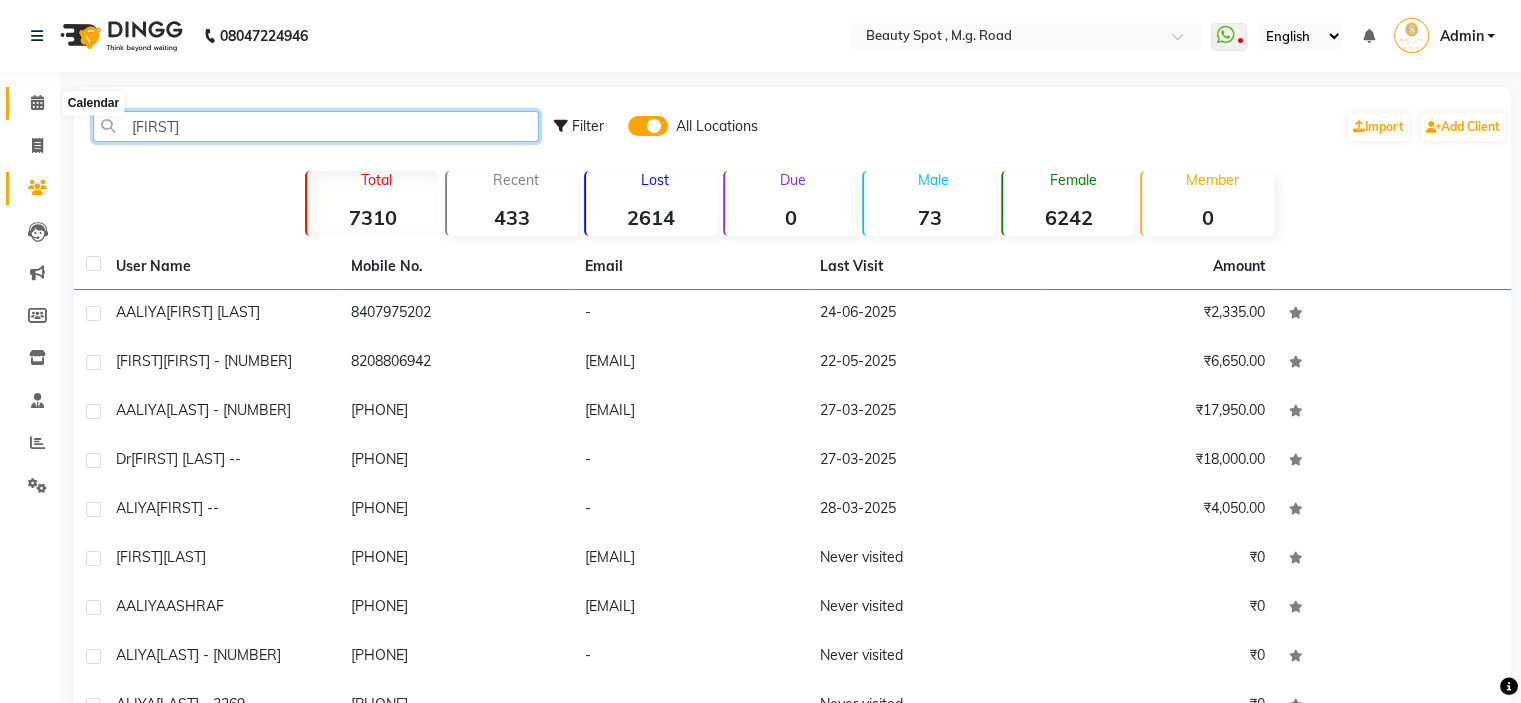 type on "[FIRST]" 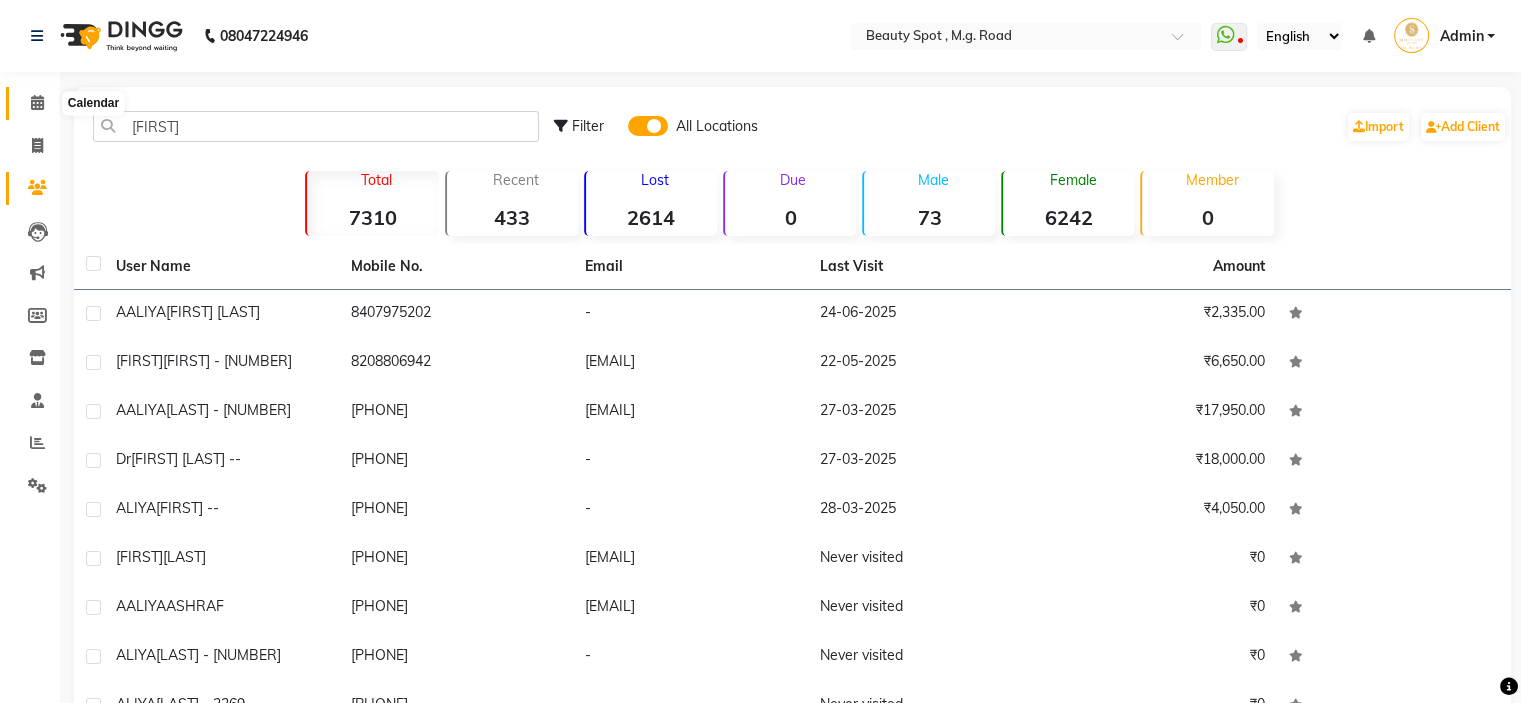 click 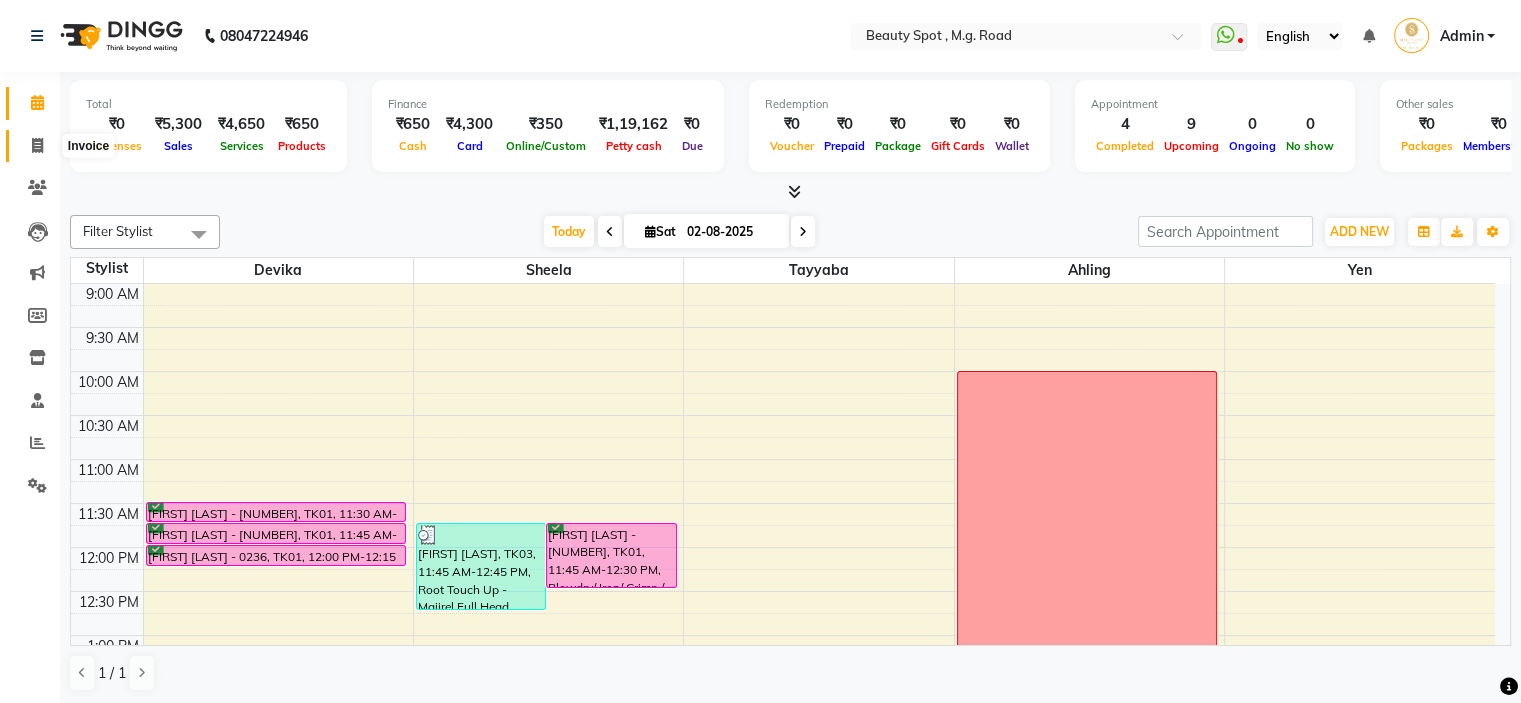 click 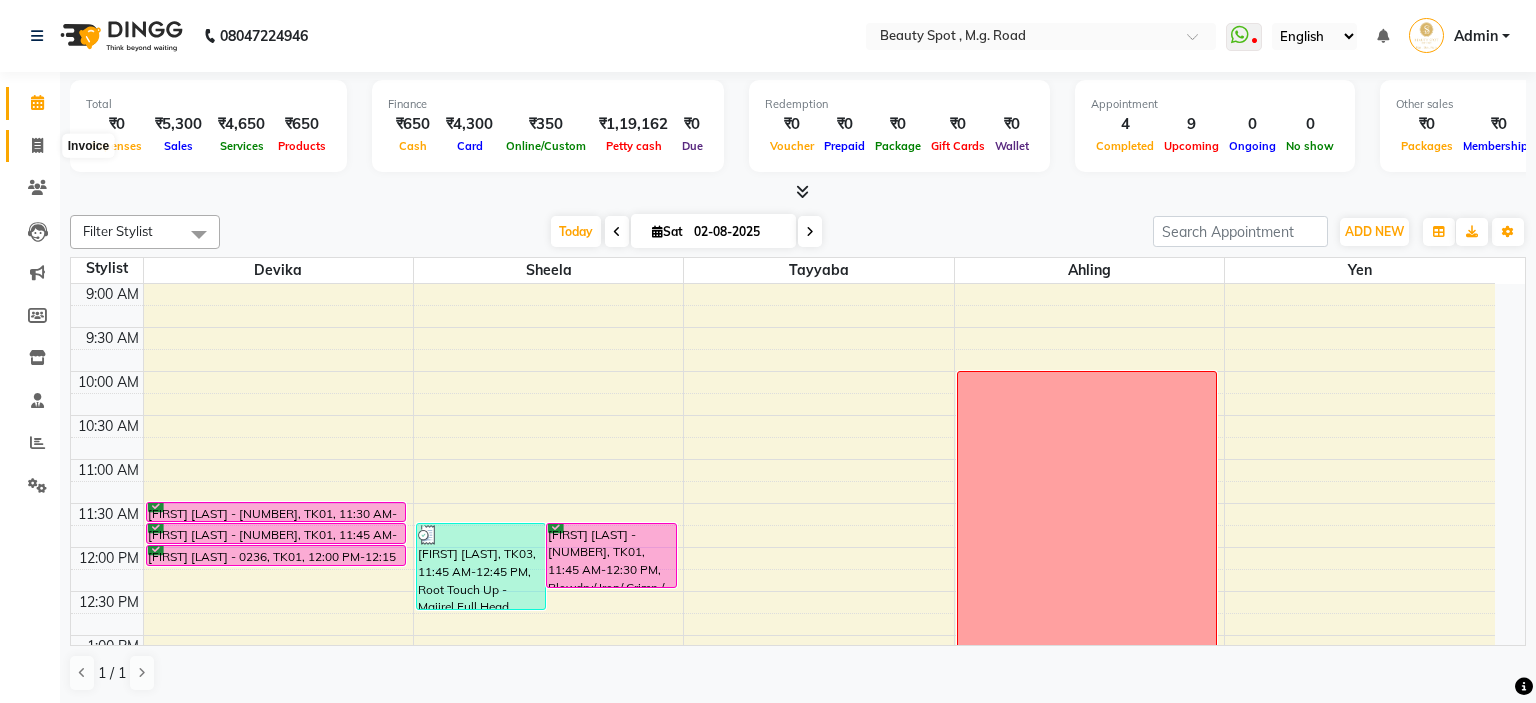 select on "service" 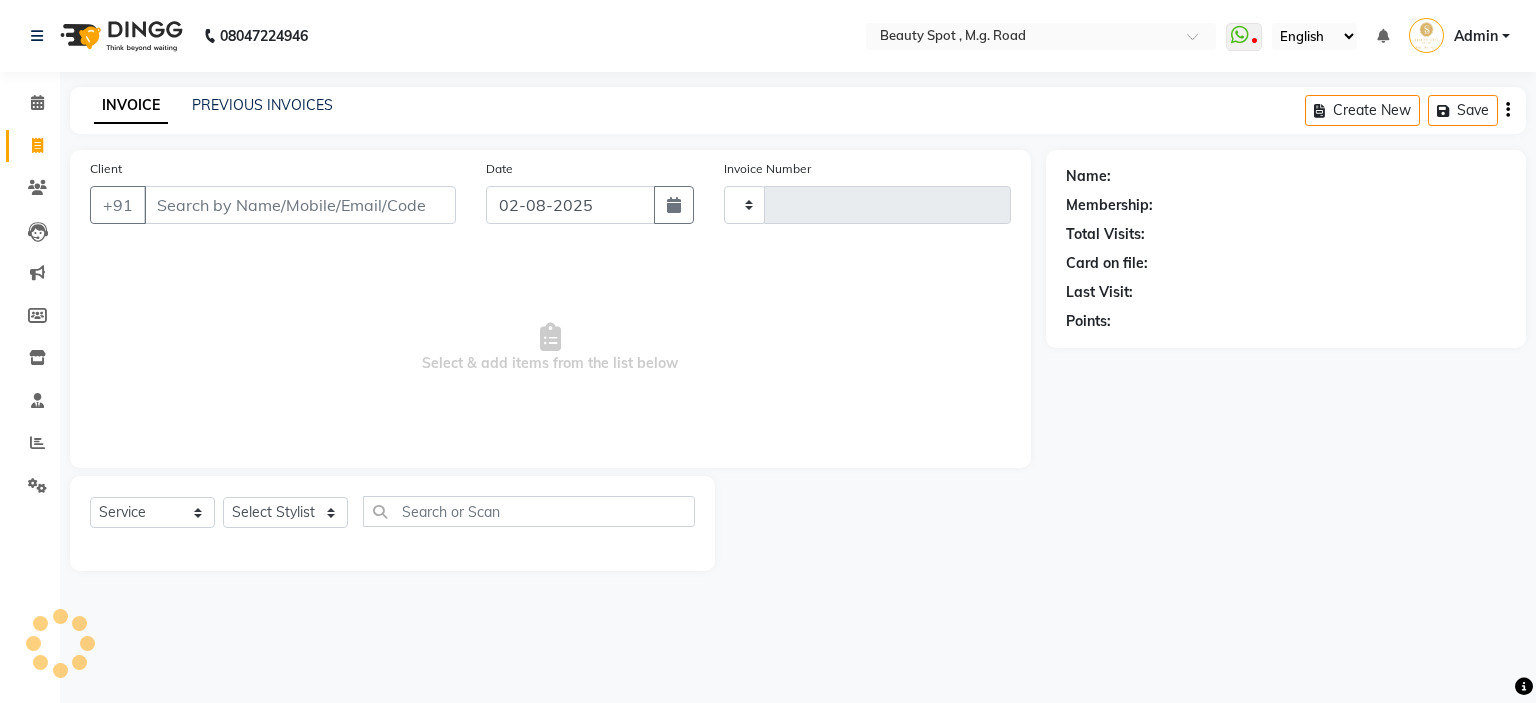 type on "0570" 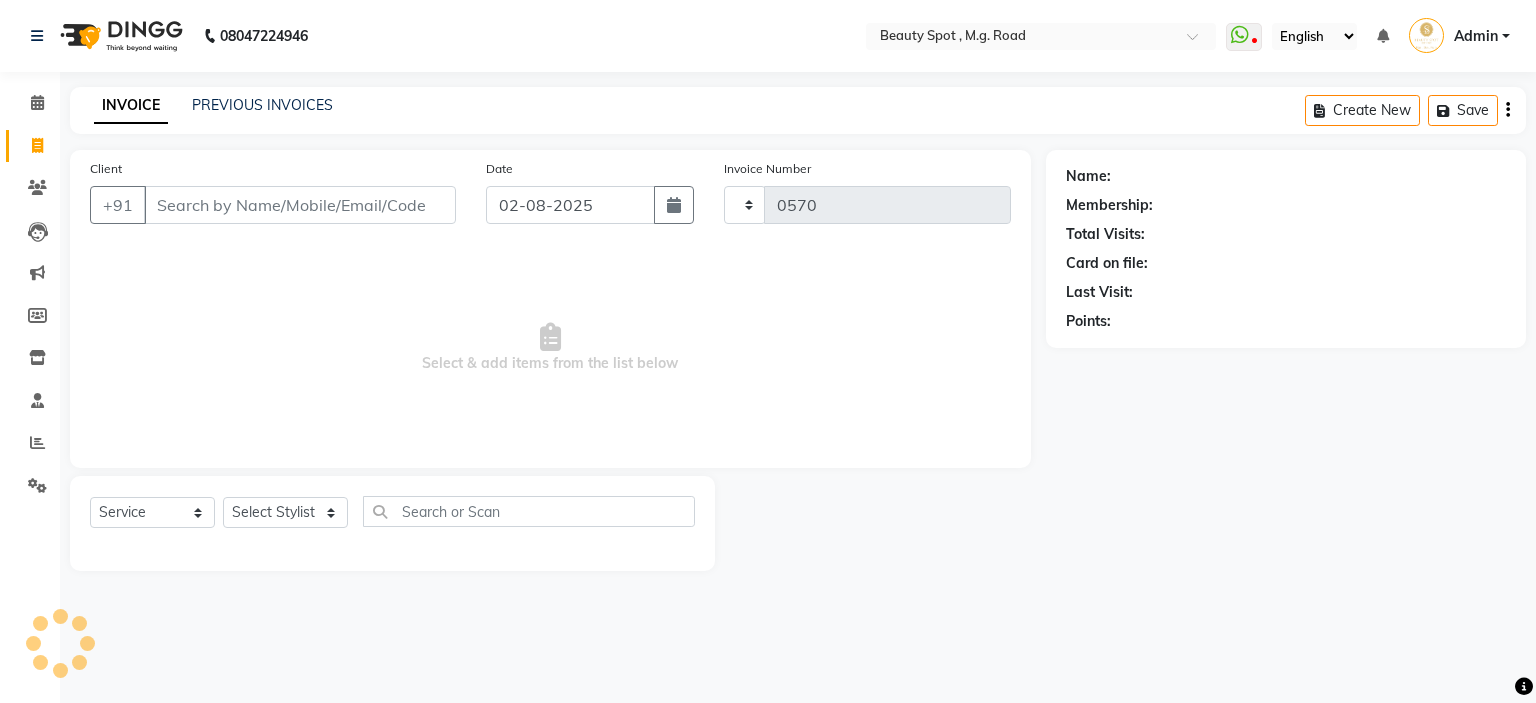 select on "7357" 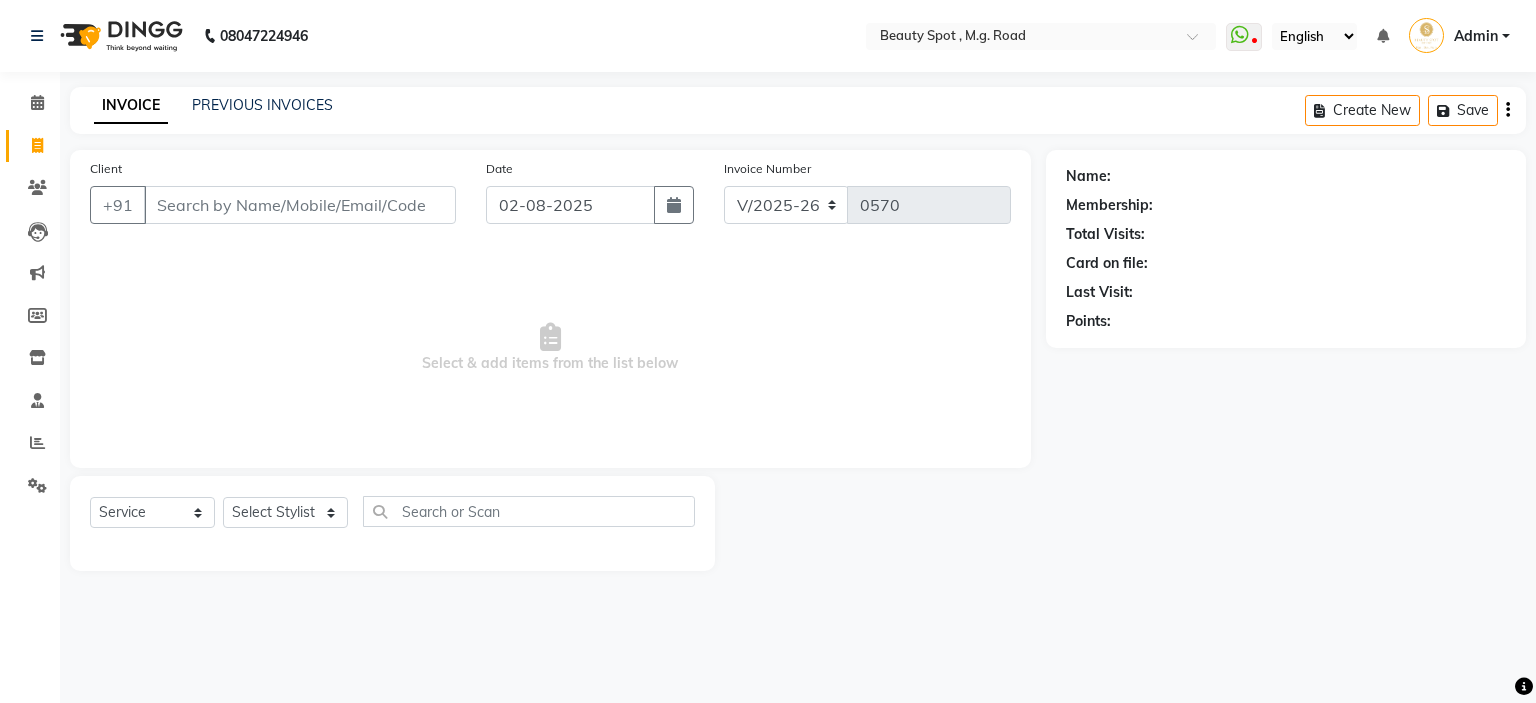 type on "s" 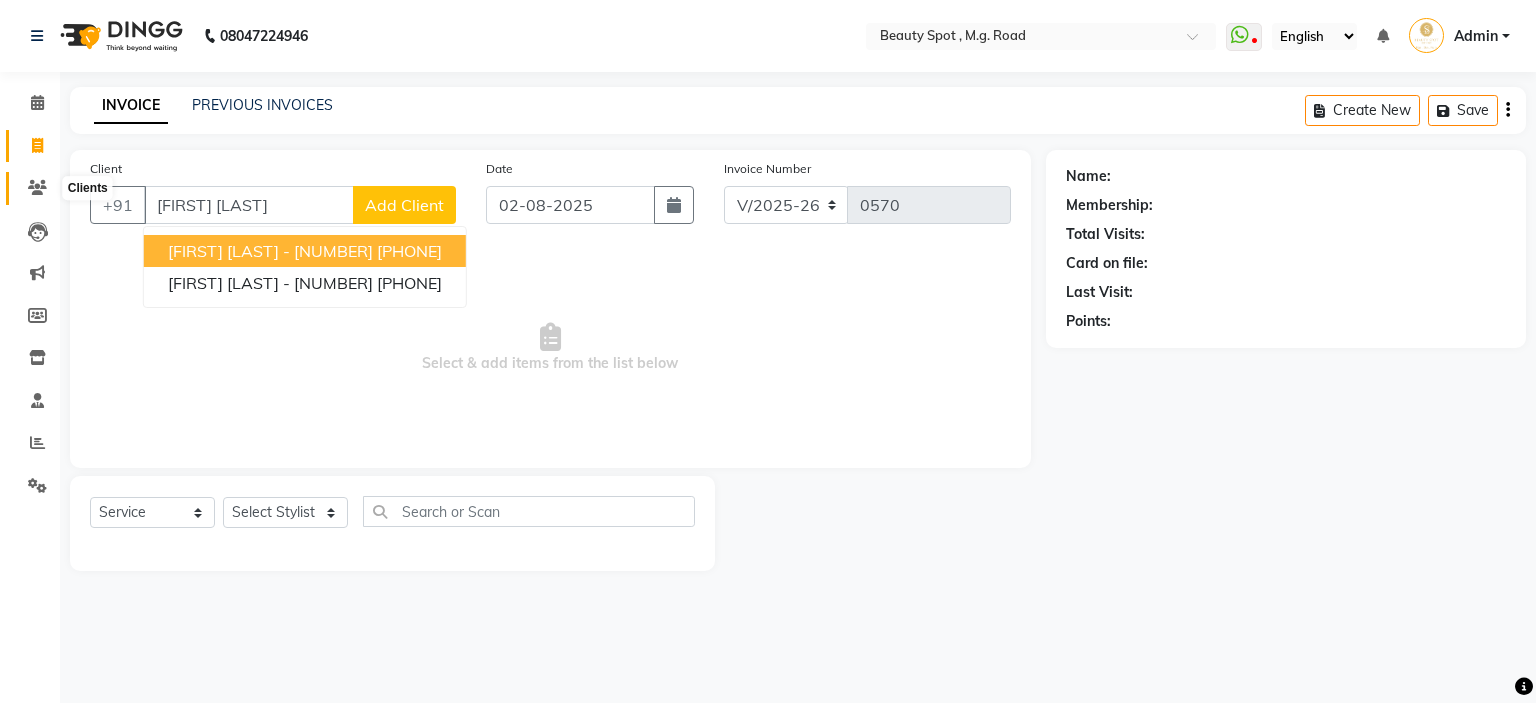 type on "[FIRST] [LAST]" 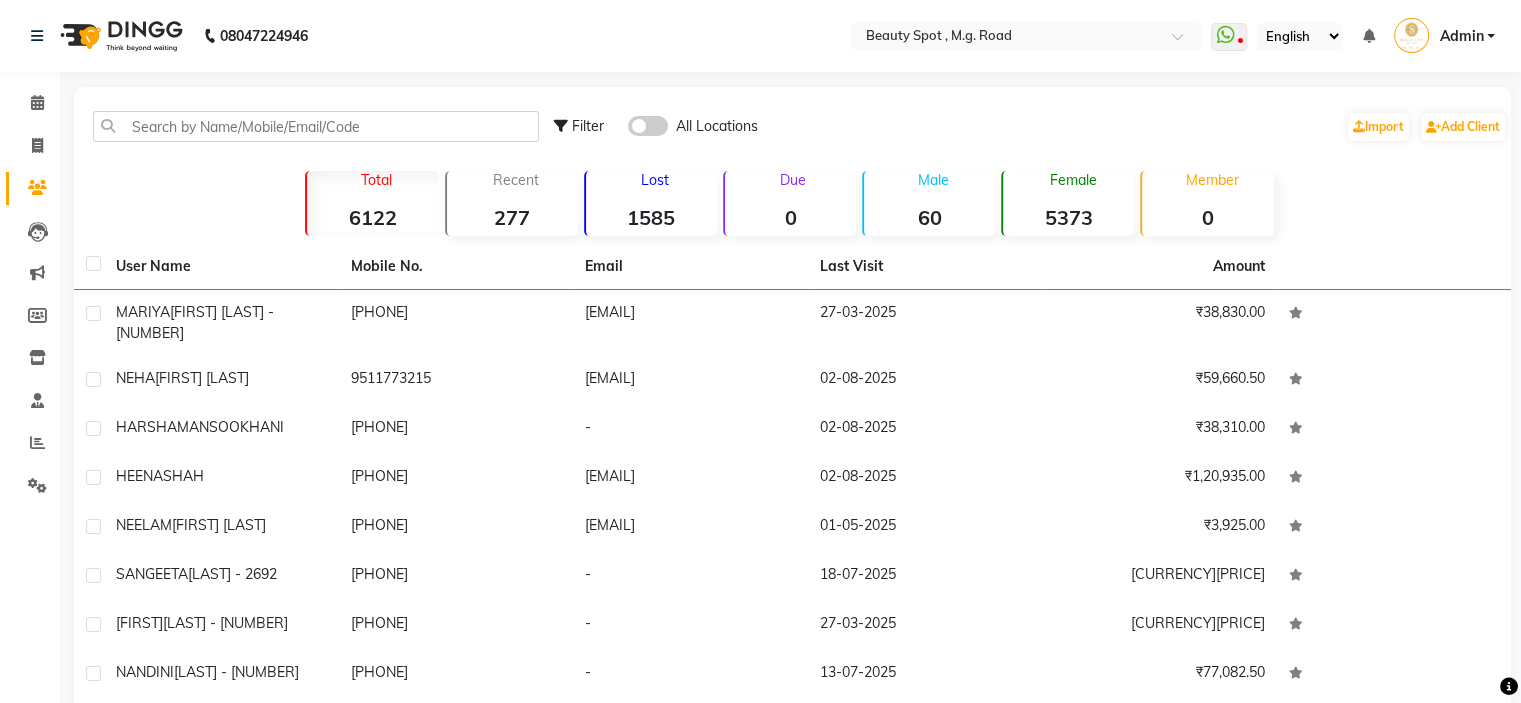 drag, startPoint x: 656, startPoint y: 127, endPoint x: 718, endPoint y: 125, distance: 62.03225 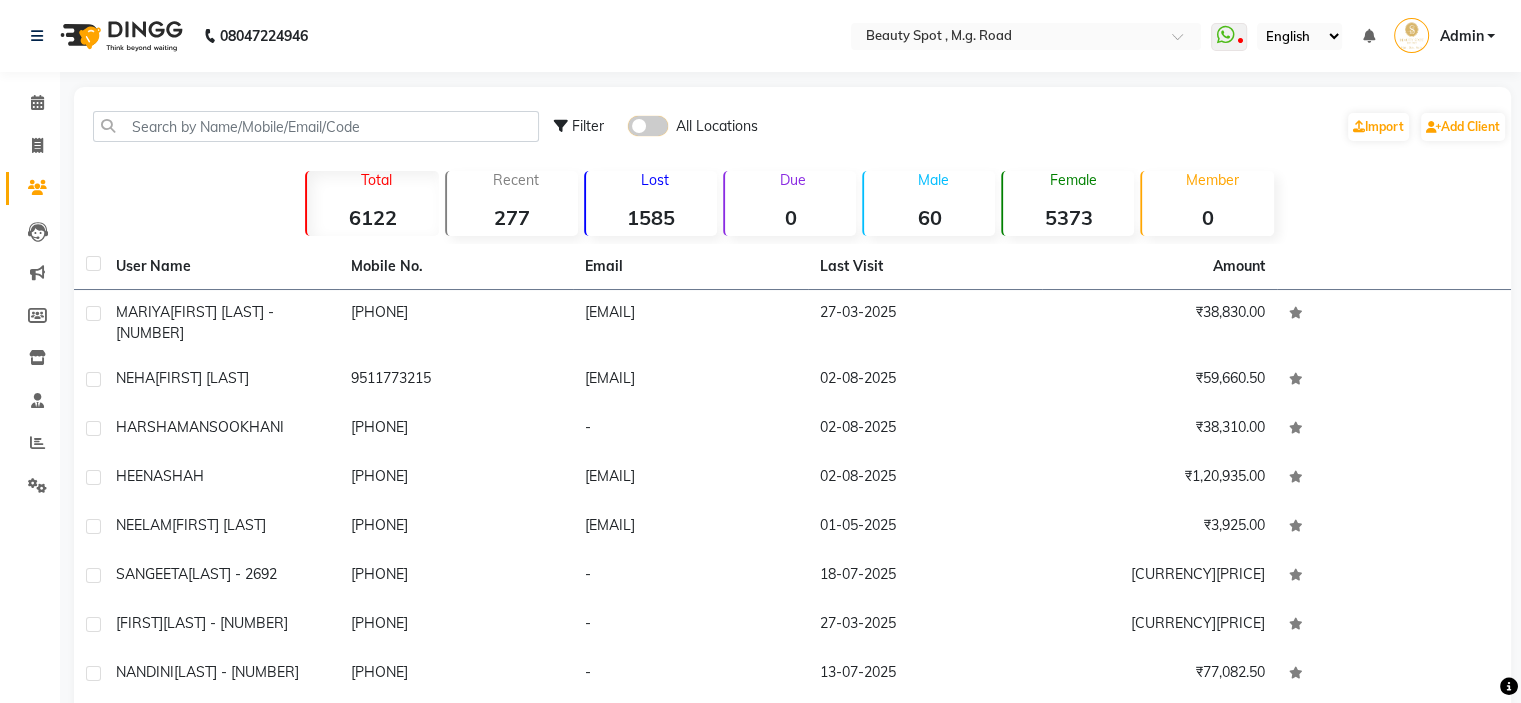 click 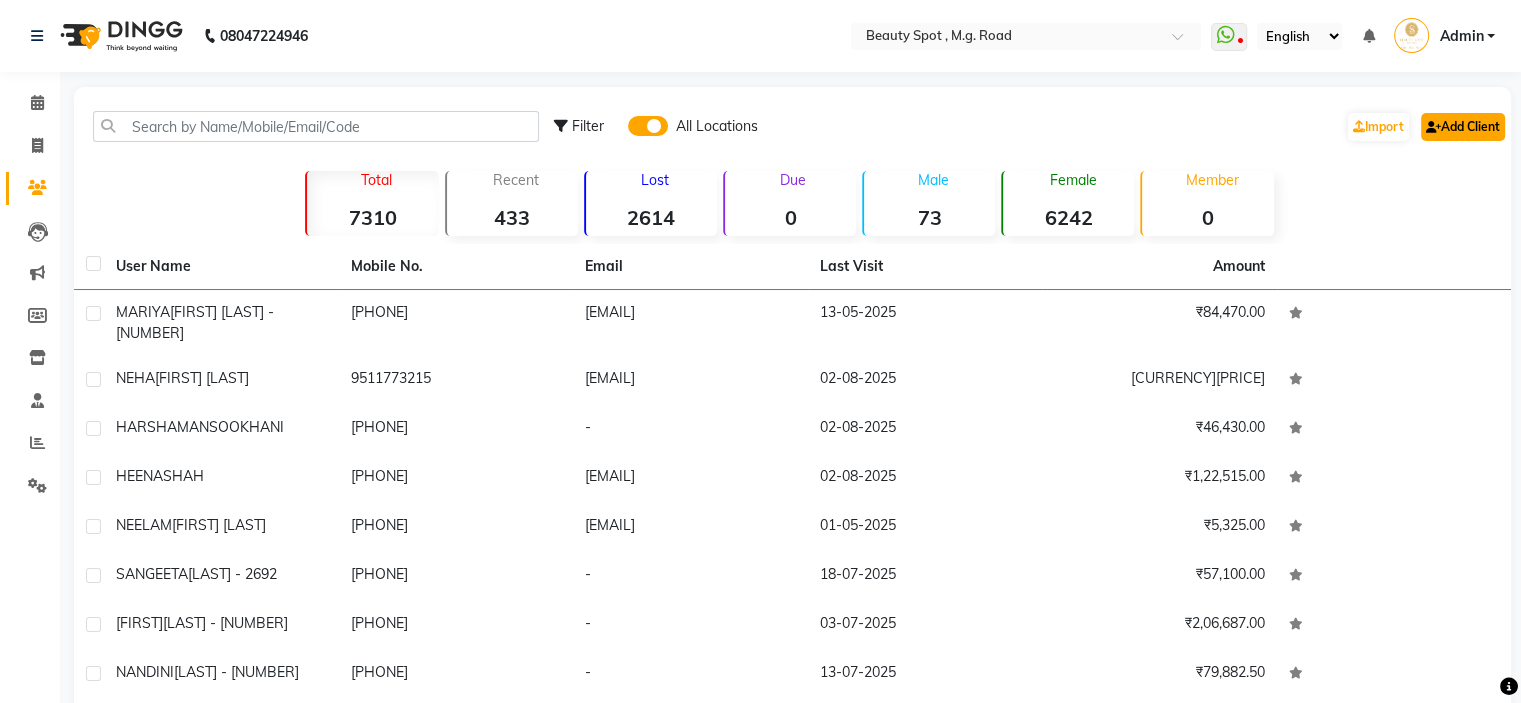 click on "Add Client" 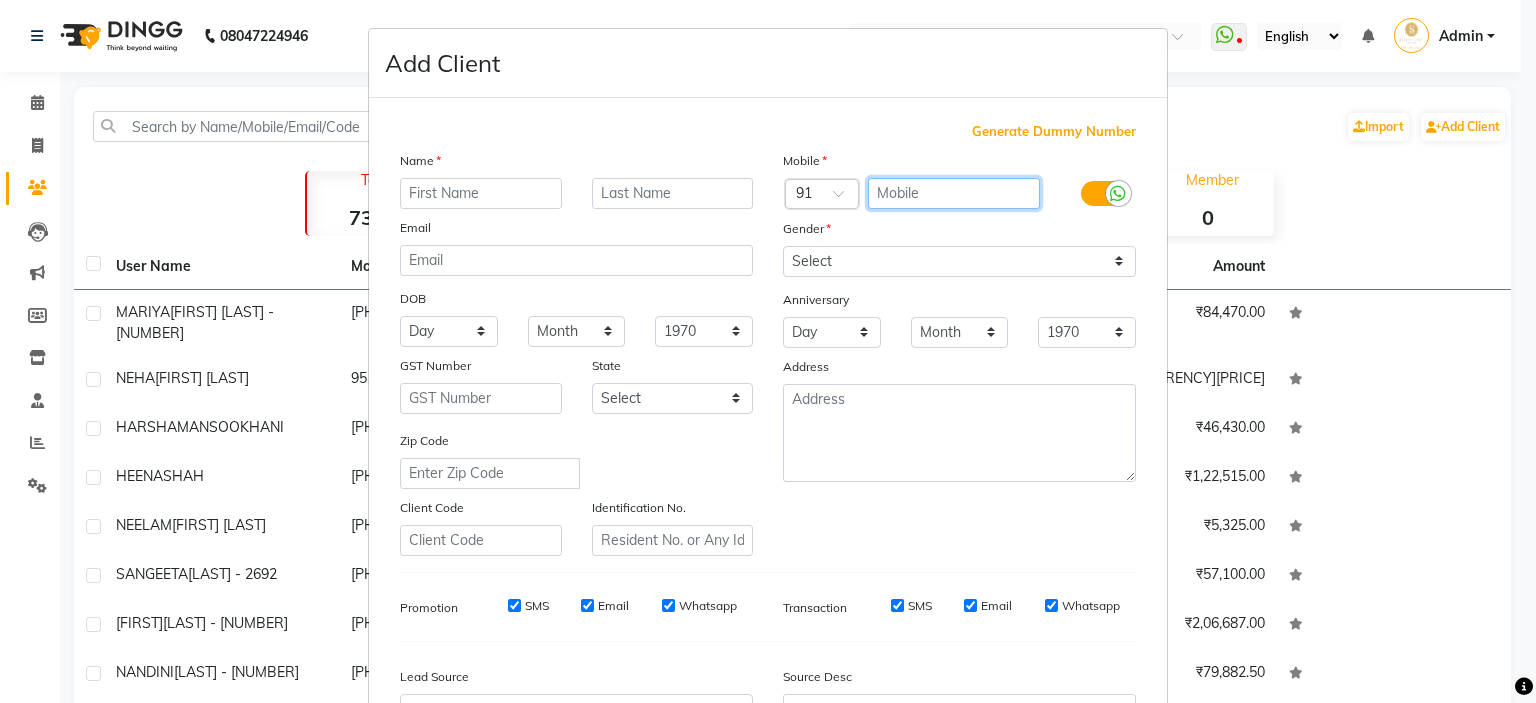 click at bounding box center [954, 193] 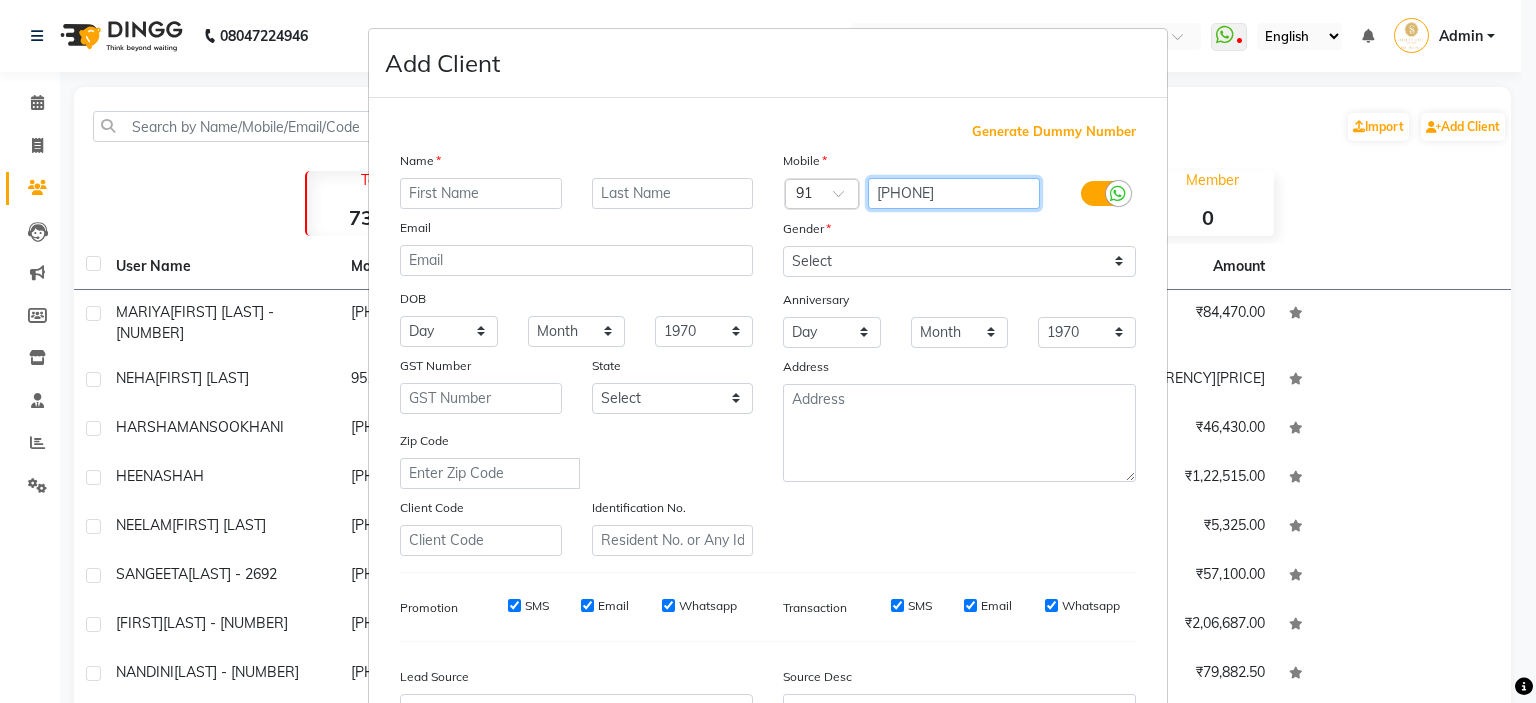 type on "[PHONE]" 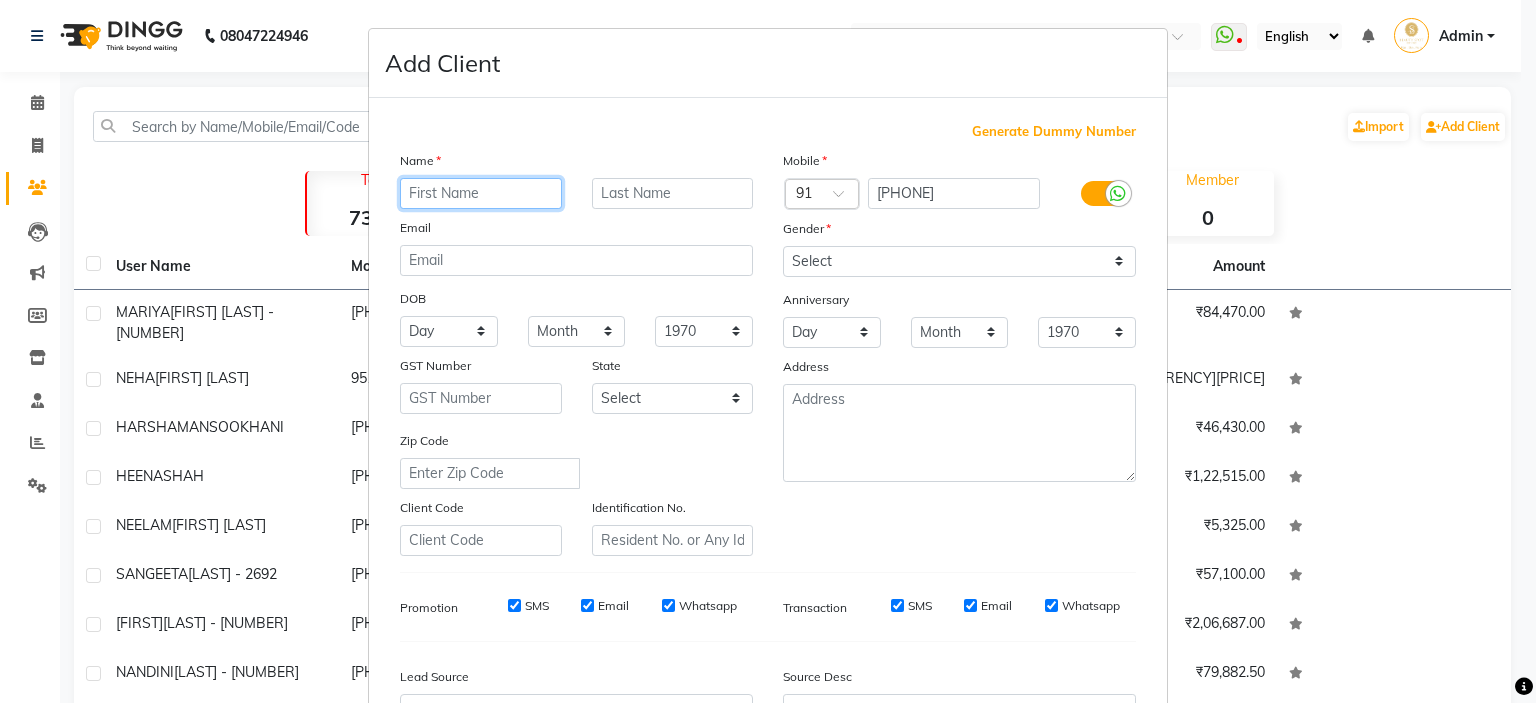 click at bounding box center (481, 193) 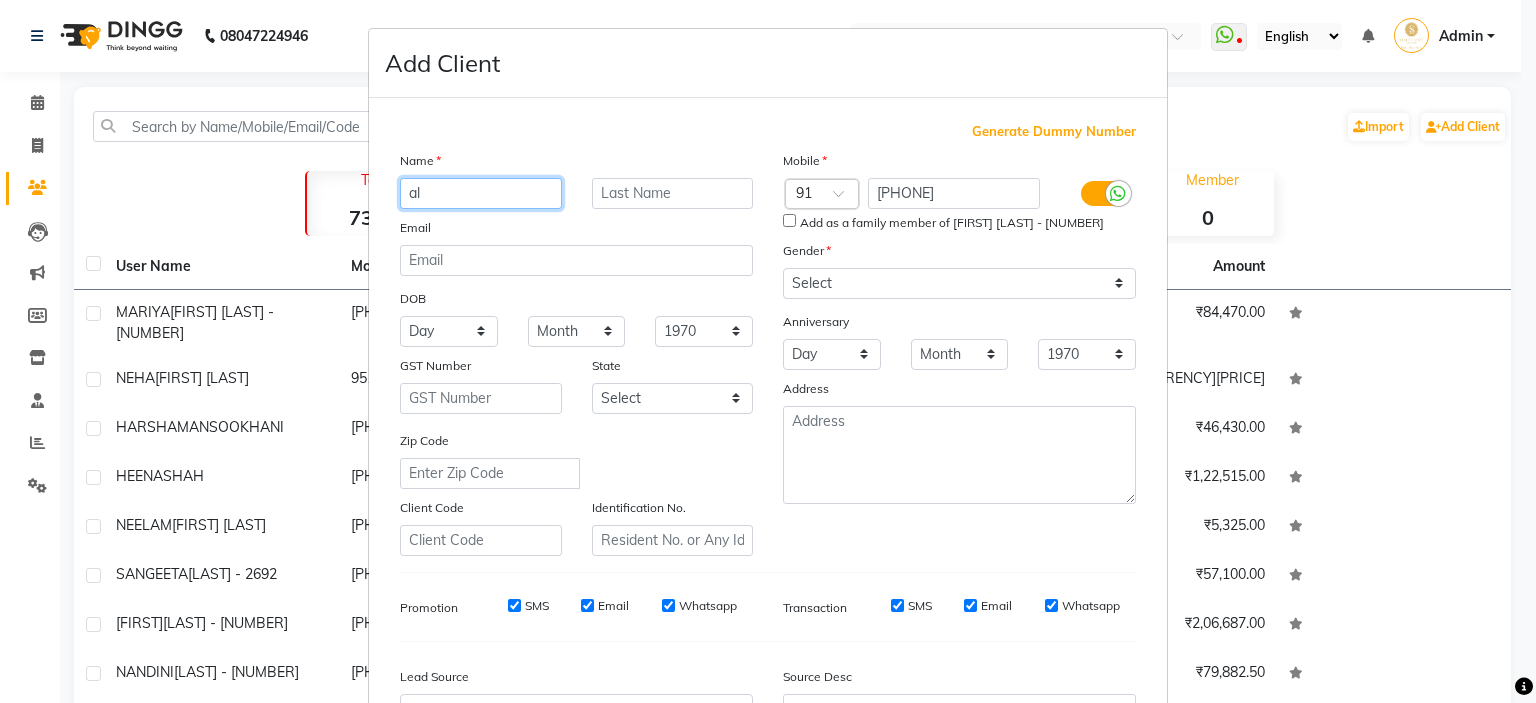 type on "a" 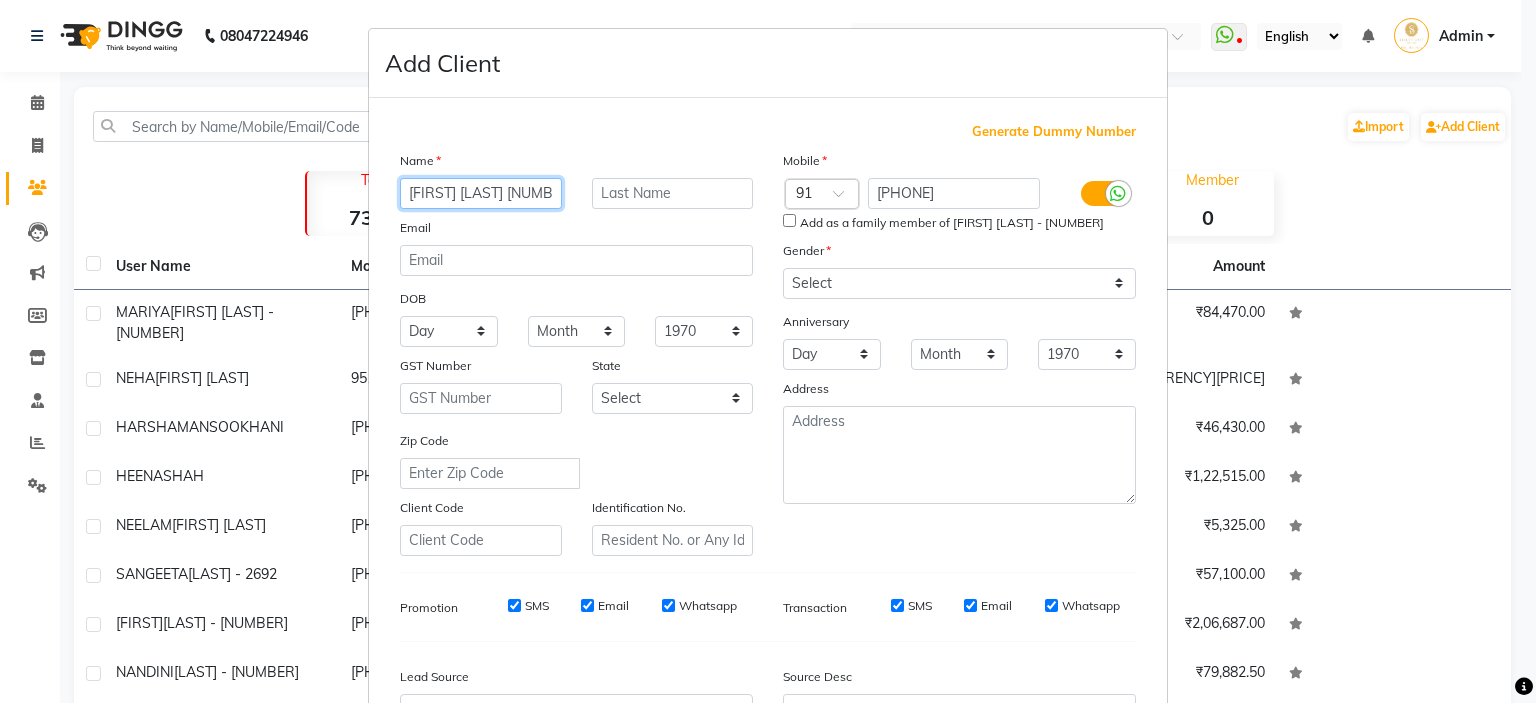 type on "[FIRST] [LAST] [NUMBER]" 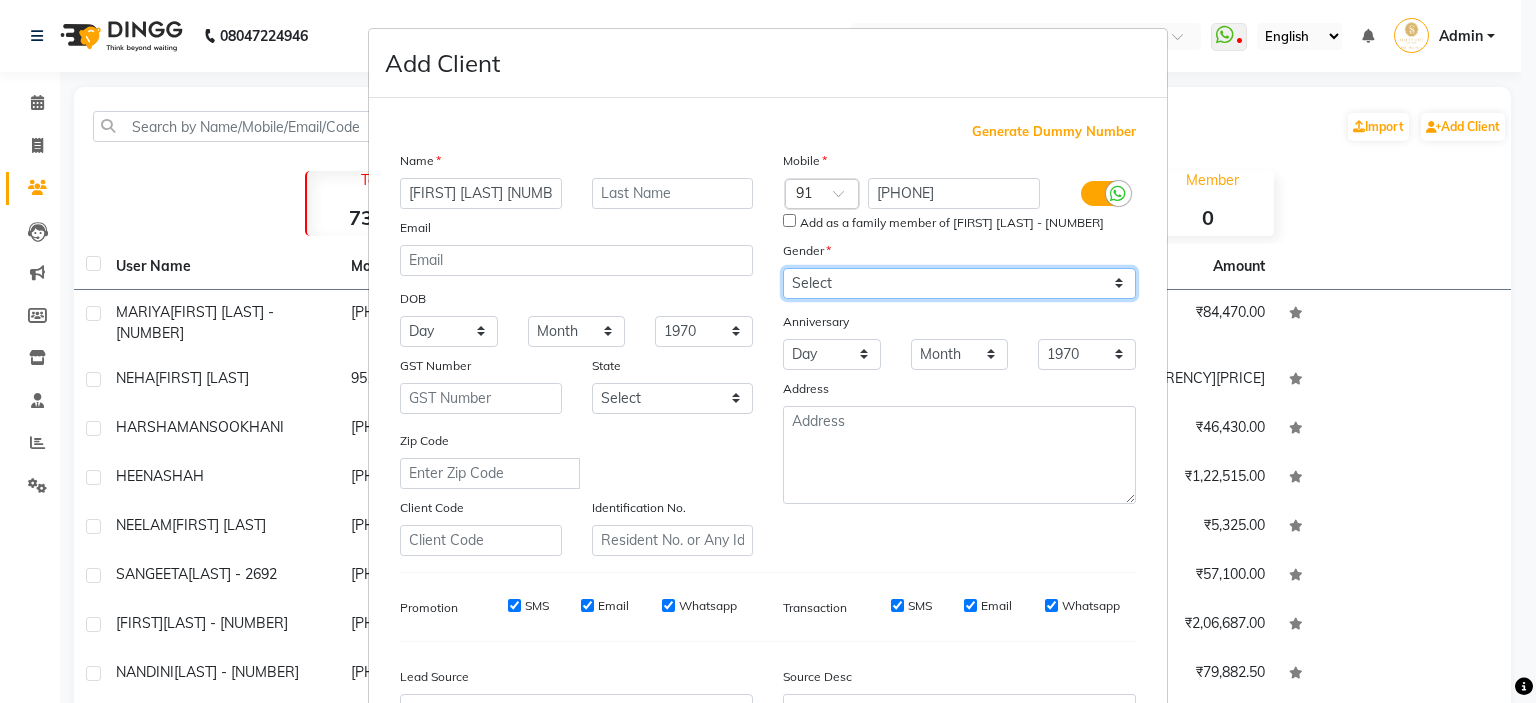 click on "Select Male Female Other Prefer Not To Say" at bounding box center [959, 283] 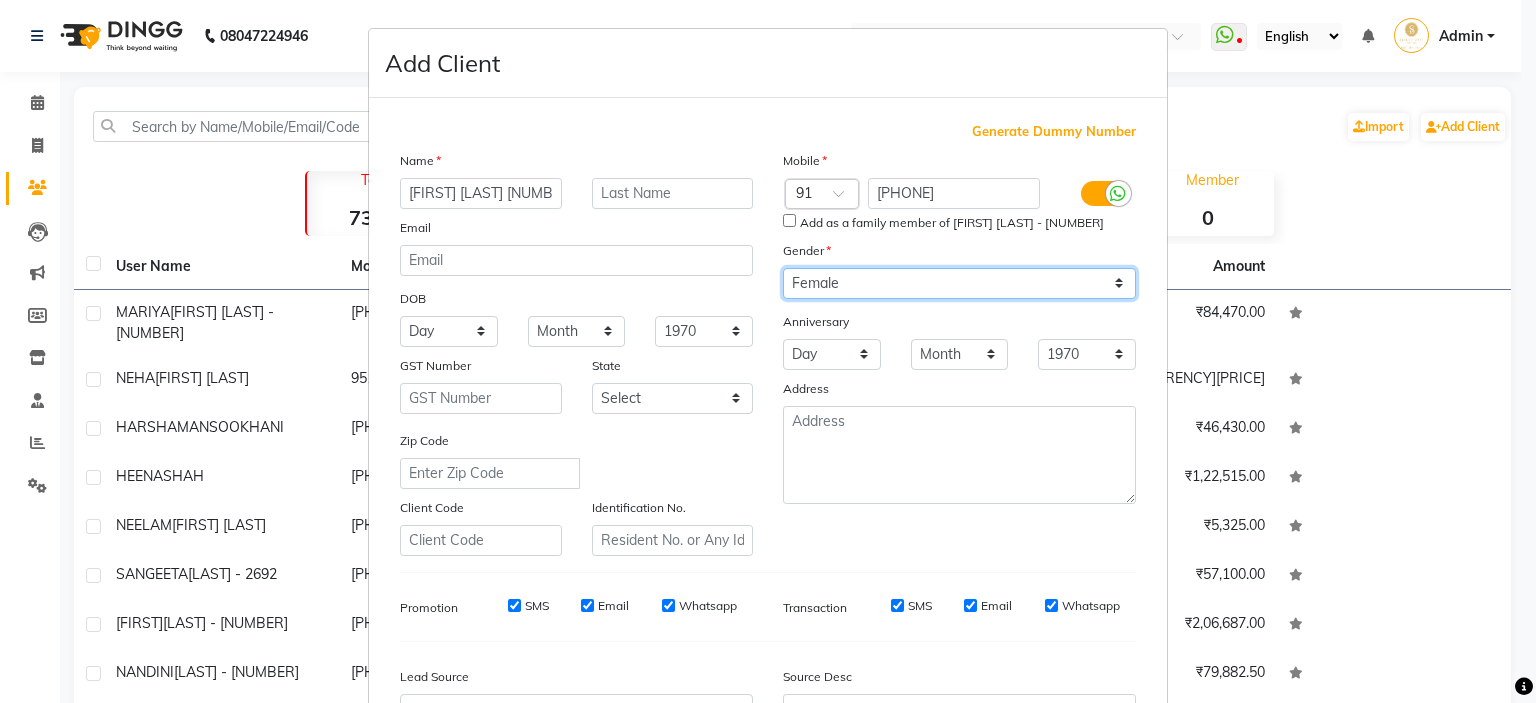 click on "Select Male Female Other Prefer Not To Say" at bounding box center (959, 283) 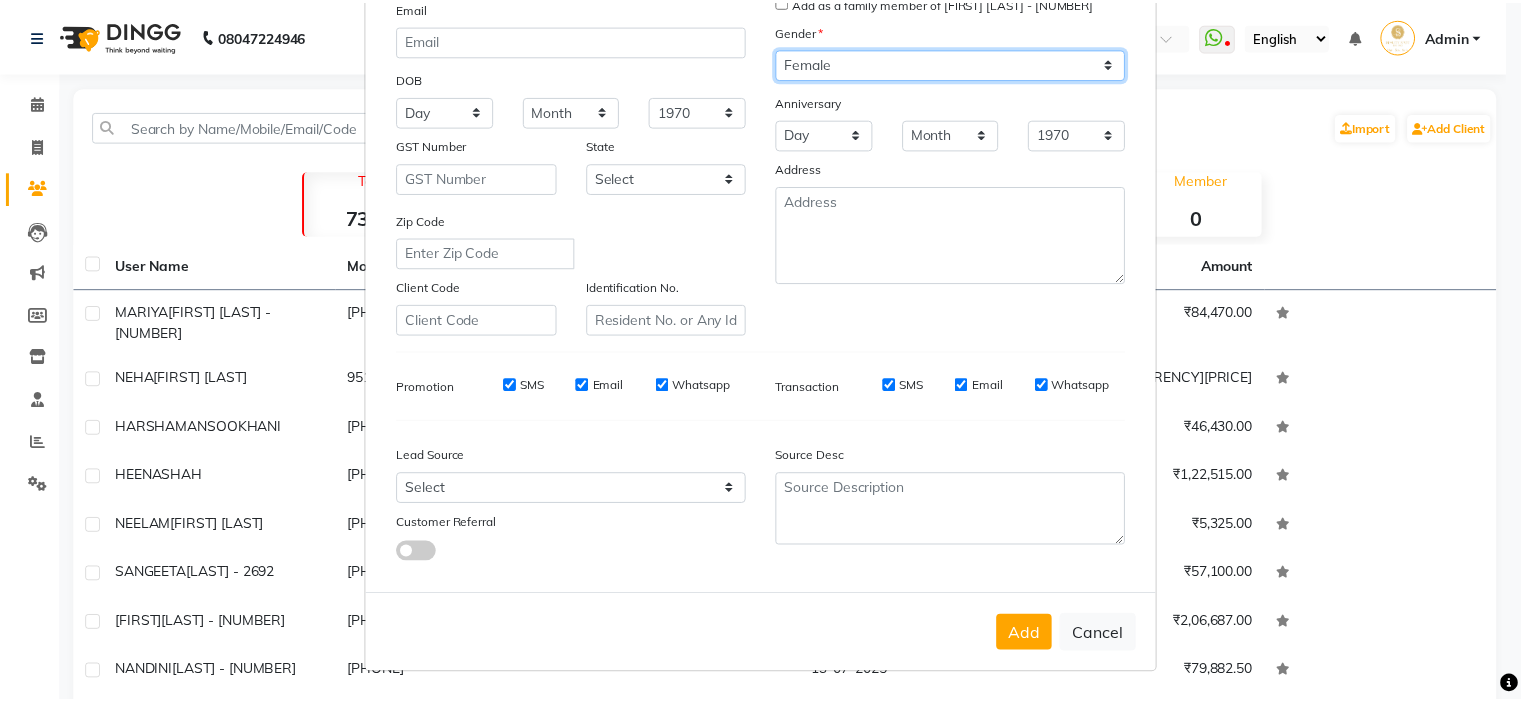 scroll, scrollTop: 229, scrollLeft: 0, axis: vertical 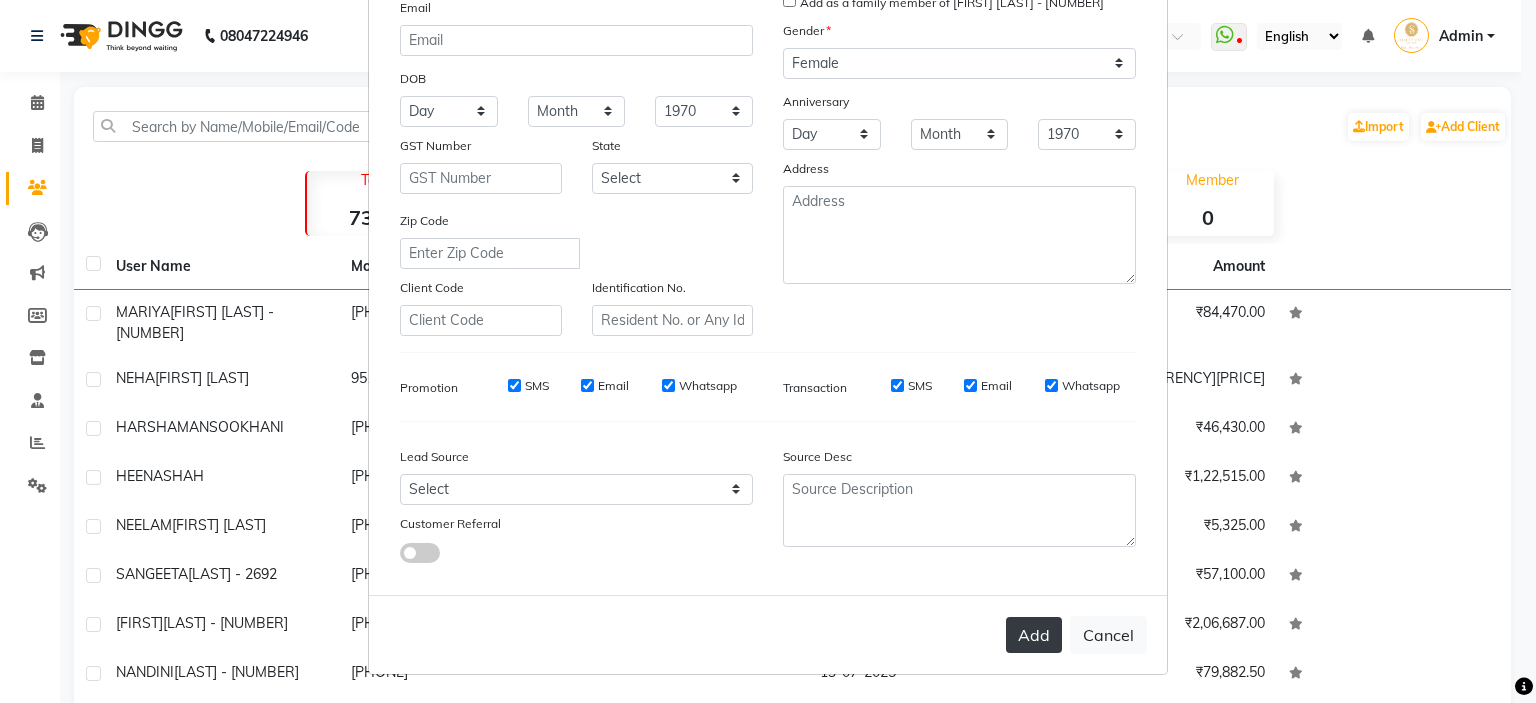 click on "Add" at bounding box center (1034, 635) 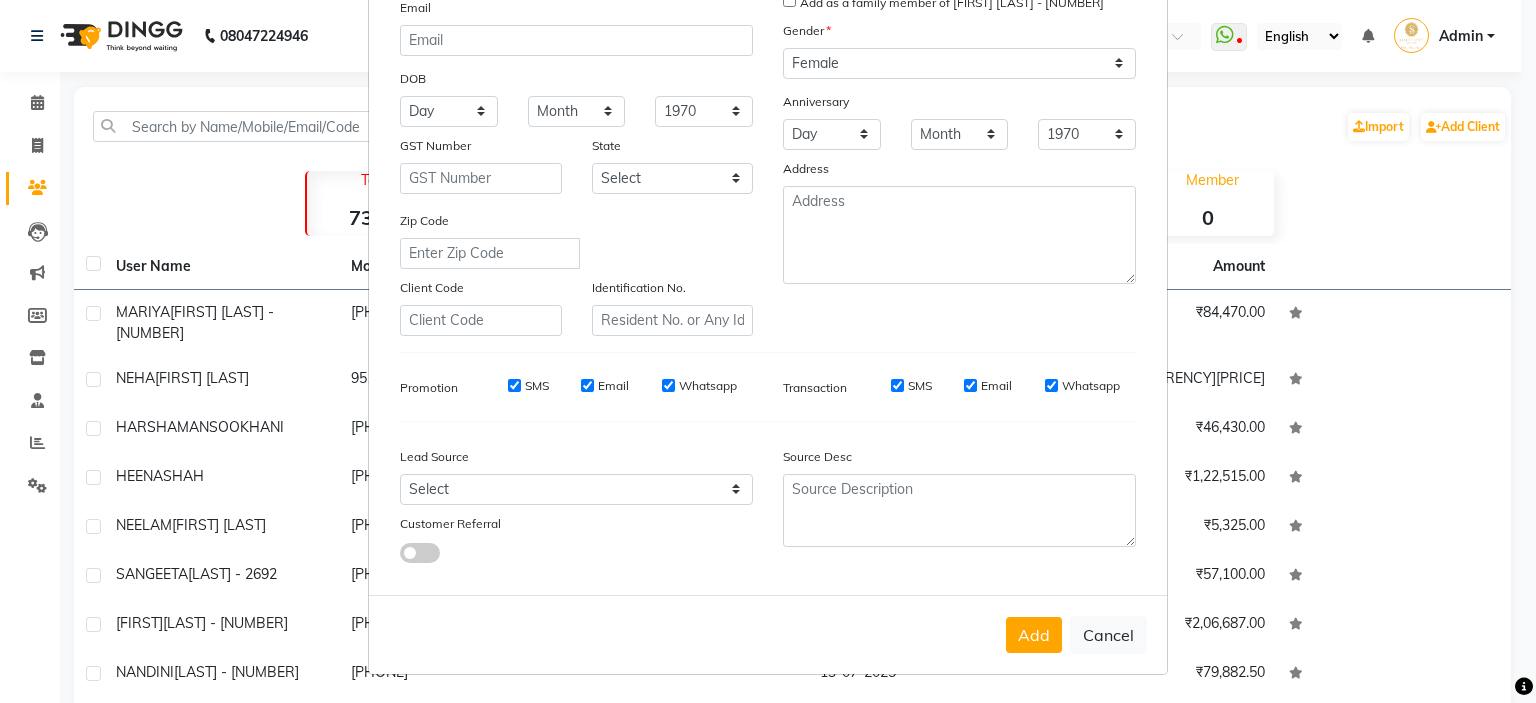 drag, startPoint x: 1108, startPoint y: 640, endPoint x: 1103, endPoint y: 617, distance: 23.537205 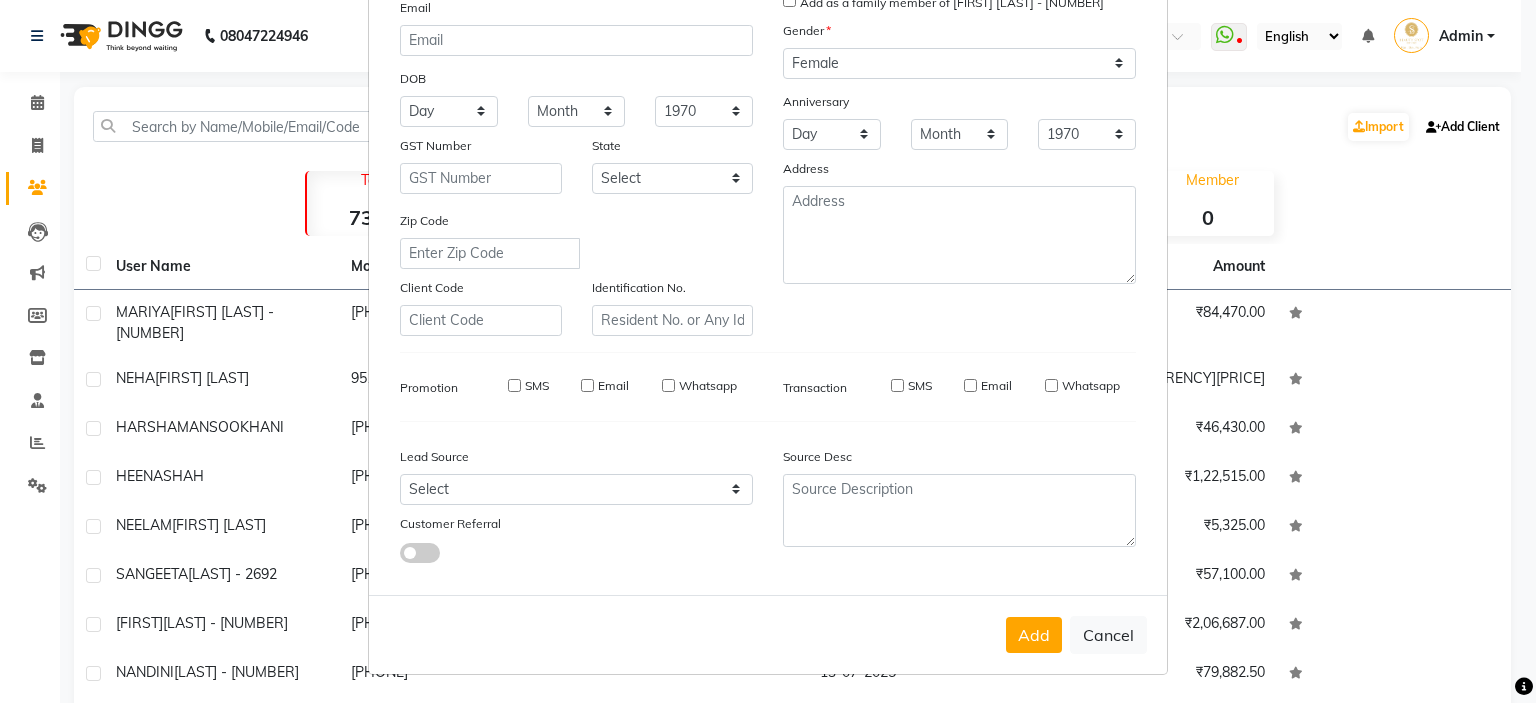 type 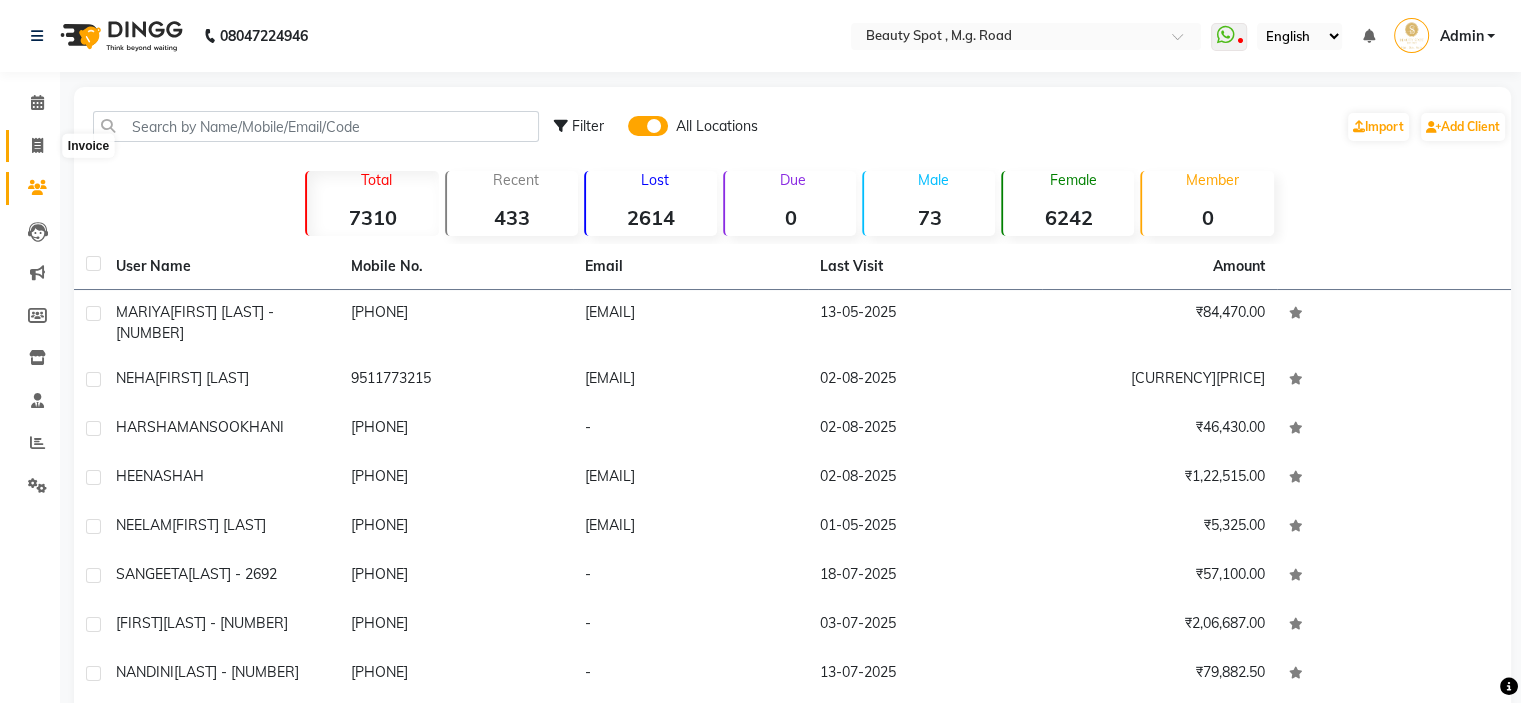 drag, startPoint x: 36, startPoint y: 143, endPoint x: 61, endPoint y: 143, distance: 25 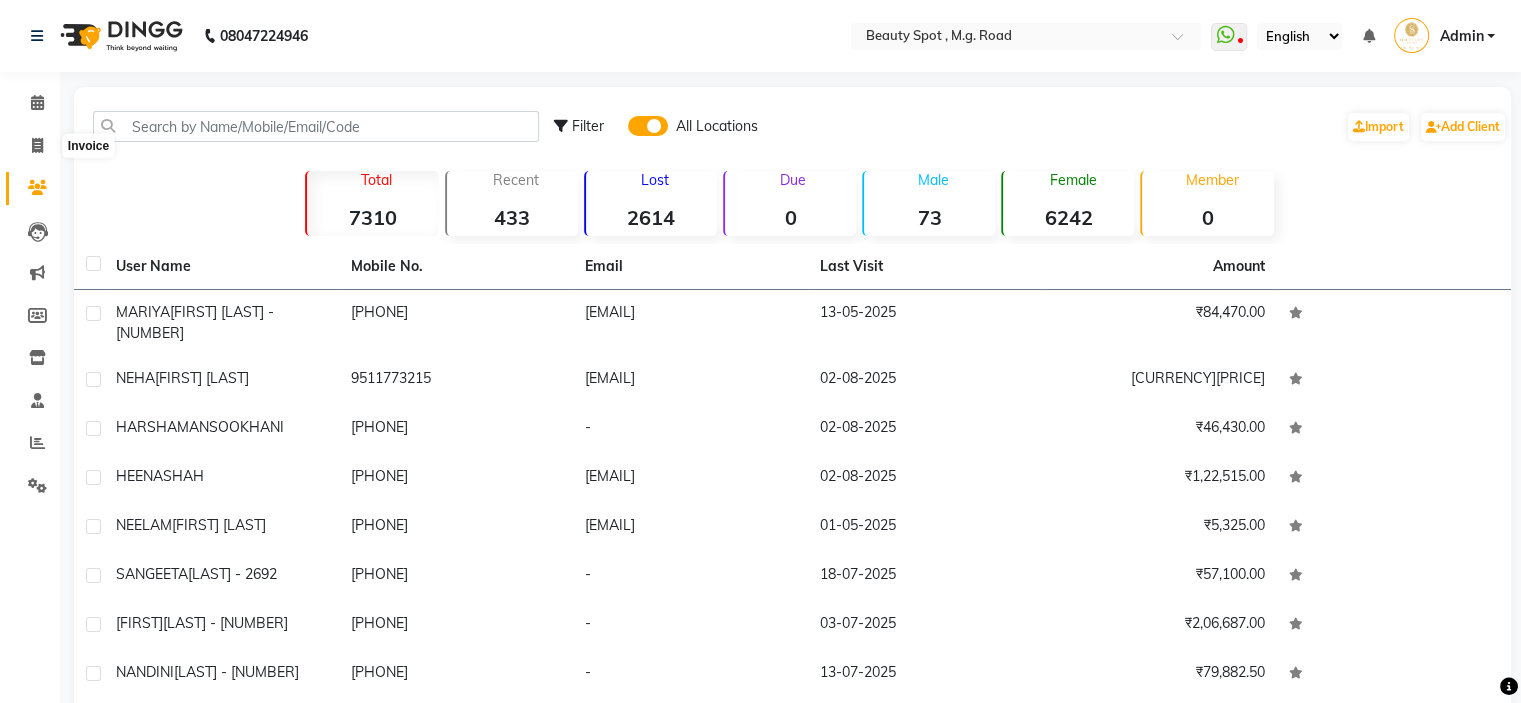 select on "service" 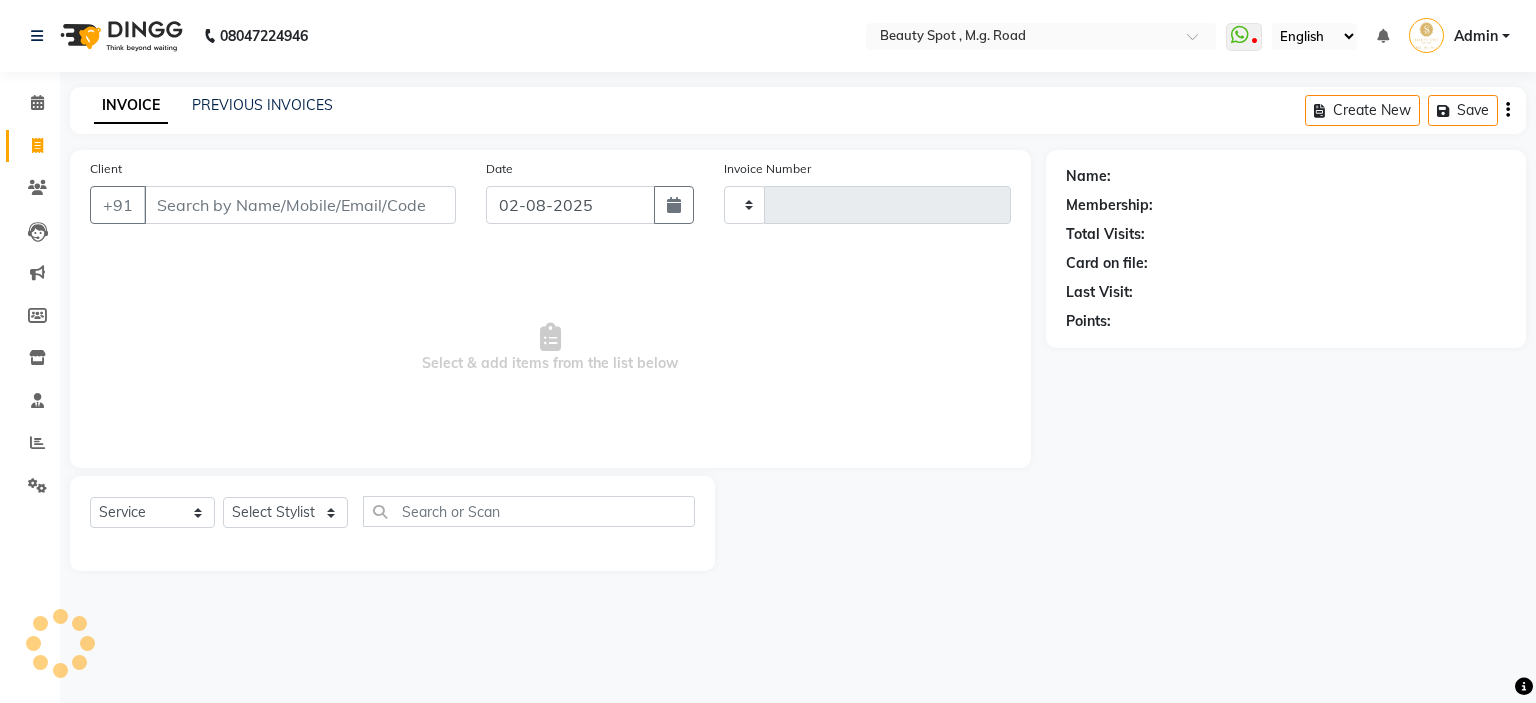 type on "0570" 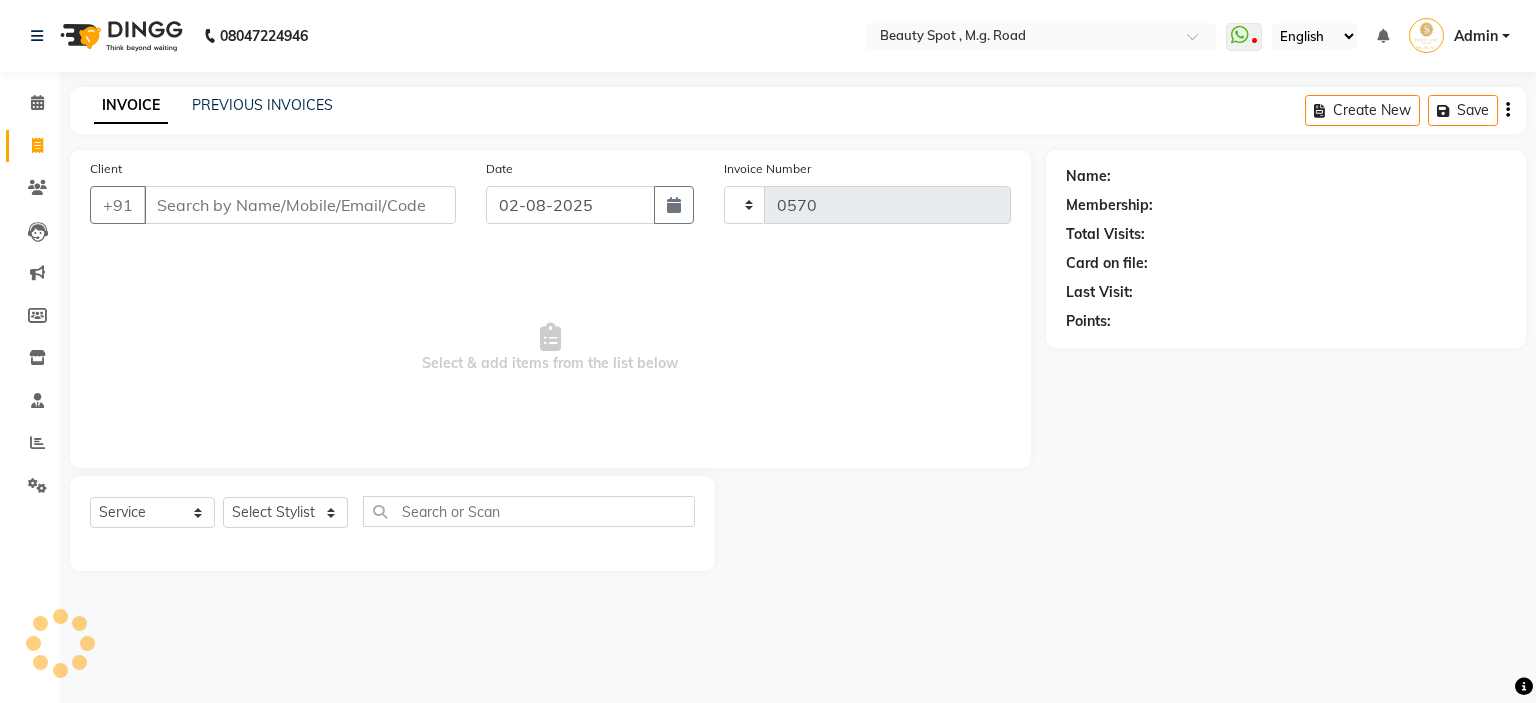 select on "7357" 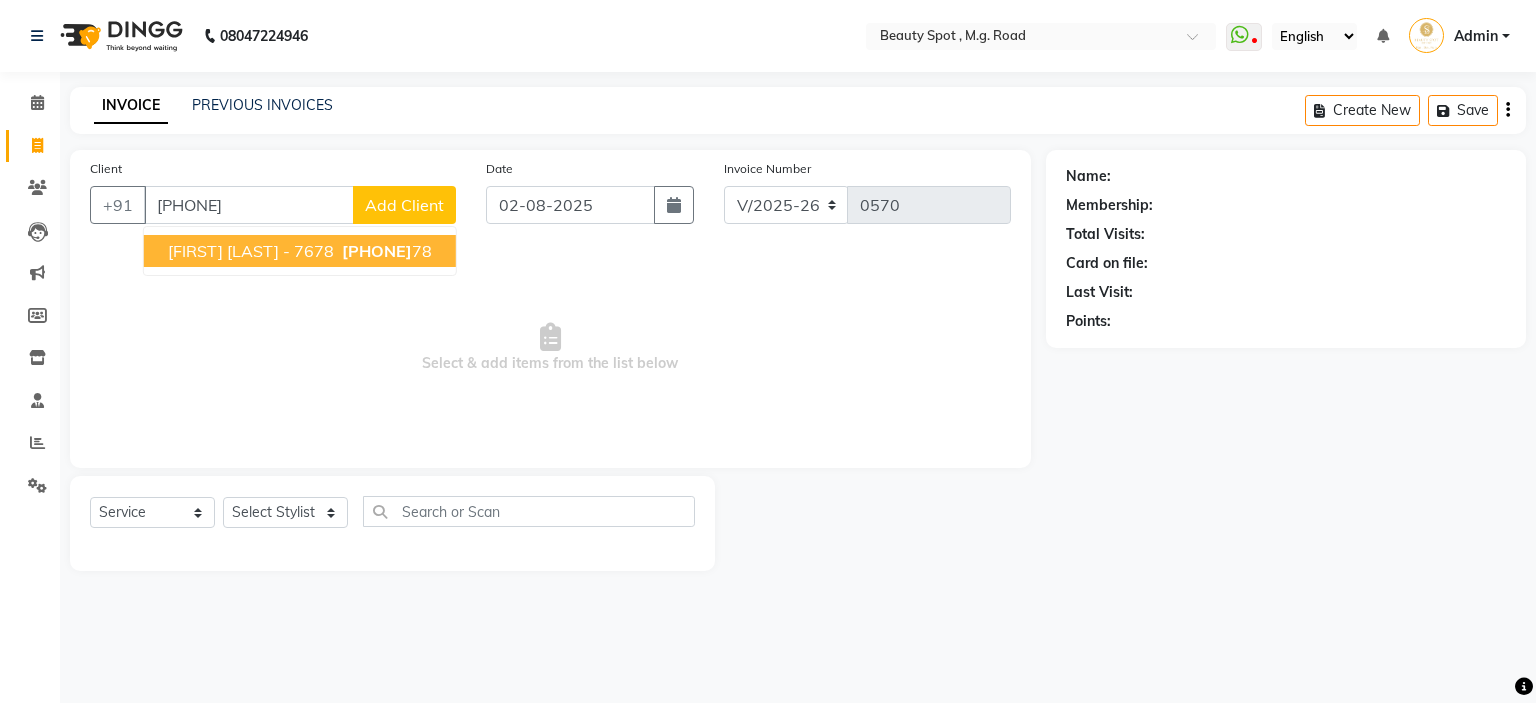 click on "[FIRST] [LAST] - 7678" at bounding box center [251, 251] 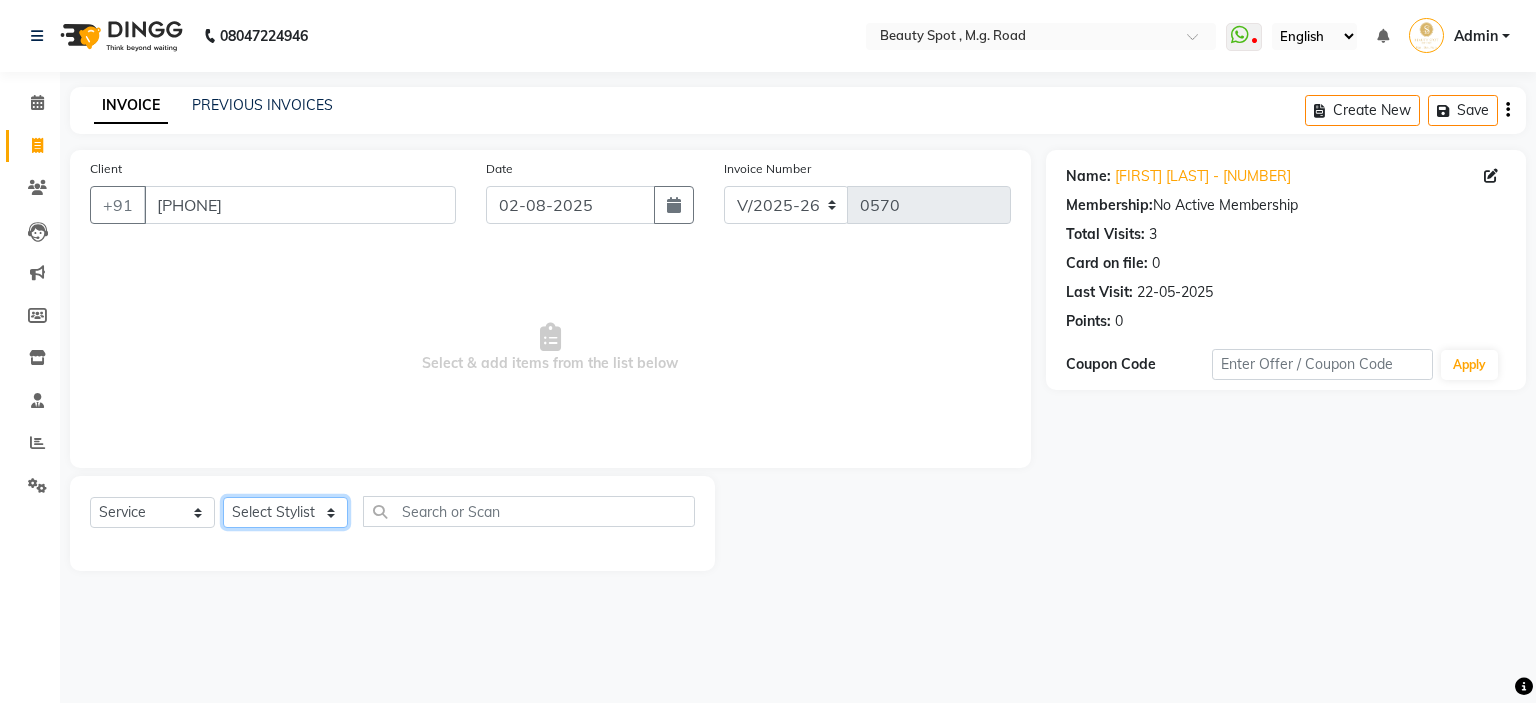 click on "Select Stylist [NAME] [NAME]  [NAME]  [NAME]  [NAME]" 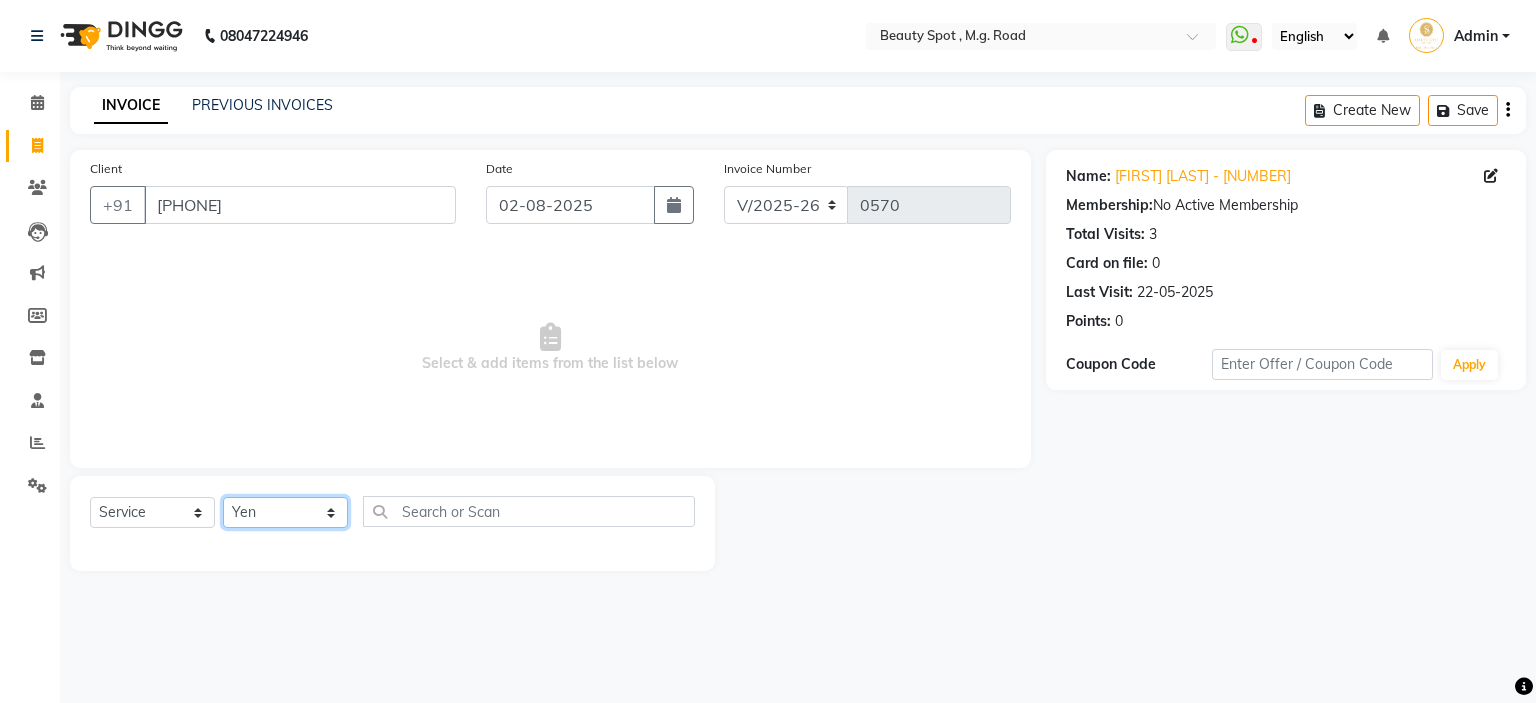 click on "Select Stylist [NAME] [NAME]  [NAME]  [NAME]  [NAME]" 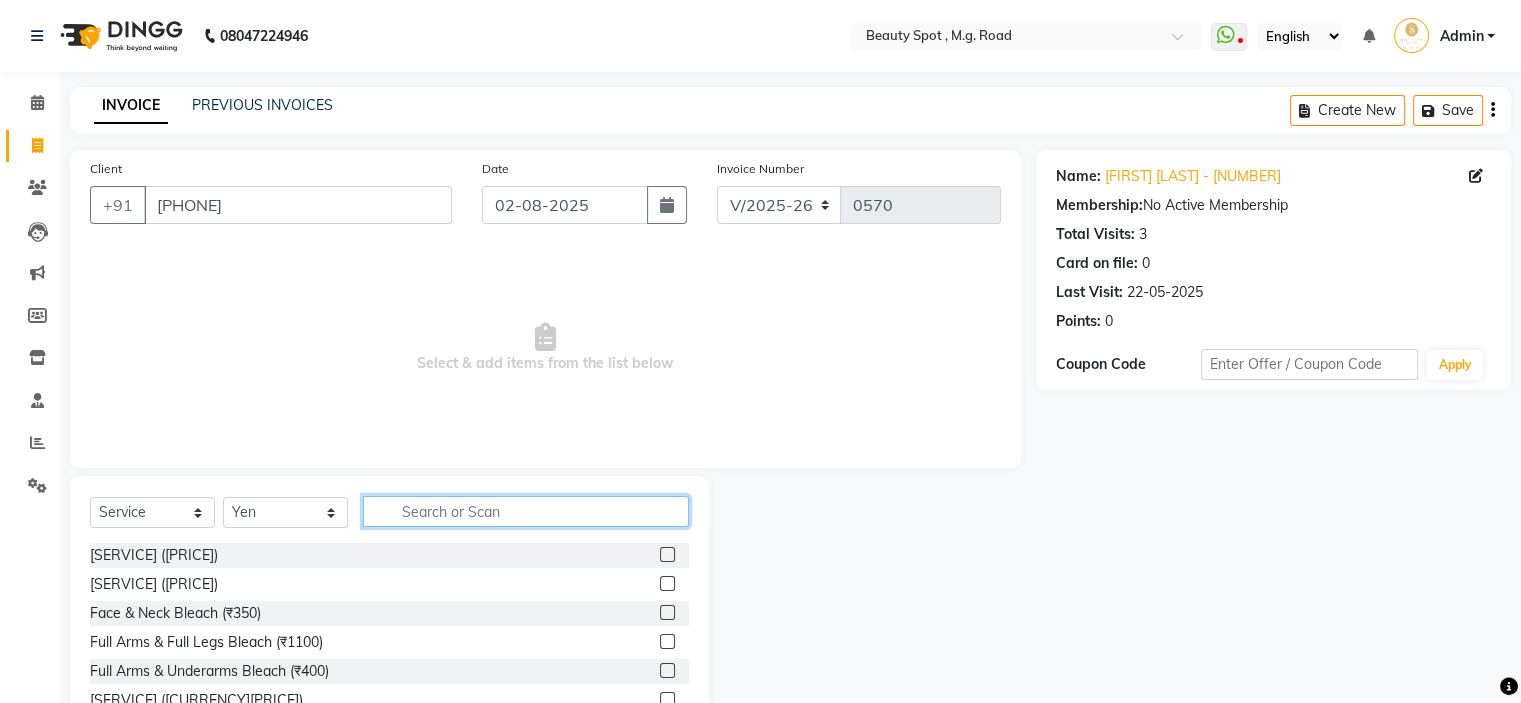 click 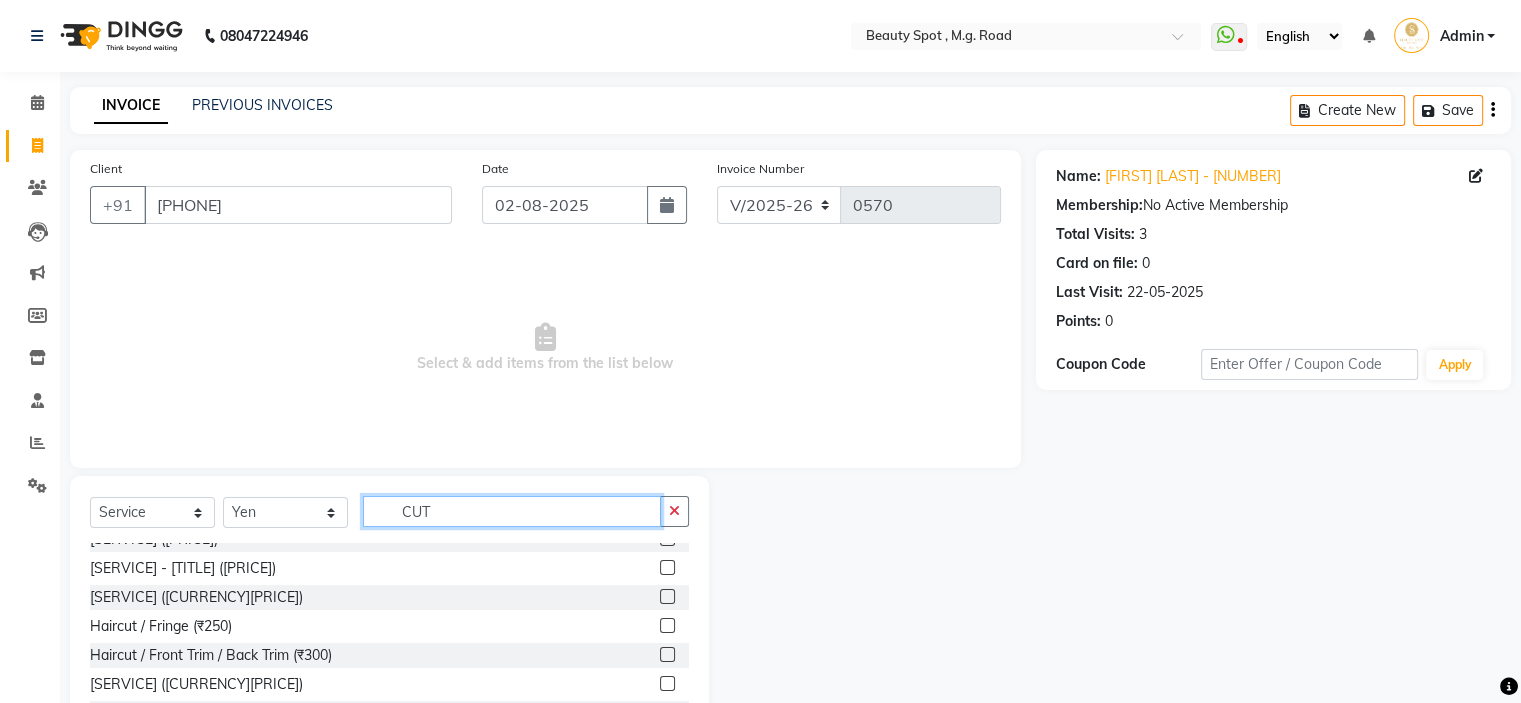 scroll, scrollTop: 60, scrollLeft: 0, axis: vertical 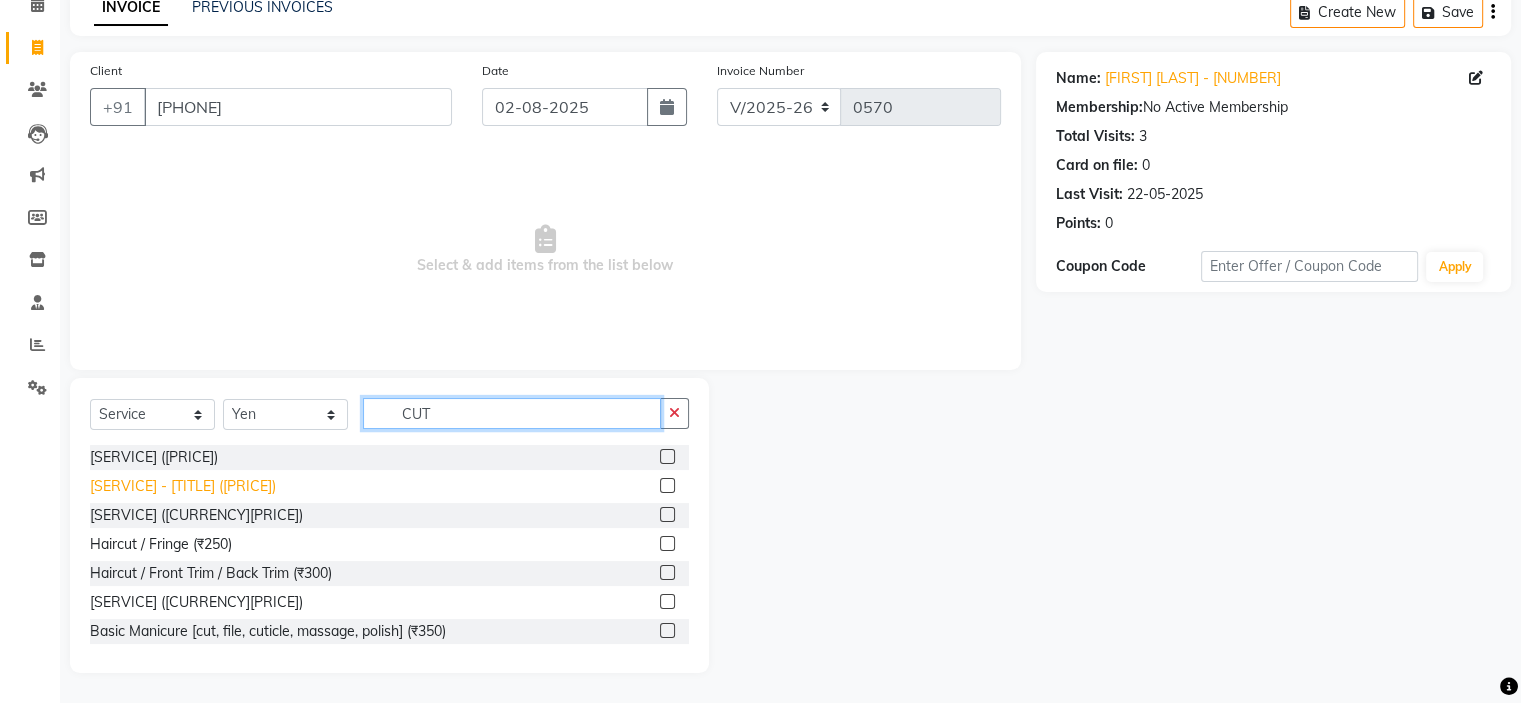 type on "CUT" 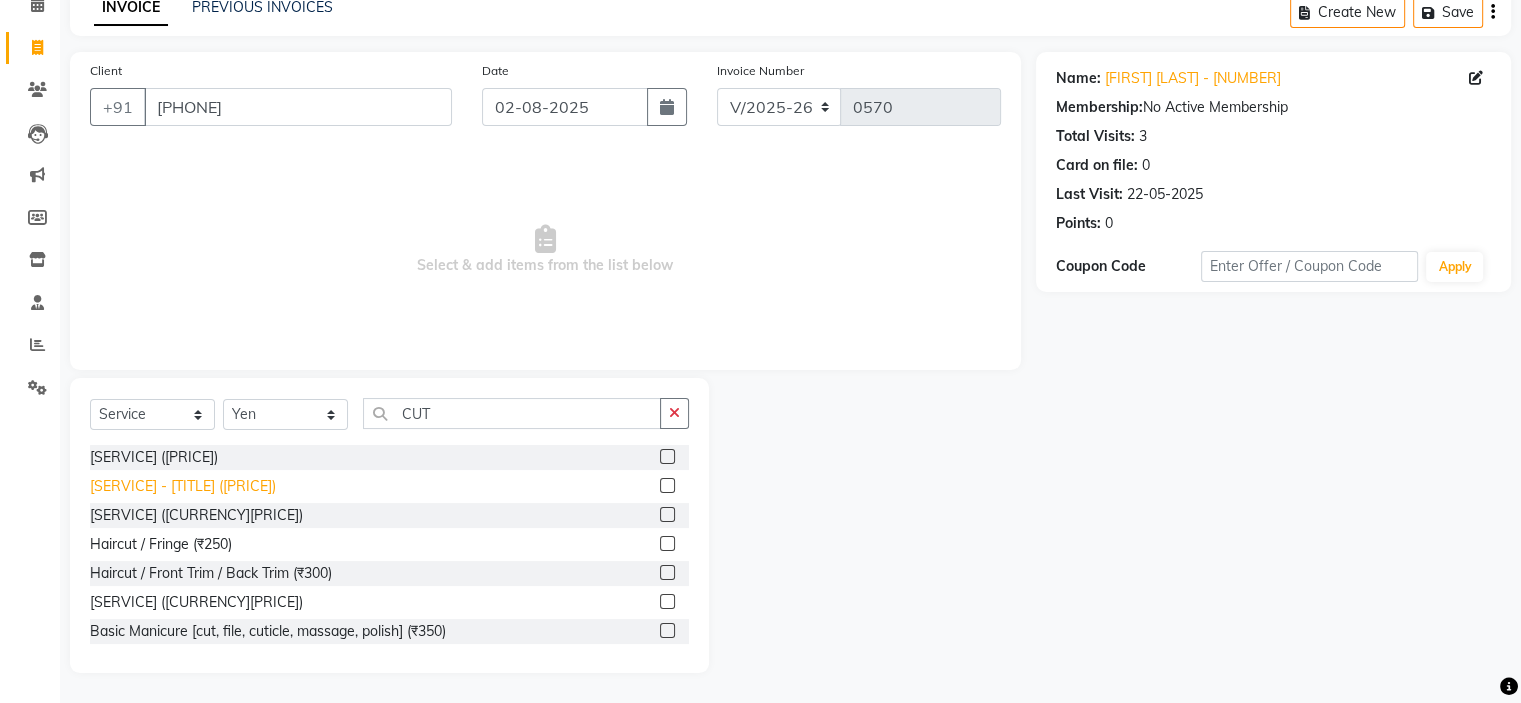click on "[SERVICE] - [TITLE] ([PRICE])" 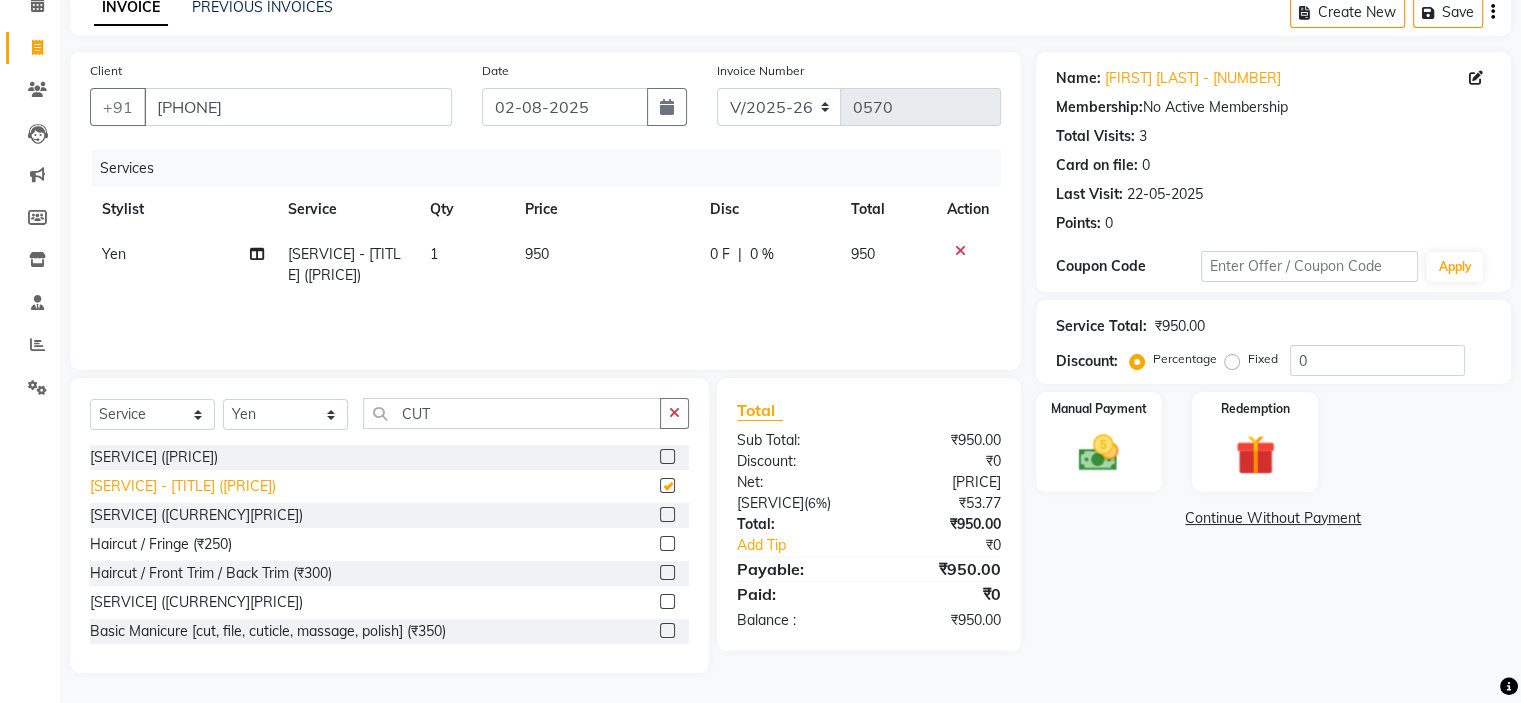 checkbox on "false" 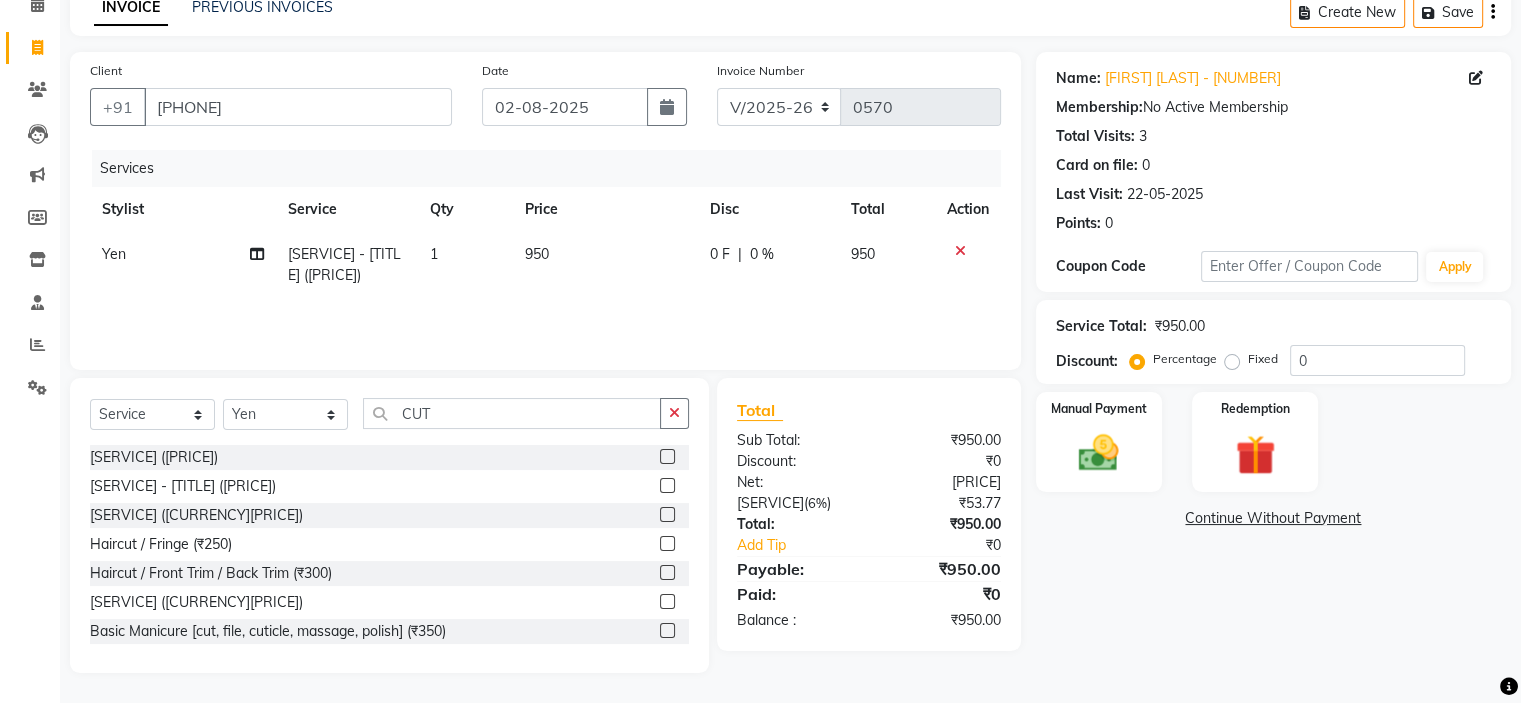 click on "950" 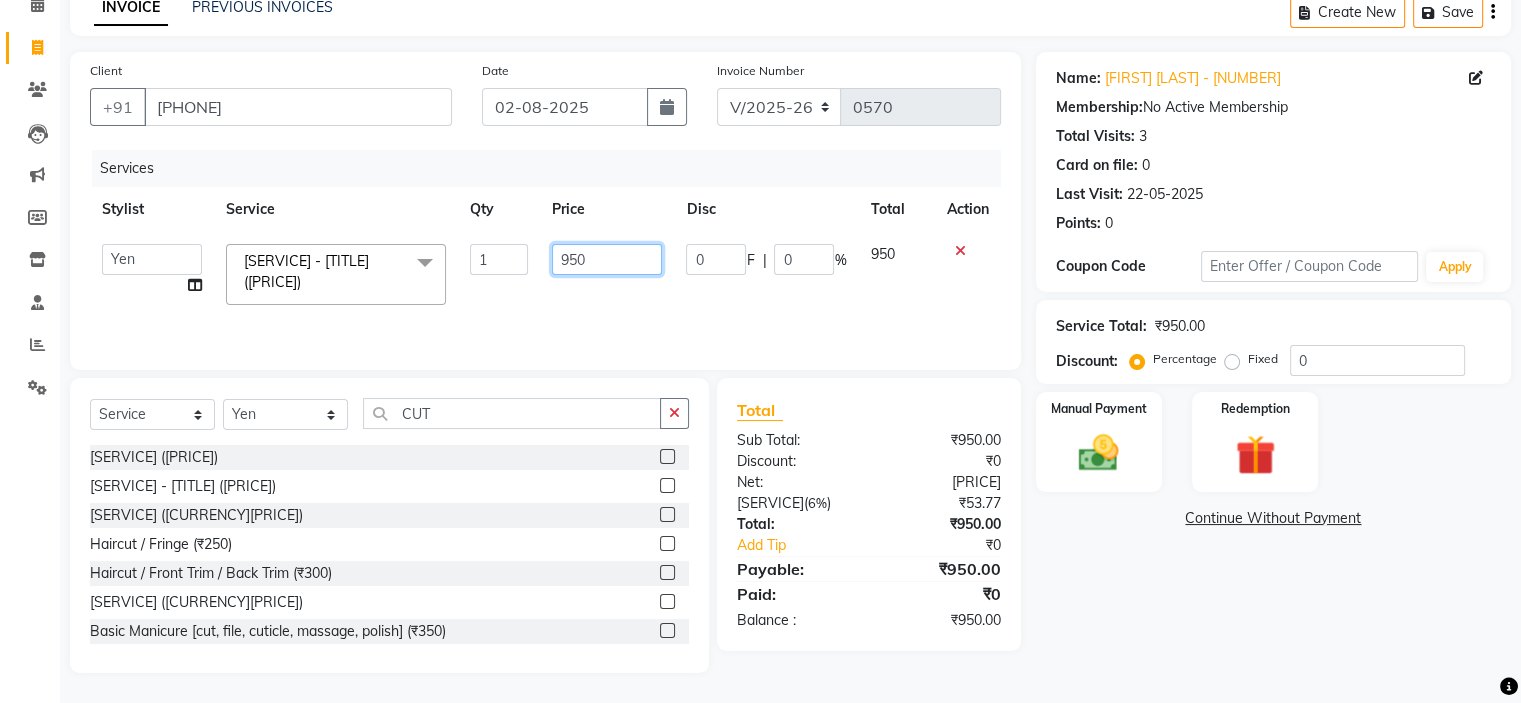 click on "950" 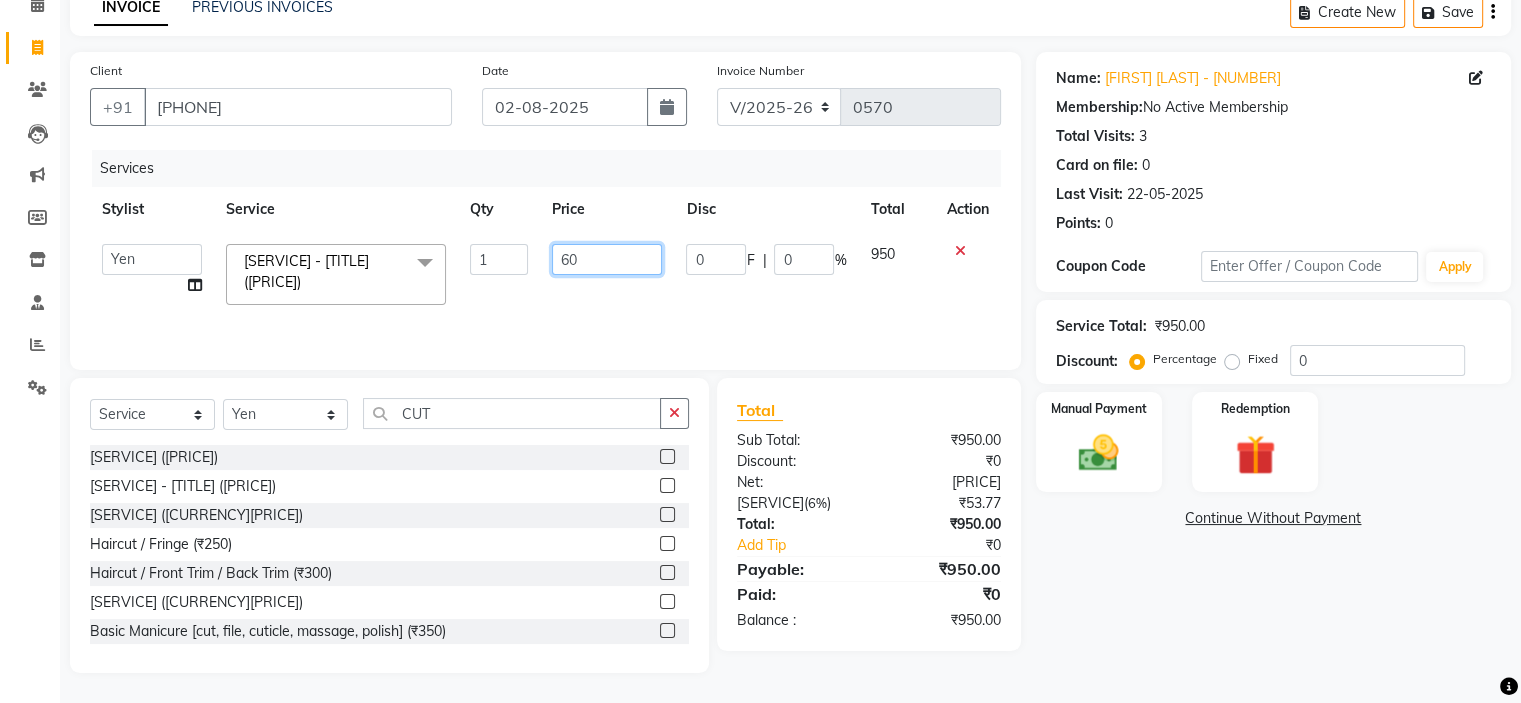 type on "600" 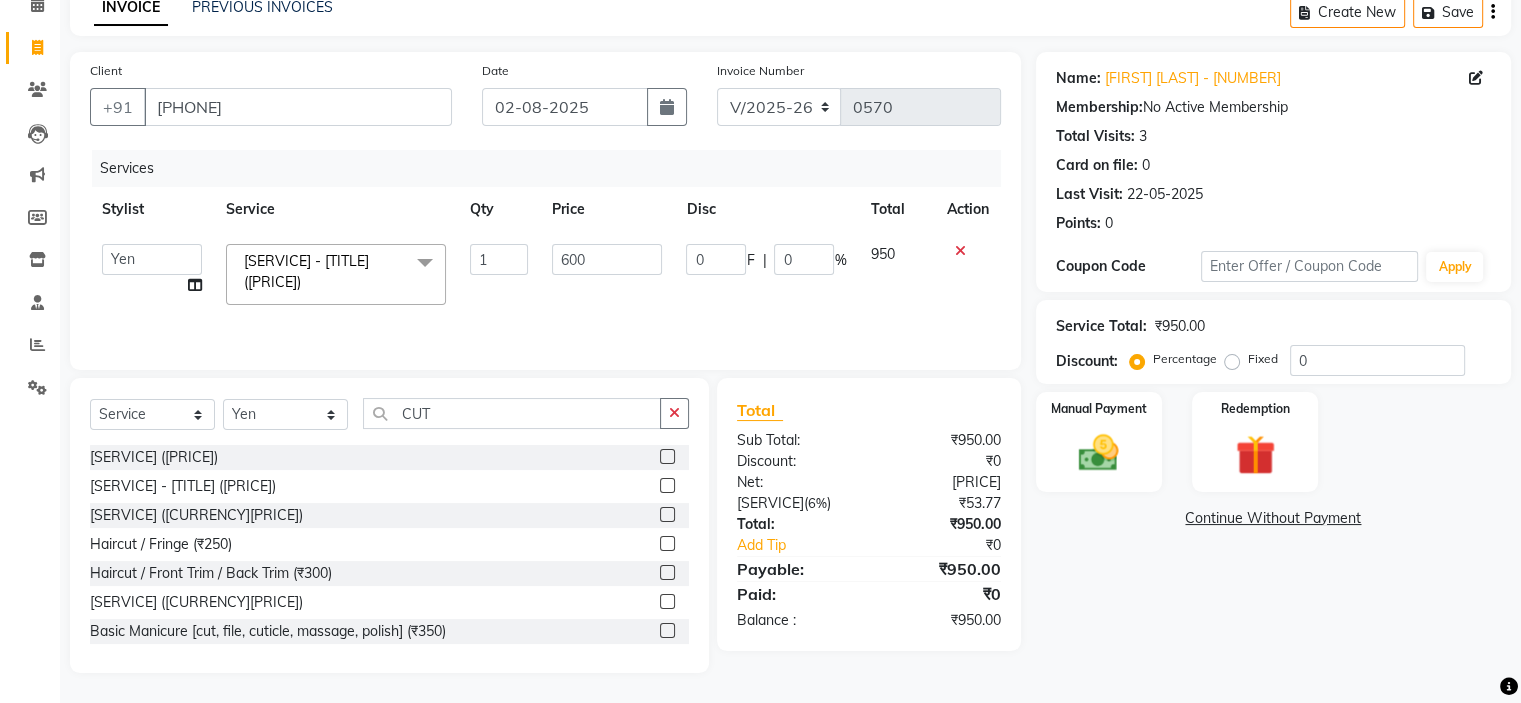 click on "Name: [FIRST] [LAST] - [NUMBER] Membership:  No Active Membership  Total Visits:  3 Card on file:  0 Last Visit:   [DATE] Points:   0  Coupon Code Apply Service Total:  ₹950.00  Discount:  Percentage   Fixed  0 Manual Payment Redemption  Continue Without Payment" 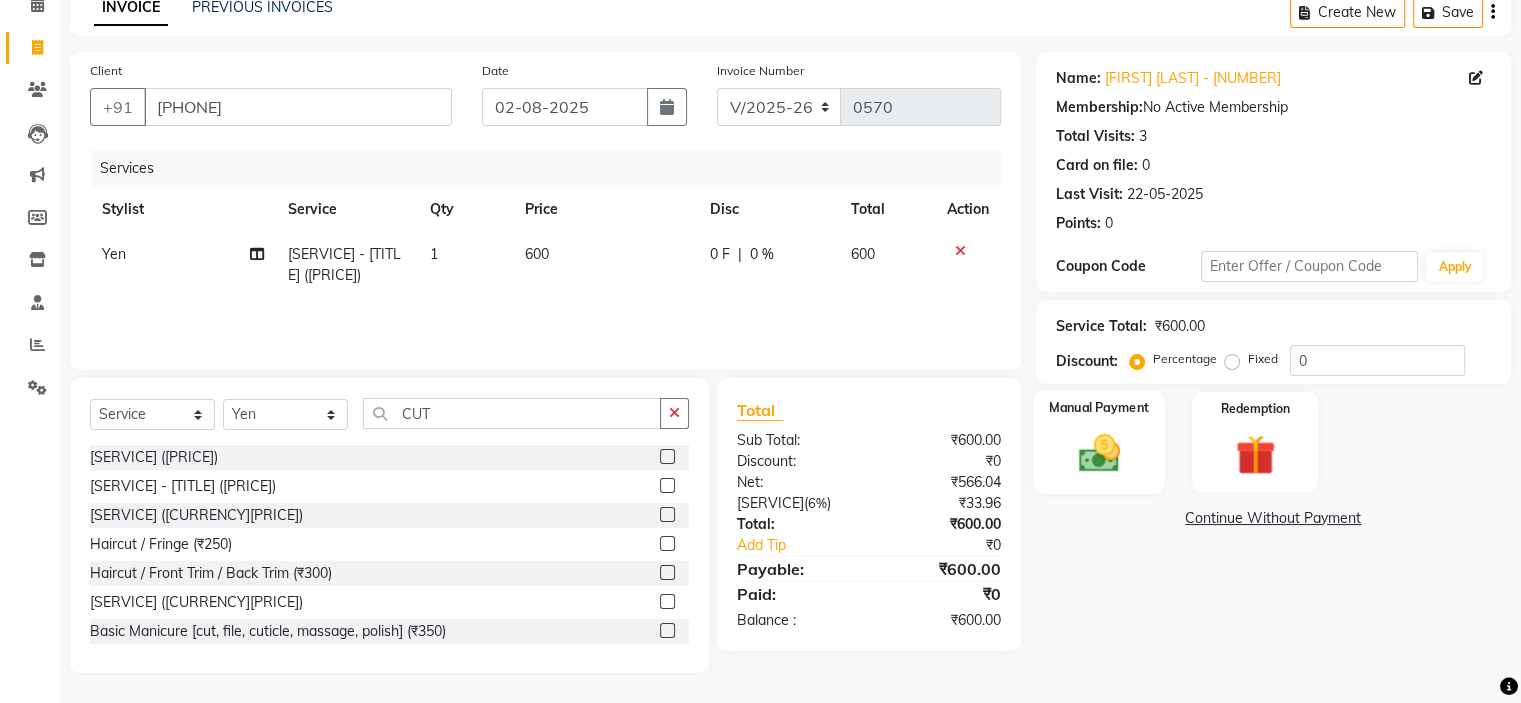 click 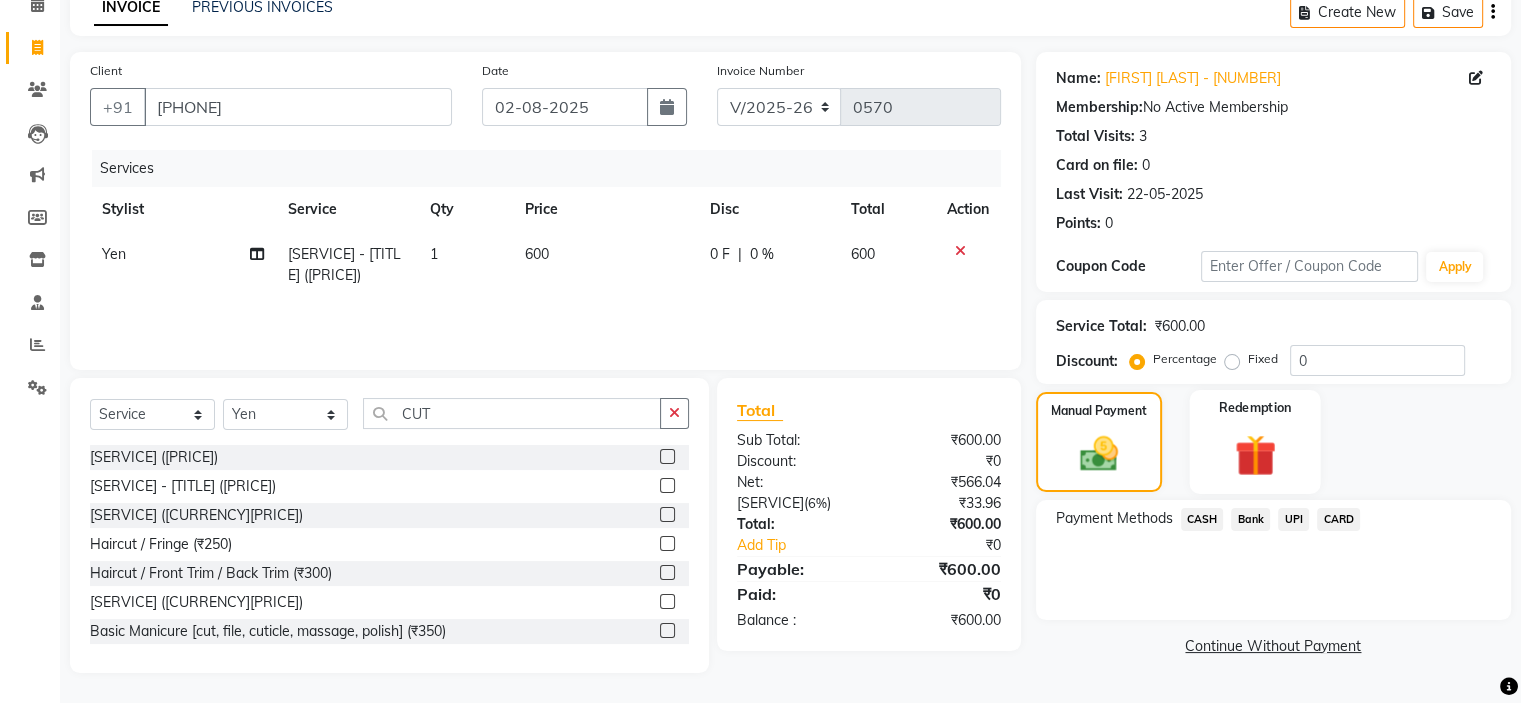 scroll, scrollTop: 99, scrollLeft: 0, axis: vertical 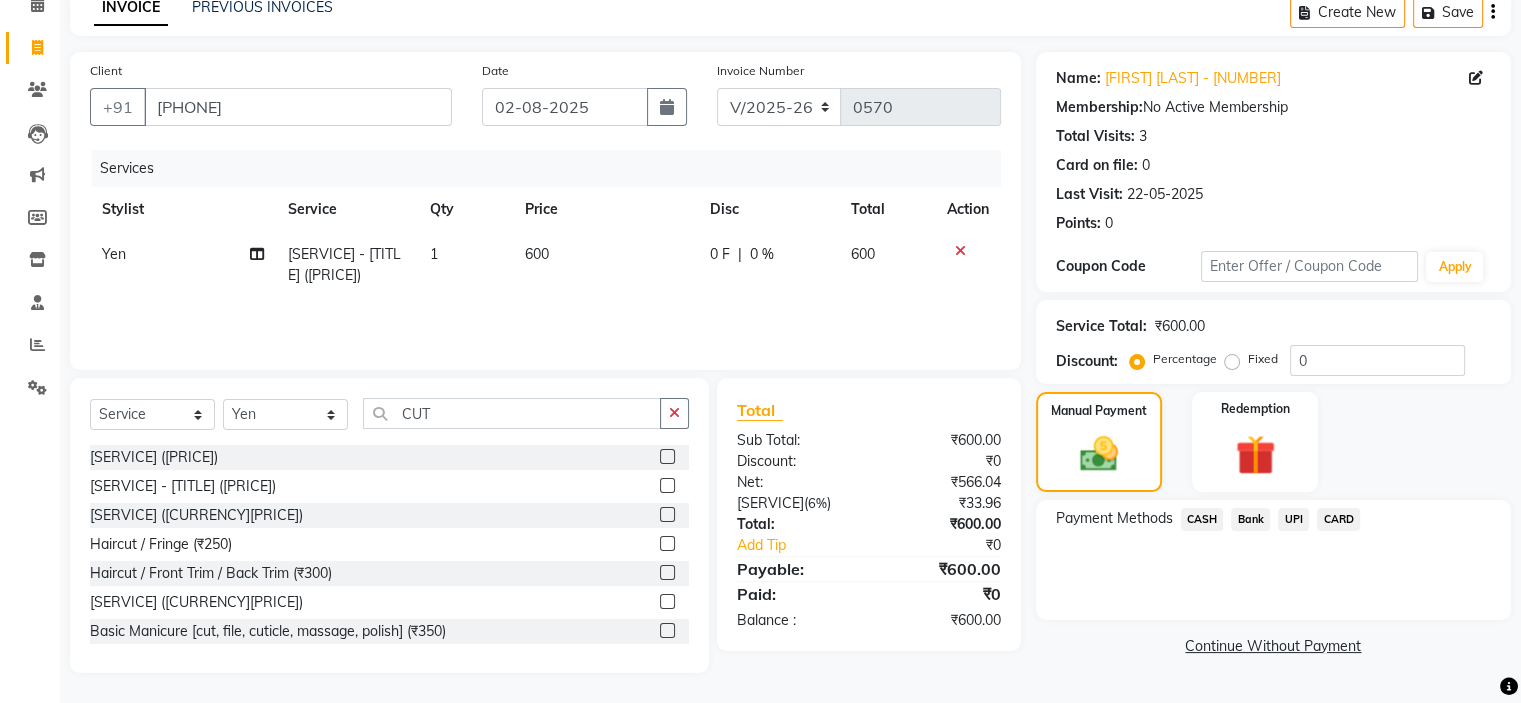 click on "UPI" 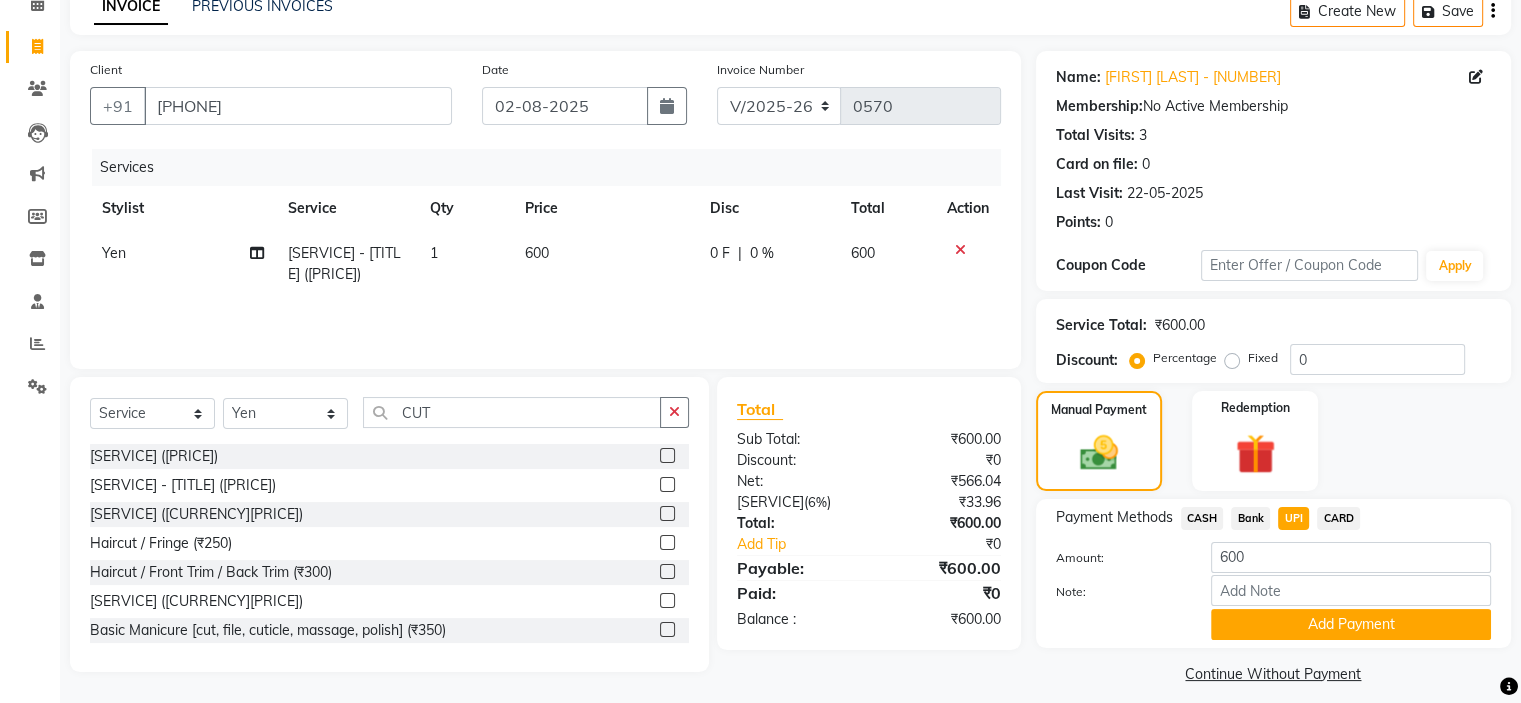 click on "Add Payment" 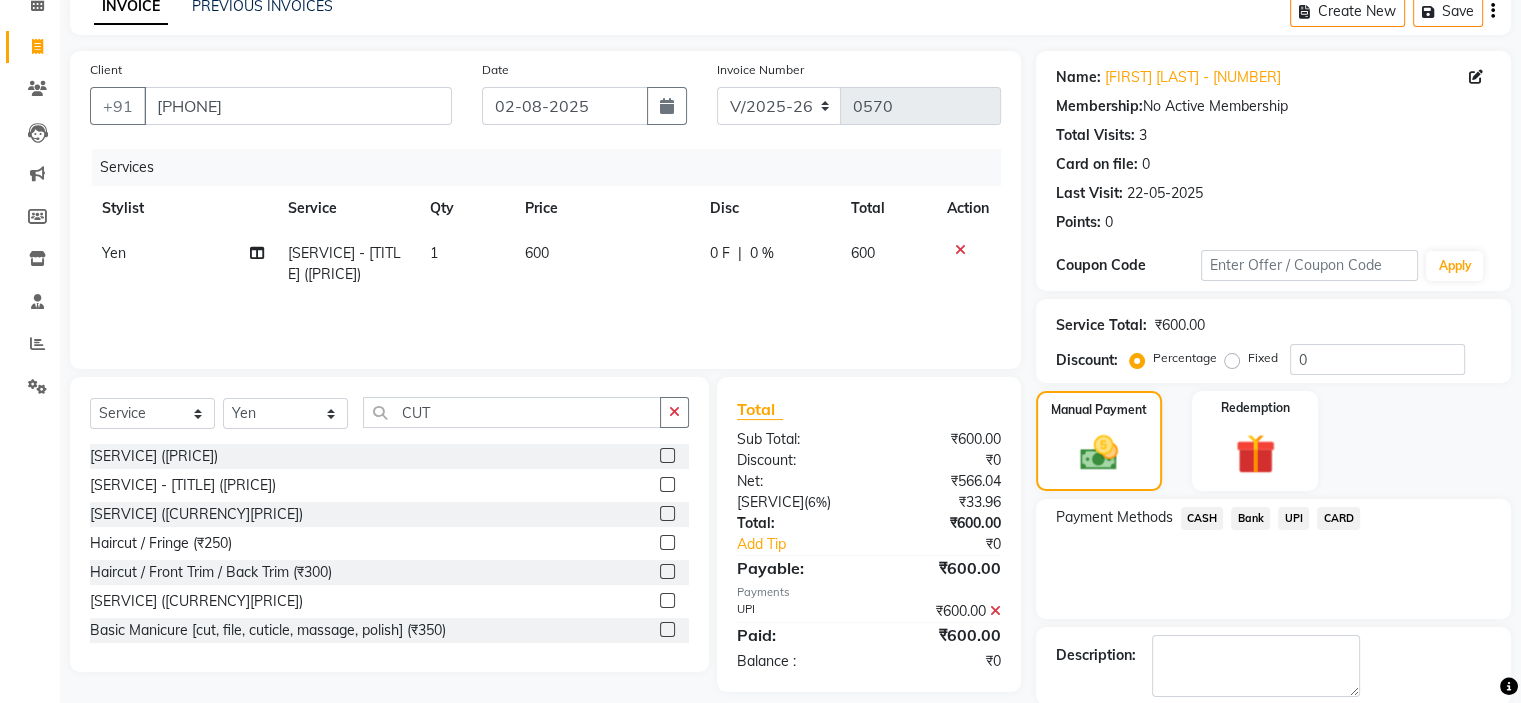scroll, scrollTop: 197, scrollLeft: 0, axis: vertical 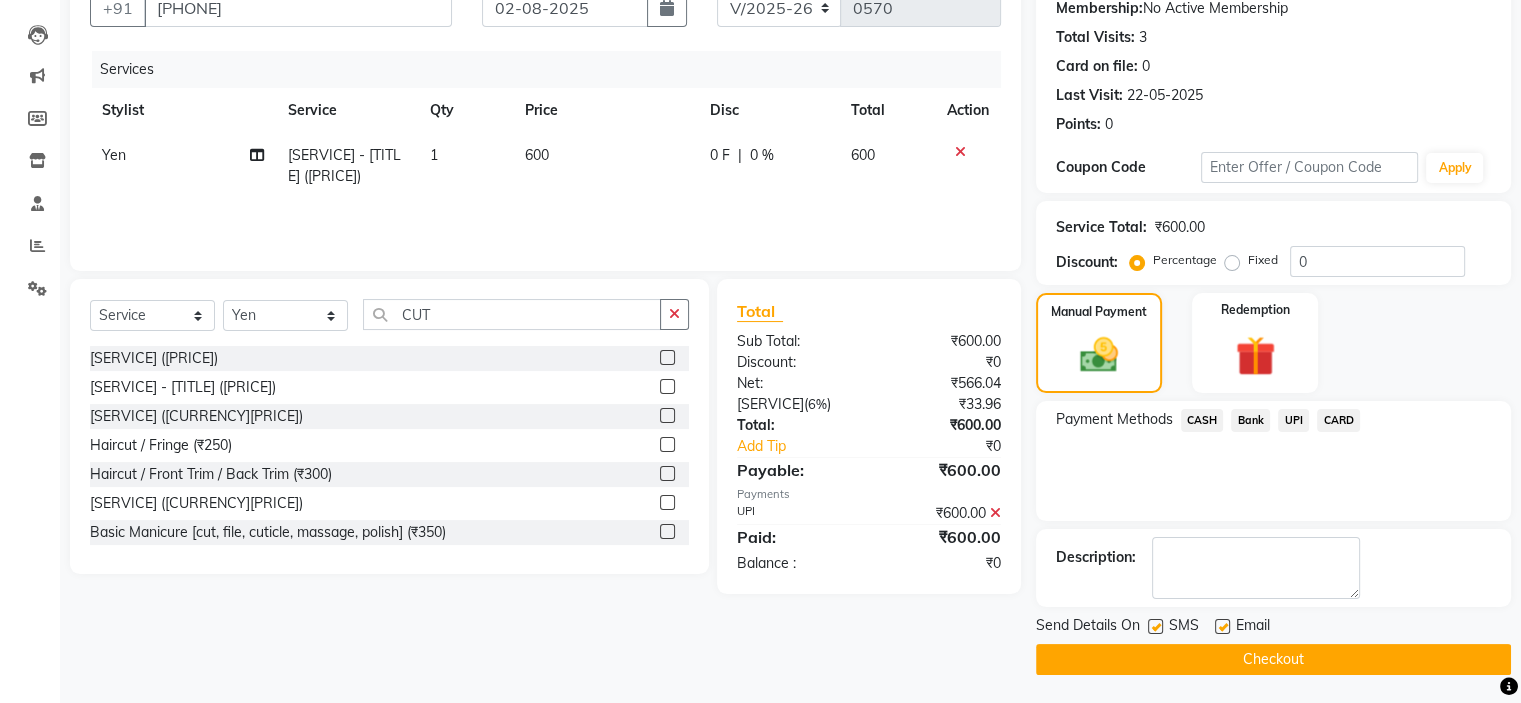 click on "Checkout" 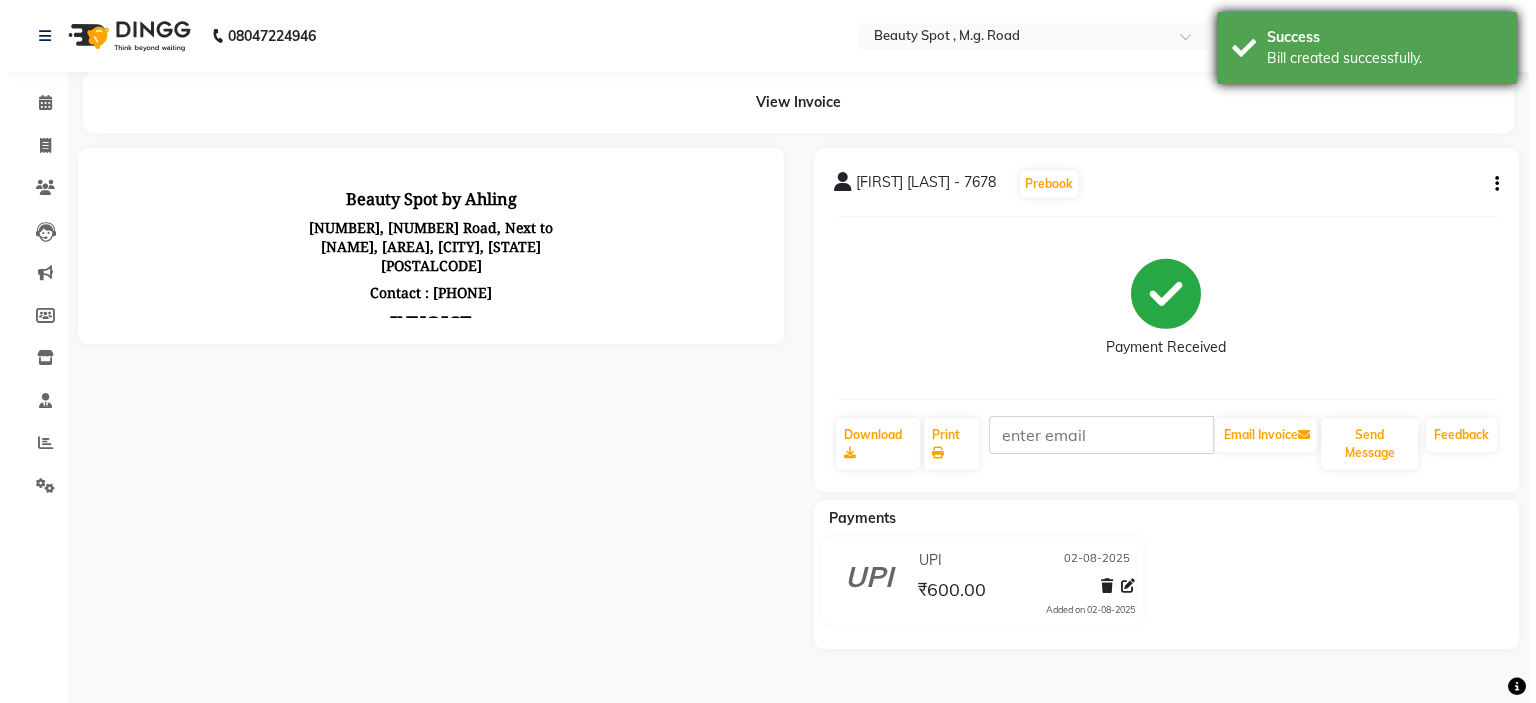 scroll, scrollTop: 0, scrollLeft: 0, axis: both 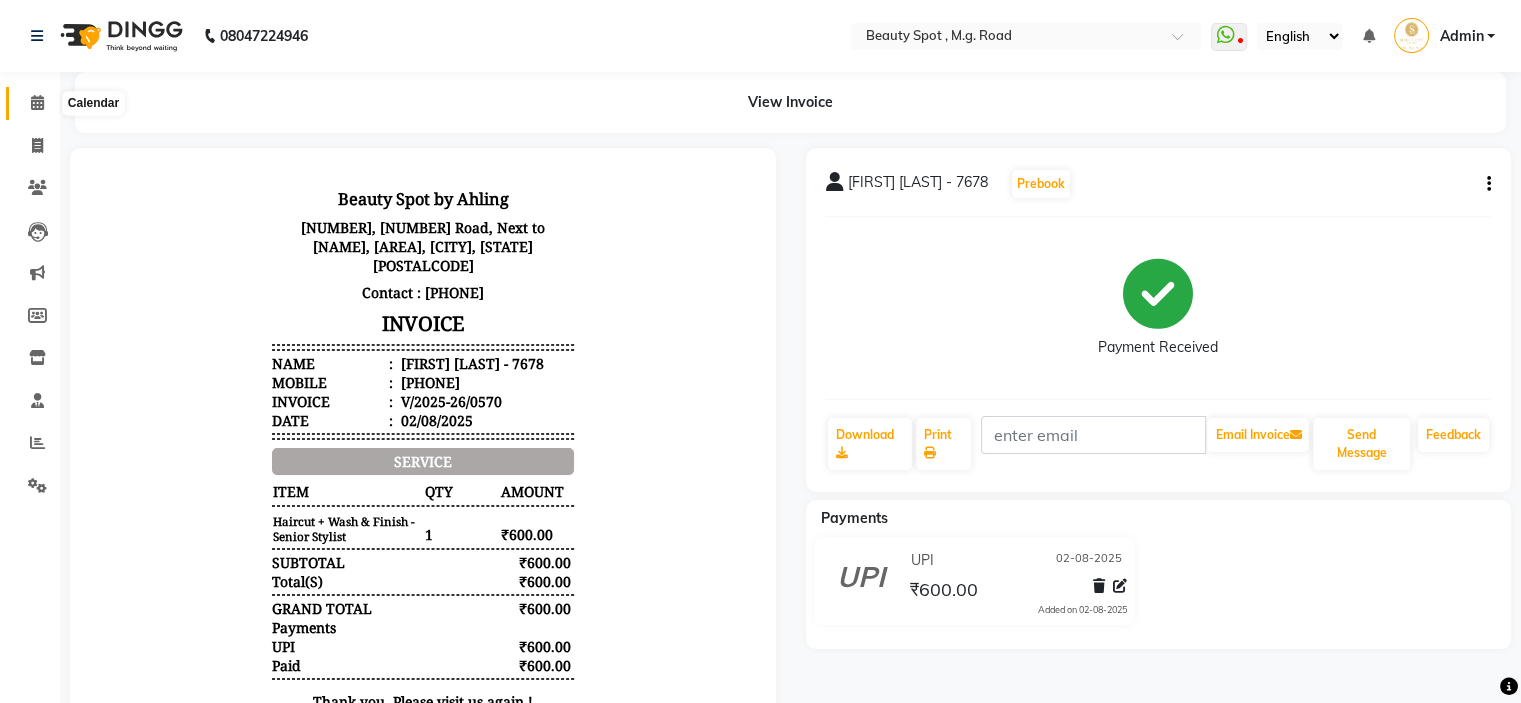 click 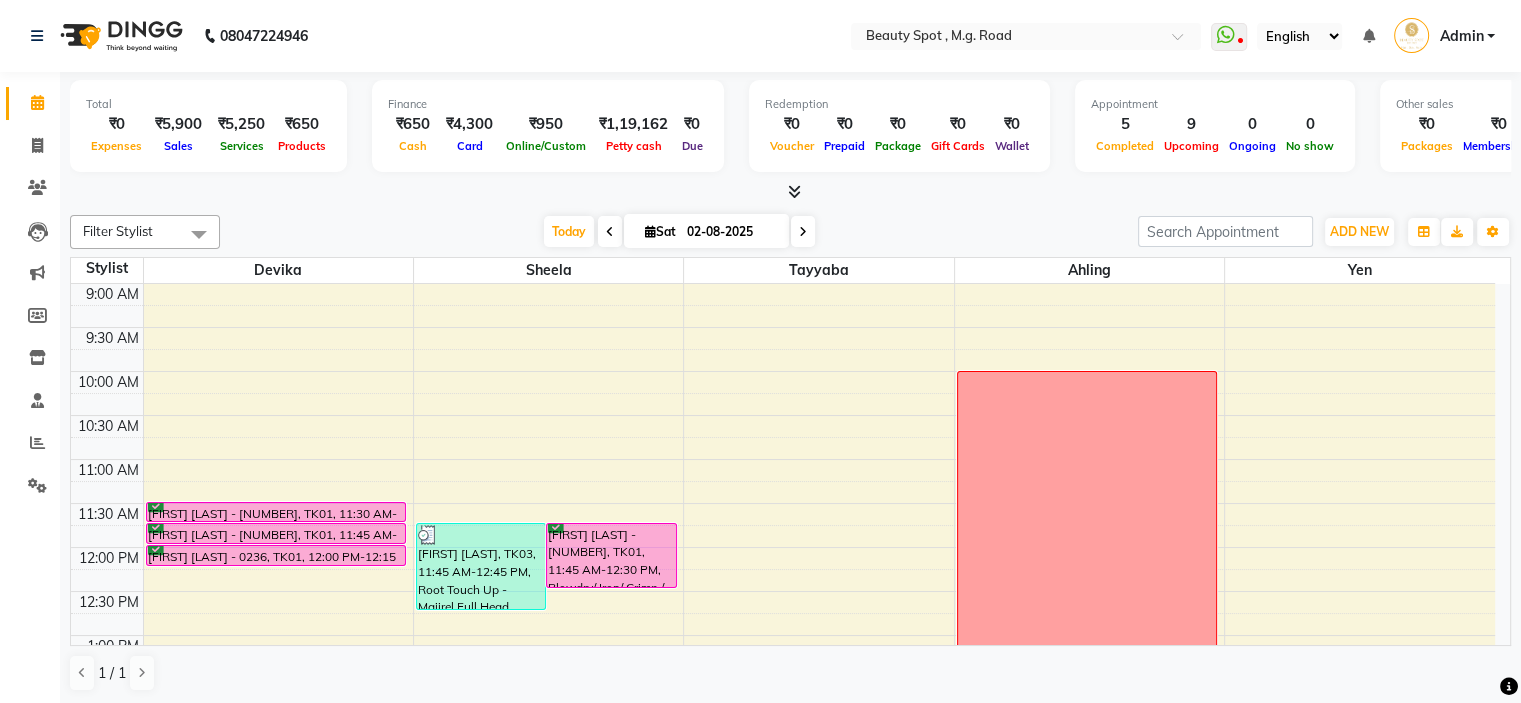 click on "Filter Stylist Select All Ahling Devika  Sheela  Tayyaba  Yen Today  Sat [DATE] Toggle Dropdown Add Appointment Add Invoice Add Expense Add Attendance Add Client Add Transaction Toggle Dropdown Add Appointment Add Invoice Add Expense Add Attendance Add Client ADD NEW Toggle Dropdown Add Appointment Add Invoice Add Expense Add Attendance Add Client Add Transaction Filter Stylist Select All Ahling Devika  Sheela  Tayyaba  Yen Group By  Staff View   Room View  View as Vertical  Vertical - Week View  Horizontal  Horizontal - Week View  List  Toggle Dropdown Calendar Settings Manage Tags   Arrange Stylists   Reset Stylists  Full Screen  Show Available Stylist  Appointment Form Zoom 100% Staff/Room Display Count 5 Stylist Devika  Sheela  Tayyaba  Ahling Yen 9:00 AM 9:30 AM 10:00 AM 10:30 AM 11:00 AM 11:30 AM 12:00 PM 12:30 PM 1:00 PM 1:30 PM 2:00 PM 2:30 PM 3:00 PM 3:30 PM 4:00 PM 4:30 PM 5:00 PM 5:30 PM 6:00 PM 6:30 PM 7:00 PM 7:30 PM         [FIRST] [LAST] - [NUMBER], TK01, [TIME]-[TIME], [SERVICE]" 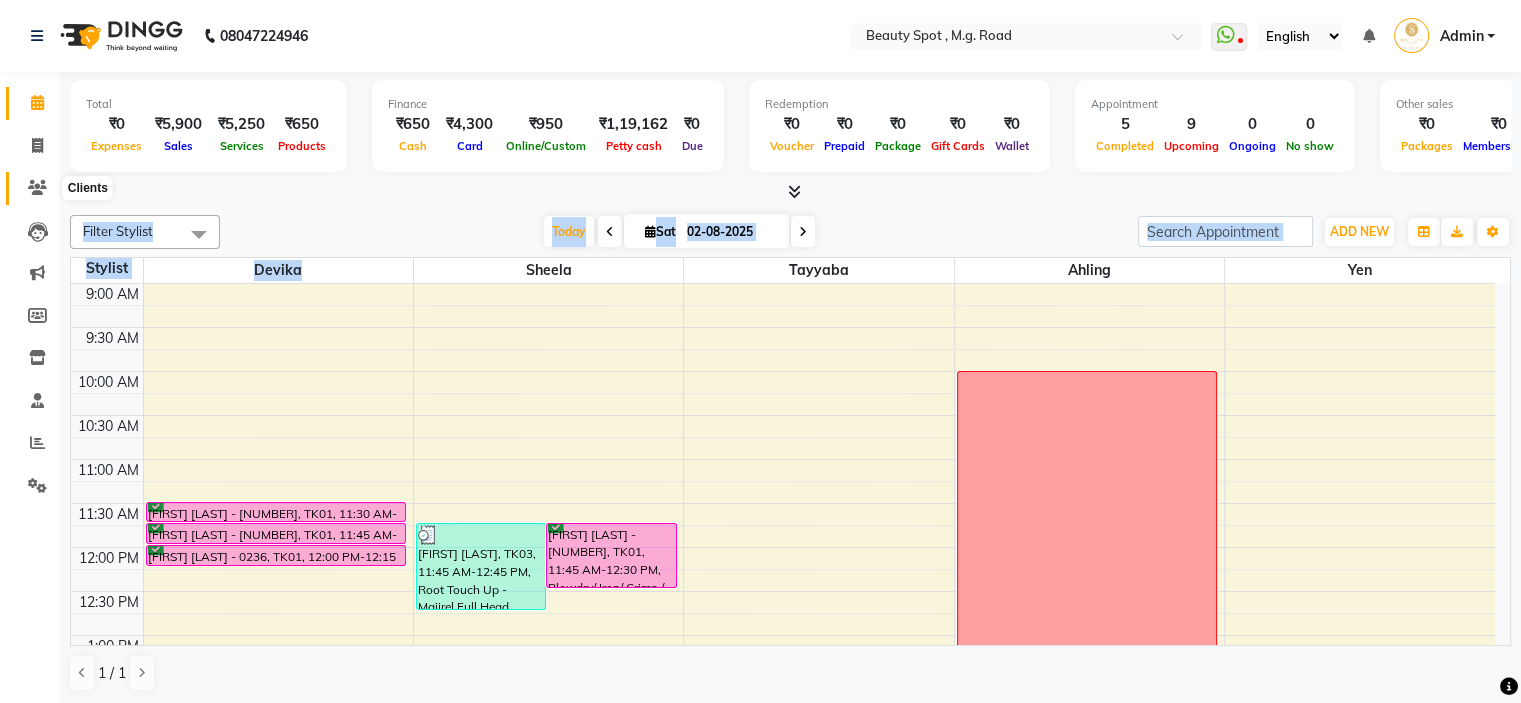 click 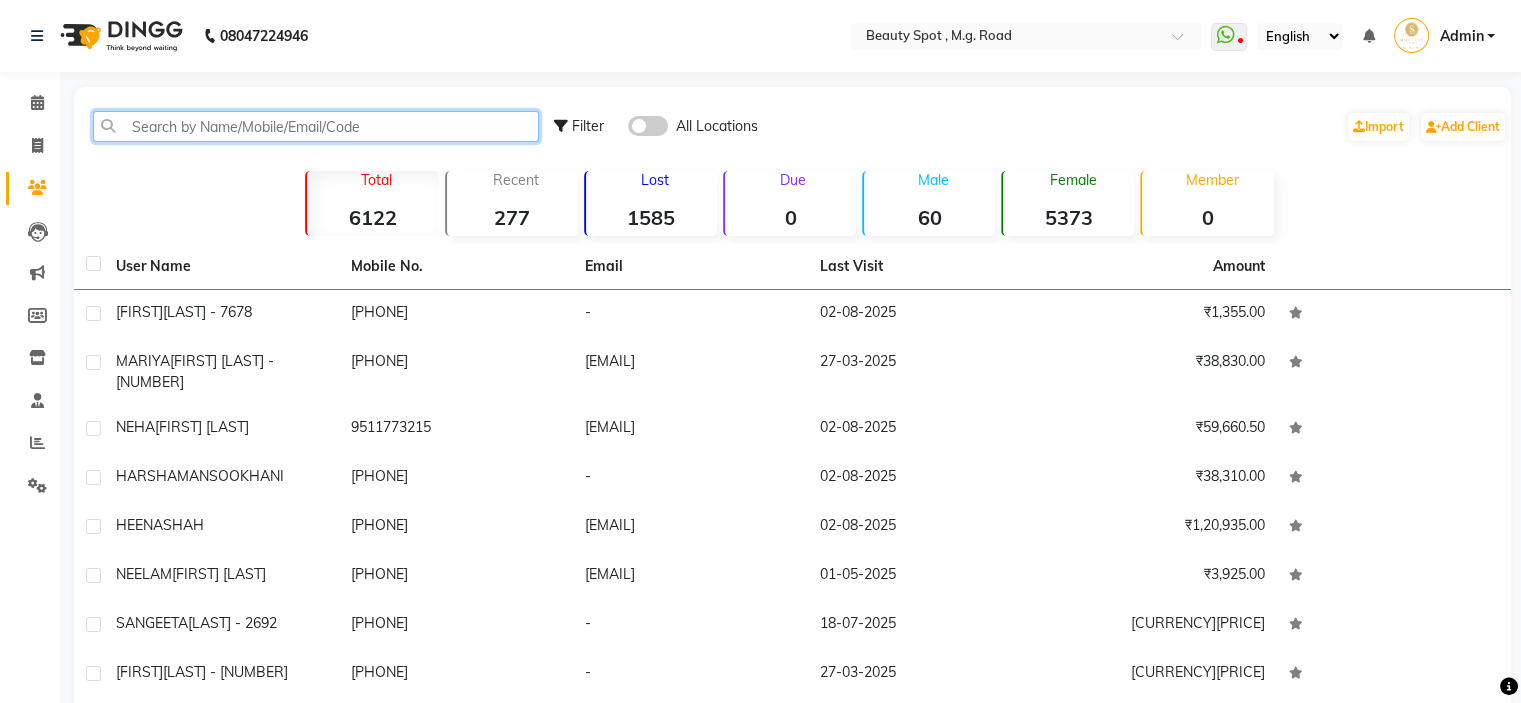click 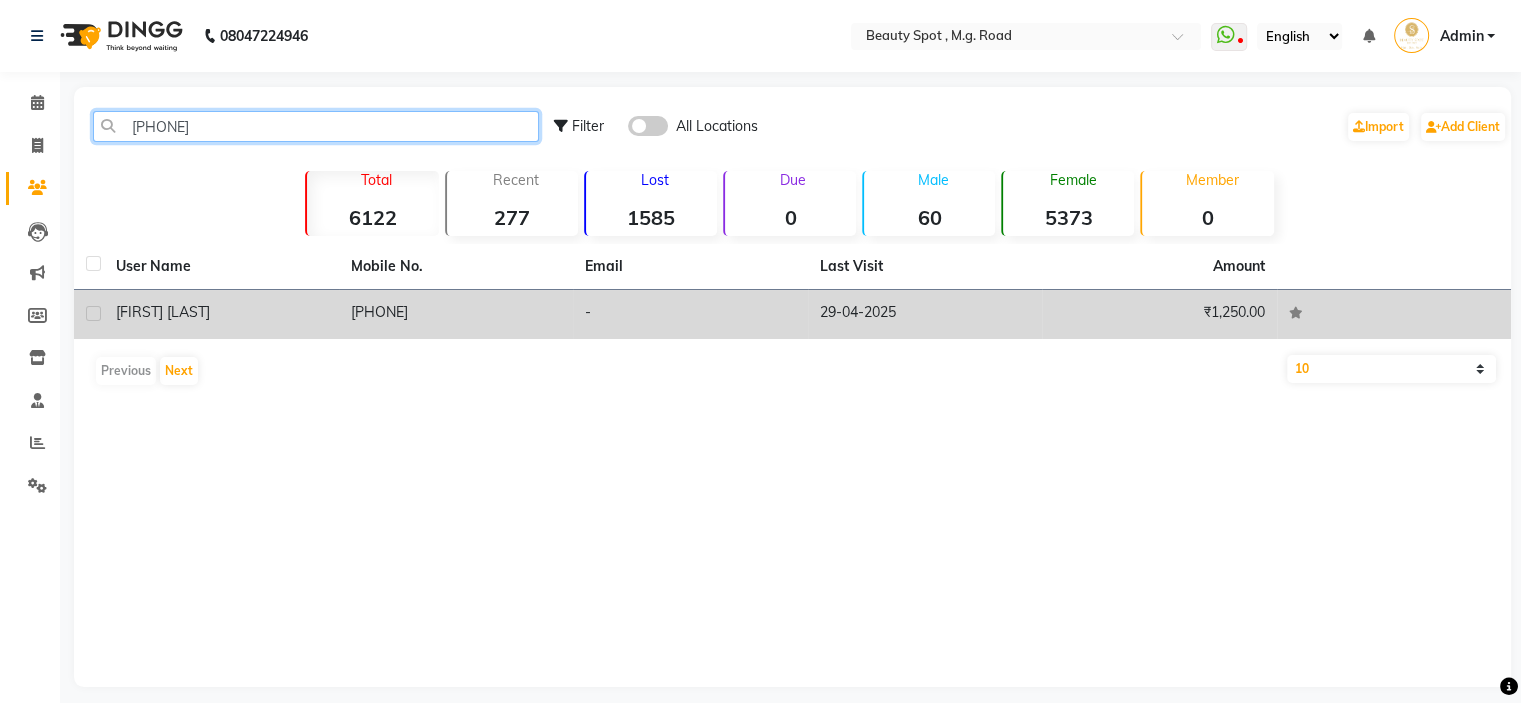 type on "[PHONE]" 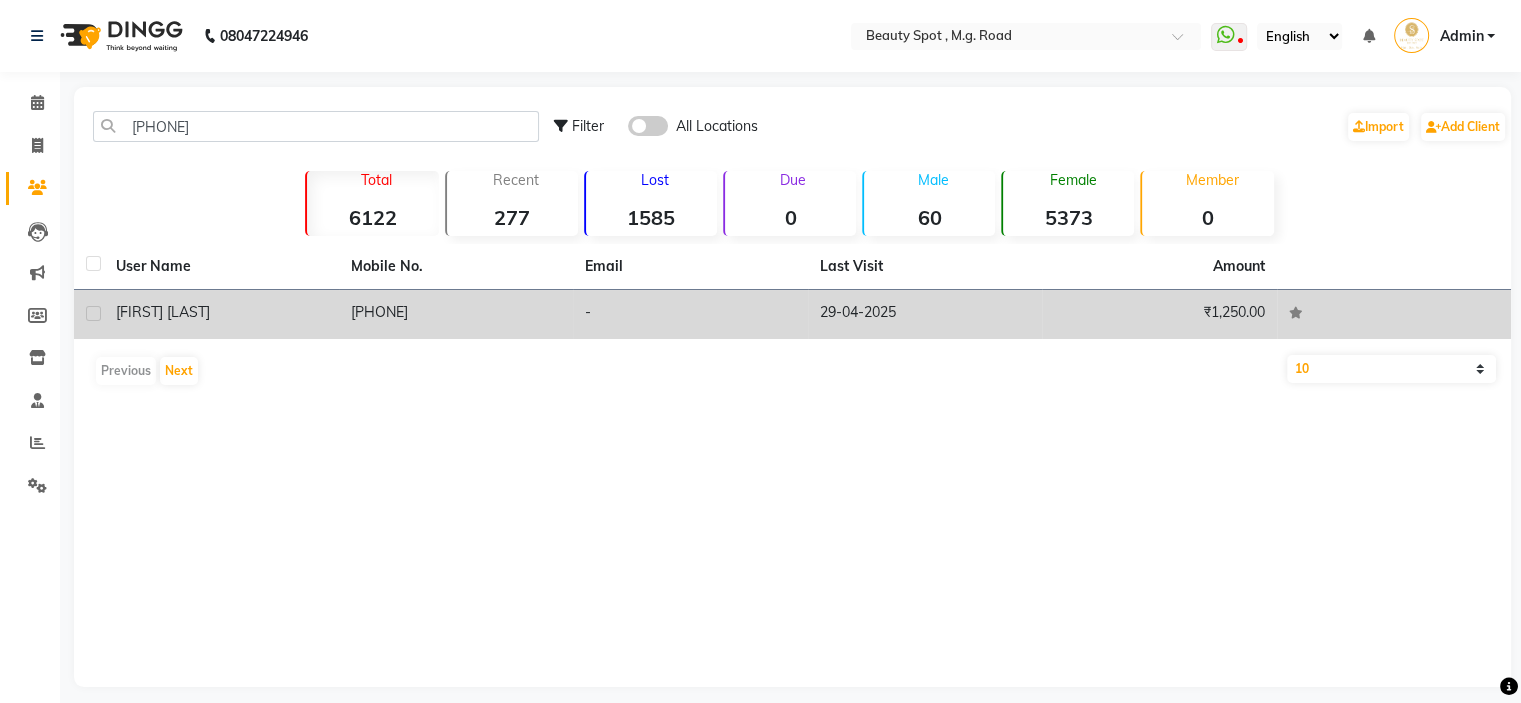 click on "[FIRST] [LAST]" 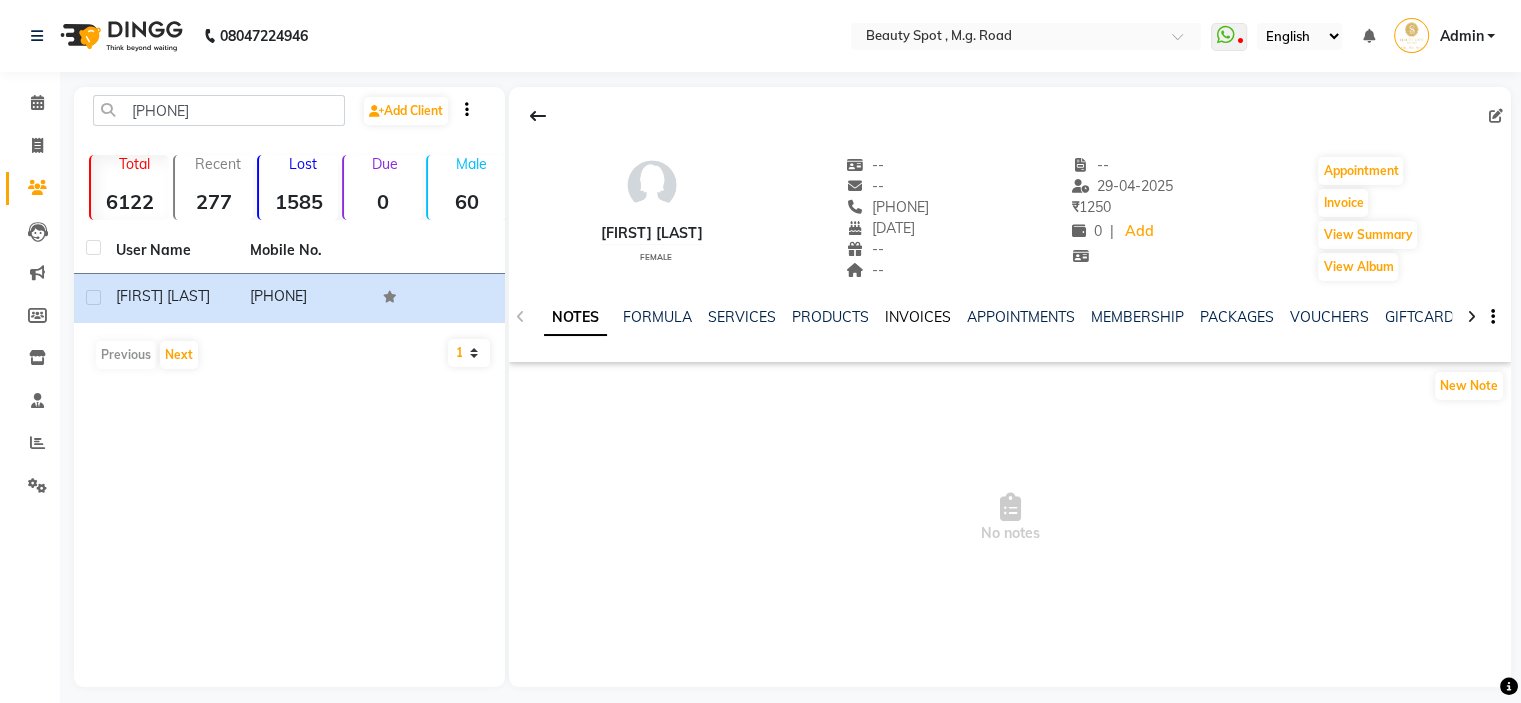 click on "INVOICES" 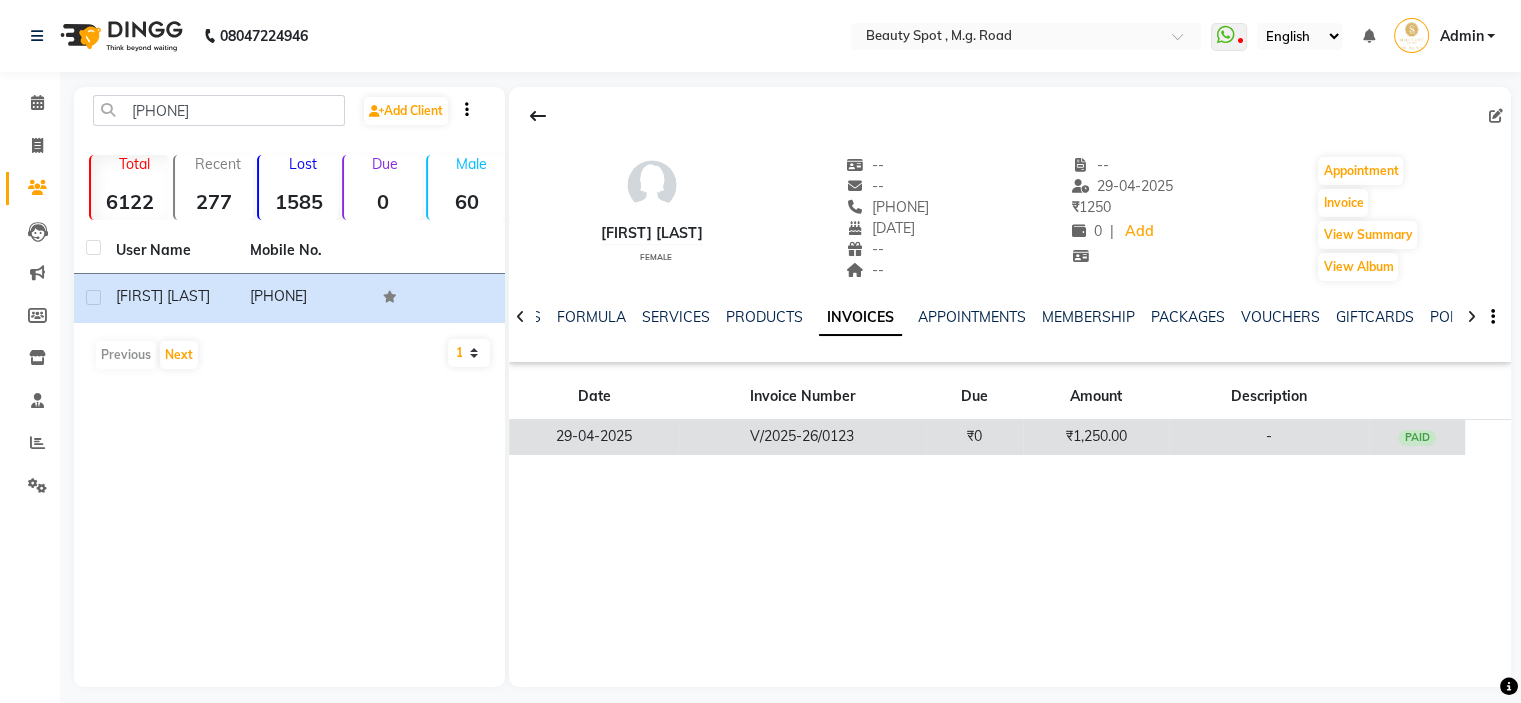 click on "V/2025-26/0123" 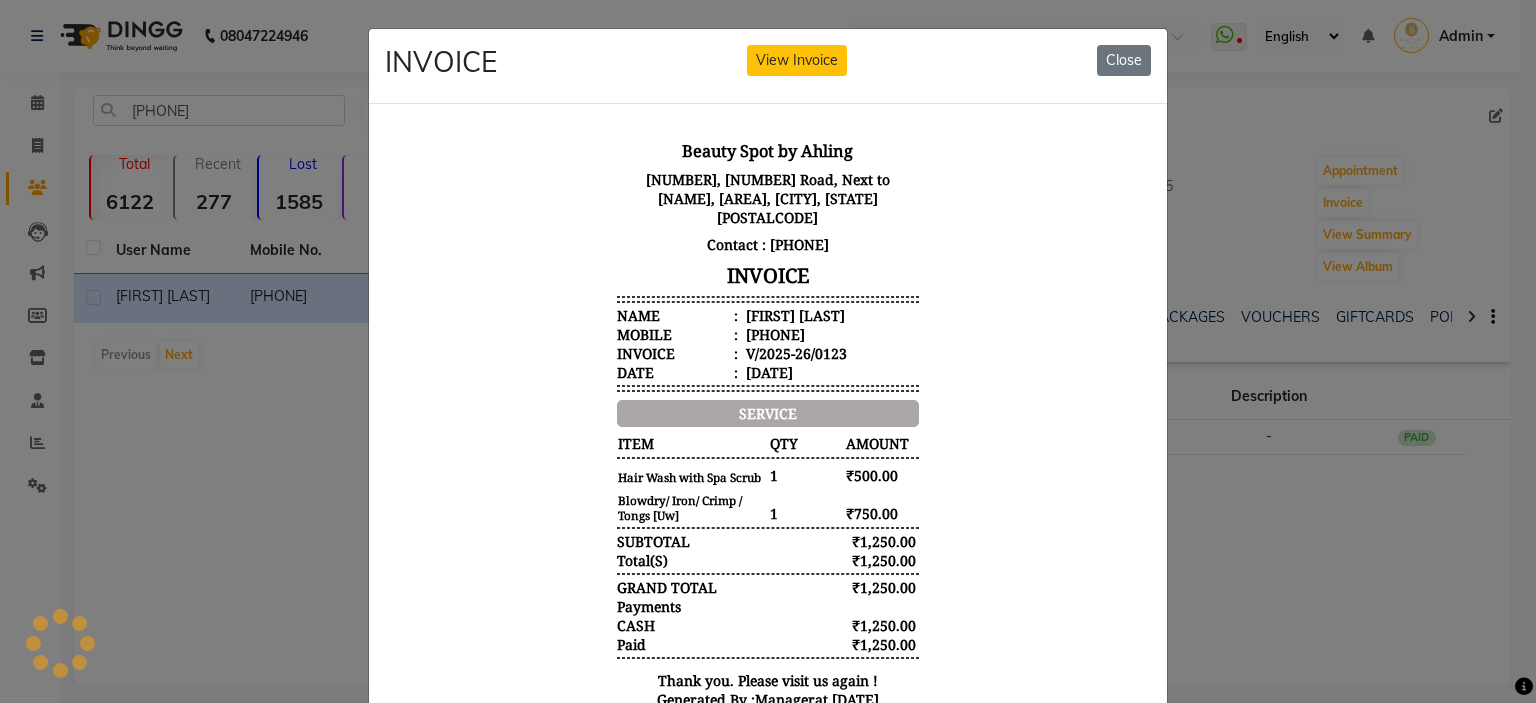 scroll, scrollTop: 0, scrollLeft: 0, axis: both 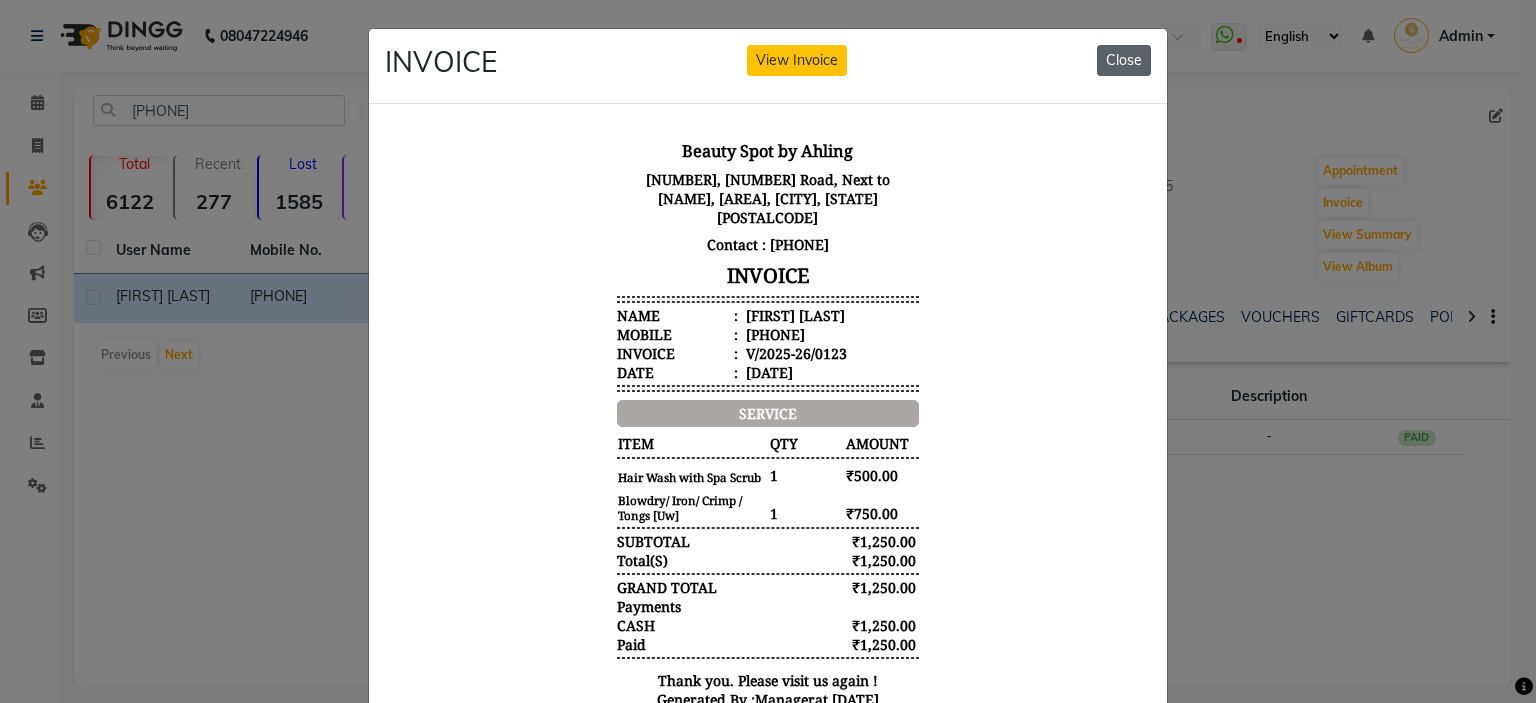 click on "Close" 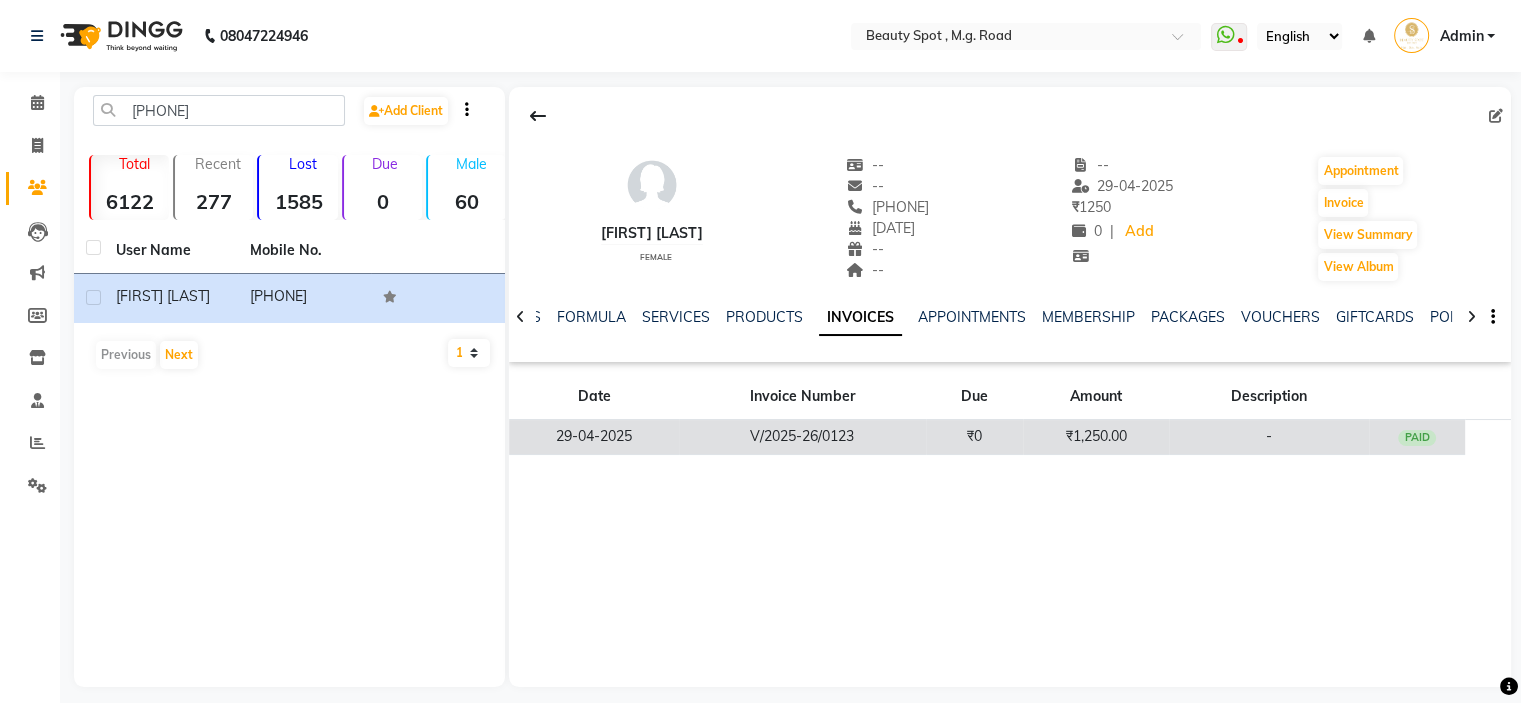 click on "₹1,250.00" 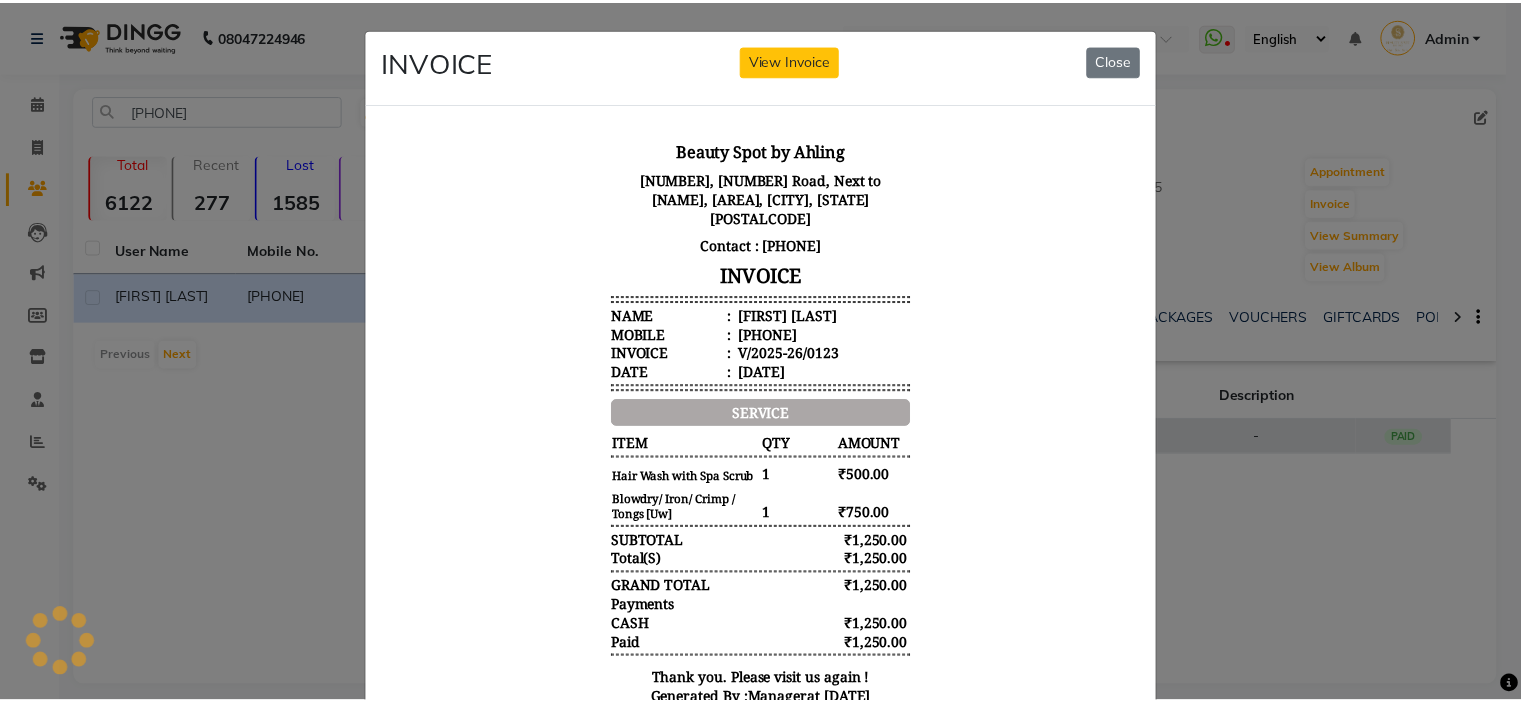 scroll, scrollTop: 0, scrollLeft: 0, axis: both 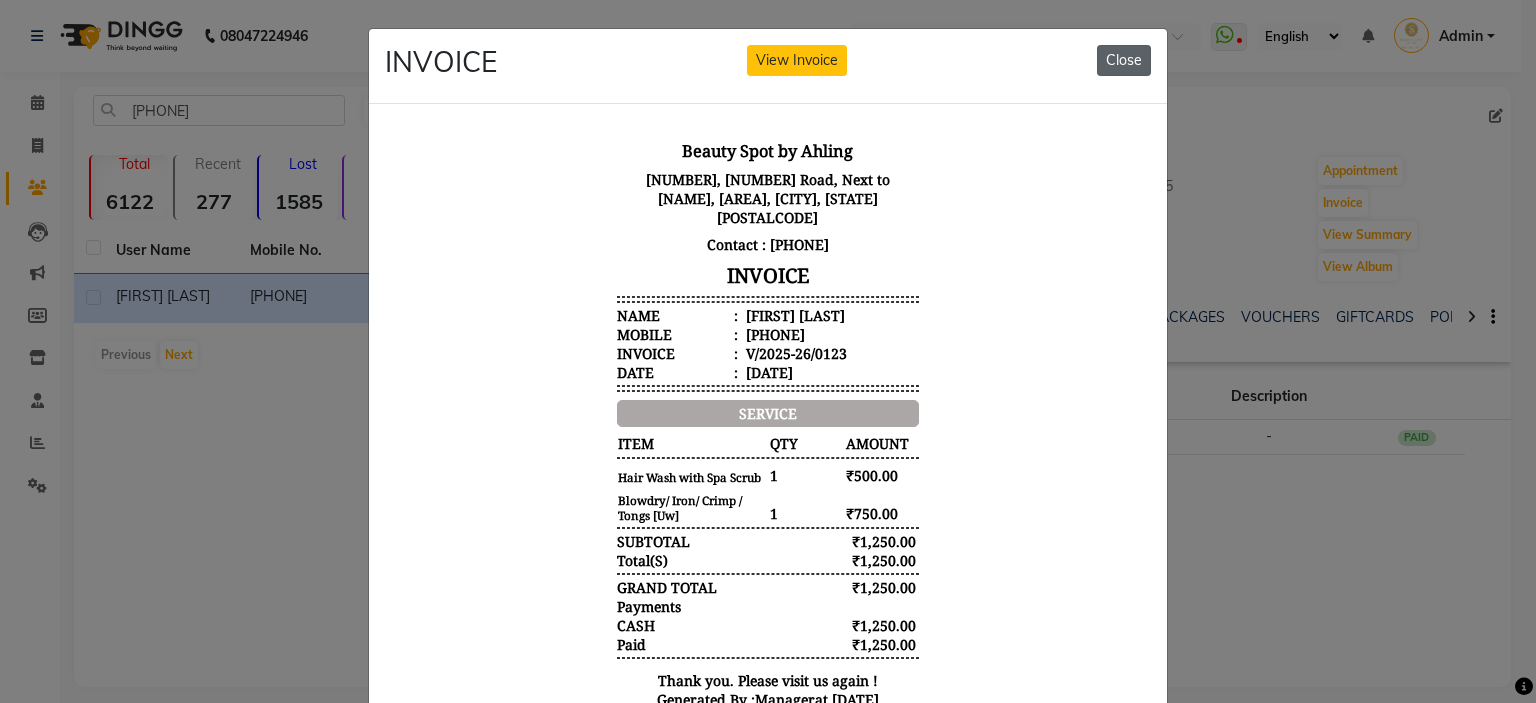 click on "Close" 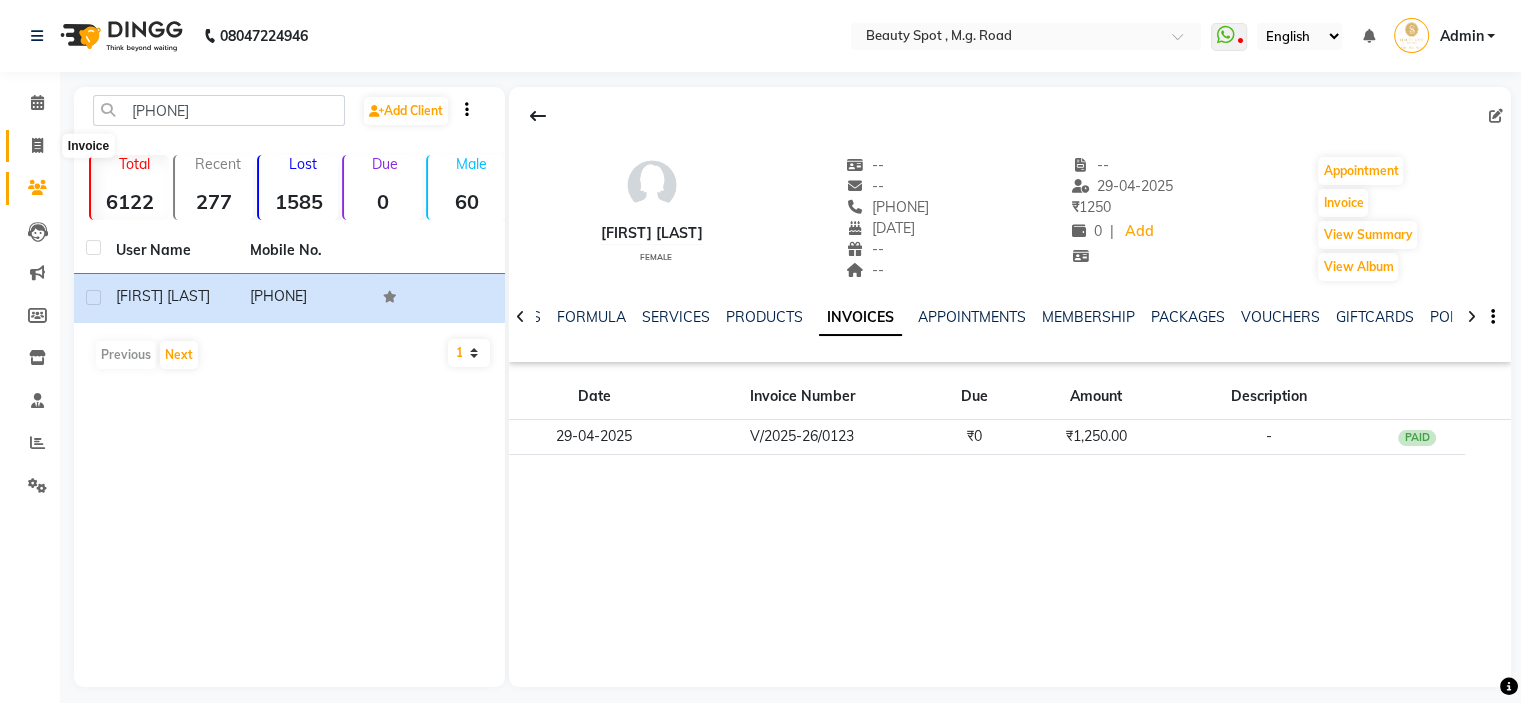 click 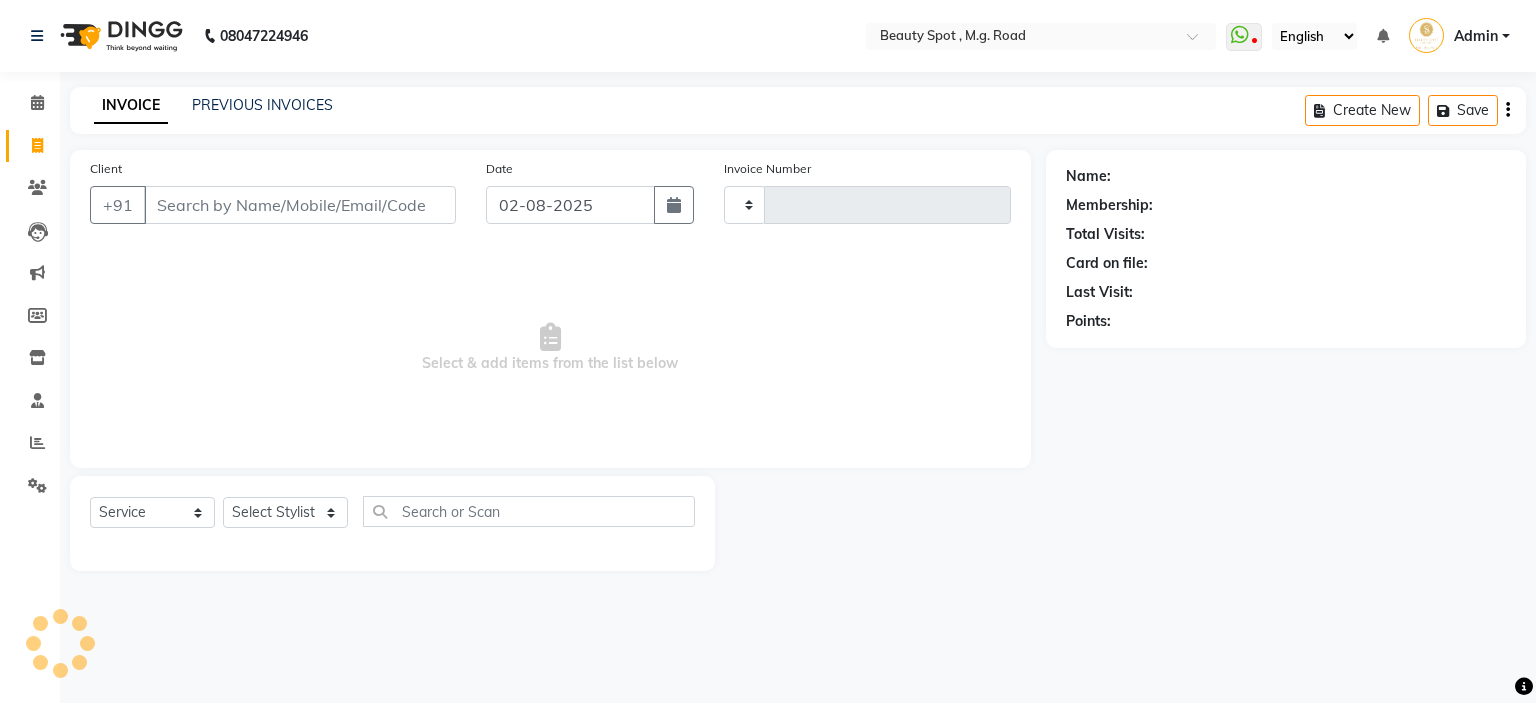type 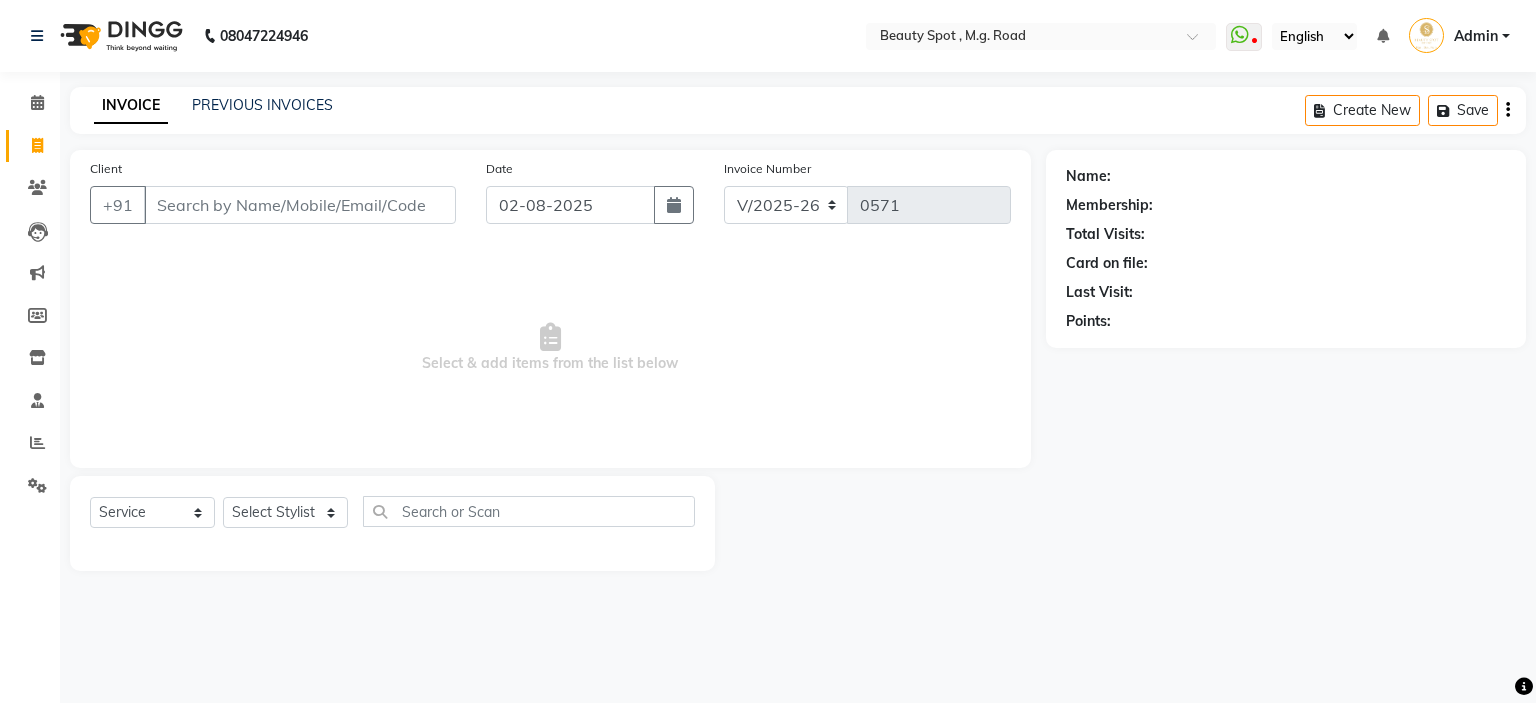 click on "Client" at bounding box center [300, 205] 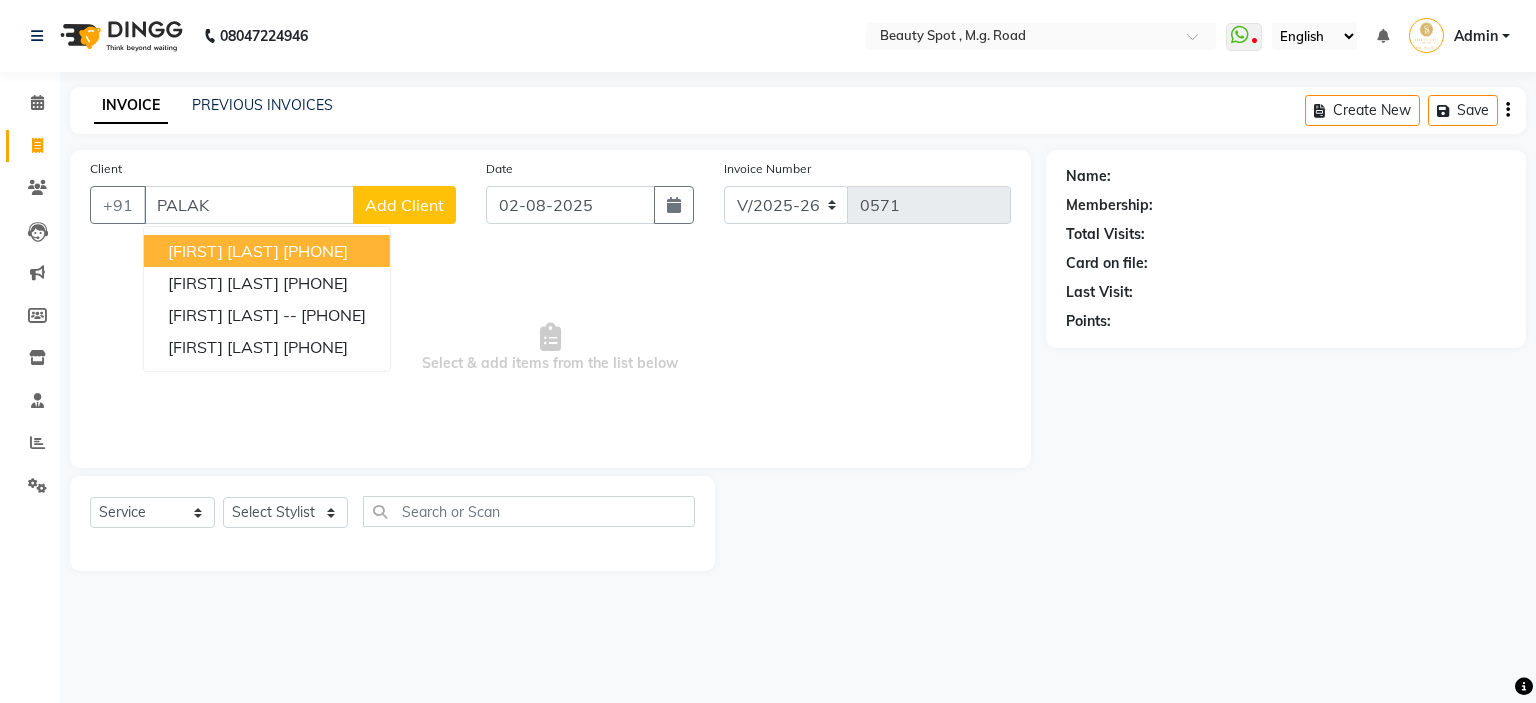 click on "[PHONE]" at bounding box center [315, 251] 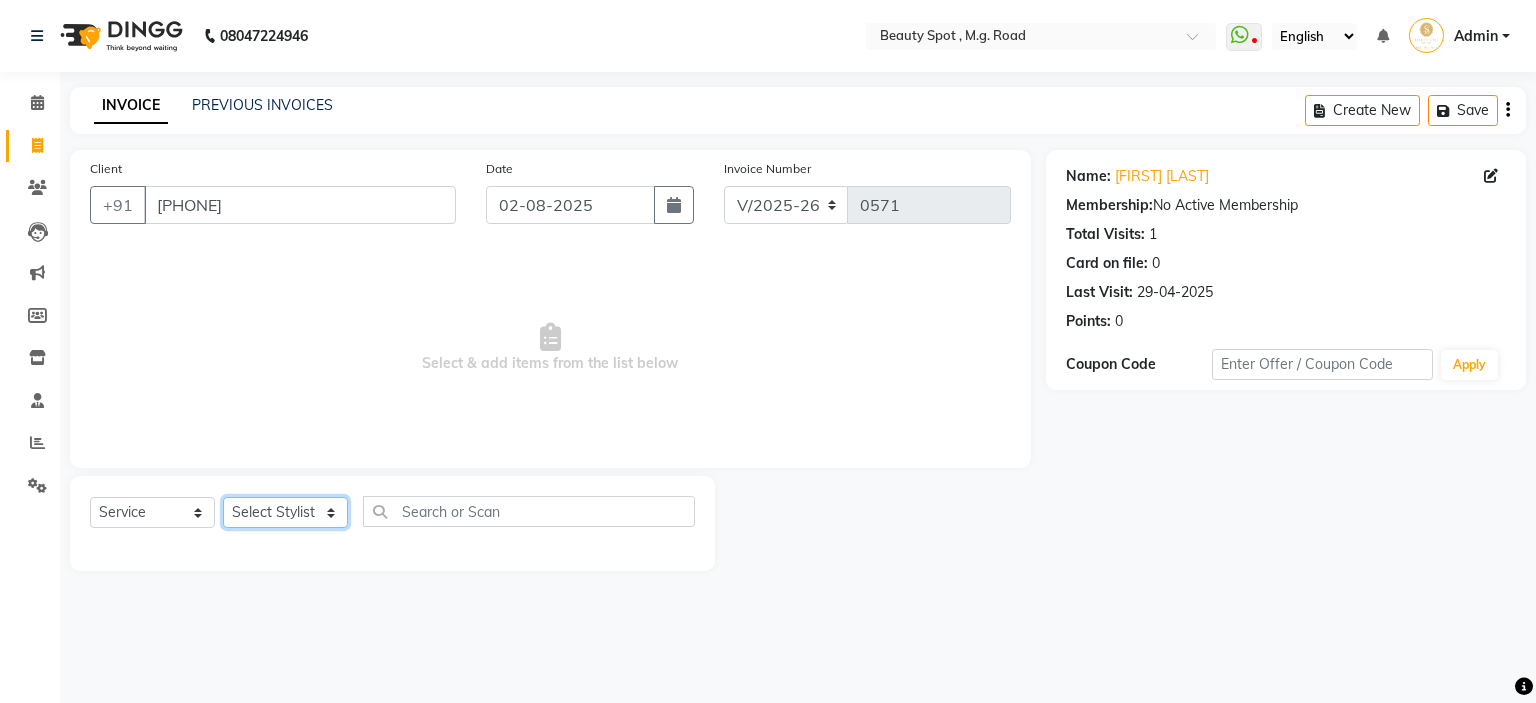 click on "Select Stylist [NAME] [NAME]  [NAME]  [NAME]  [NAME]" 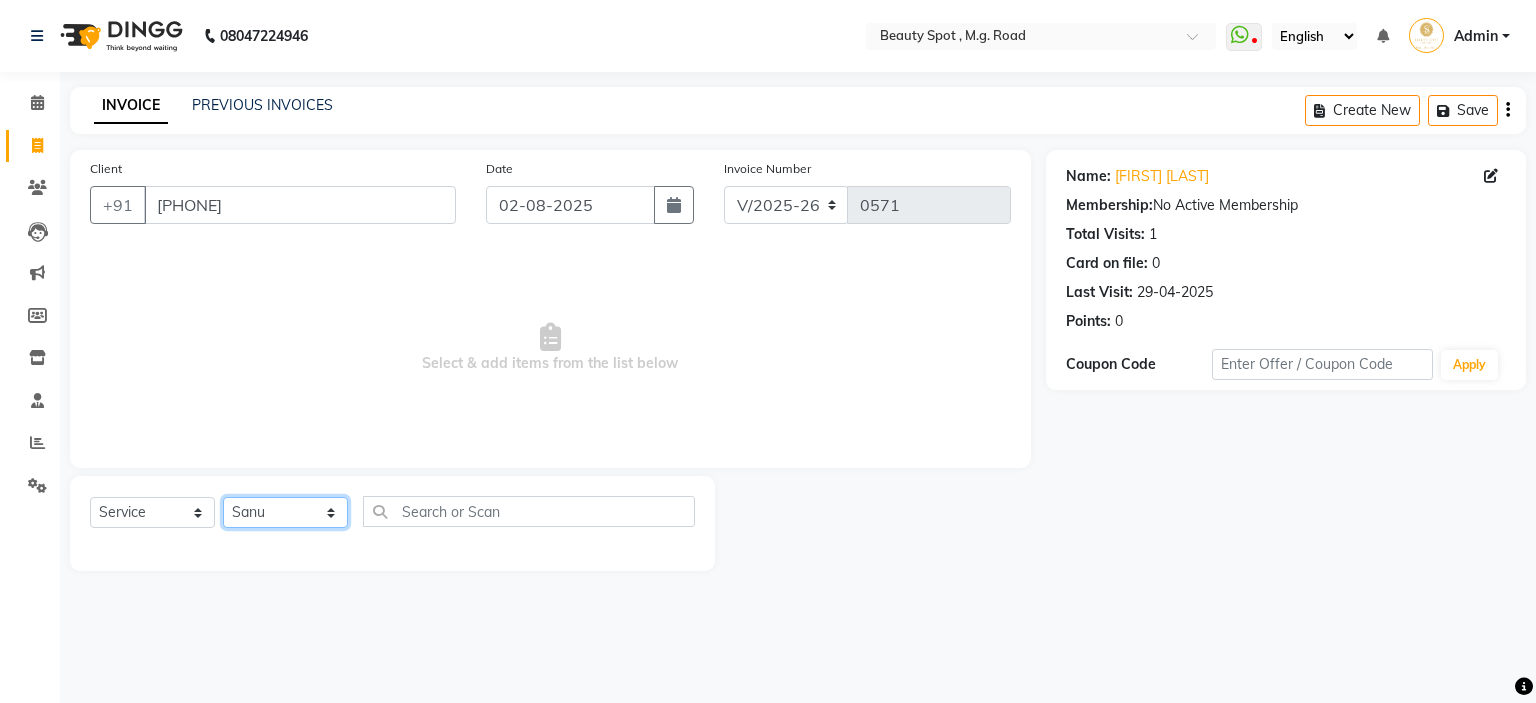 click on "Select Stylist [NAME] [NAME]  [NAME]  [NAME]  [NAME]" 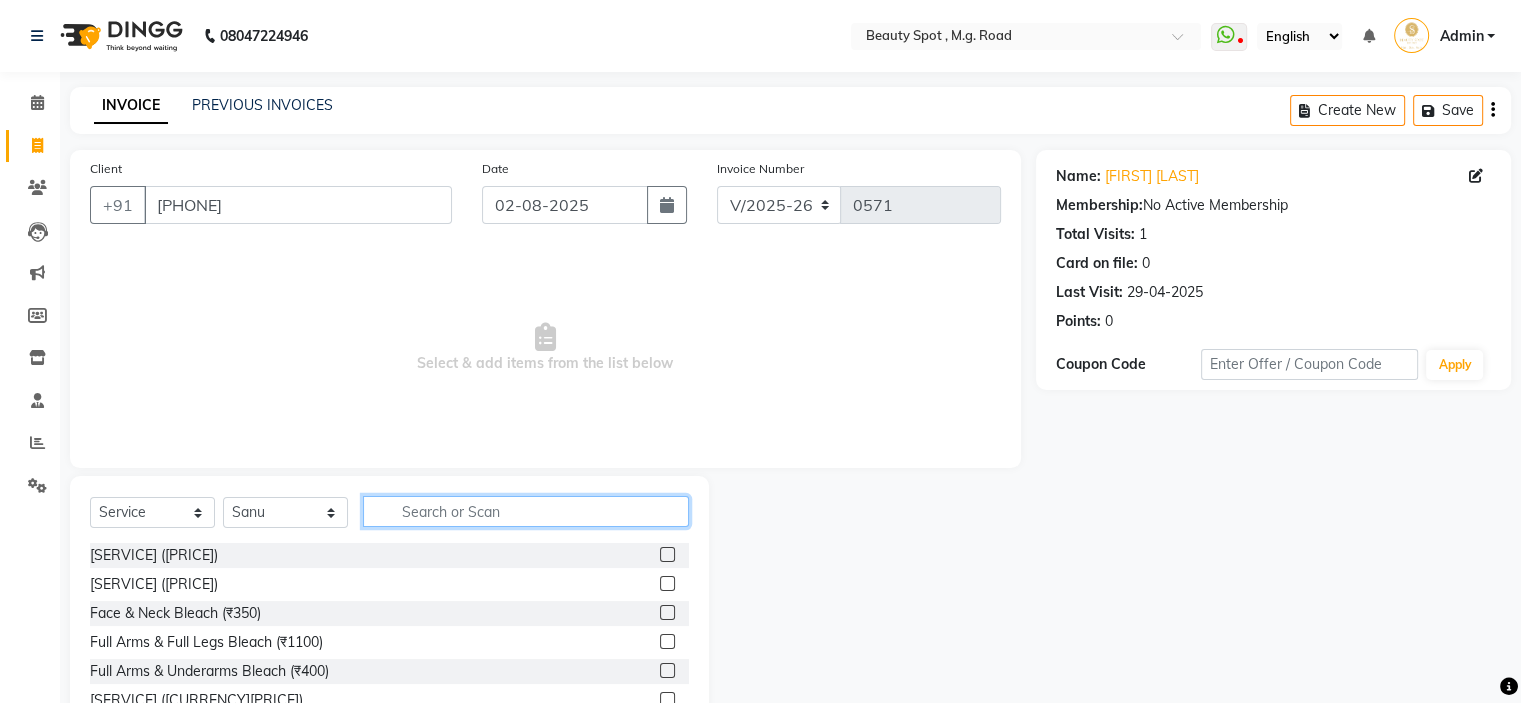 click 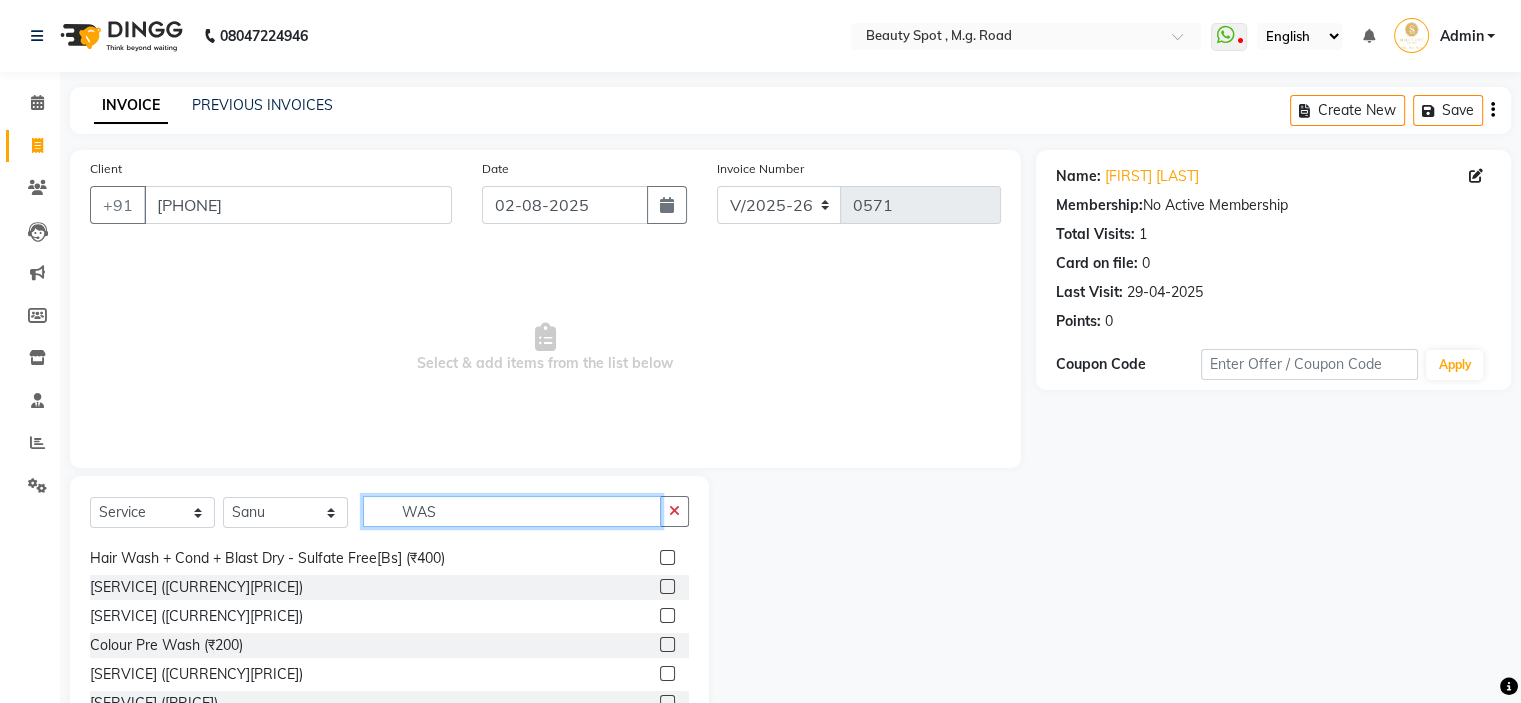scroll, scrollTop: 235, scrollLeft: 0, axis: vertical 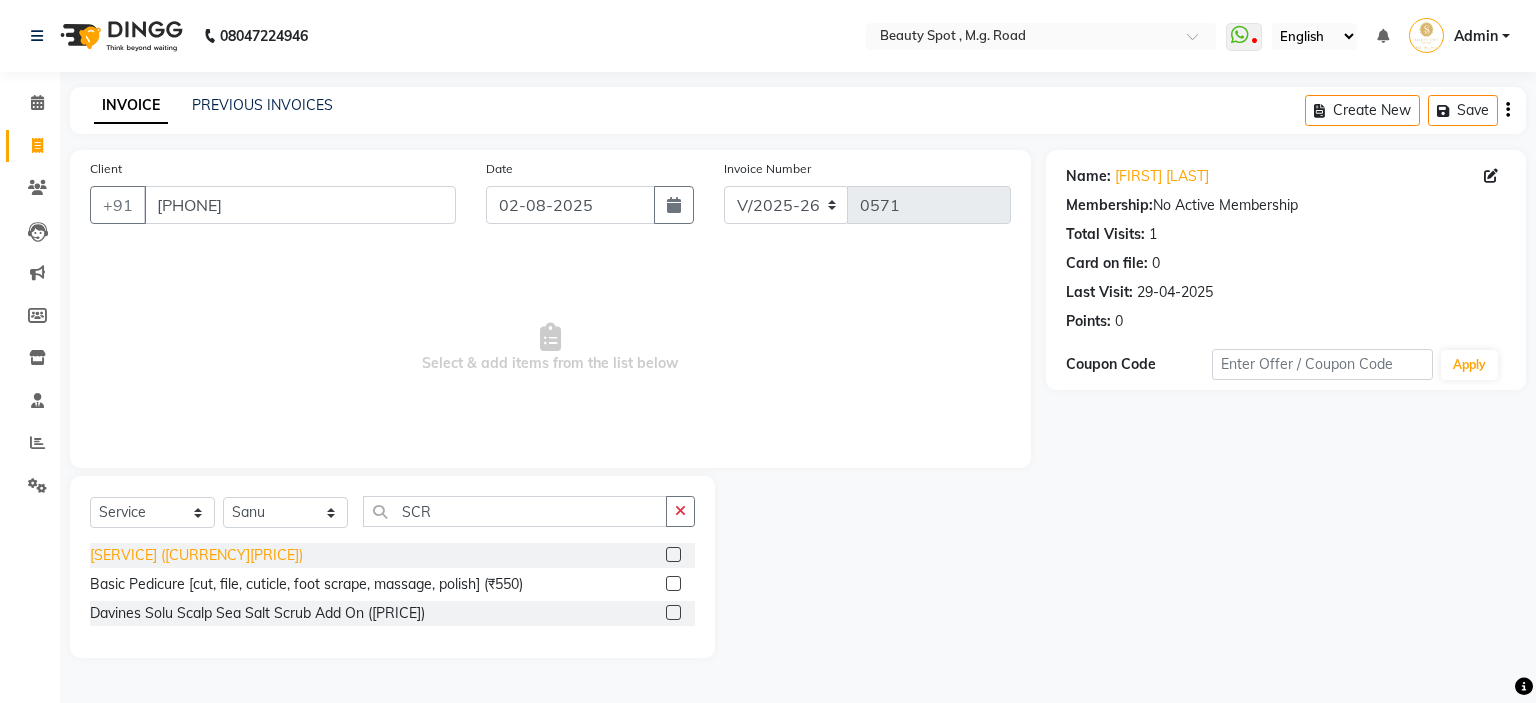 click on "[SERVICE] ([CURRENCY][PRICE])" 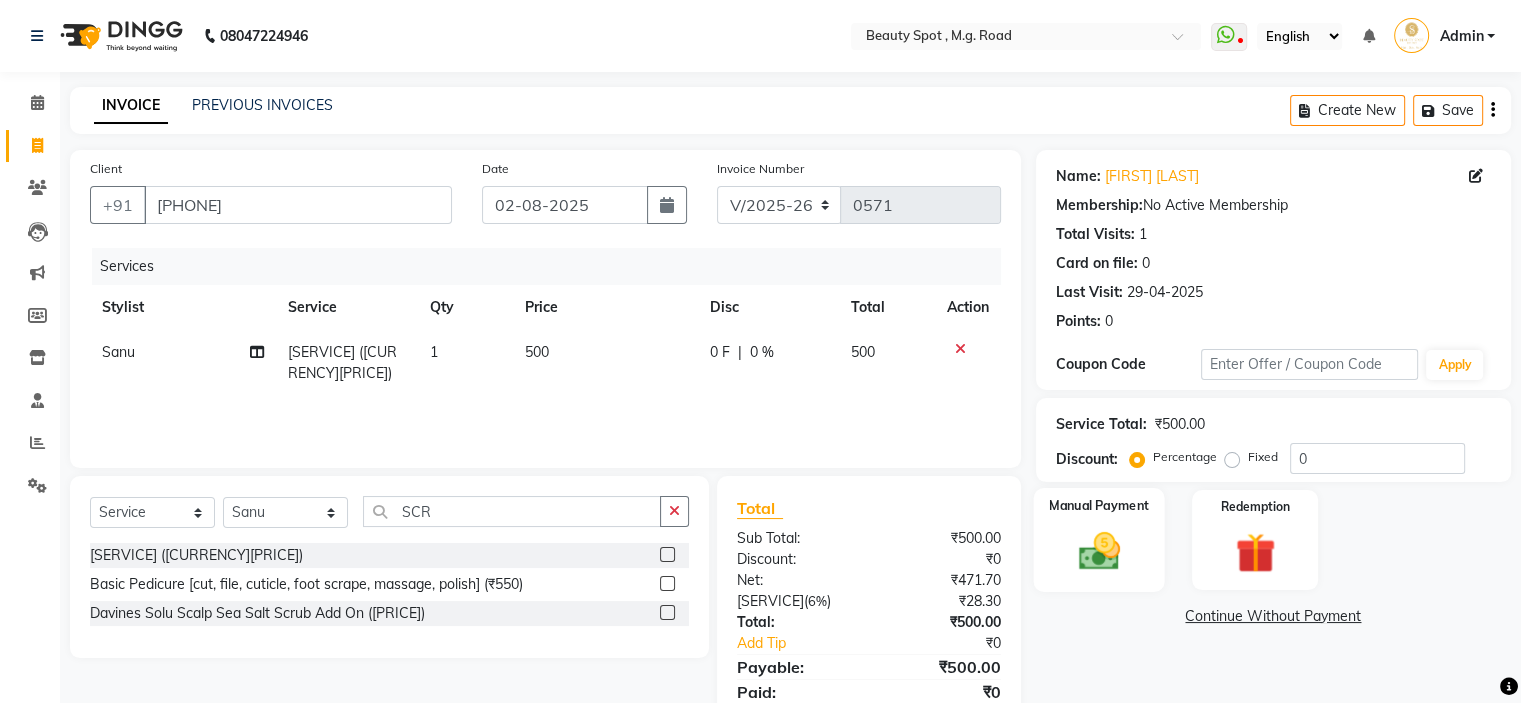 click 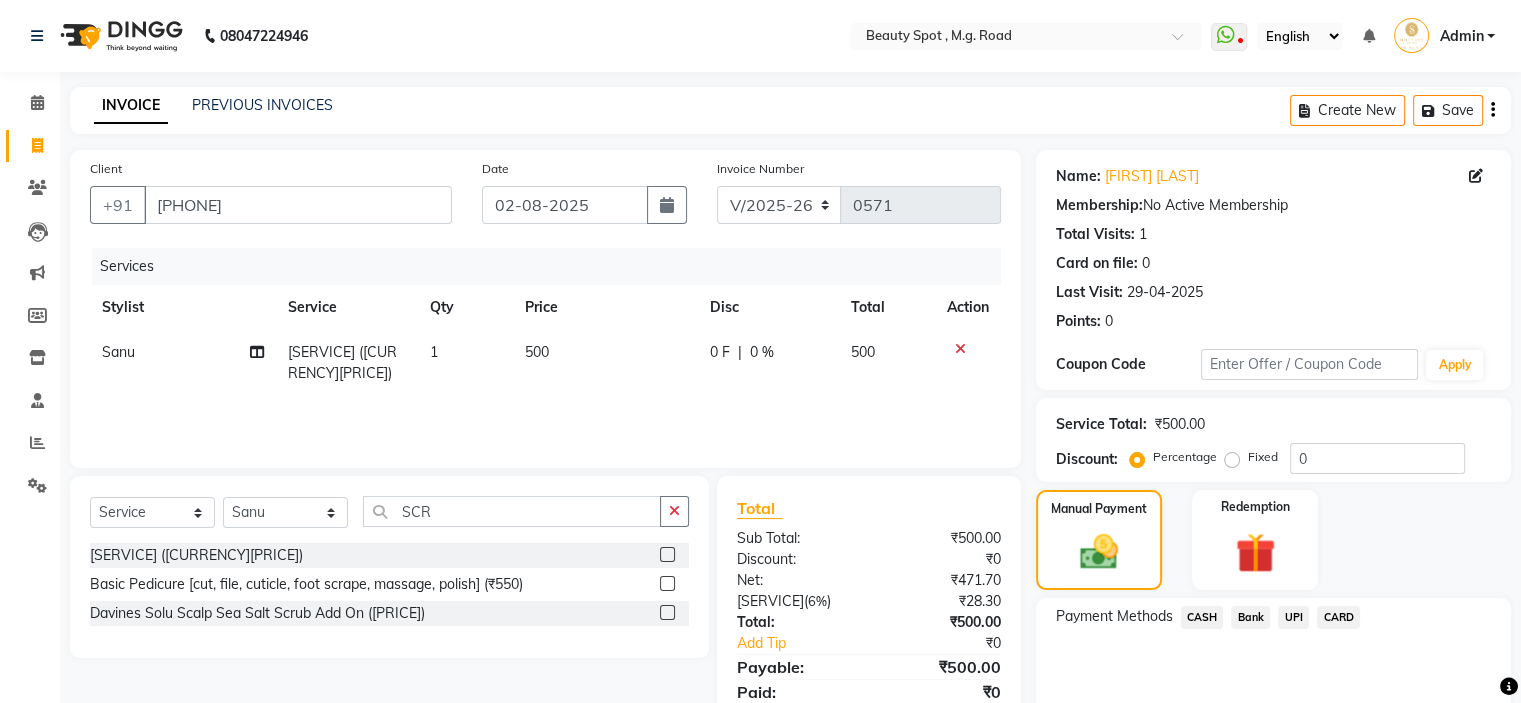 click on "CASH" 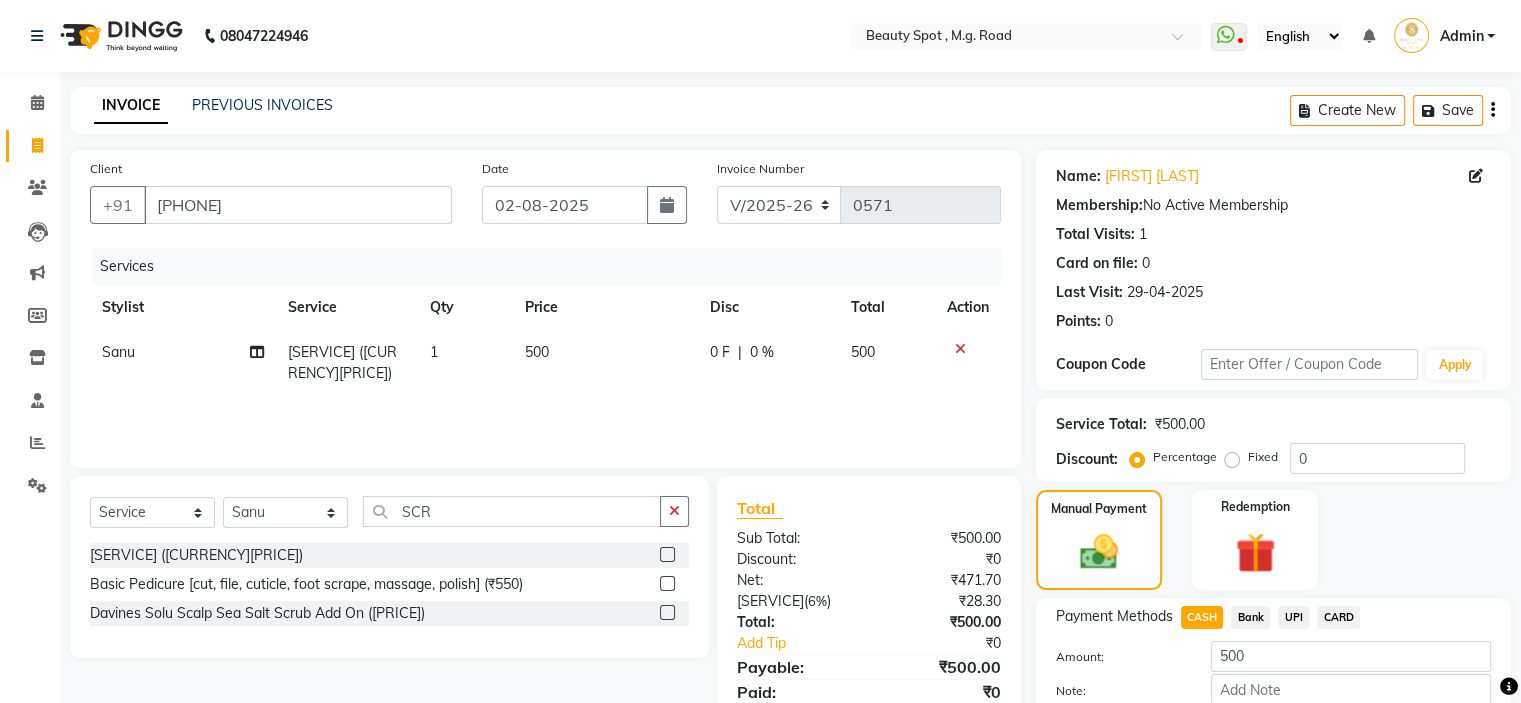 scroll, scrollTop: 116, scrollLeft: 0, axis: vertical 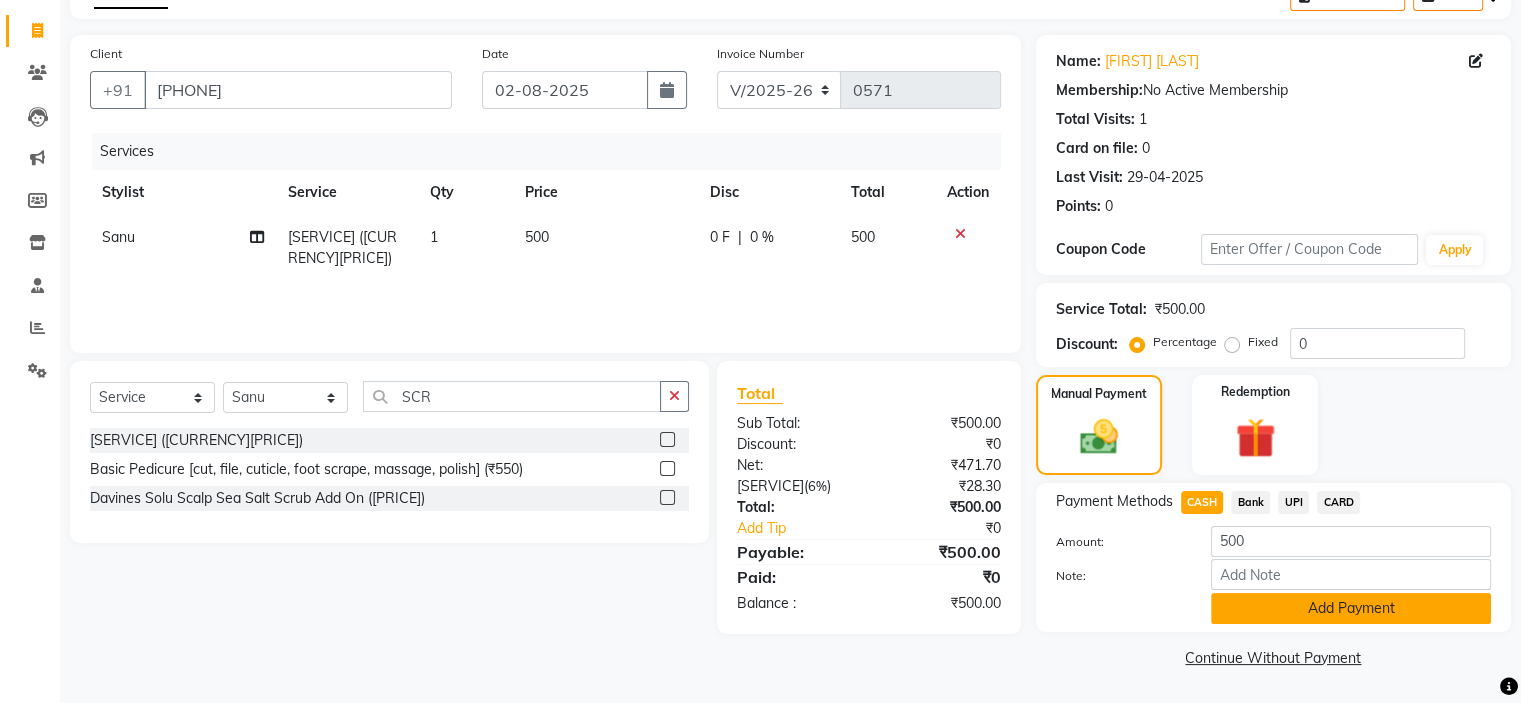 click on "Add Payment" 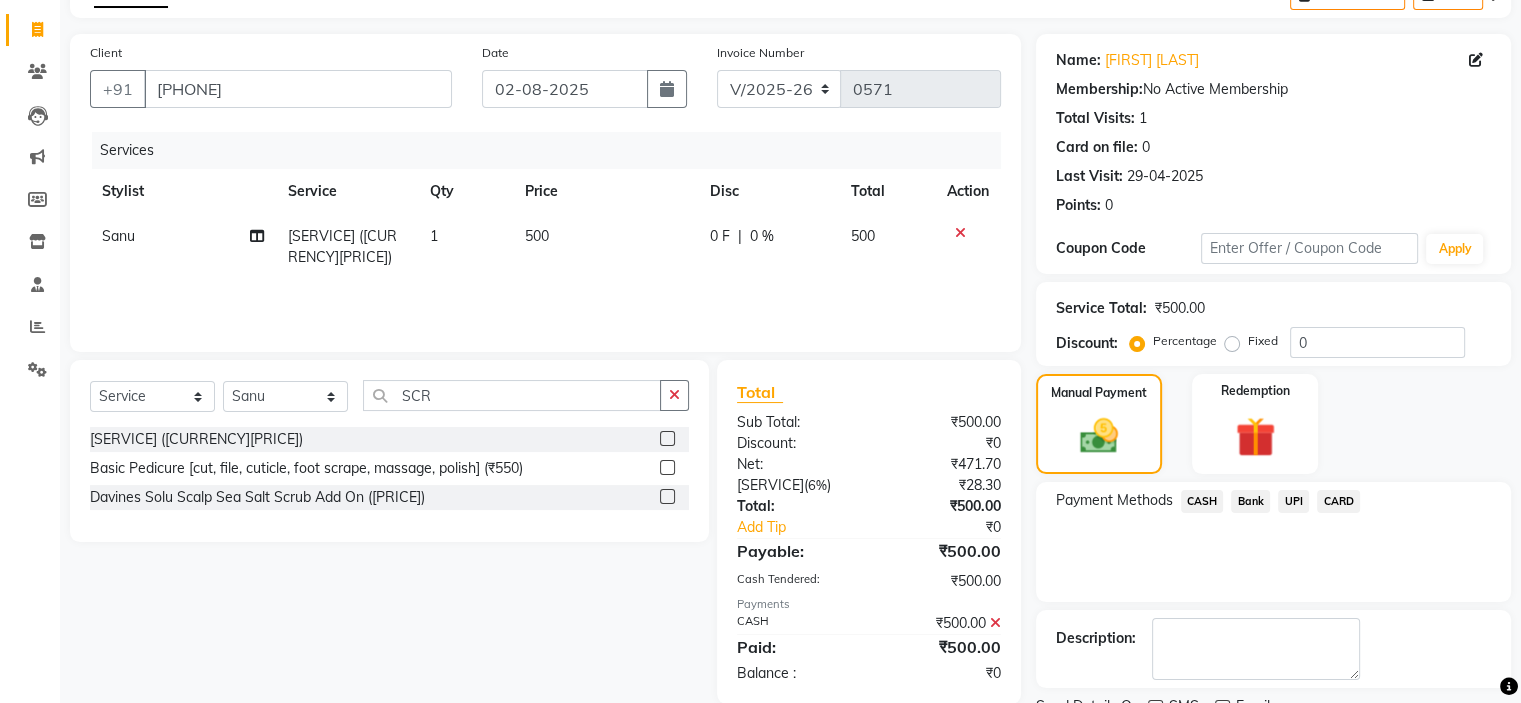 scroll, scrollTop: 197, scrollLeft: 0, axis: vertical 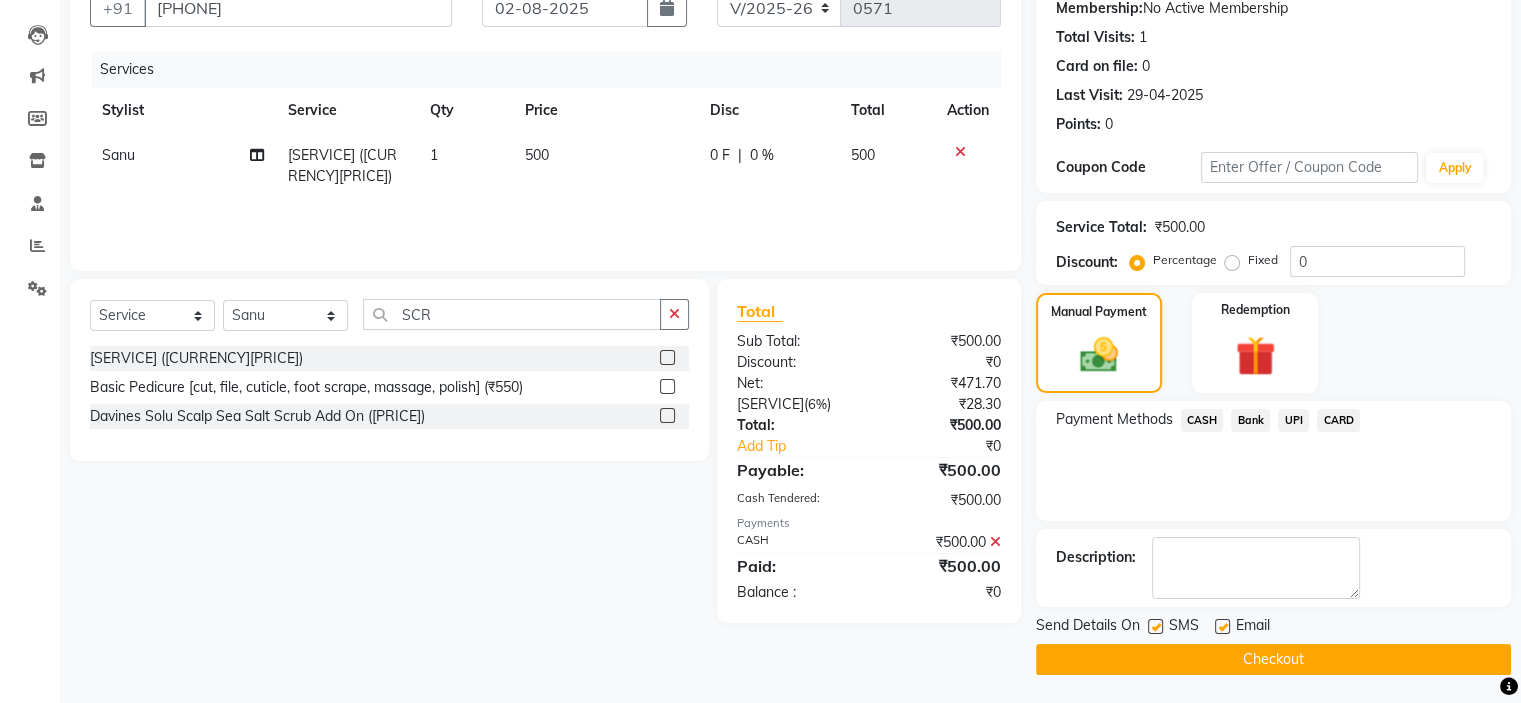 click on "Checkout" 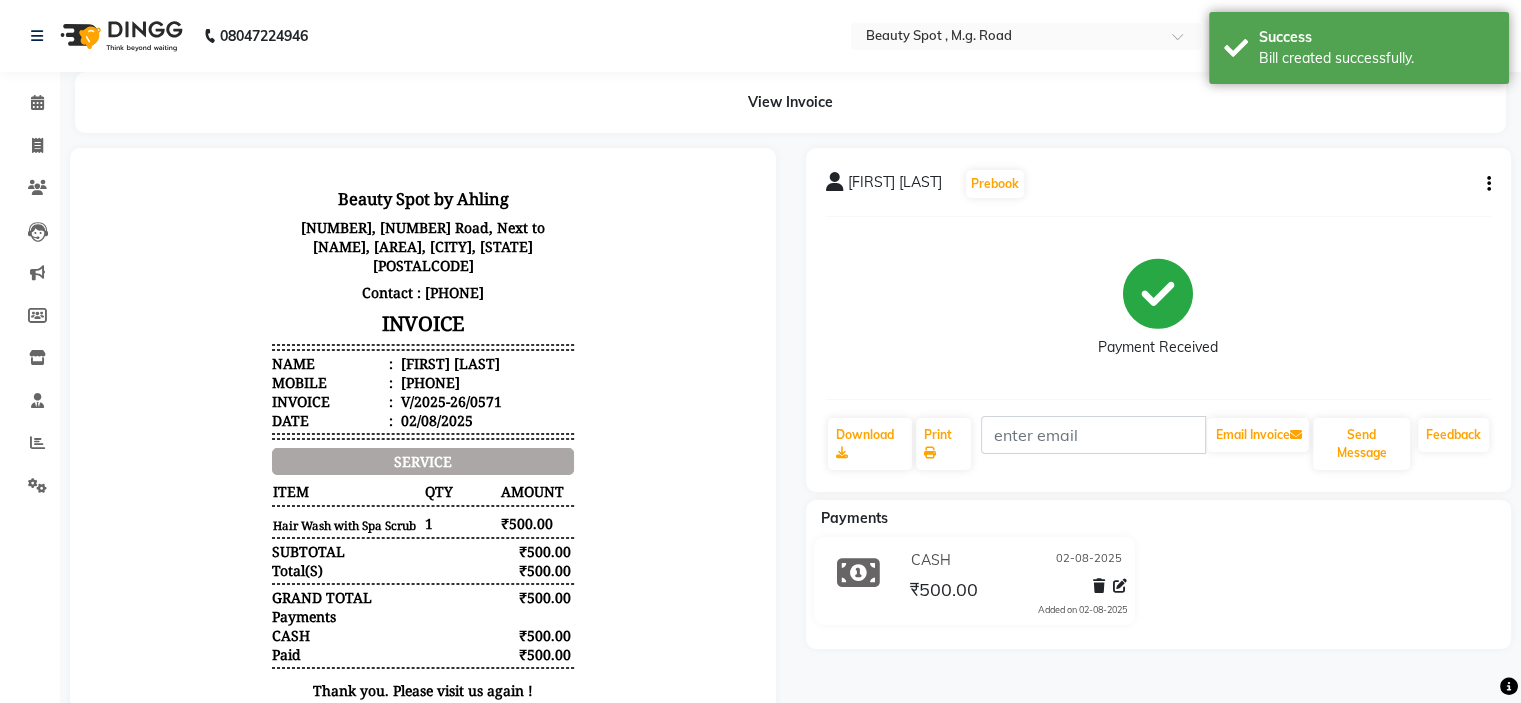 scroll, scrollTop: 0, scrollLeft: 0, axis: both 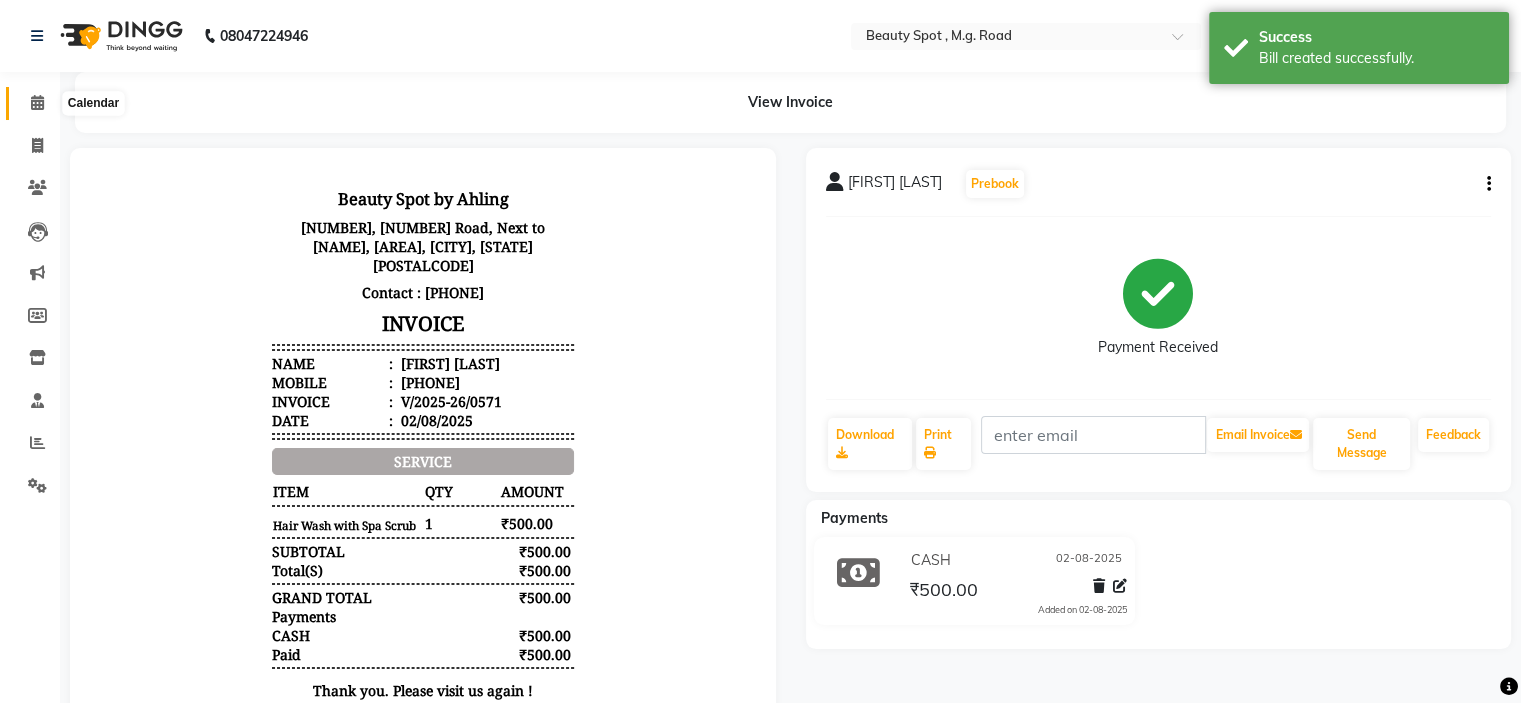 click 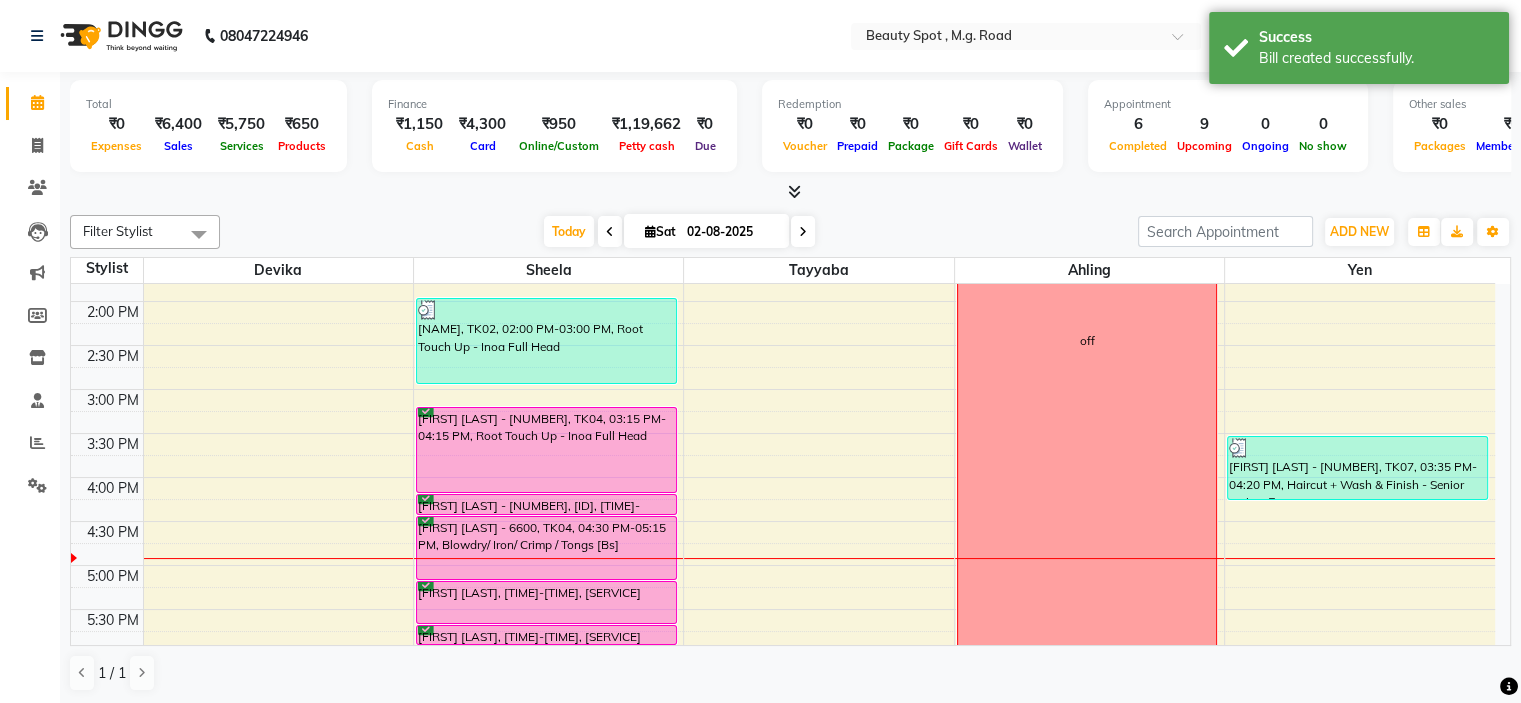 scroll, scrollTop: 500, scrollLeft: 0, axis: vertical 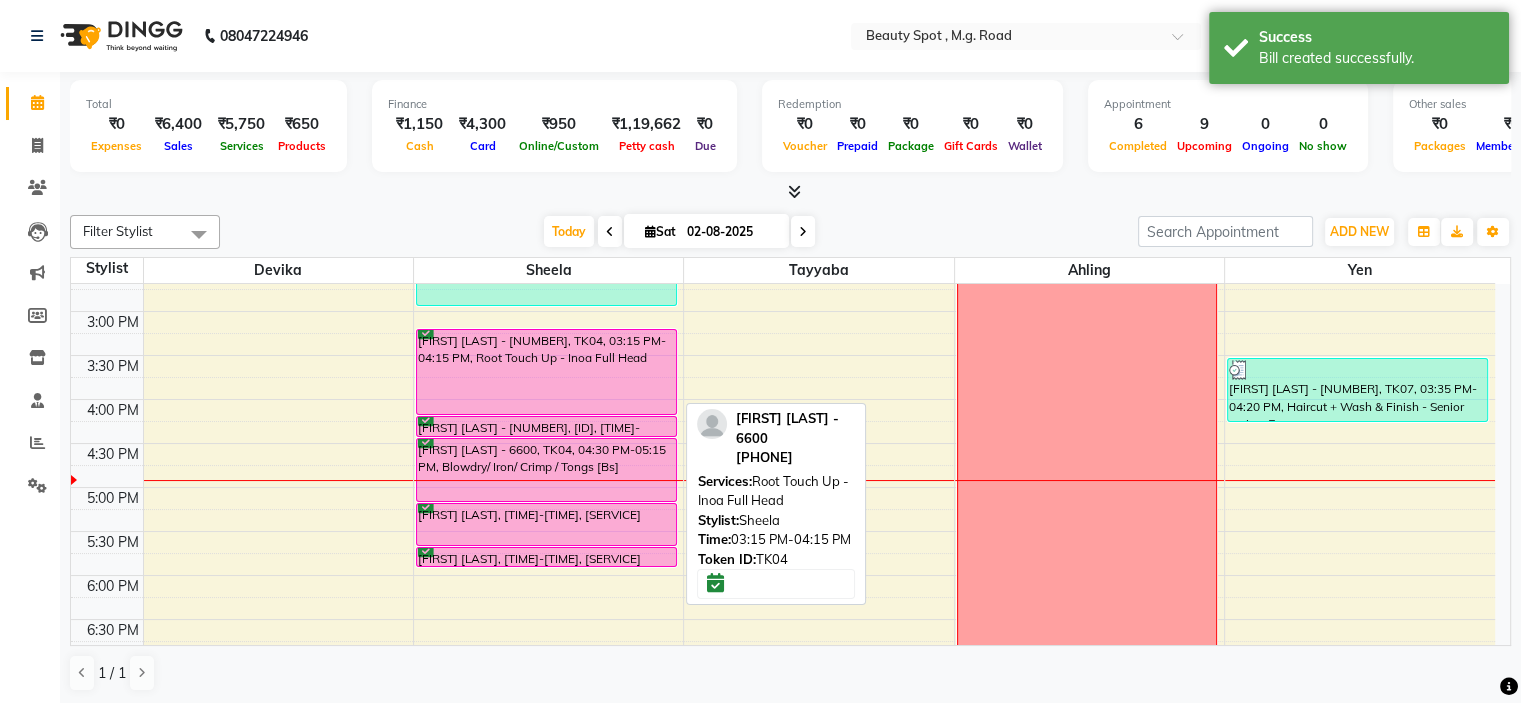 click on "[FIRST] [LAST] - [NUMBER], TK04, 03:15 PM-04:15 PM, Root Touch Up - Inoa Full Head" at bounding box center (546, 372) 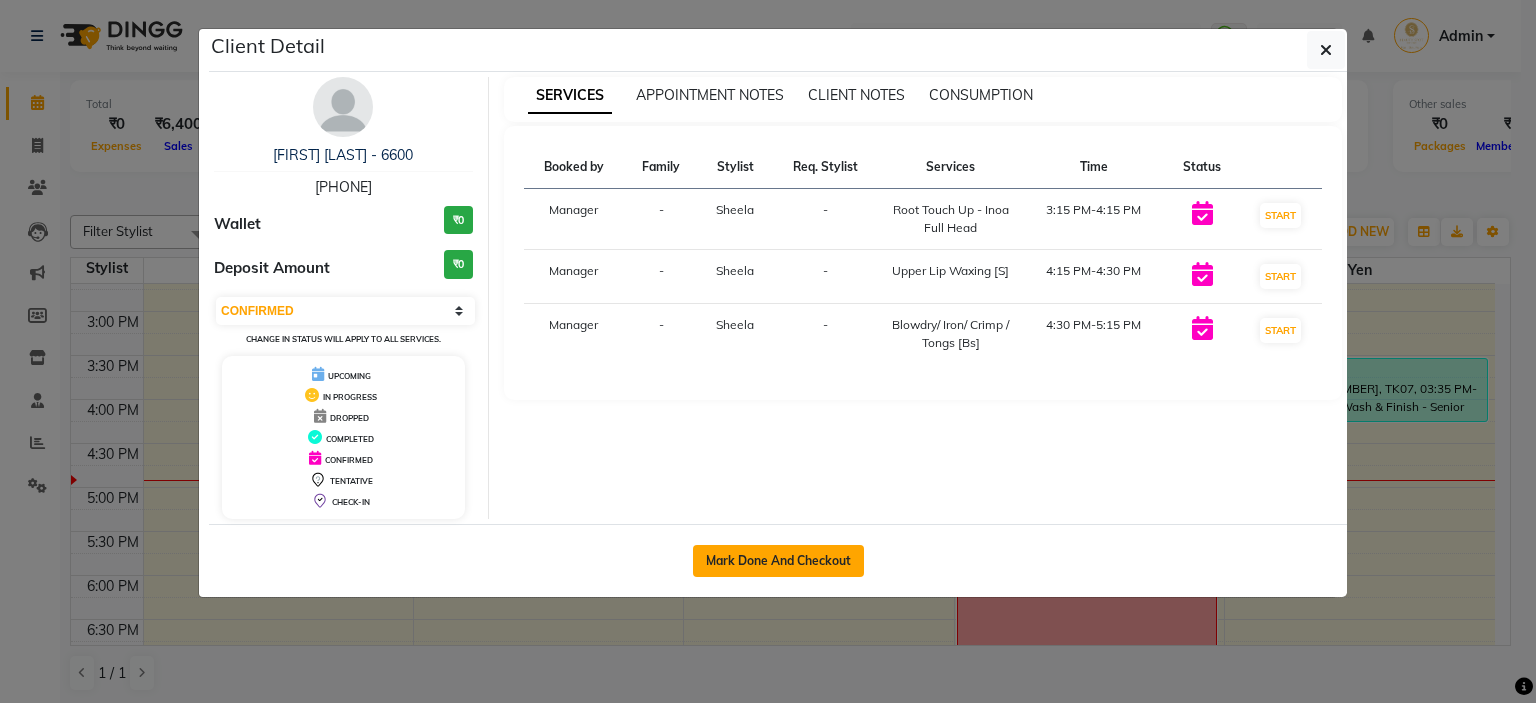 click on "Mark Done And Checkout" 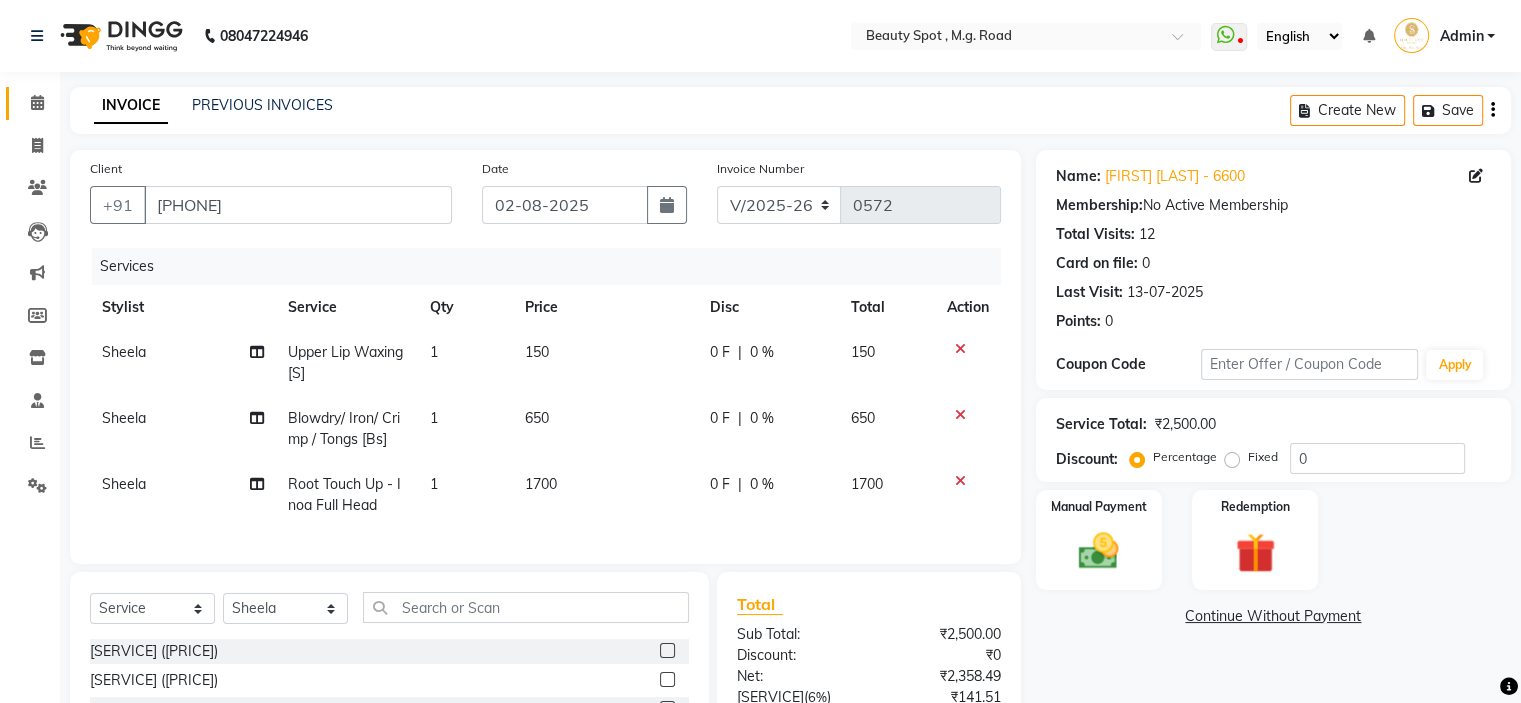 scroll, scrollTop: 100, scrollLeft: 0, axis: vertical 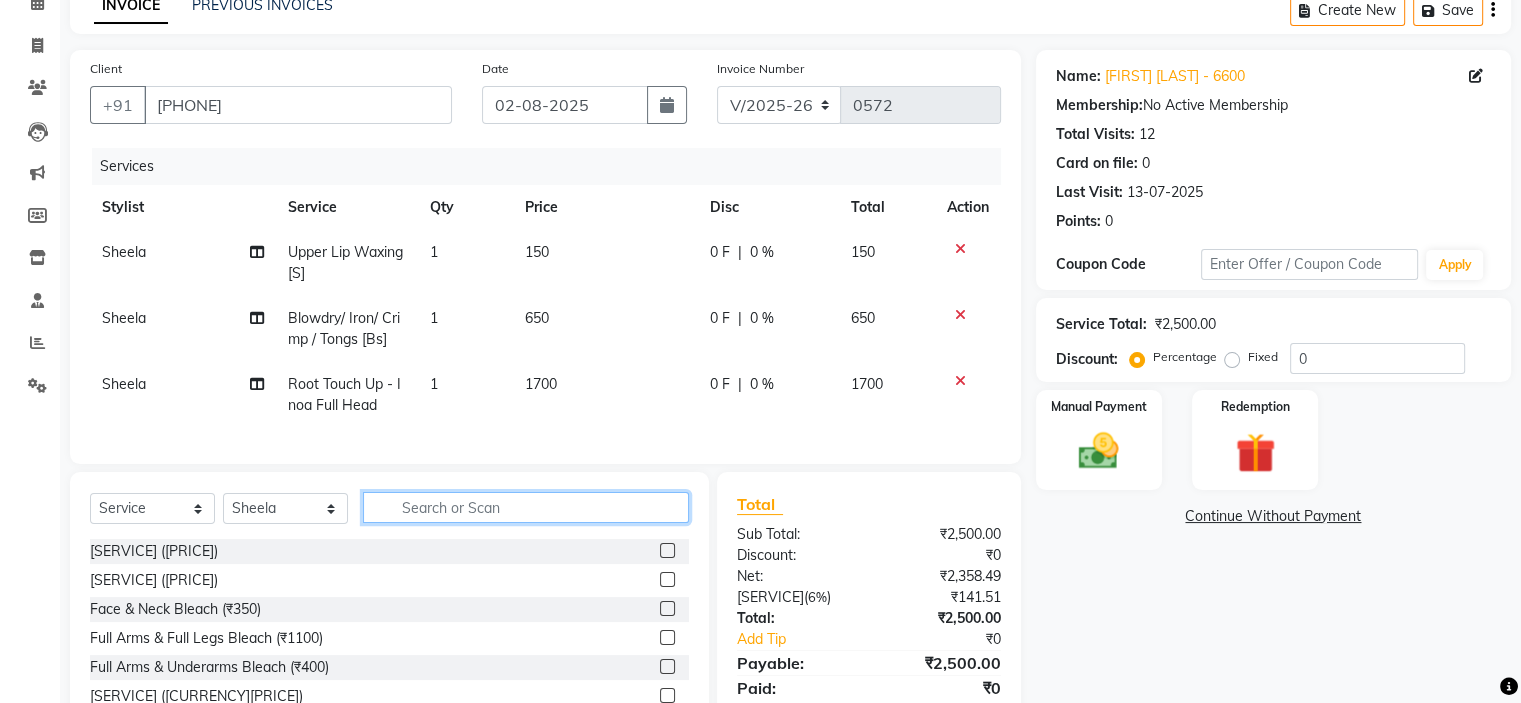 click 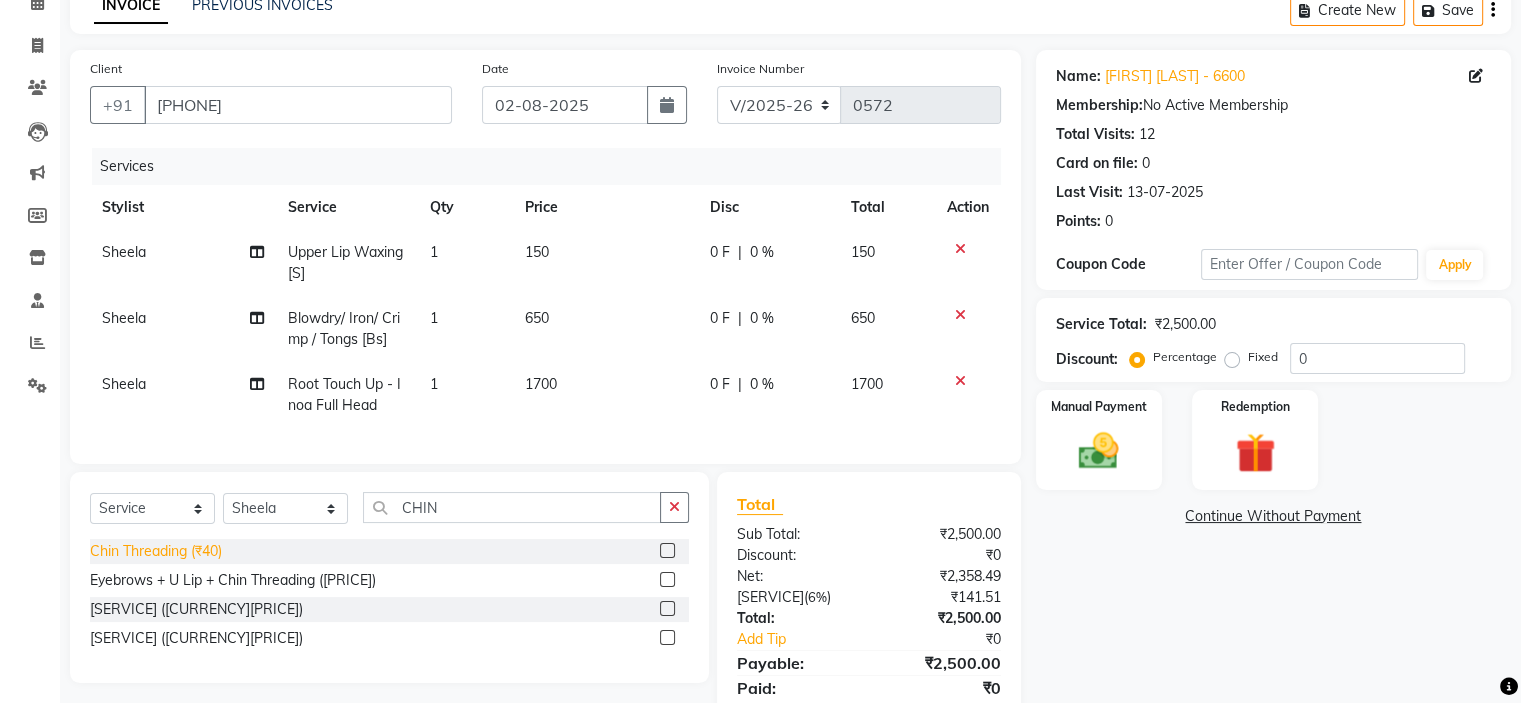 click on "Chin Threading (₹40)" 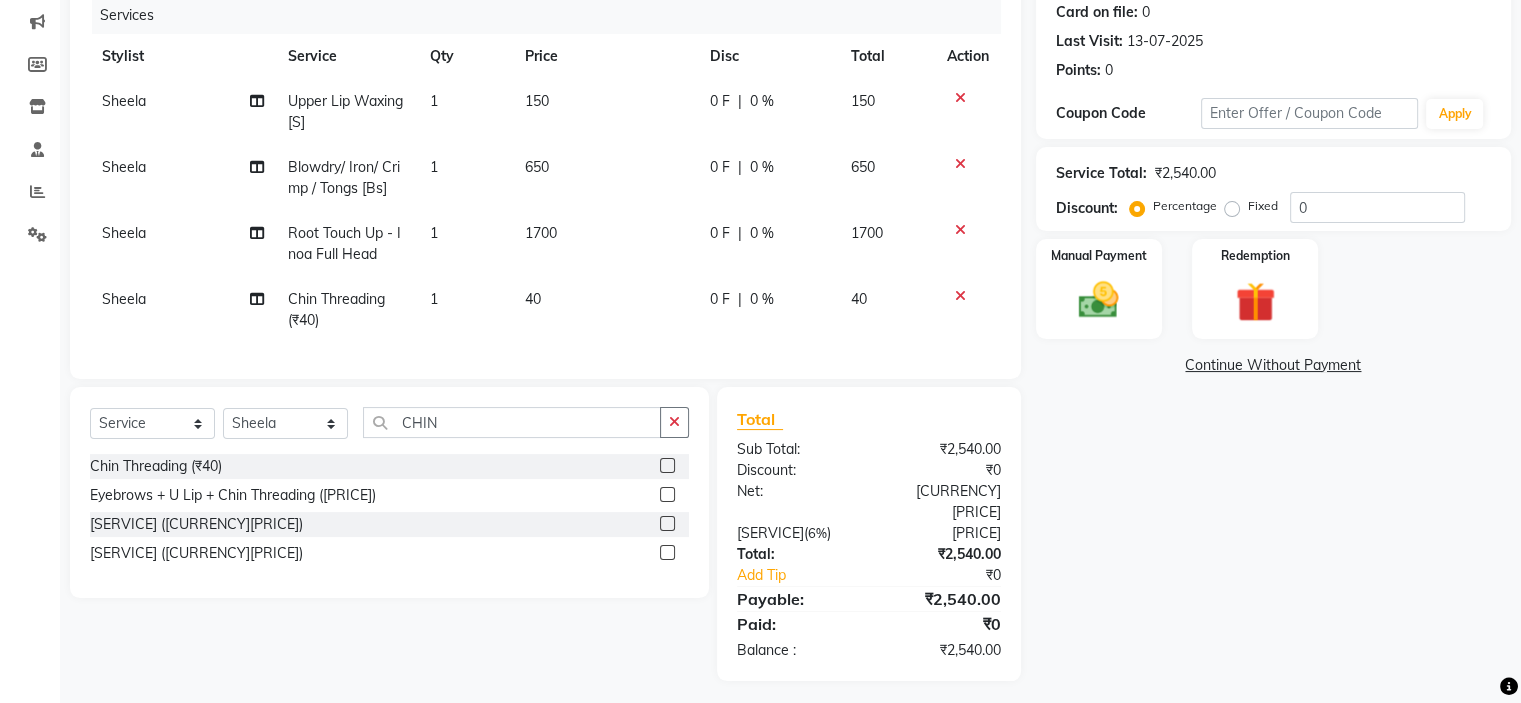 scroll, scrollTop: 253, scrollLeft: 0, axis: vertical 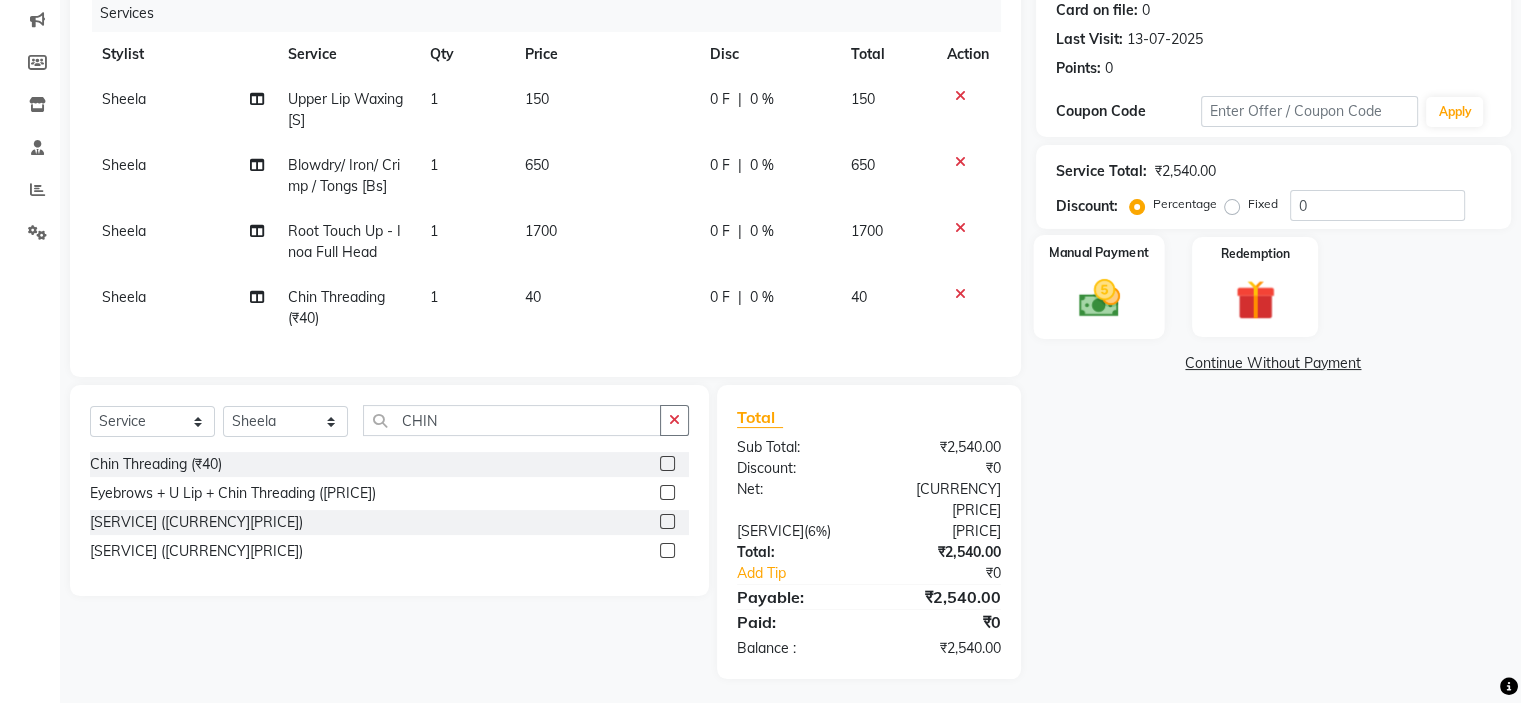 click 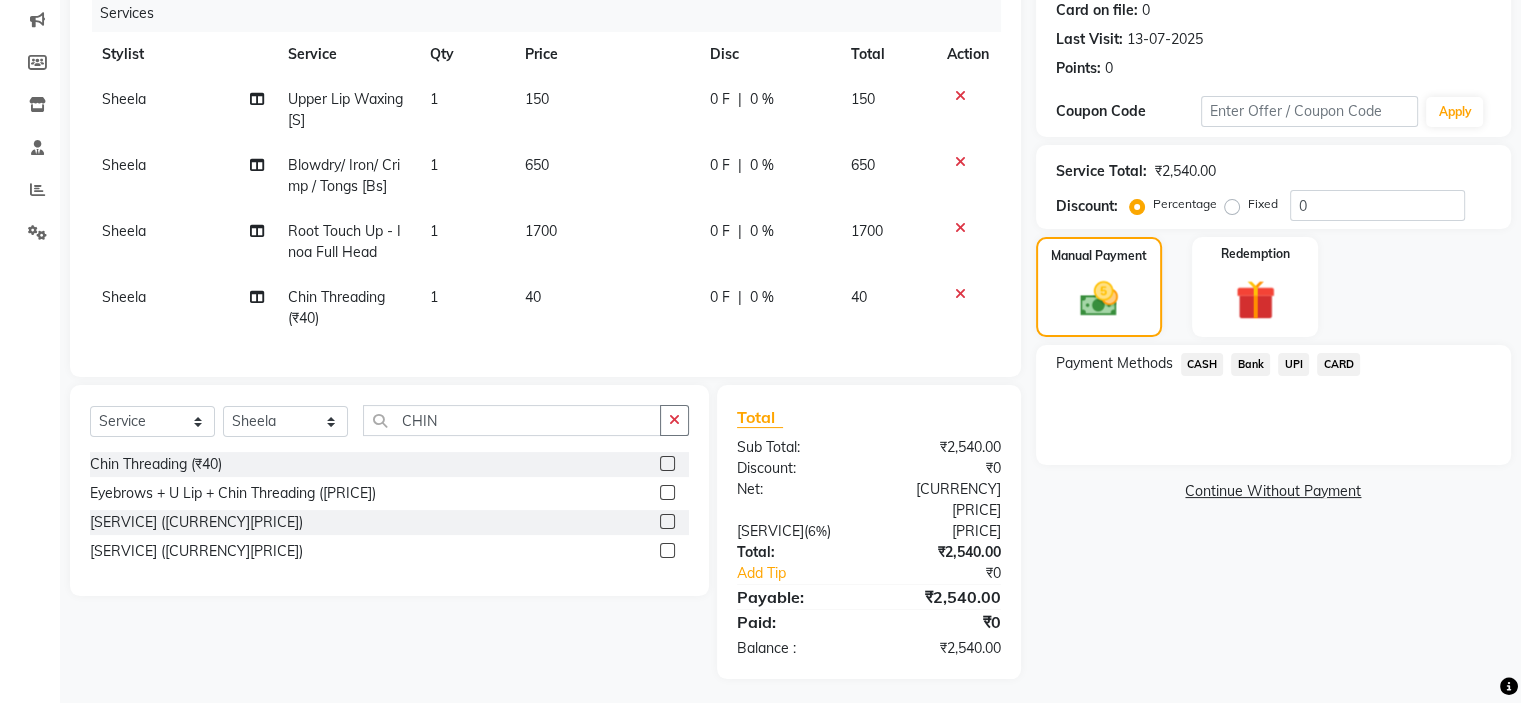 click on "CASH" 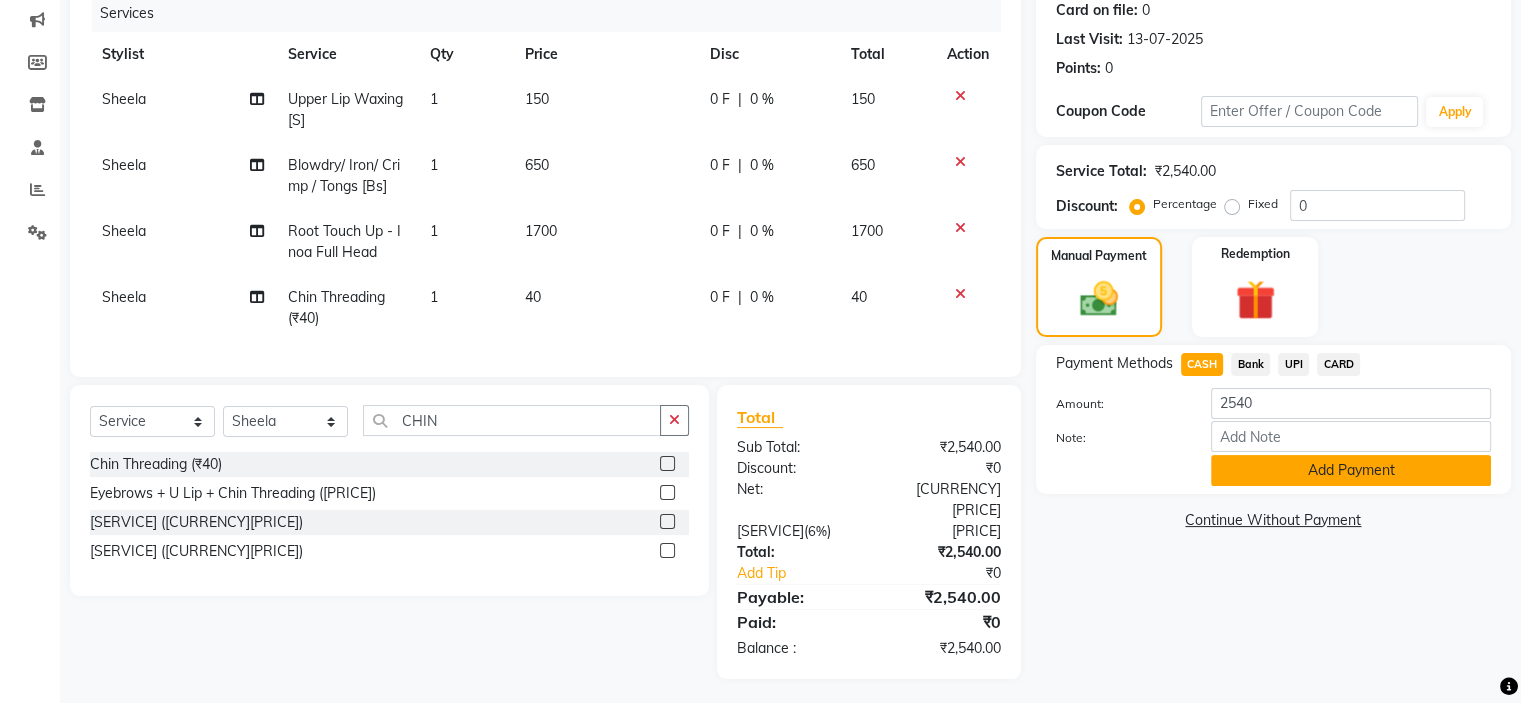 click on "Add Payment" 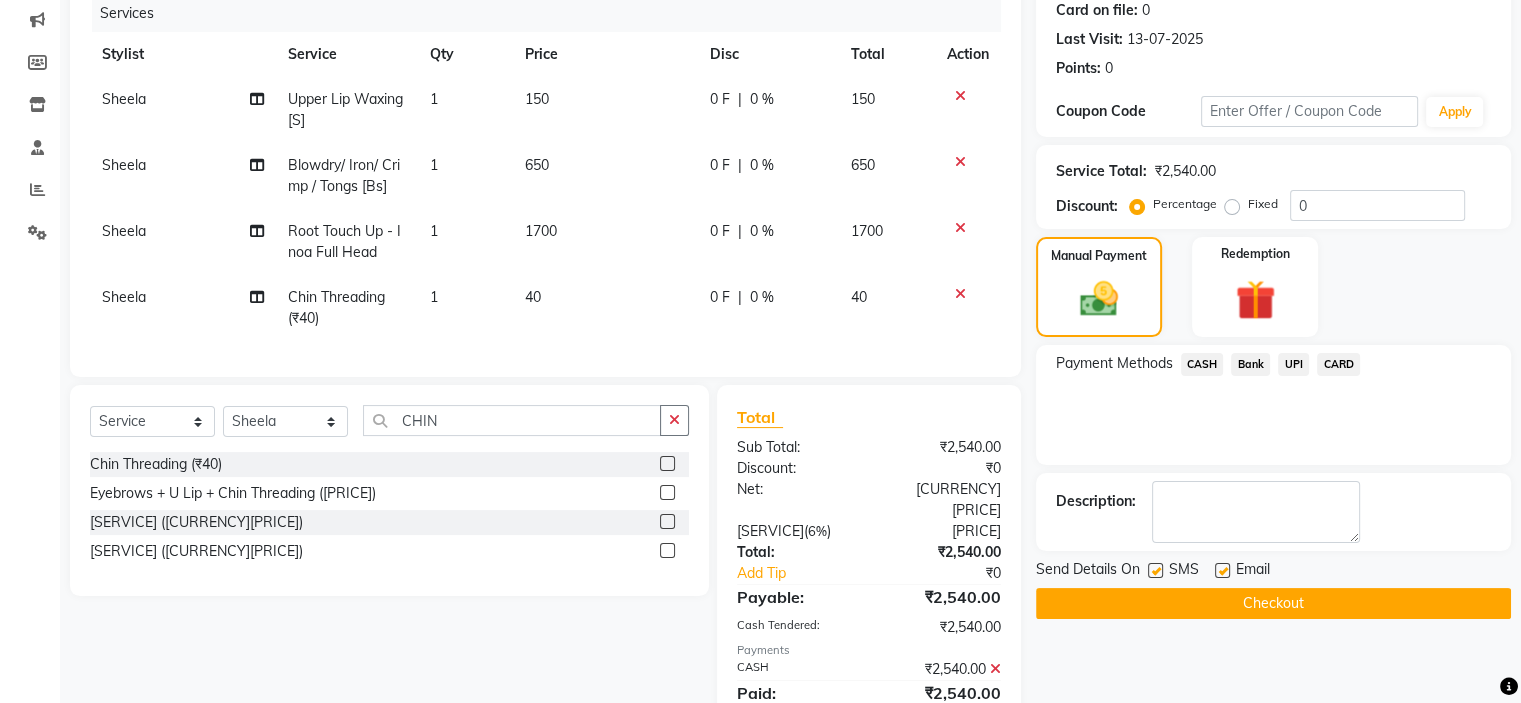 click on "Checkout" 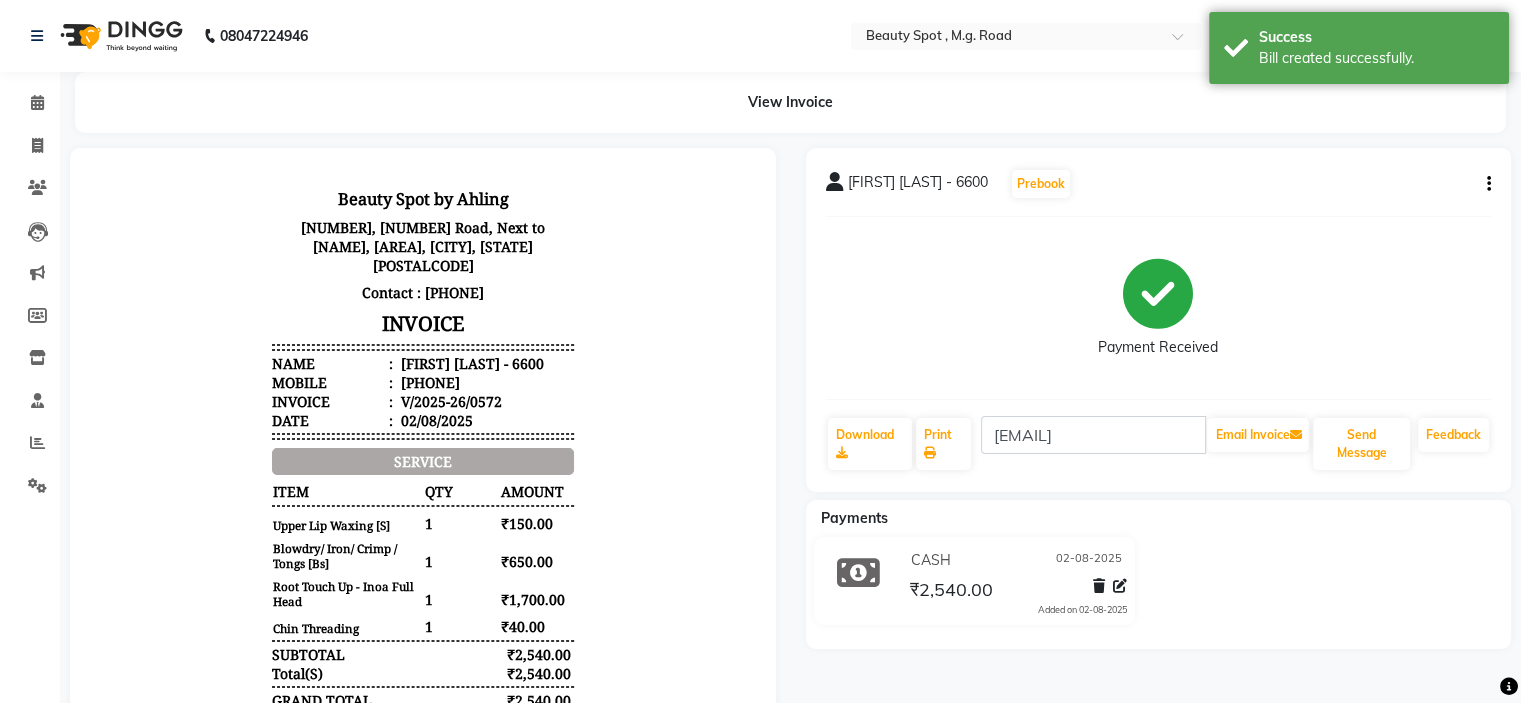scroll, scrollTop: 0, scrollLeft: 0, axis: both 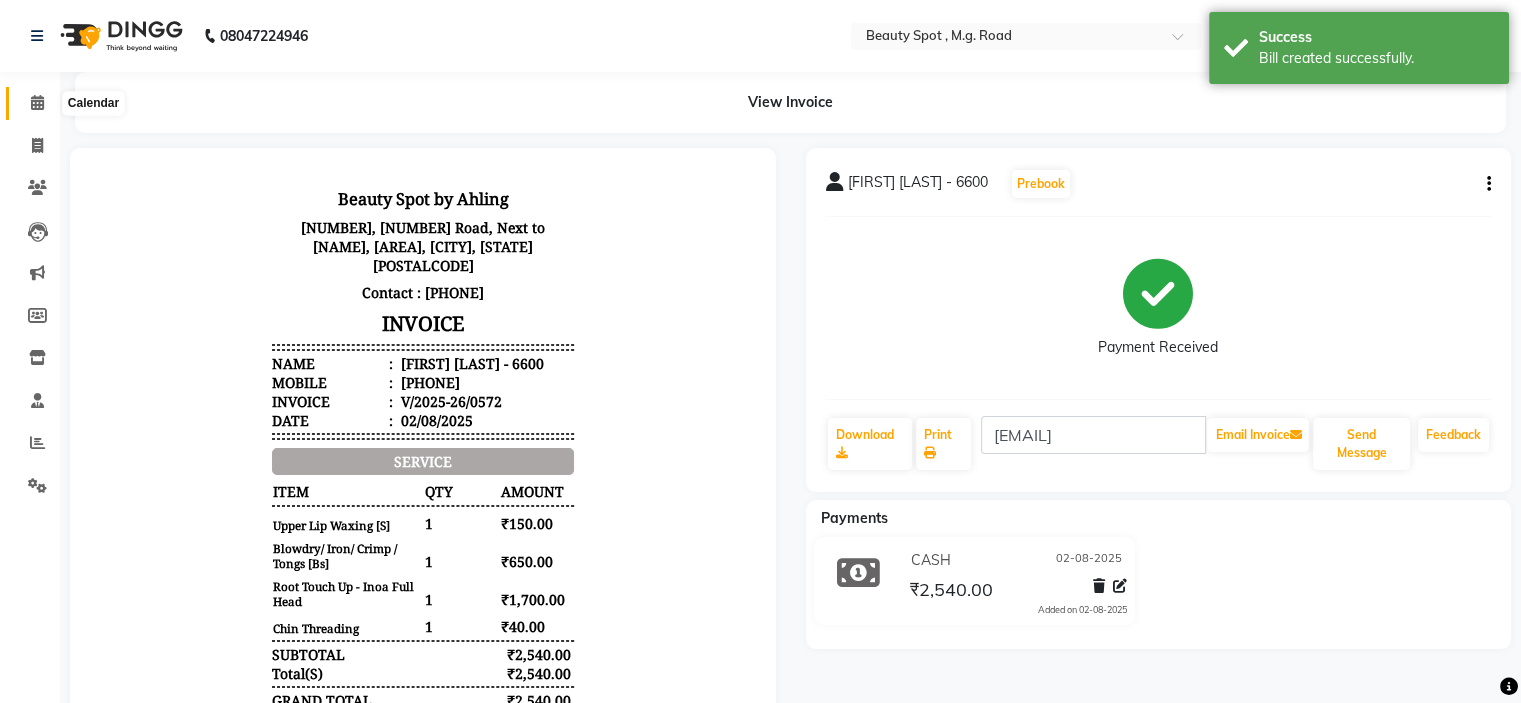 click 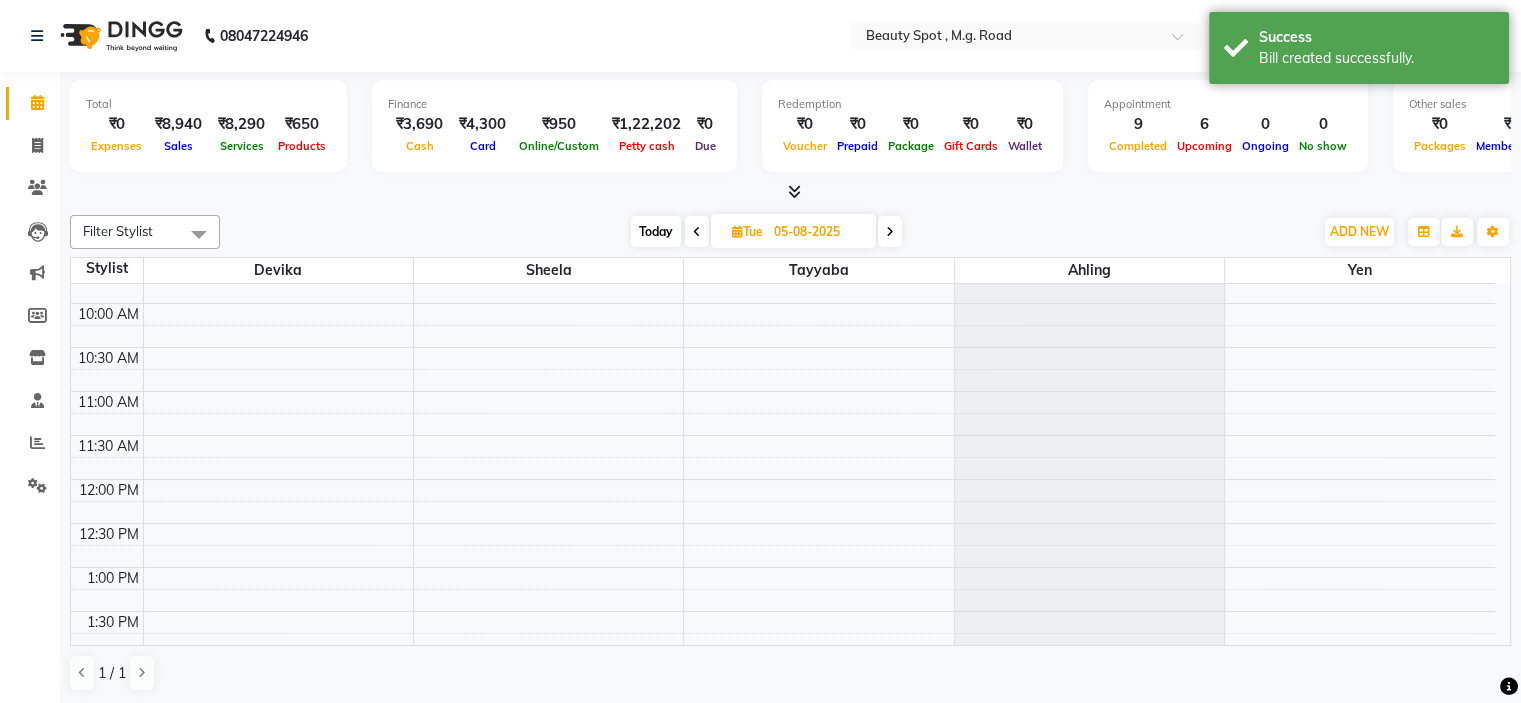scroll, scrollTop: 0, scrollLeft: 0, axis: both 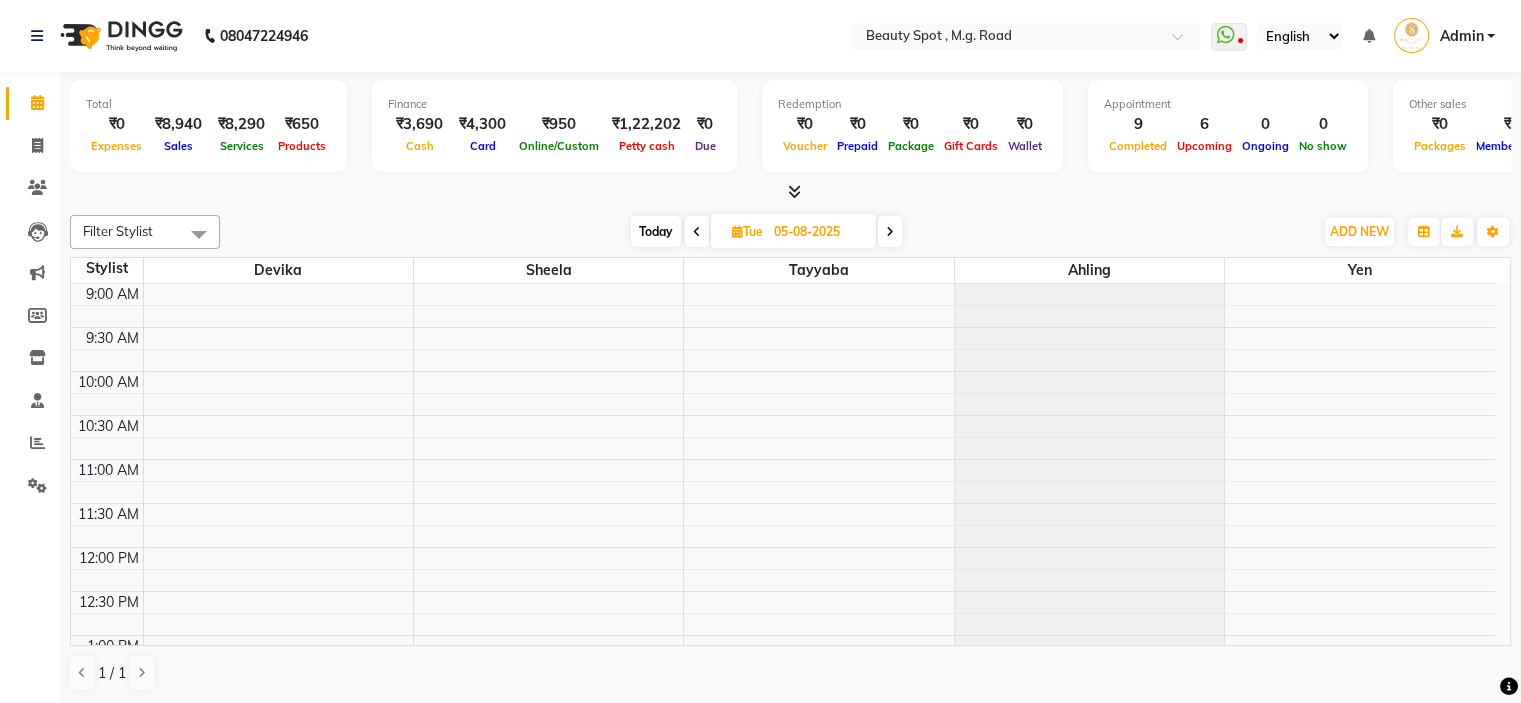 click on "Today" at bounding box center [656, 231] 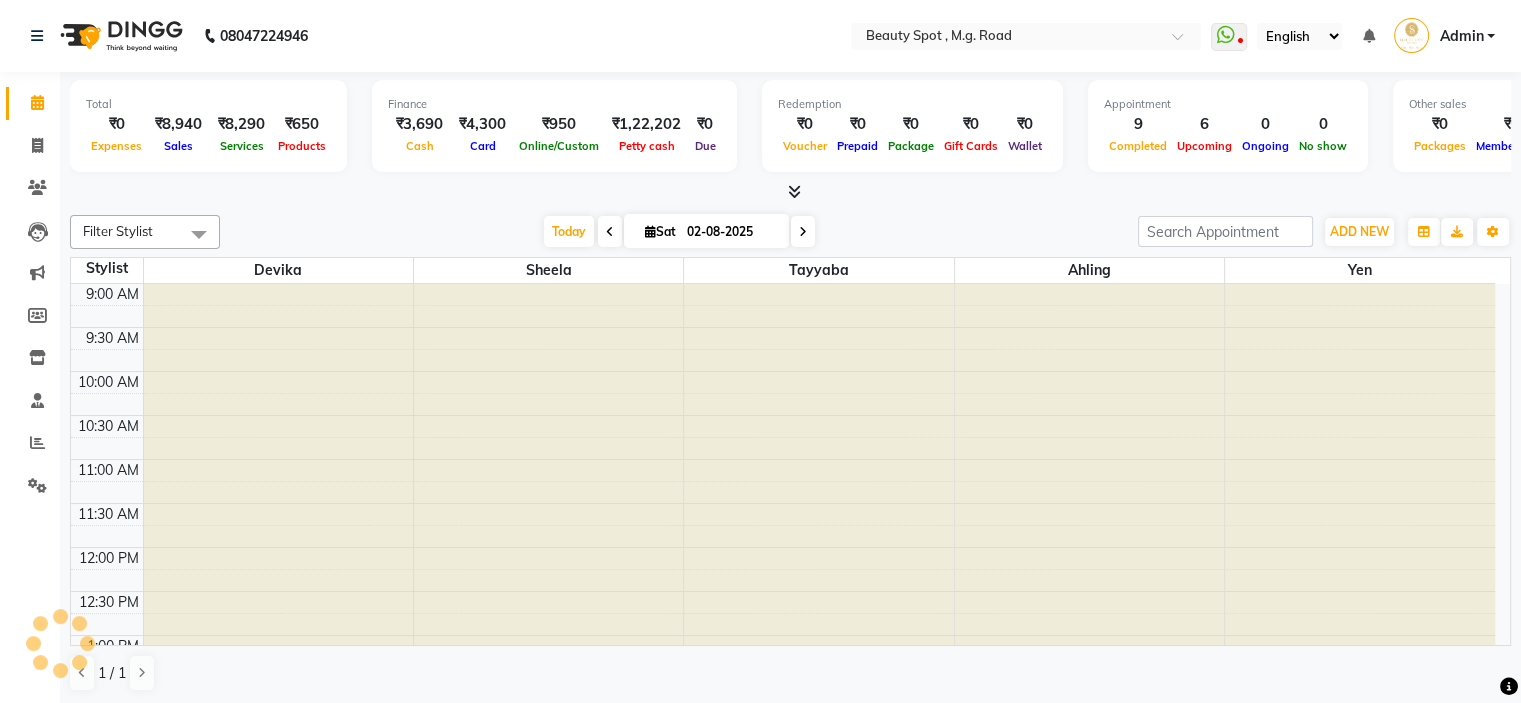 scroll, scrollTop: 596, scrollLeft: 0, axis: vertical 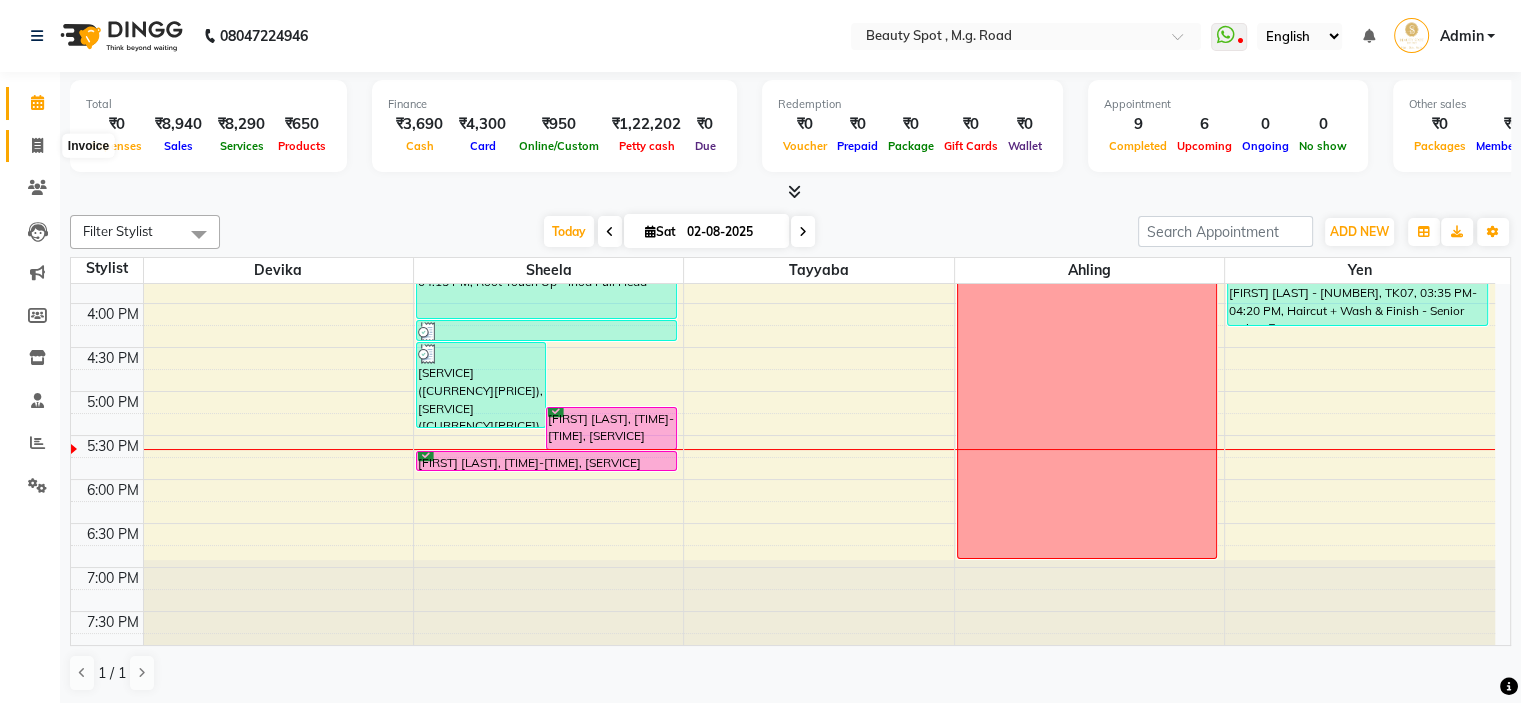 drag, startPoint x: 40, startPoint y: 145, endPoint x: 93, endPoint y: 150, distance: 53.235325 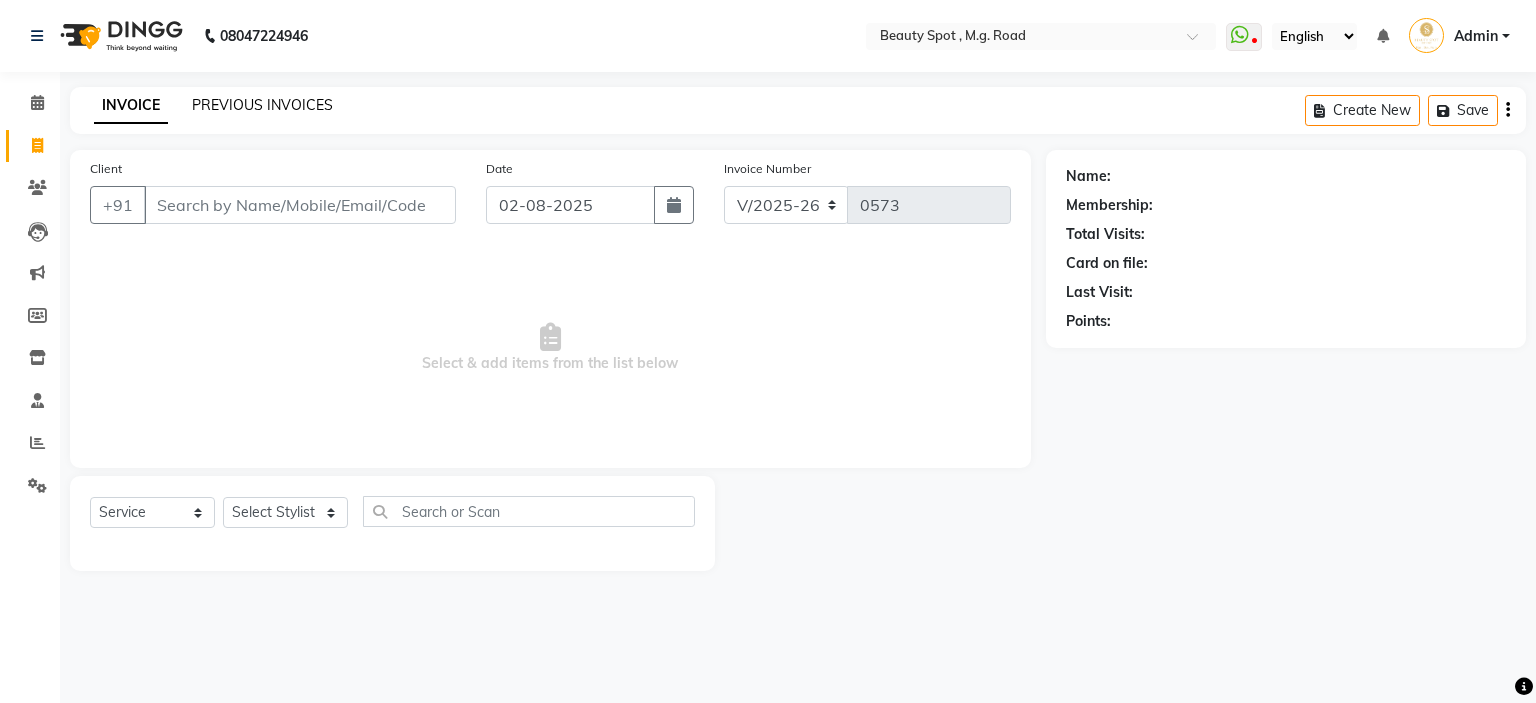 click on "PREVIOUS INVOICES" 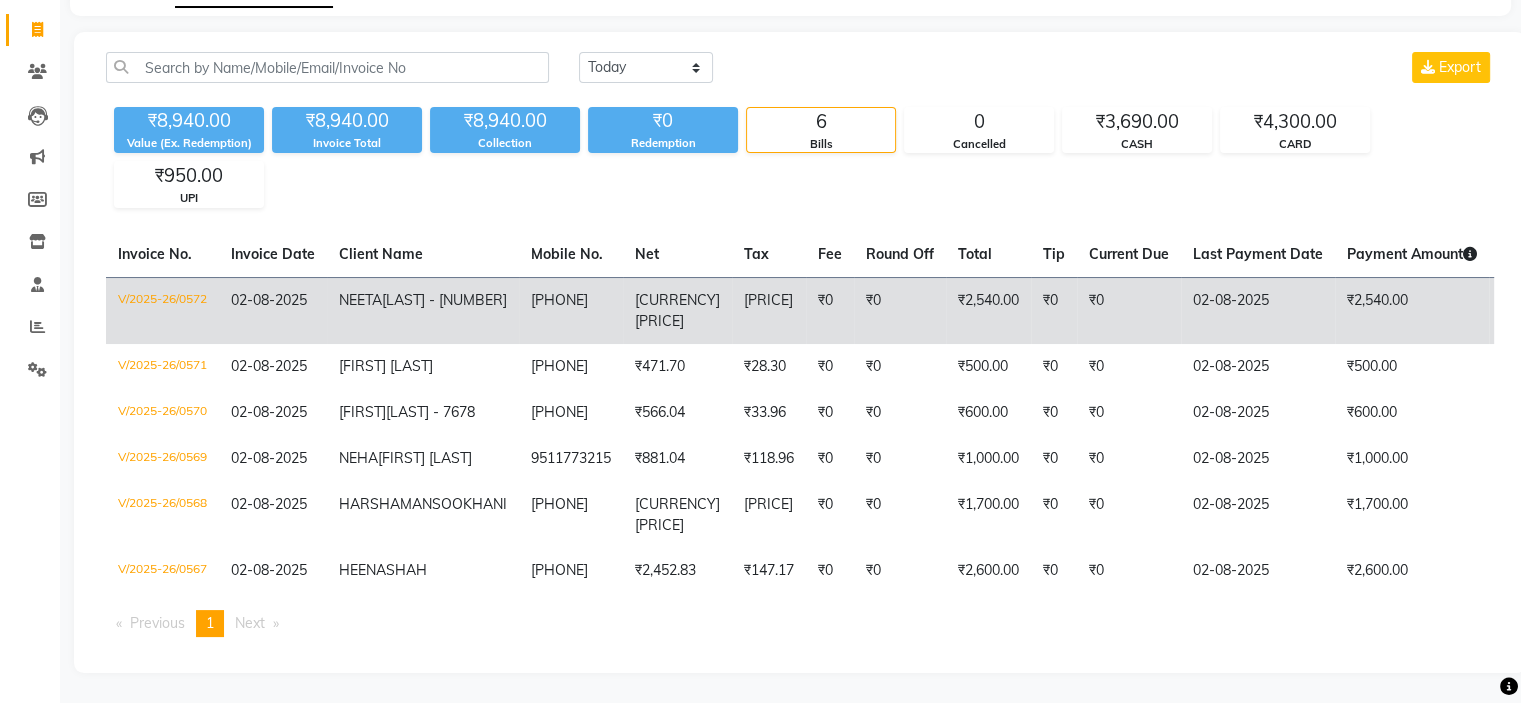 scroll, scrollTop: 0, scrollLeft: 0, axis: both 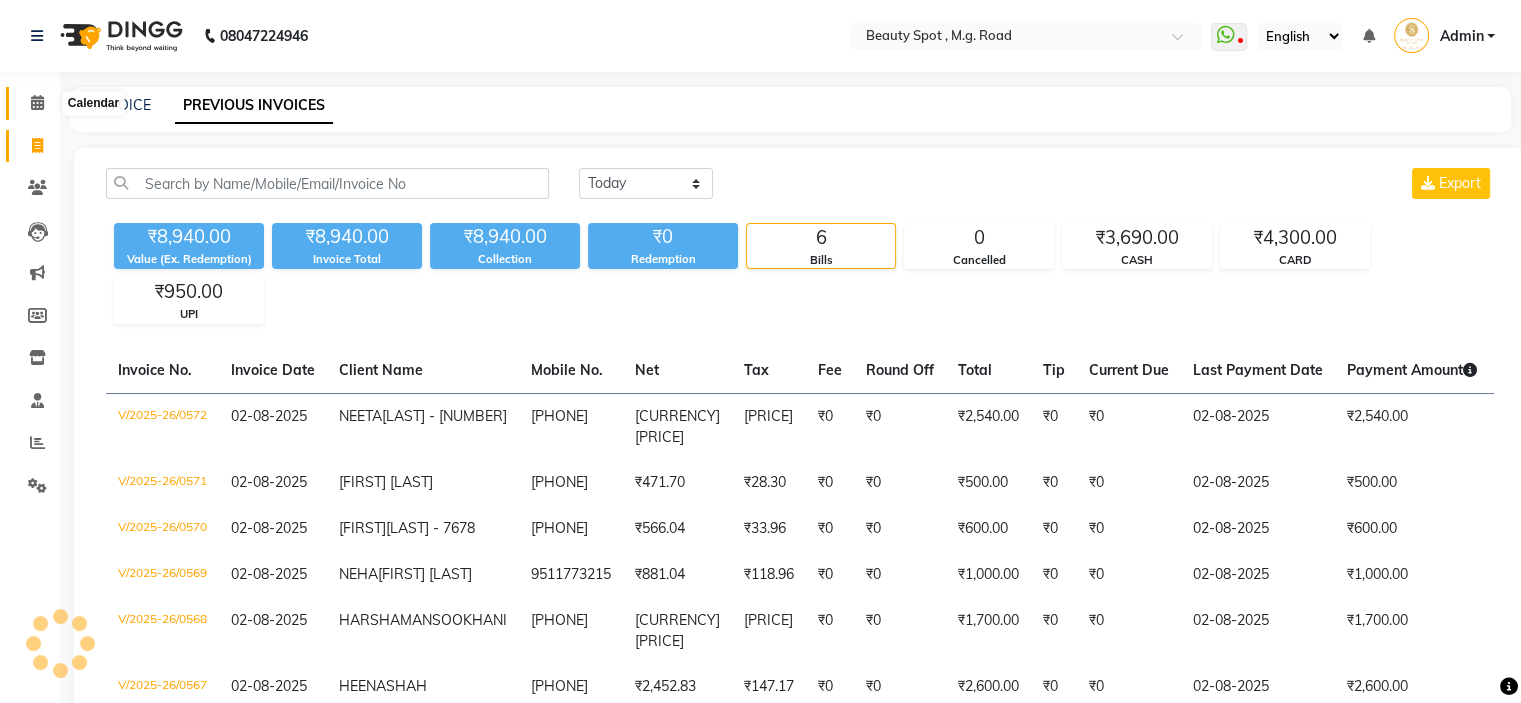click 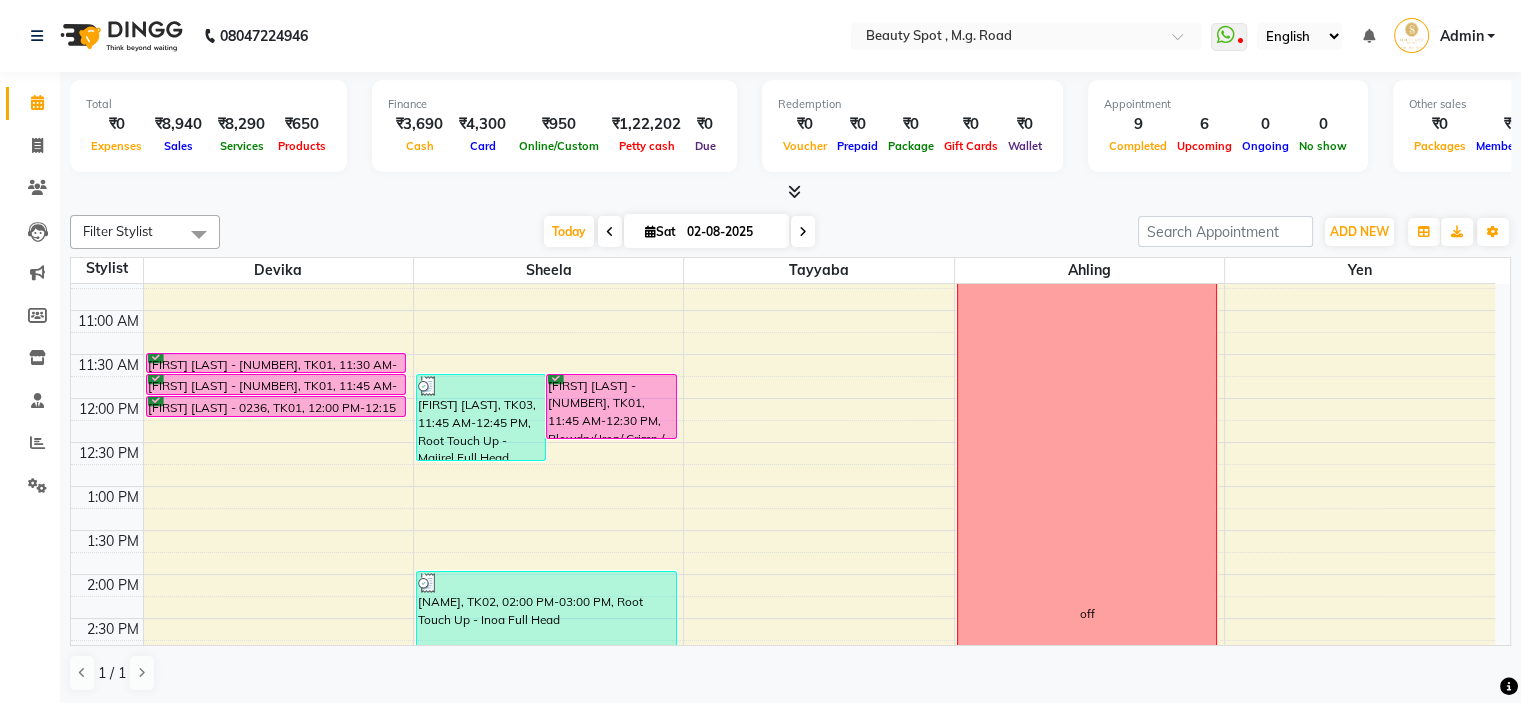 scroll, scrollTop: 500, scrollLeft: 0, axis: vertical 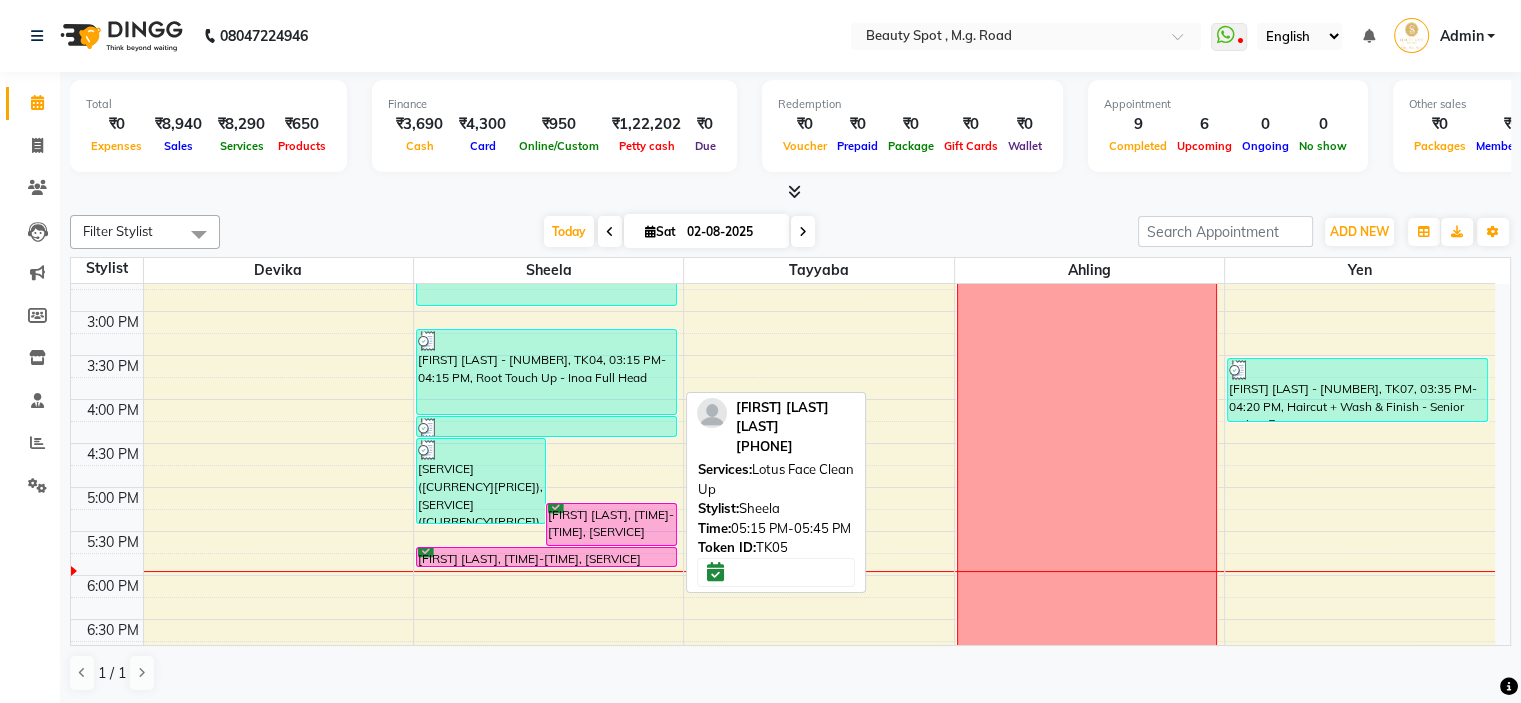 click at bounding box center (611, 545) 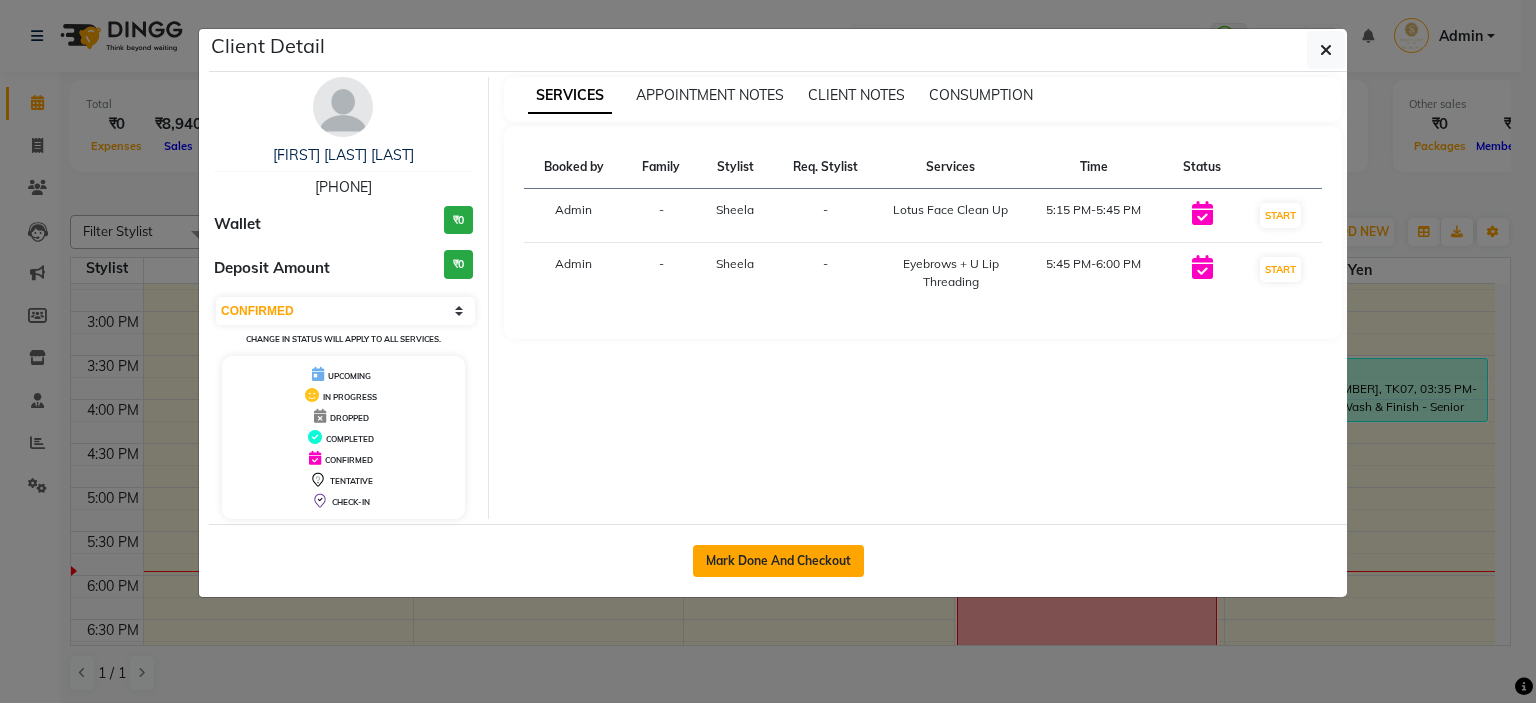 click on "Mark Done And Checkout" 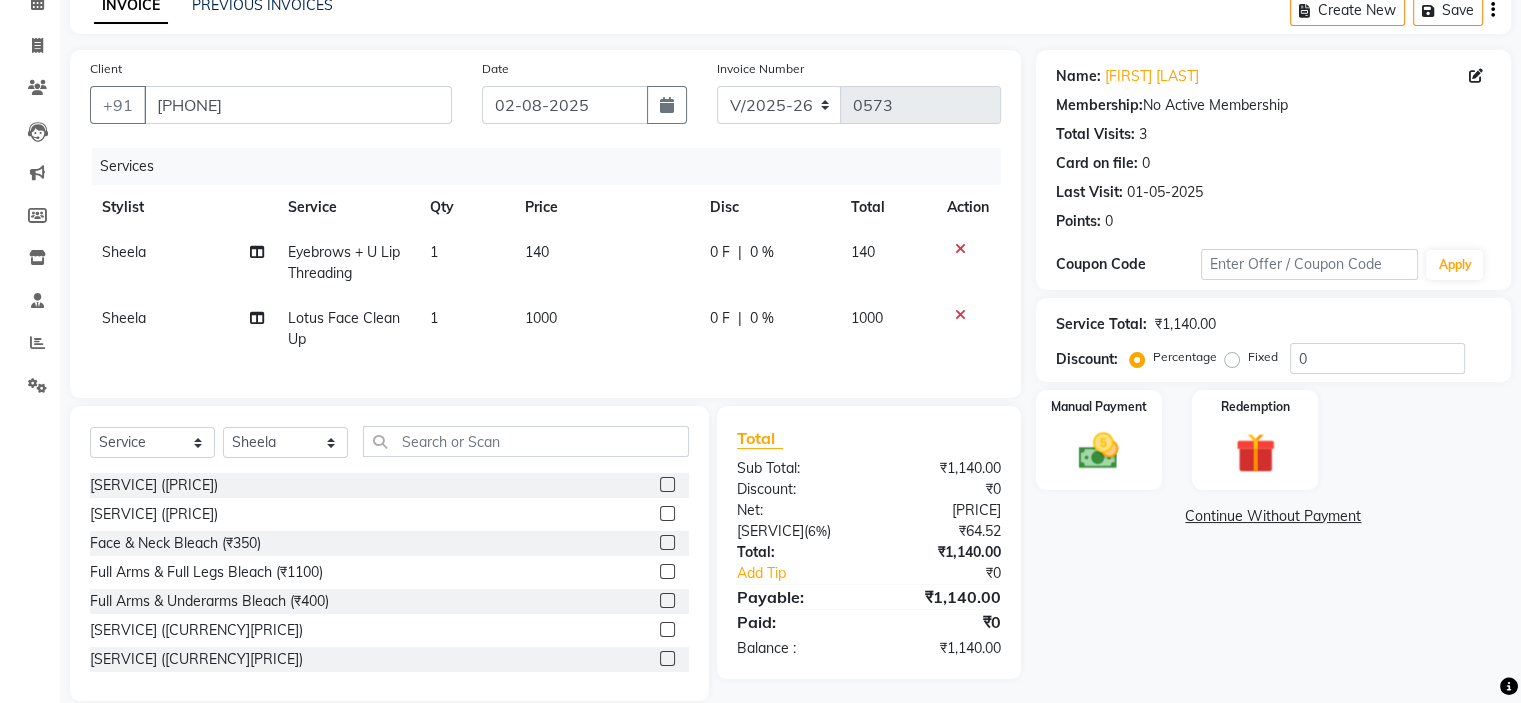 scroll, scrollTop: 144, scrollLeft: 0, axis: vertical 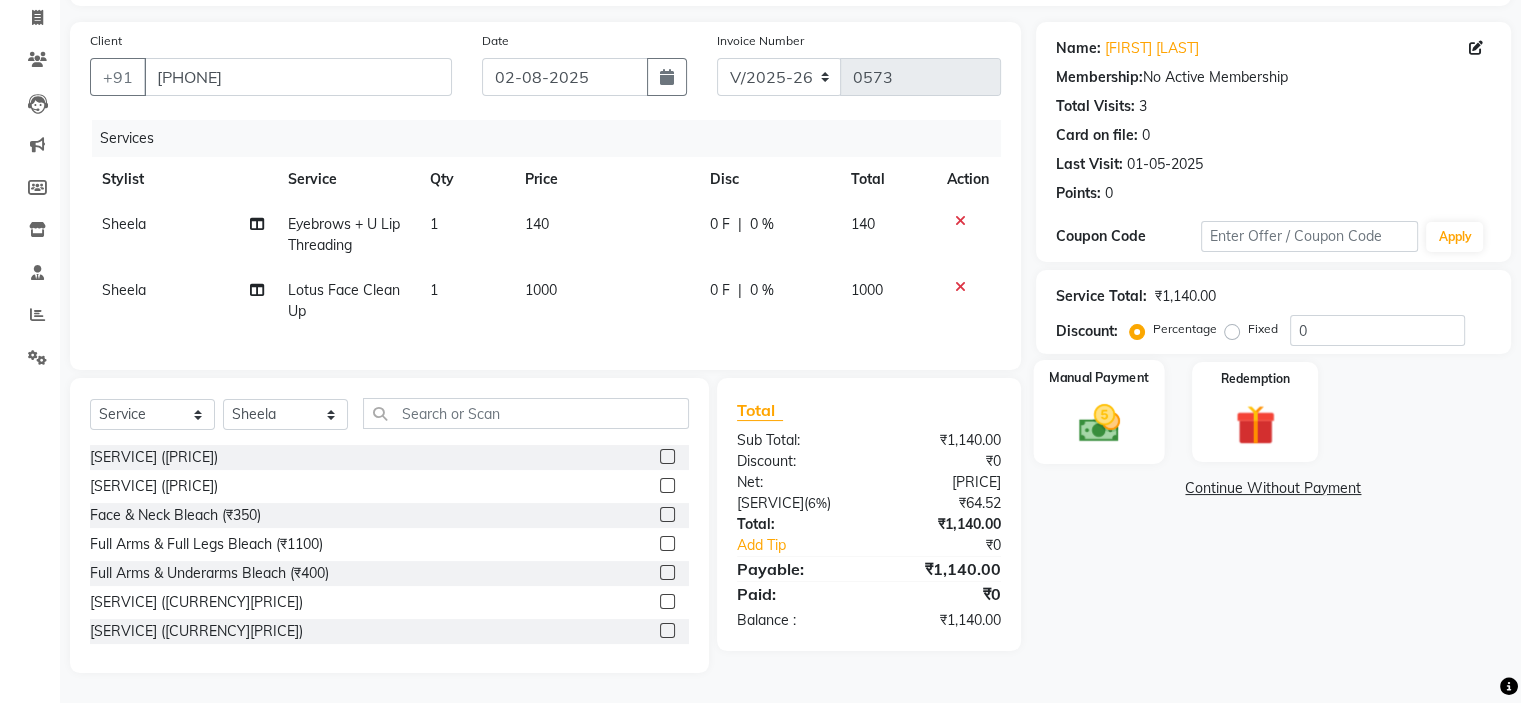 click 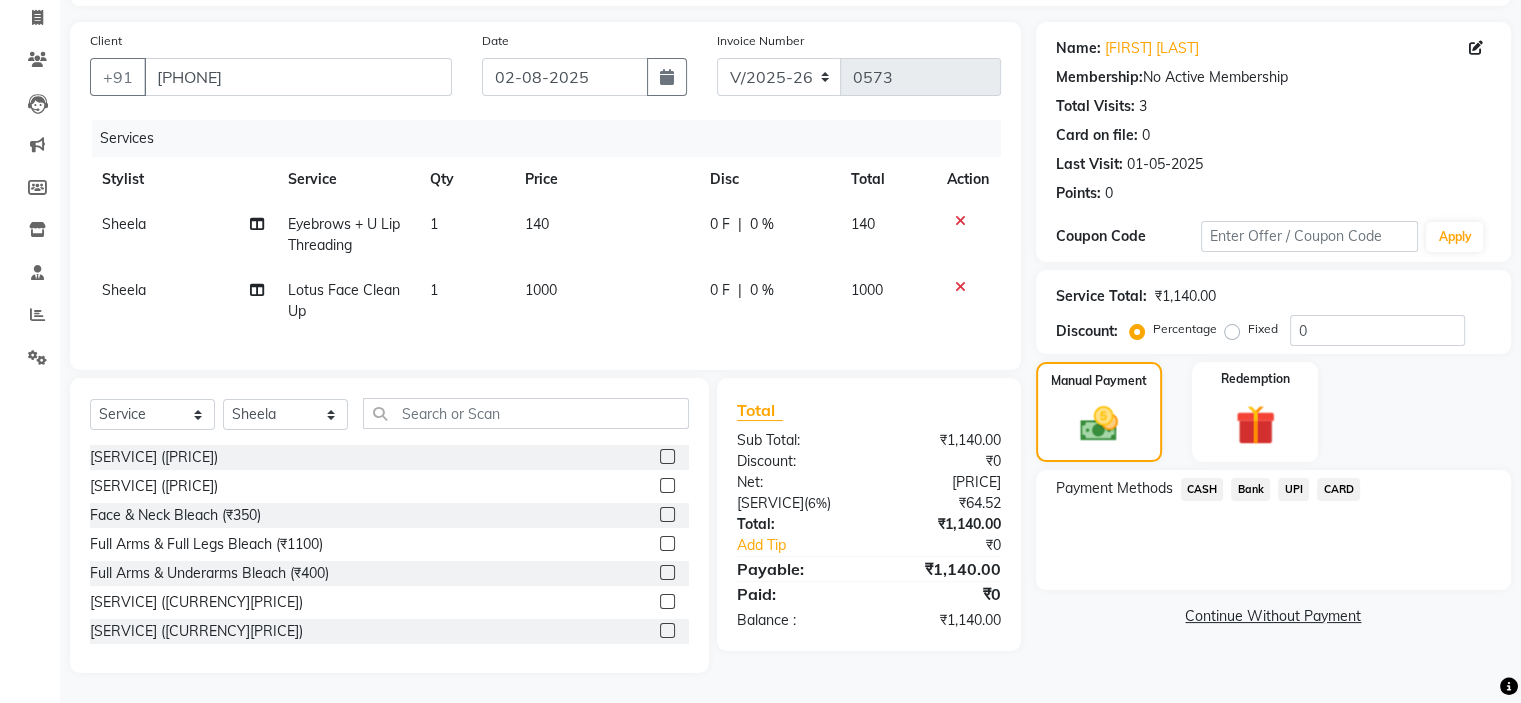 click on "UPI" 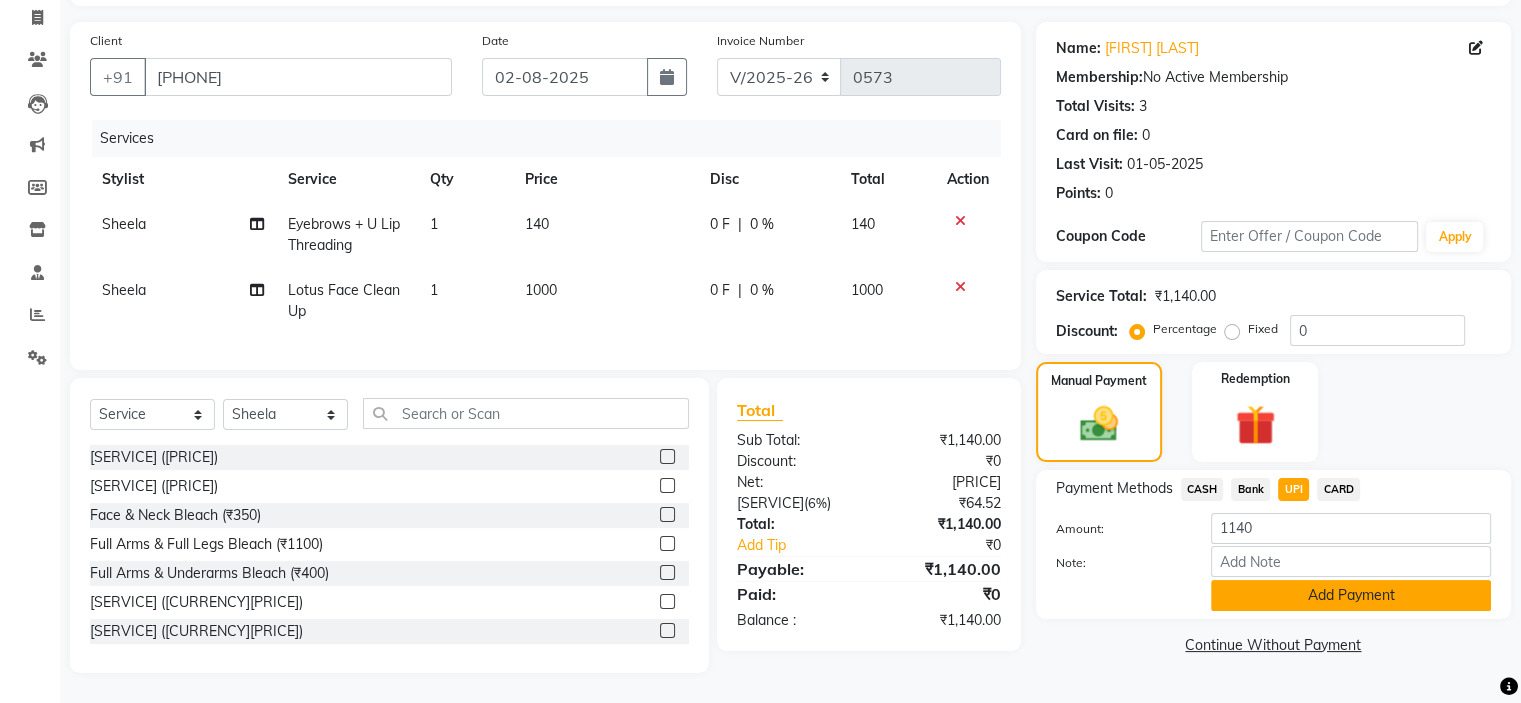 click on "Add Payment" 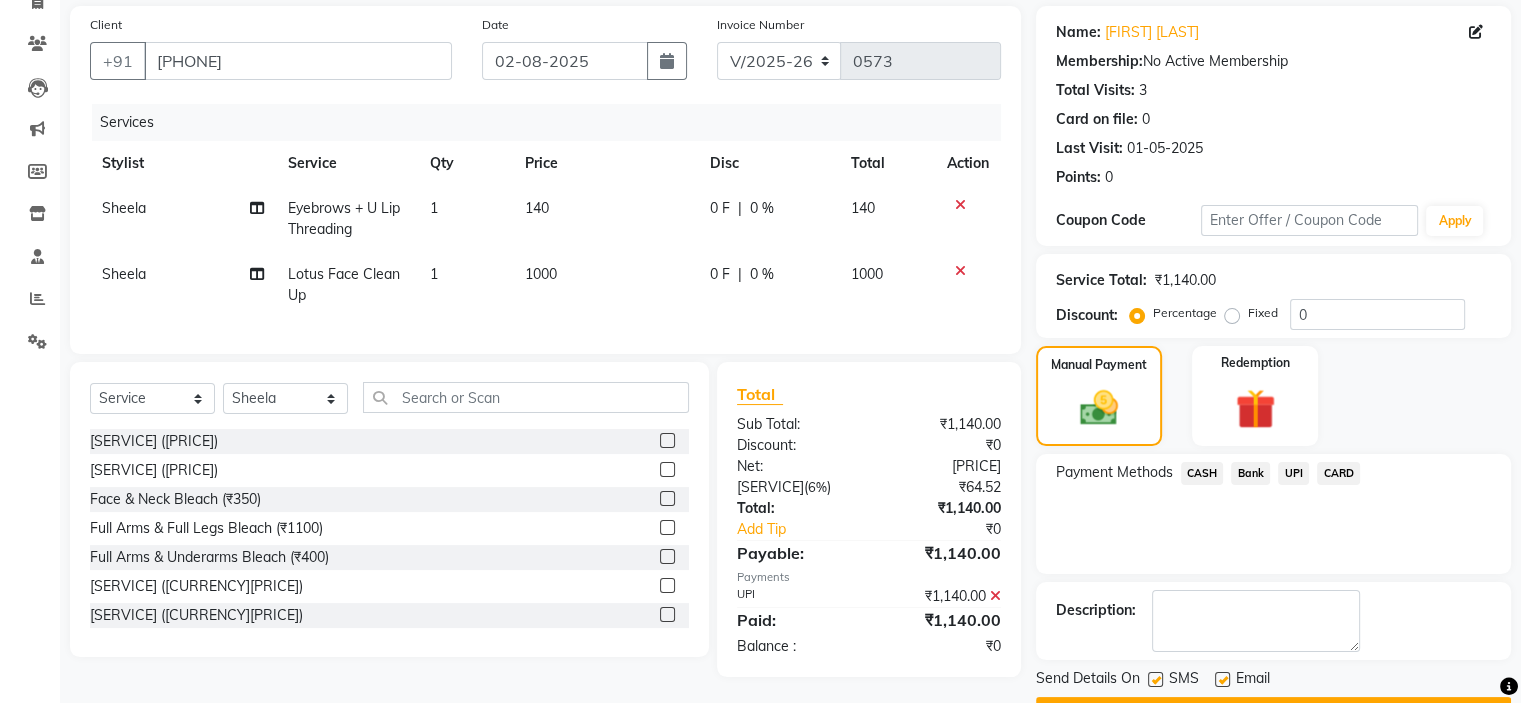 scroll, scrollTop: 197, scrollLeft: 0, axis: vertical 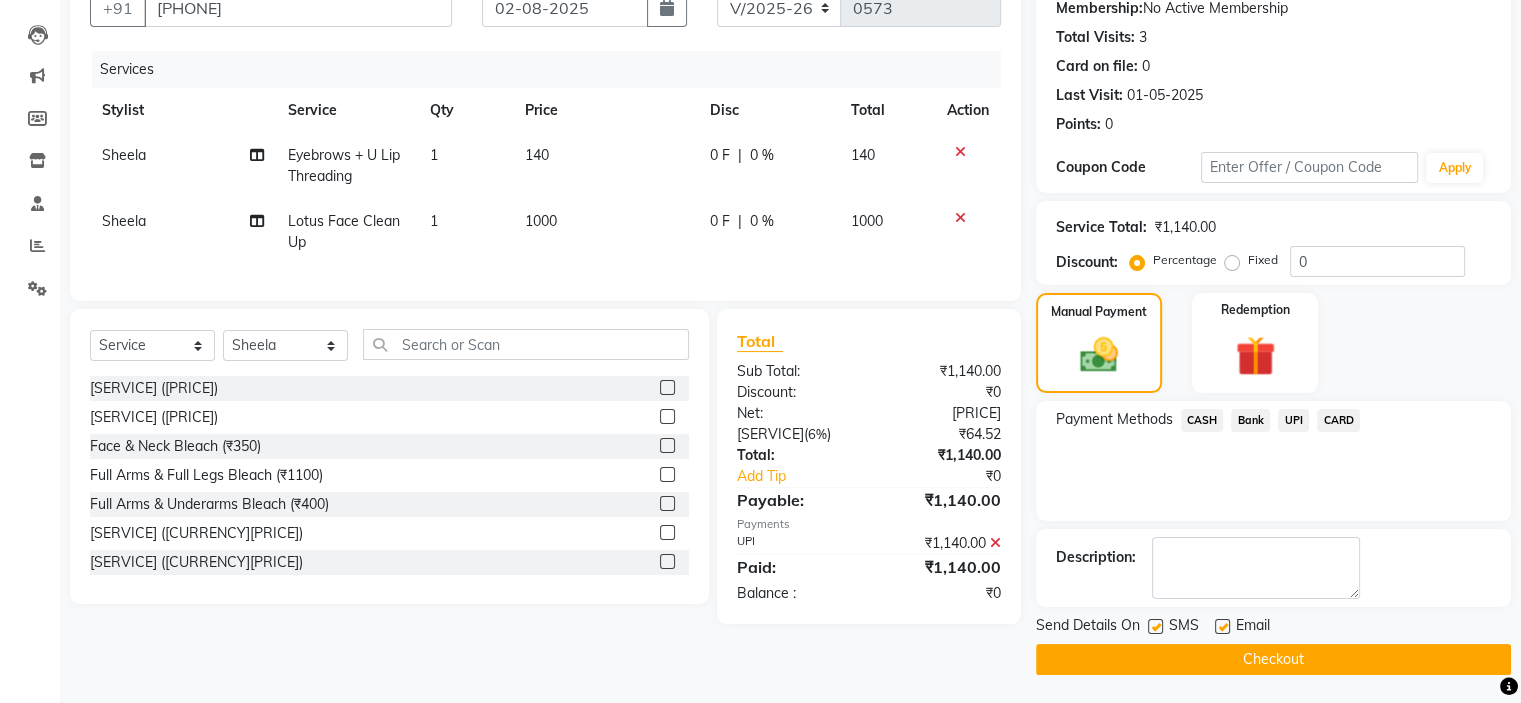 click on "Checkout" 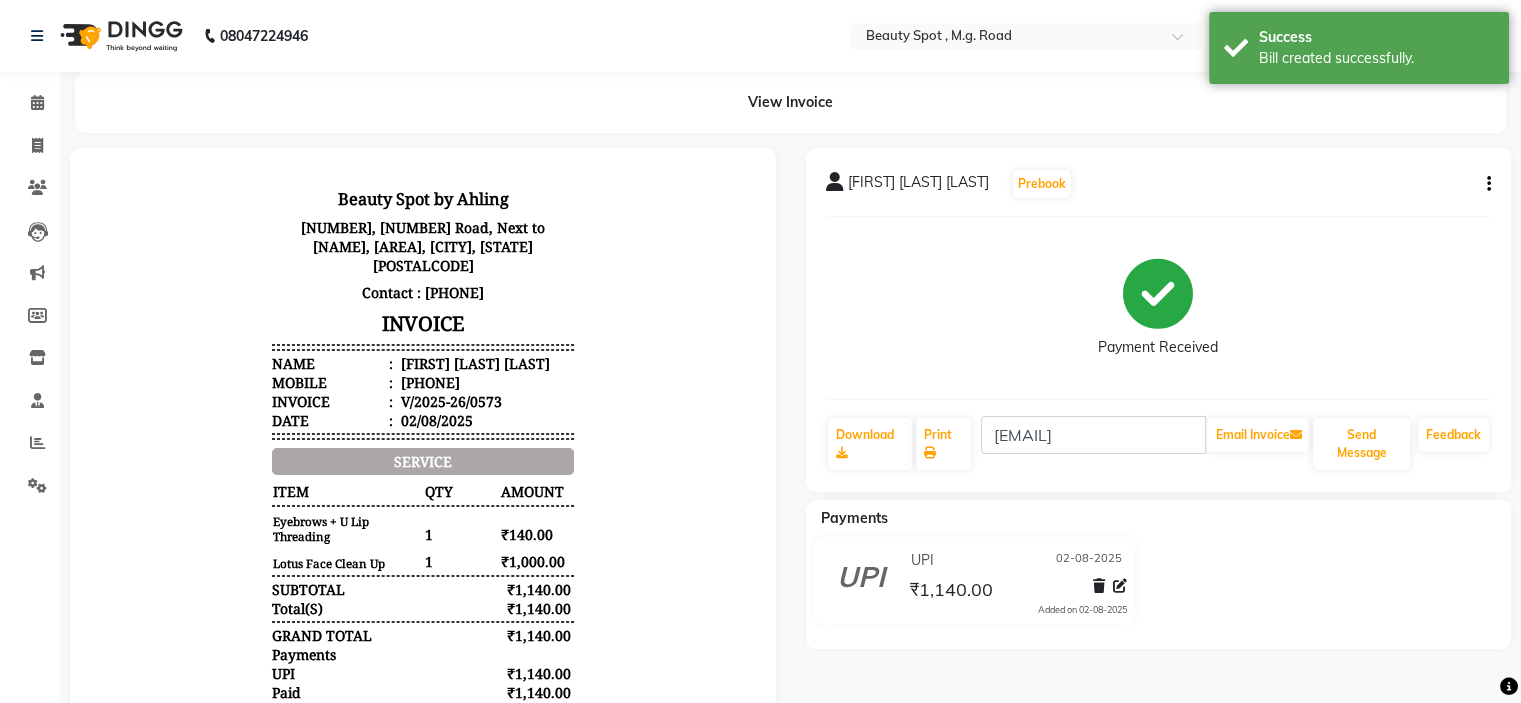 scroll, scrollTop: 0, scrollLeft: 0, axis: both 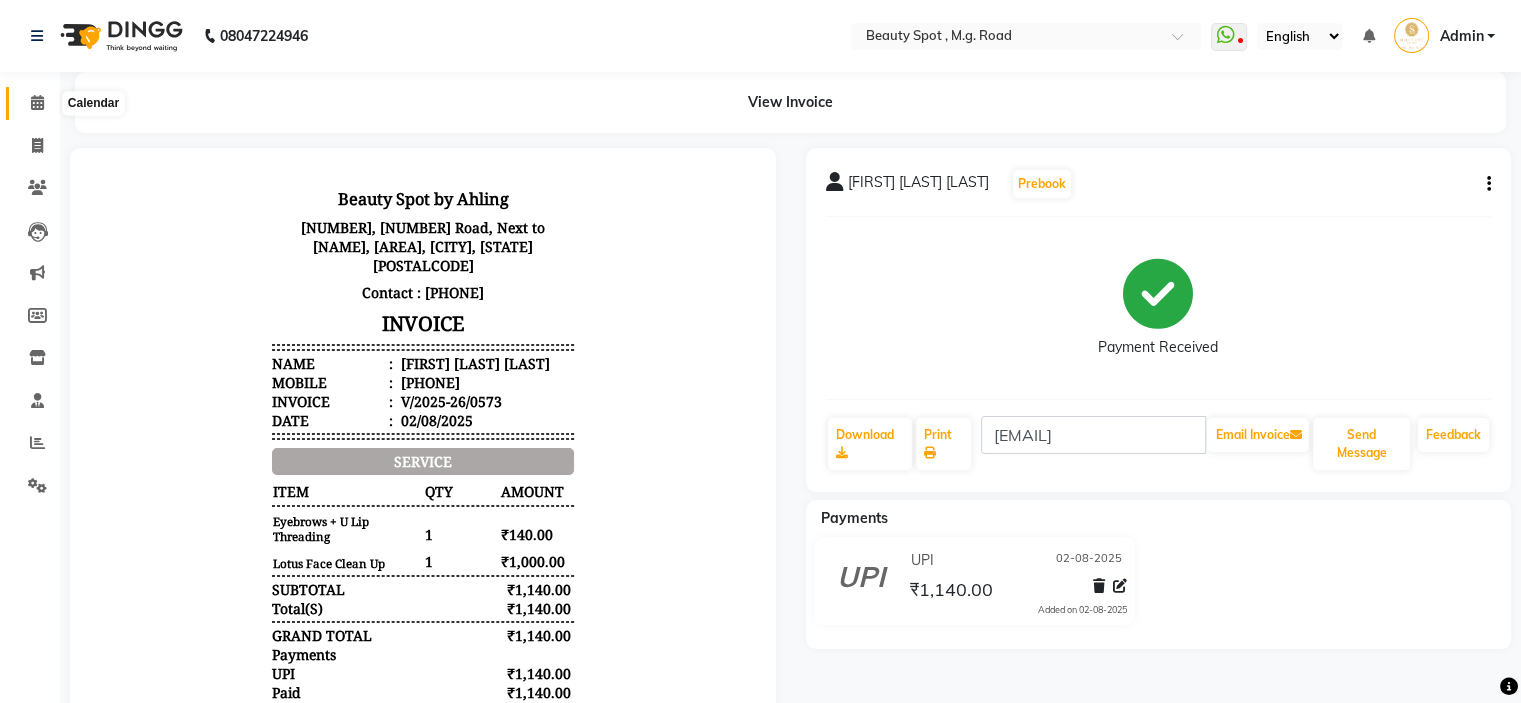 click 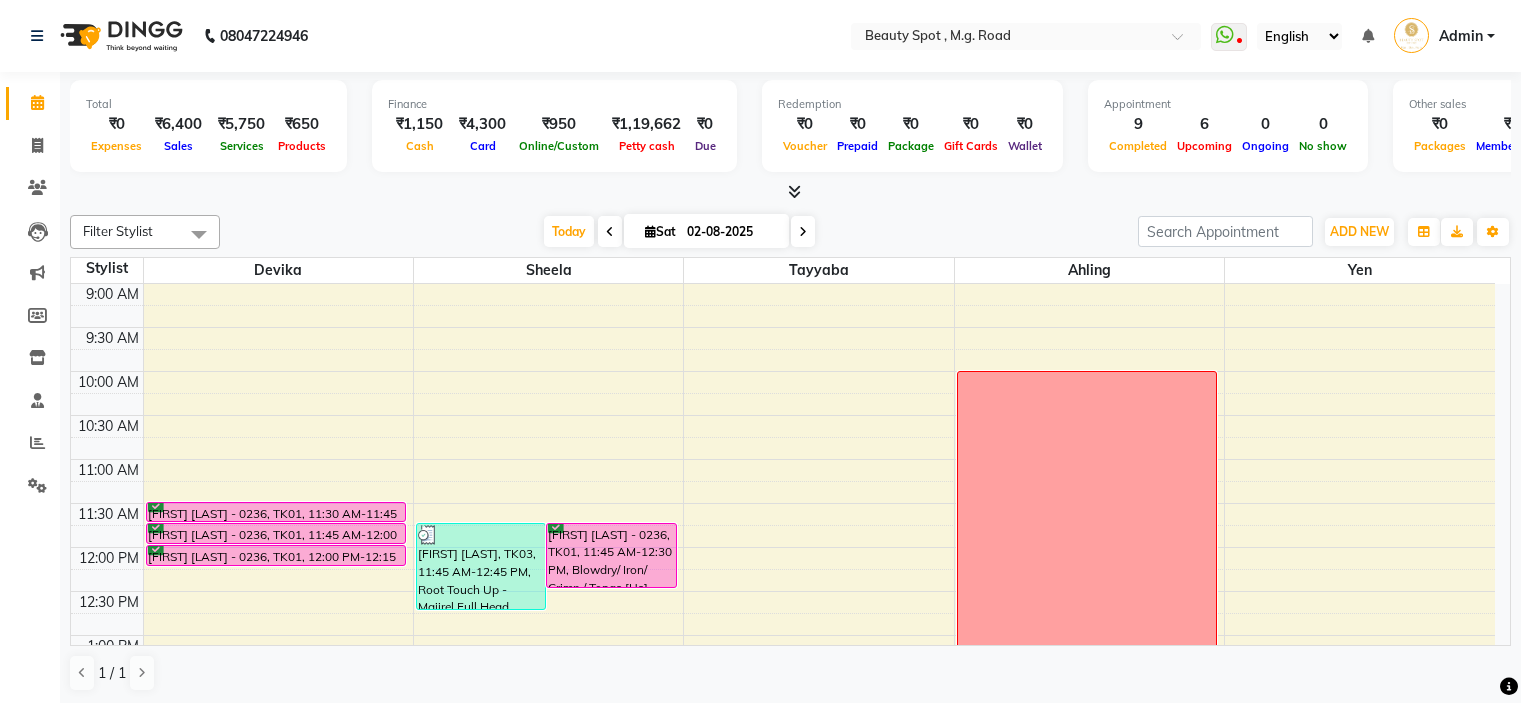 scroll, scrollTop: 0, scrollLeft: 0, axis: both 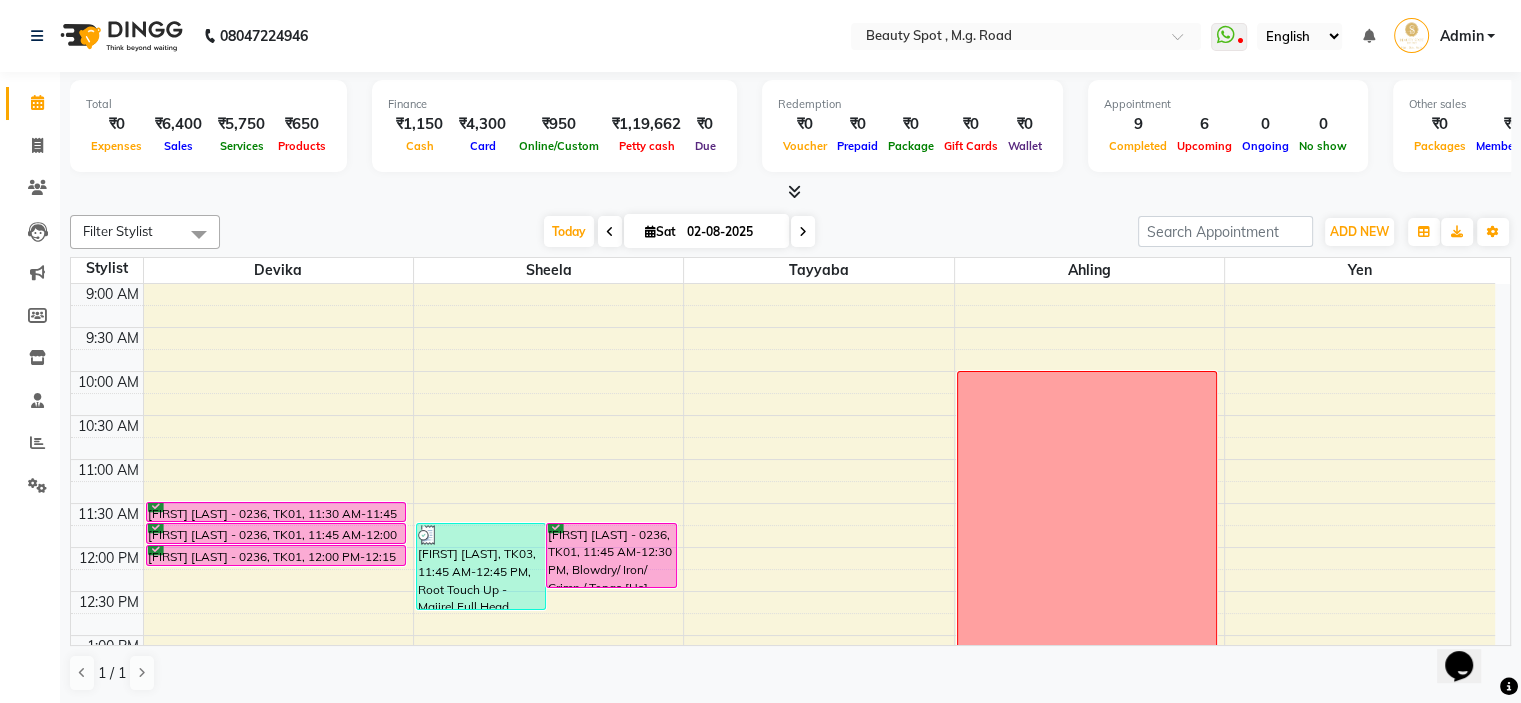 drag, startPoint x: 728, startPoint y: 234, endPoint x: 741, endPoint y: 247, distance: 18.384777 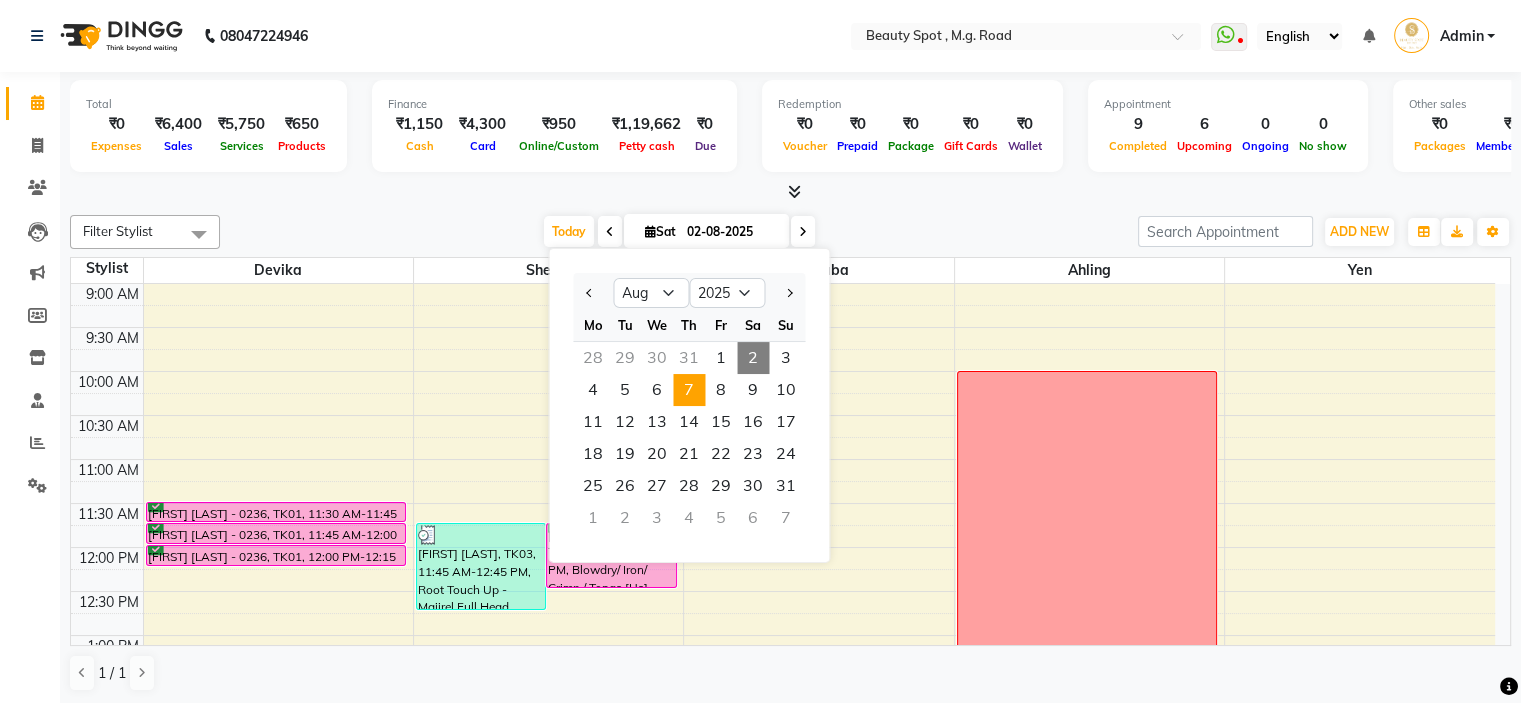 click on "7" at bounding box center [689, 390] 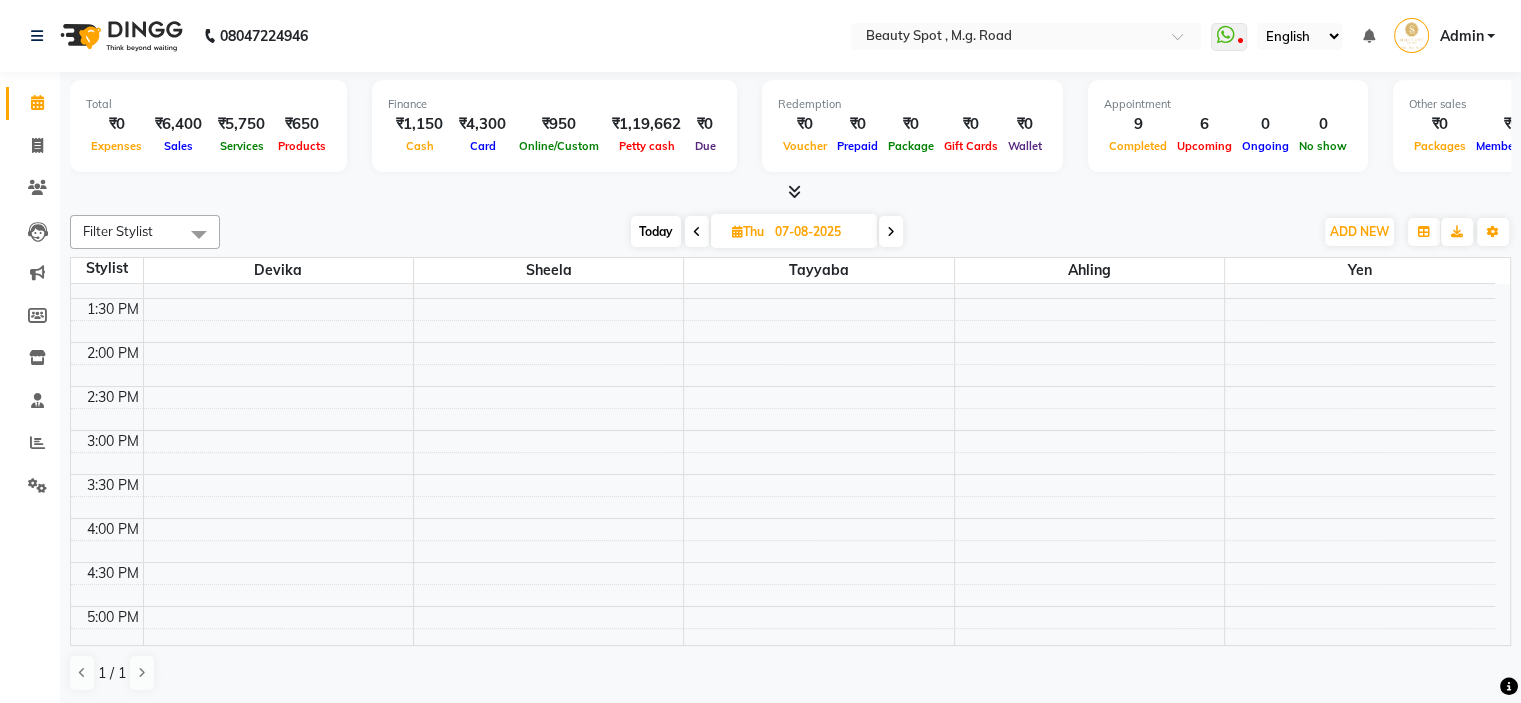 scroll, scrollTop: 400, scrollLeft: 0, axis: vertical 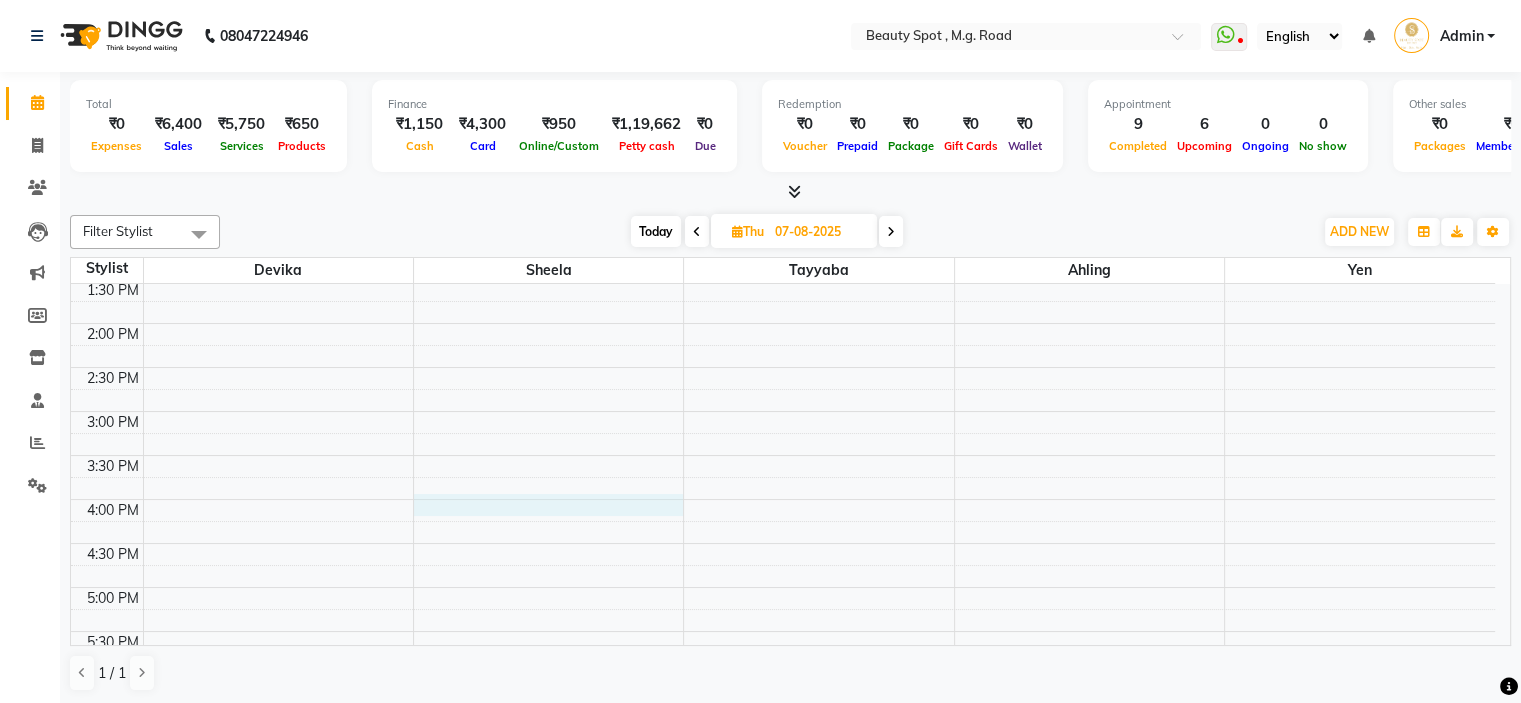 click on "9:00 AM 9:30 AM 10:00 AM 10:30 AM 11:00 AM 11:30 AM 12:00 PM 12:30 PM 1:00 PM 1:30 PM 2:00 PM 2:30 PM 3:00 PM 3:30 PM 4:00 PM 4:30 PM 5:00 PM 5:30 PM 6:00 PM 6:30 PM 7:00 PM 7:30 PM     [FIRST] [LAST], 11:30 AM-12:30 PM, Casmara Lightening With Instant Glow Facial     [FIRST] [LAST], 12:30 PM-01:15 PM, Haircut + Wash & Finish - Creative Artist" at bounding box center [783, 367] 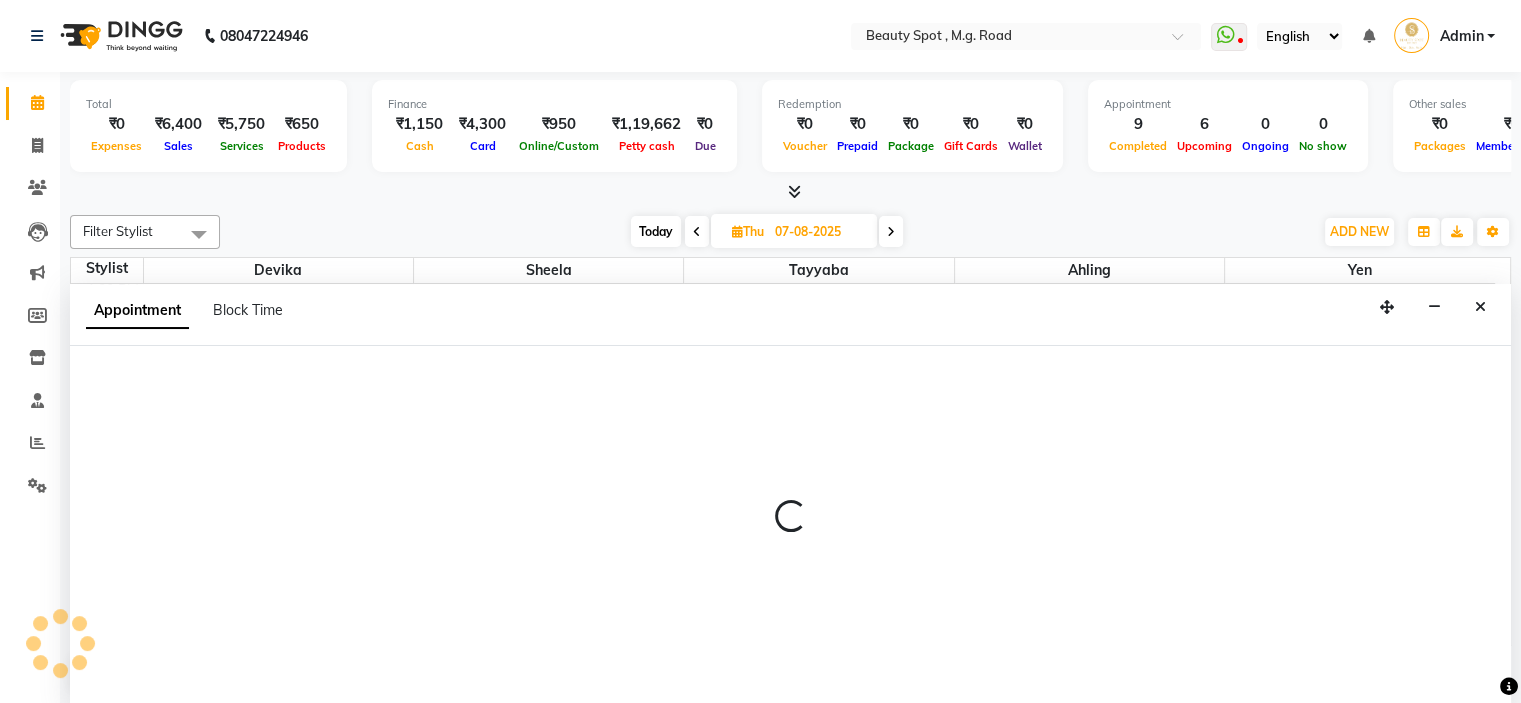 scroll, scrollTop: 0, scrollLeft: 0, axis: both 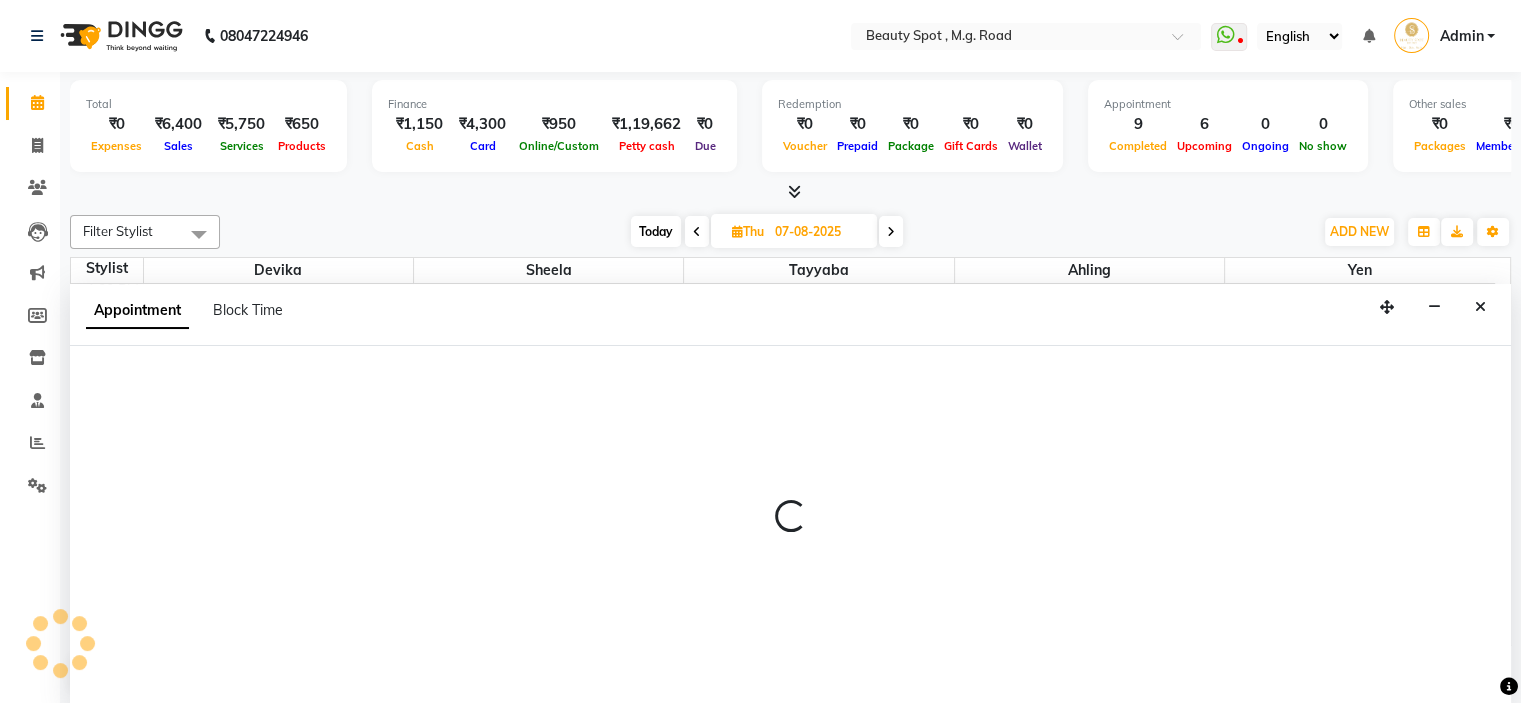 select on "70085" 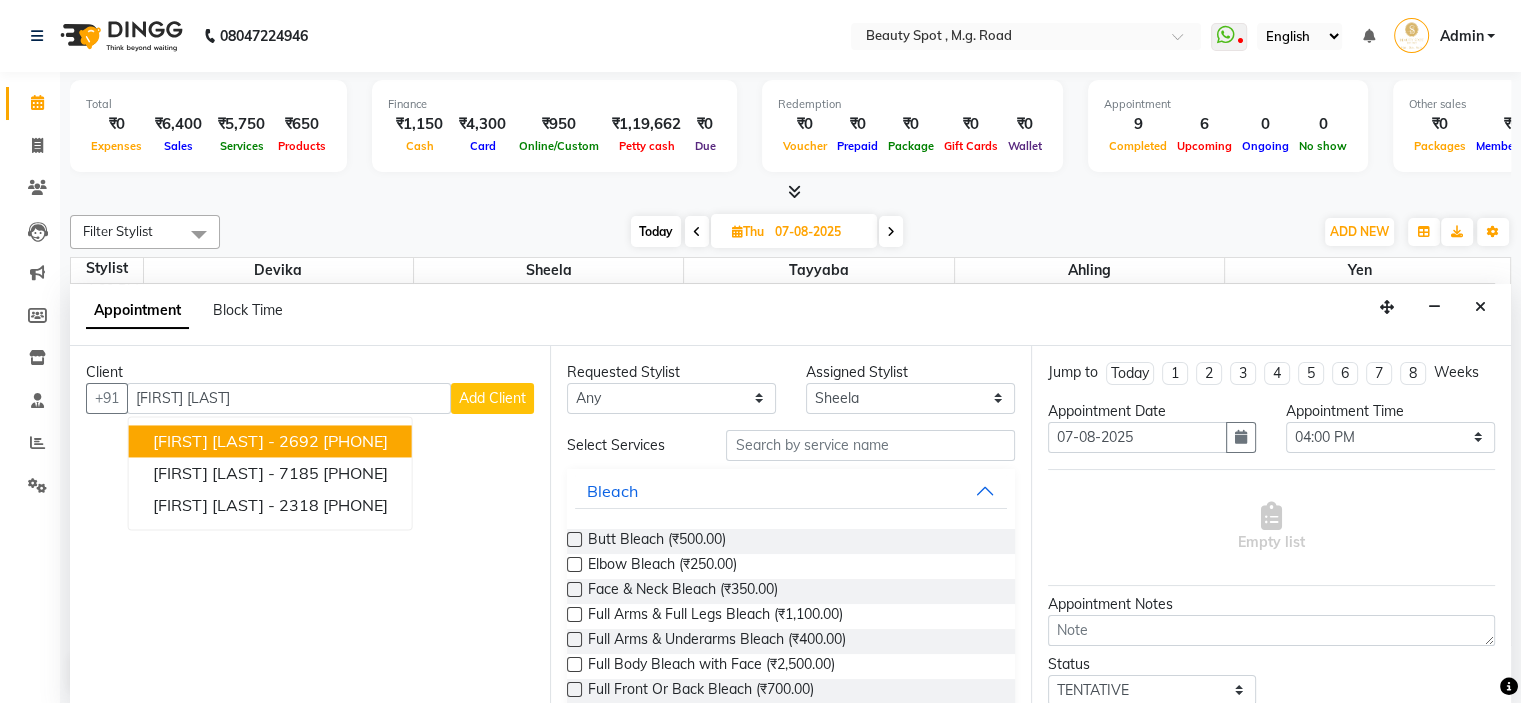 click on "[FIRST] [LAST] - 2692" at bounding box center (236, 441) 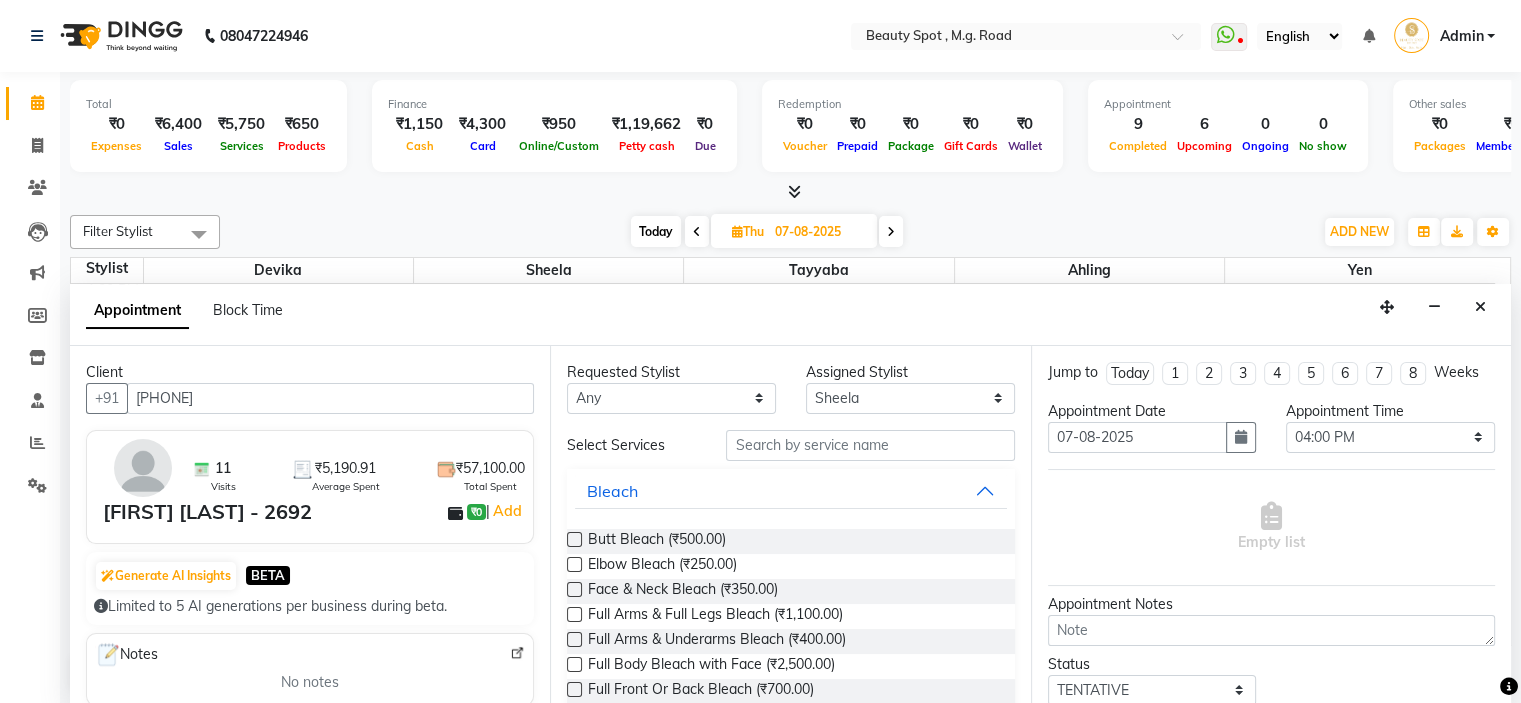 type on "[PHONE]" 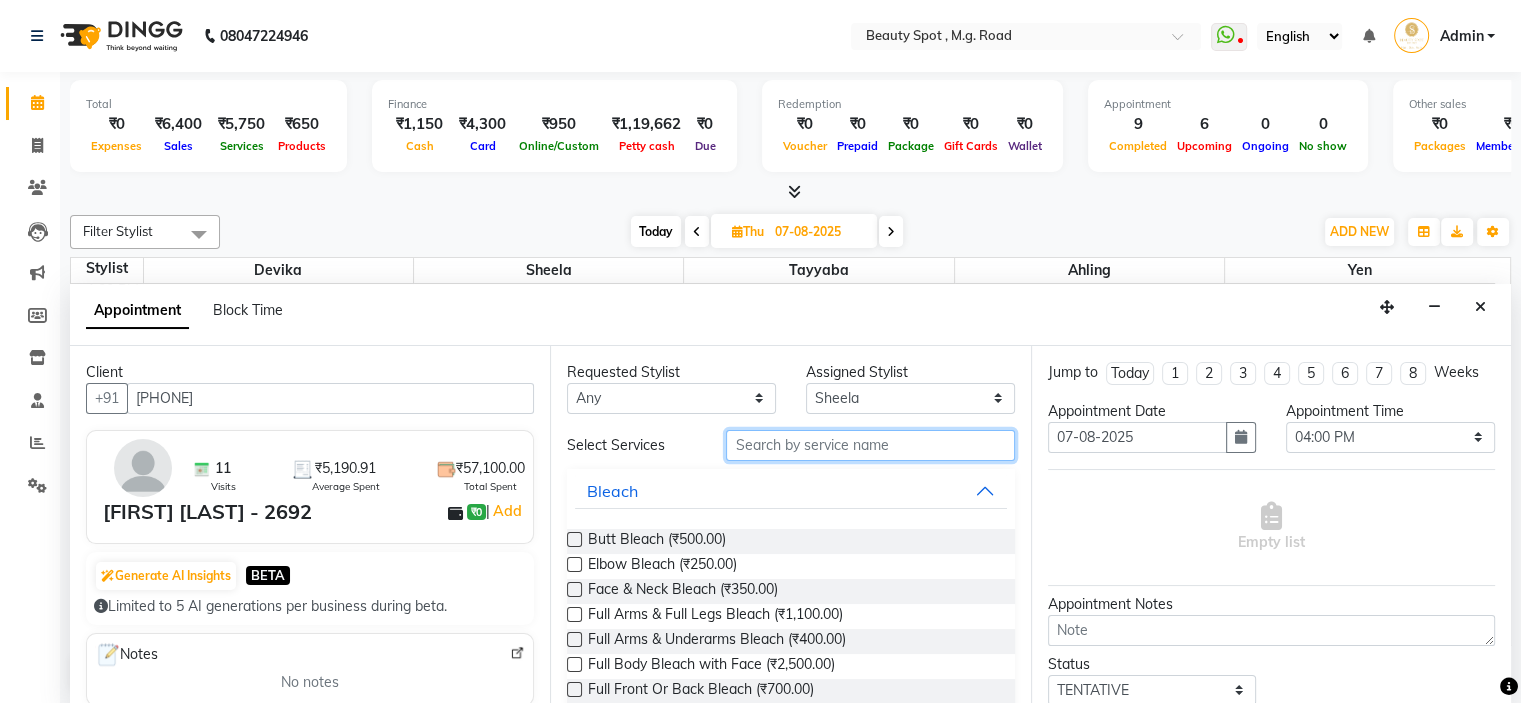 click at bounding box center (870, 445) 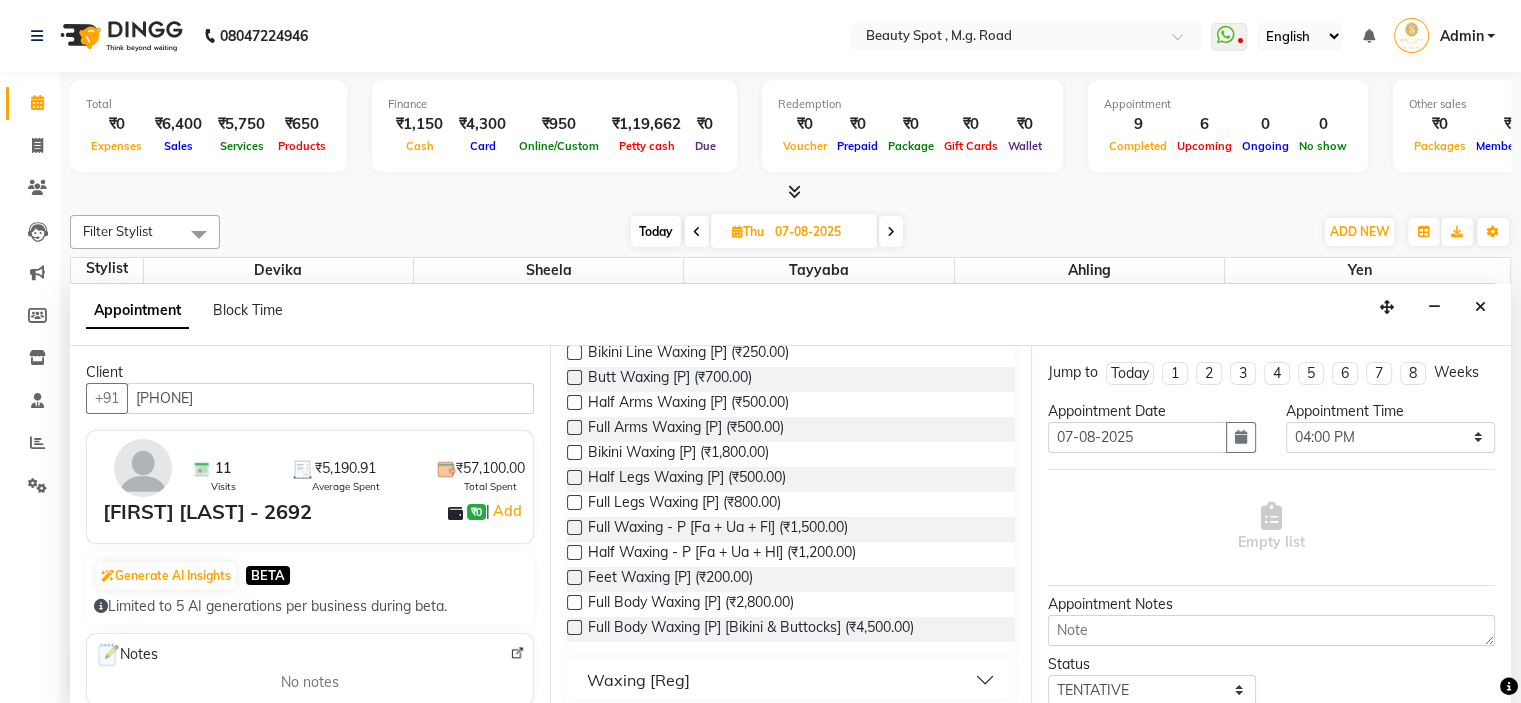 scroll, scrollTop: 400, scrollLeft: 0, axis: vertical 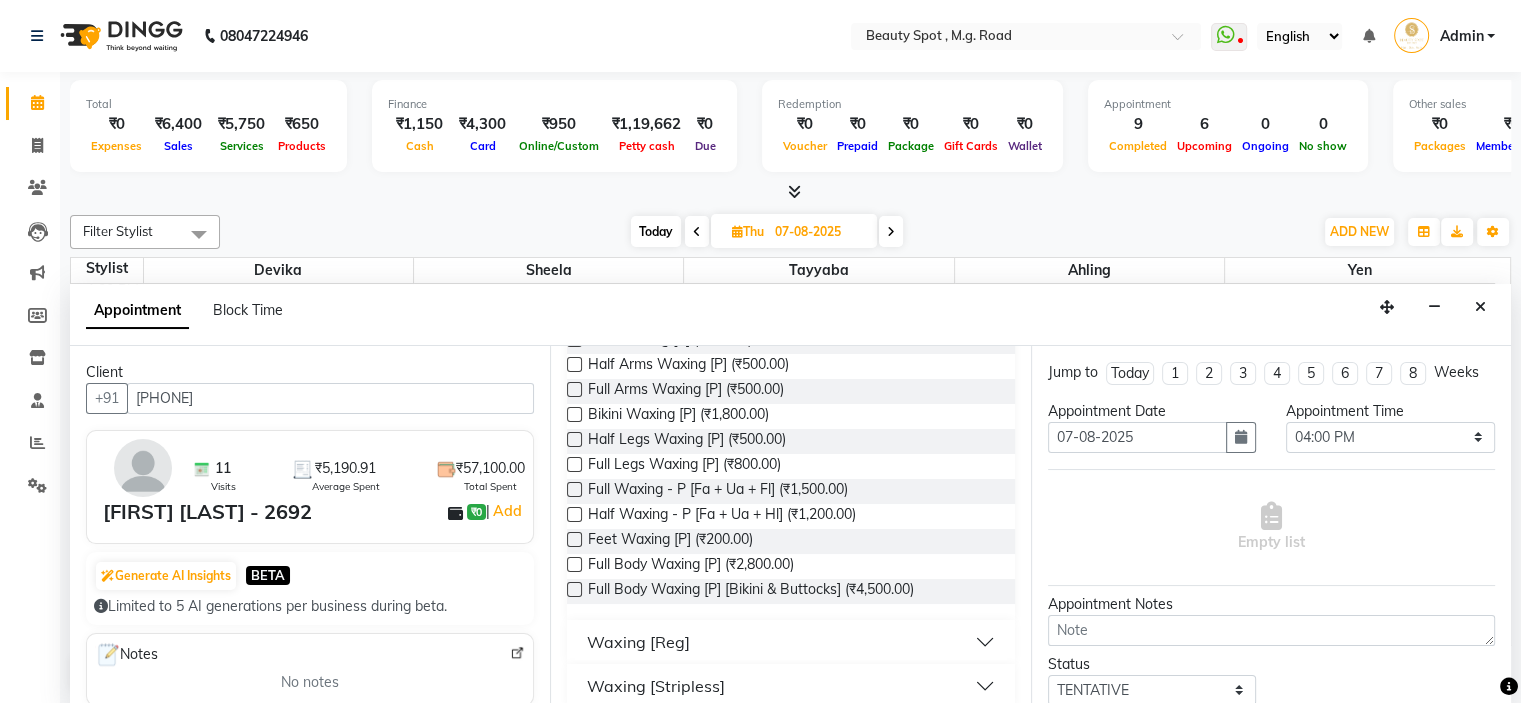 type on "WAX" 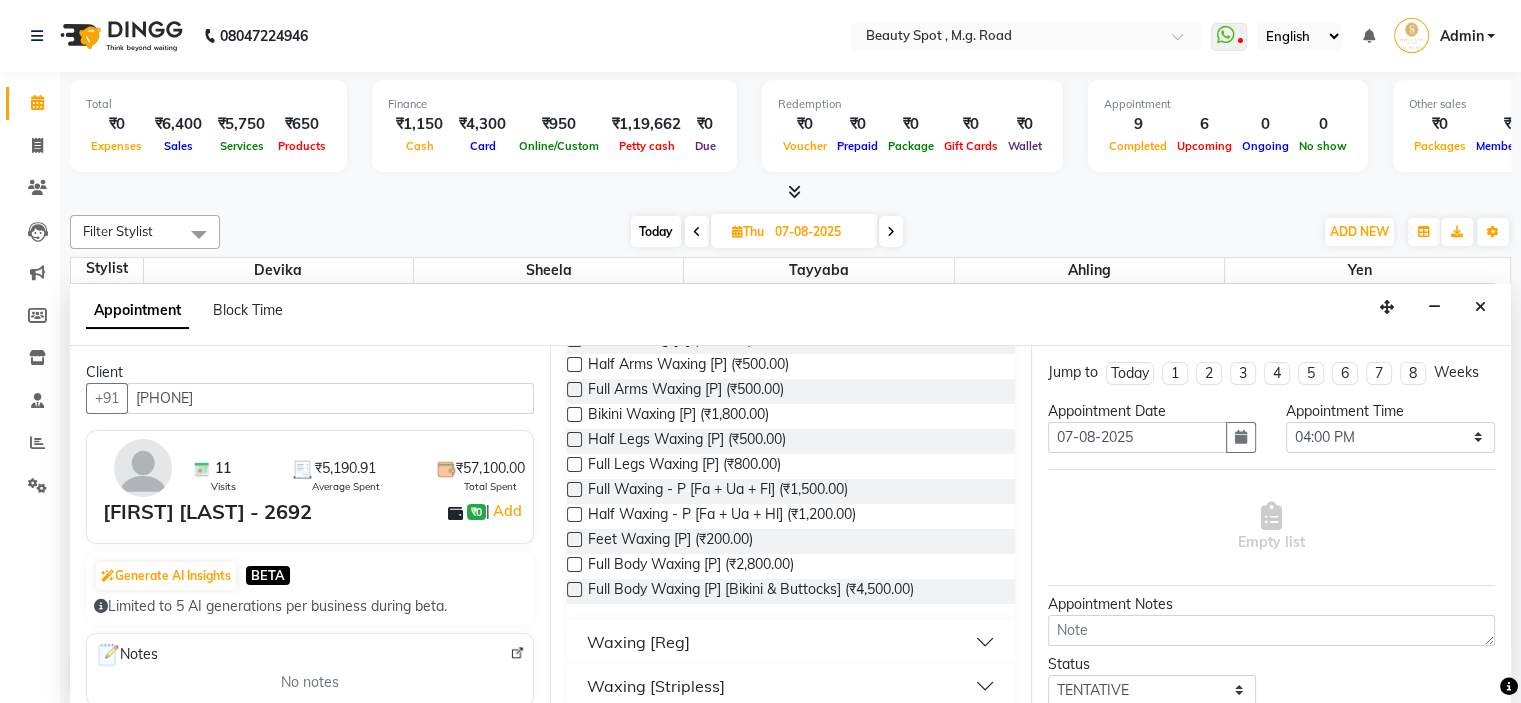 click on "Waxing [Reg]" at bounding box center [790, 642] 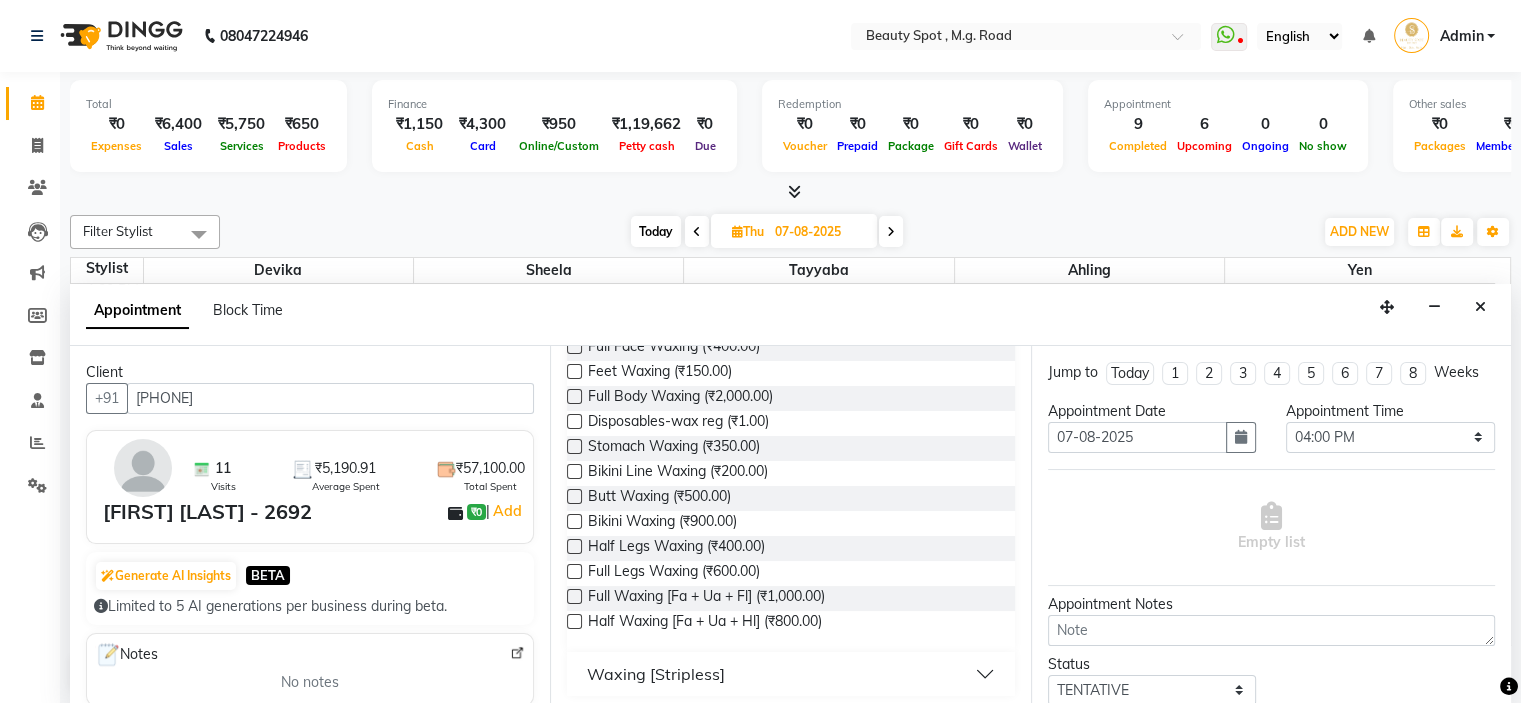 scroll, scrollTop: 1149, scrollLeft: 0, axis: vertical 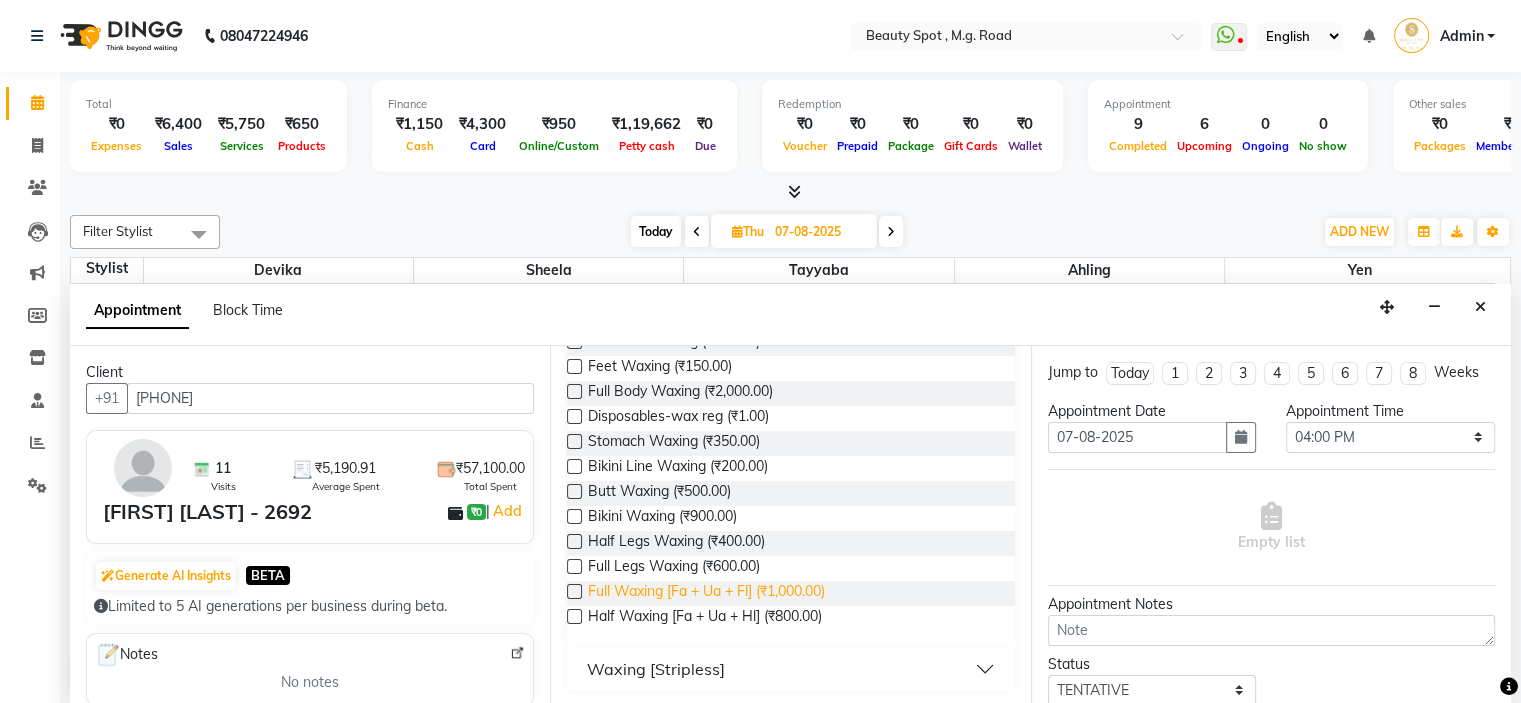 click on "Full Waxing [Fa + Ua + Fl] (₹1,000.00)" at bounding box center [706, 593] 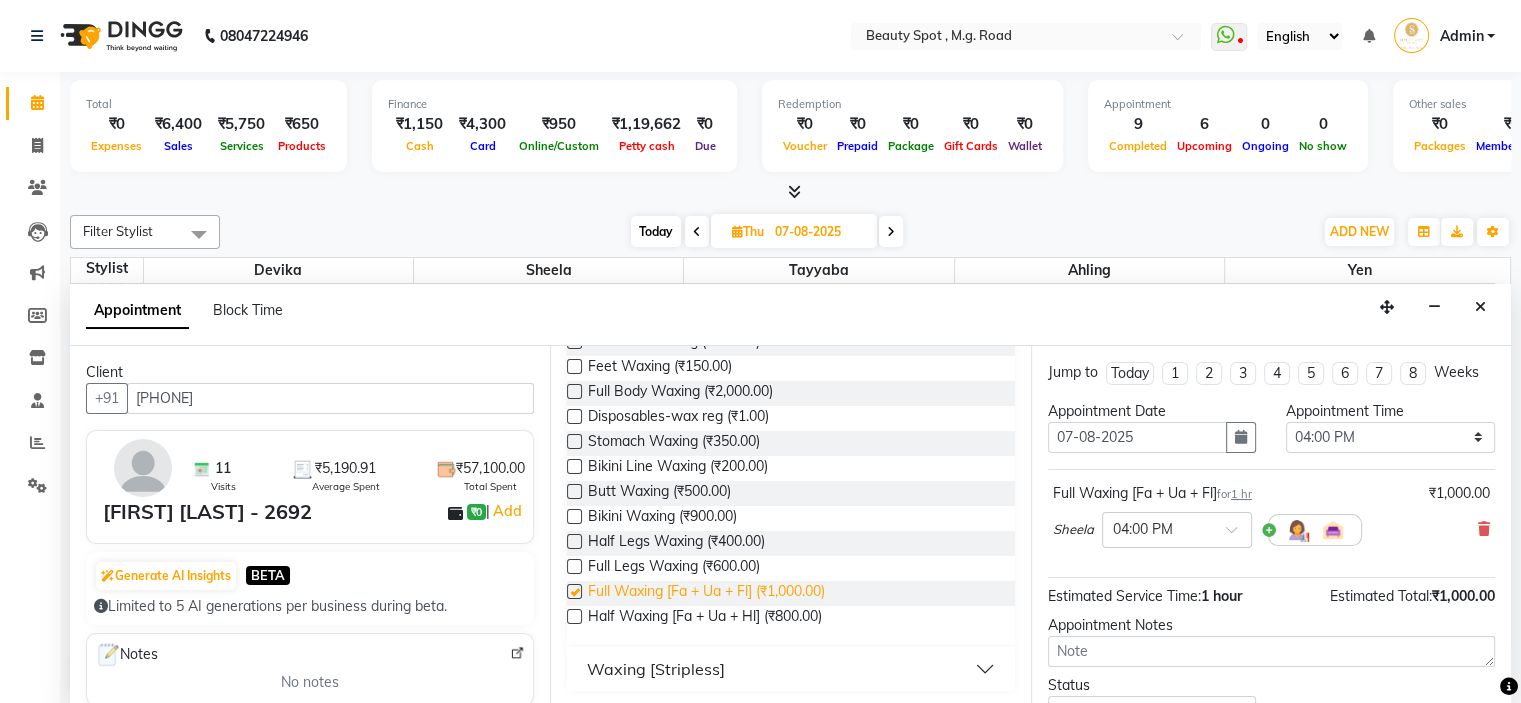checkbox on "false" 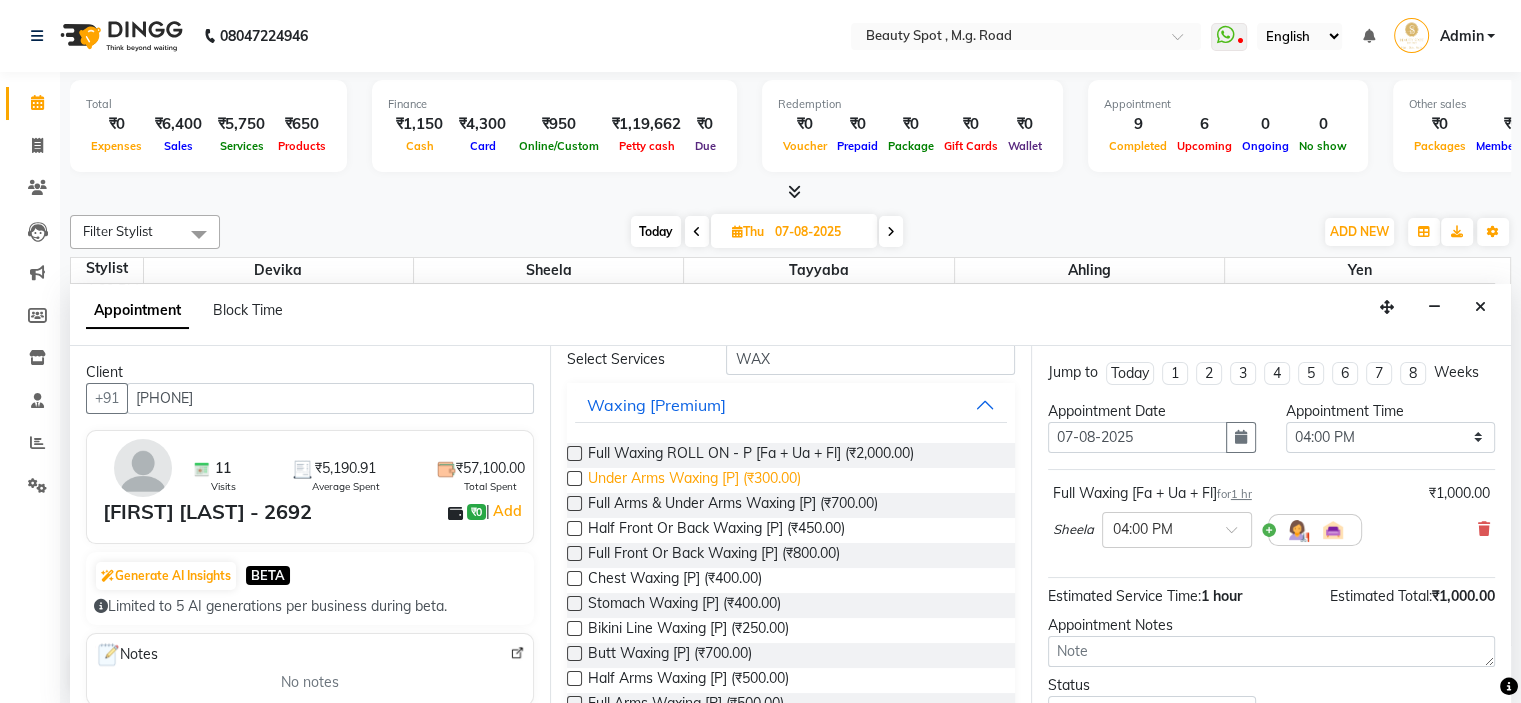 scroll, scrollTop: 0, scrollLeft: 0, axis: both 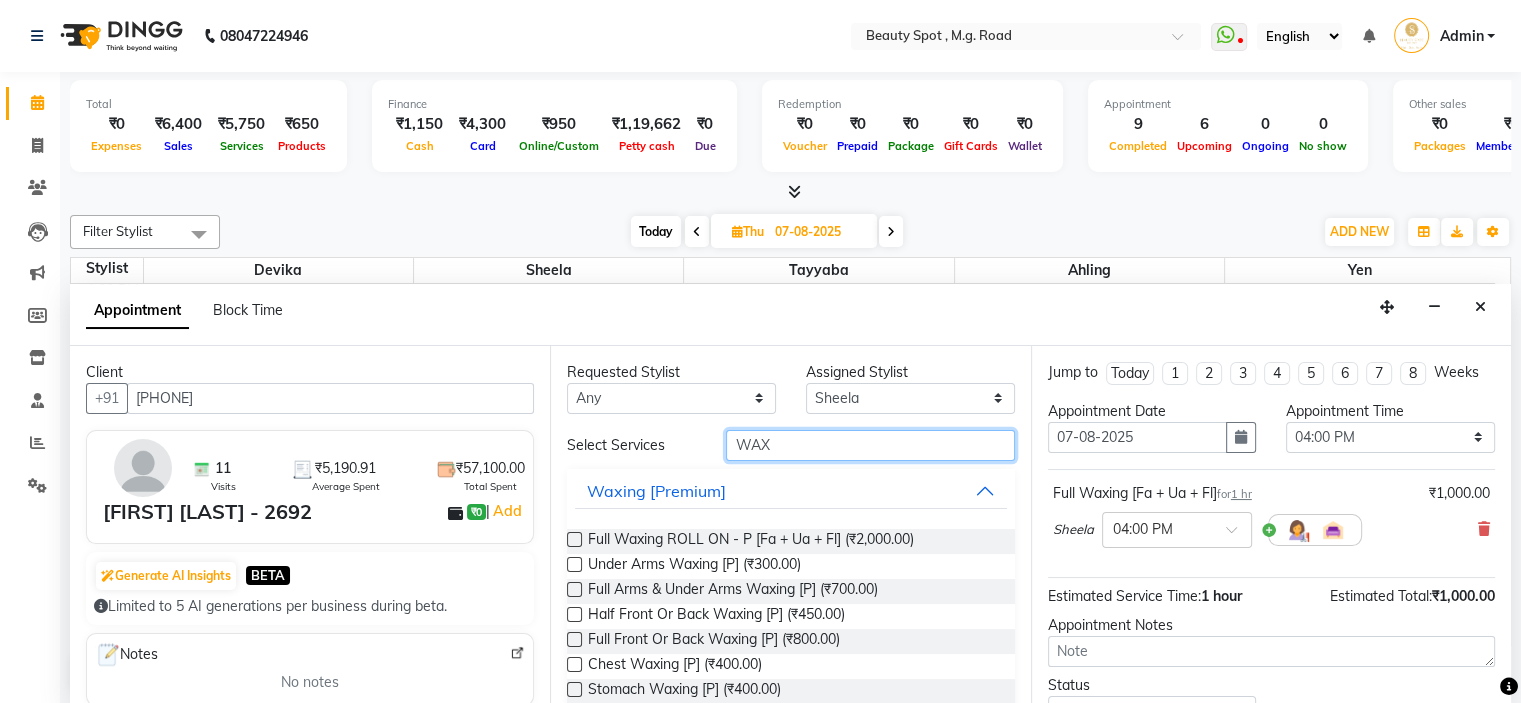 click on "WAX" at bounding box center [870, 445] 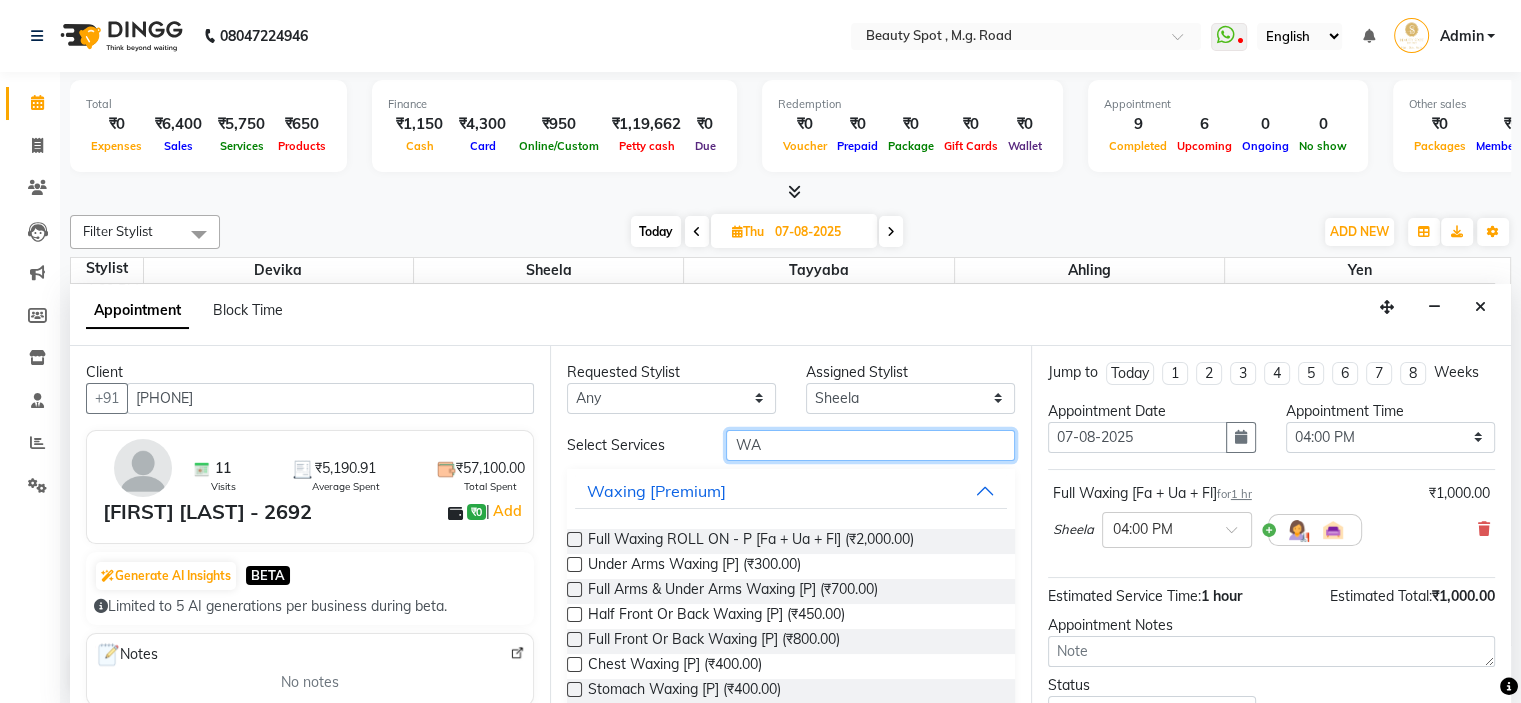 type on "W" 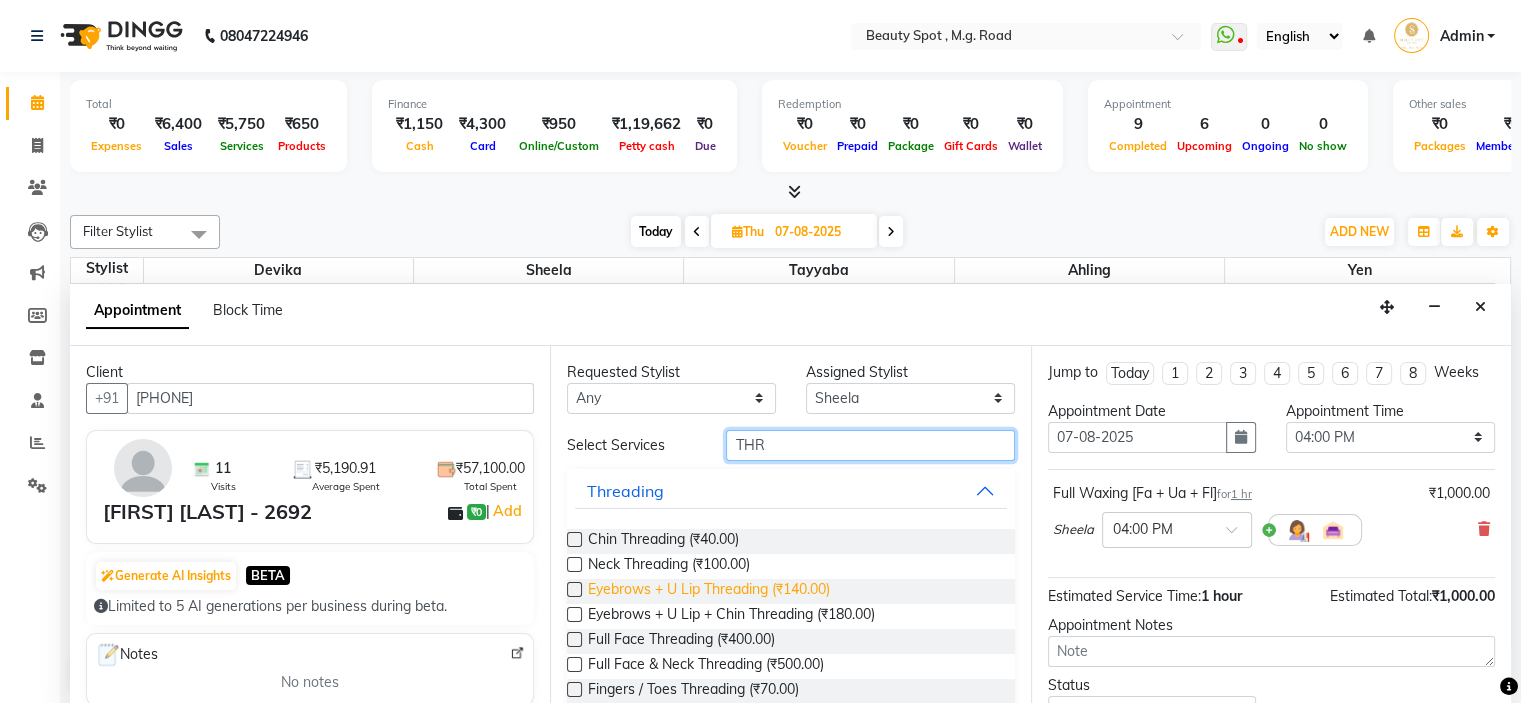 type on "THR" 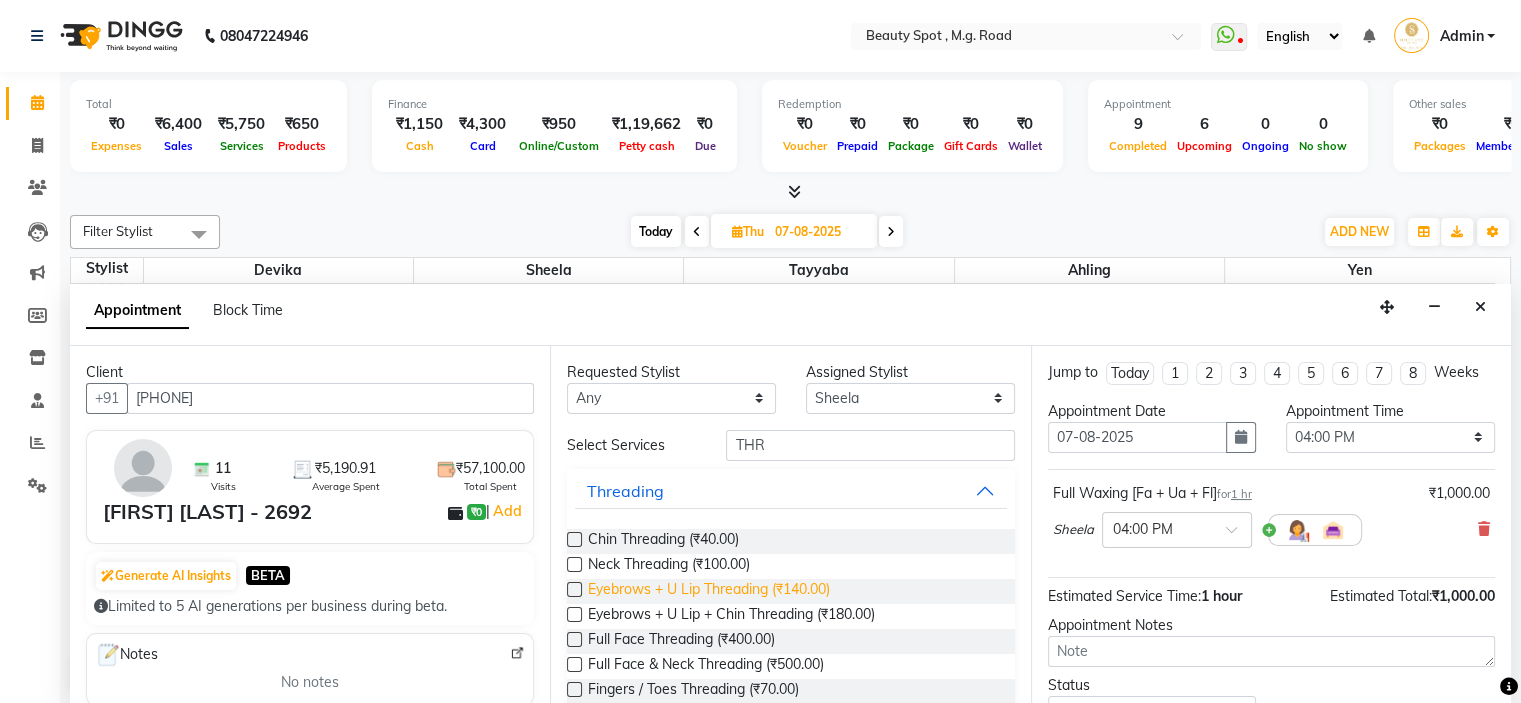 click on "Eyebrows + U Lip Threading (₹140.00)" at bounding box center [709, 591] 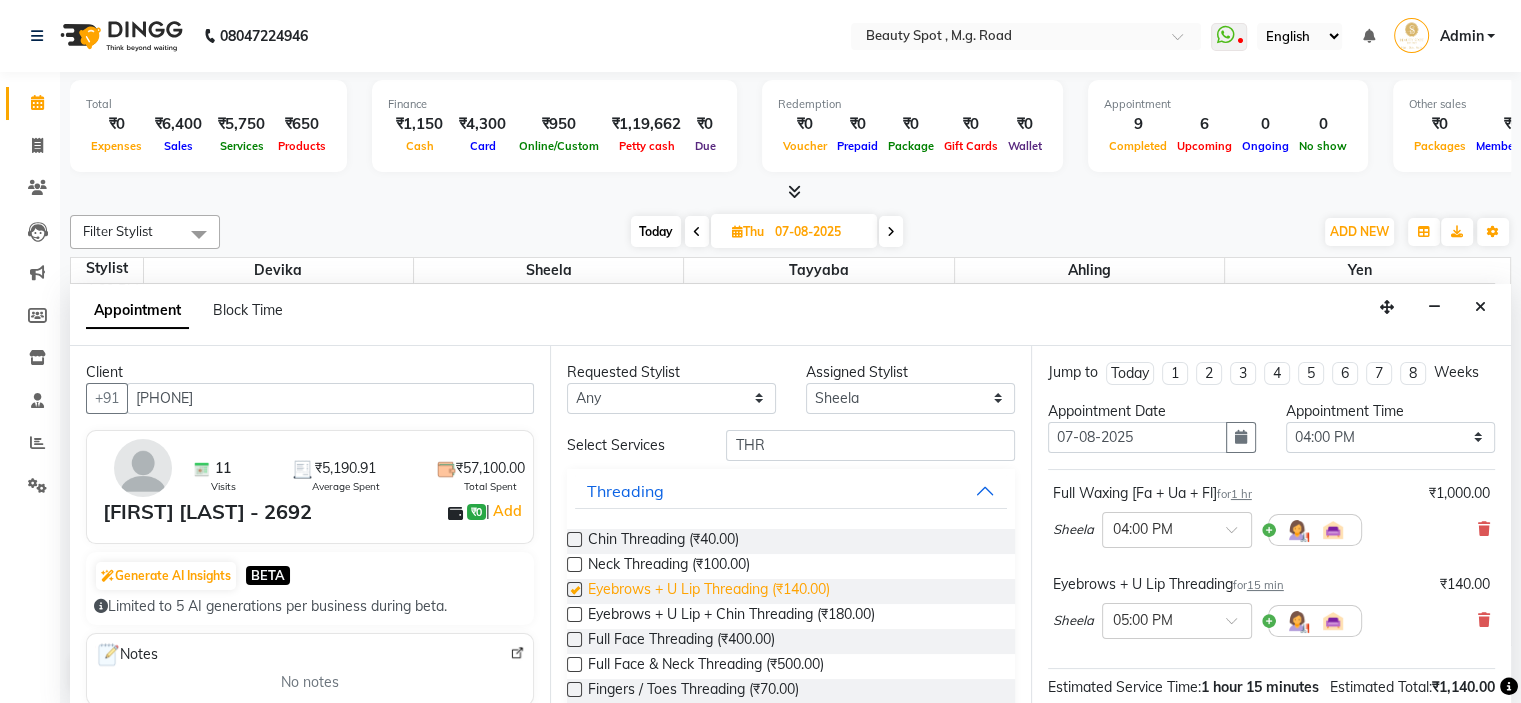 checkbox on "false" 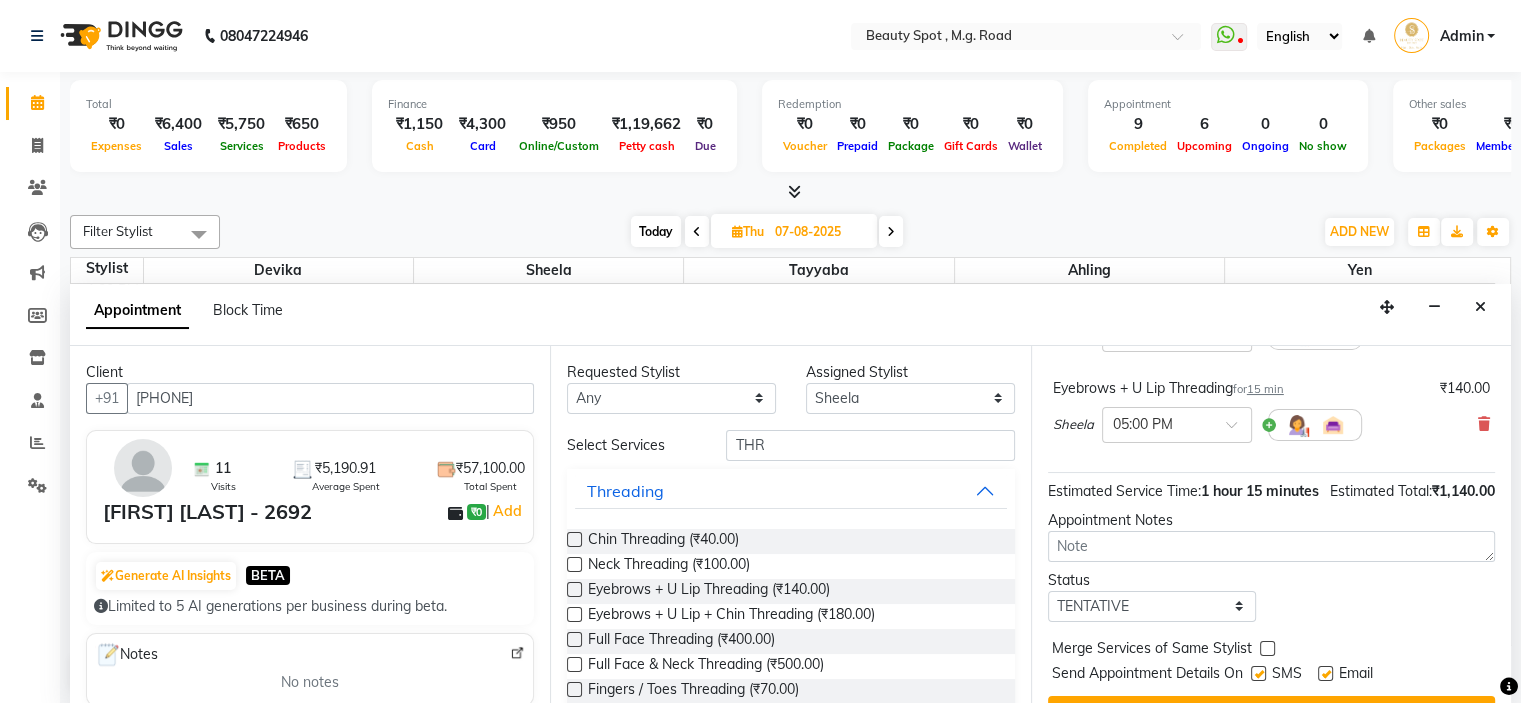 scroll, scrollTop: 200, scrollLeft: 0, axis: vertical 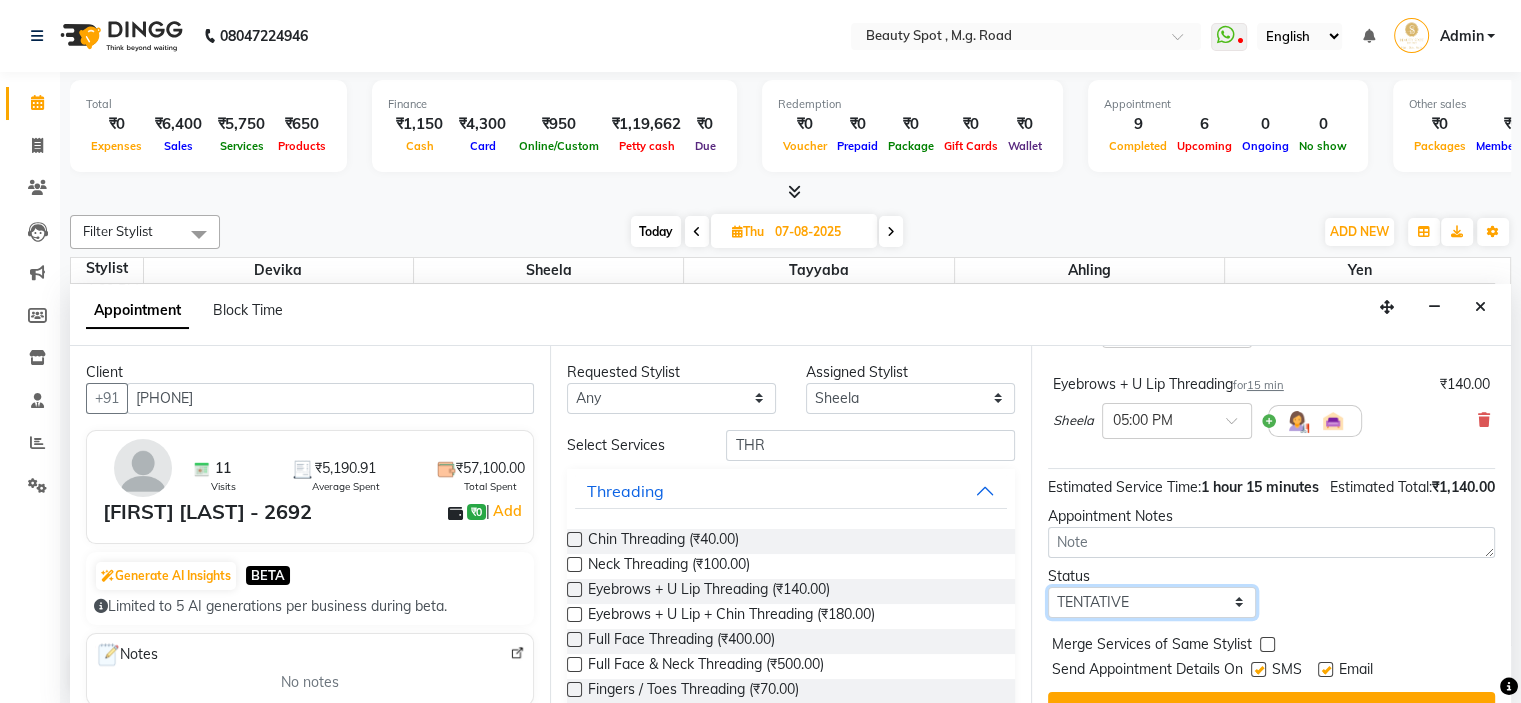 click on "Select TENTATIVE CONFIRM UPCOMING" at bounding box center [1152, 602] 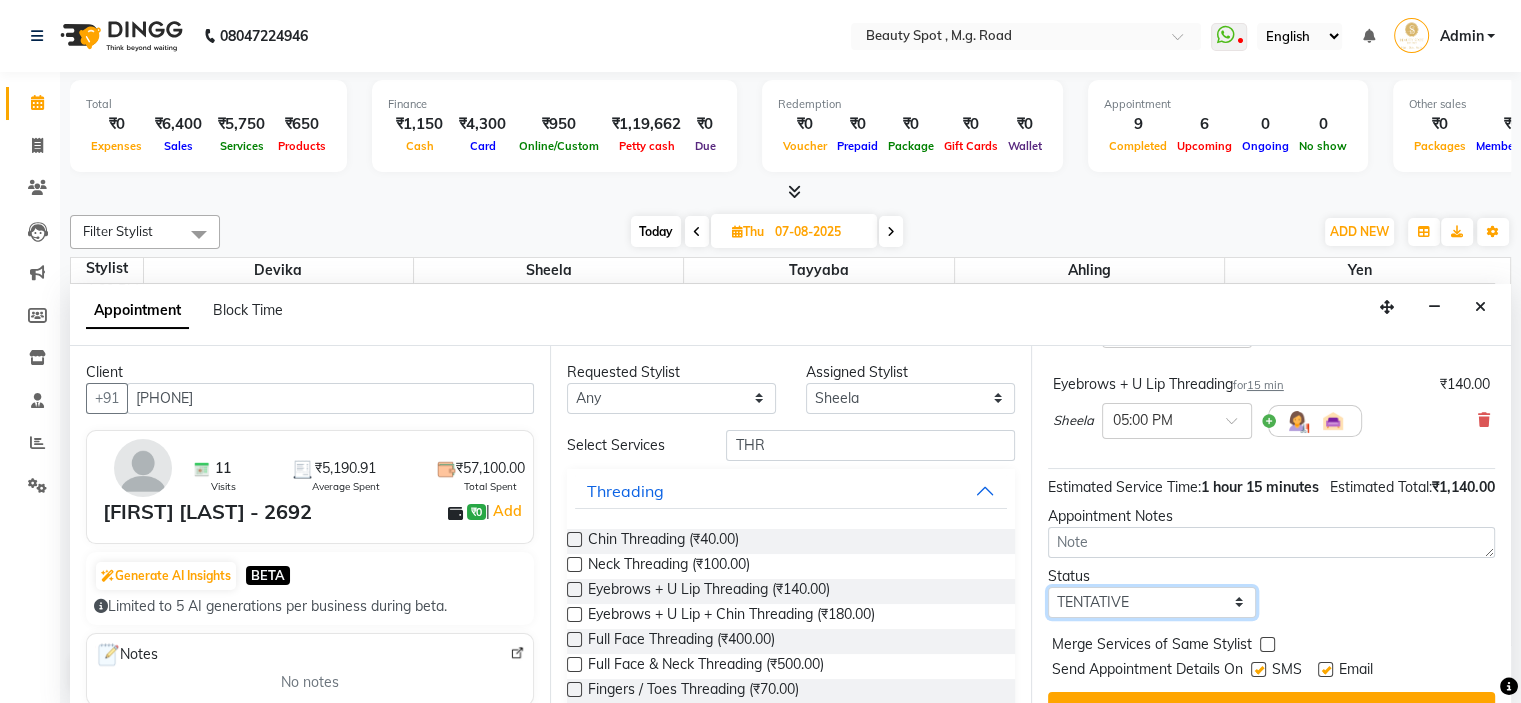 select on "confirm booking" 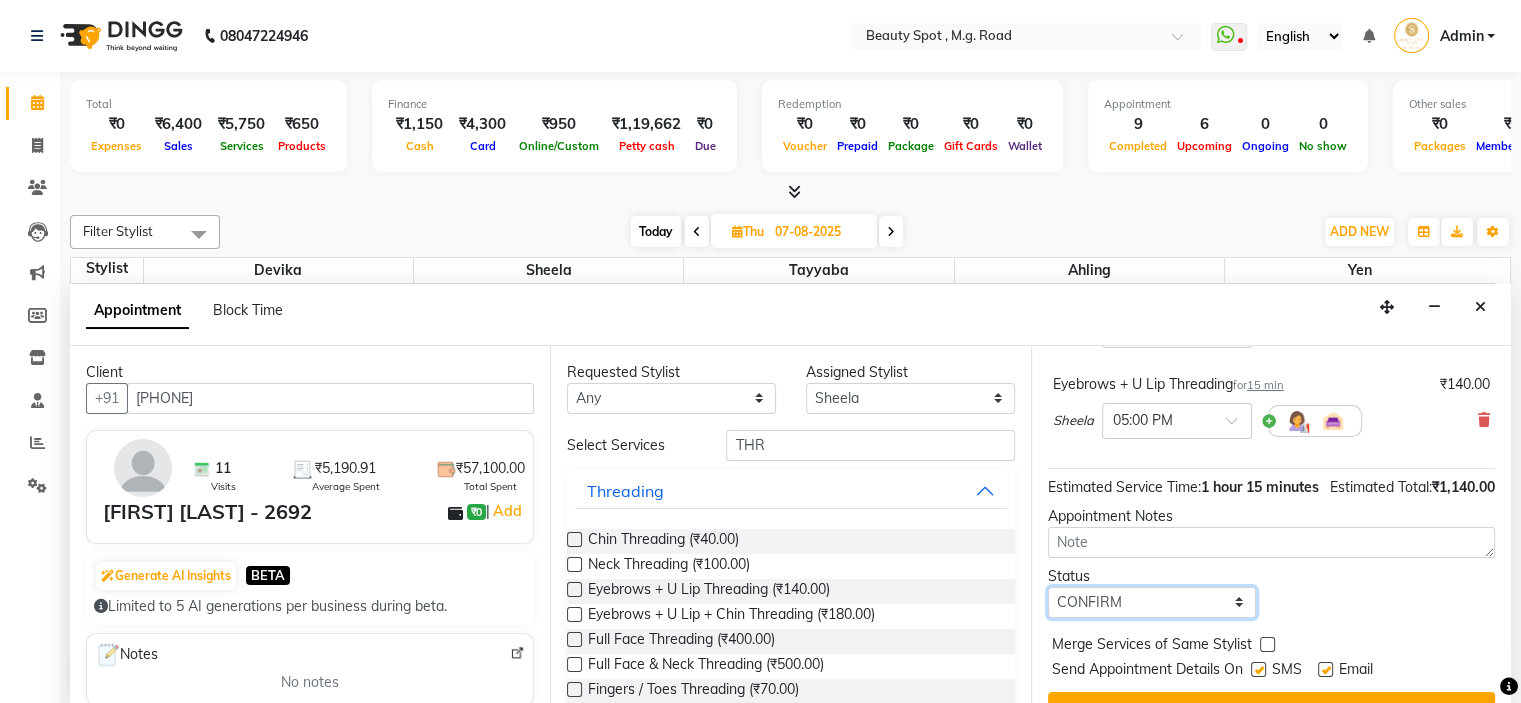 click on "Select TENTATIVE CONFIRM UPCOMING" at bounding box center [1152, 602] 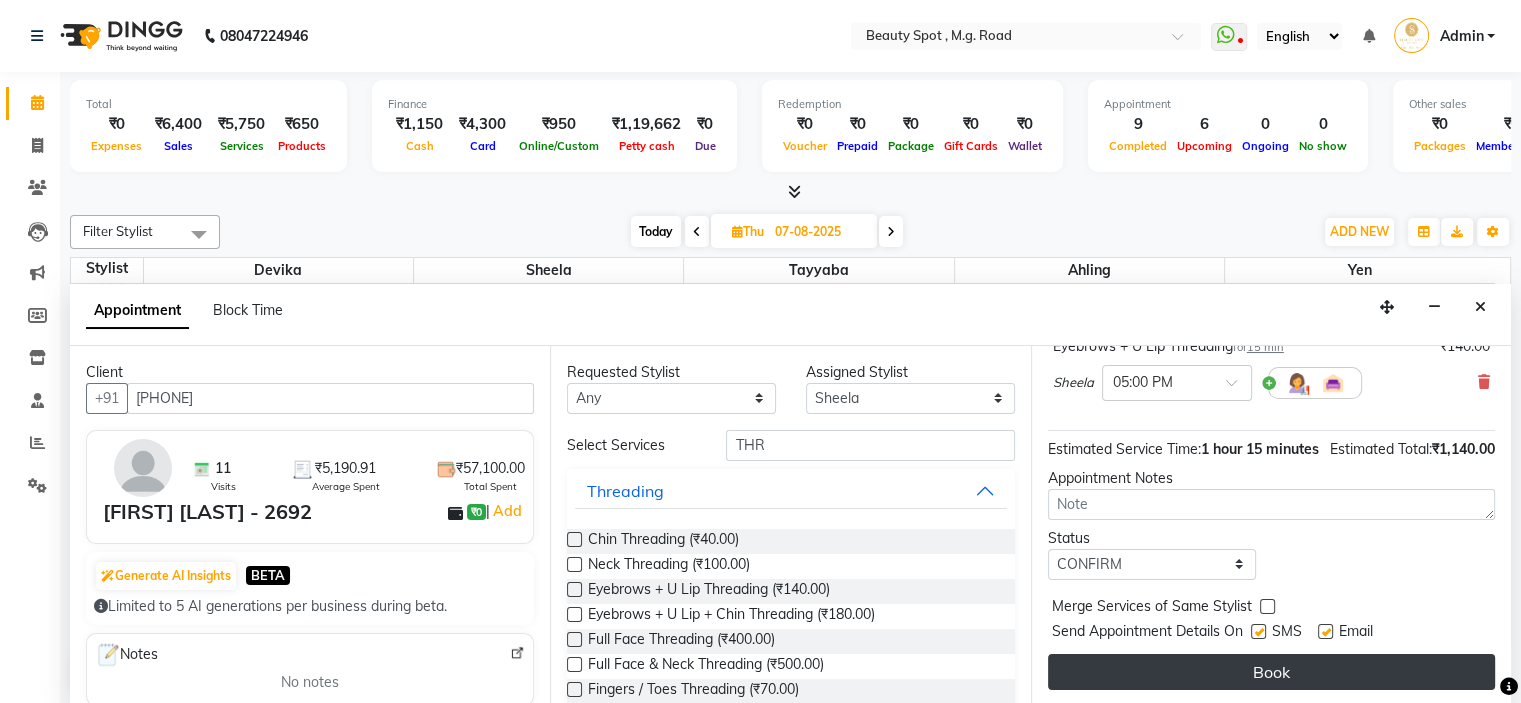 click on "Book" at bounding box center (1271, 672) 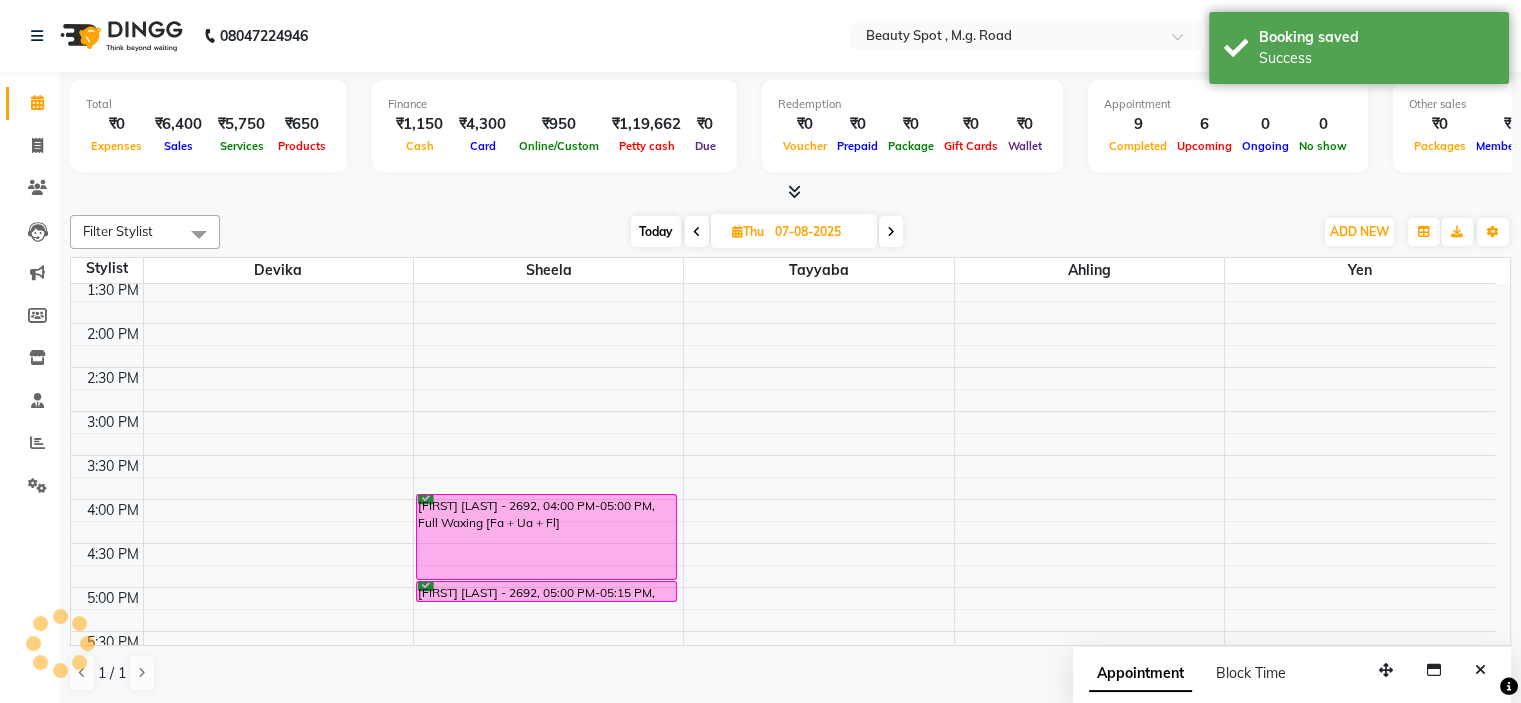 scroll, scrollTop: 0, scrollLeft: 0, axis: both 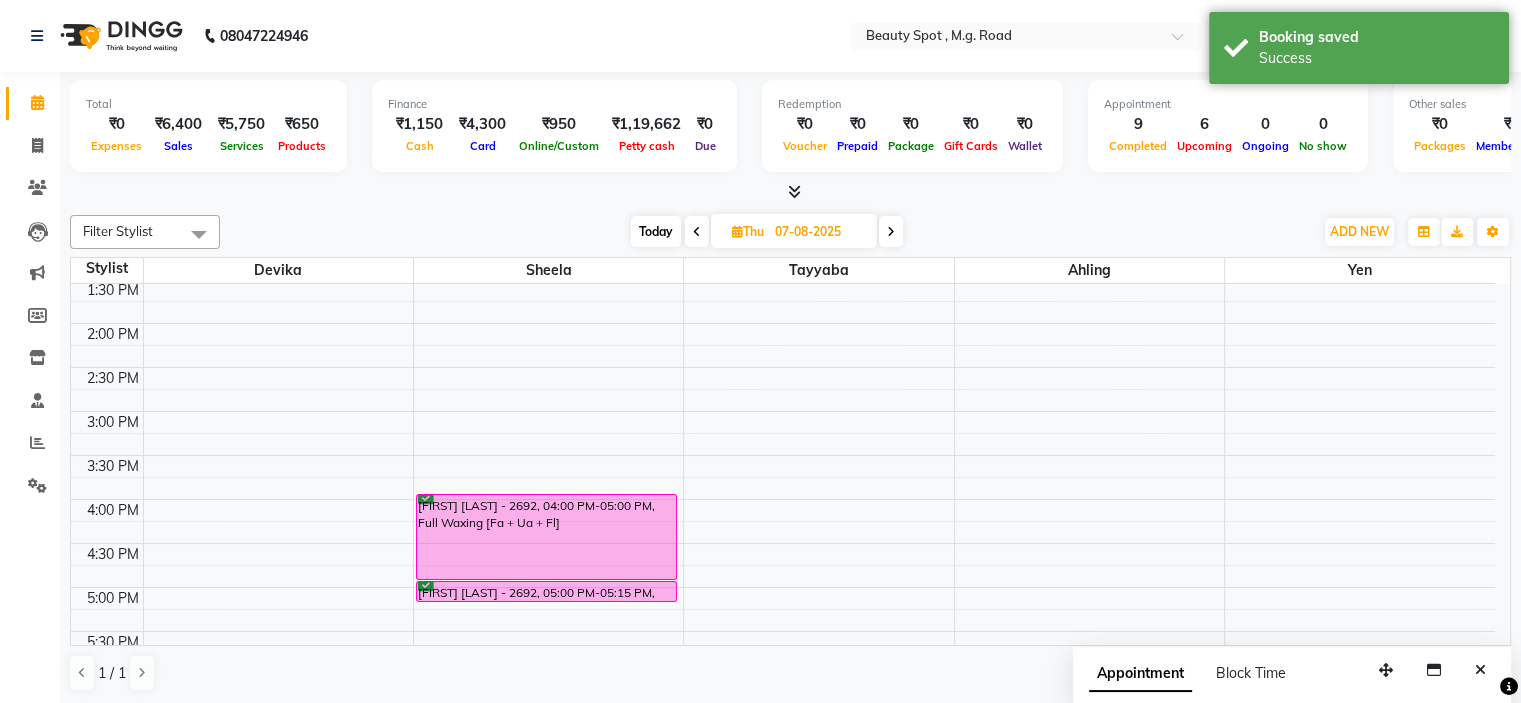 click on "Thu" at bounding box center [748, 231] 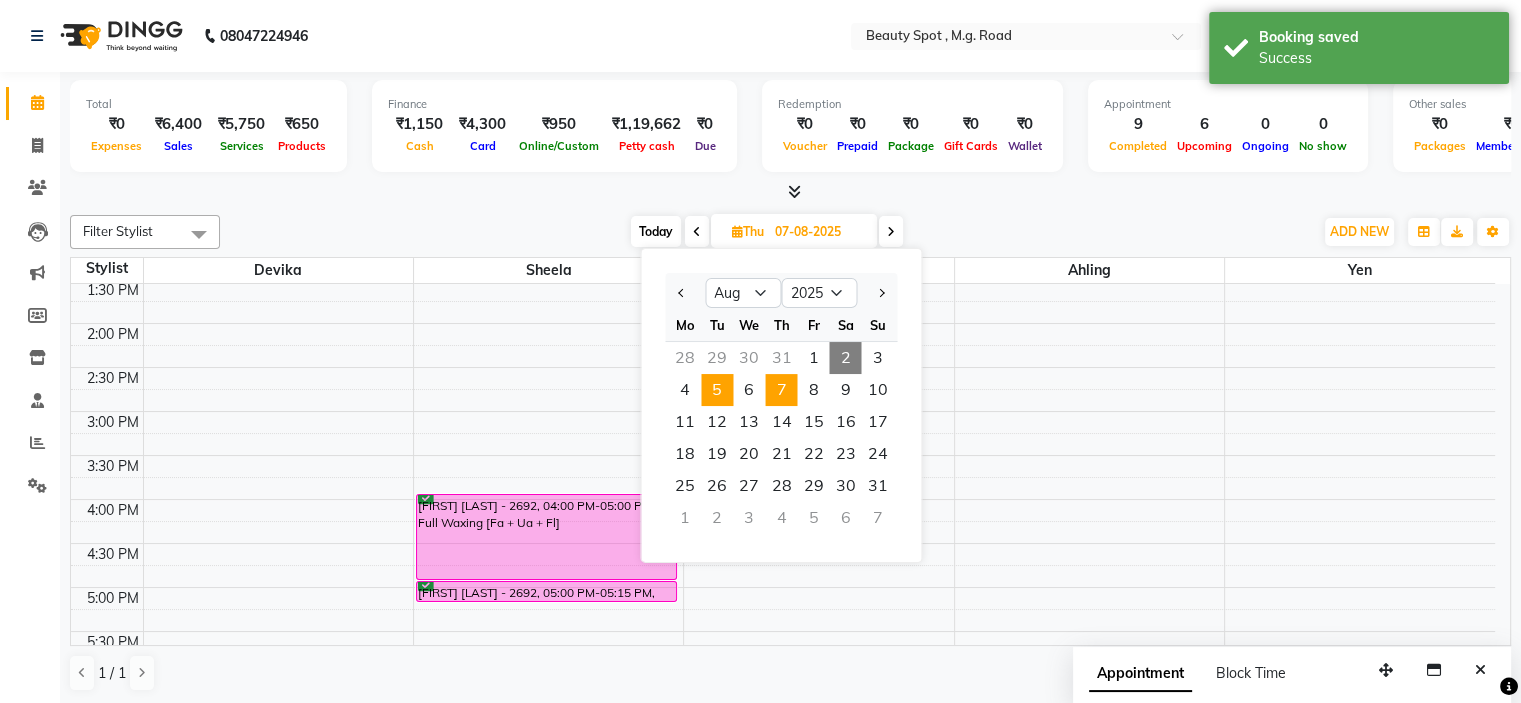 click on "5" at bounding box center [717, 390] 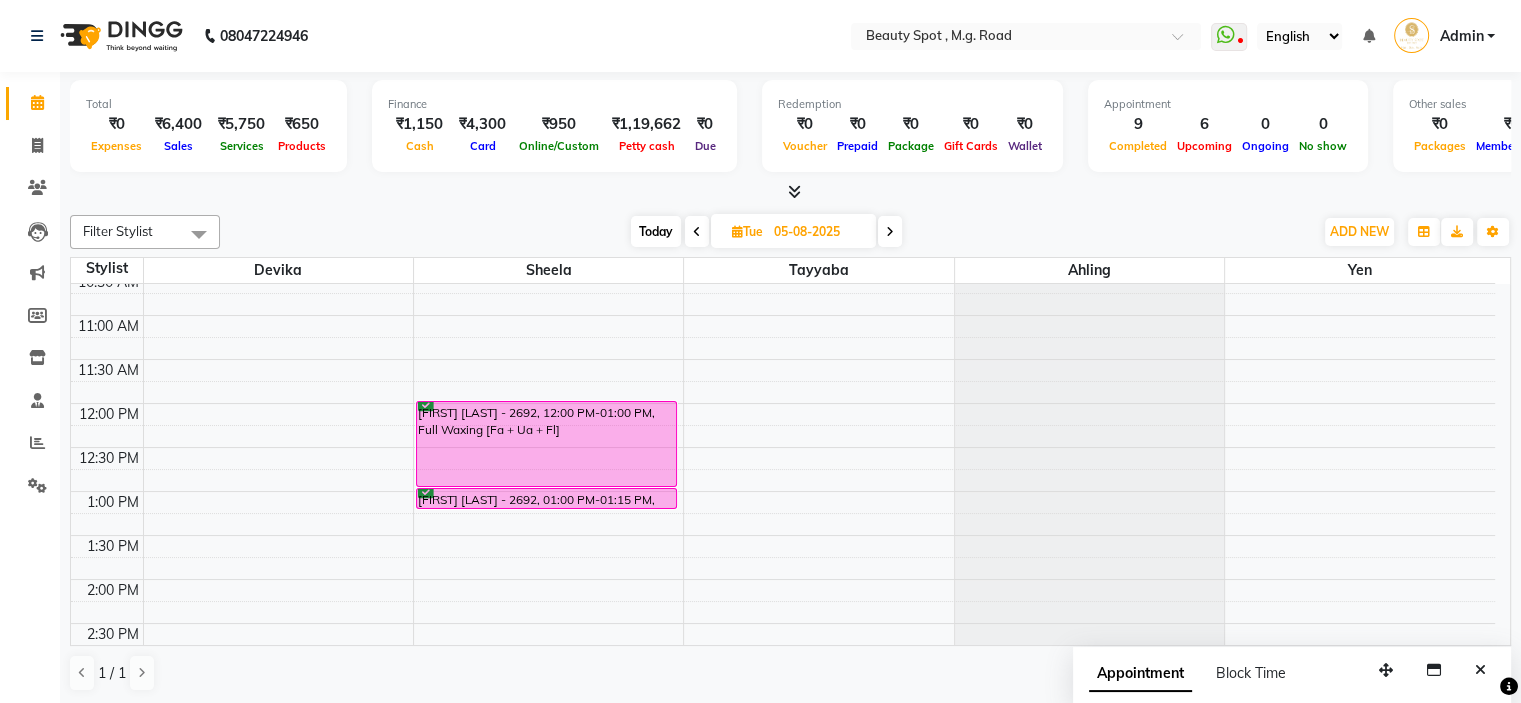 scroll, scrollTop: 96, scrollLeft: 0, axis: vertical 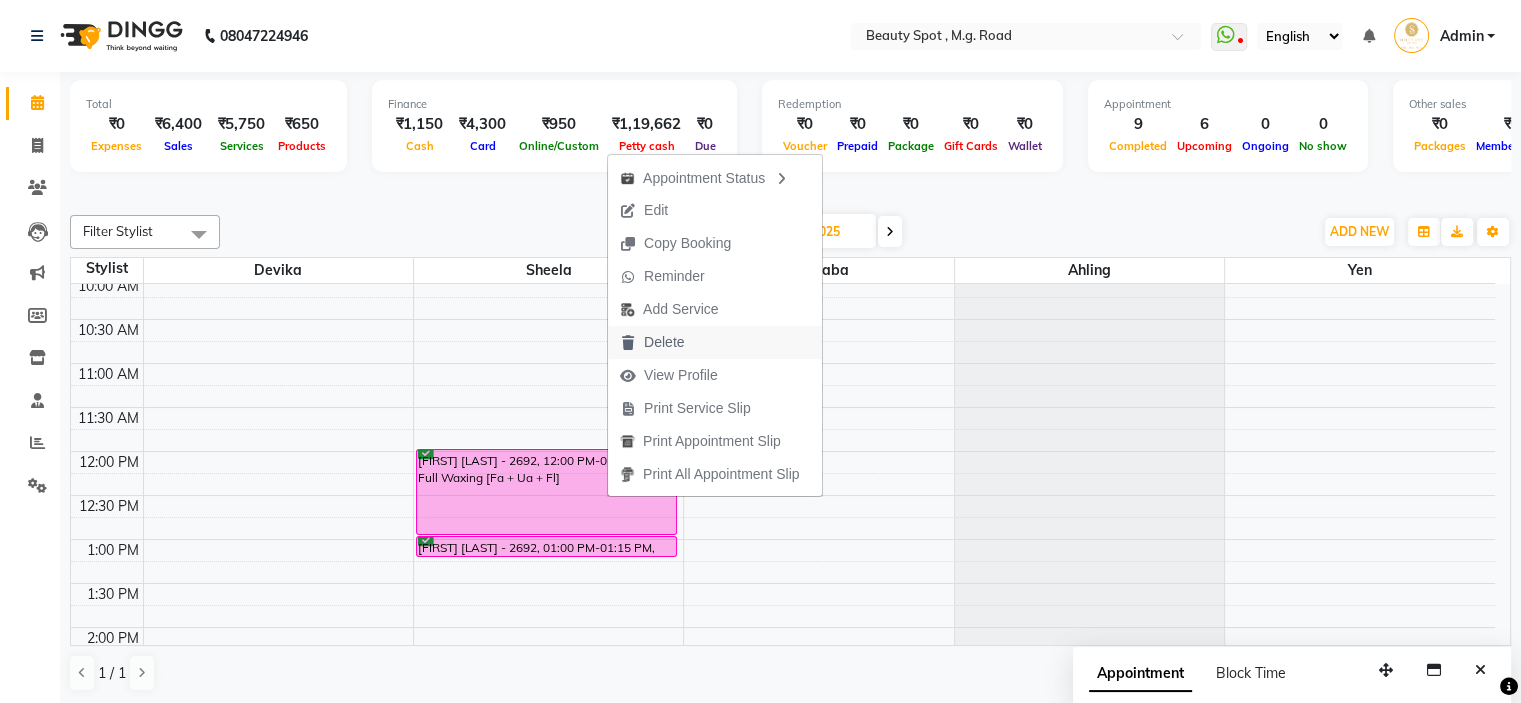 click on "Delete" at bounding box center (664, 342) 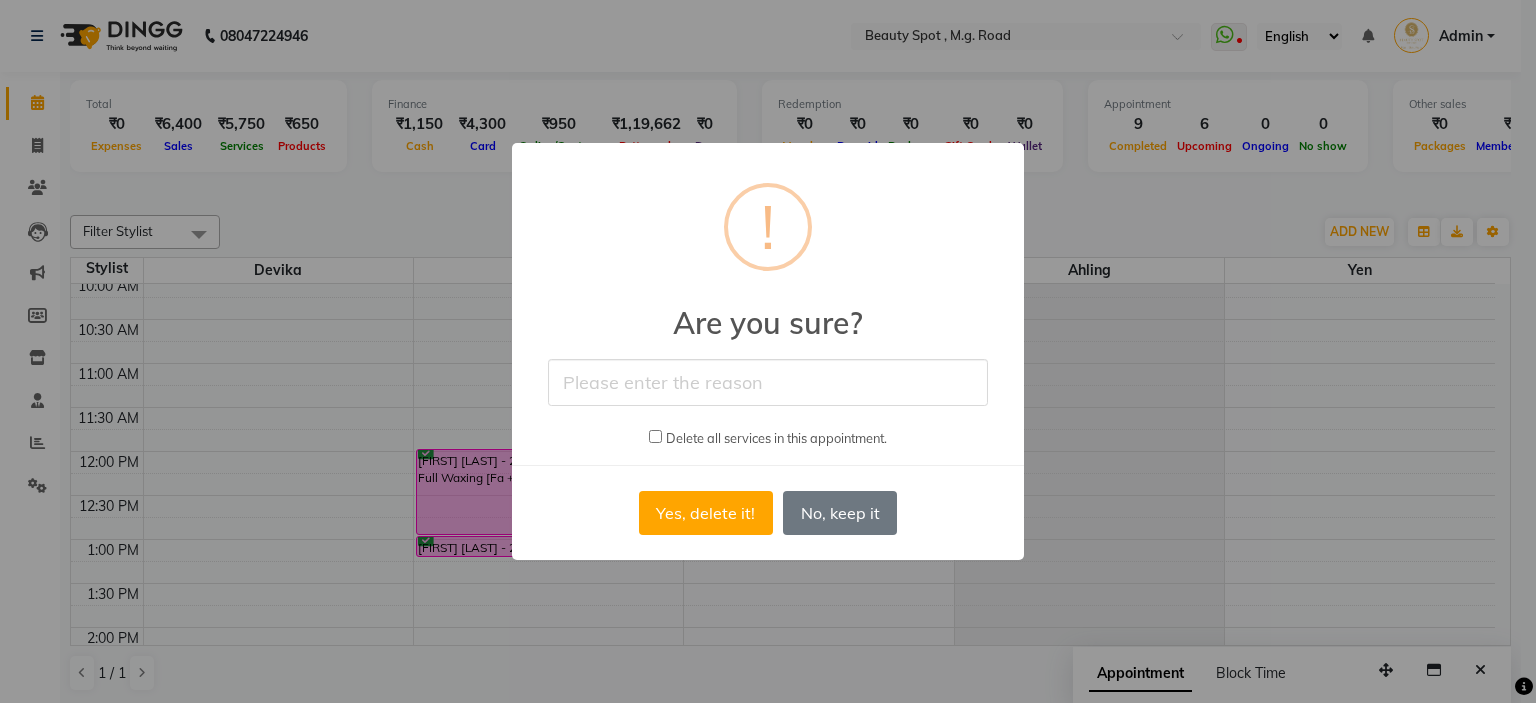click at bounding box center [768, 382] 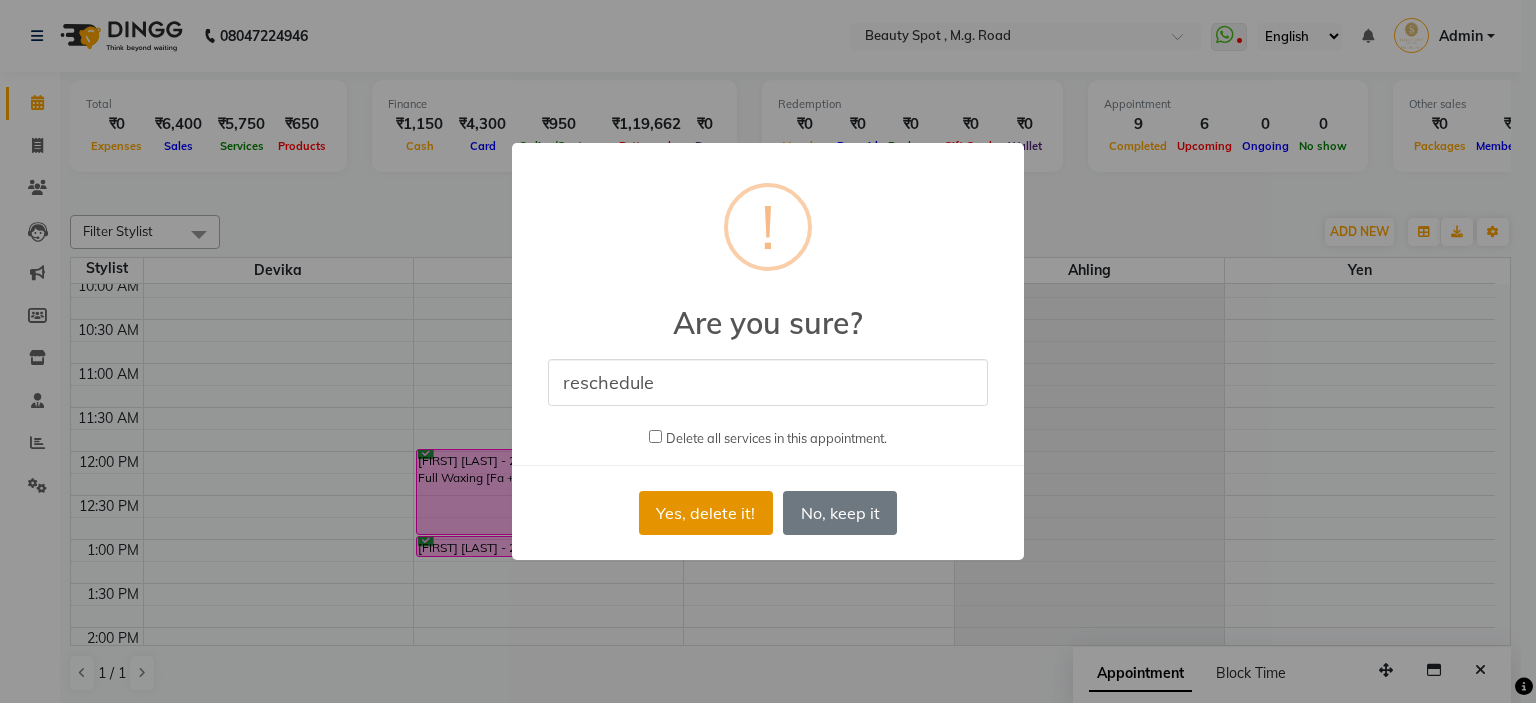 click on "Yes, delete it!" at bounding box center [706, 513] 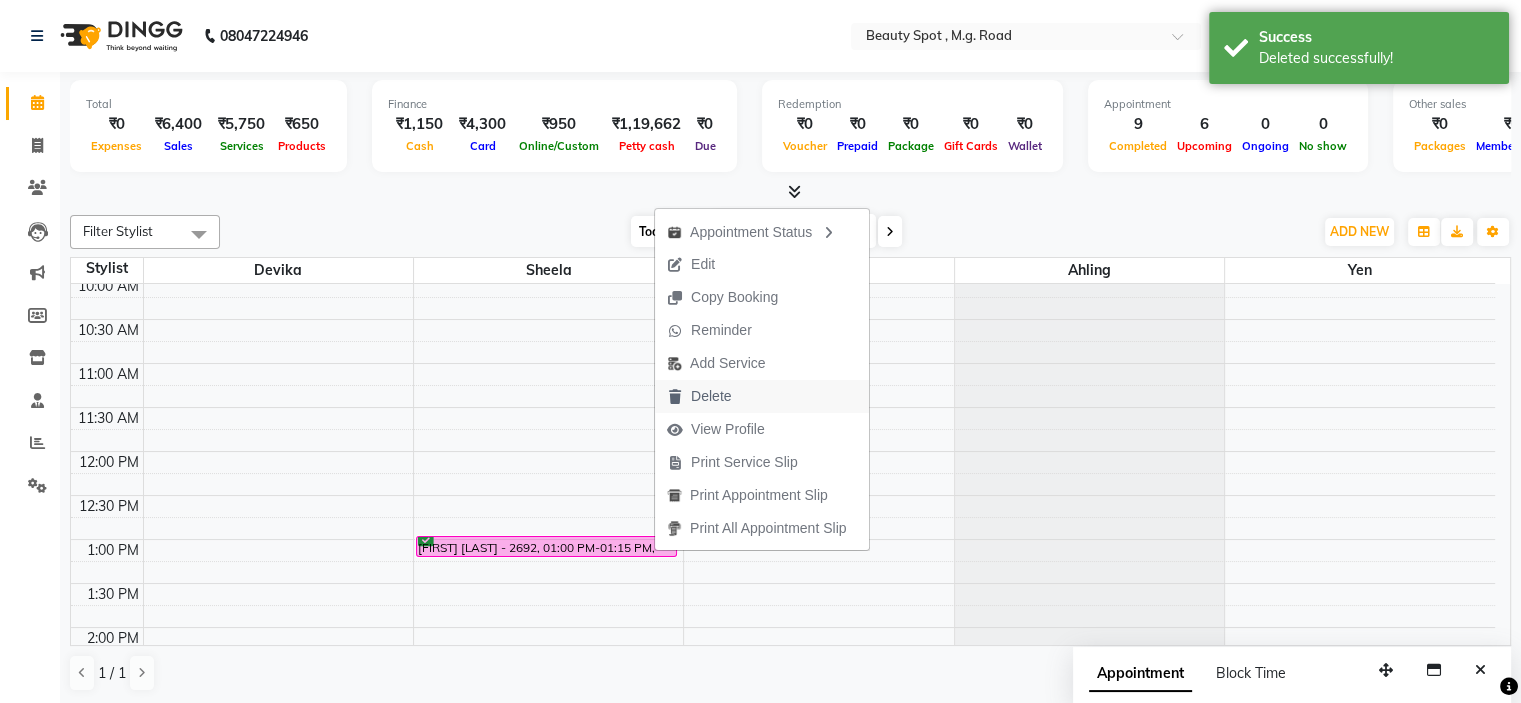 click on "Delete" at bounding box center [711, 396] 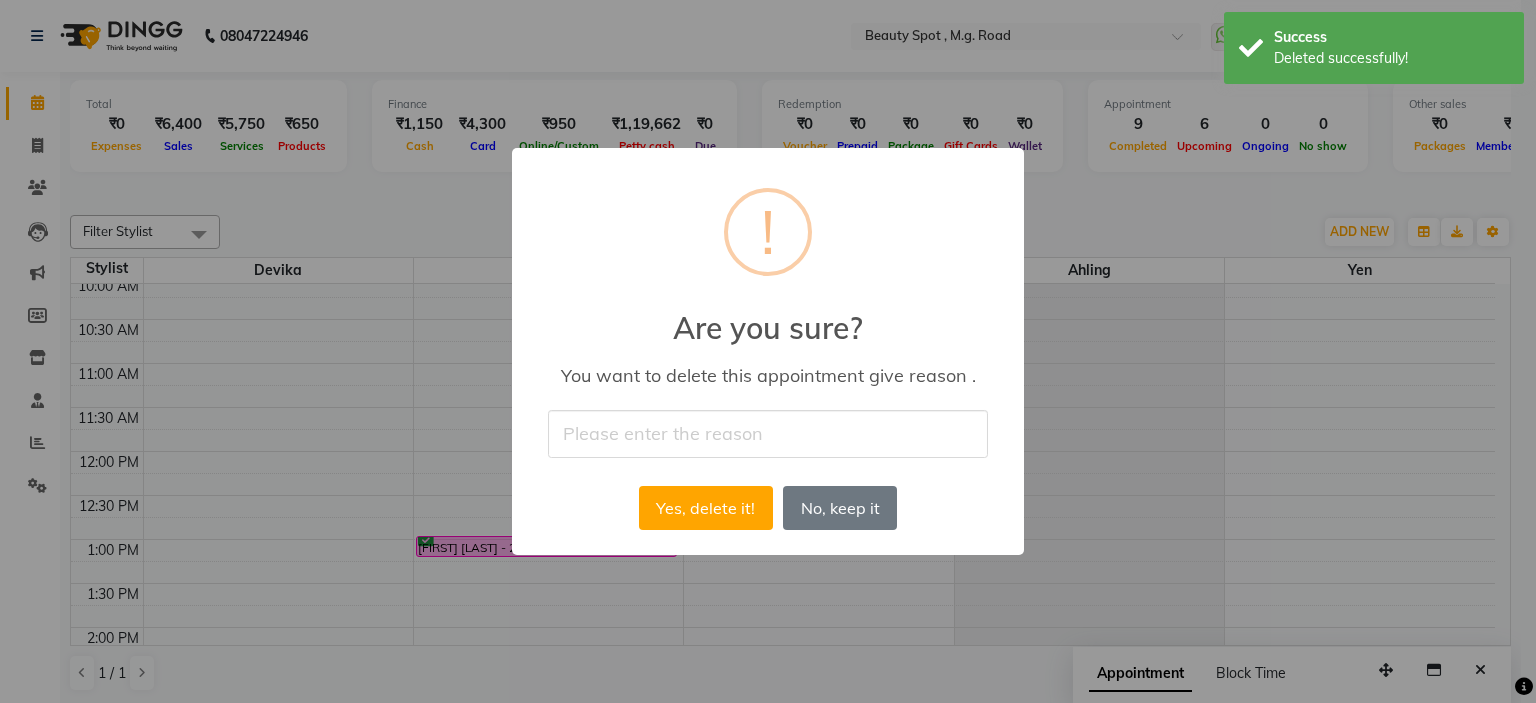 click at bounding box center (768, 433) 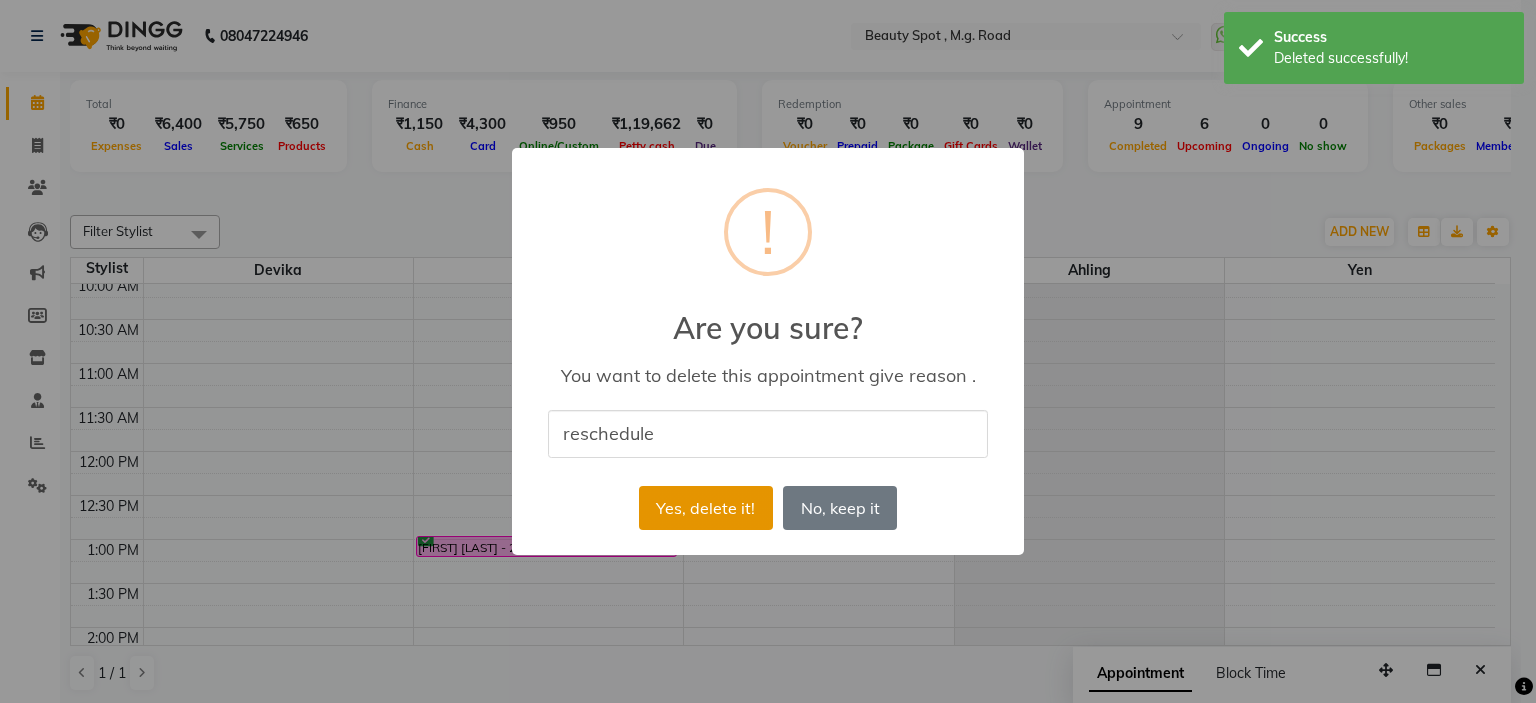 click on "Yes, delete it!" at bounding box center [706, 508] 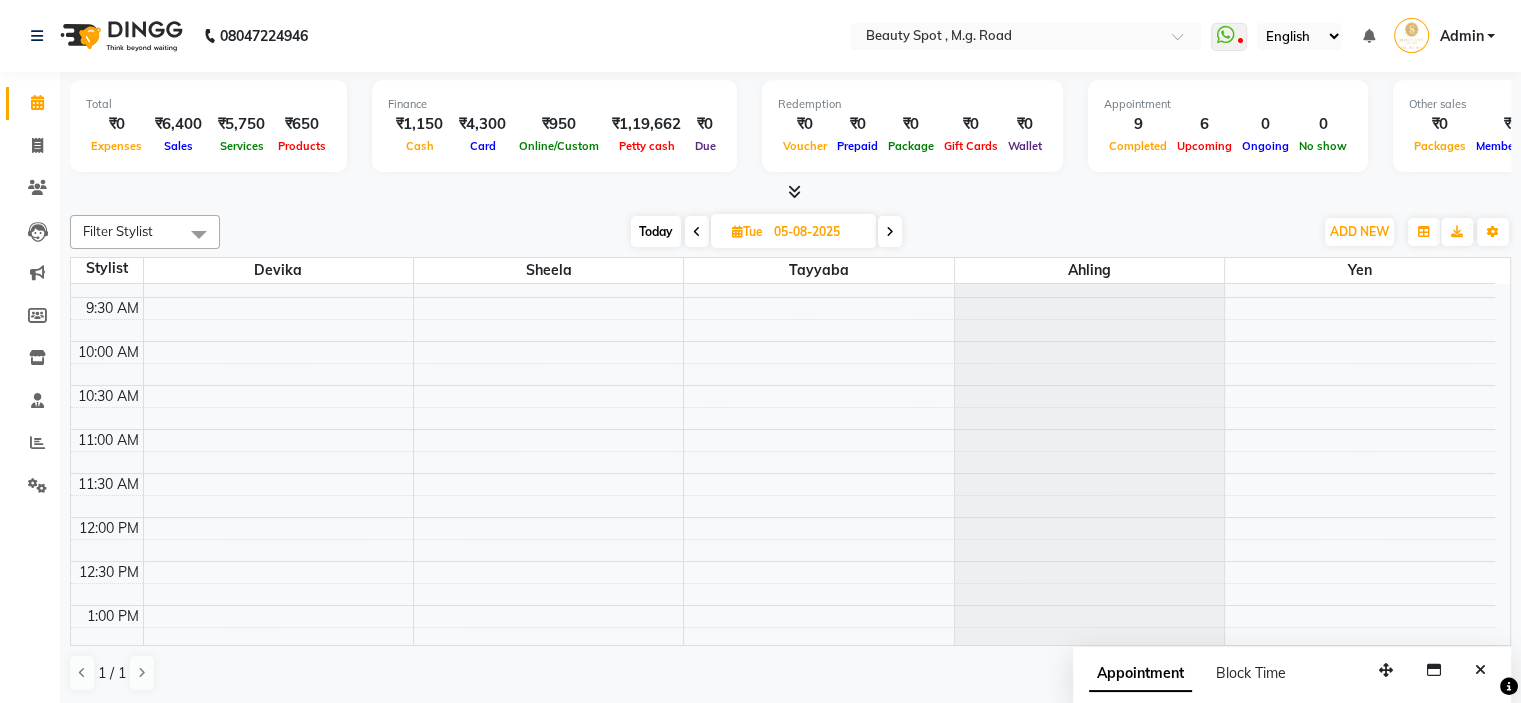 scroll, scrollTop: 0, scrollLeft: 0, axis: both 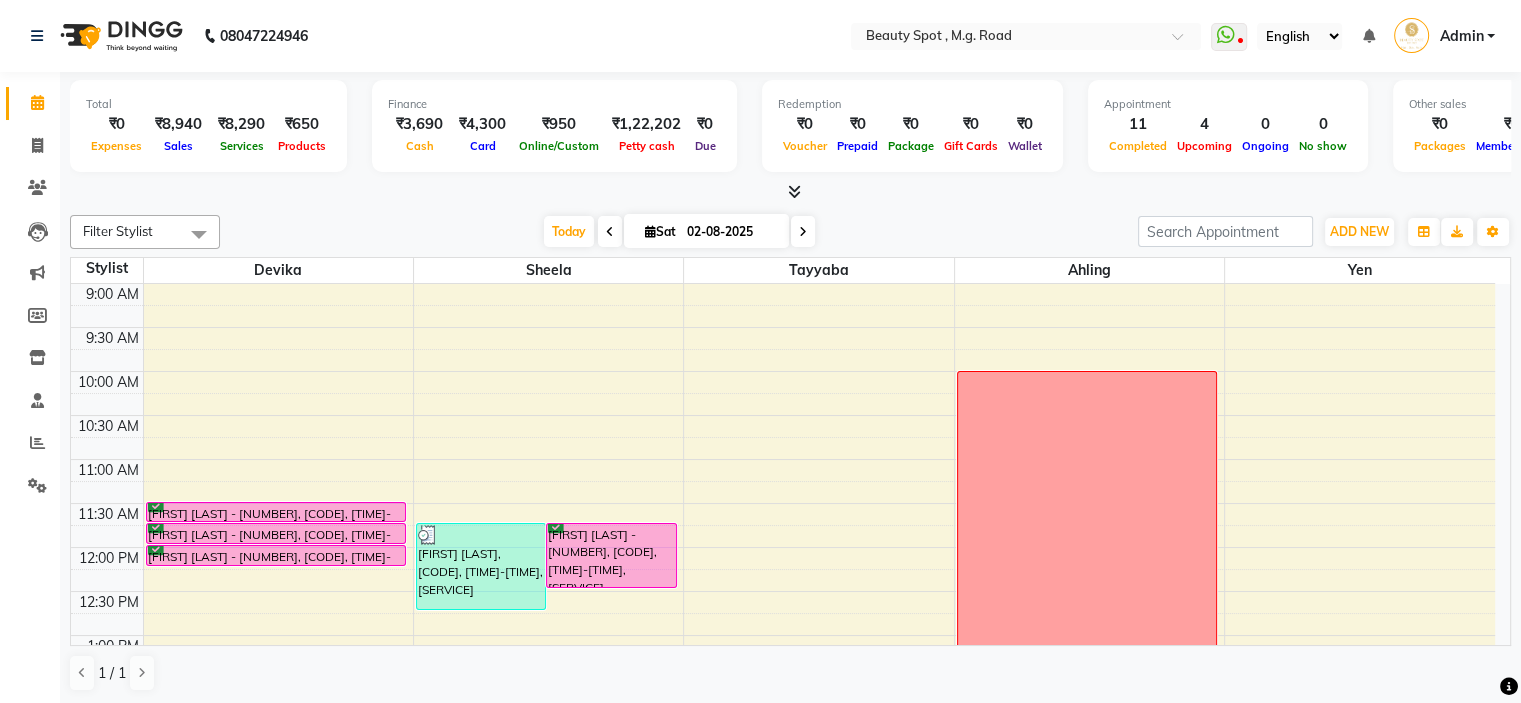 click at bounding box center [803, 232] 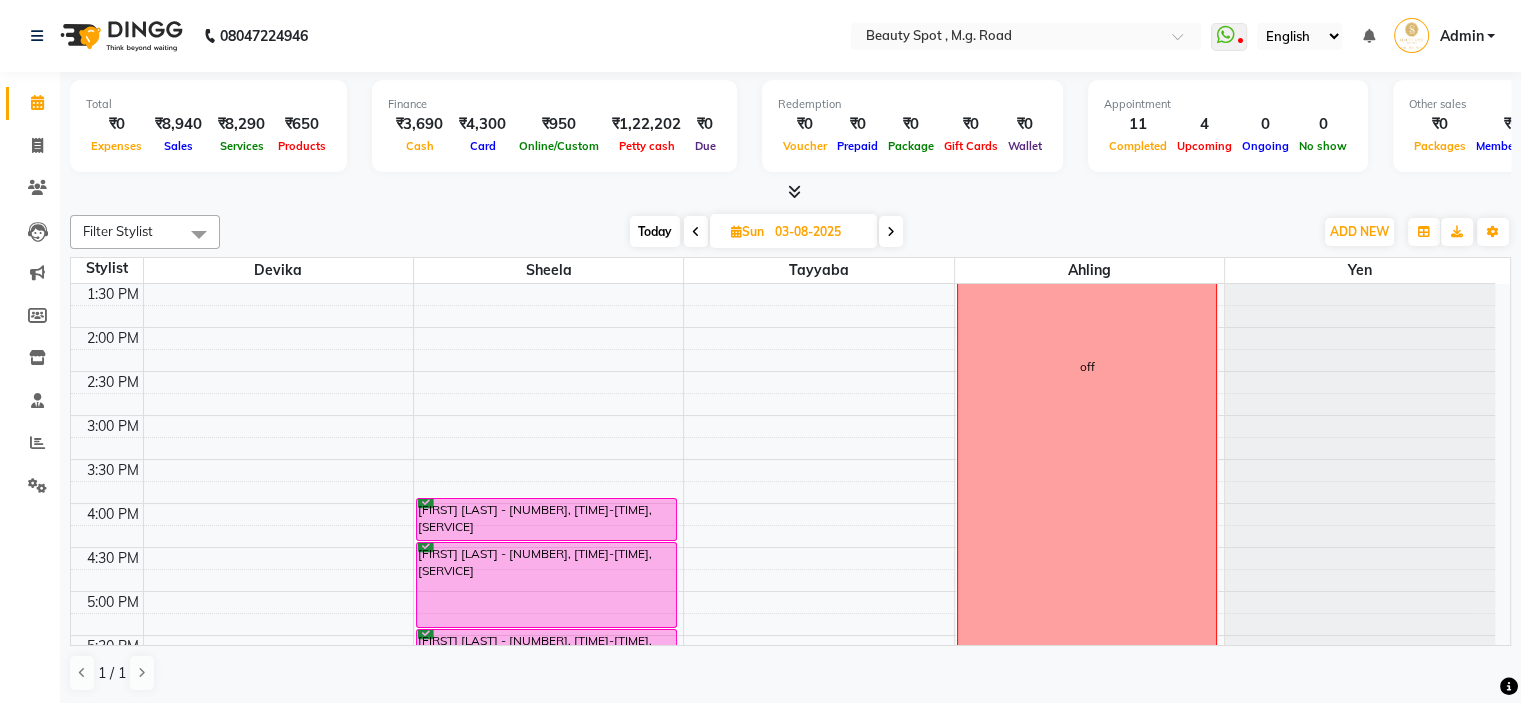 scroll, scrollTop: 196, scrollLeft: 0, axis: vertical 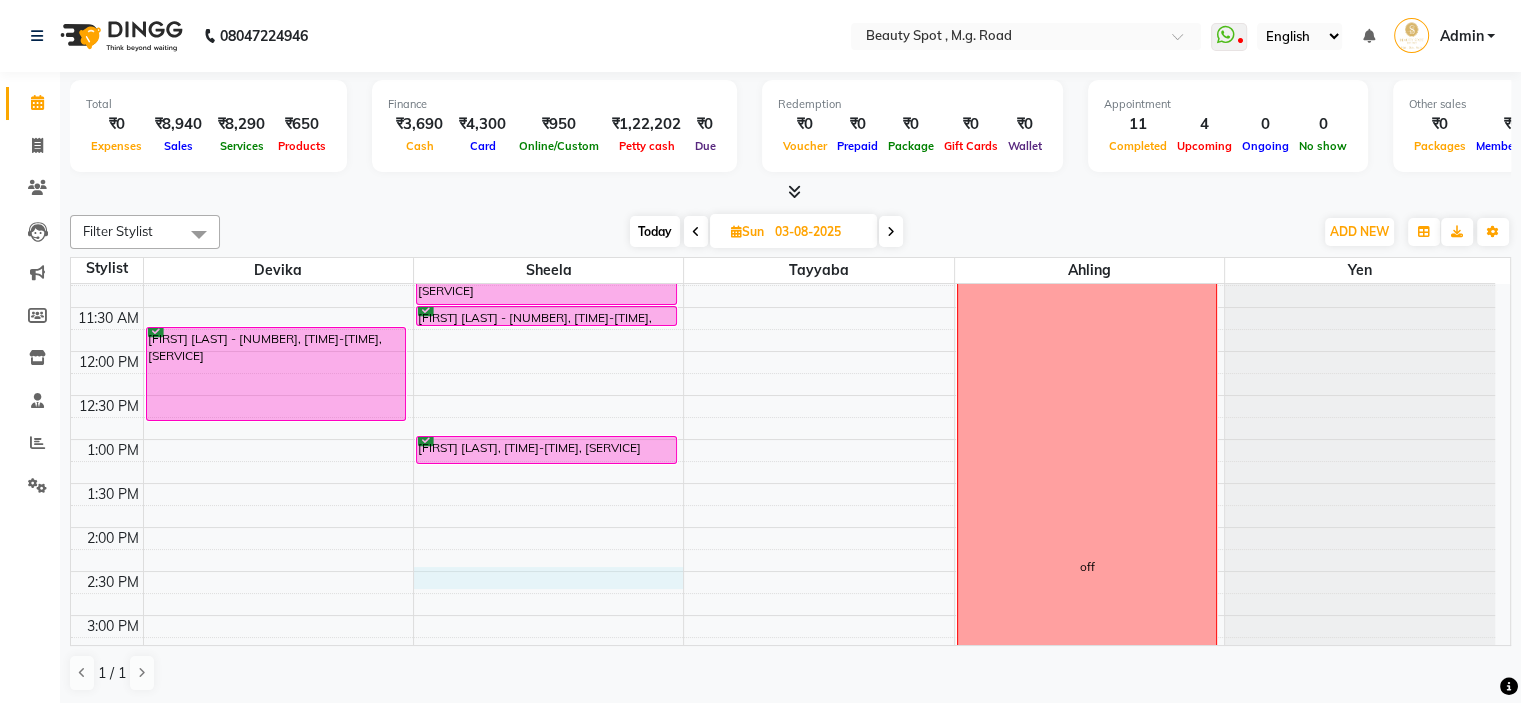 click on "[TIME] [TIME] [TIME] [TIME] [TIME] [TIME] [TIME] [TIME] [TIME] [TIME] [TIME] [TIME] [TIME] [TIME] [TIME] [TIME] [TIME] [TIME] [TIME] [TIME] [TIME]     [FIRST] [LAST] - [NUMBER], [TIME]-[TIME], [SERVICE]     [FIRST] [LAST] - [NUMBER], [TIME]-[TIME], [SERVICE]     [FIRST] [LAST] - [NUMBER], [TIME]-[TIME], [SERVICE]     [FIRST] [LAST] - [NUMBER], [TIME]-[TIME], [SERVICE]     [FIRST] [LAST] - [NUMBER], [TIME]-[TIME], [SERVICE]     [FIRST] [LAST], [TIME]-[TIME], [SERVICE]     [FIRST] [LAST] - [NUMBER], [TIME]-[TIME], [SERVICE]     [FIRST] [LAST] - [NUMBER], [TIME]-[TIME], [SERVICE]     [FIRST] [LAST] - [NUMBER], [TIME]-[TIME], [SERVICE]     [FIRST] [LAST] - [NUMBER], [TIME]-[TIME], [SERVICE]  off" at bounding box center (783, 571) 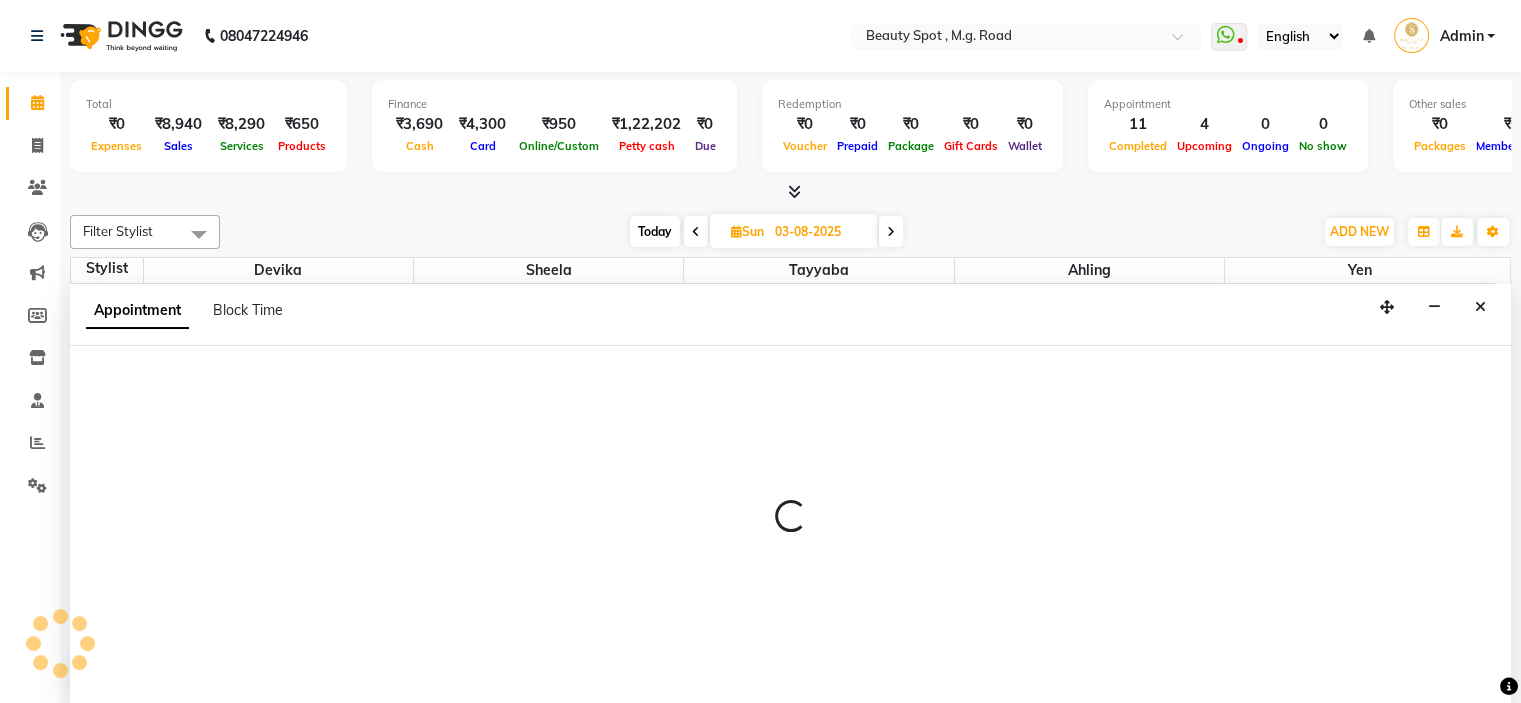 select on "70085" 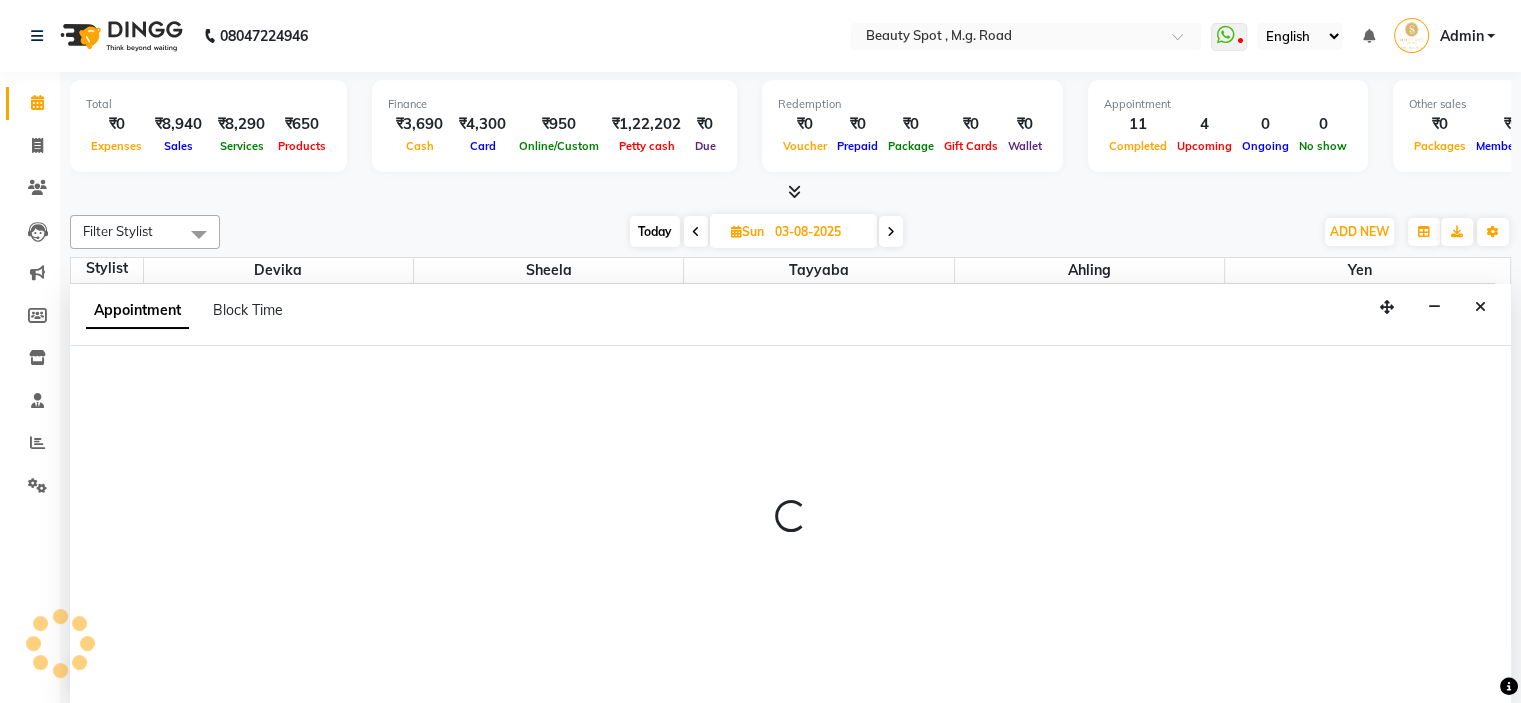 select on "870" 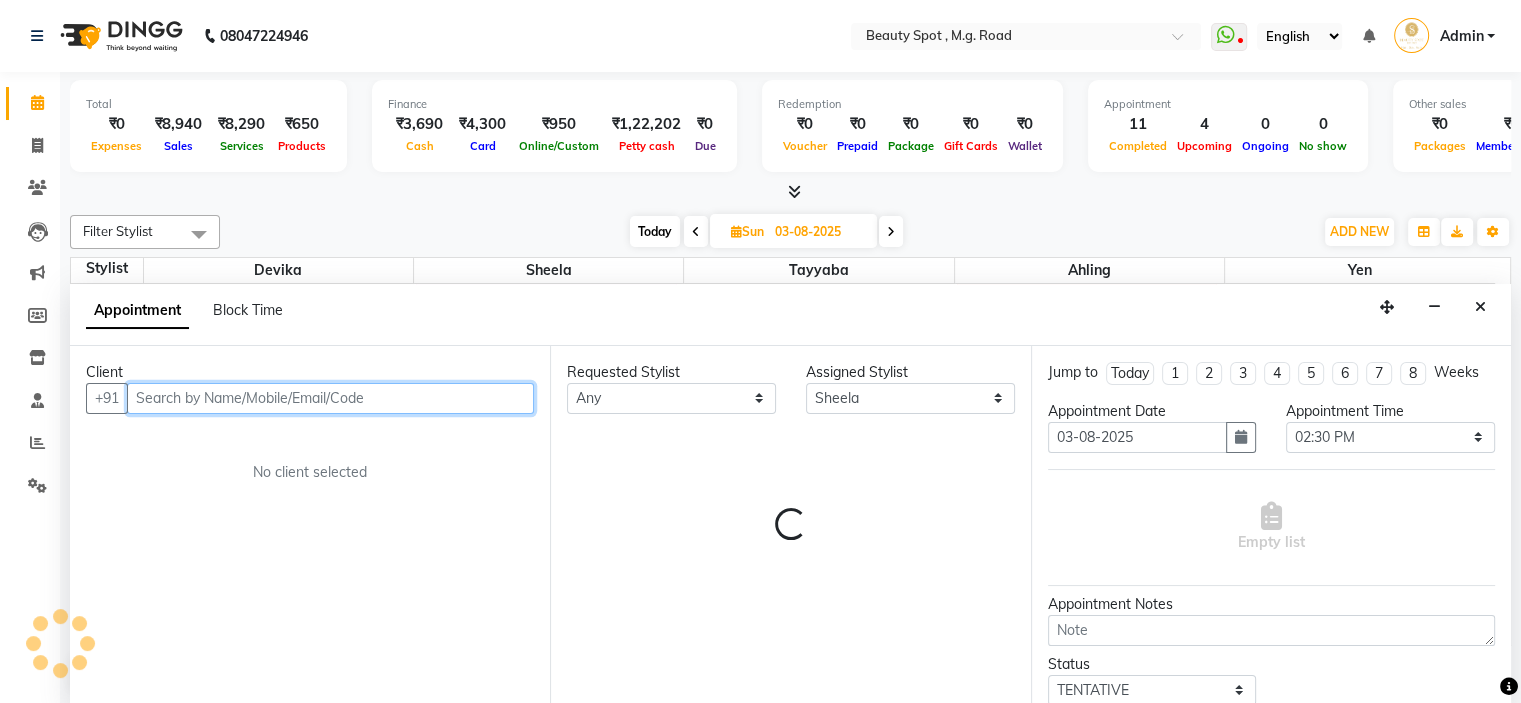 scroll, scrollTop: 0, scrollLeft: 0, axis: both 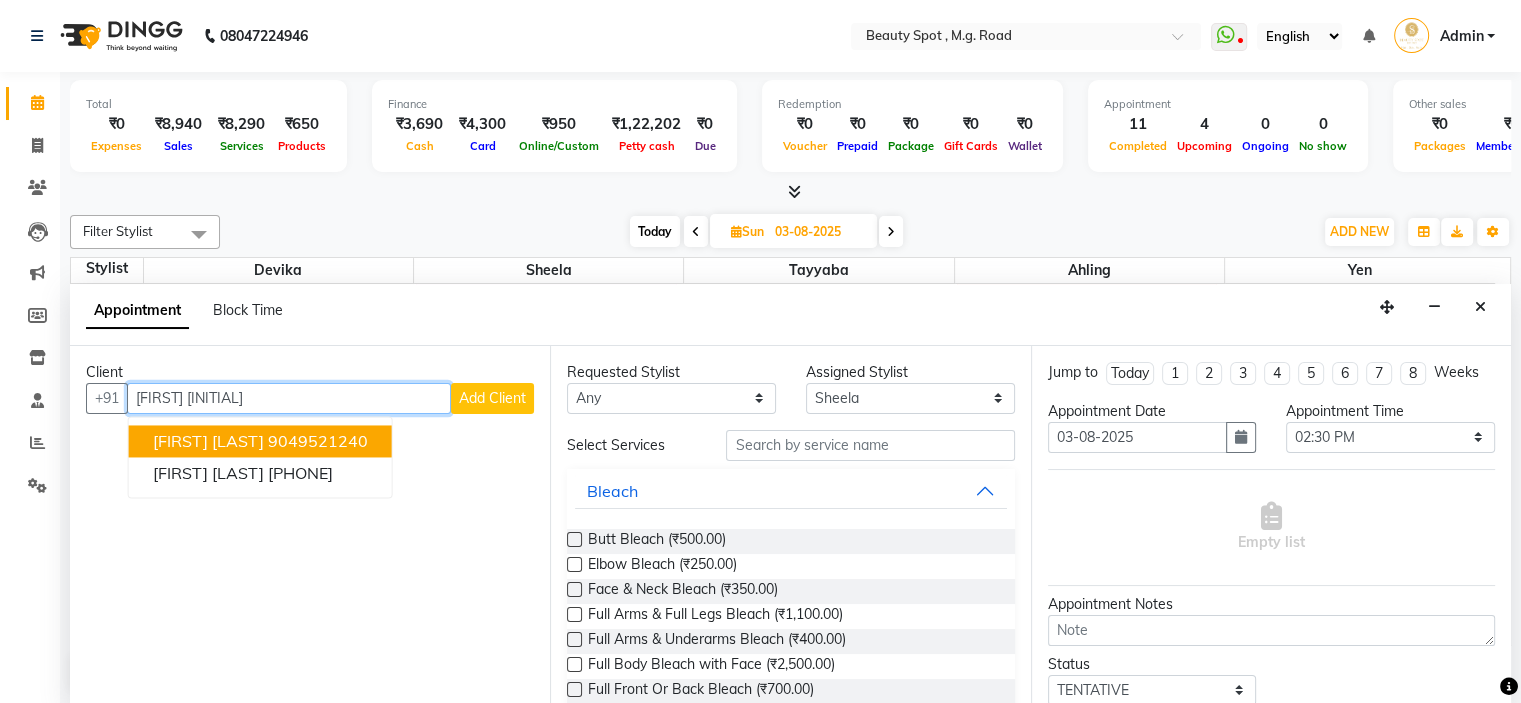 click on "SIMRAN SACHDEV" at bounding box center (208, 441) 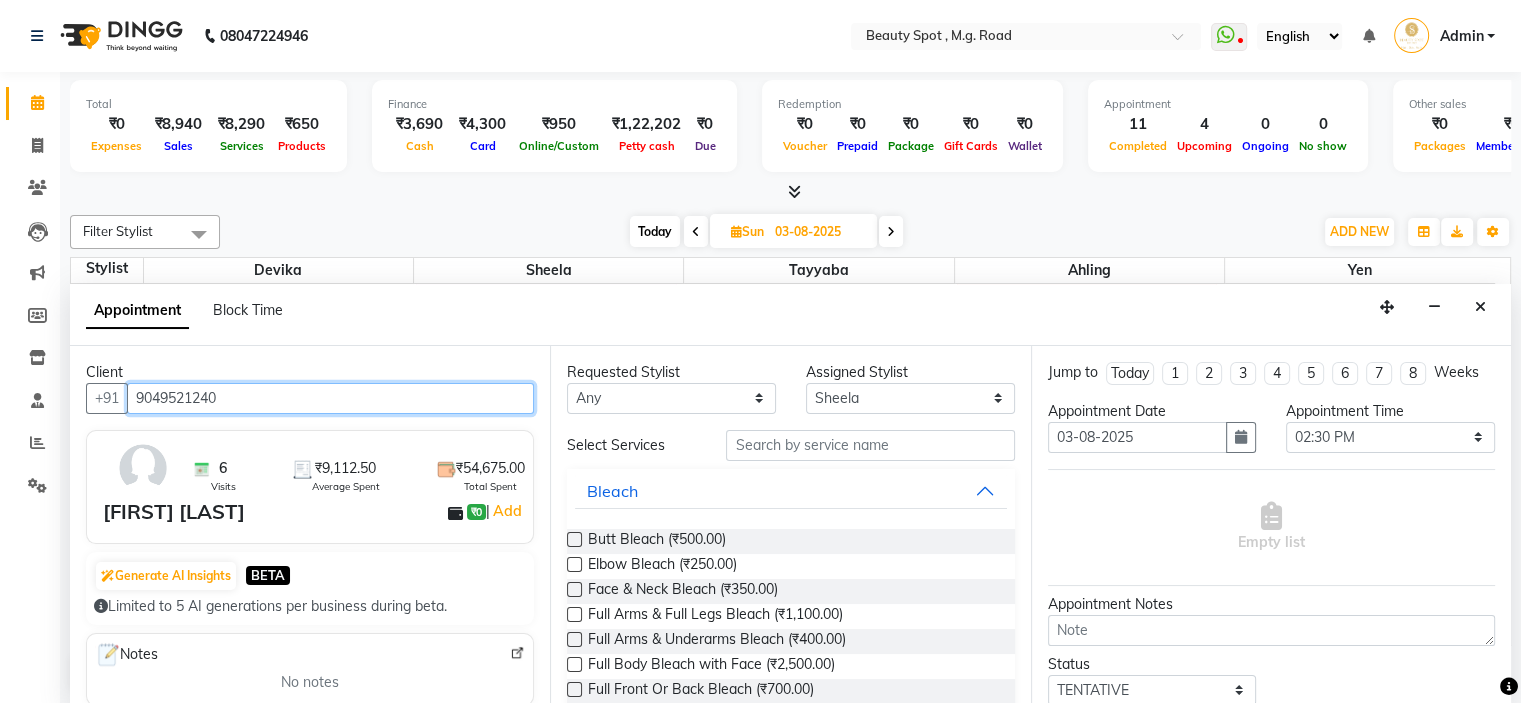 type on "9049521240" 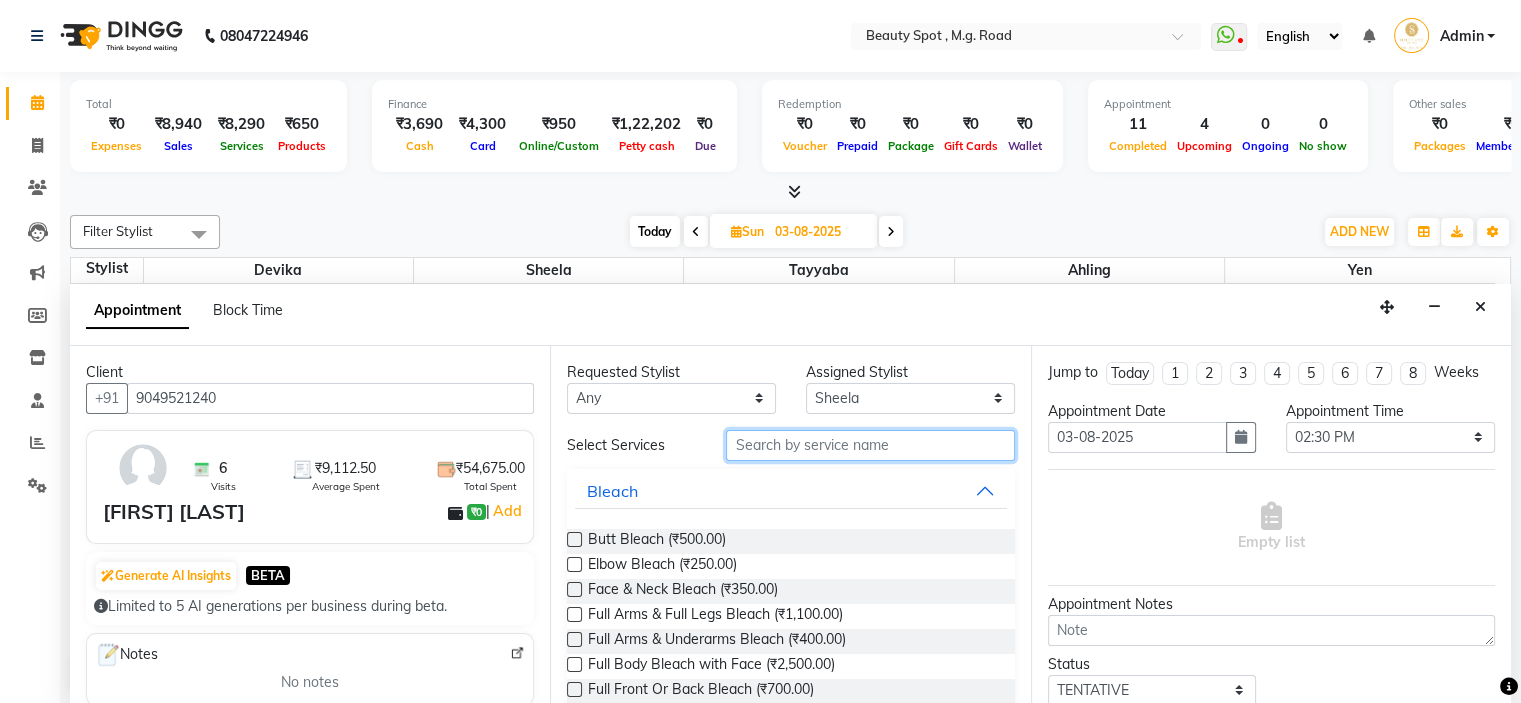 click at bounding box center [870, 445] 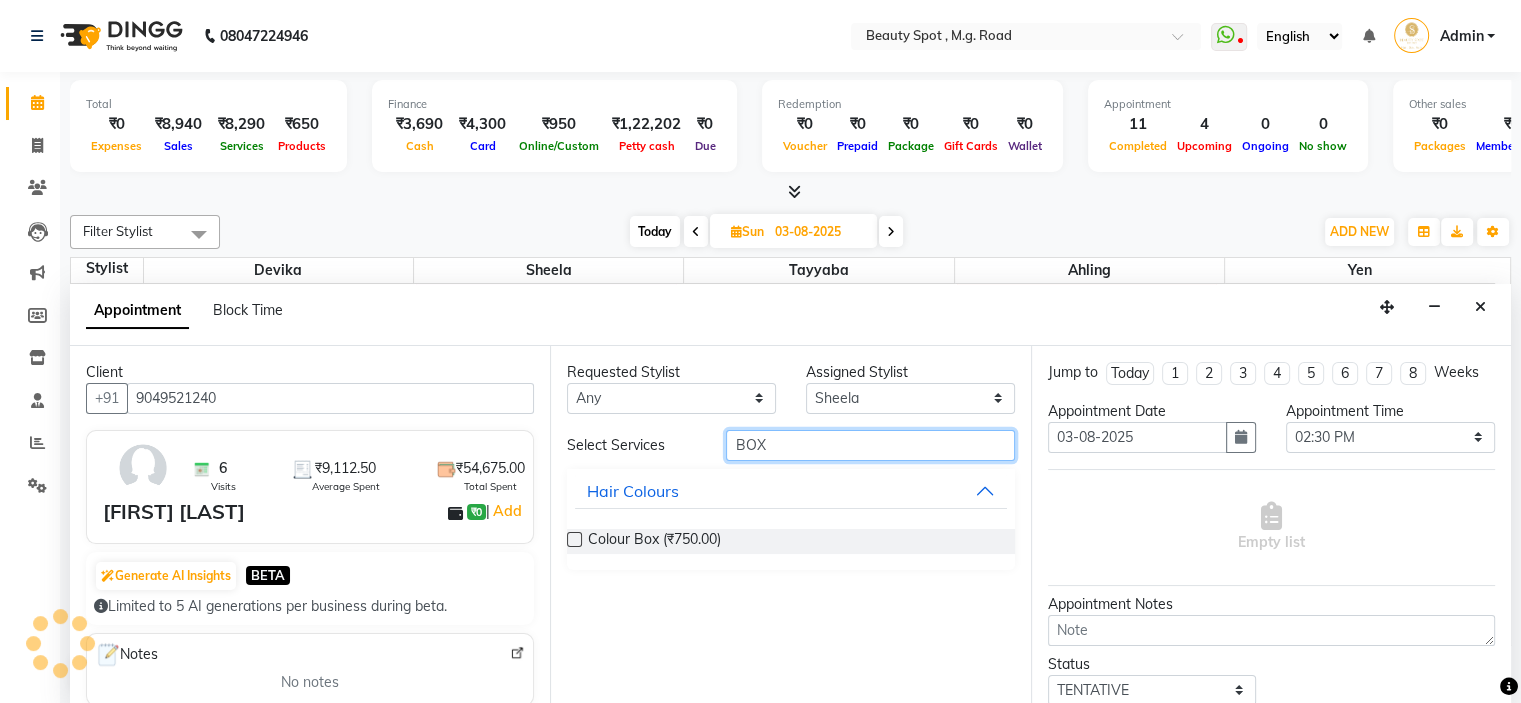 type on "BOX" 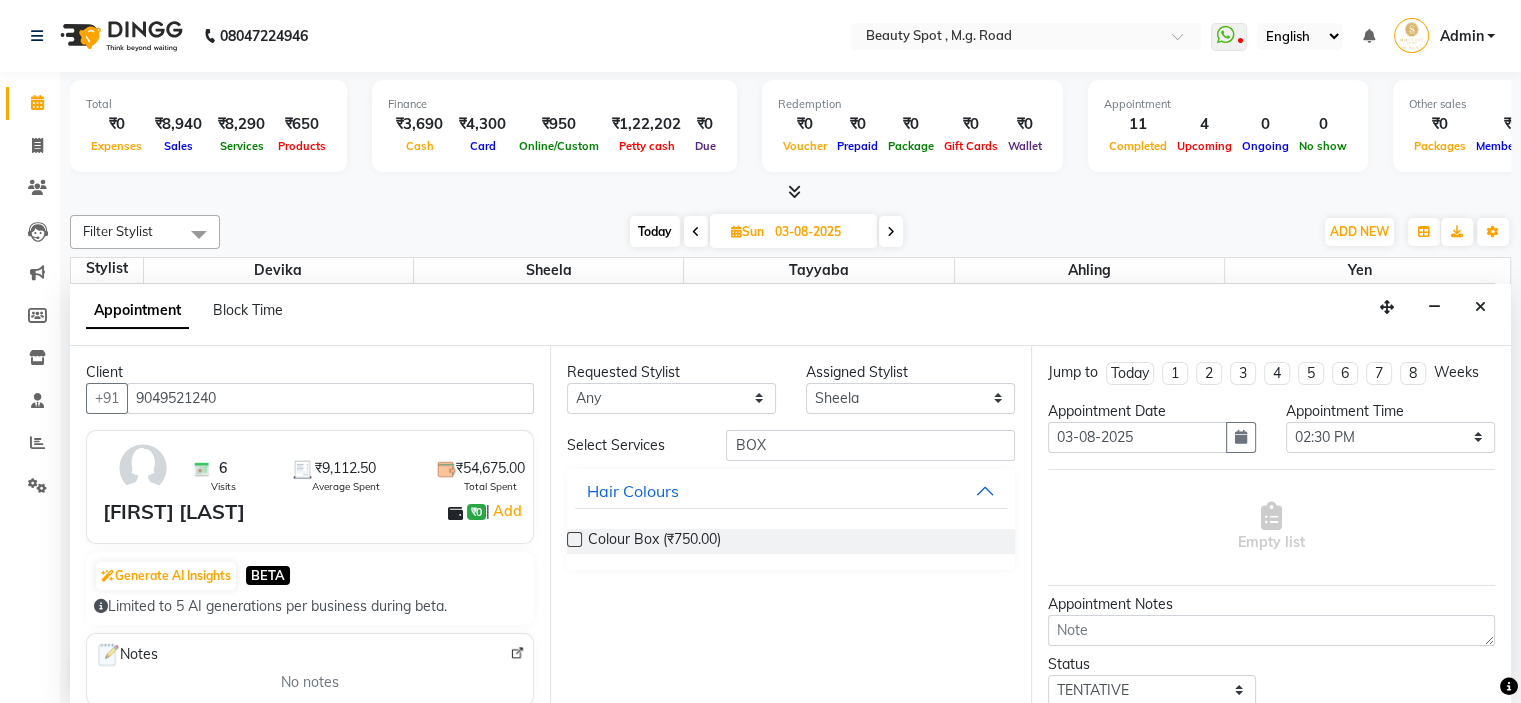click on "Colour Box (₹750.00)" at bounding box center [654, 541] 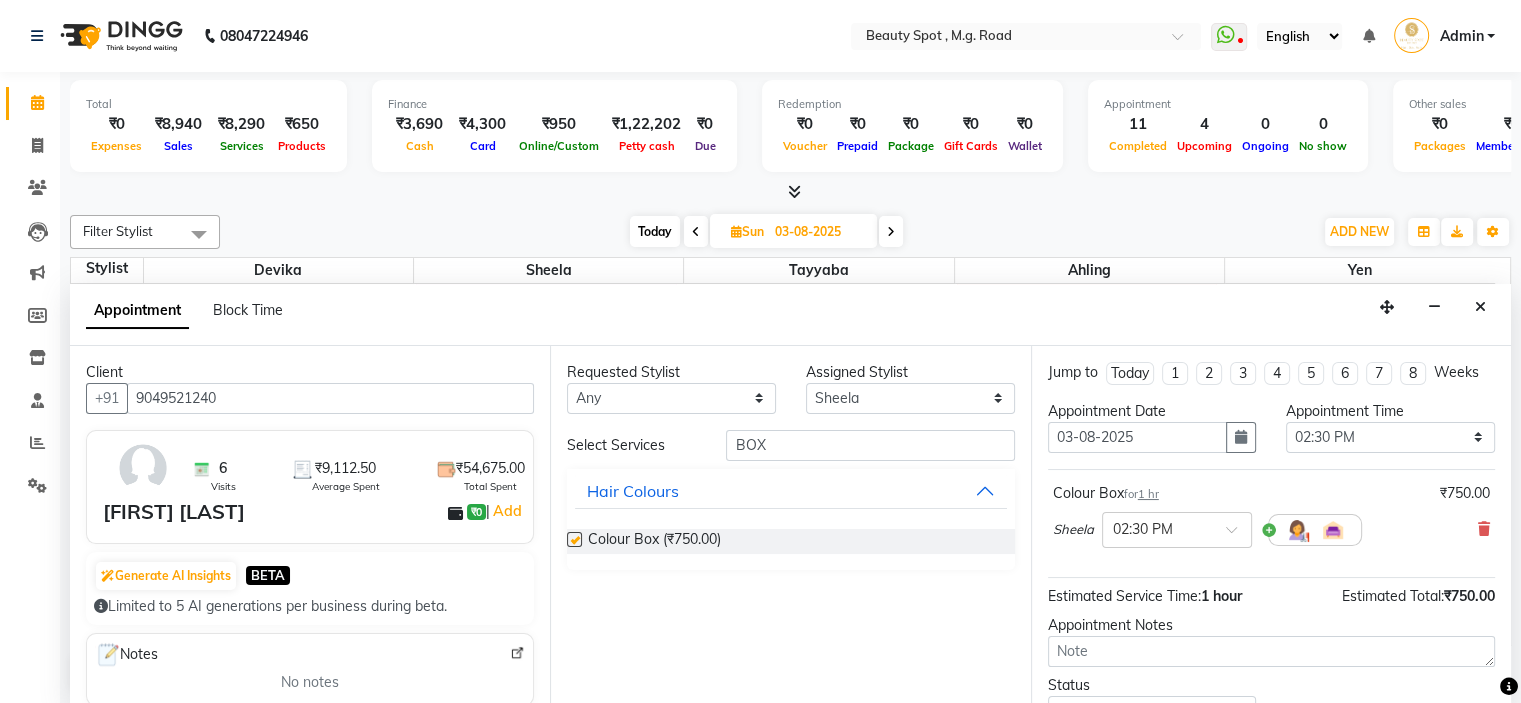 checkbox on "false" 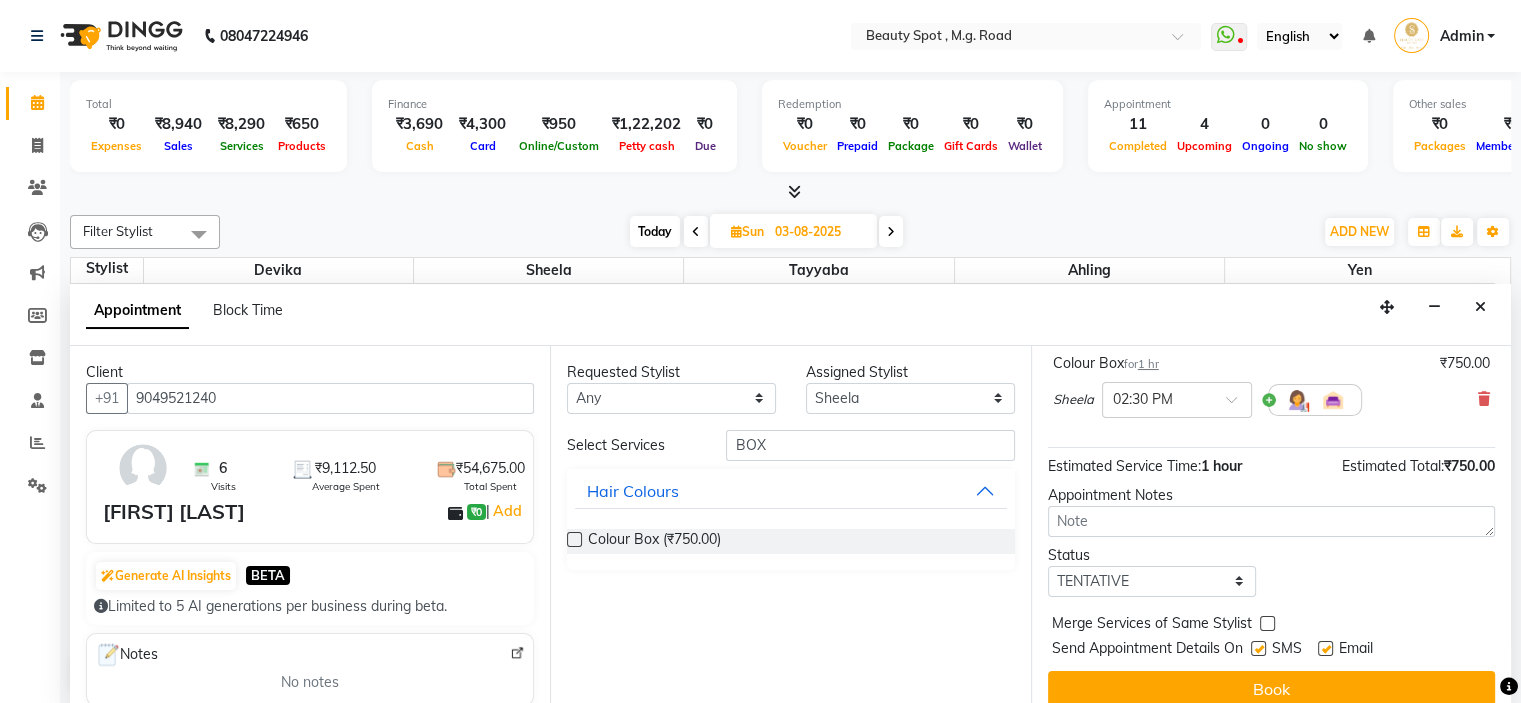 scroll, scrollTop: 146, scrollLeft: 0, axis: vertical 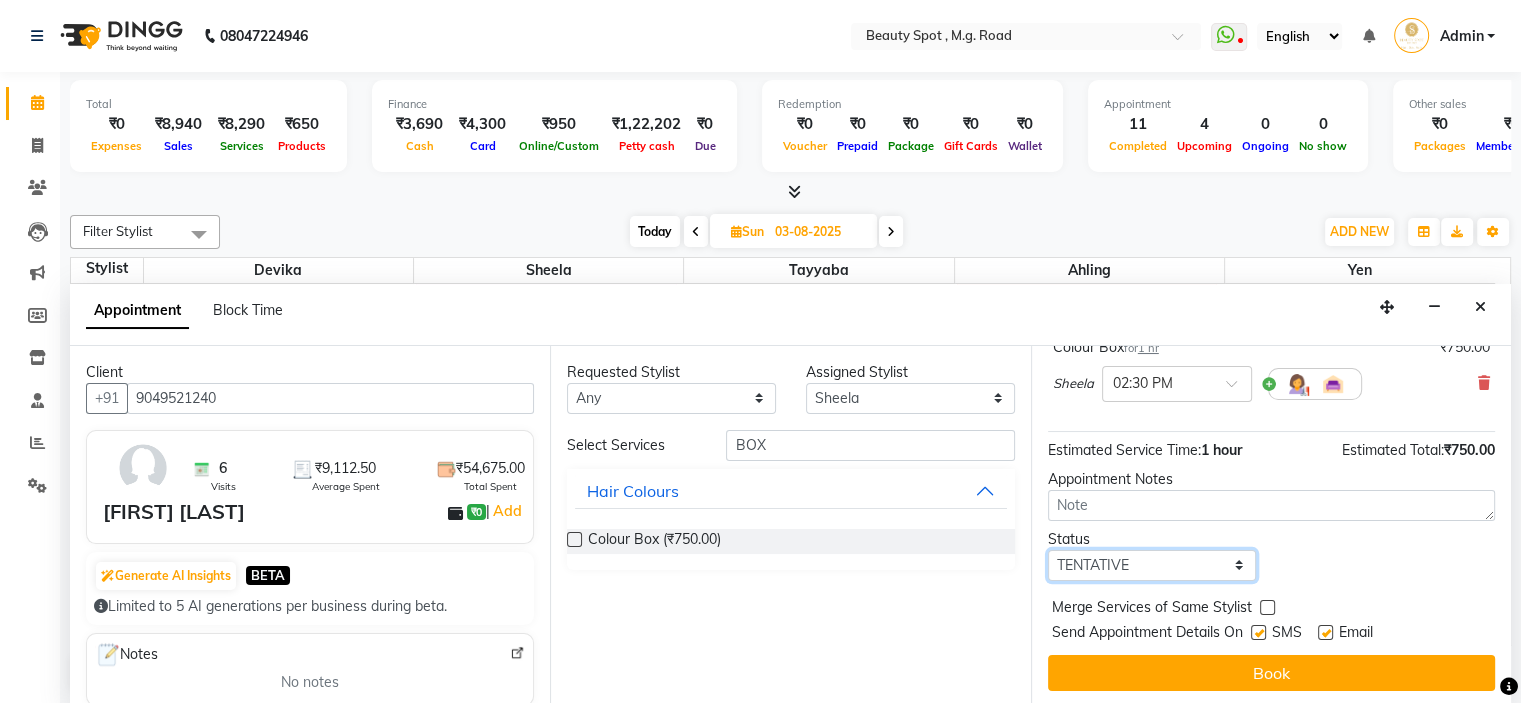 click on "Select TENTATIVE CONFIRM UPCOMING" at bounding box center (1152, 565) 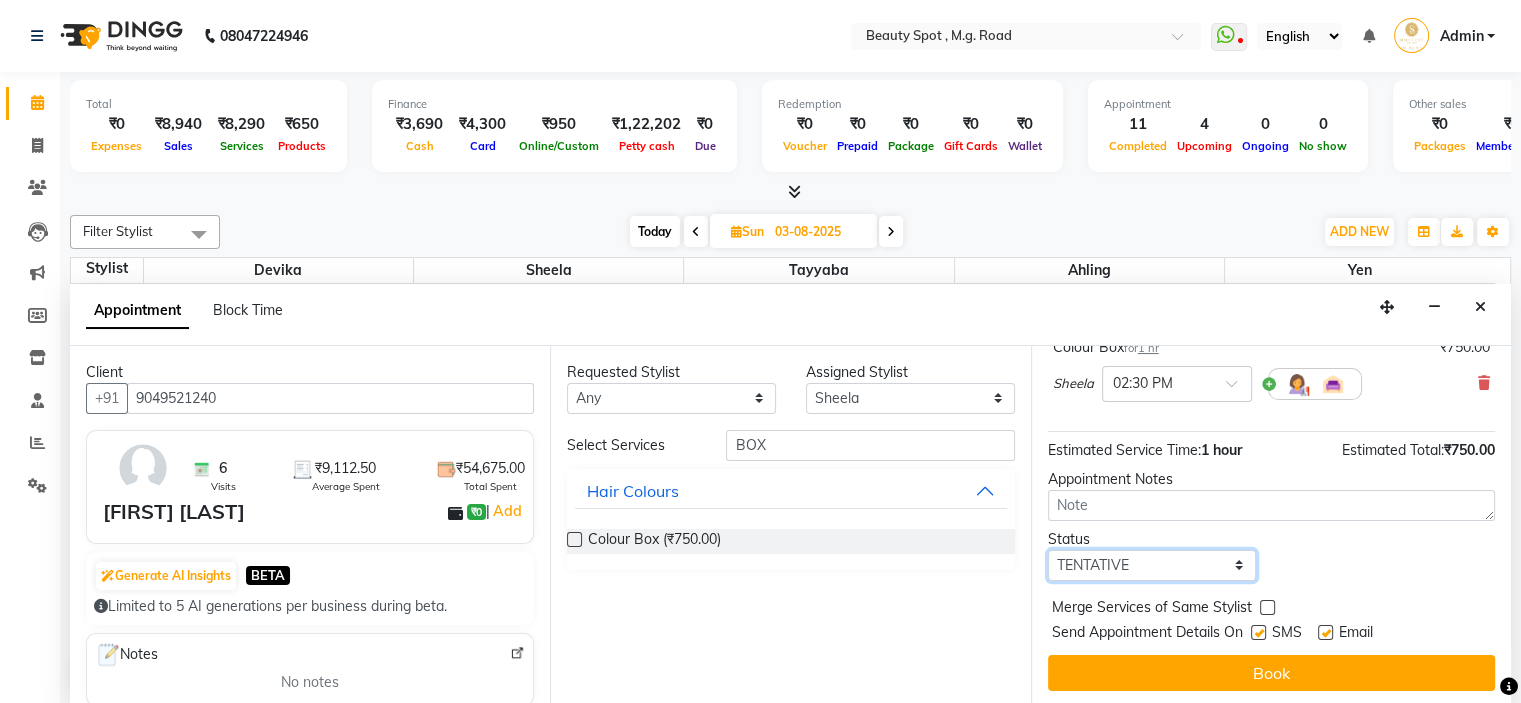 select on "confirm booking" 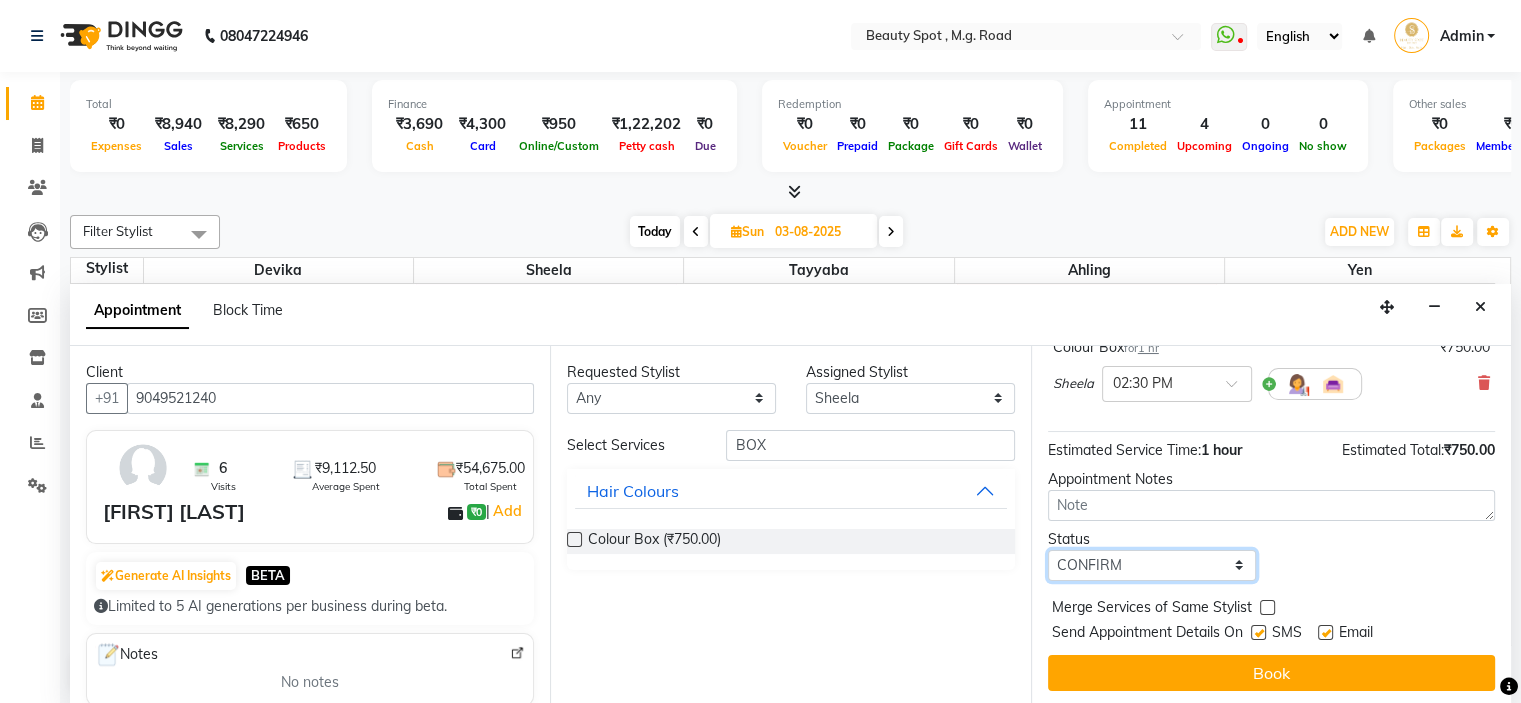 click on "Select TENTATIVE CONFIRM UPCOMING" at bounding box center [1152, 565] 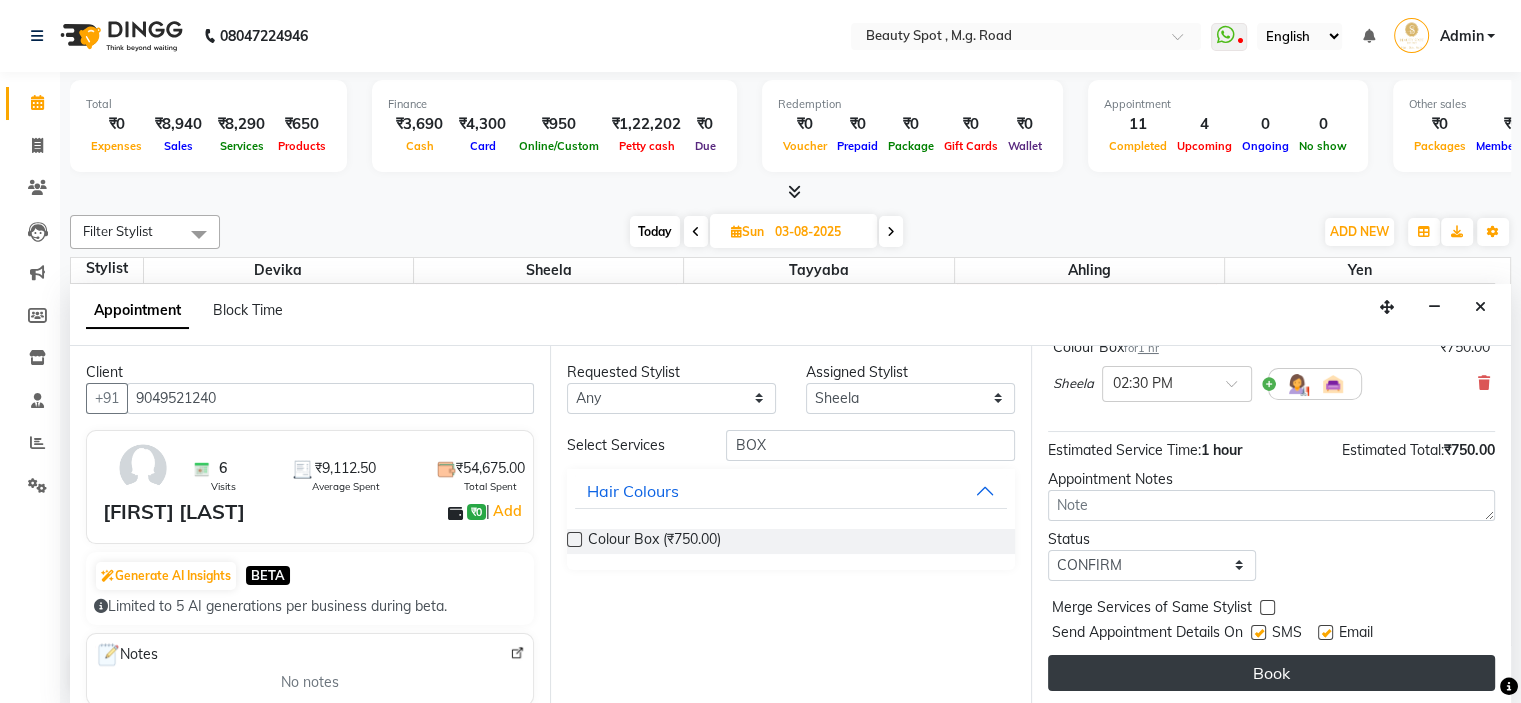 click on "Book" at bounding box center (1271, 673) 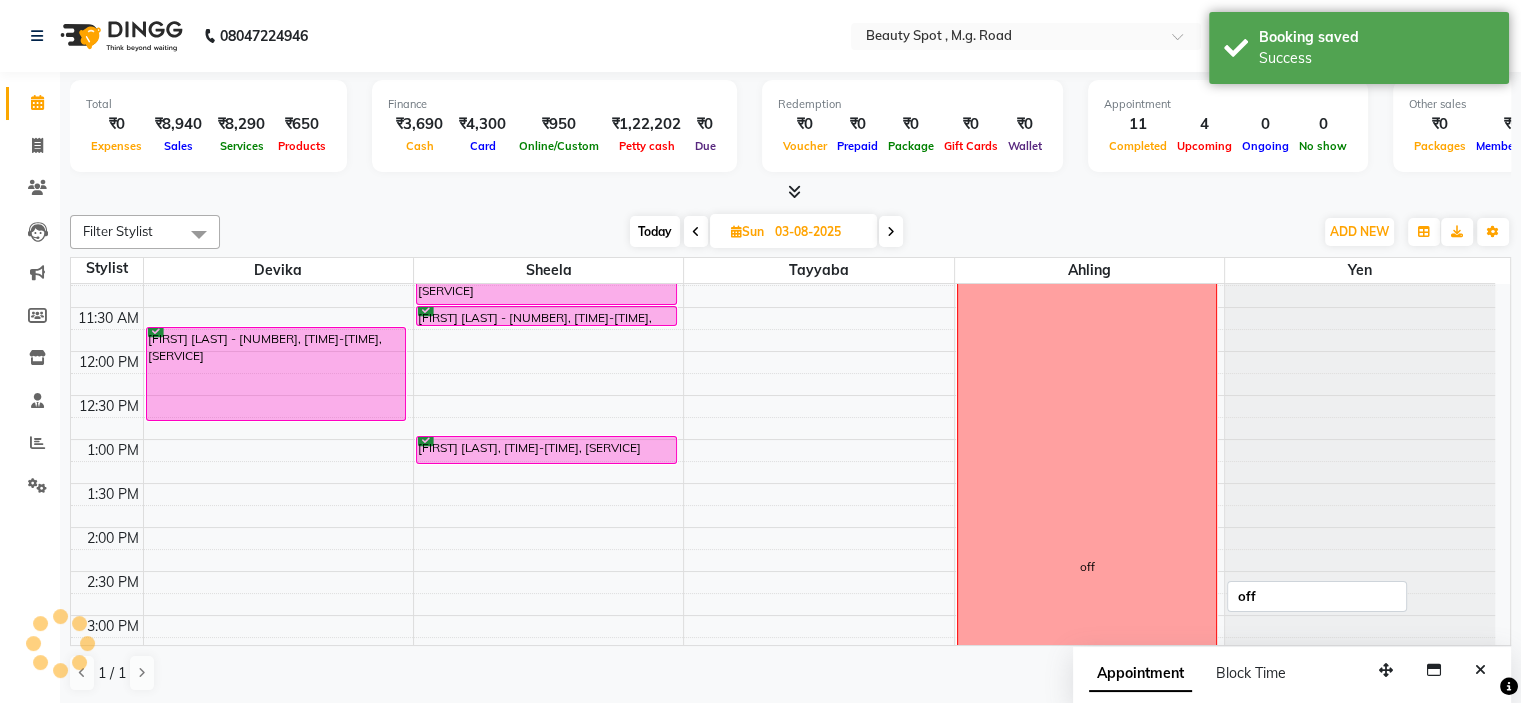 scroll, scrollTop: 0, scrollLeft: 0, axis: both 